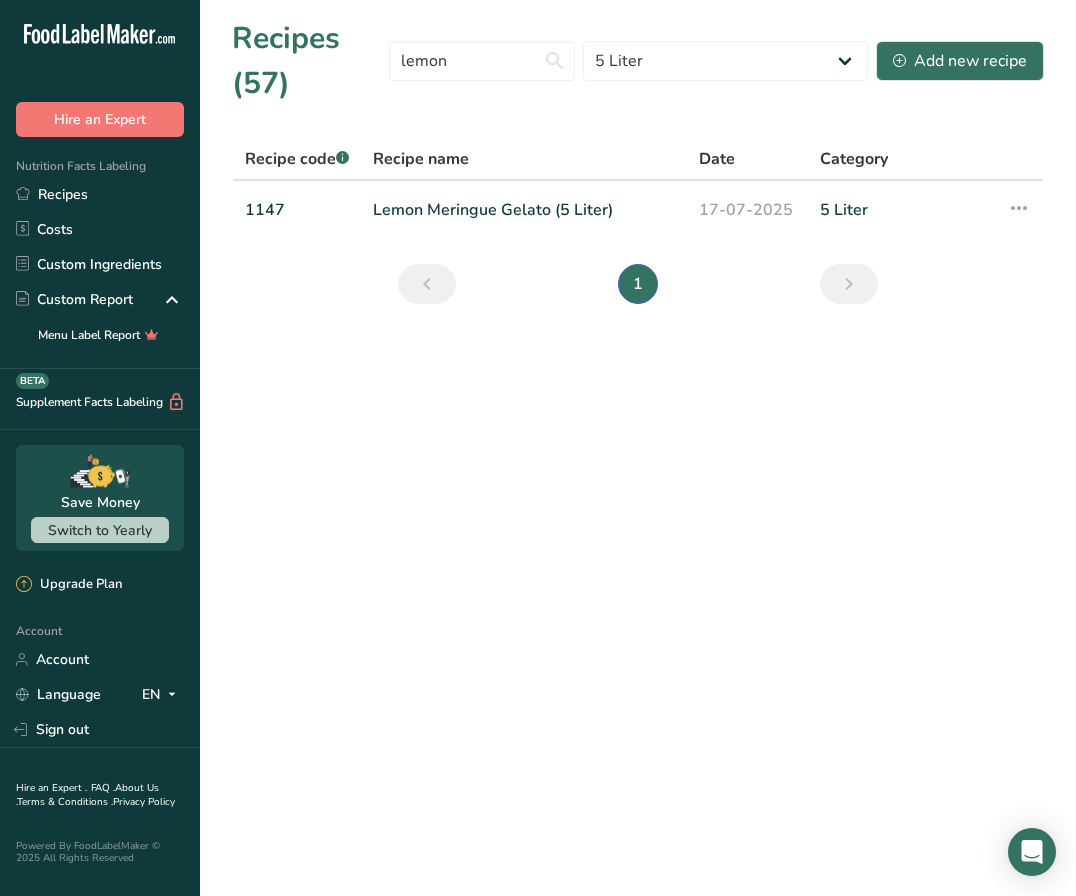 select on "1814" 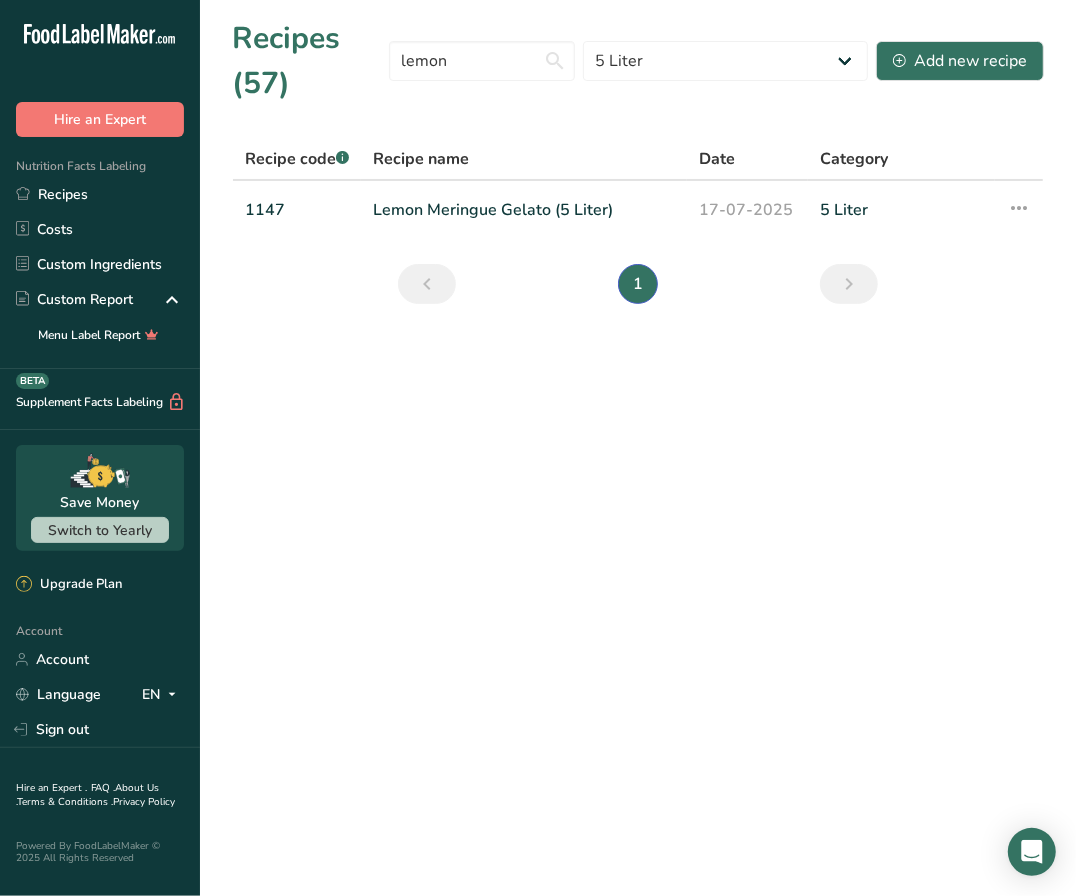scroll, scrollTop: 0, scrollLeft: 0, axis: both 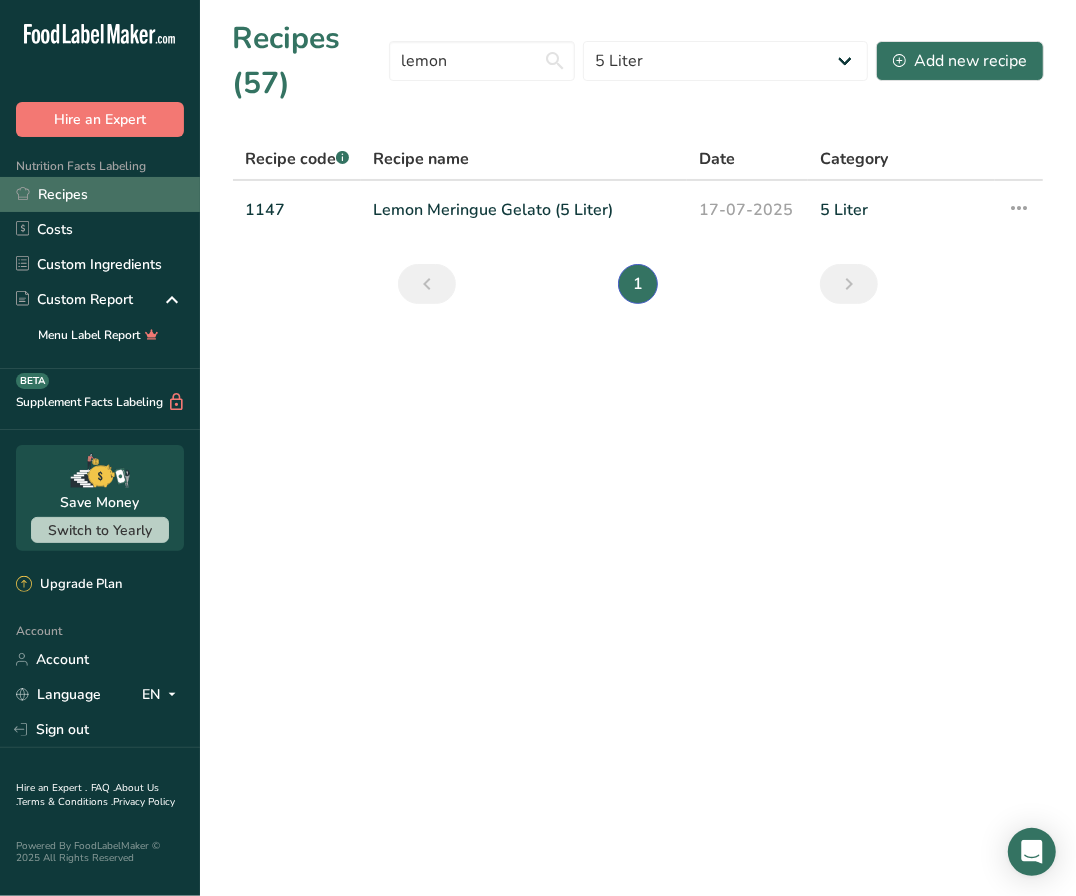 click on "Recipes" at bounding box center (100, 194) 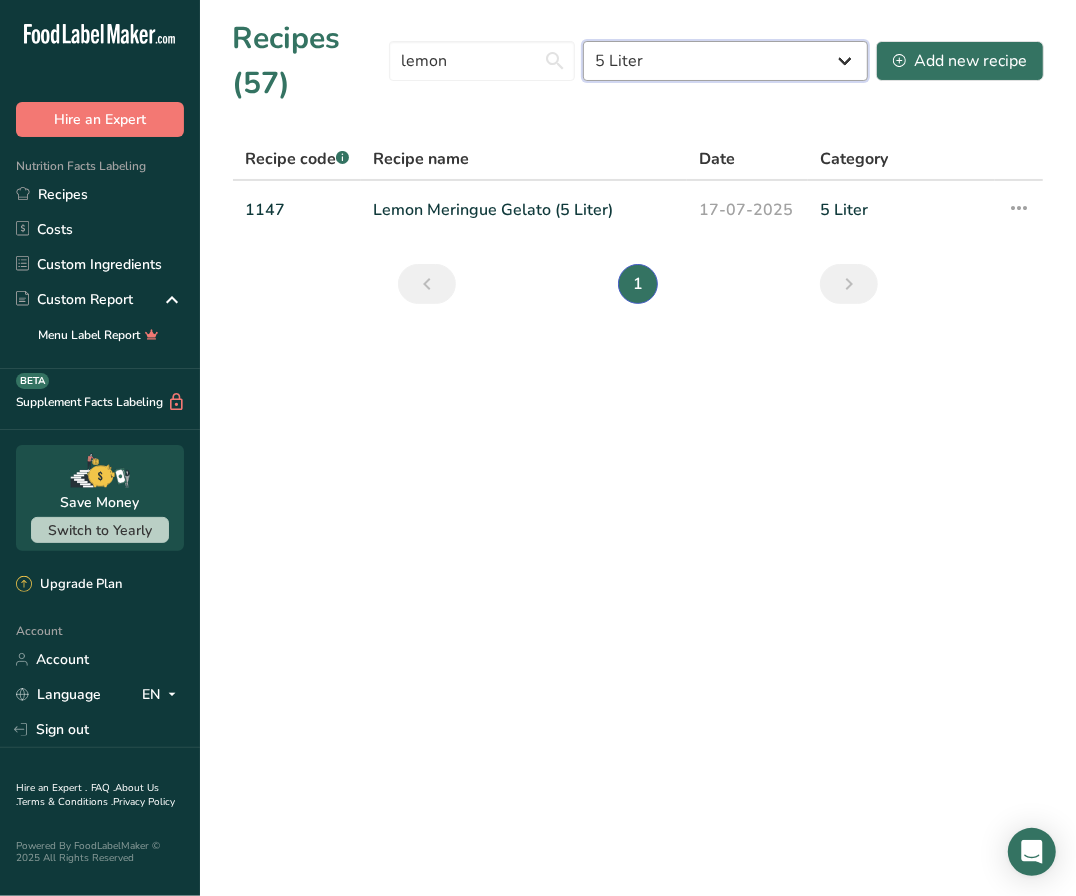 click on "All
3 oz
5 Liter
Baked Goods
Beverages
Confectionery
Cooked Meals, Salads, & Sauces
Dairy
Novelty
Pint
Snacks
Vegan Gelato" at bounding box center (725, 61) 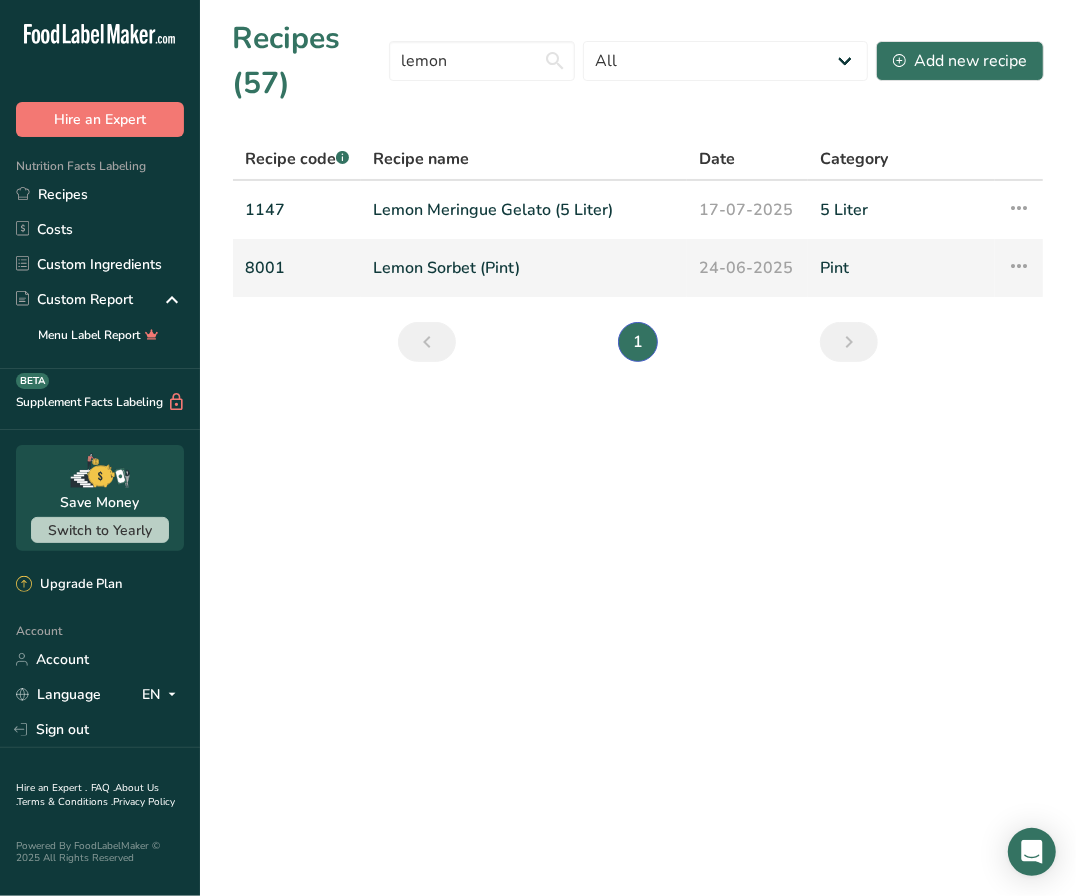 click at bounding box center (1019, 266) 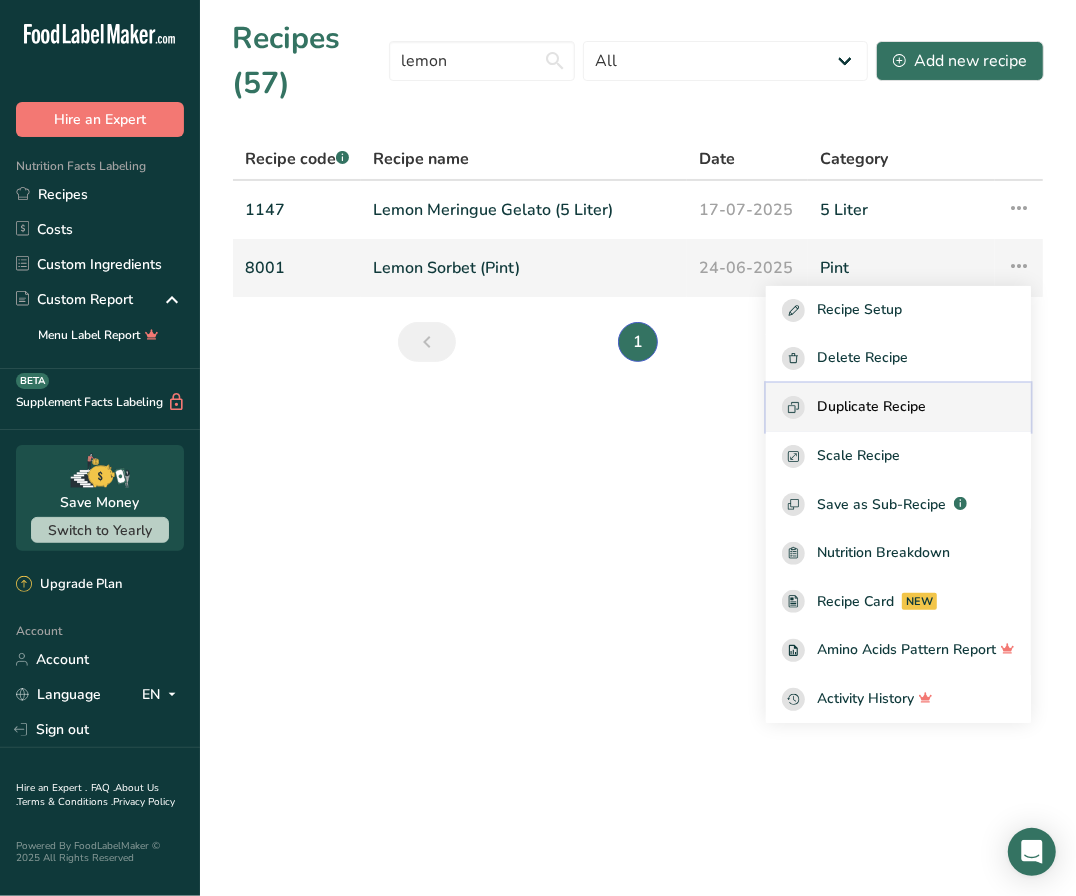click on "Duplicate Recipe" at bounding box center (898, 407) 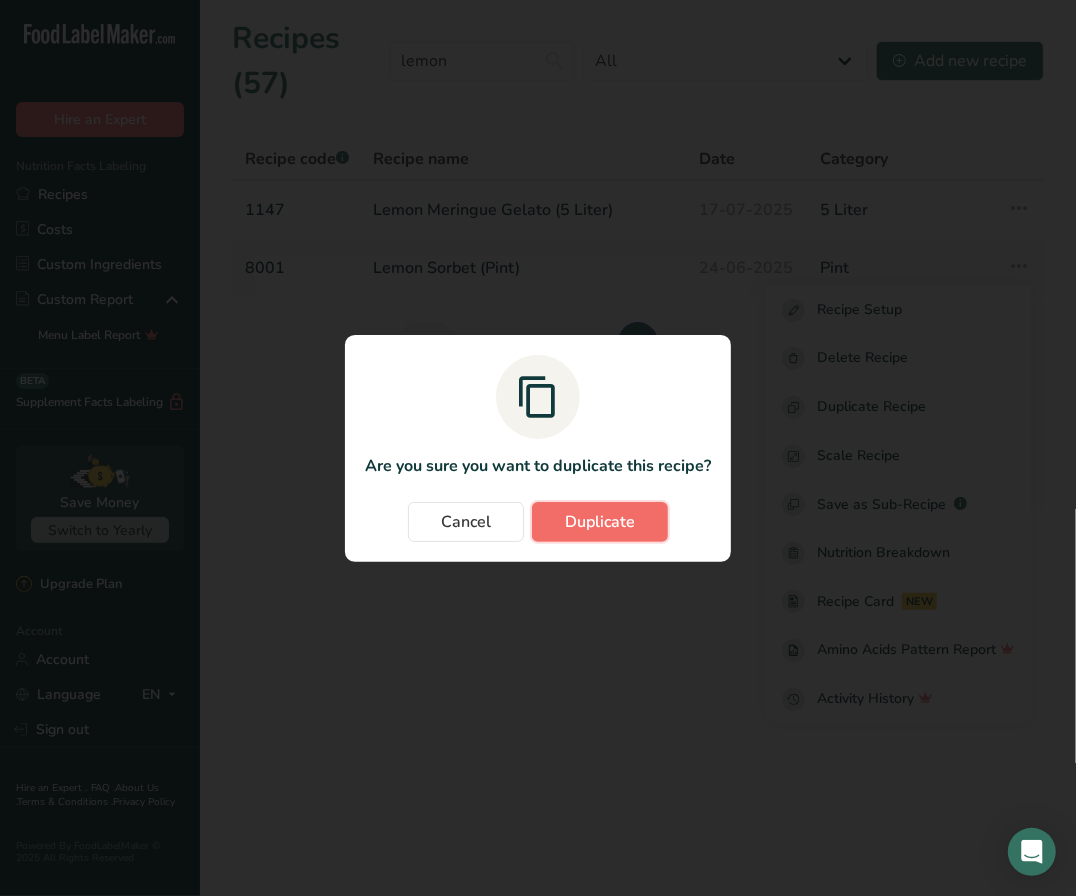 click on "Duplicate" at bounding box center [600, 522] 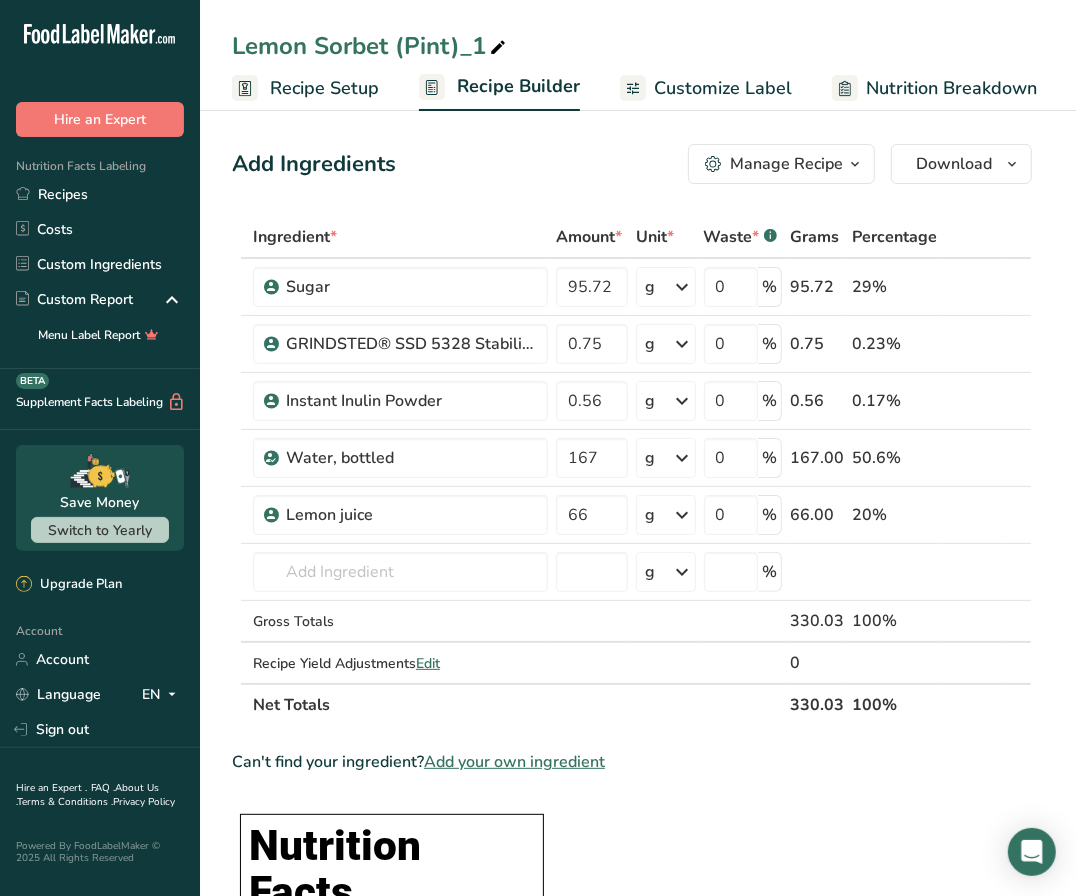 click at bounding box center [498, 48] 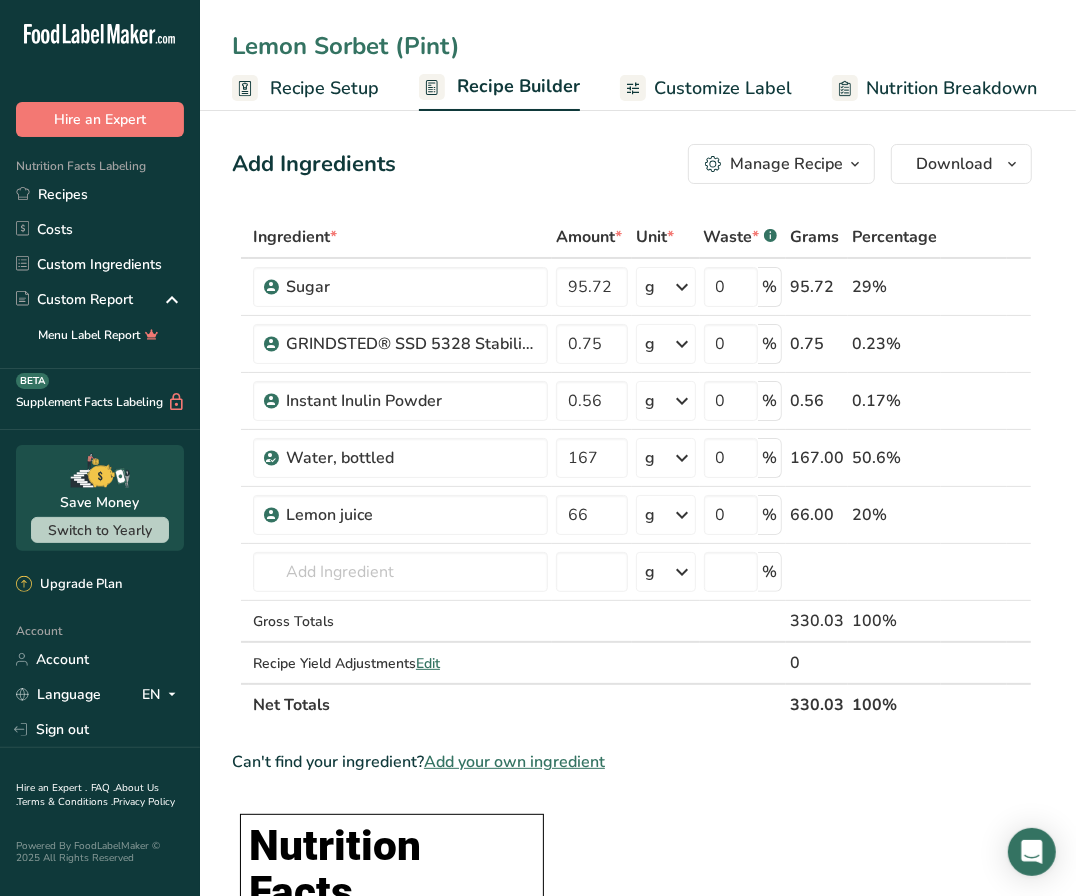 type on "Lemon Sorbet (Pint)" 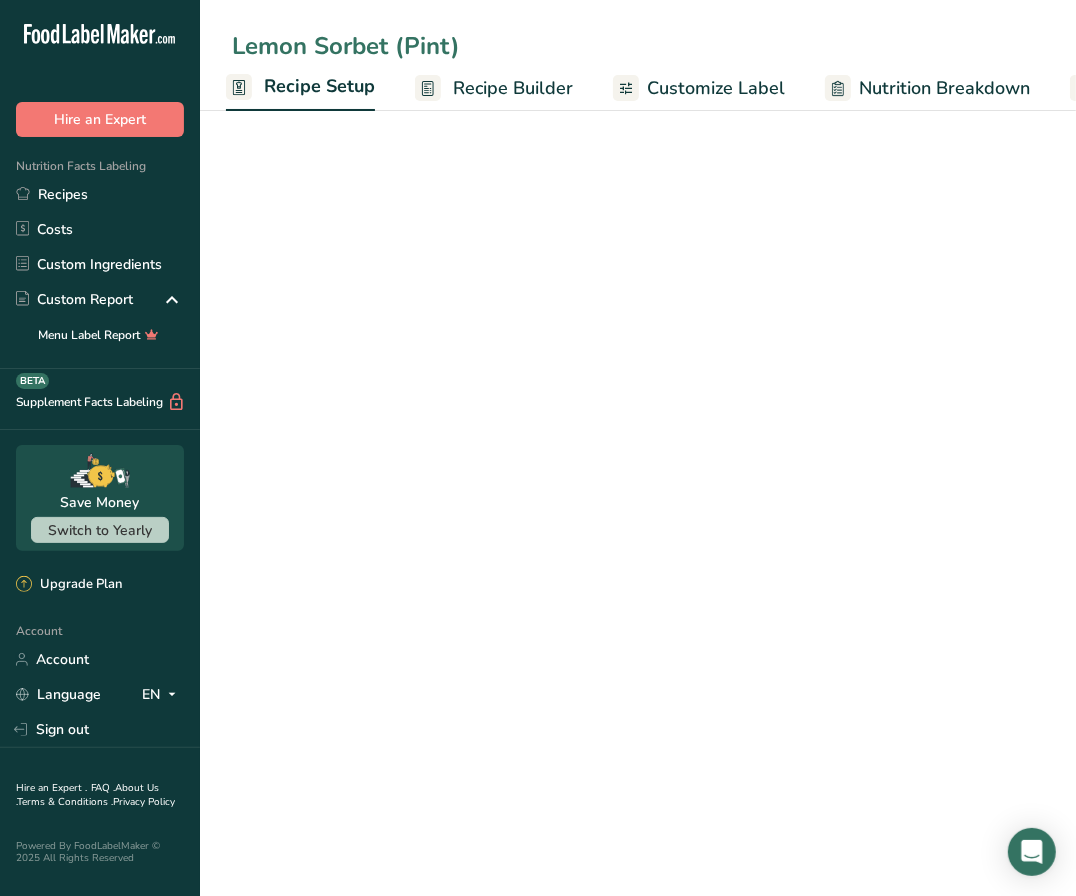select on "22" 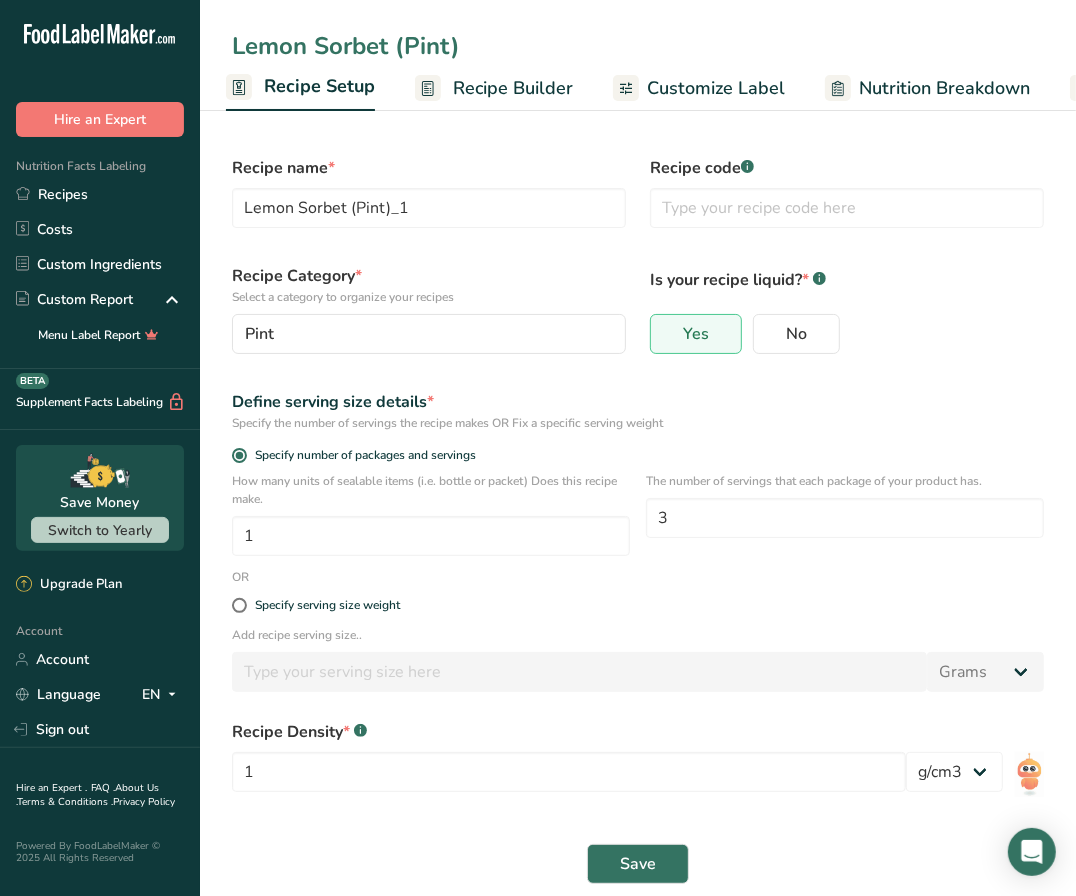 type on "Lemon Sorbet (Pint)" 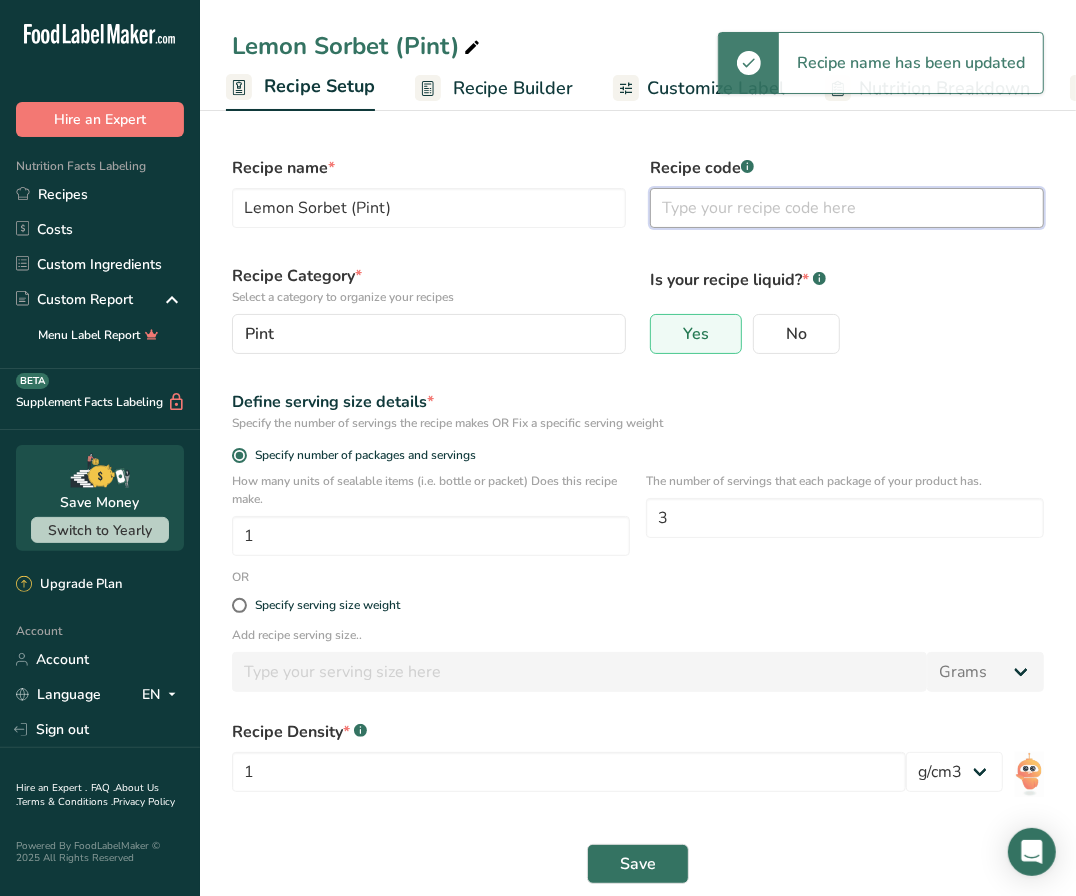 click at bounding box center [847, 208] 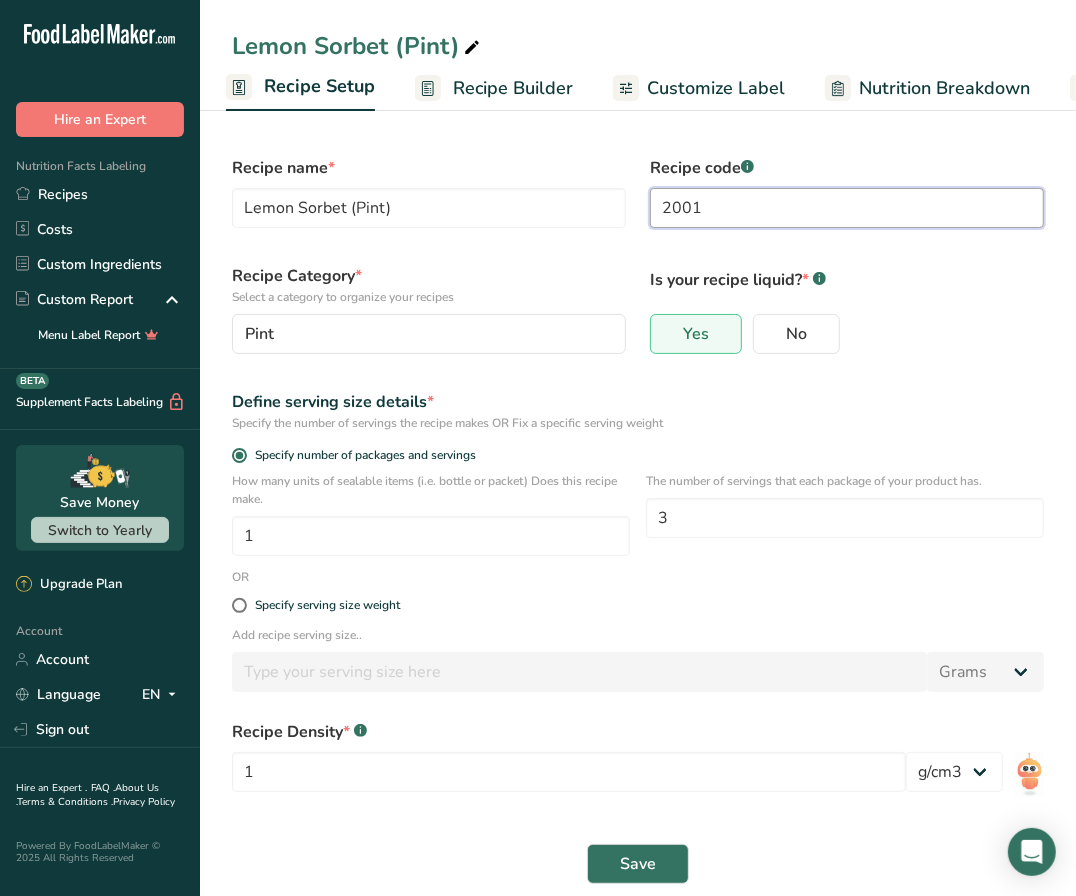 type on "2001" 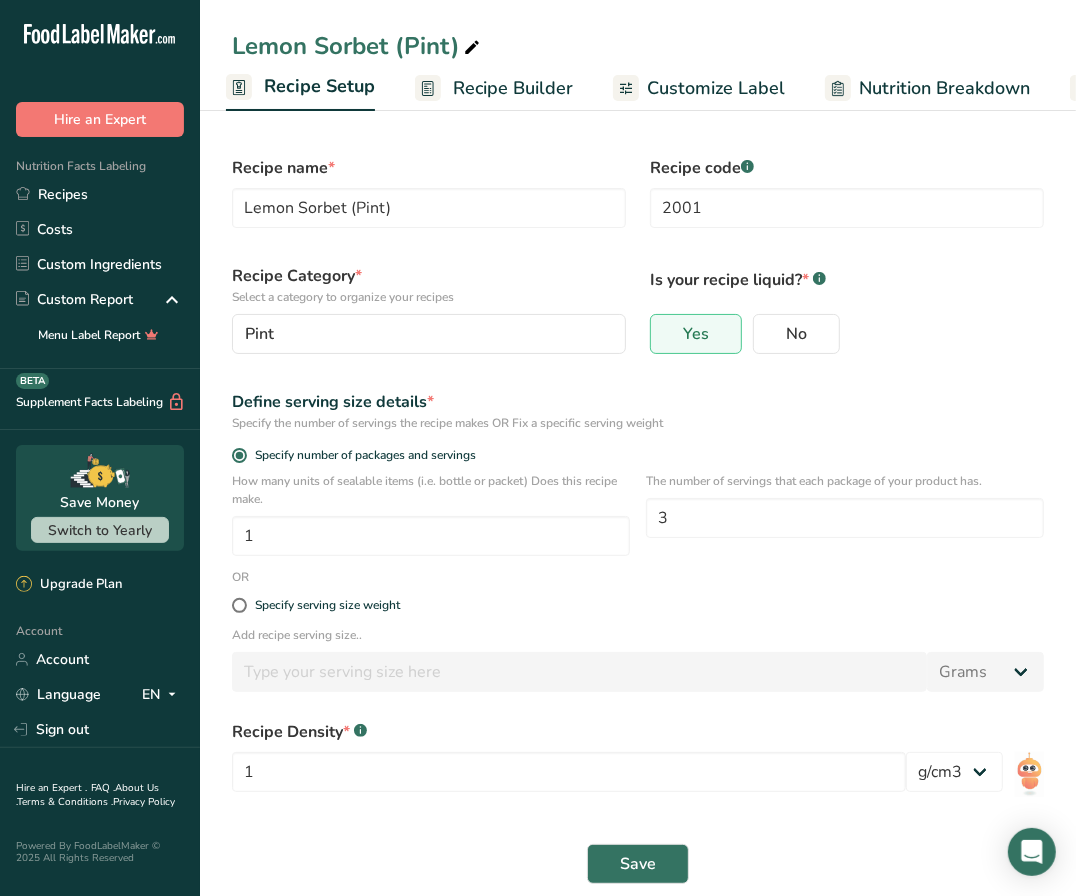 click on "Is your recipe liquid? *   .a-a{fill:#347362;}.b-a{fill:#fff;}           Yes   No" at bounding box center (847, 309) 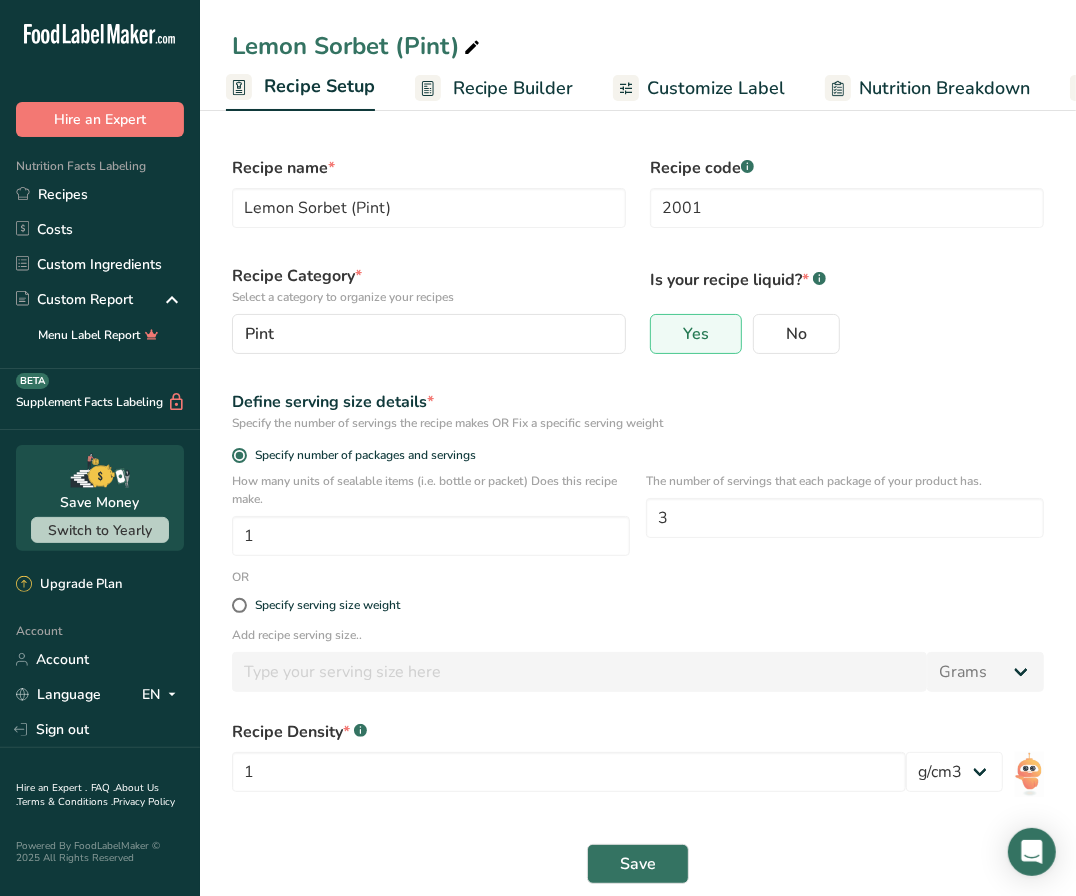 click on "Is your recipe liquid? *   .a-a{fill:#347362;}.b-a{fill:#fff;}           Yes   No" at bounding box center [847, 309] 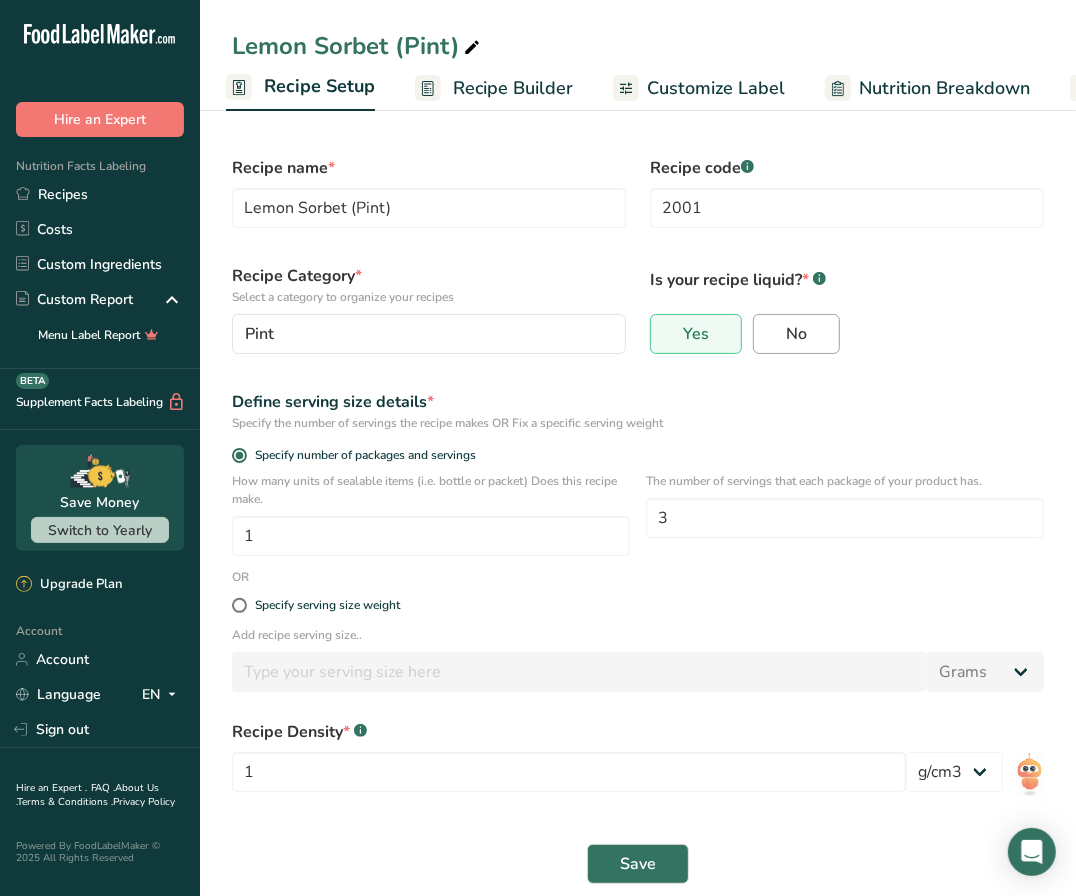 click on "No" at bounding box center (796, 334) 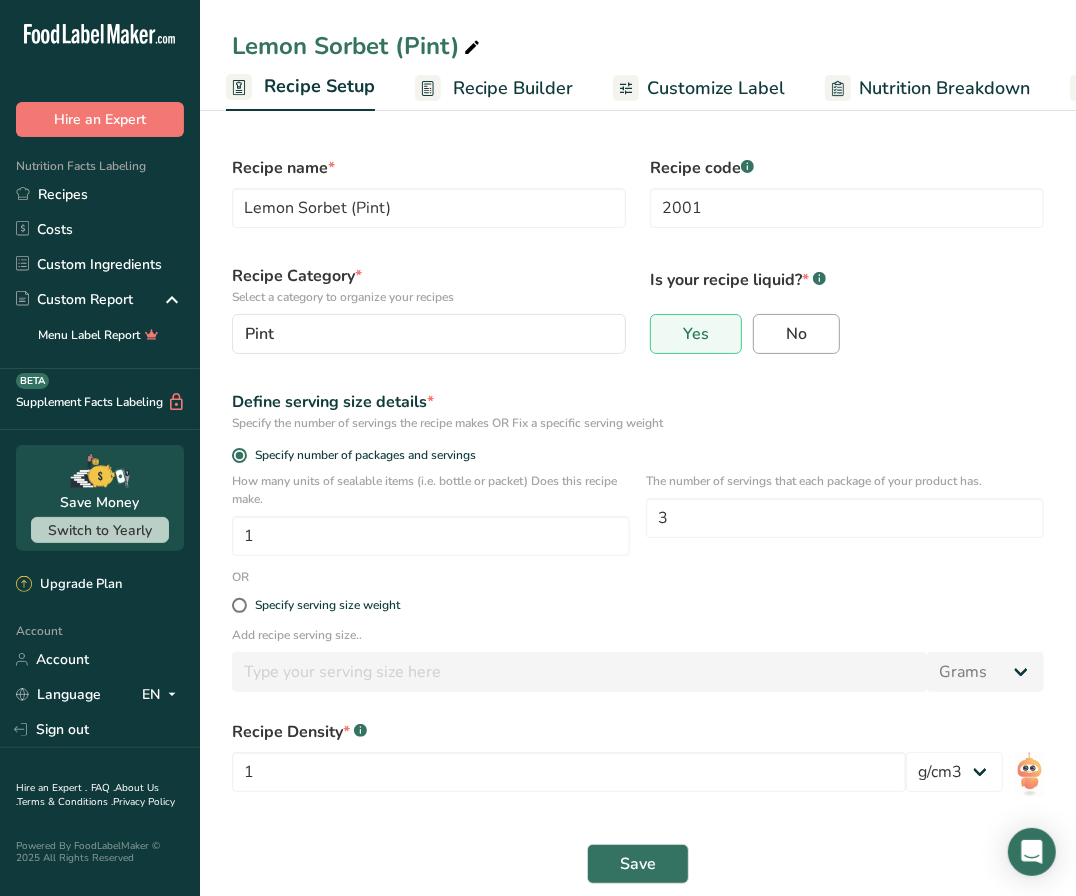 click on "No" at bounding box center (760, 334) 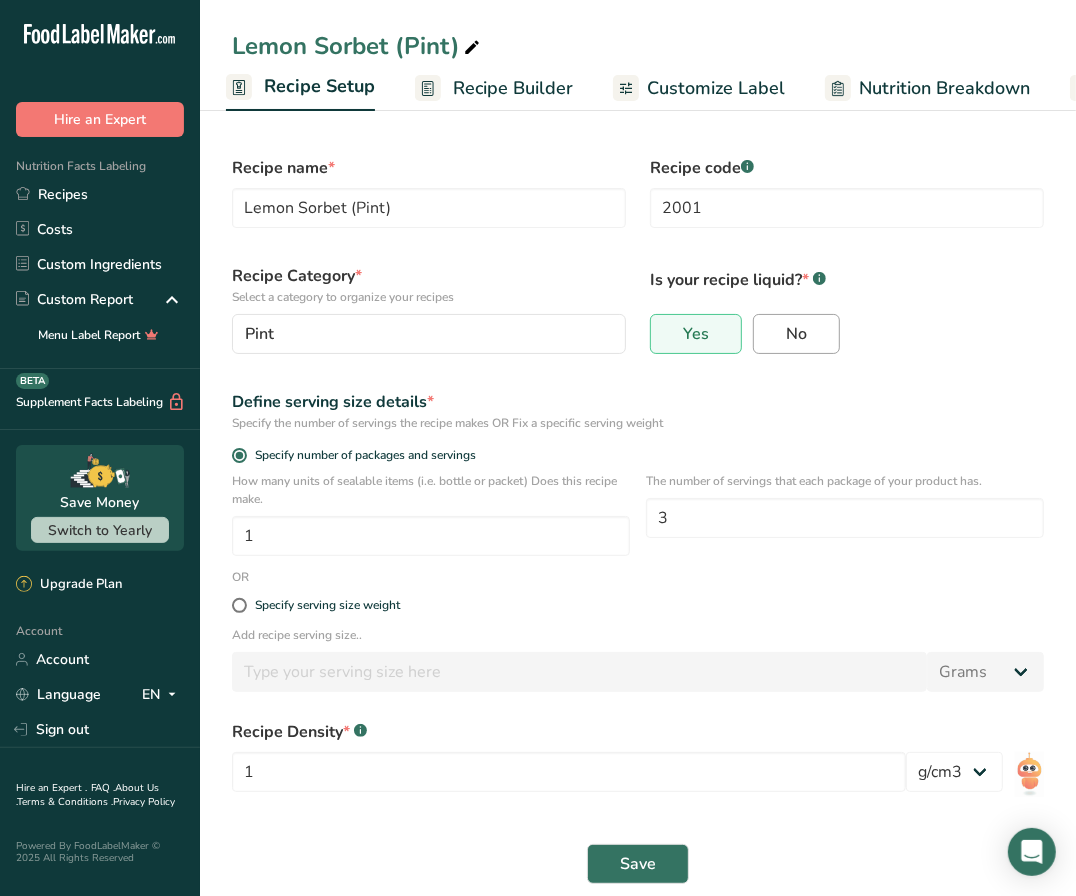 radio on "true" 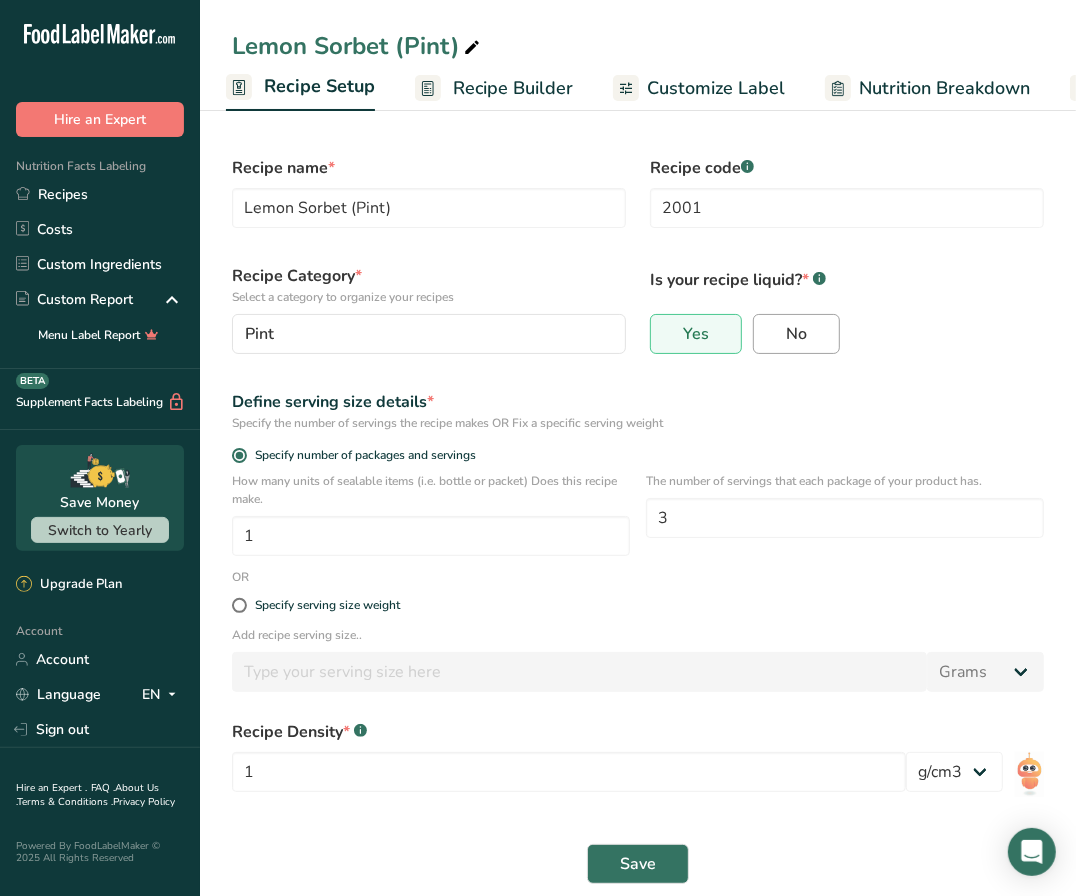 radio on "false" 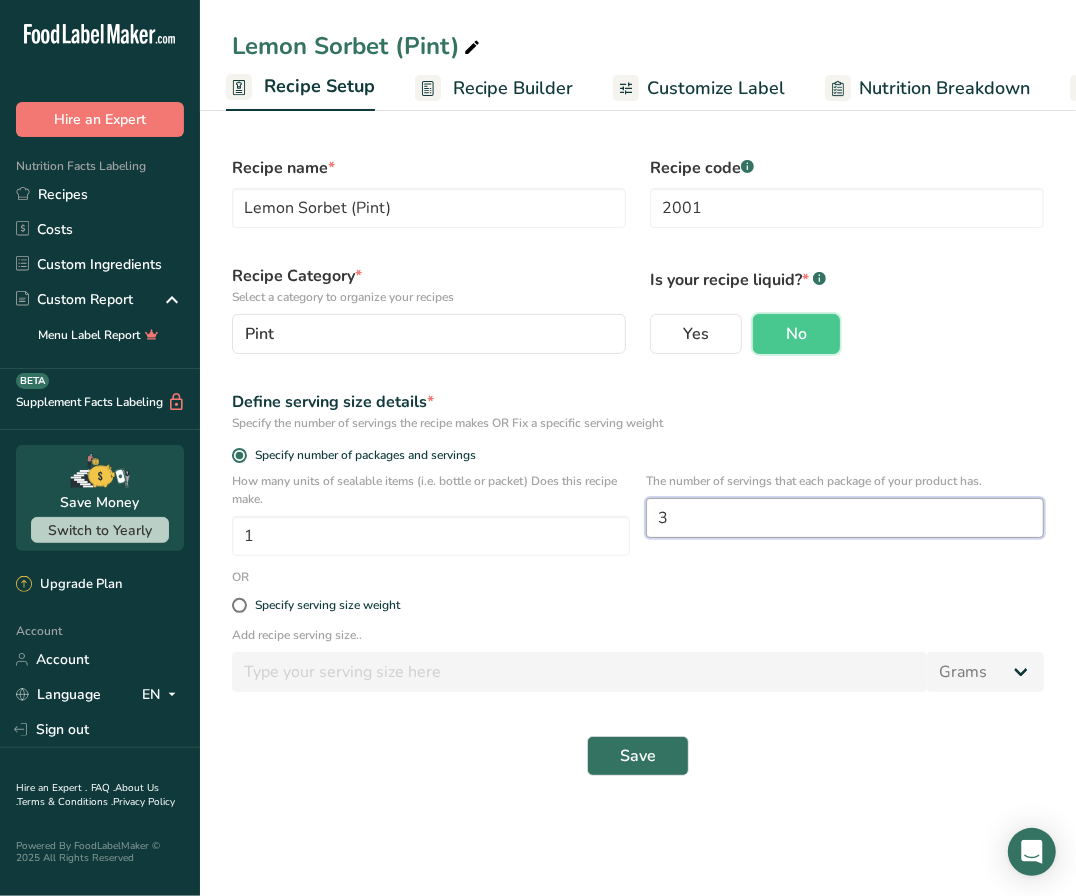 click on "3" at bounding box center (845, 518) 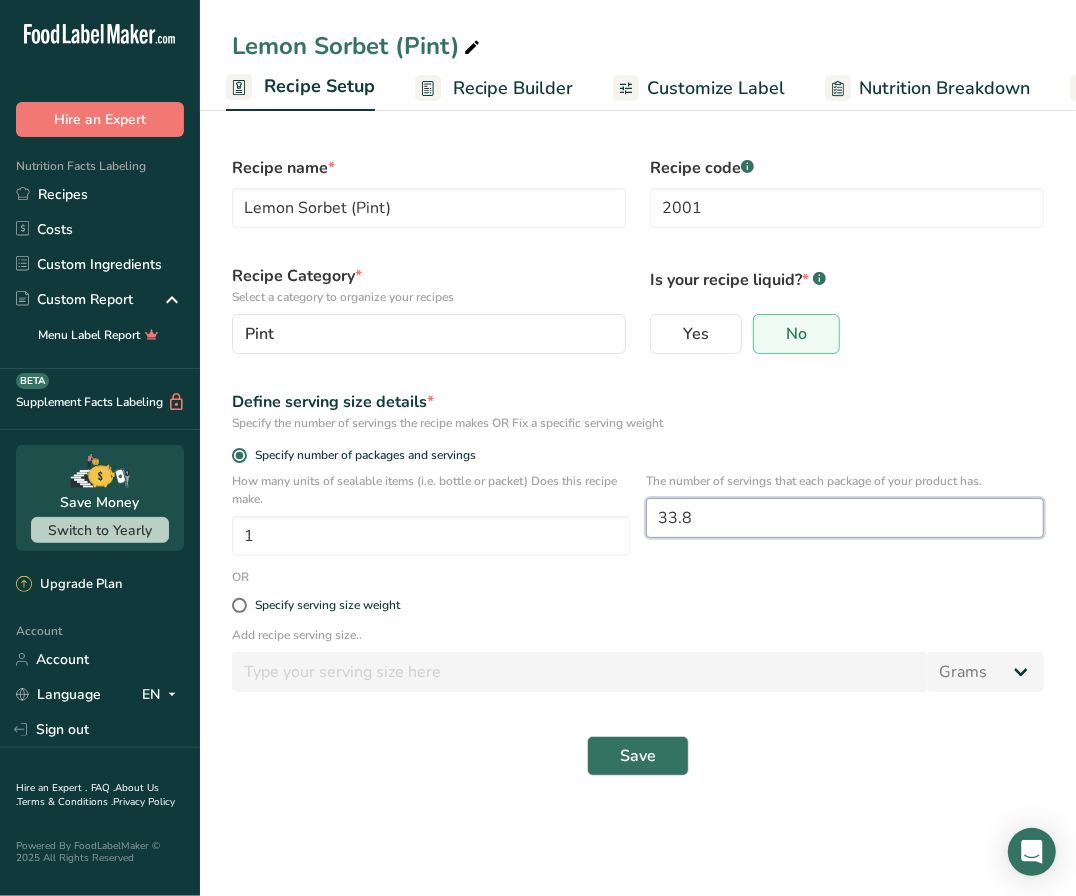 type on "33.8" 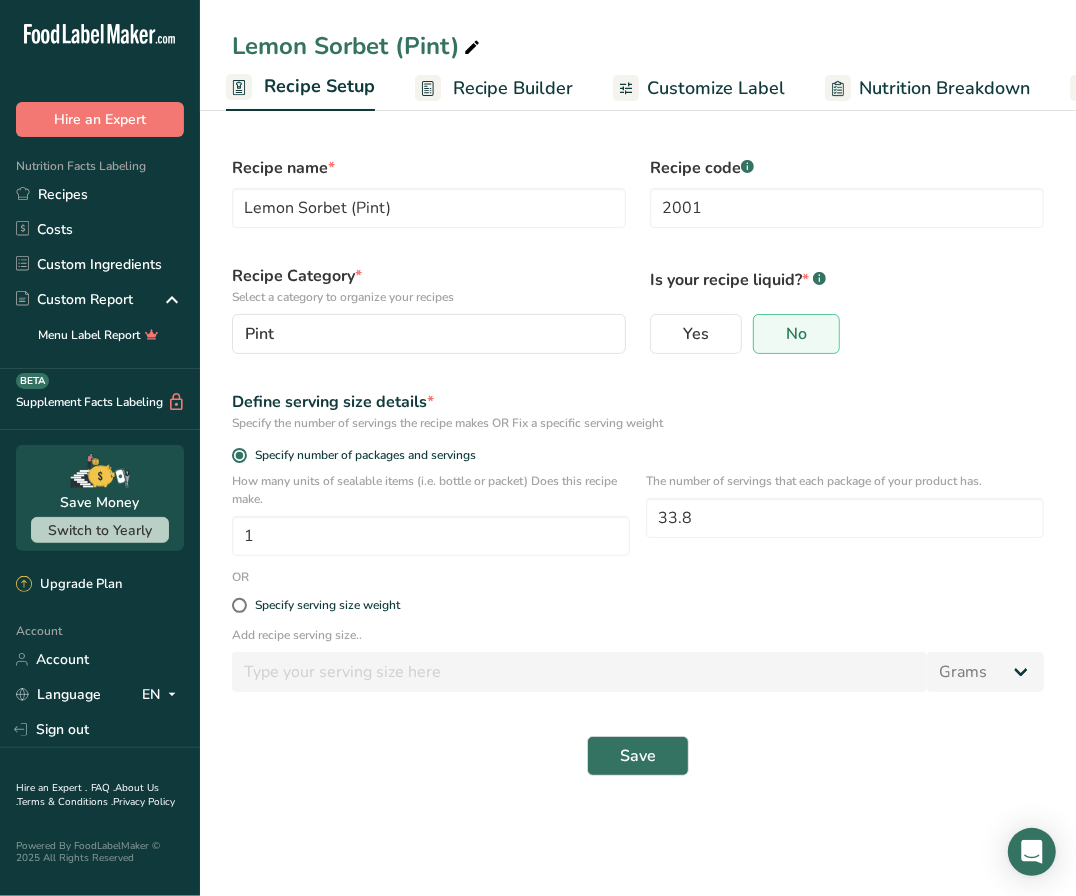 click on "Specify serving size weight" at bounding box center [638, 606] 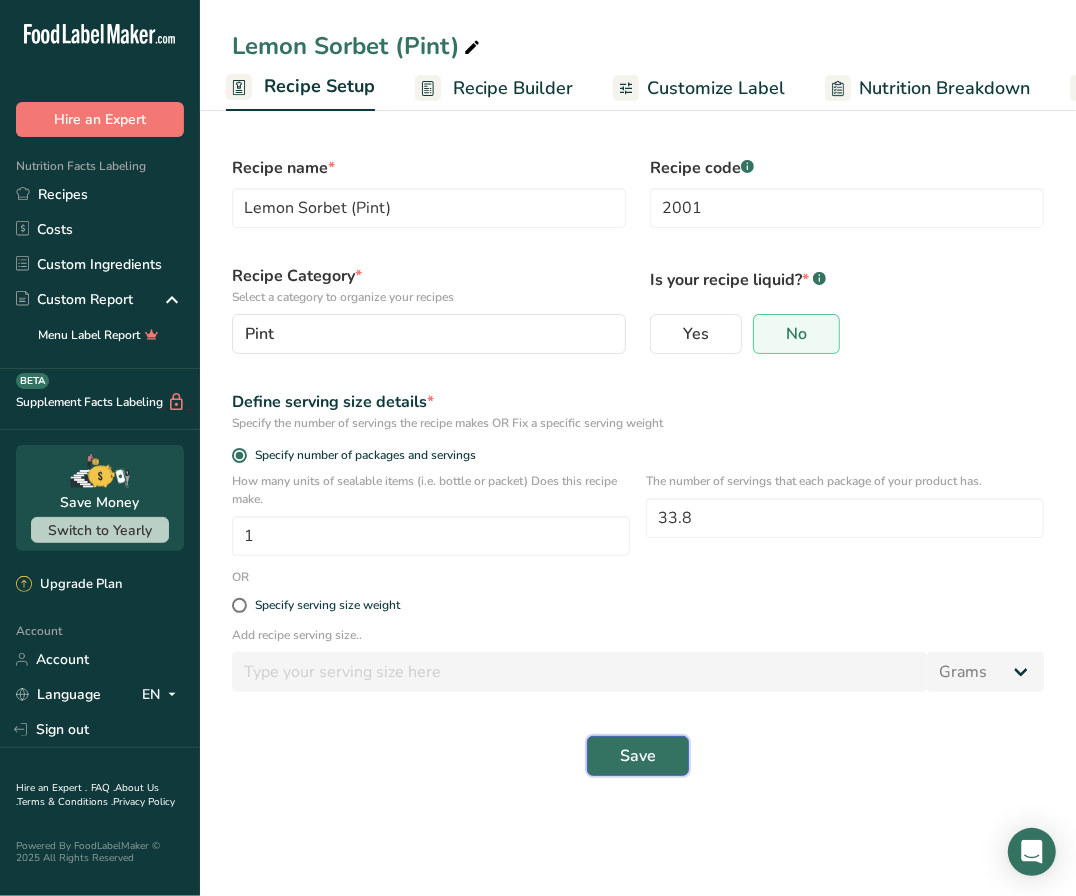 click on "Save" at bounding box center [638, 756] 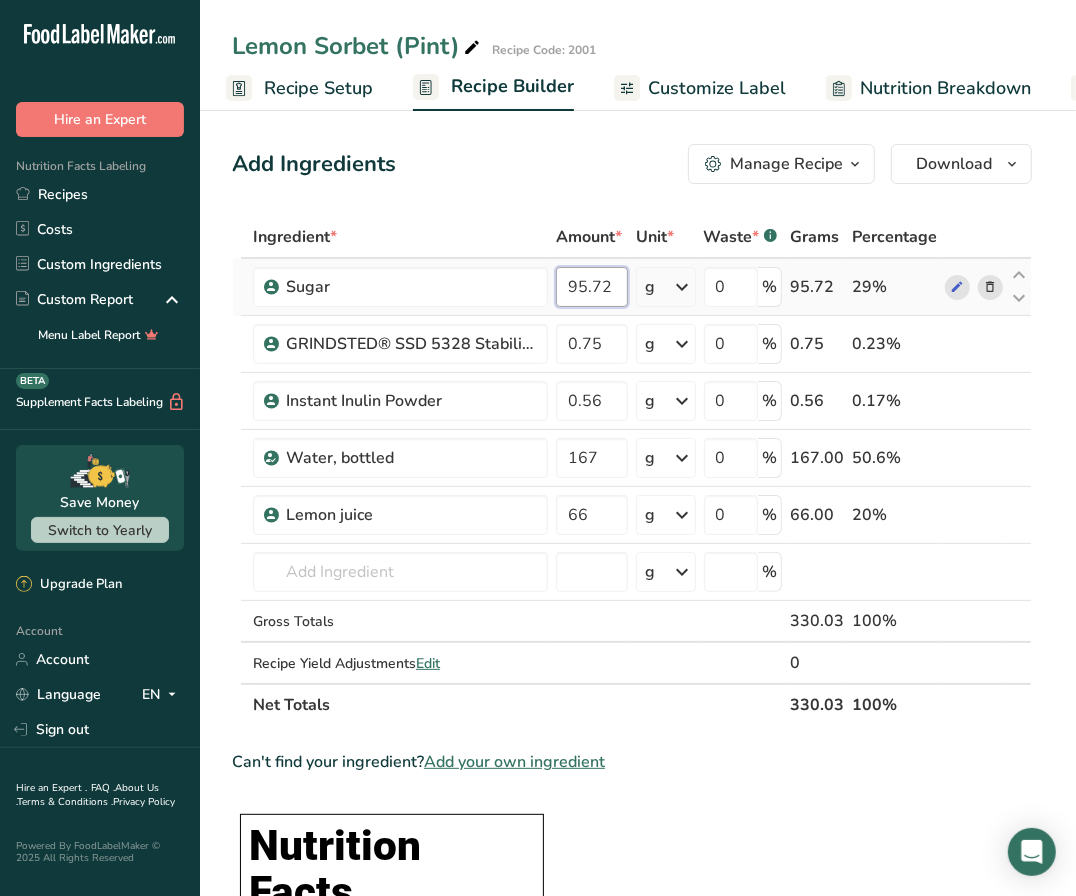 click on "95.72" at bounding box center [592, 287] 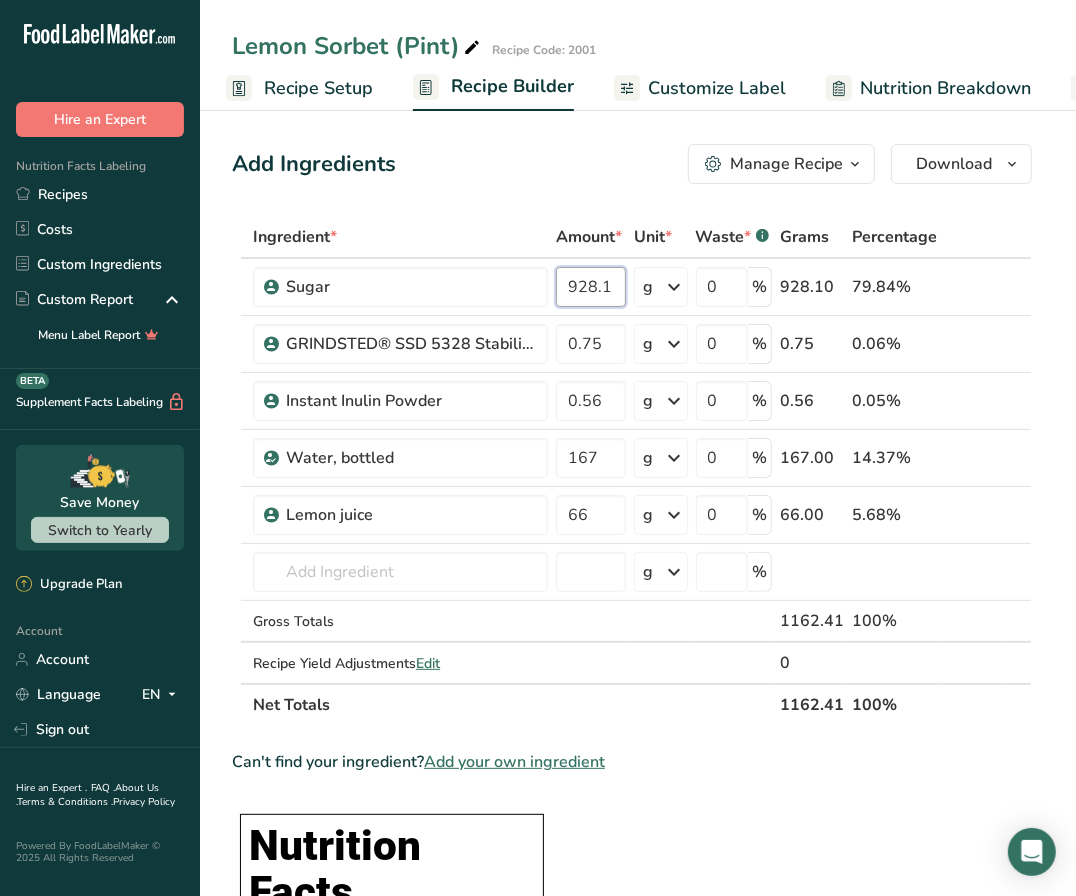 scroll, scrollTop: 0, scrollLeft: 1, axis: horizontal 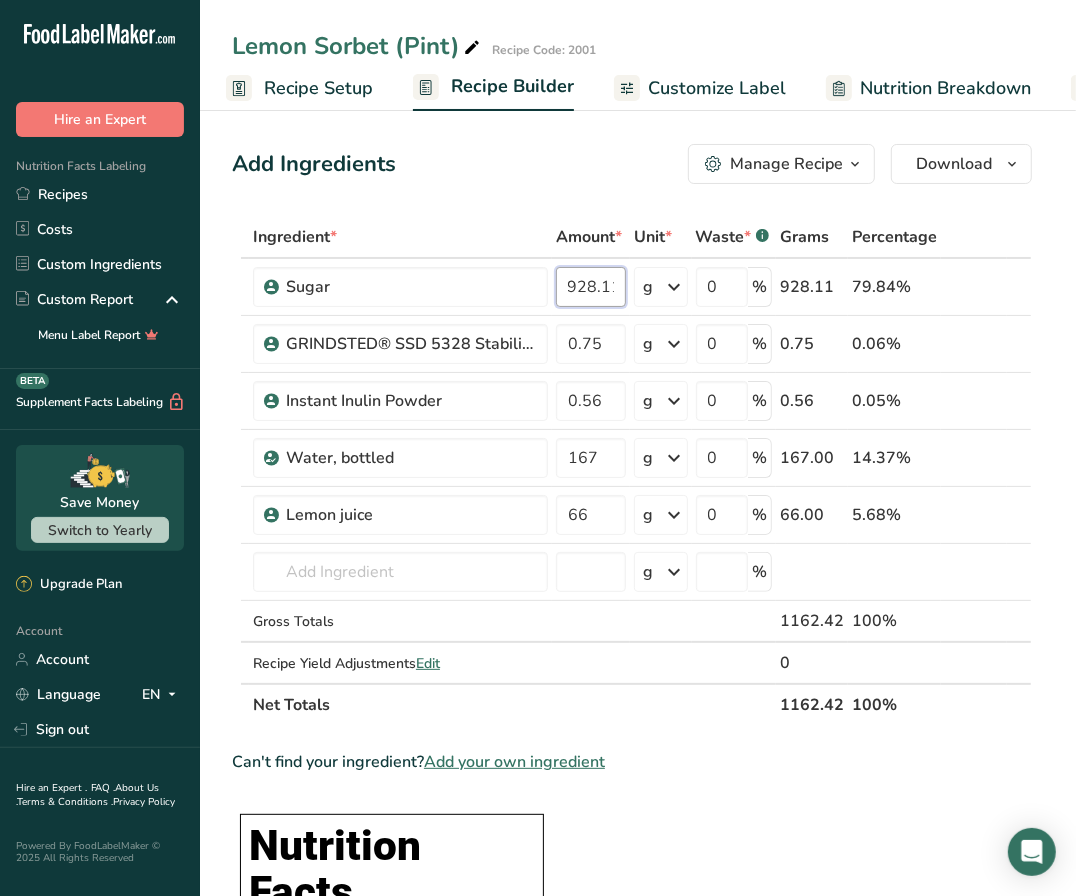 type on "928.11" 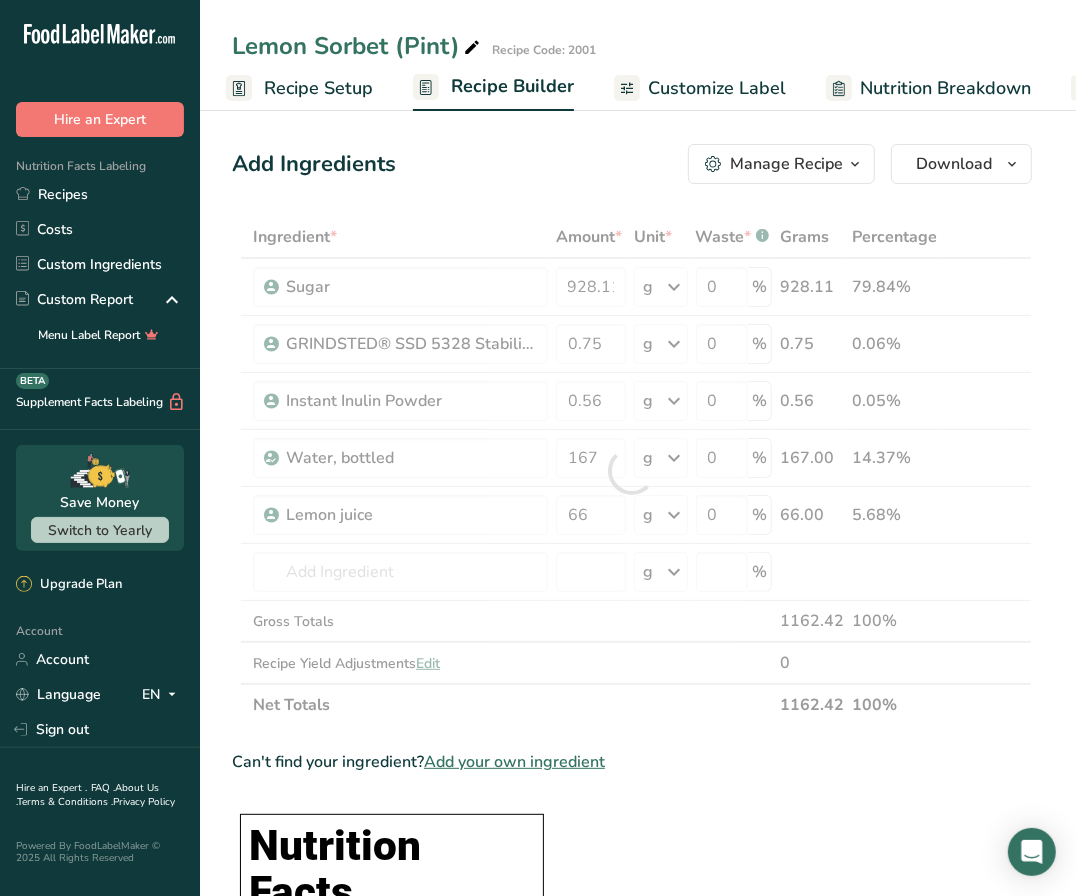 click on "Add Ingredients
Manage Recipe         Delete Recipe           Duplicate Recipe             Scale Recipe             Save as Sub-Recipe   .a-a{fill:#347362;}.b-a{fill:#fff;}                               Nutrition Breakdown                 Recipe Card
NEW
Amino Acids Pattern Report             Activity History
Download
Choose your preferred label style
Standard FDA label
Standard FDA label
The most common format for nutrition facts labels in compliance with the FDA's typeface, style and requirements
Tabular FDA label
A label format compliant with the FDA regulations presented in a tabular (horizontal) display.
Linear FDA label
A simple linear display for small sized packages.
Simplified FDA label" at bounding box center [632, 164] 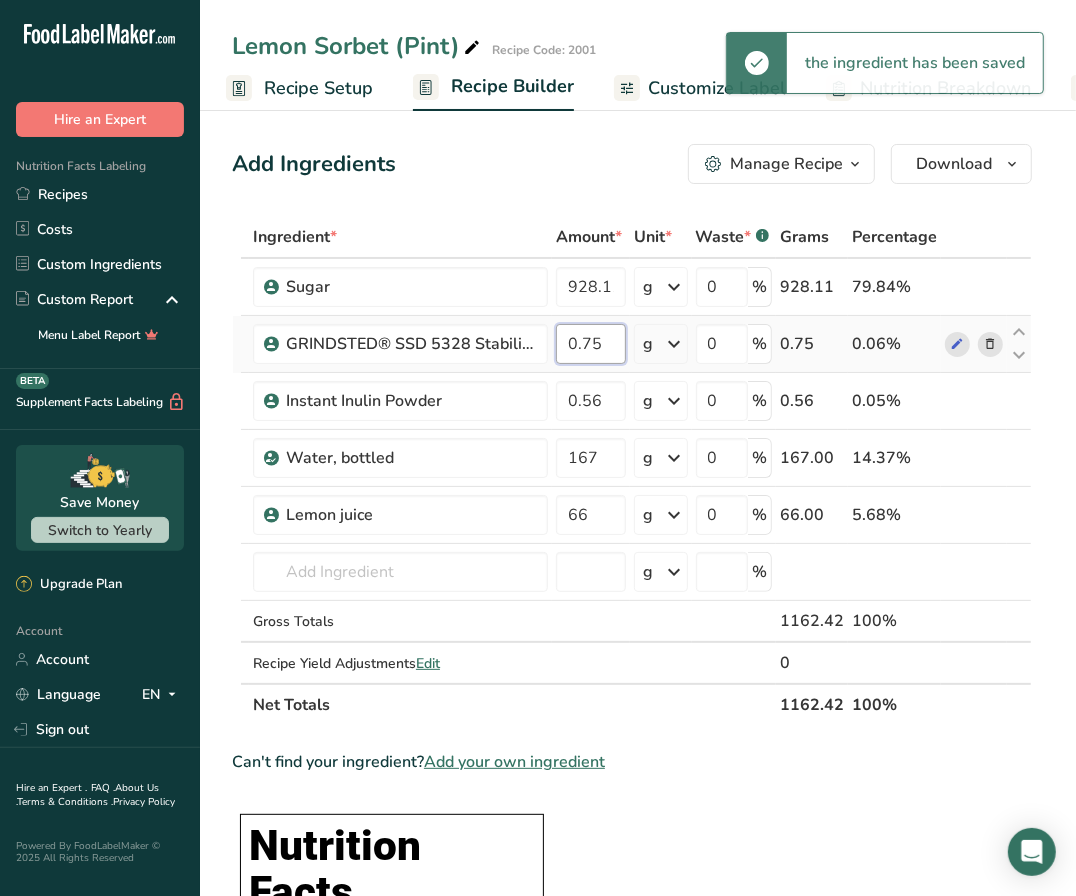 click on "0.75" at bounding box center (591, 344) 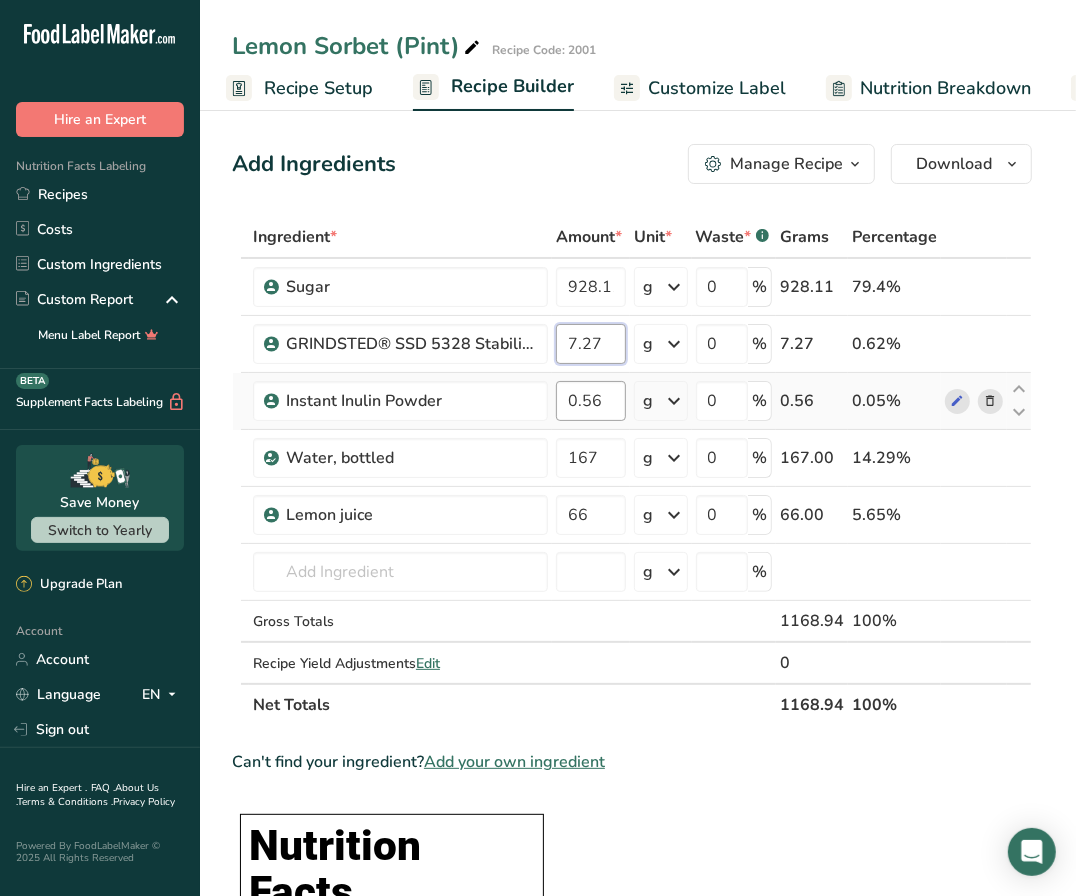 type on "7.27" 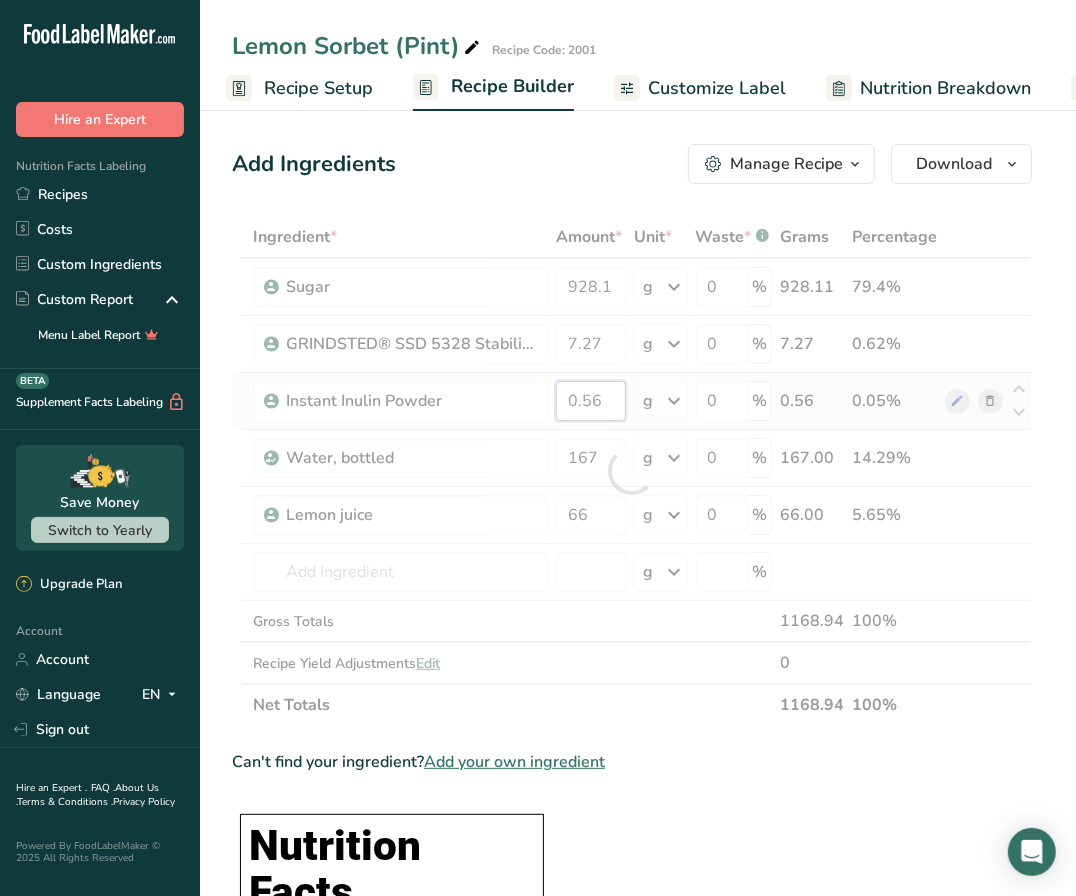 click on "Ingredient *
Amount *
Unit *
Waste *   .a-a{fill:#347362;}.b-a{fill:#fff;}          Grams
Percentage
Sugar
928.11
g
Weight Units
g
kg
mg
See more
Volume Units
l
mL
fl oz
See more
0
%
928.11
79.4%
GRINDSTED® SSD 5328 Stabilizer System
7.27
g
Weight Units
g
kg
mg
See more
Volume Units
l
mL
fl oz
See more
0
%
7.27
0.62%
Instant Inulin Powder
0.56" at bounding box center [632, 471] 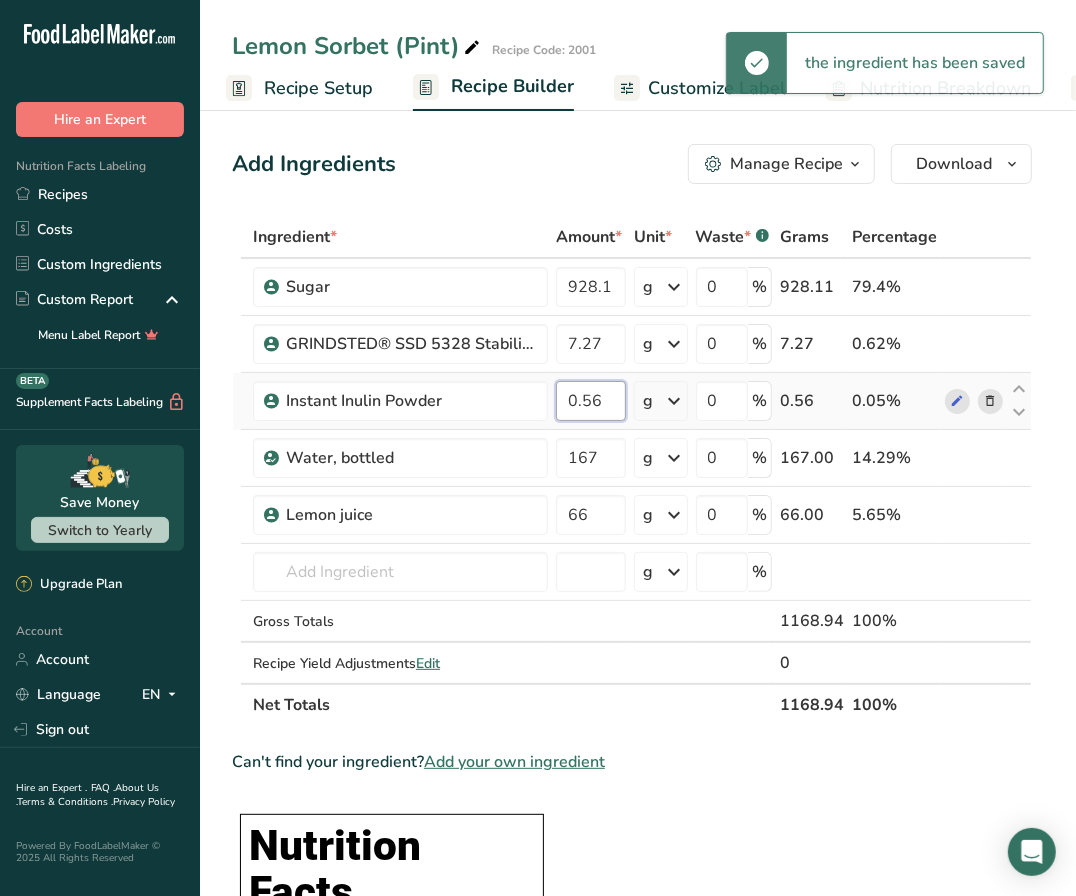 click on "0.56" at bounding box center (591, 401) 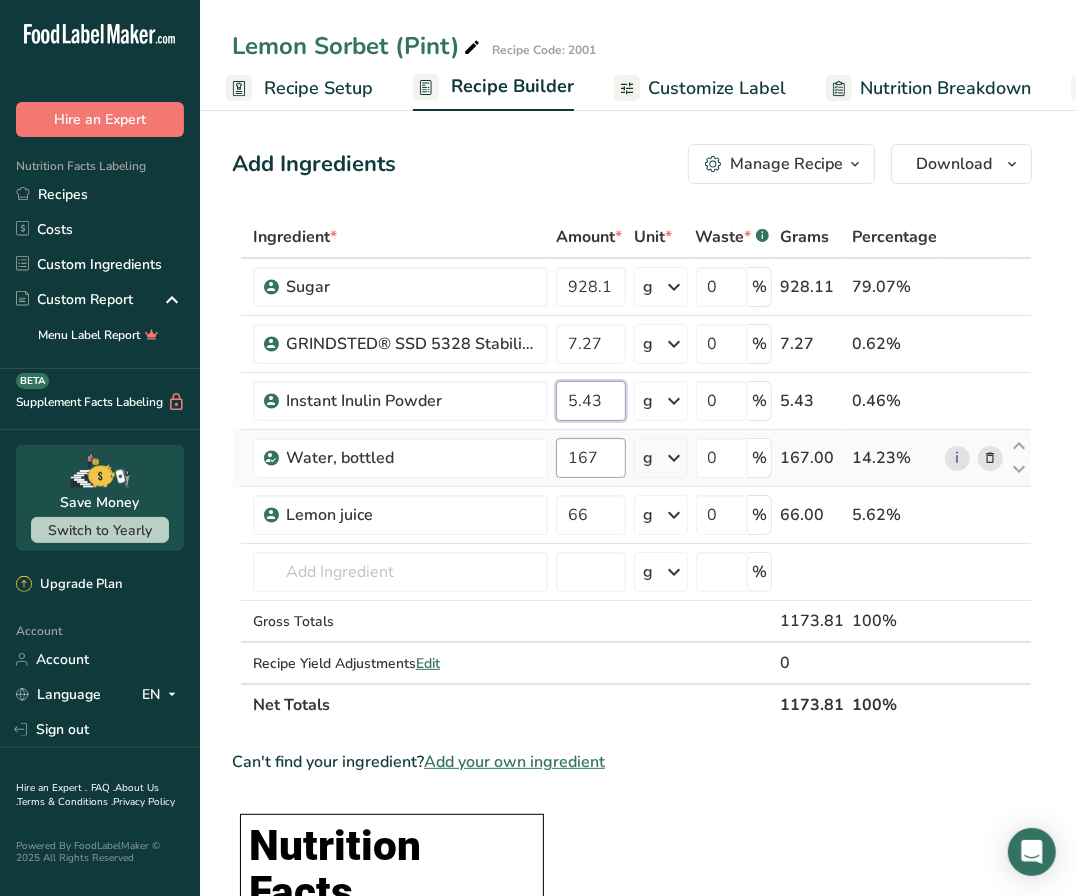 type on "5.43" 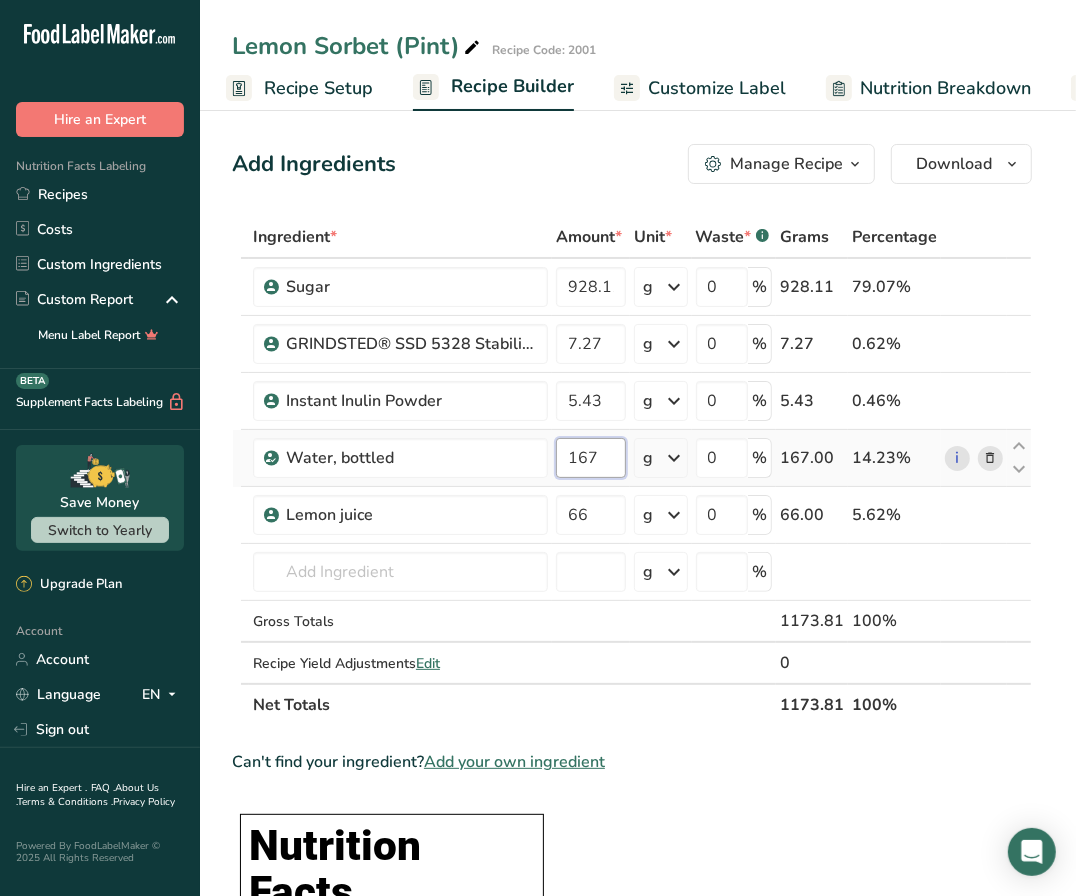 click on "Ingredient *
Amount *
Unit *
Waste *   .a-a{fill:#347362;}.b-a{fill:#fff;}          Grams
Percentage
Sugar
928.11
g
Weight Units
g
kg
mg
See more
Volume Units
l
mL
fl oz
See more
0
%
928.11
79.07%
GRINDSTED® SSD 5328 Stabilizer System
7.27
g
Weight Units
g
kg
mg
See more
Volume Units
l
mL
fl oz
See more
0
%
7.27
0.62%
Instant Inulin Powder
5.43" at bounding box center (632, 471) 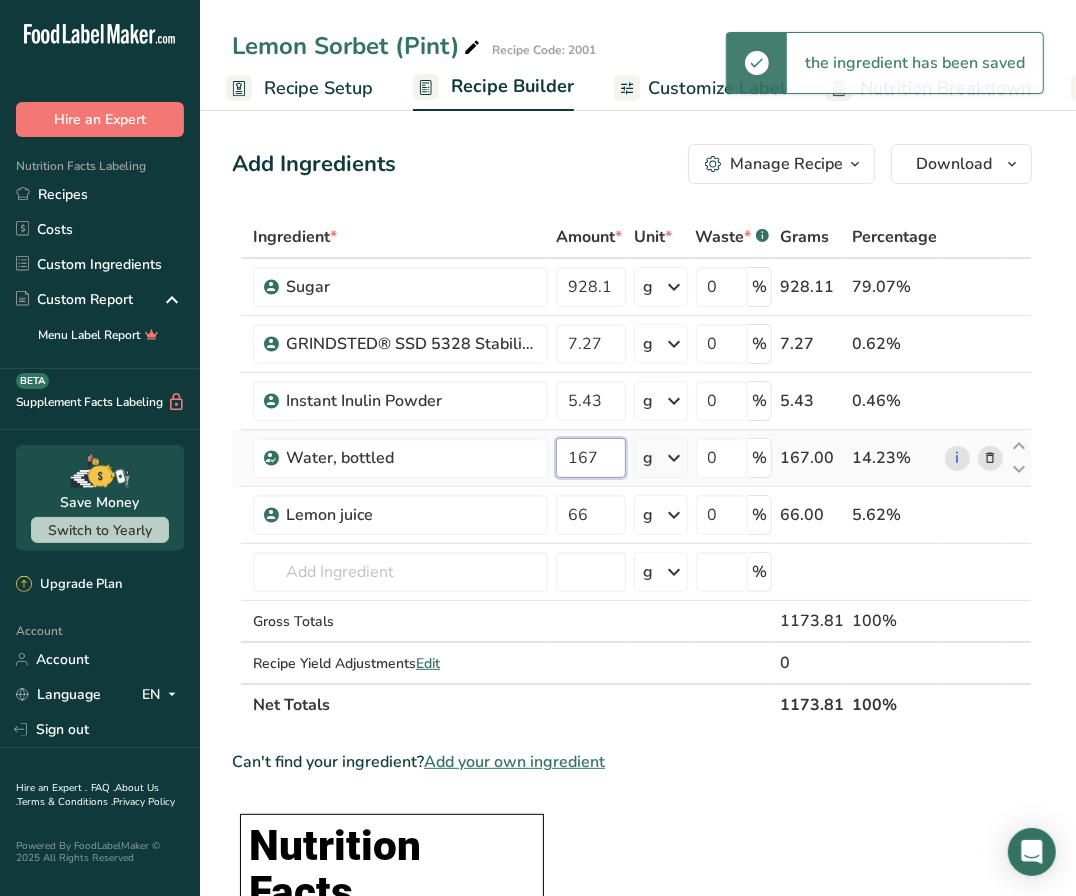 click on "167" at bounding box center [591, 458] 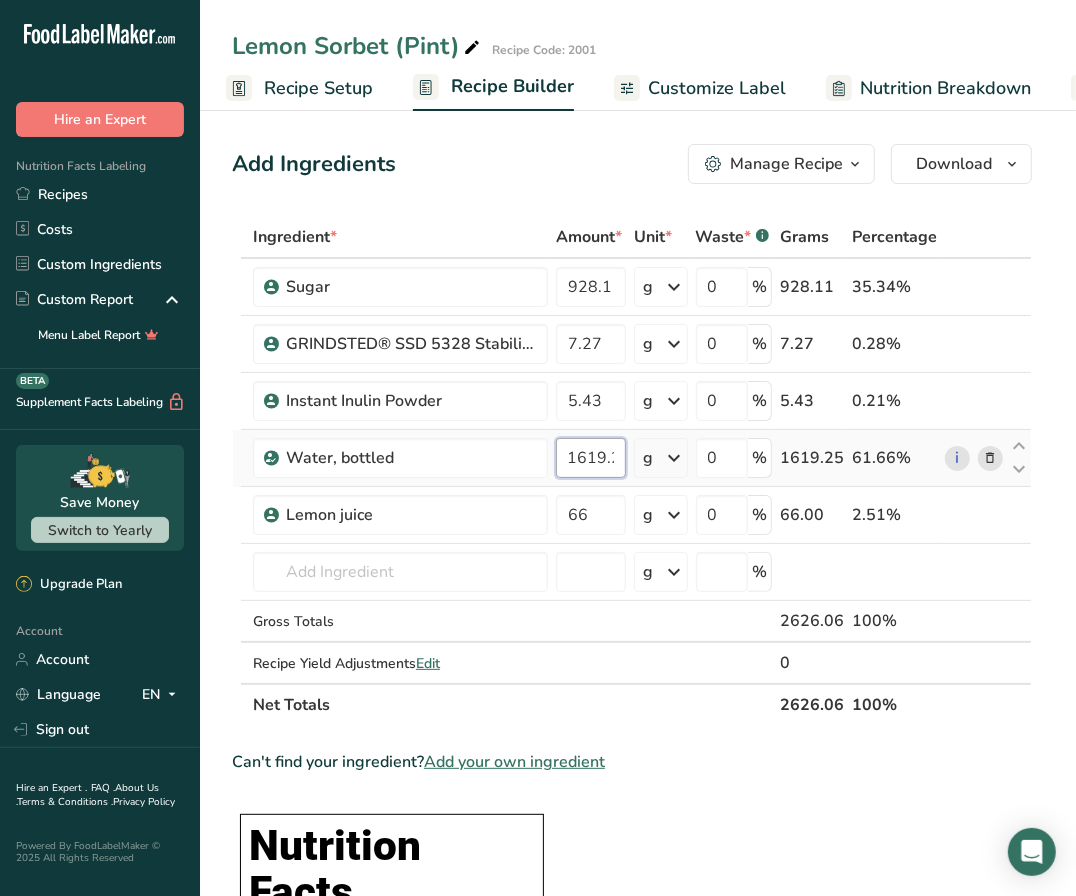 scroll, scrollTop: 0, scrollLeft: 11, axis: horizontal 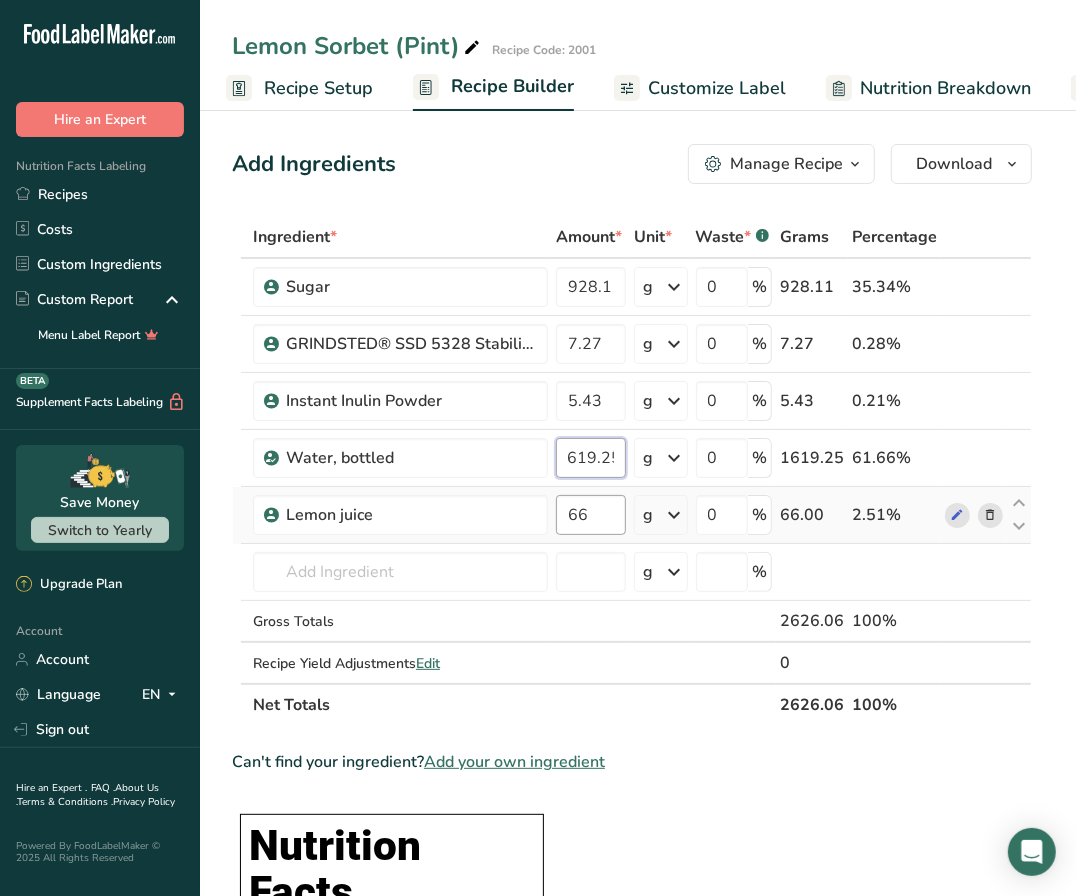 type on "1619.25" 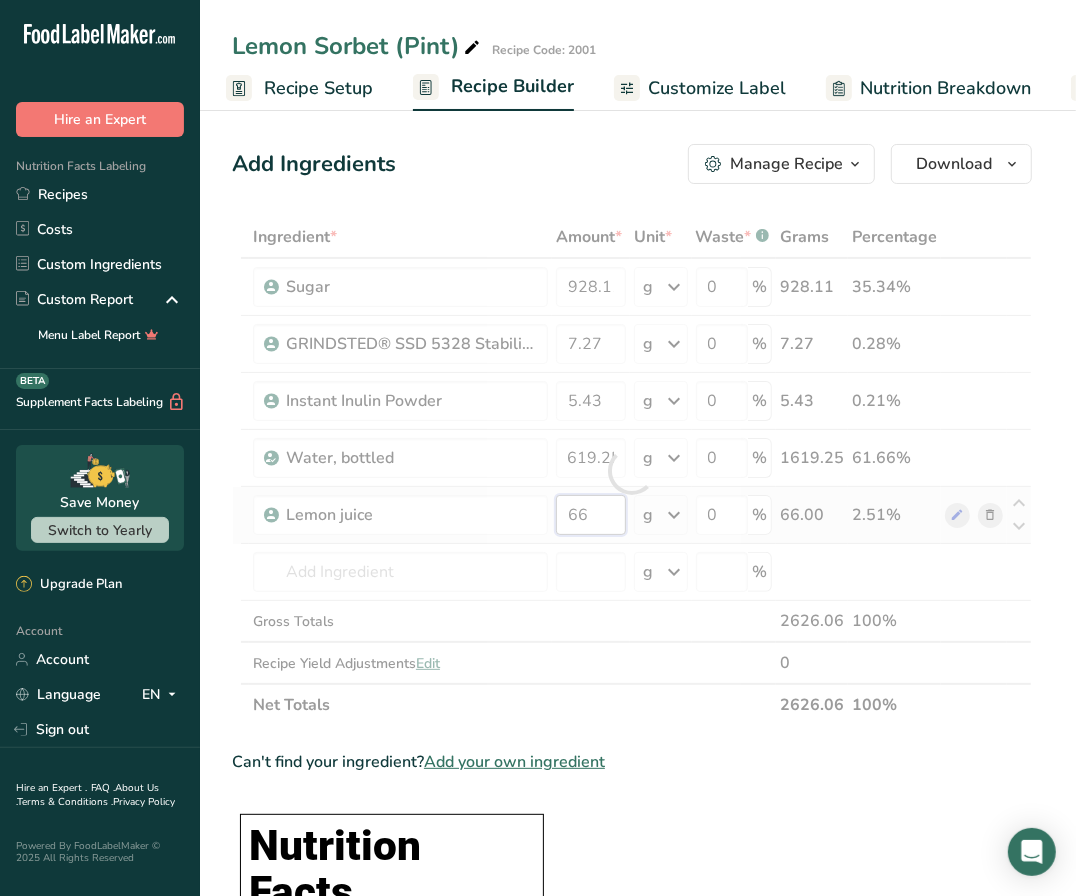 scroll, scrollTop: 0, scrollLeft: 0, axis: both 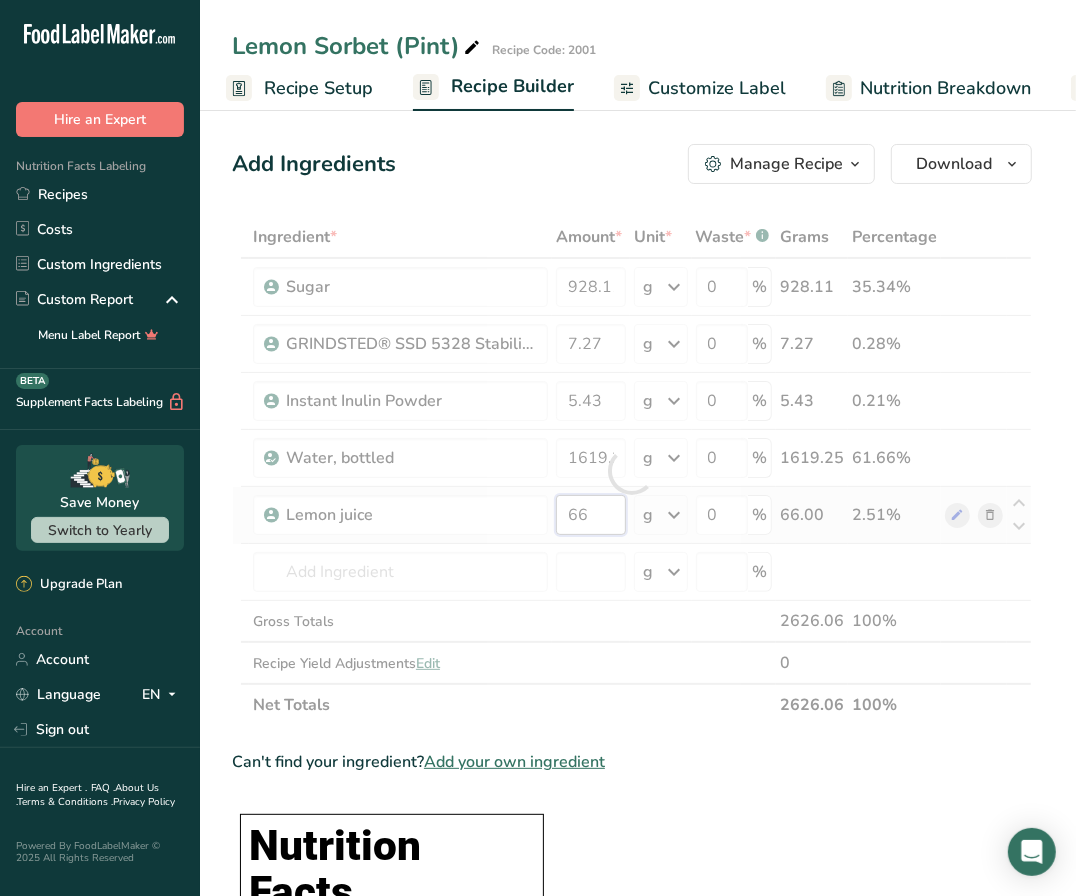 click on "Ingredient *
Amount *
Unit *
Waste *   .a-a{fill:#347362;}.b-a{fill:#fff;}          Grams
Percentage
Sugar
928.11
g
Weight Units
g
kg
mg
See more
Volume Units
l
mL
fl oz
See more
0
%
928.11
35.34%
GRINDSTED® SSD 5328 Stabilizer System
7.27
g
Weight Units
g
kg
mg
See more
Volume Units
l
mL
fl oz
See more
0
%
7.27
0.28%
Instant Inulin Powder
5.43" at bounding box center (632, 471) 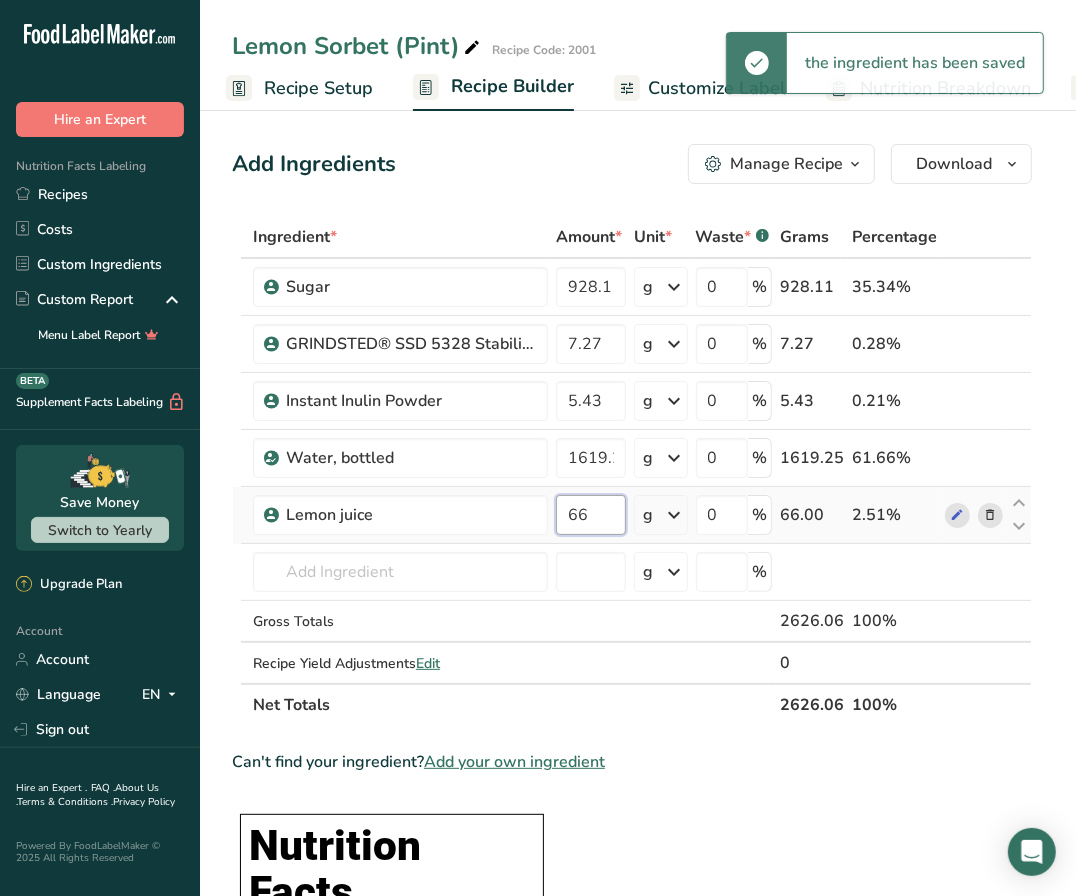 click on "66" at bounding box center (591, 515) 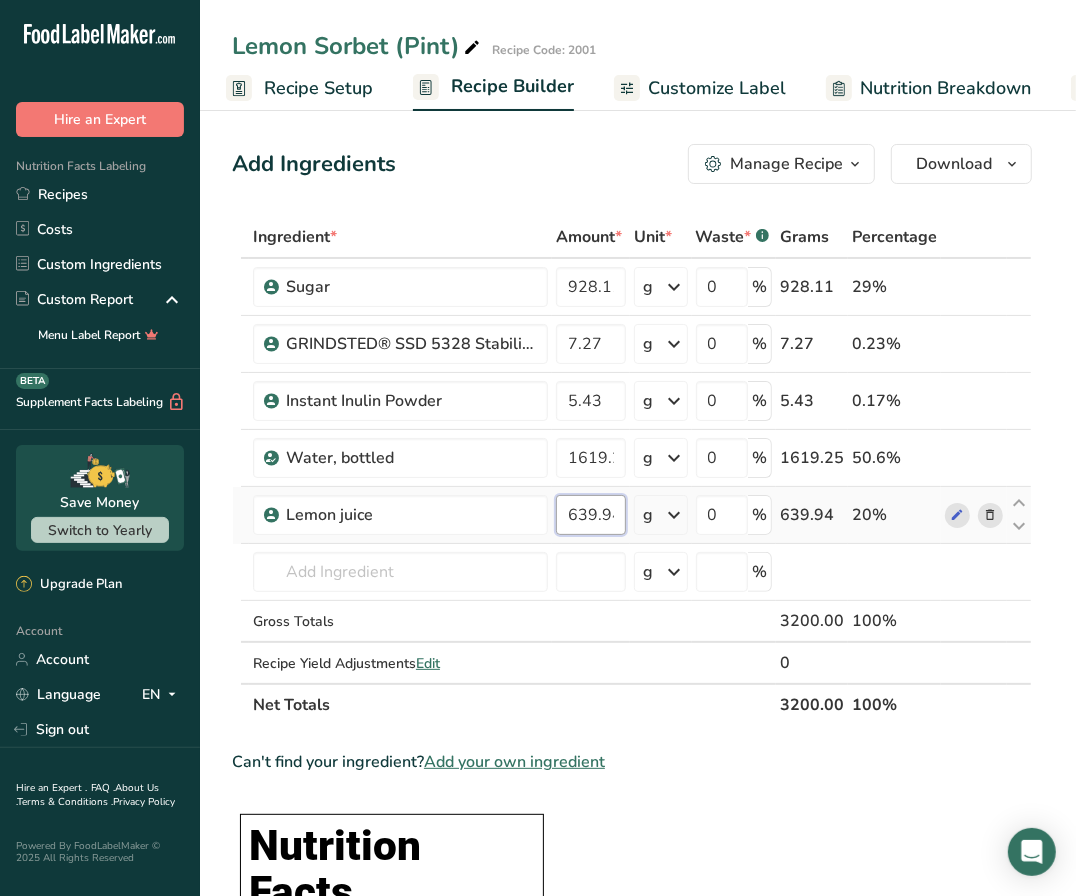scroll, scrollTop: 0, scrollLeft: 1, axis: horizontal 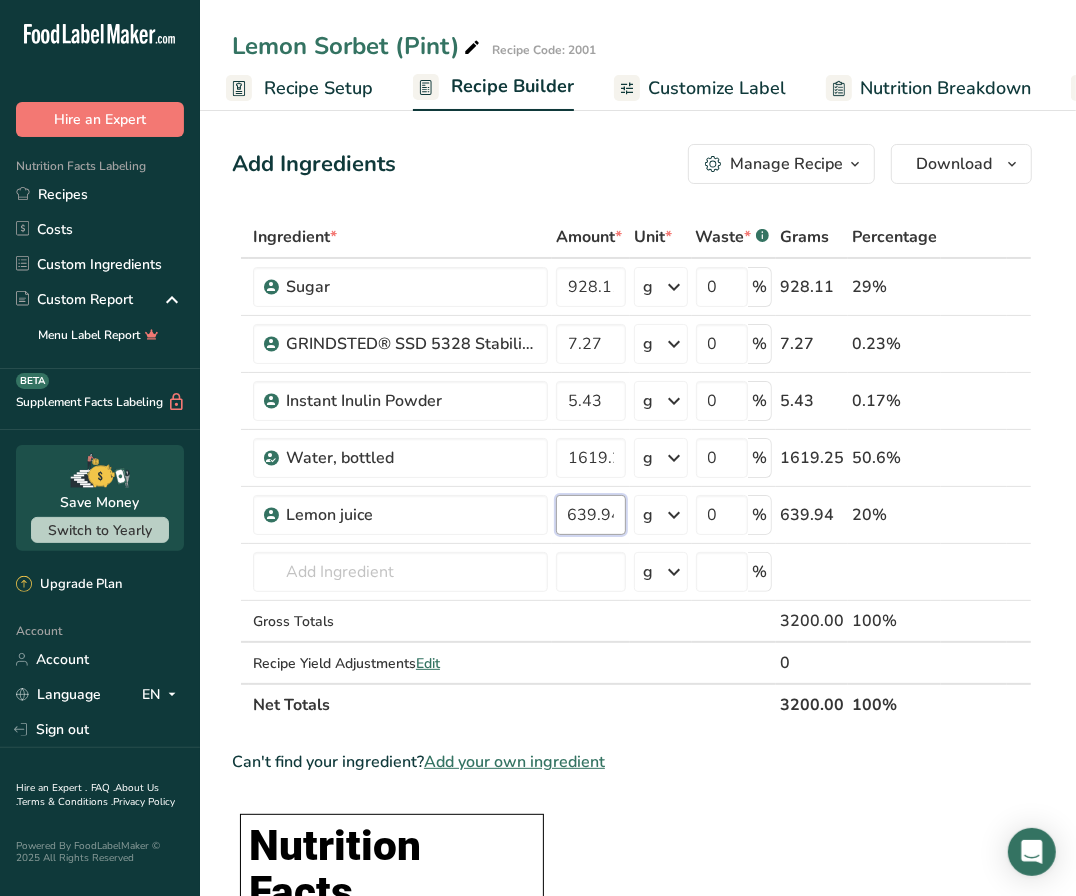 type on "639.94" 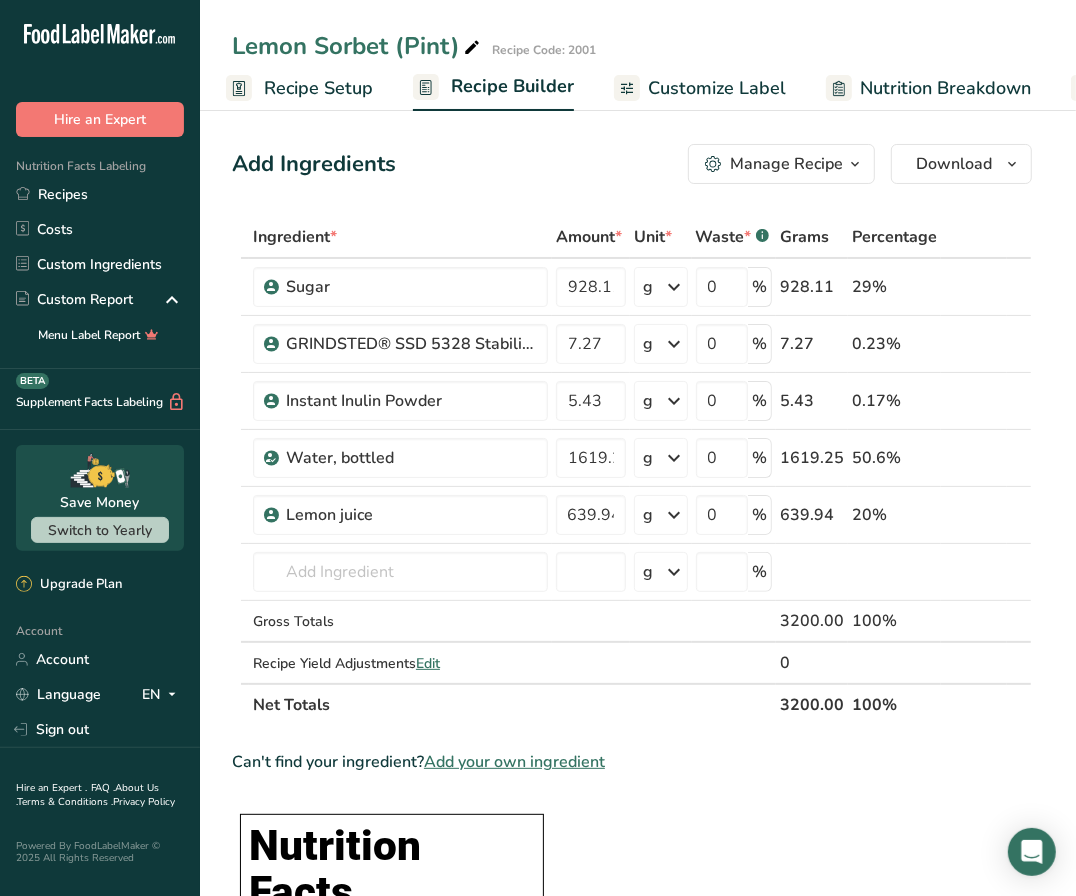 click on "Ingredient *
Amount *
Unit *
Waste *   .a-a{fill:#347362;}.b-a{fill:#fff;}          Grams
Percentage
Sugar
928.11
g
Weight Units
g
kg
mg
See more
Volume Units
l
mL
fl oz
See more
0
%
928.11
29%
GRINDSTED® SSD 5328 Stabilizer System
7.27
g
Weight Units
g
kg
mg
See more
Volume Units
l
mL
fl oz
See more
0
%
7.27
0.23%
5.43
g" at bounding box center [632, 1171] 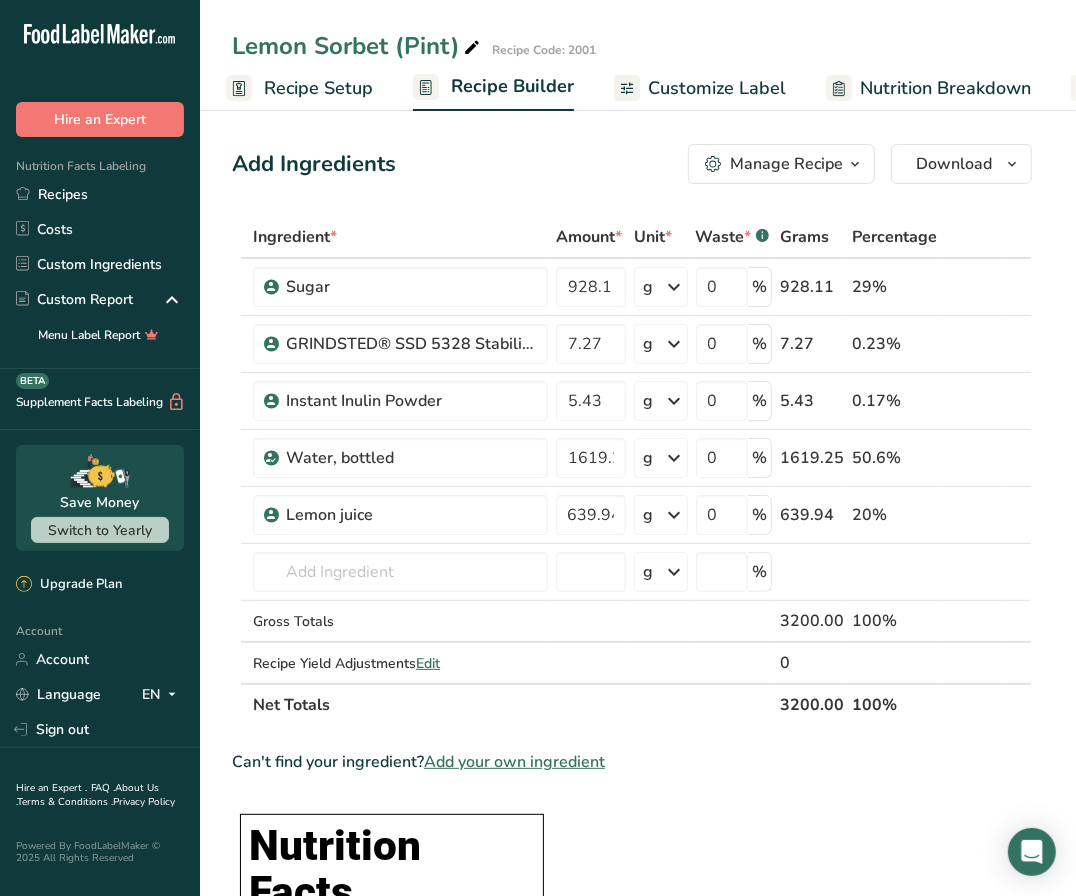 scroll, scrollTop: 0, scrollLeft: 0, axis: both 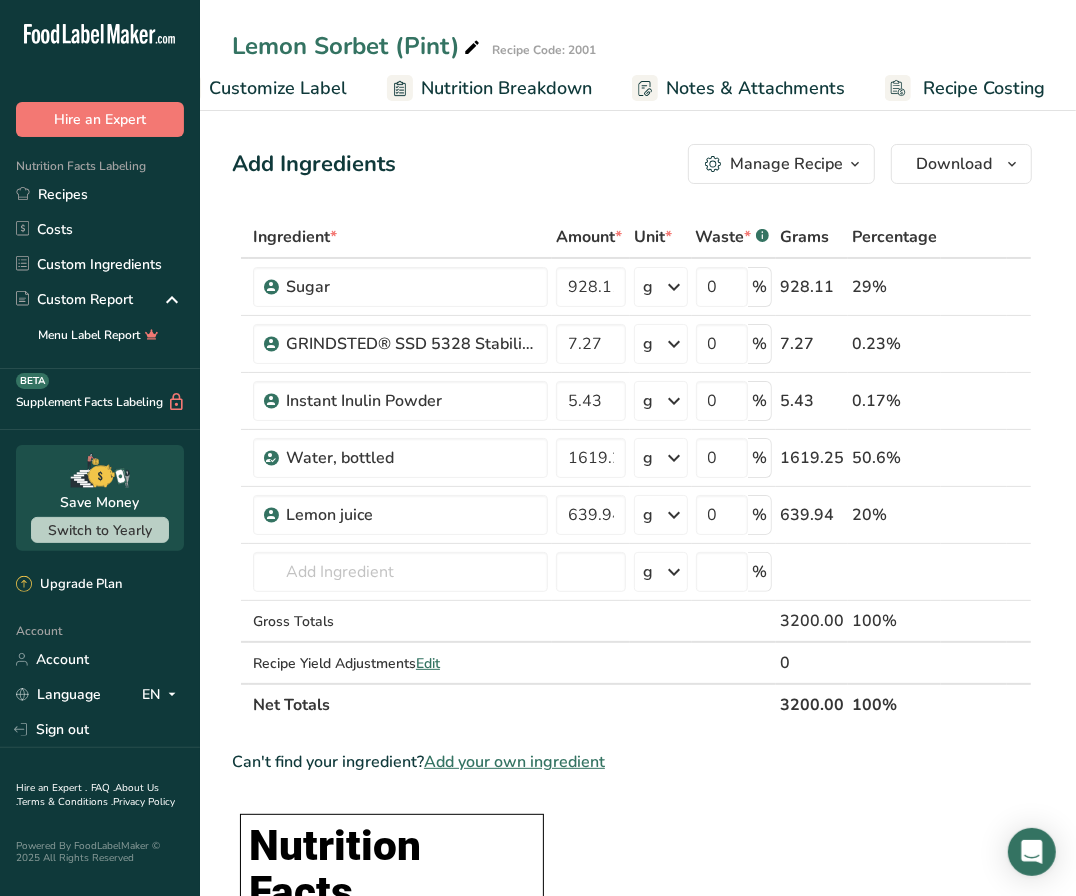 click on "Recipe Costing" at bounding box center [984, 88] 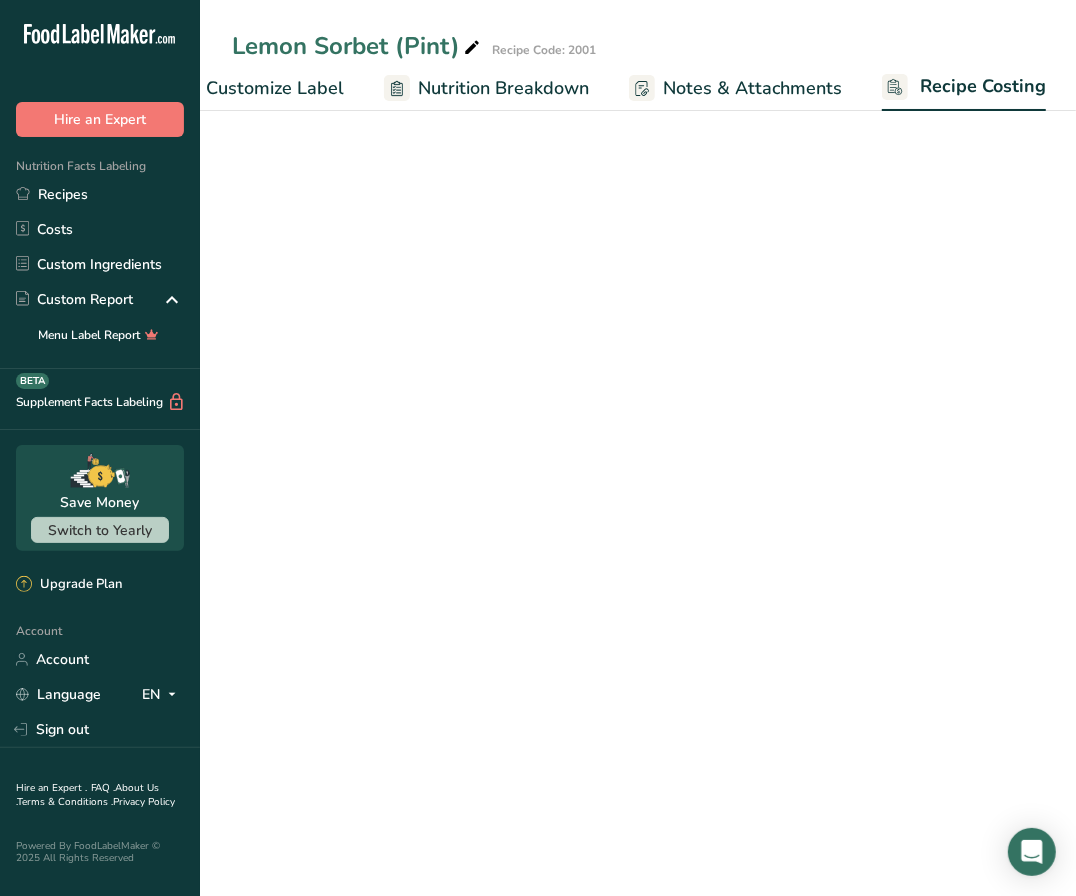 select on "12" 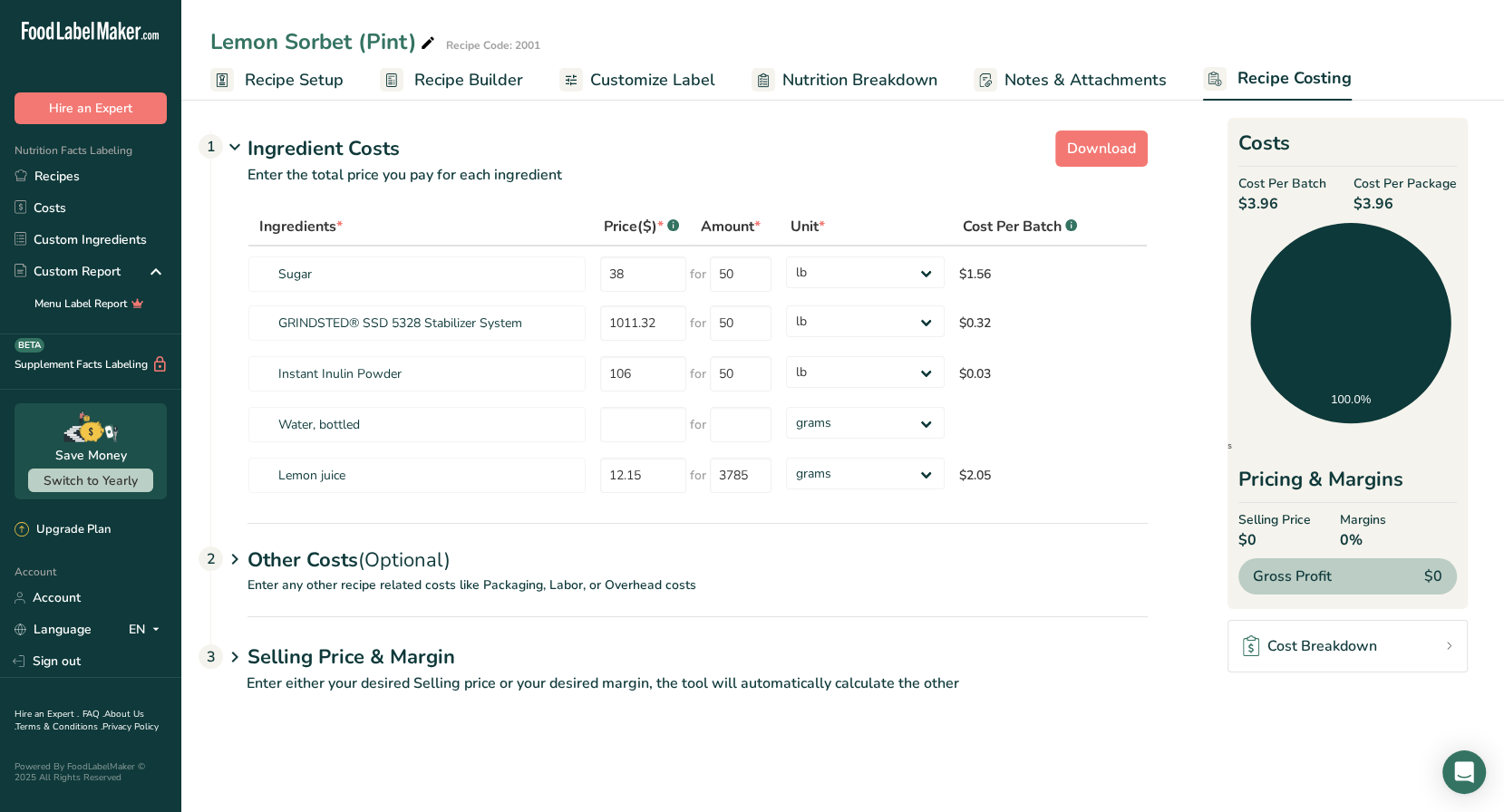 scroll, scrollTop: 0, scrollLeft: 0, axis: both 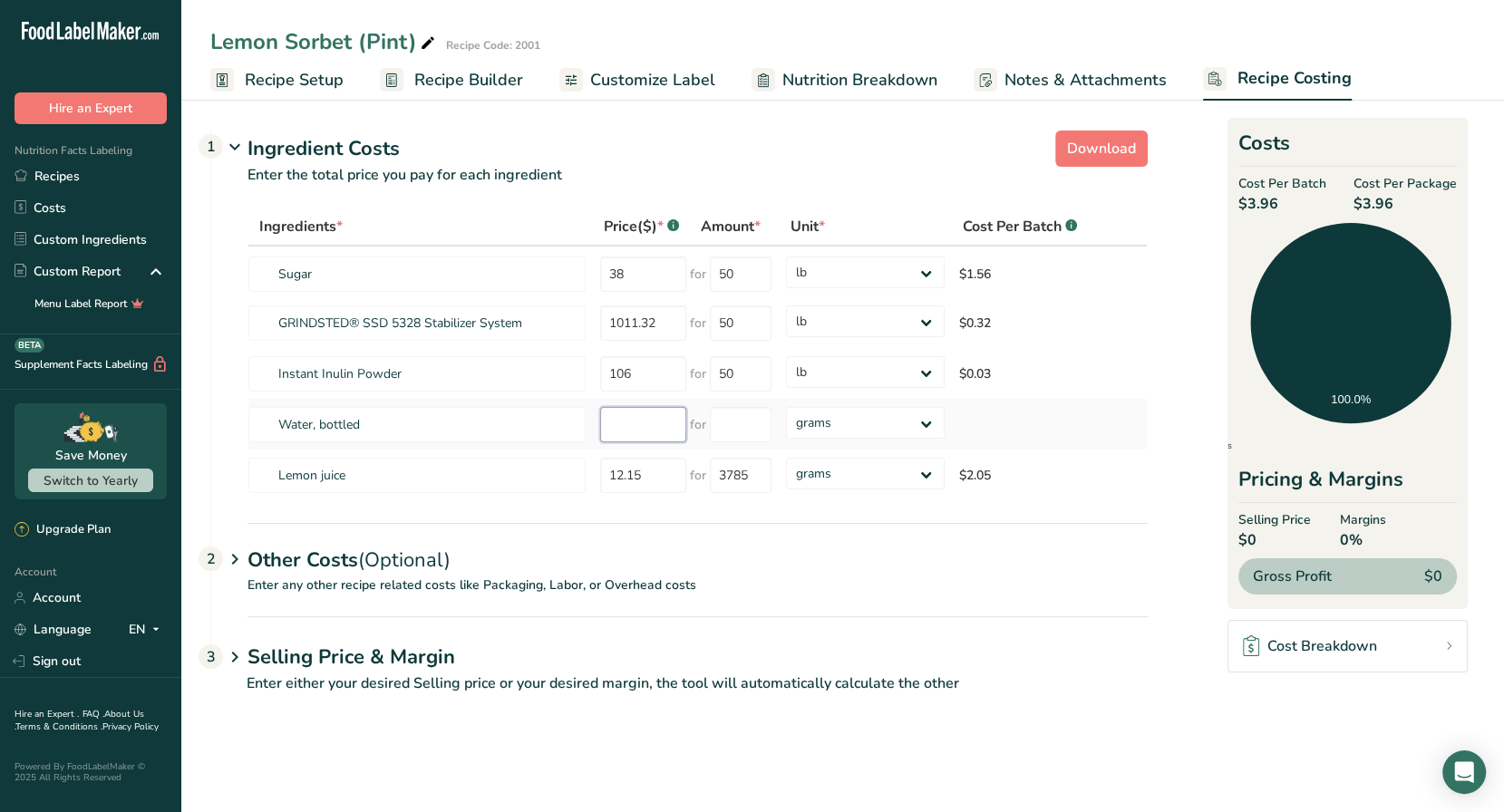 click at bounding box center (643, 424) 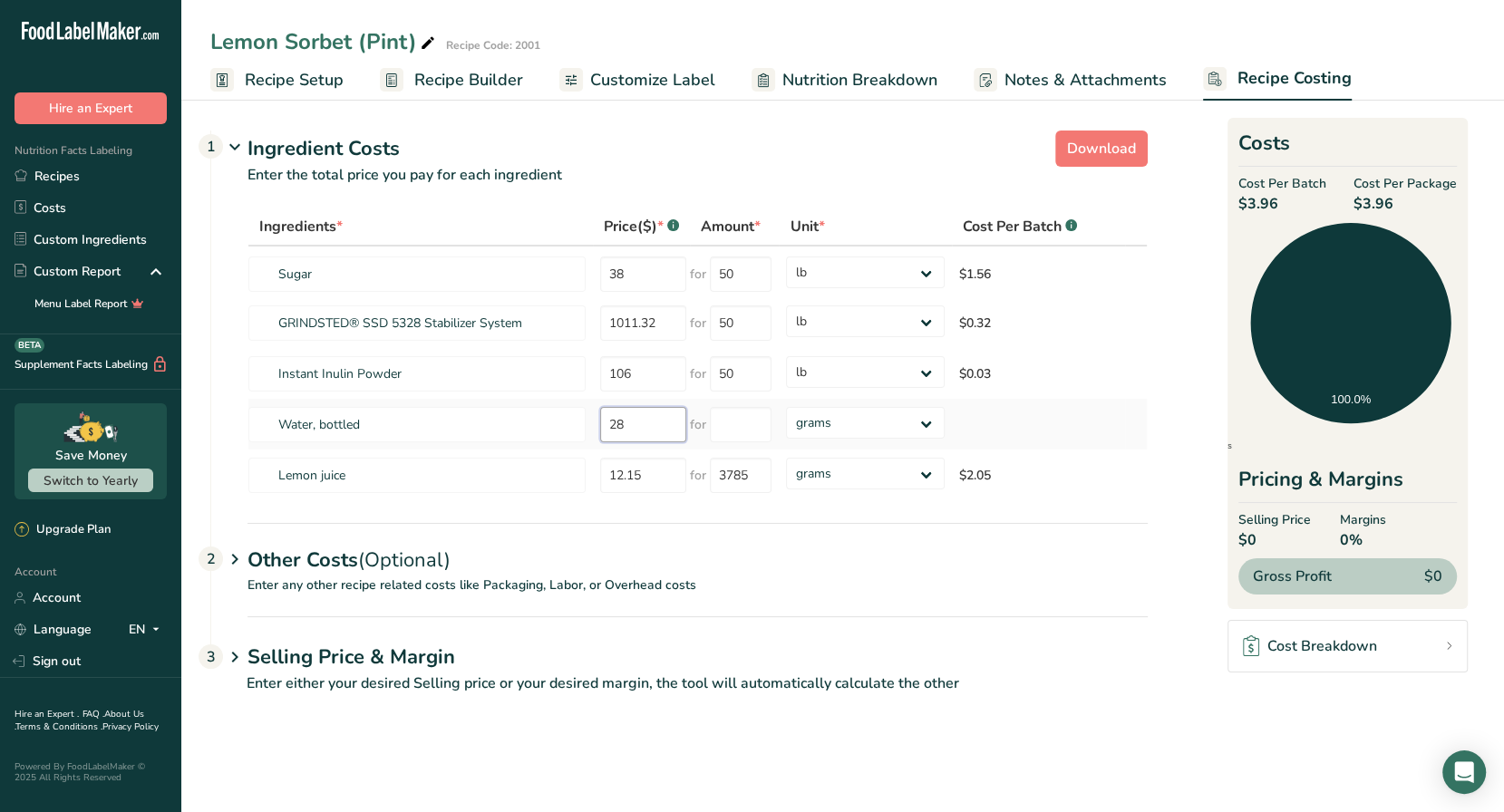 type on "2" 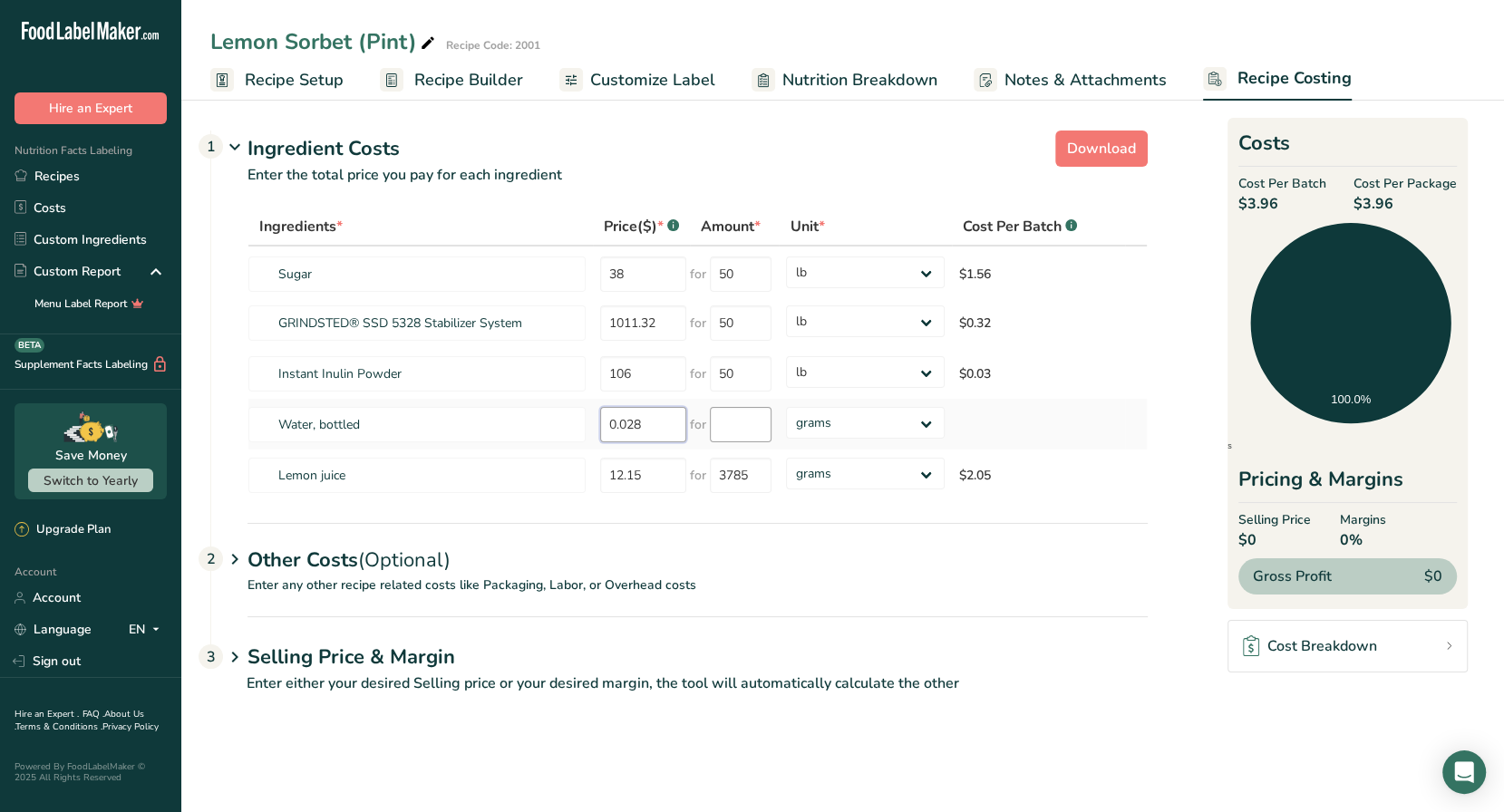 type on "0.028" 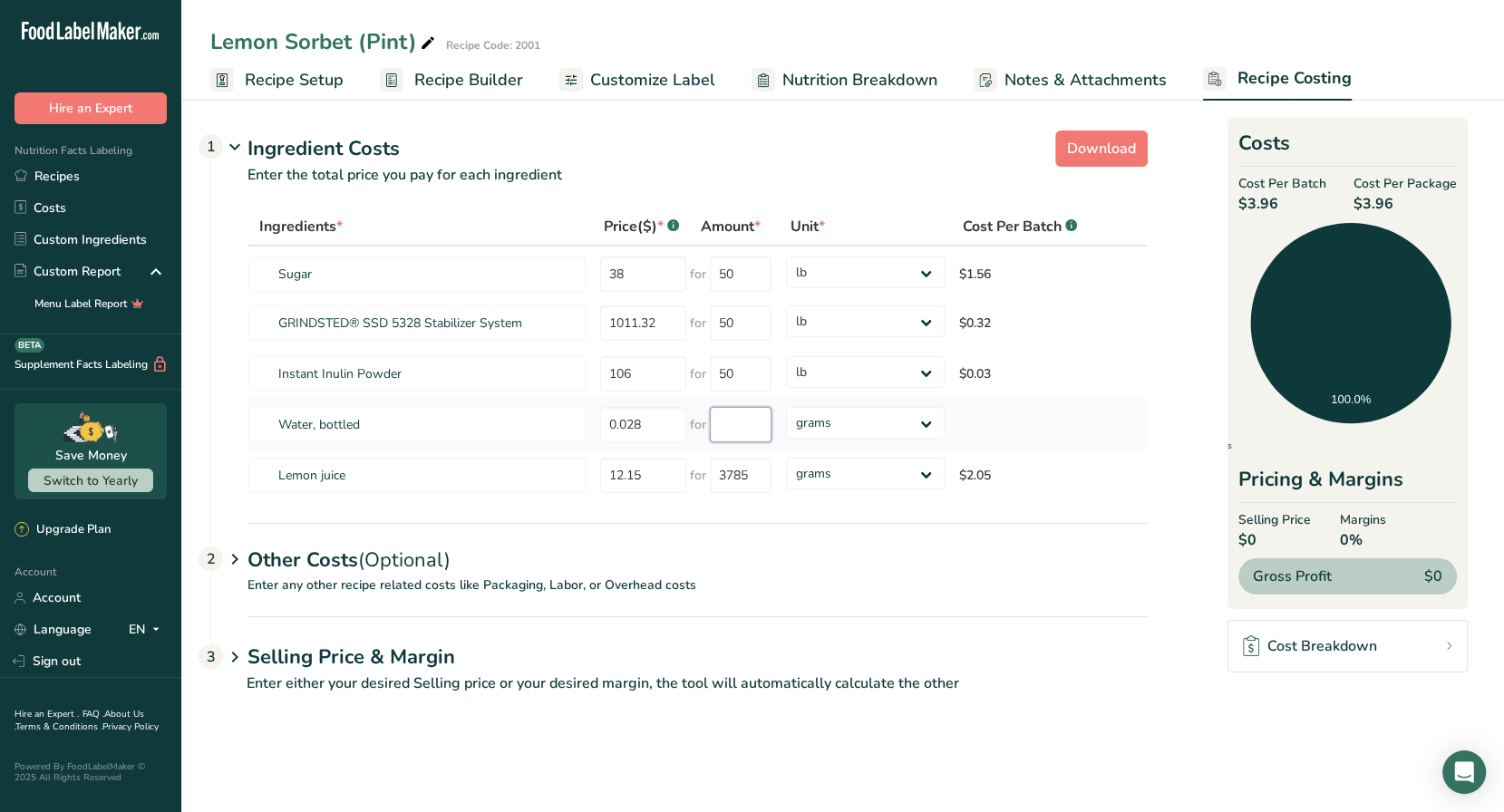 click at bounding box center (741, 424) 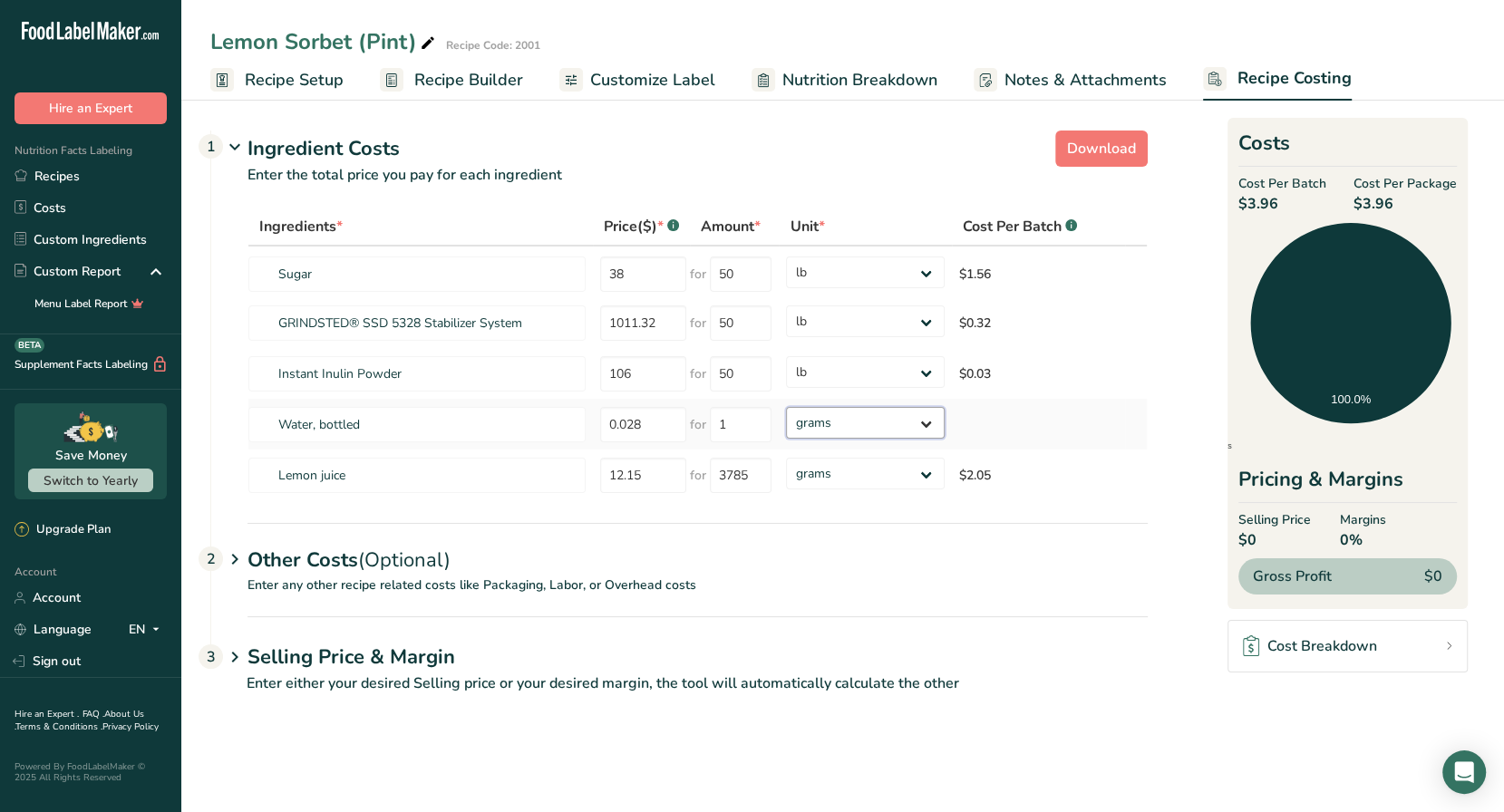 click on "Ingredients *
Price($) *   .a-a{fill:#347362;}.b-a{fill:#fff;}
Amount *
Unit *
Cost Per Batch
.a-a{fill:#347362;}.b-a{fill:#fff;}            Sugar   38
for
50
grams
kg
mg
mcg
lb
oz
$1.56
GRINDSTED® SSD 5328 Stabilizer System   1011.32
for
50
grams
kg
mg
mcg
lb
oz
$0.32
Instant Inulin Powder   106
for
50
grams
kg
mg
mcg
lb
oz
$0.03
Water, bottled   0.028
for
1
grams" at bounding box center [697, 354] 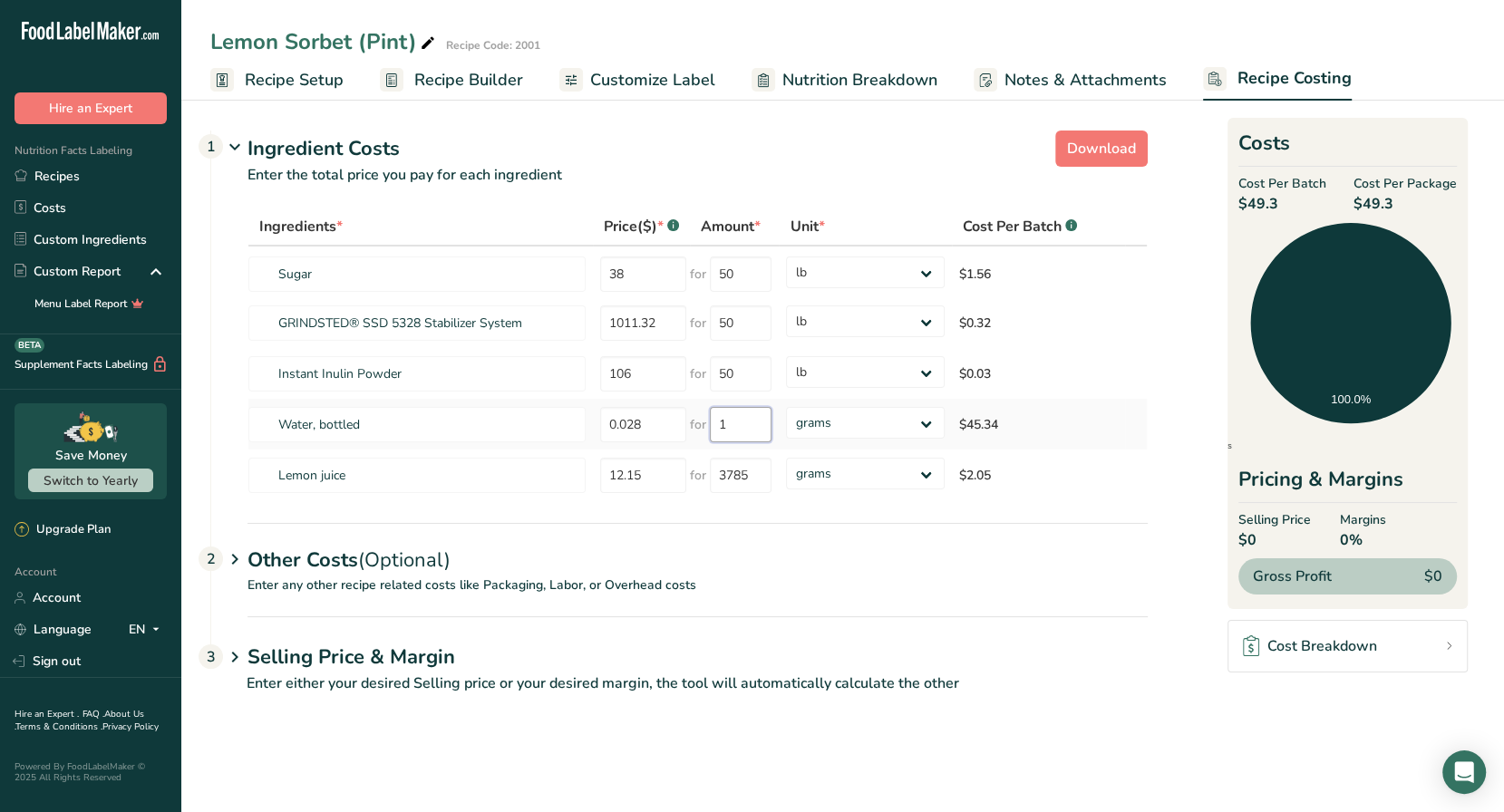 drag, startPoint x: 763, startPoint y: 423, endPoint x: 697, endPoint y: 422, distance: 66.00758 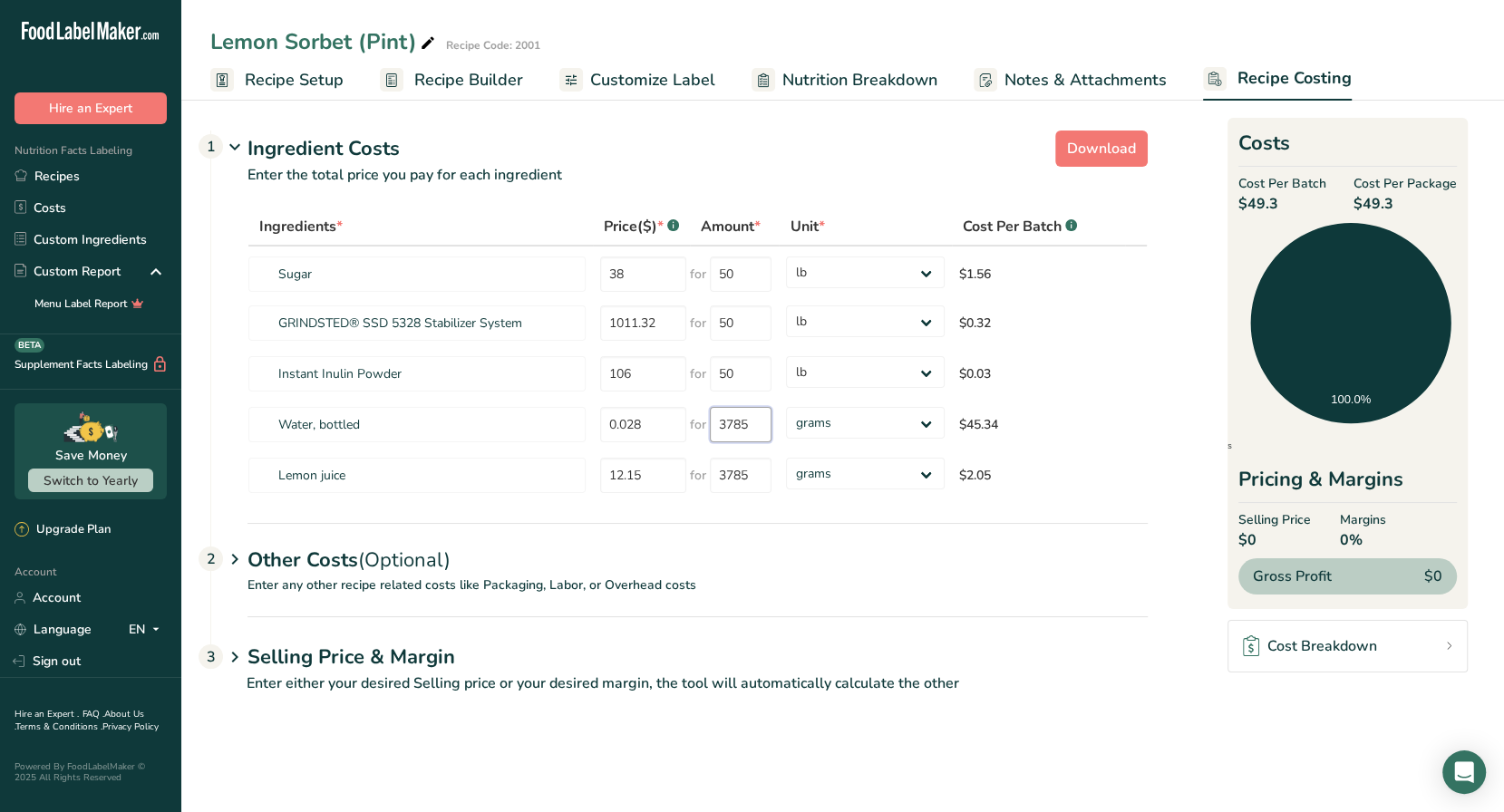 type on "3785" 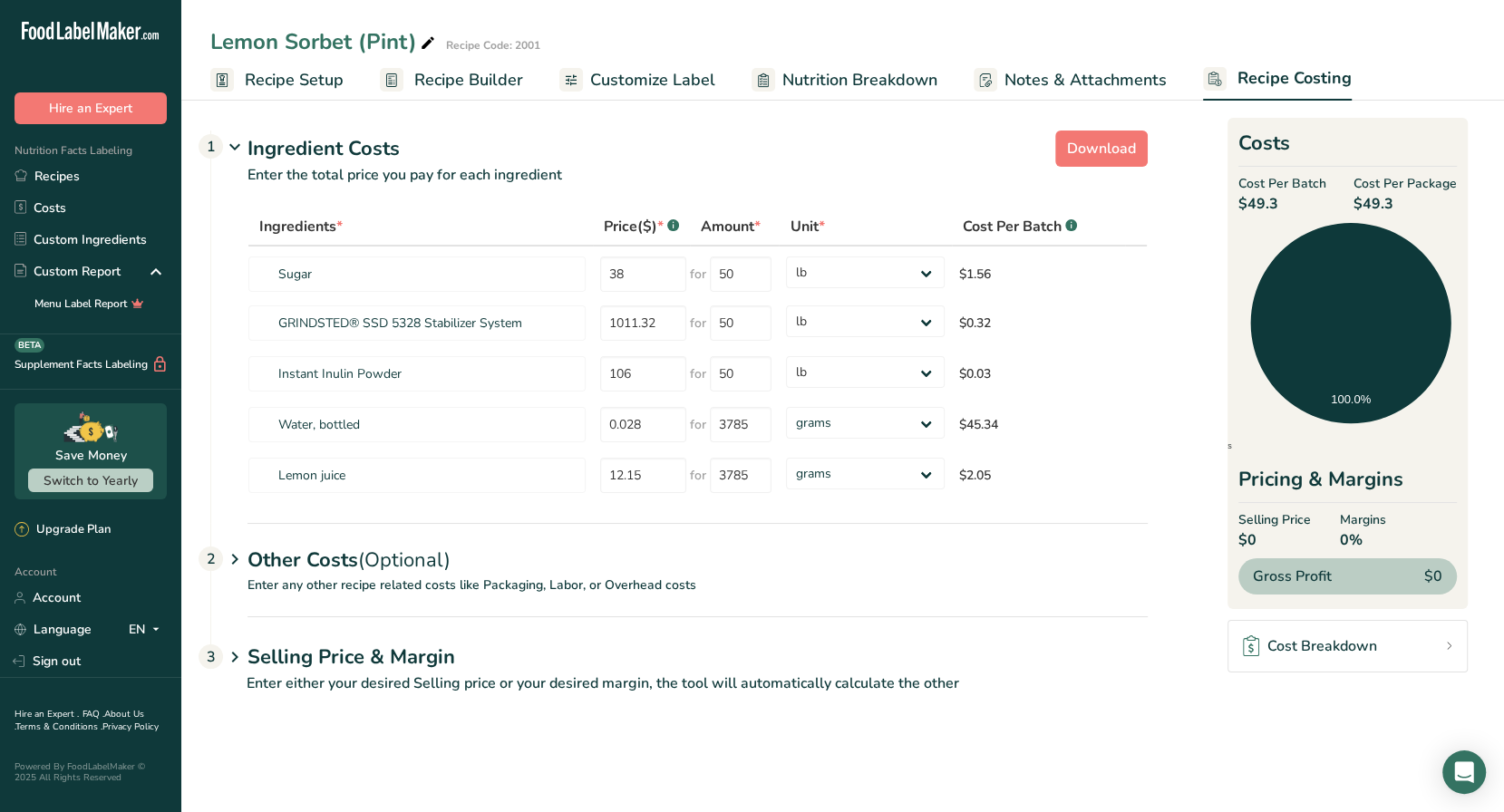 click on "Enter either your desired Selling price or your desired margin, the tool will automatically calculate the other" at bounding box center (679, 694) 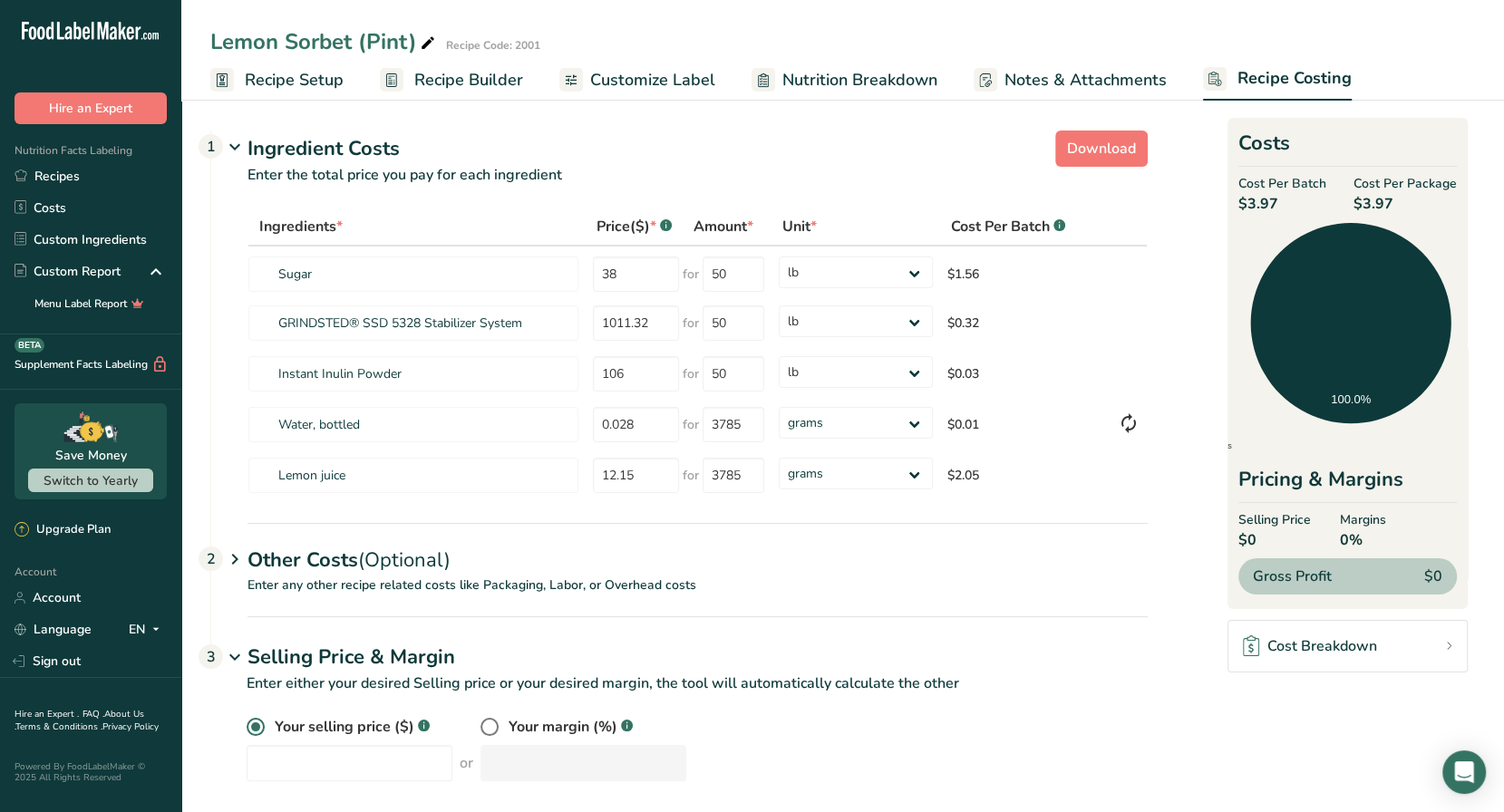 click on "Enter any other recipe related costs like Packaging, Labor, or Overhead costs" at bounding box center (679, 595) 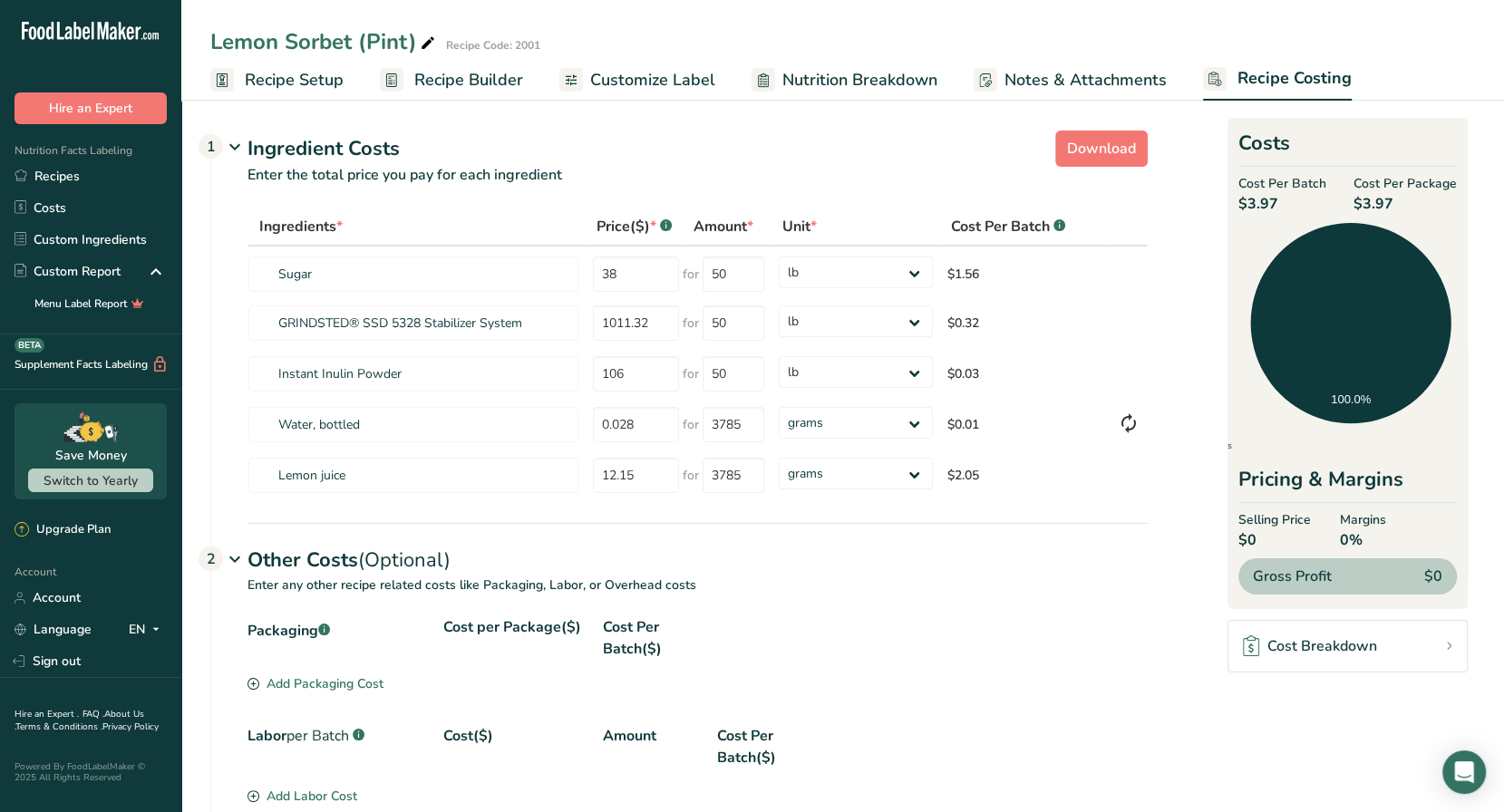 click on "Packaging
.a-a{fill:#347362;}.b-a{fill:#fff;}
Cost per Package($)
Cost Per Batch($)" at bounding box center (697, 645) 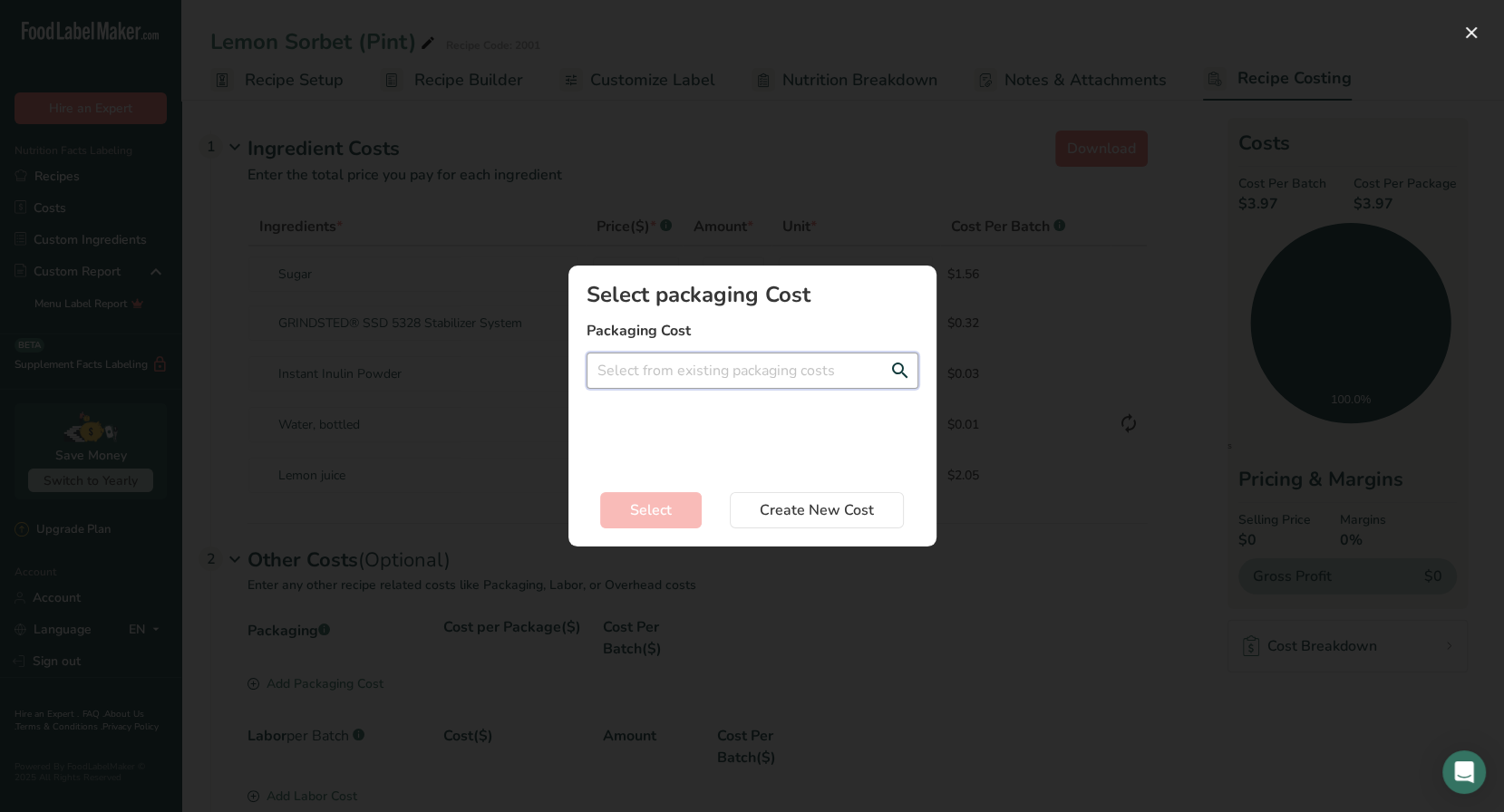 click at bounding box center (752, 371) 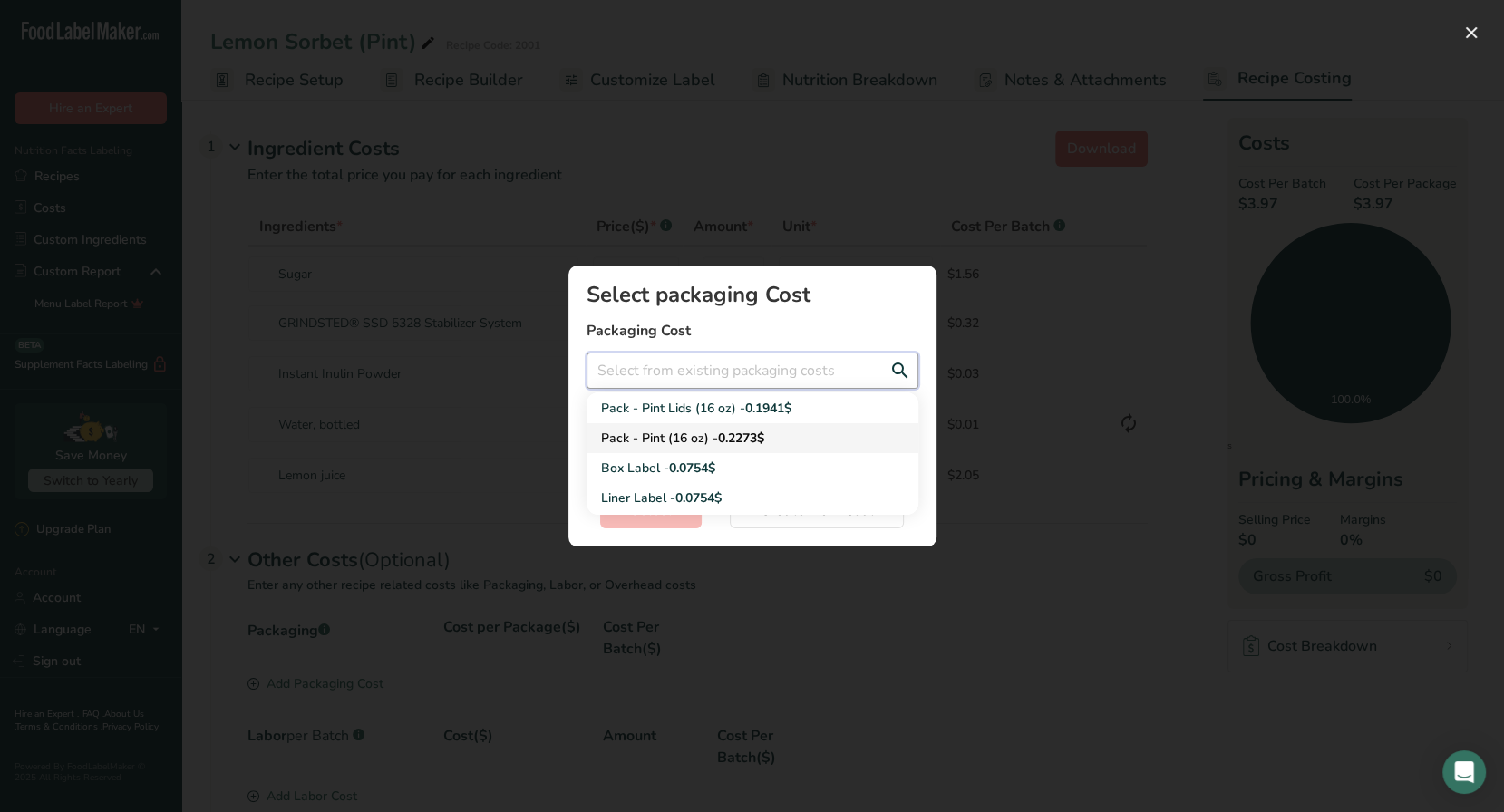 scroll, scrollTop: 209, scrollLeft: 0, axis: vertical 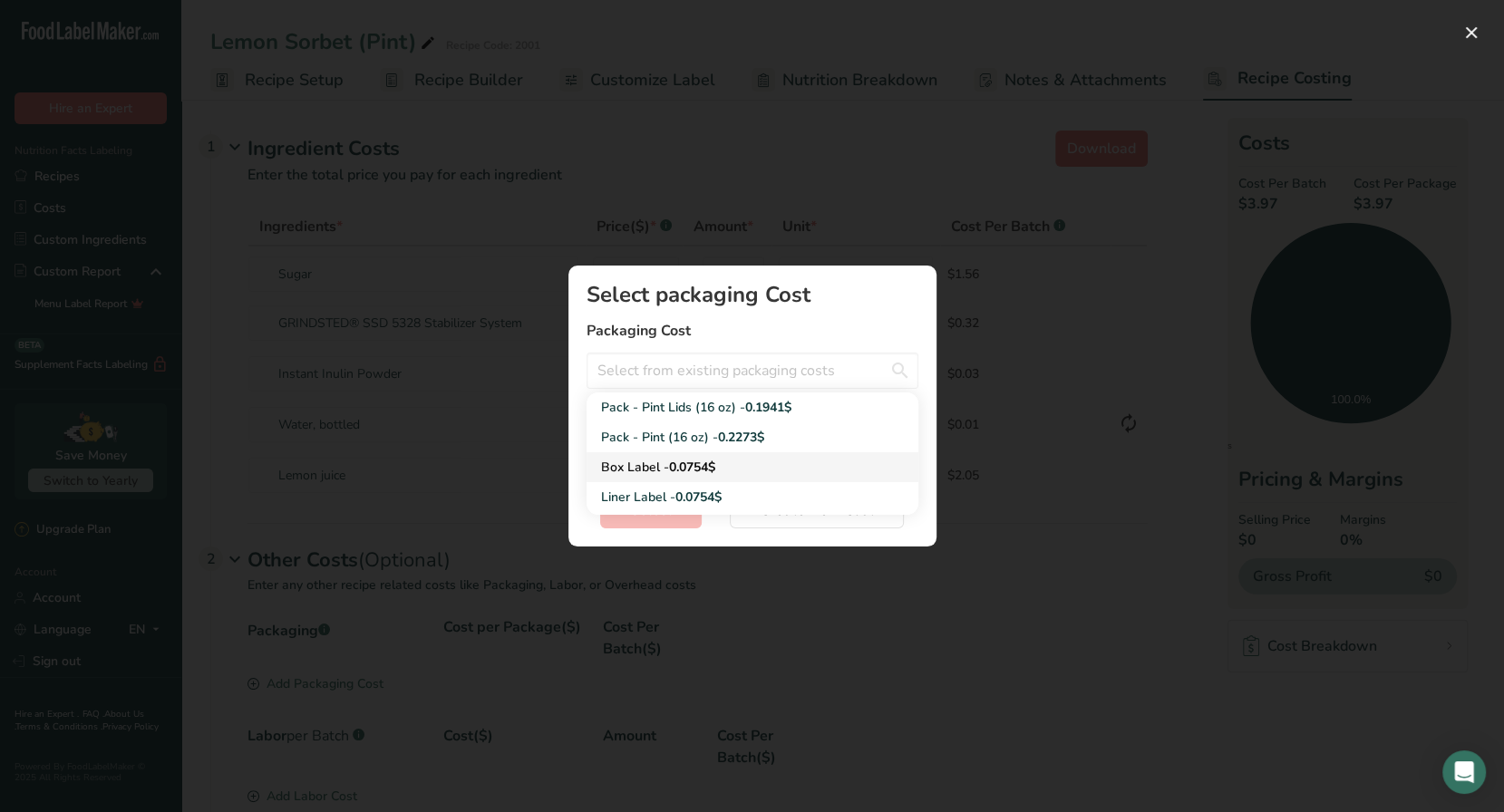 click on "Box Label -  0.0754$" at bounding box center [738, 467] 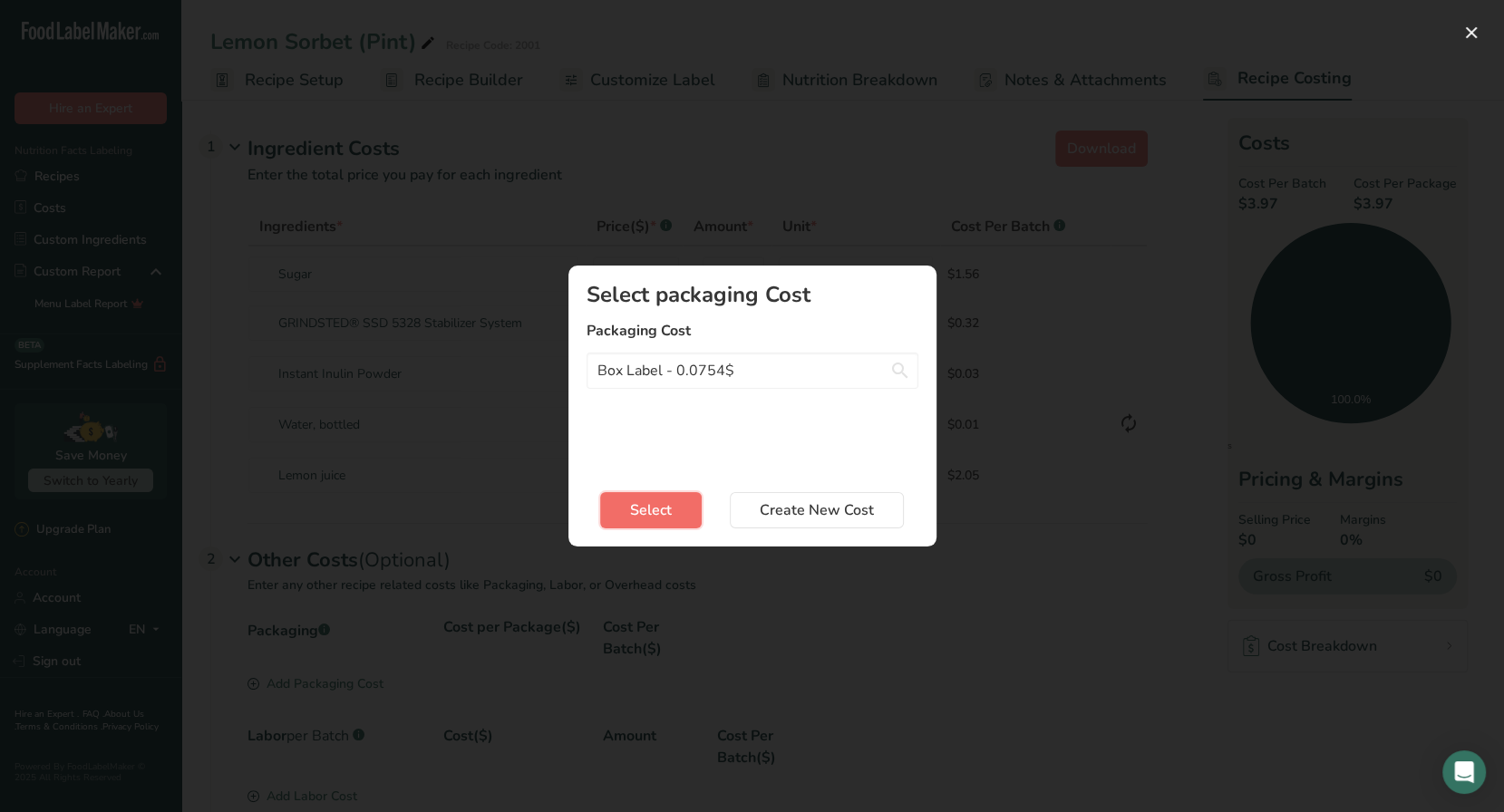 click on "Select" at bounding box center [651, 510] 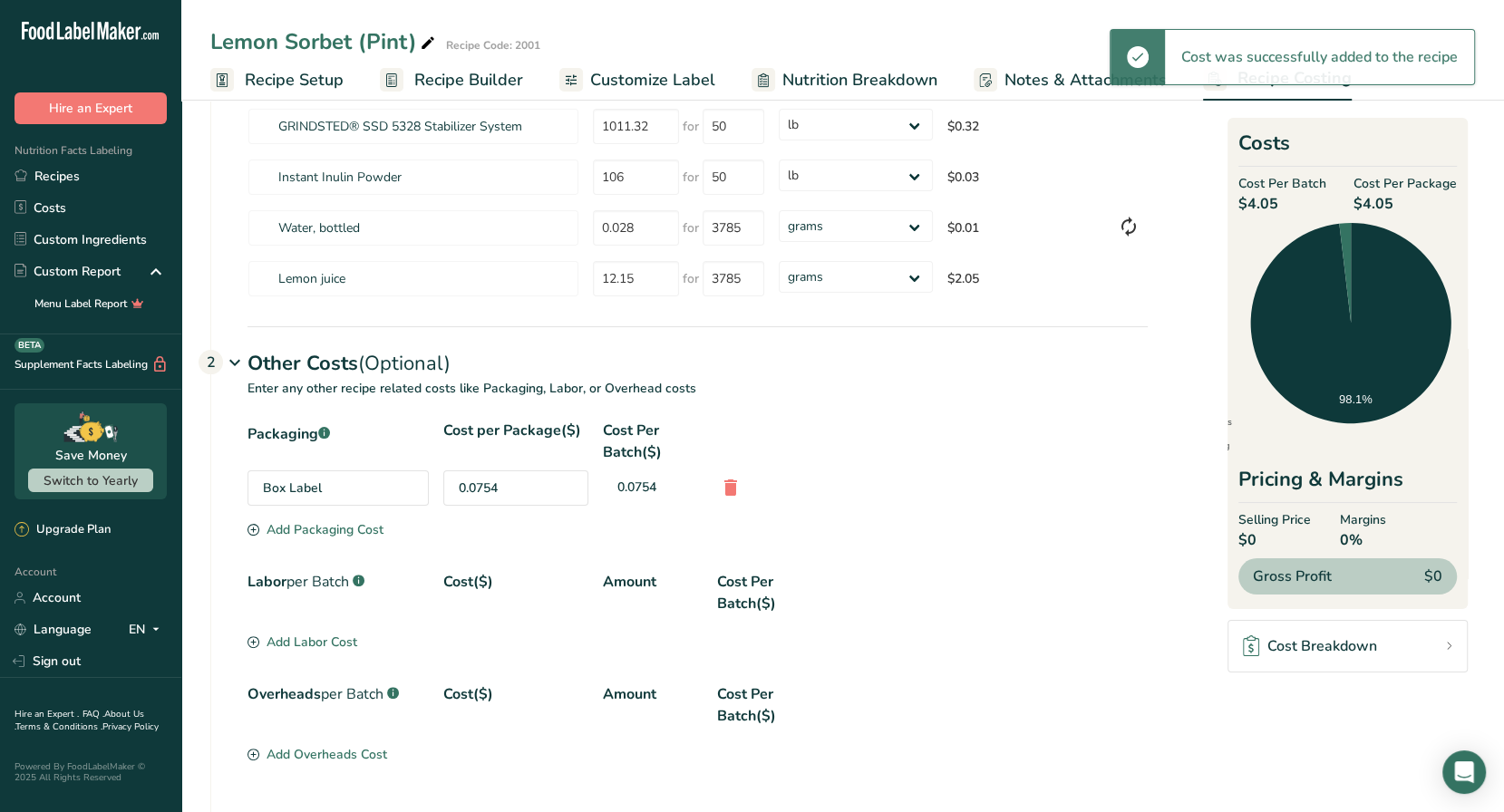scroll, scrollTop: 200, scrollLeft: 0, axis: vertical 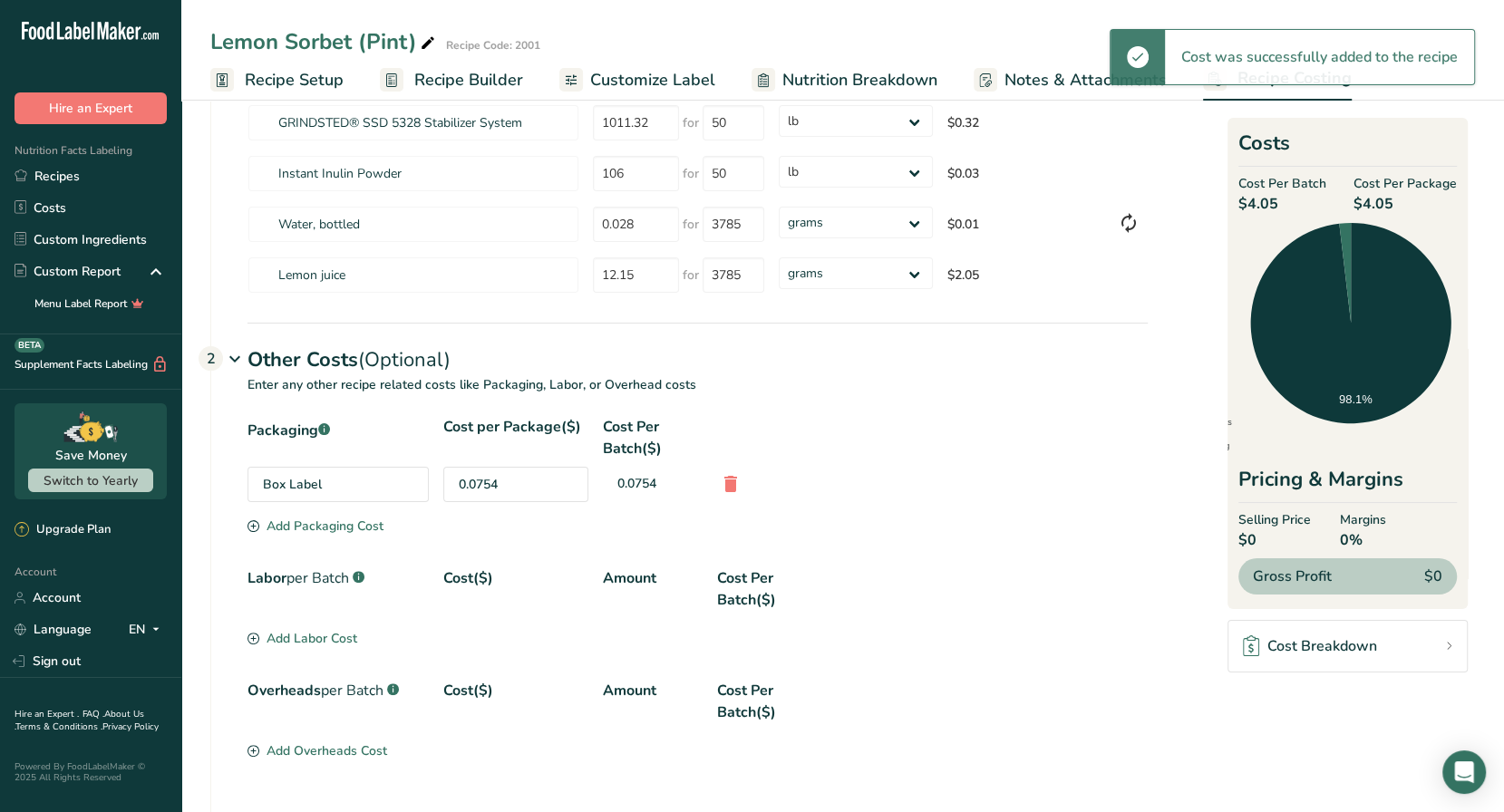 click on "Add Packaging Cost" at bounding box center [315, 526] 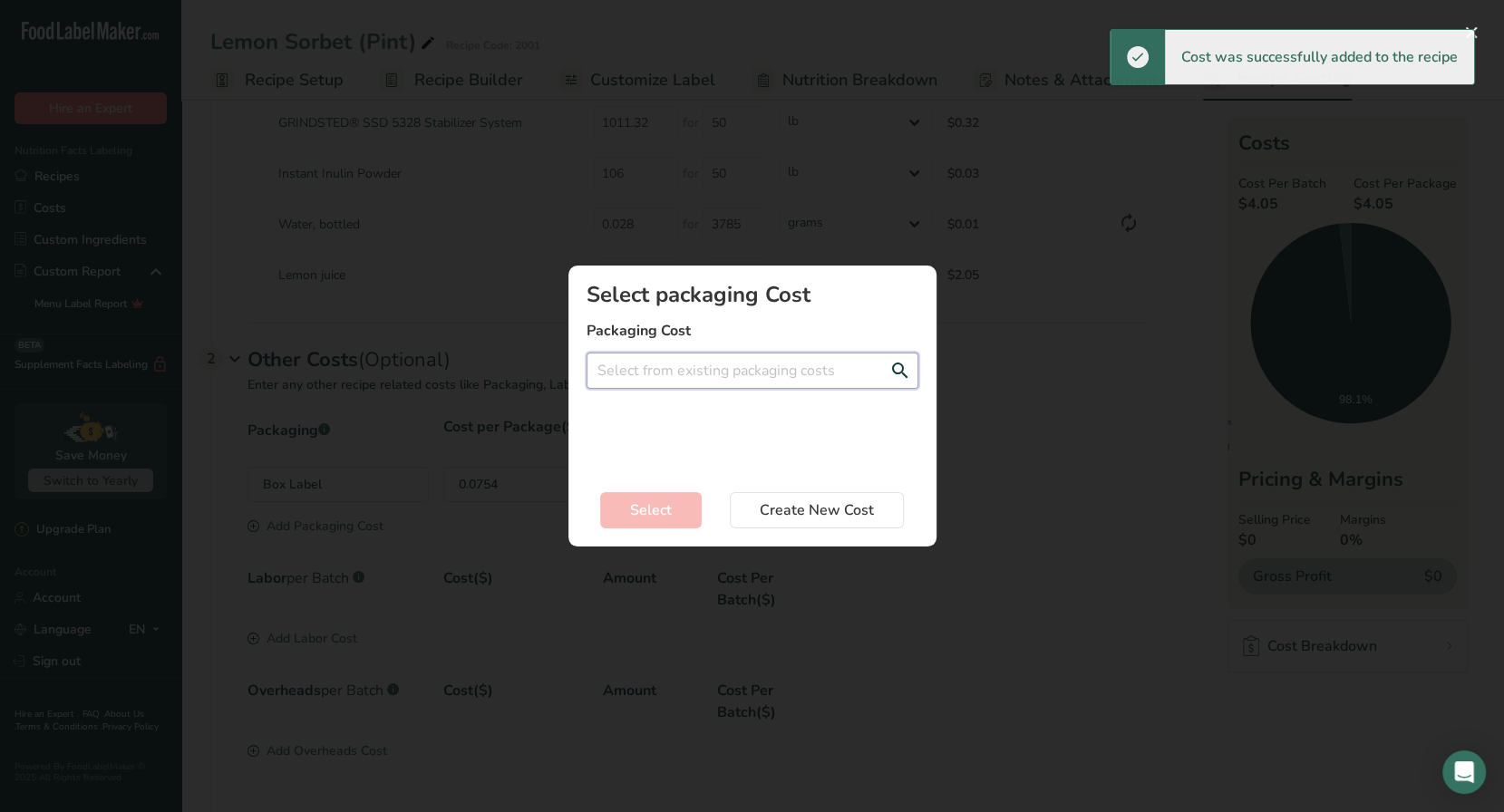 click at bounding box center [752, 371] 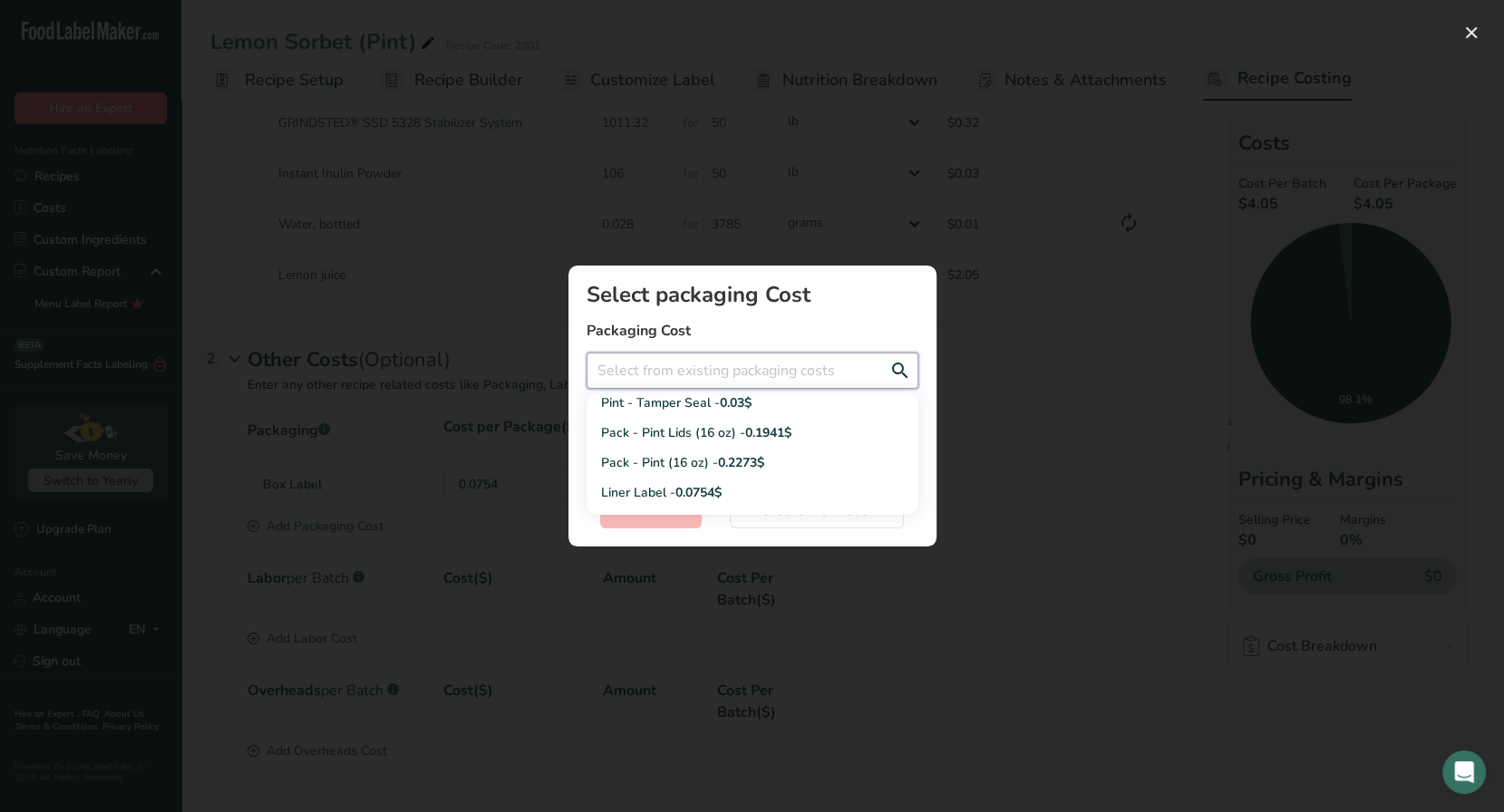 scroll, scrollTop: 192, scrollLeft: 0, axis: vertical 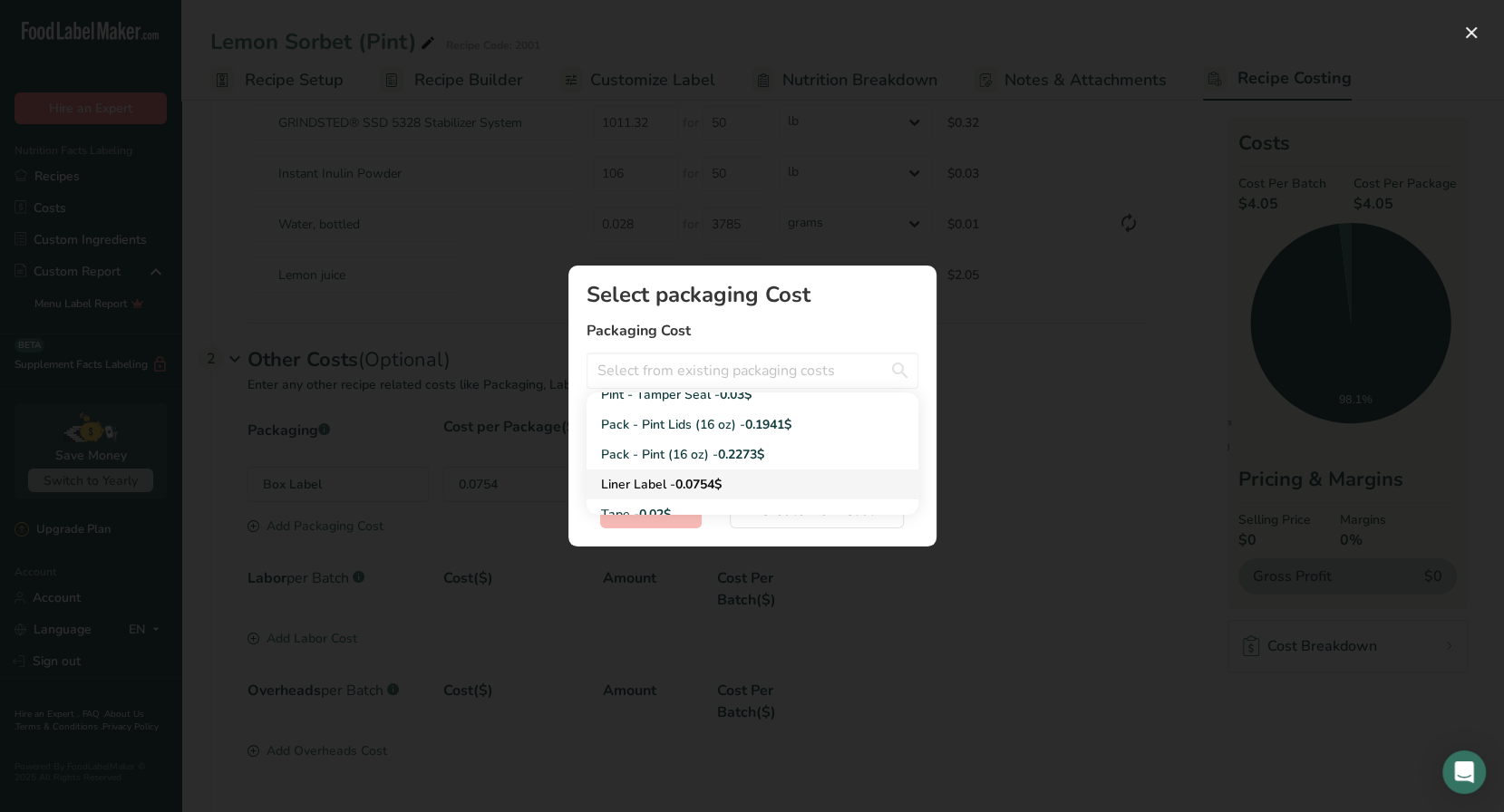 click on "Liner Label -  0.0754$" at bounding box center [738, 484] 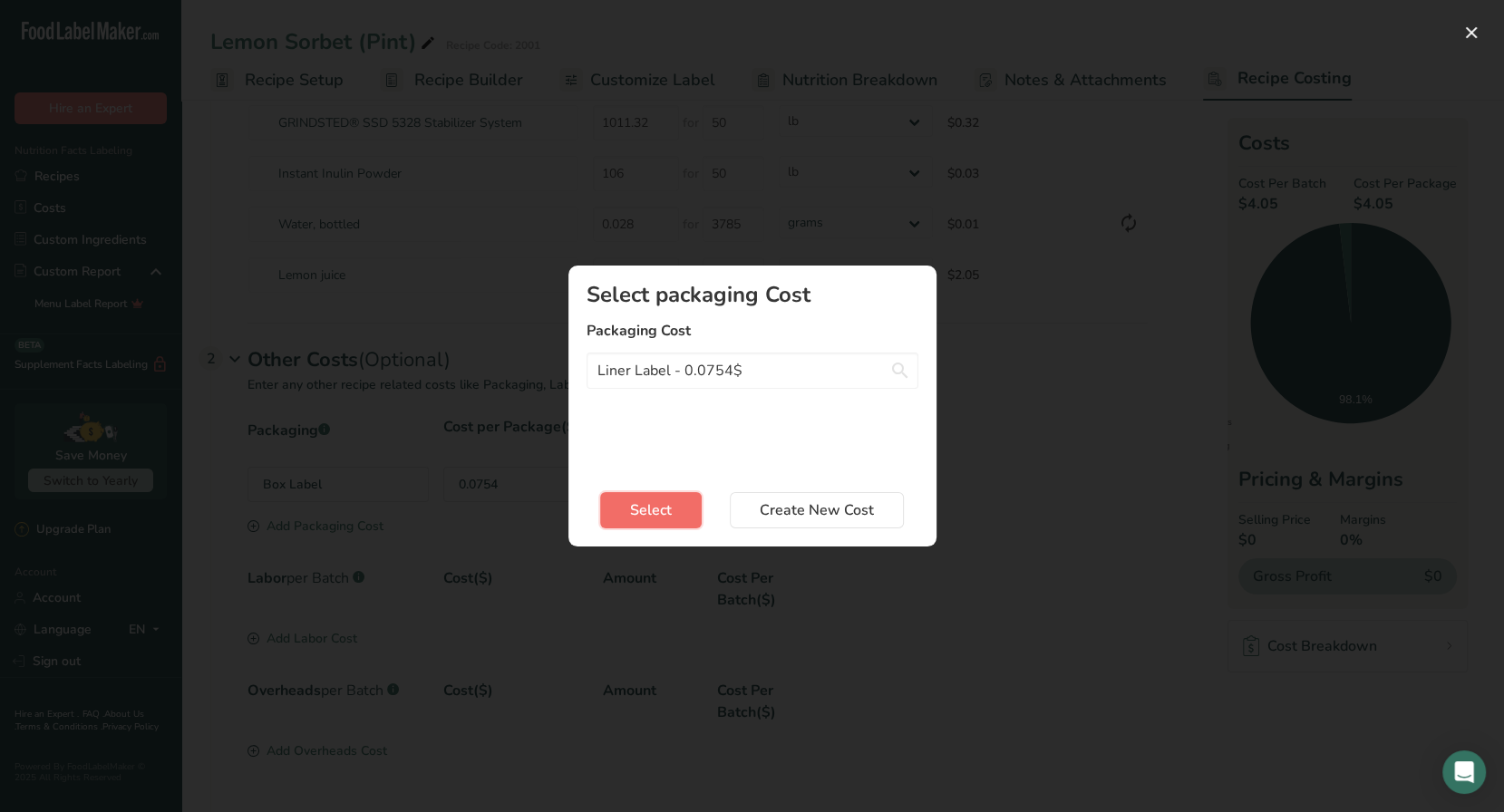 click on "Select" at bounding box center (651, 510) 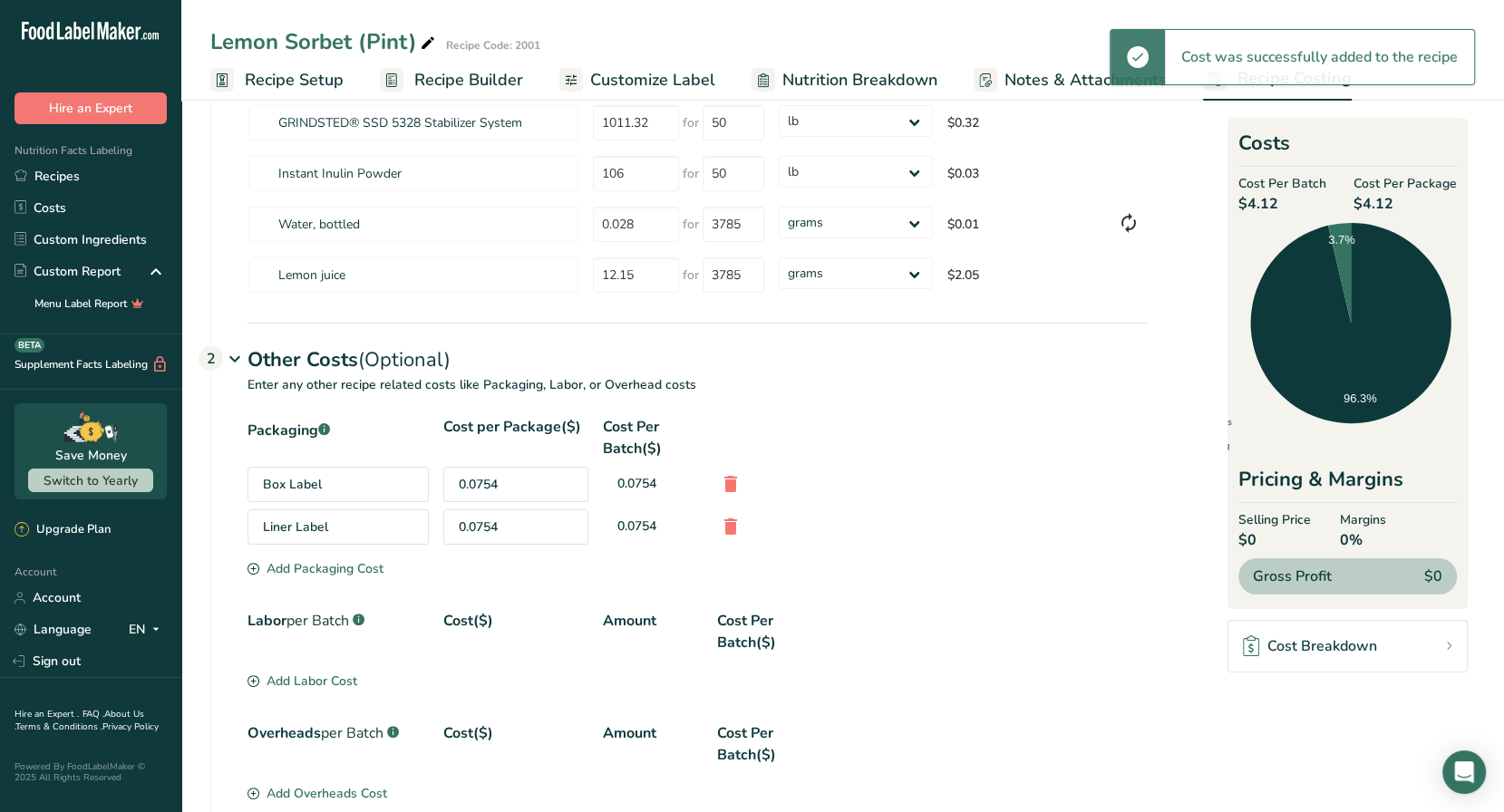 click on "Add Packaging Cost" at bounding box center (315, 568) 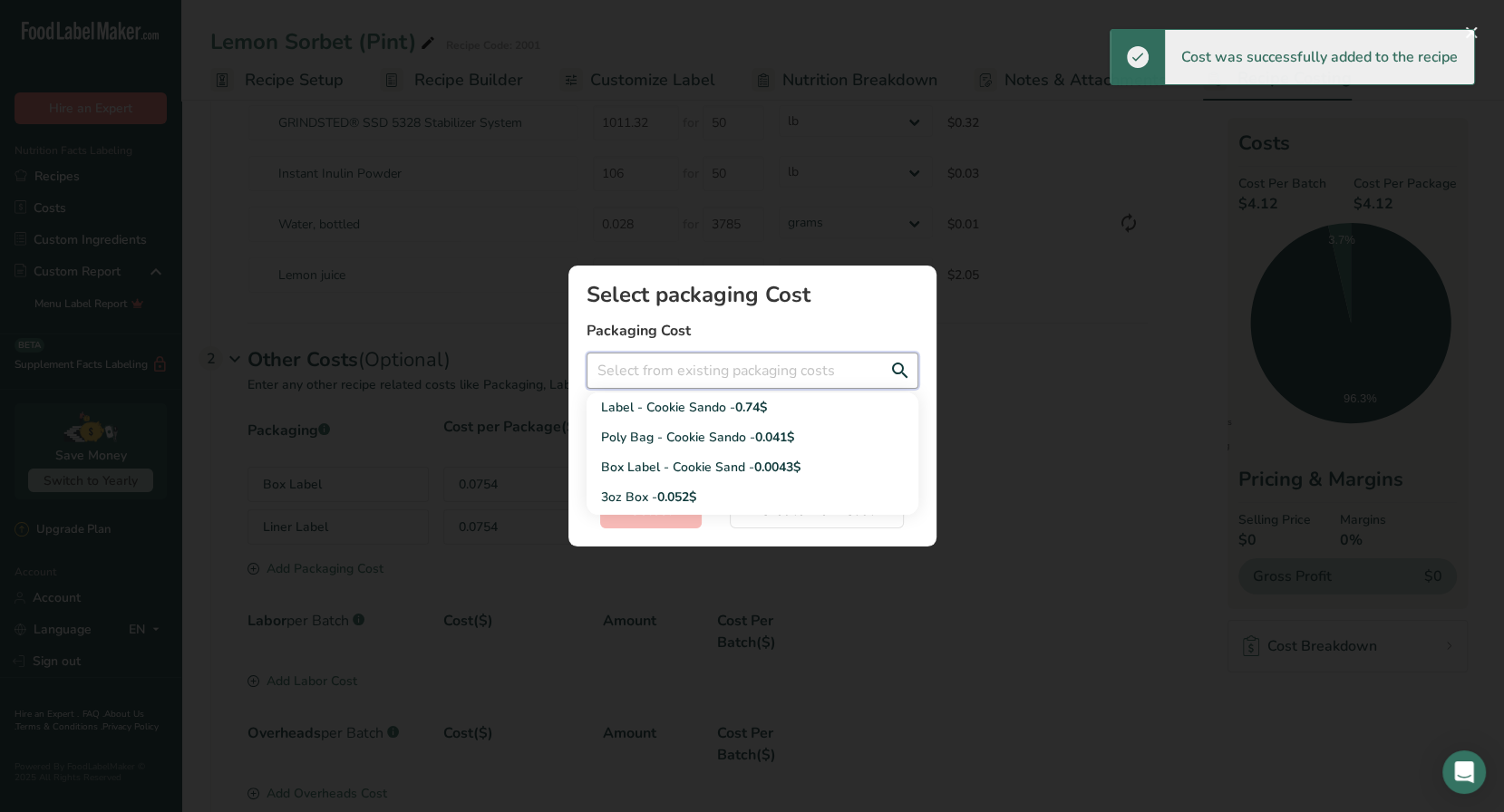click at bounding box center (752, 371) 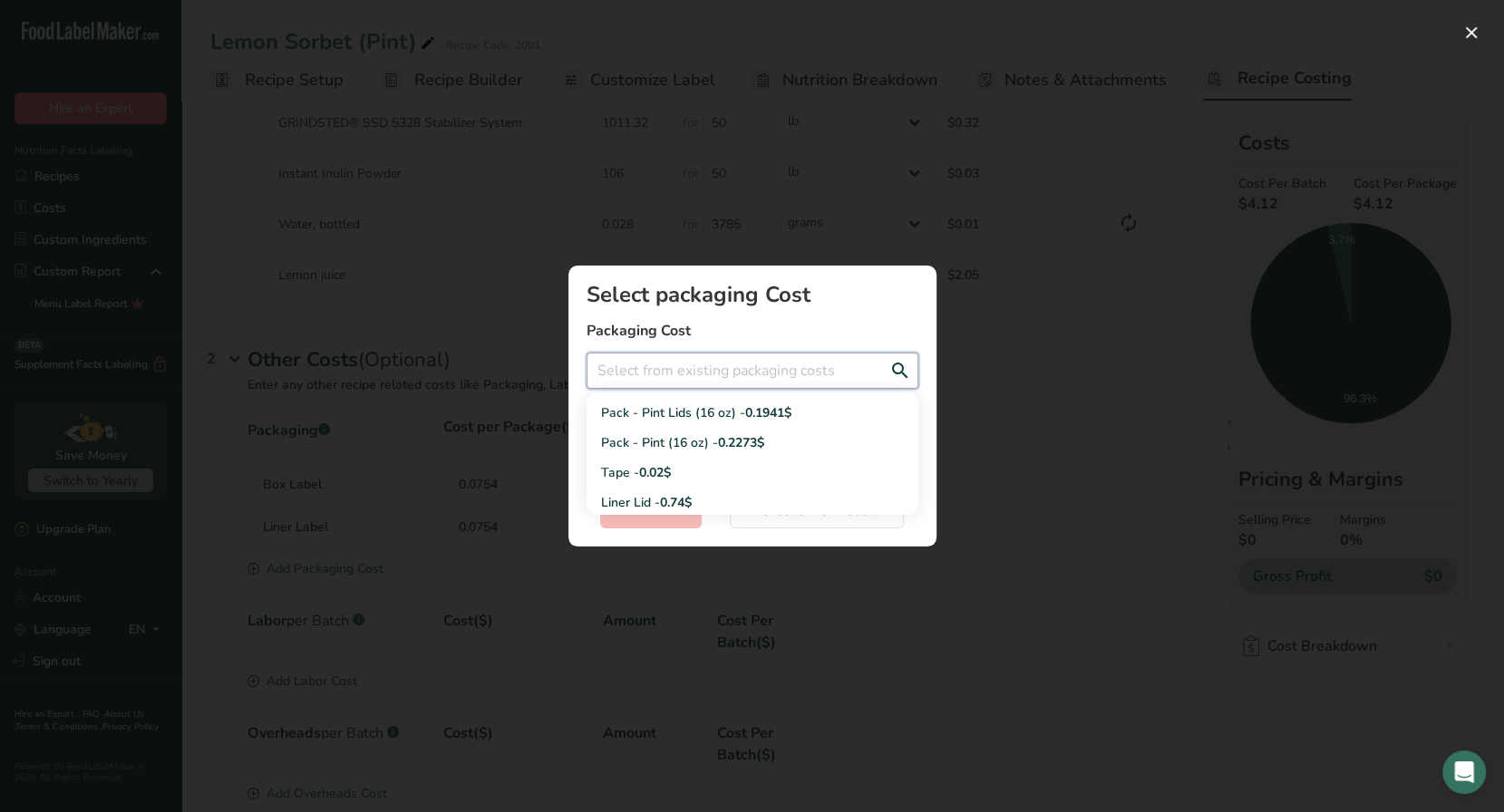 scroll, scrollTop: 205, scrollLeft: 0, axis: vertical 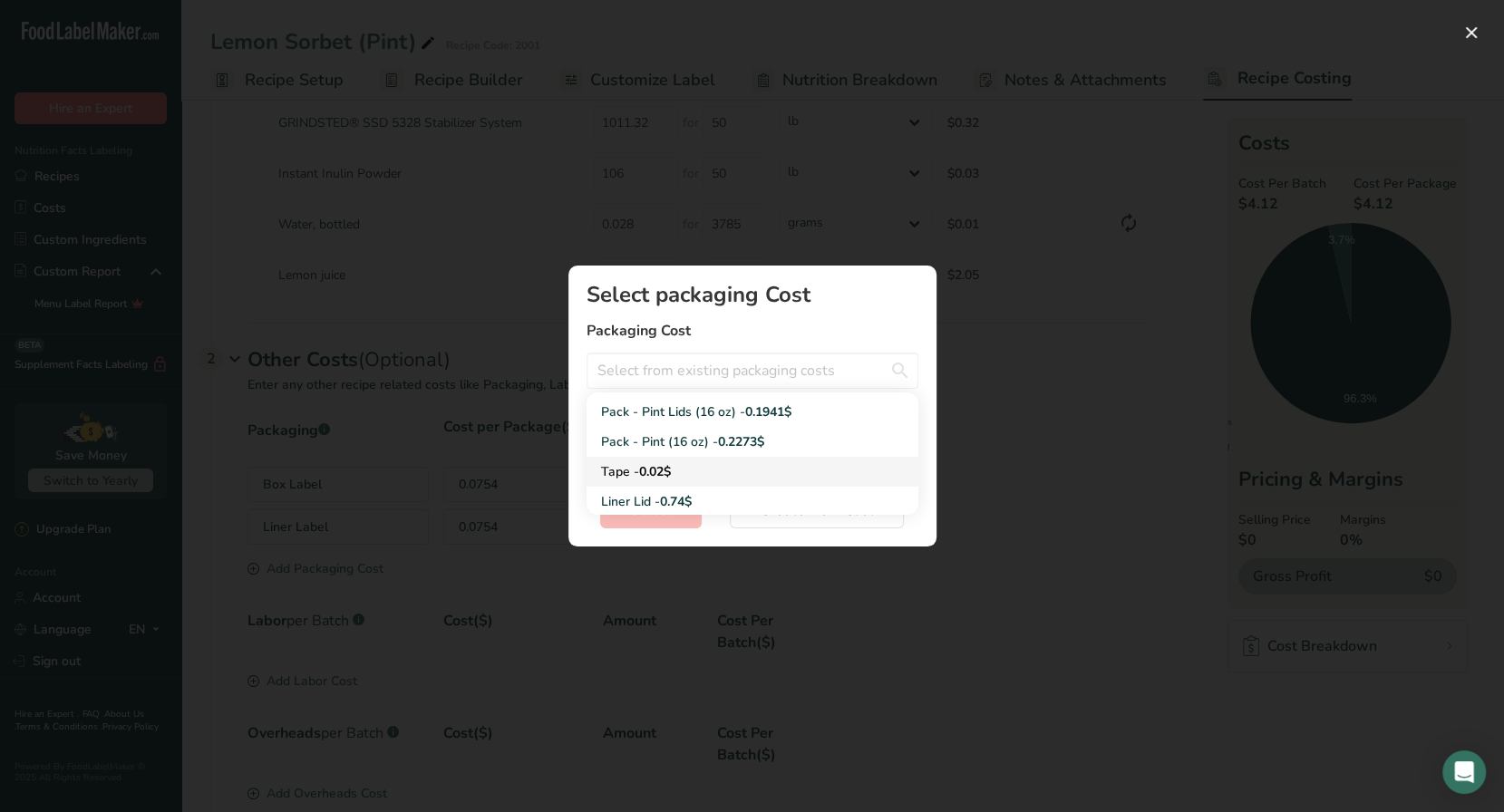 click on "Tape -  0.02$" at bounding box center [752, 471] 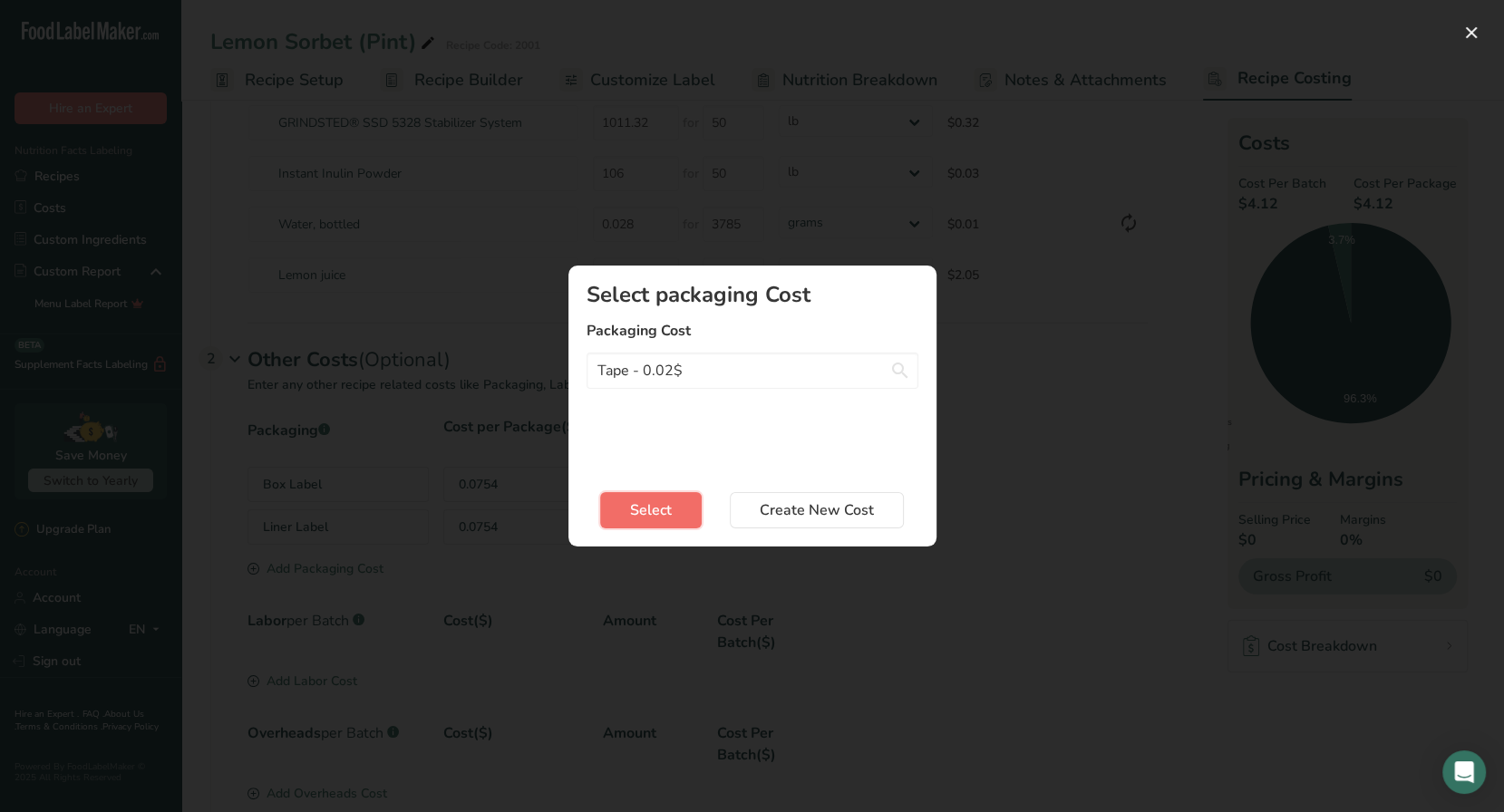 click on "Select" at bounding box center (651, 510) 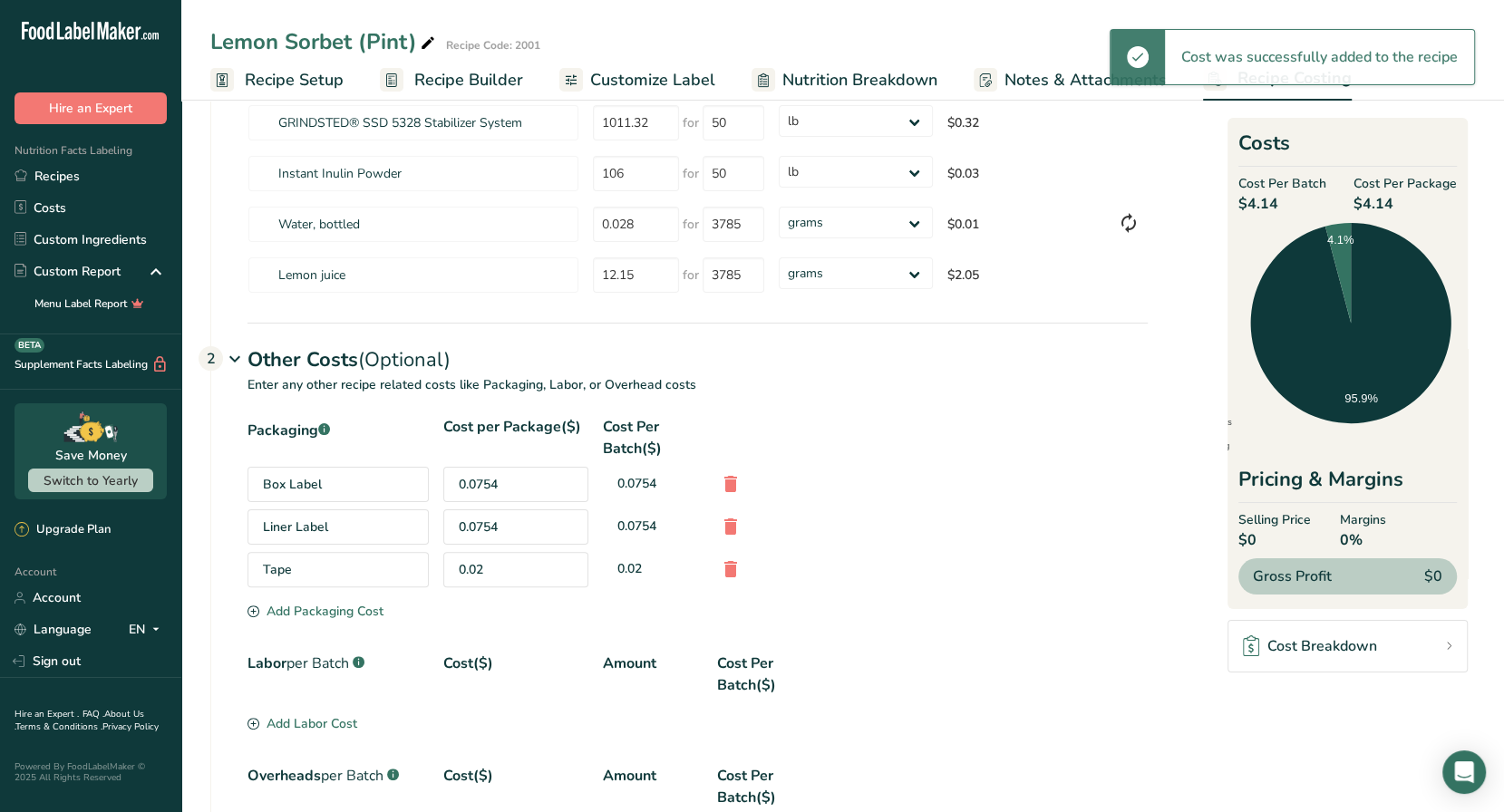 click on "Add Packaging Cost" at bounding box center (315, 611) 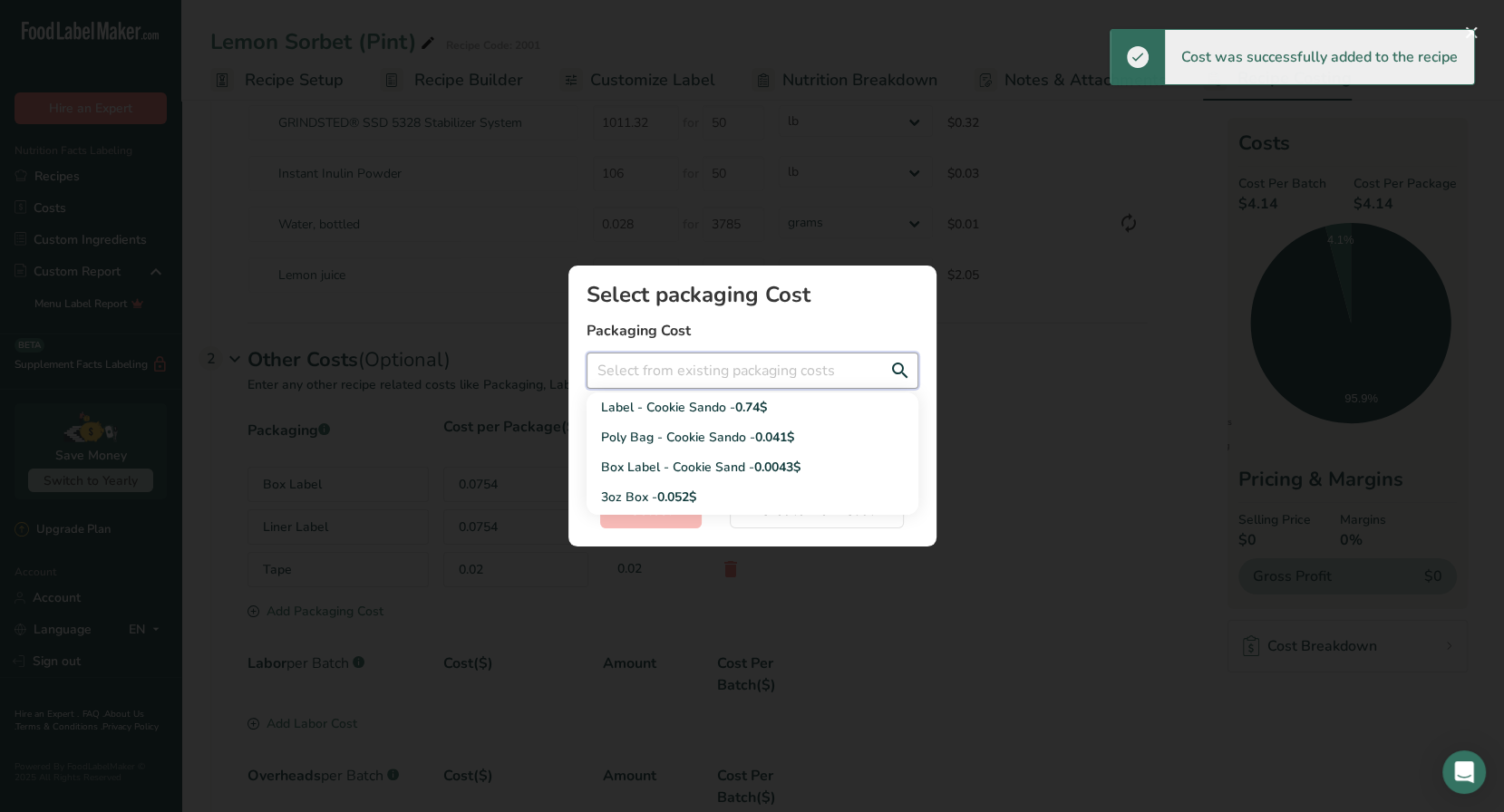 click at bounding box center (752, 371) 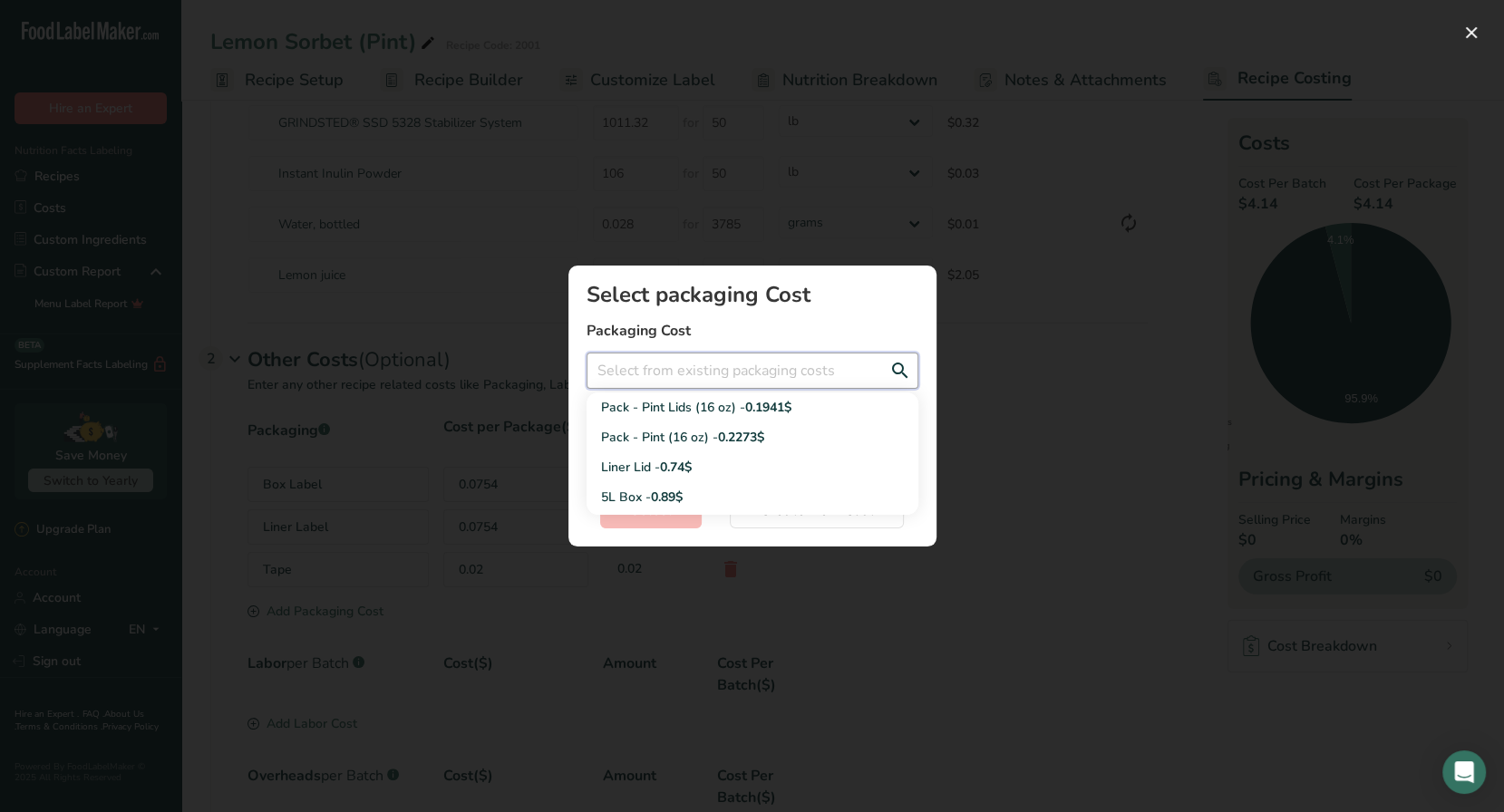 scroll, scrollTop: 225, scrollLeft: 0, axis: vertical 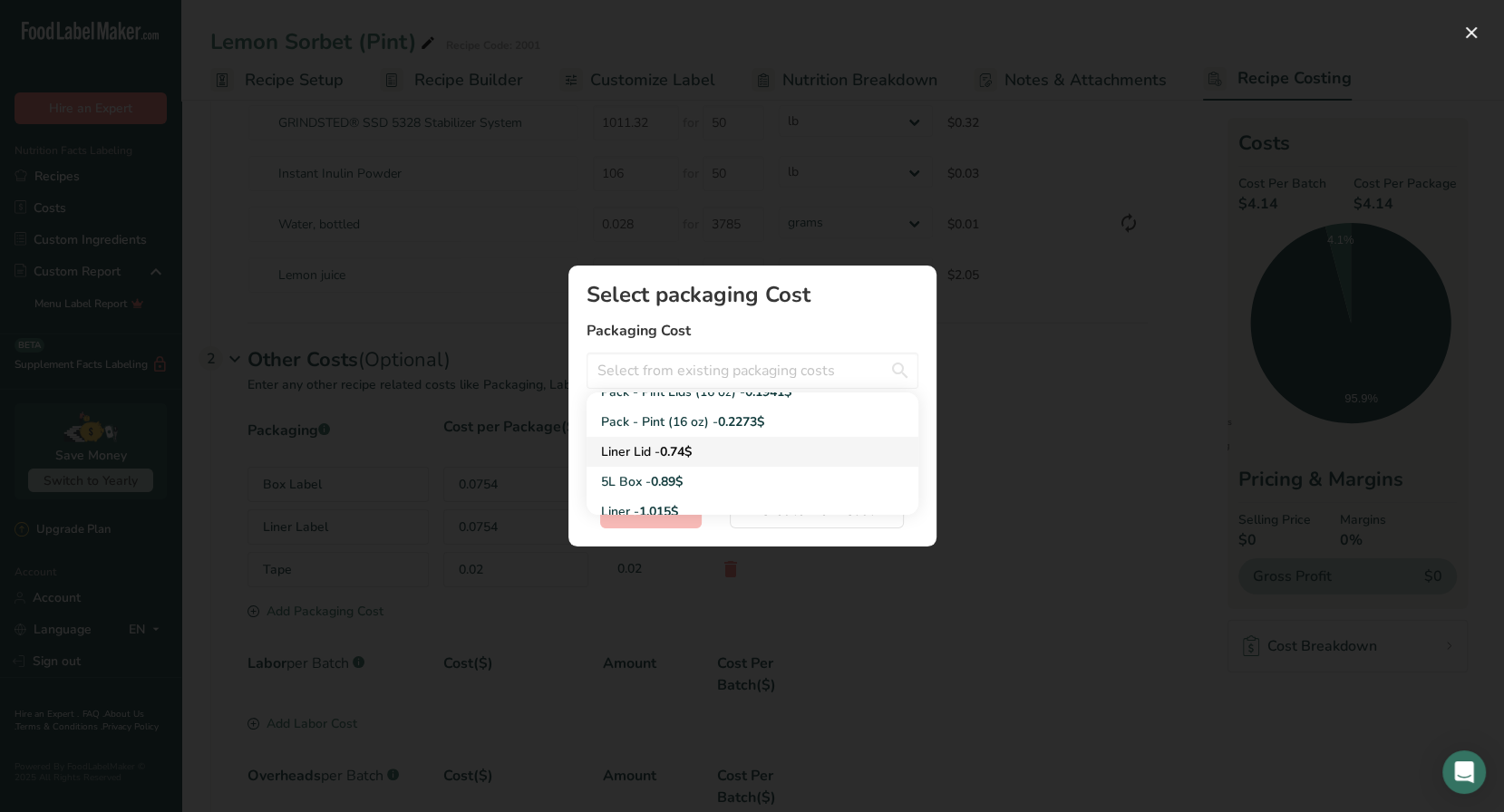 click on "Liner Lid -  0.74$" at bounding box center (738, 451) 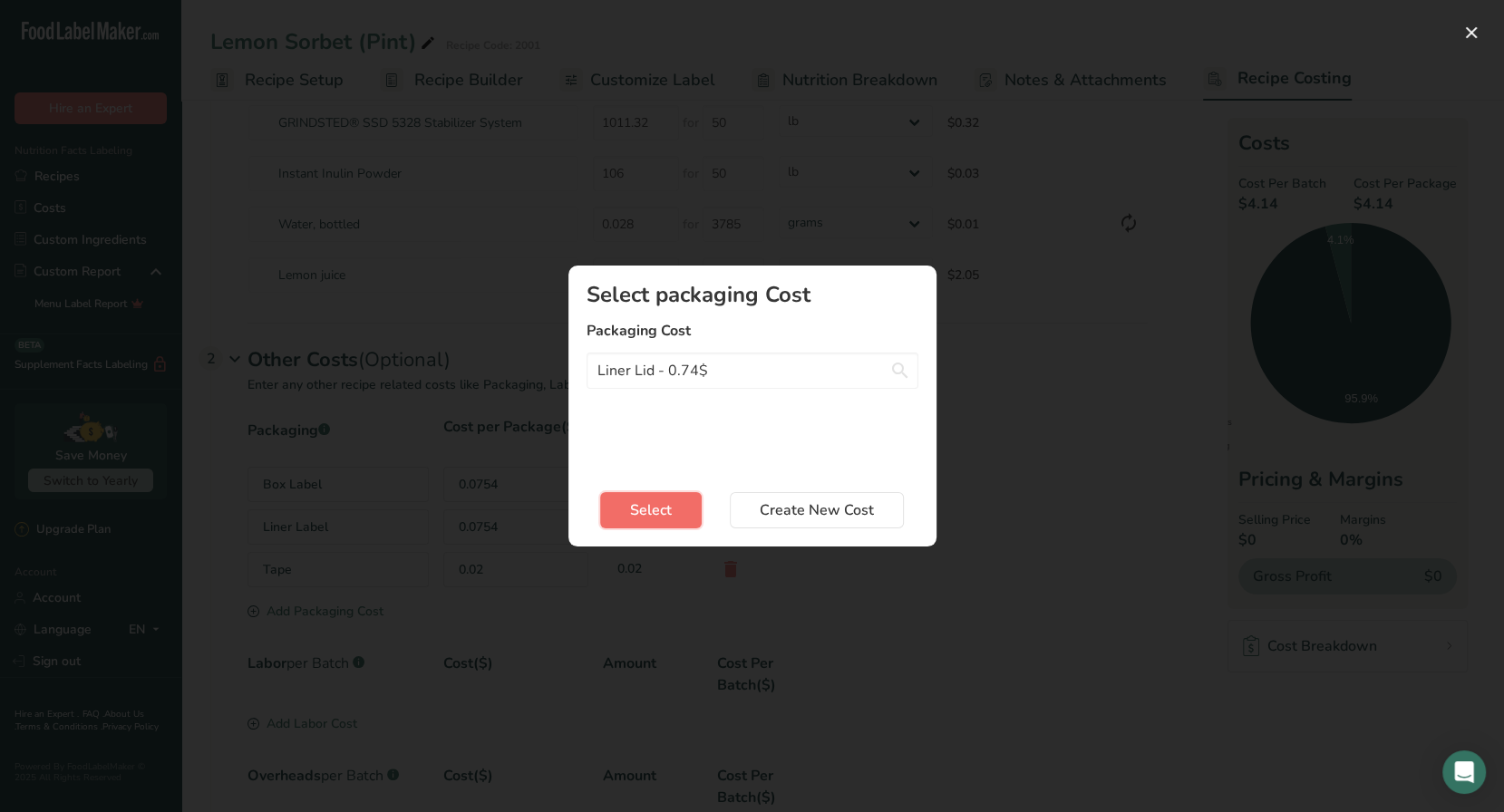click on "Select" at bounding box center [651, 510] 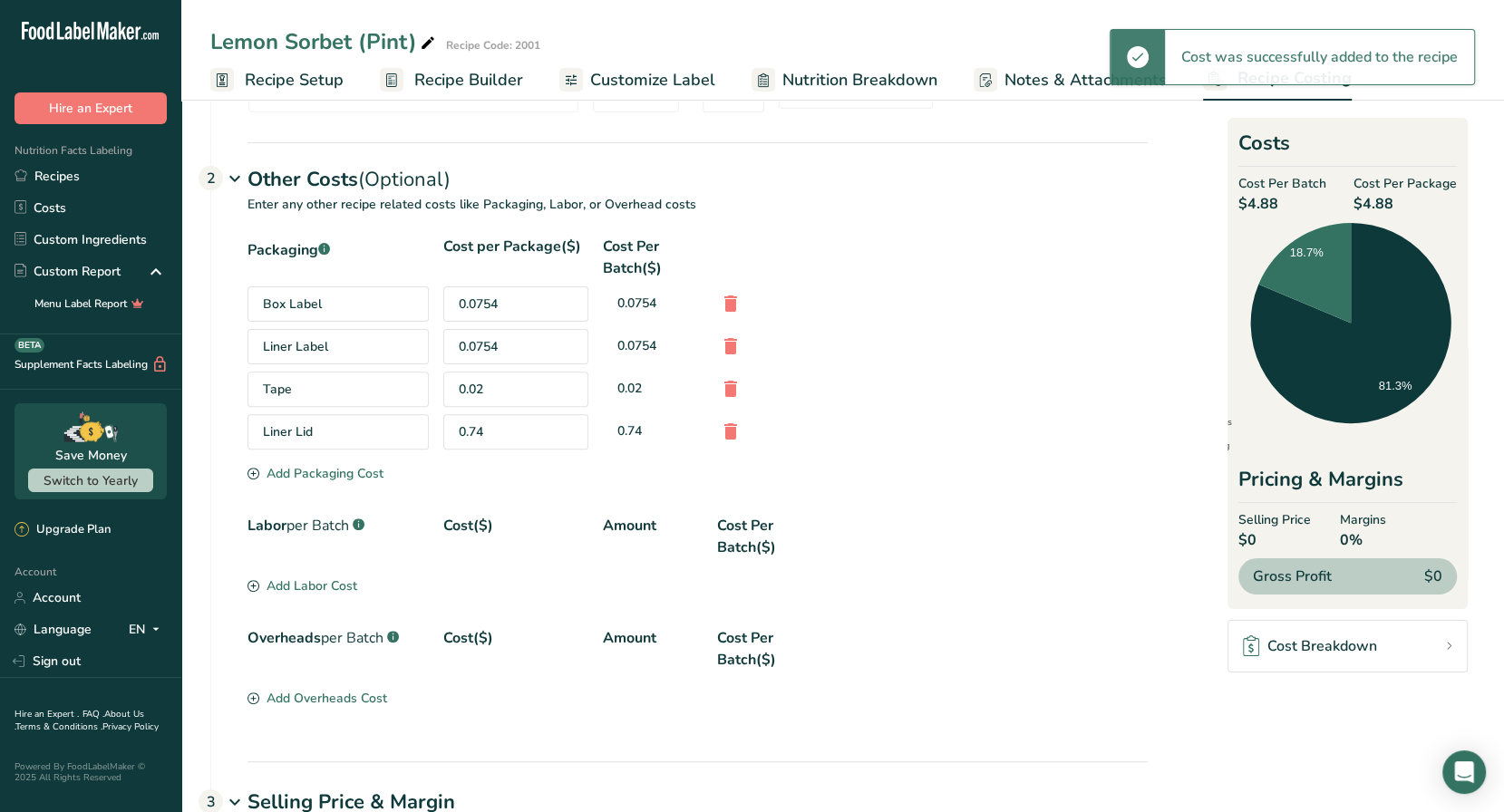 scroll, scrollTop: 388, scrollLeft: 0, axis: vertical 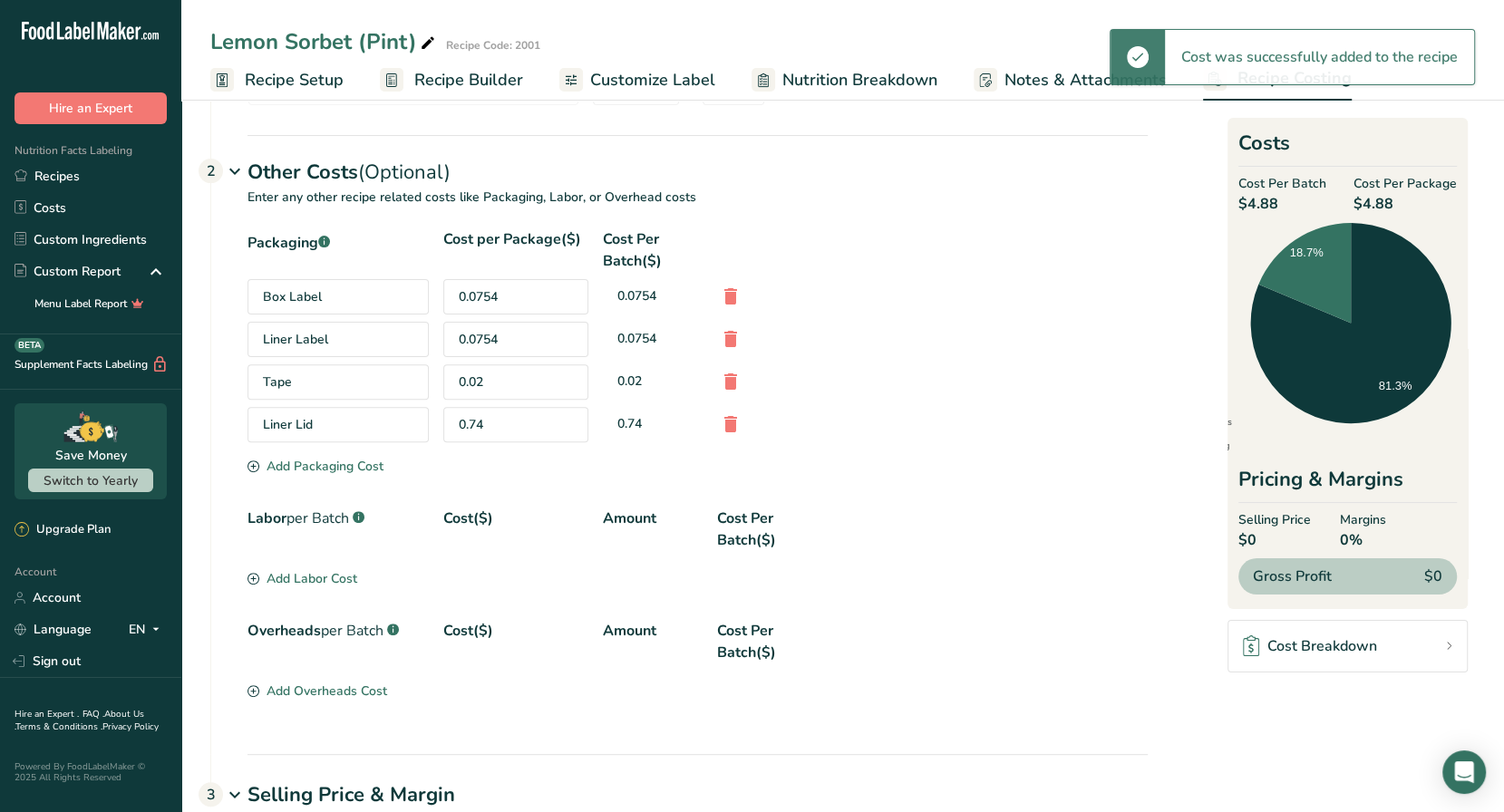 click on "Add Packaging Cost" at bounding box center (315, 466) 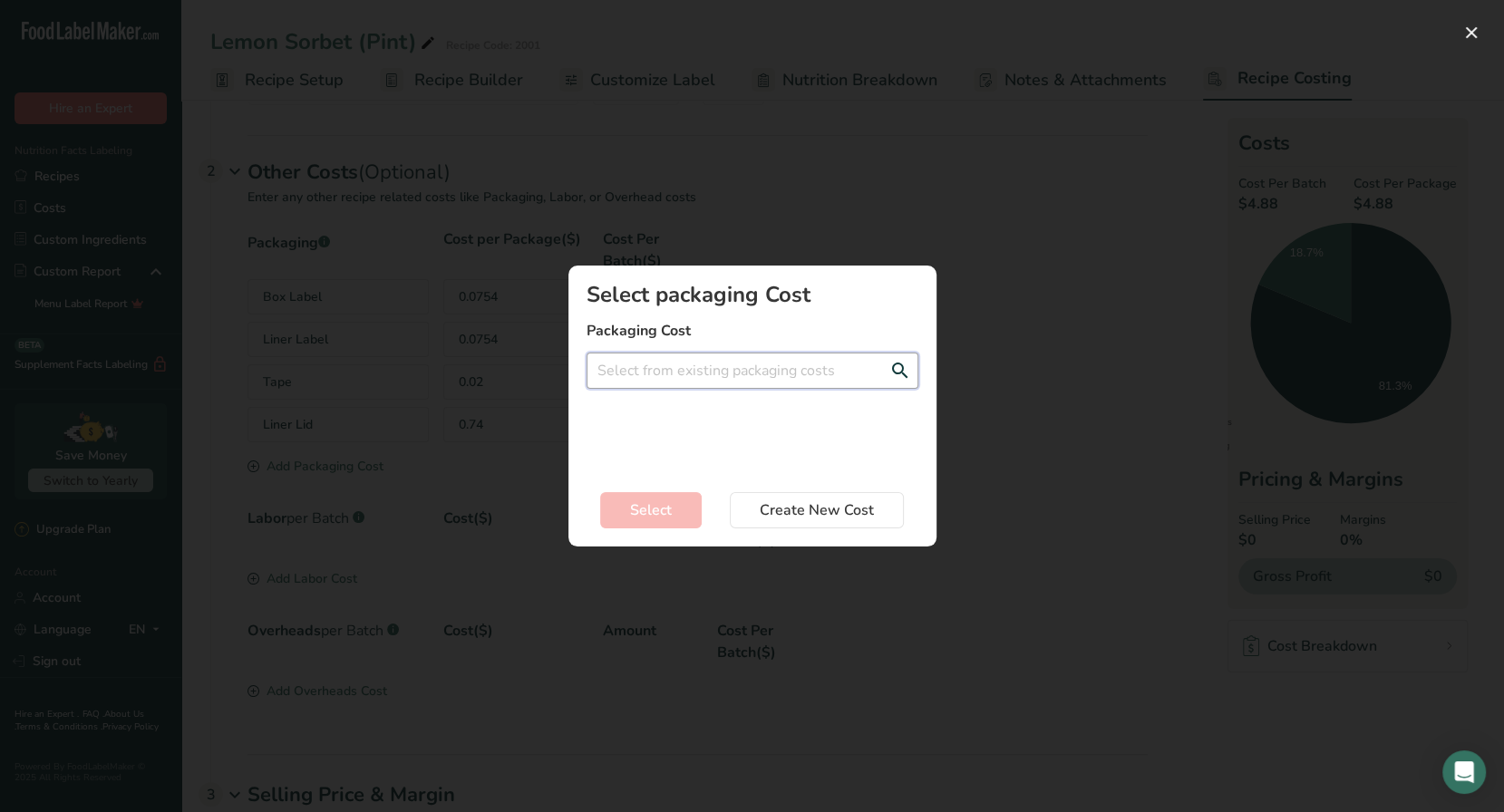 click at bounding box center [752, 371] 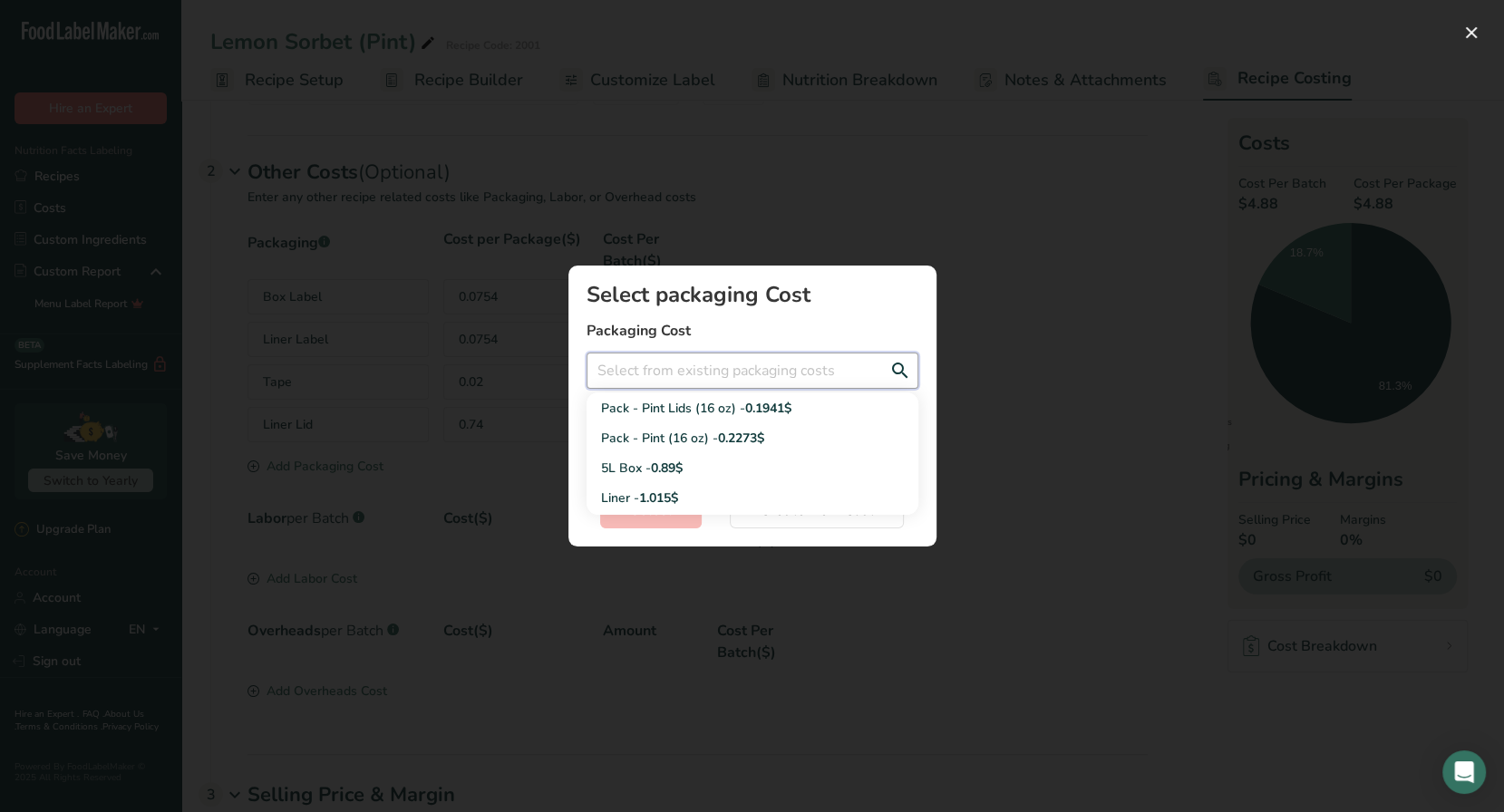 scroll, scrollTop: 209, scrollLeft: 0, axis: vertical 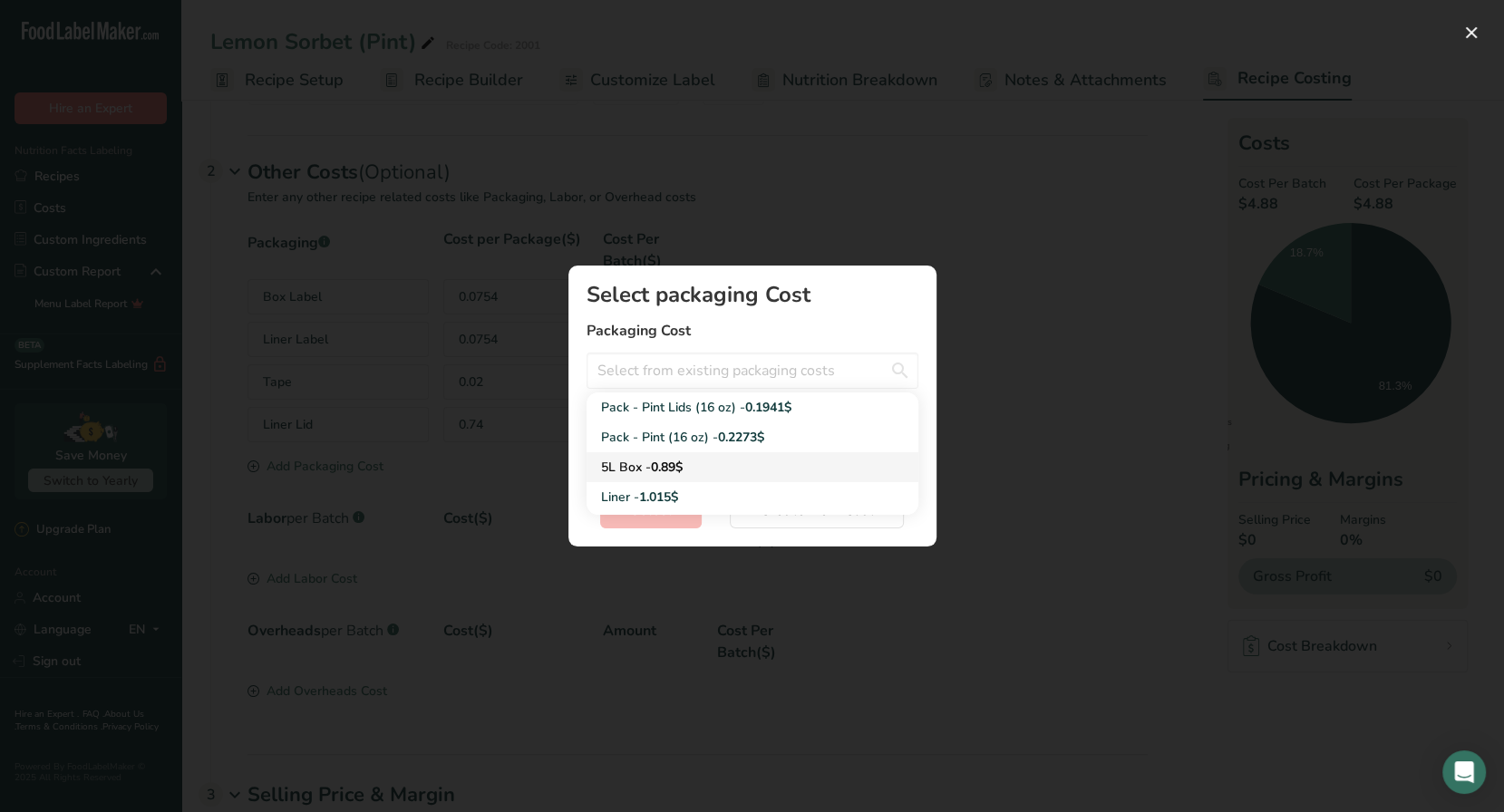 click on "0.89$" at bounding box center [666, 467] 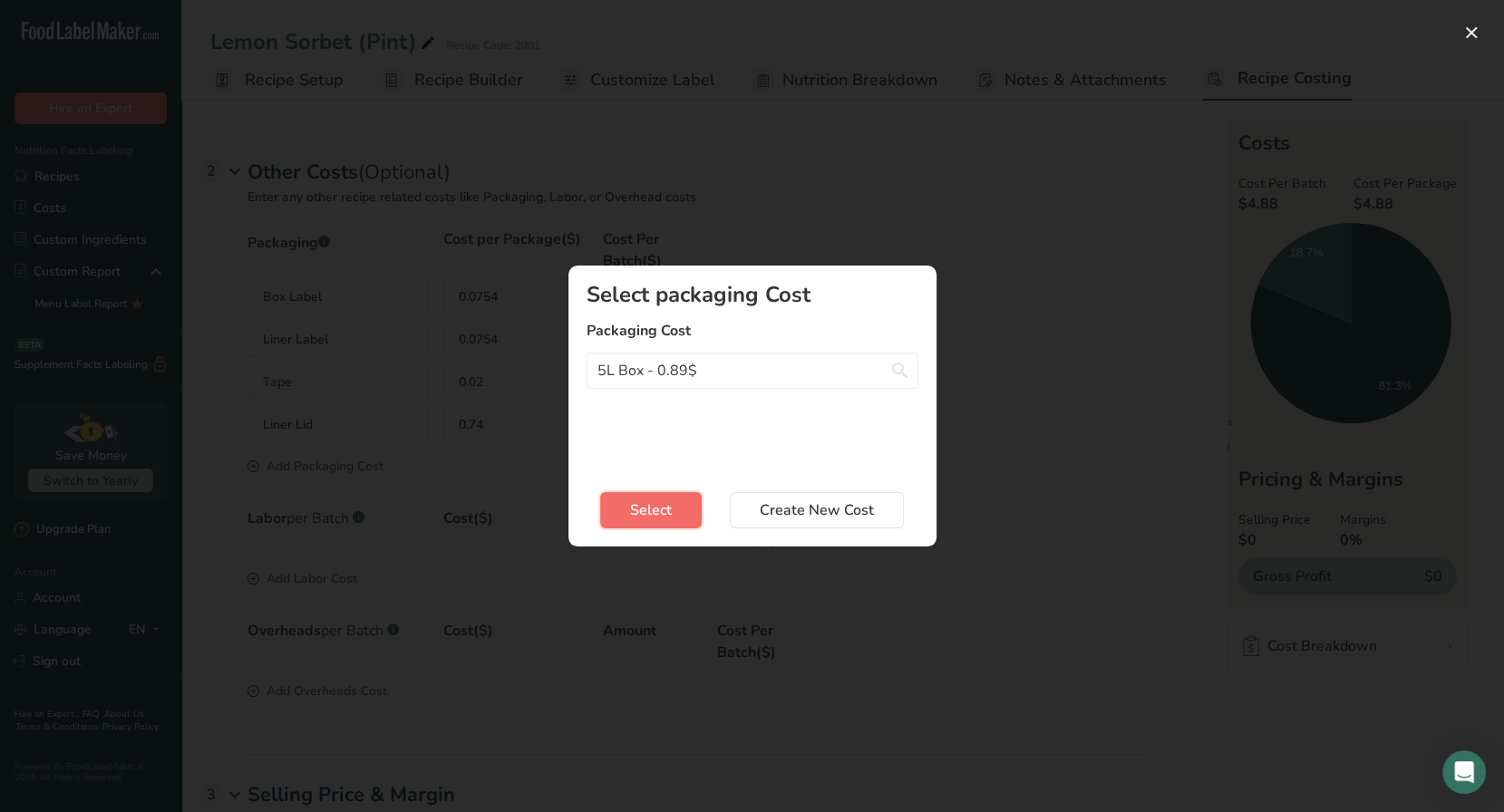 click on "Select" at bounding box center [651, 510] 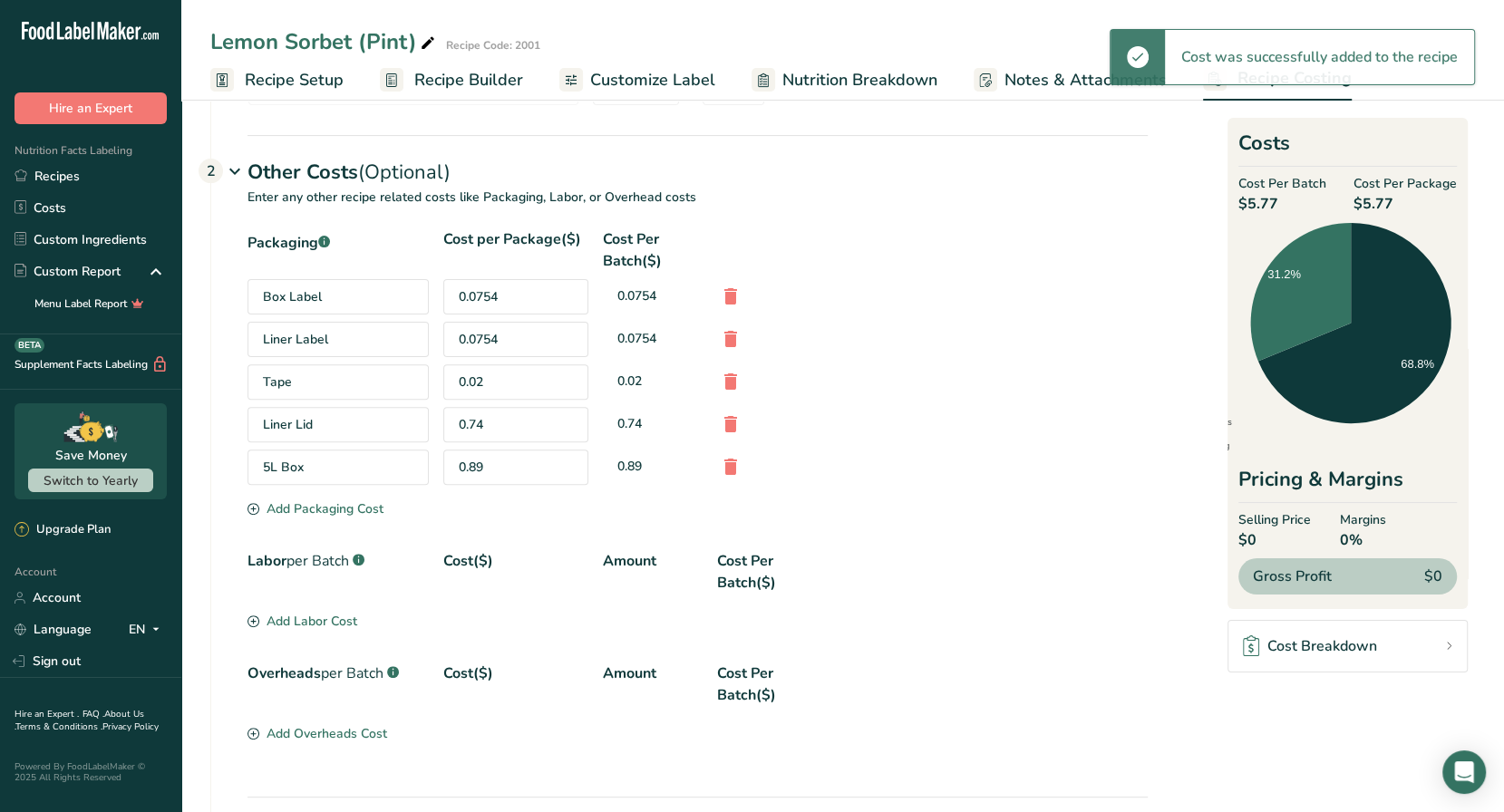 click on "Add Packaging Cost" at bounding box center (315, 508) 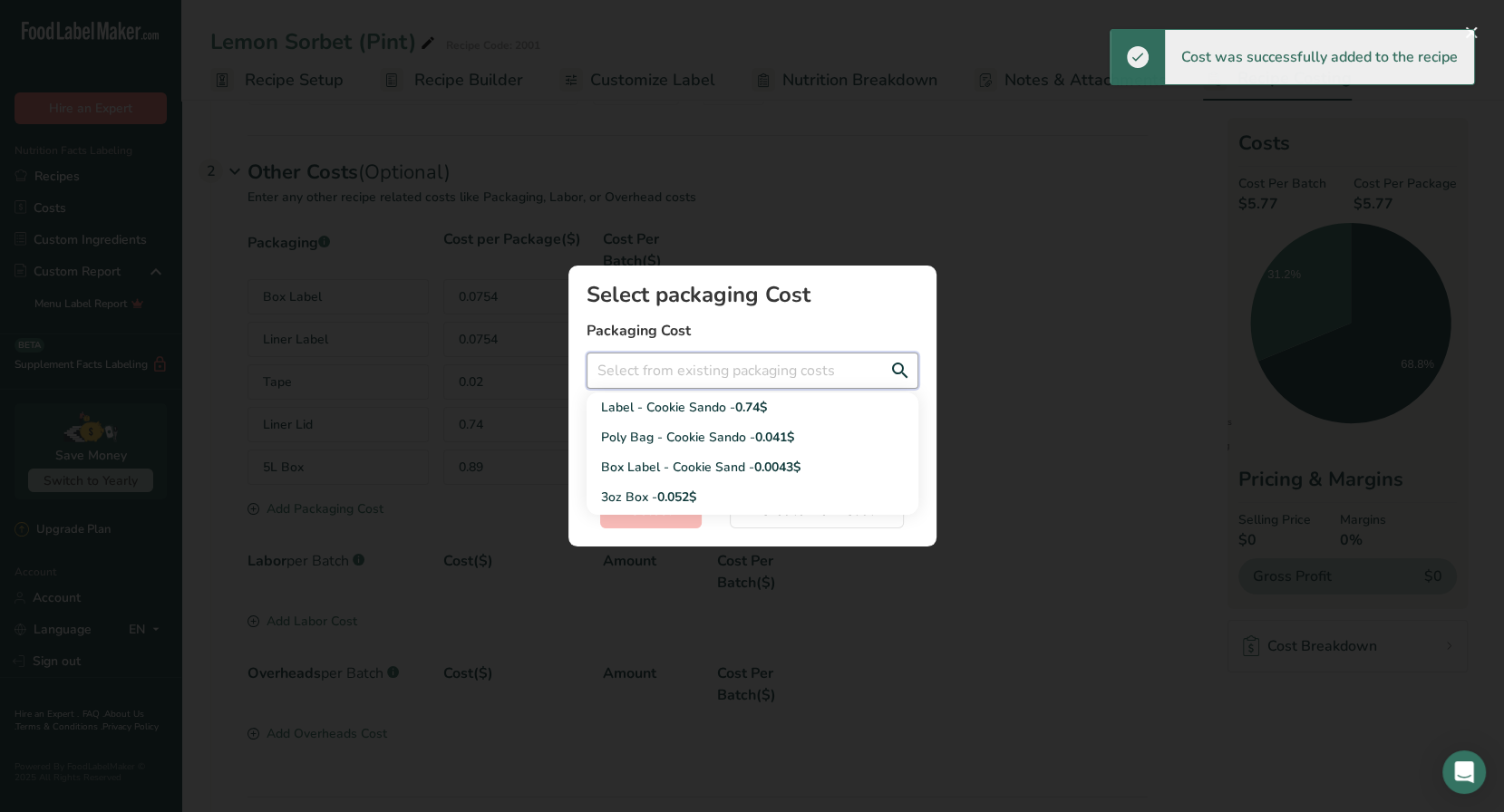 click at bounding box center (752, 371) 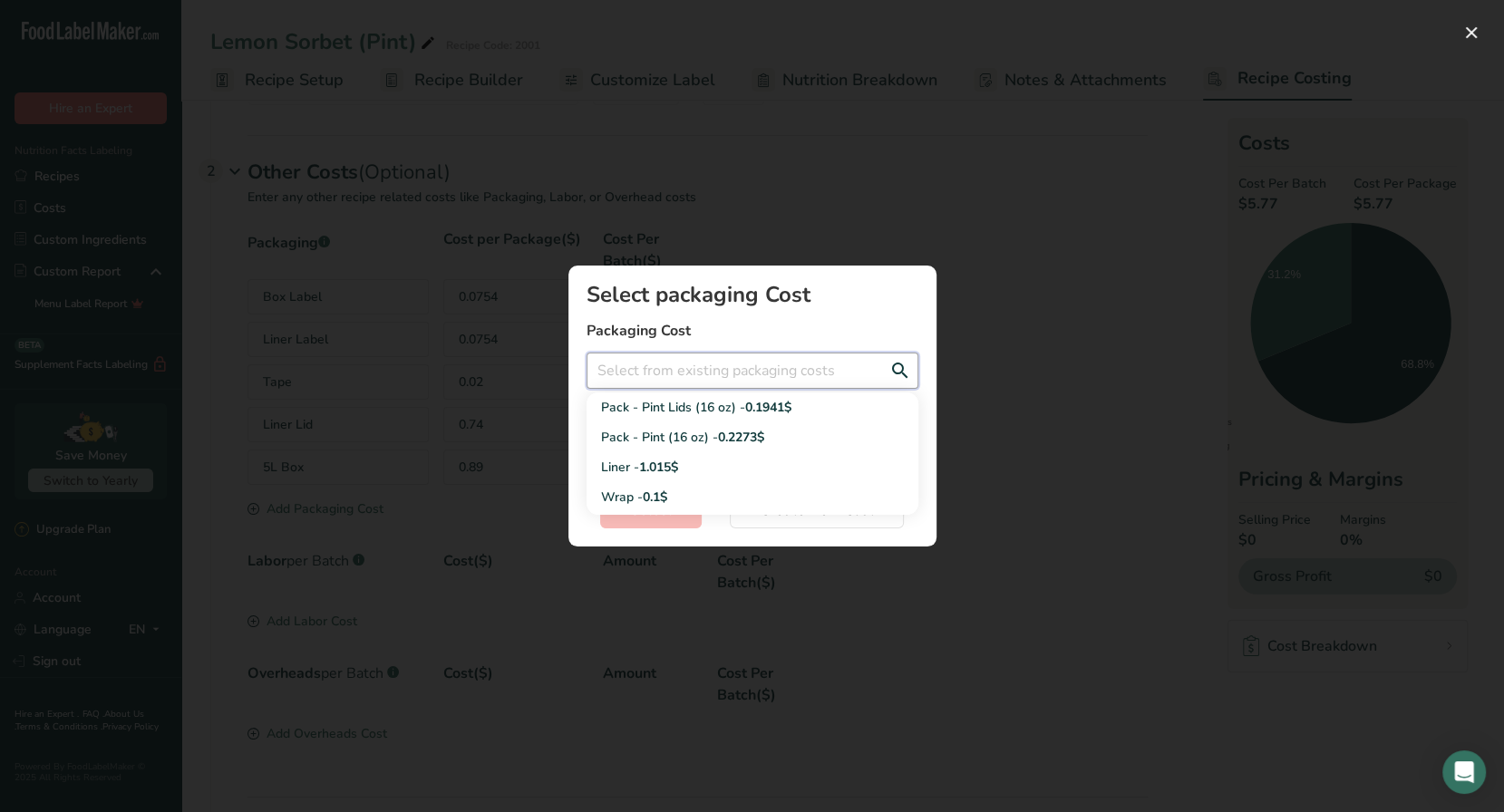 scroll, scrollTop: 218, scrollLeft: 0, axis: vertical 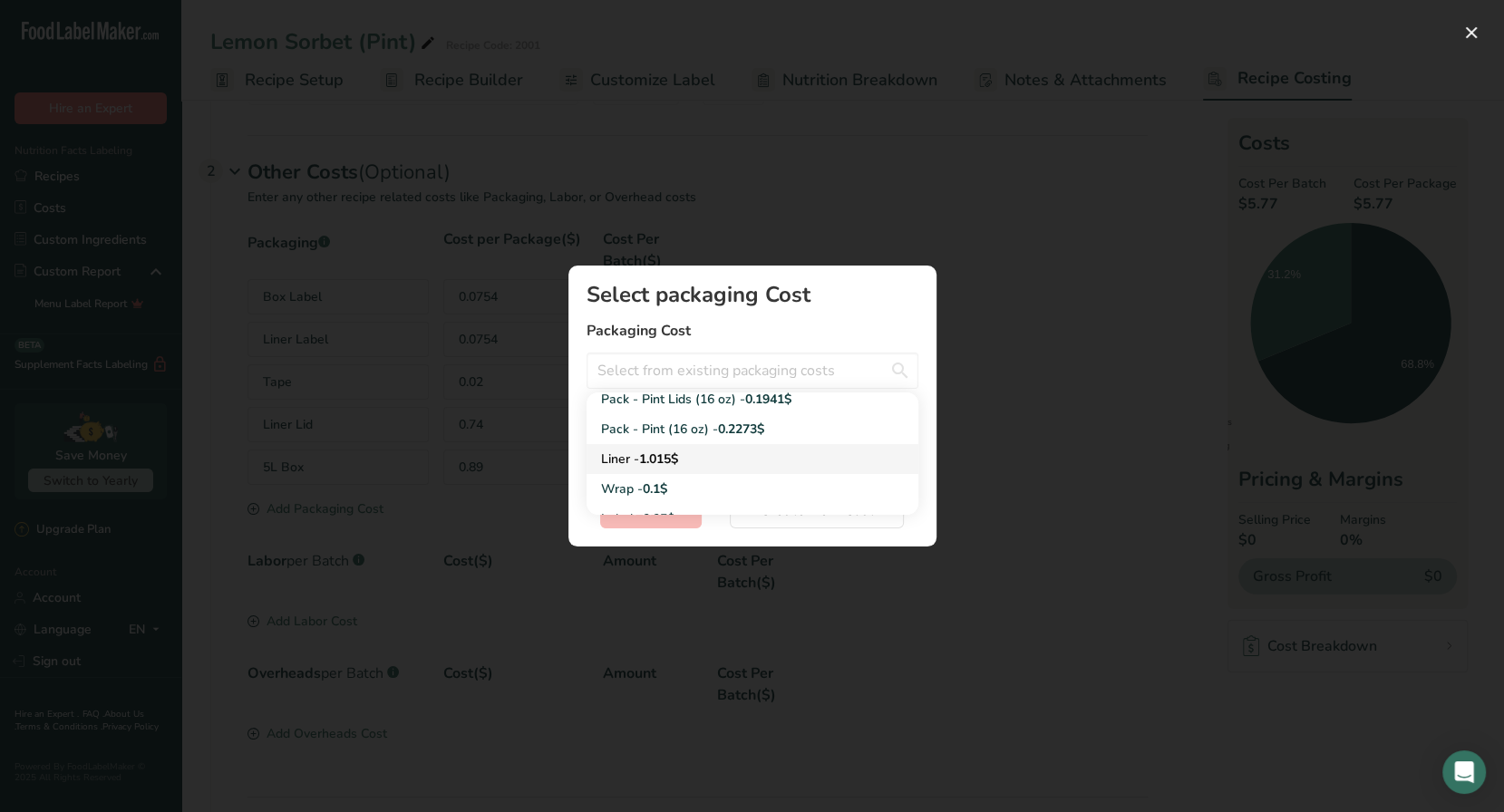 click on "1.015$" at bounding box center [658, 459] 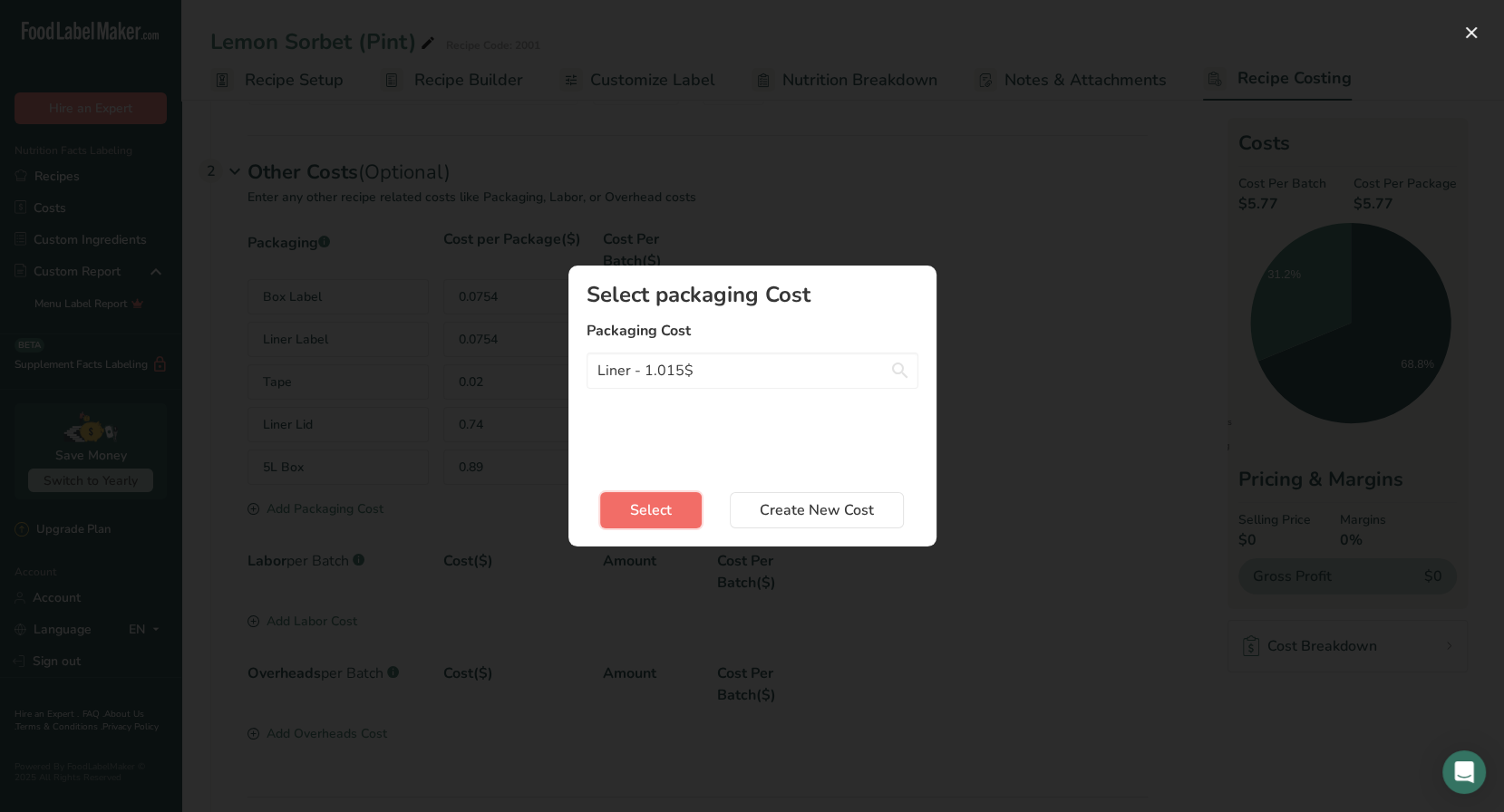 click on "Select" at bounding box center [651, 510] 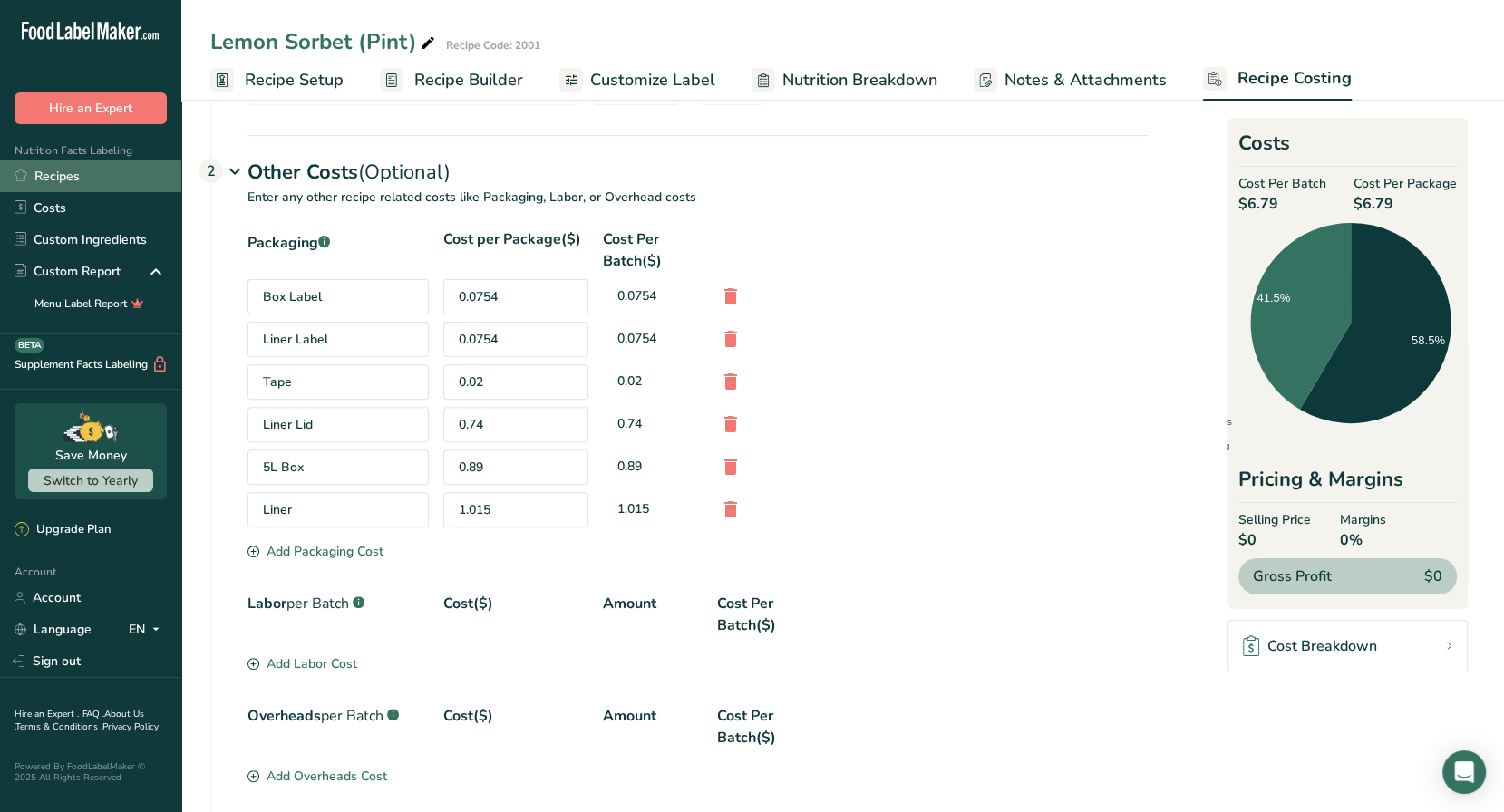 click on "Recipes" at bounding box center [91, 176] 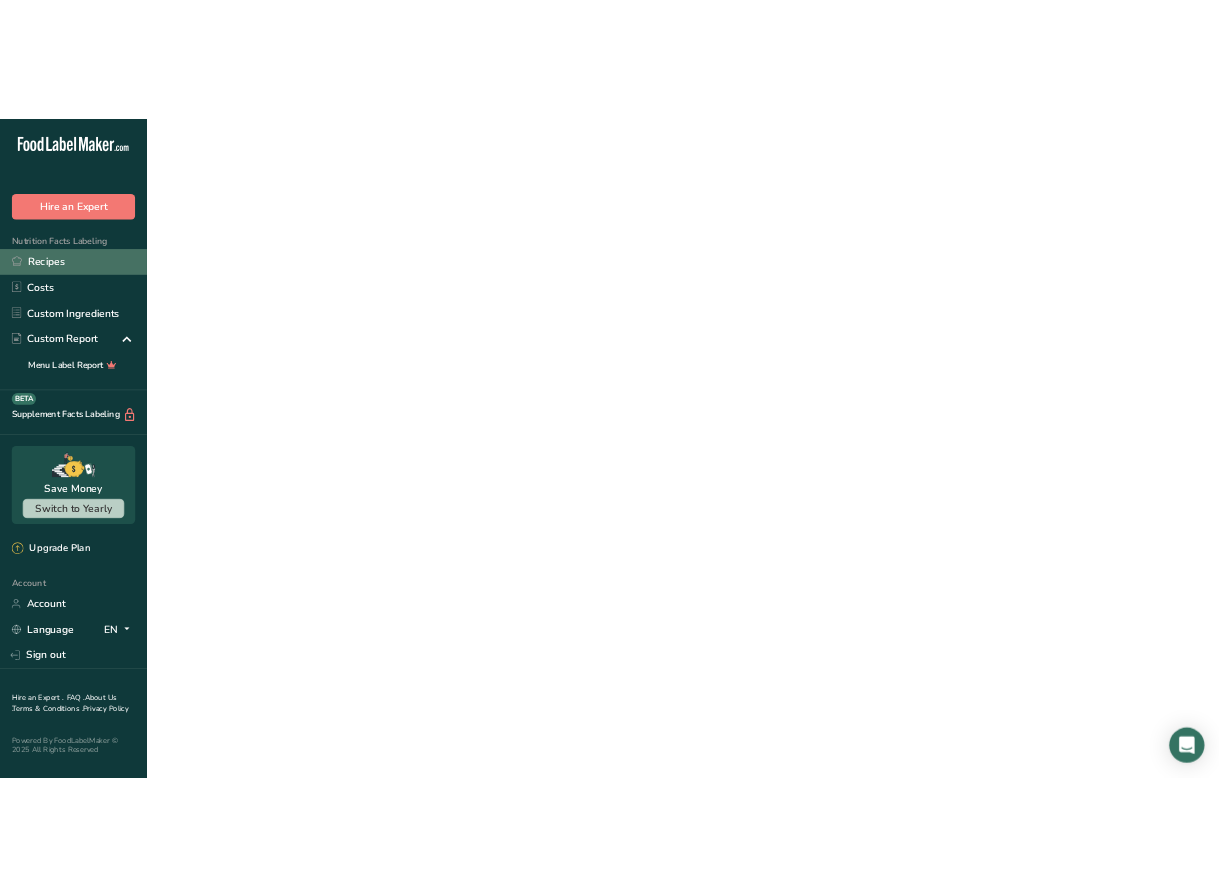 scroll, scrollTop: 0, scrollLeft: 0, axis: both 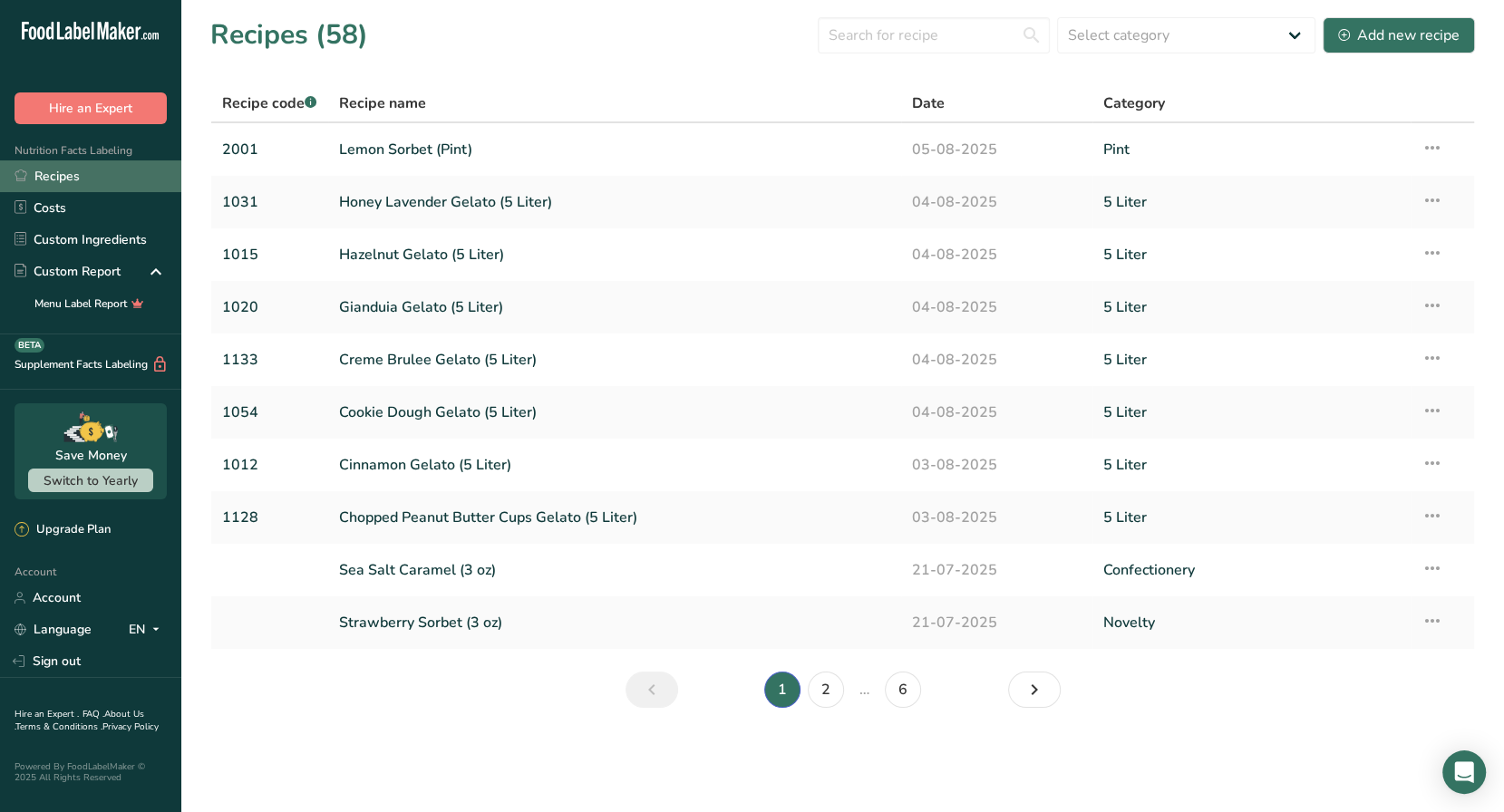 click on "Recipes" at bounding box center (91, 176) 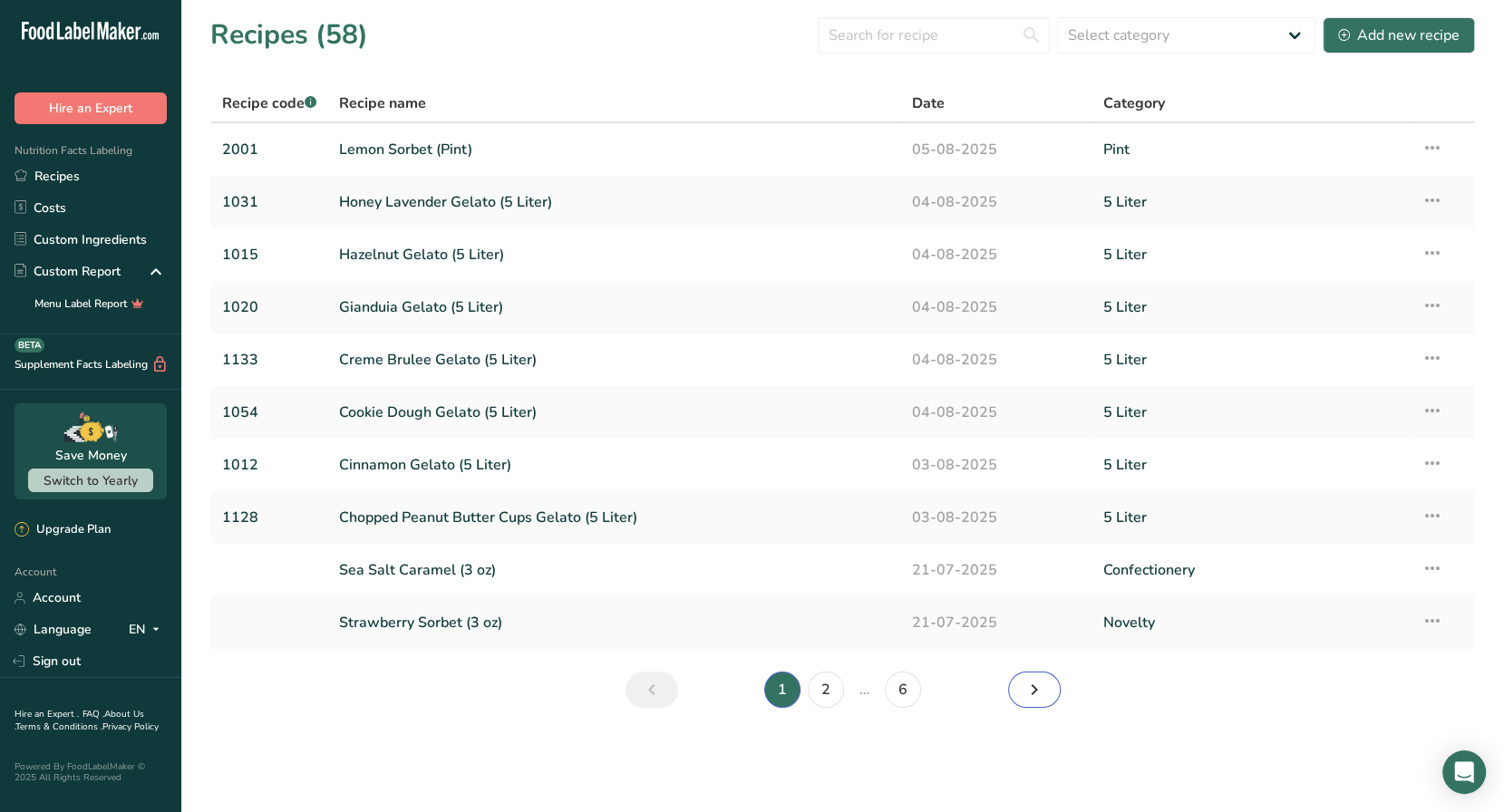 click at bounding box center [1034, 690] 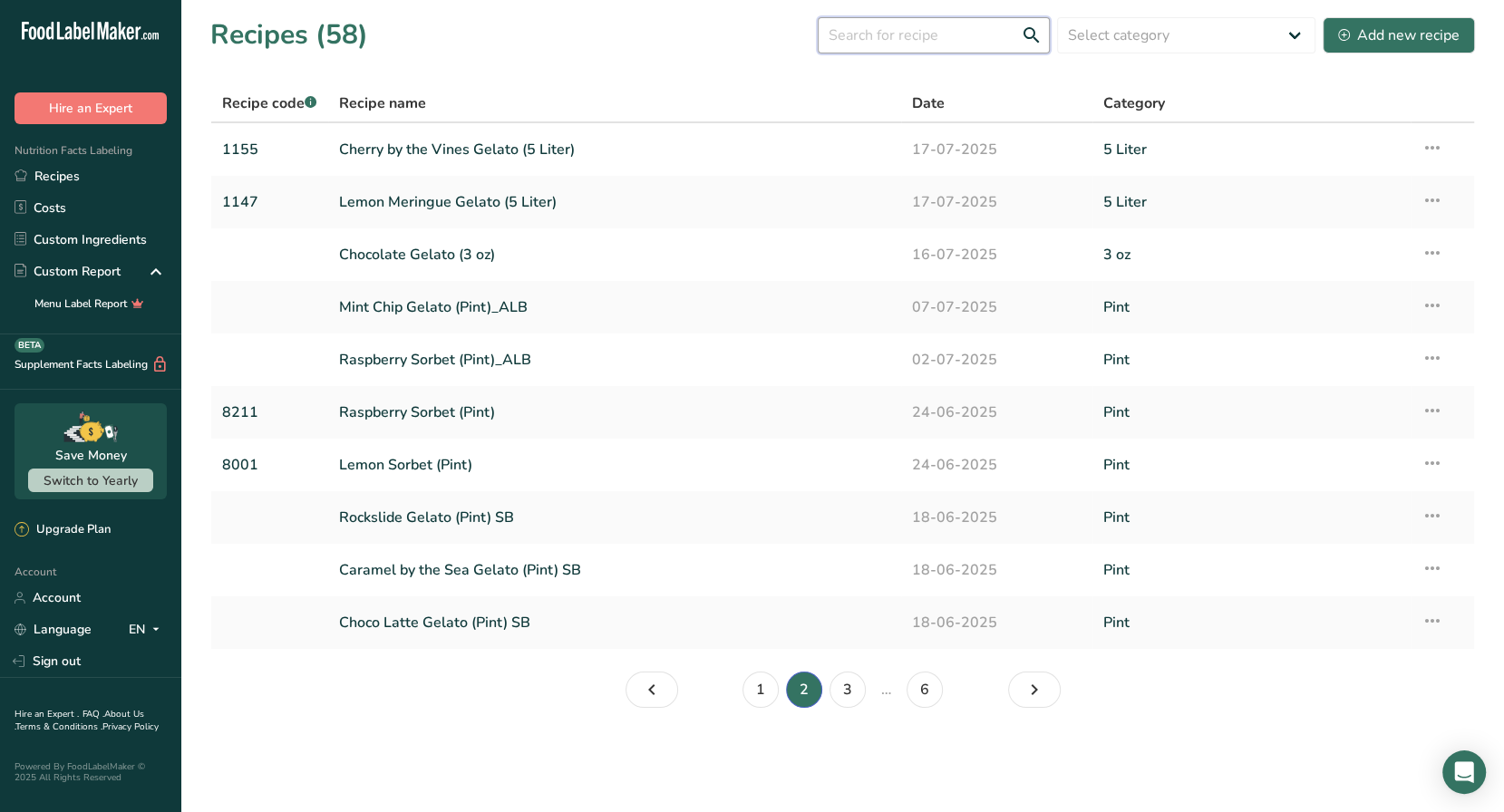 click at bounding box center [934, 35] 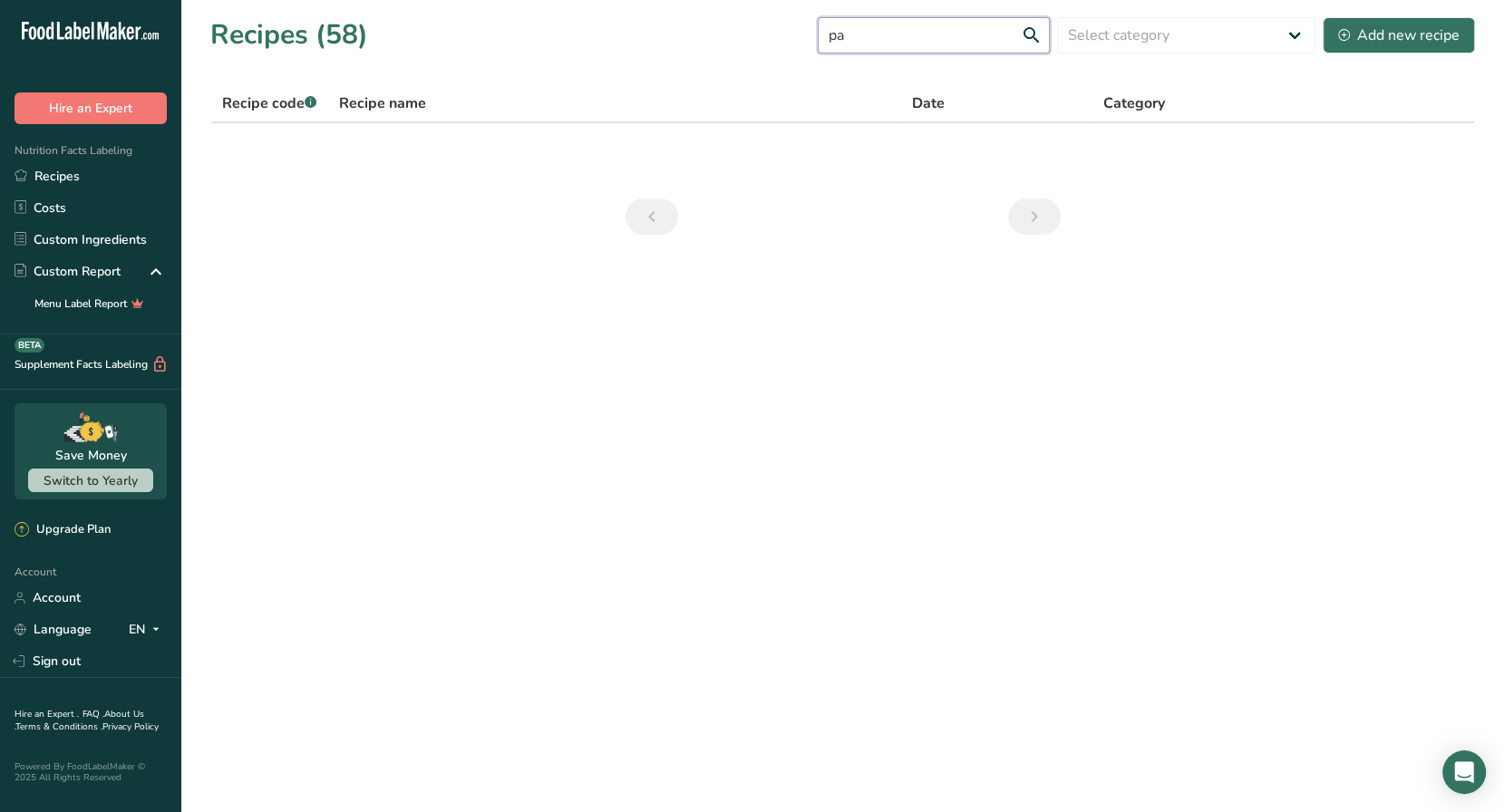 type on "p" 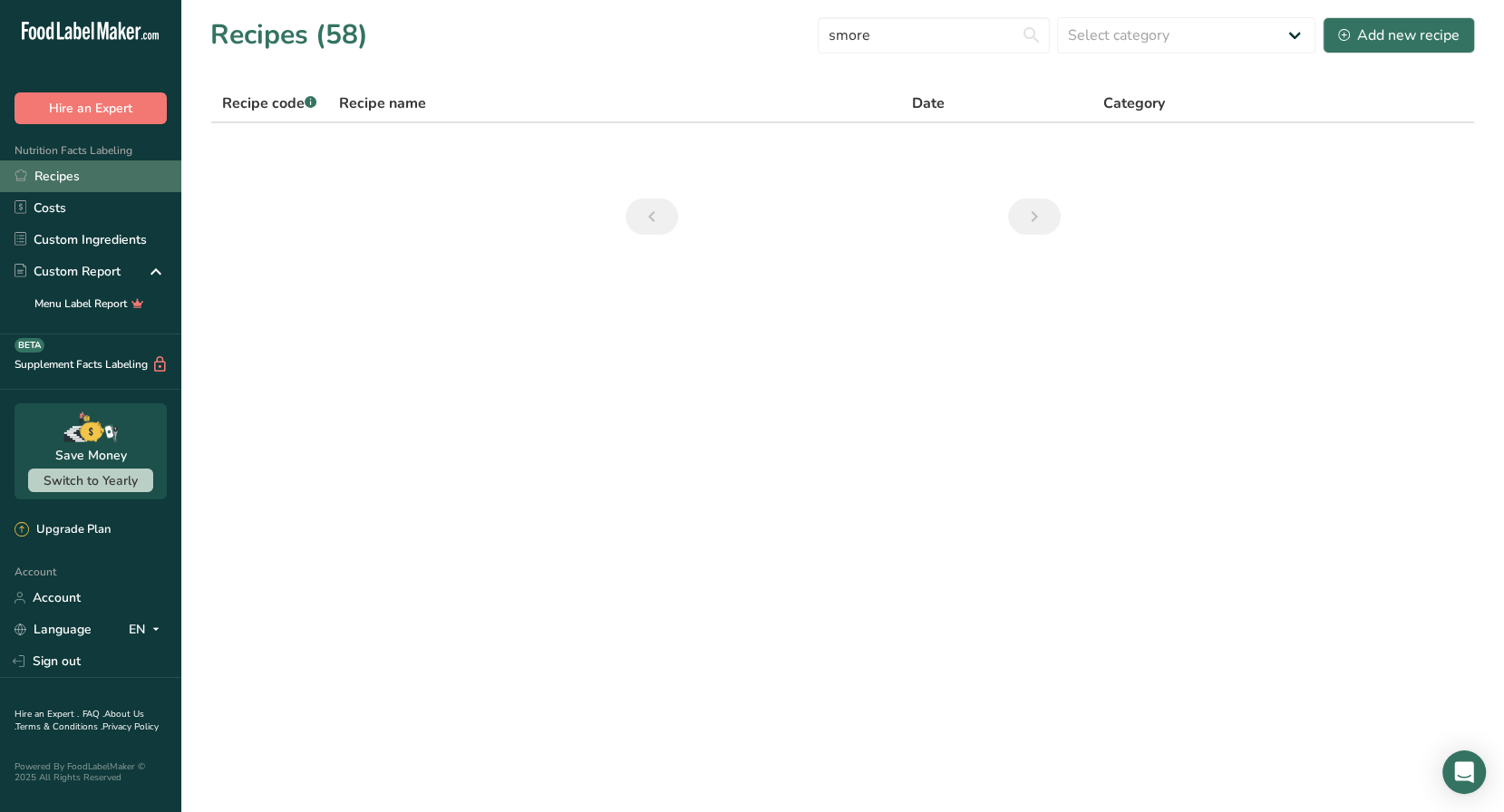 click on "Recipes" at bounding box center [91, 176] 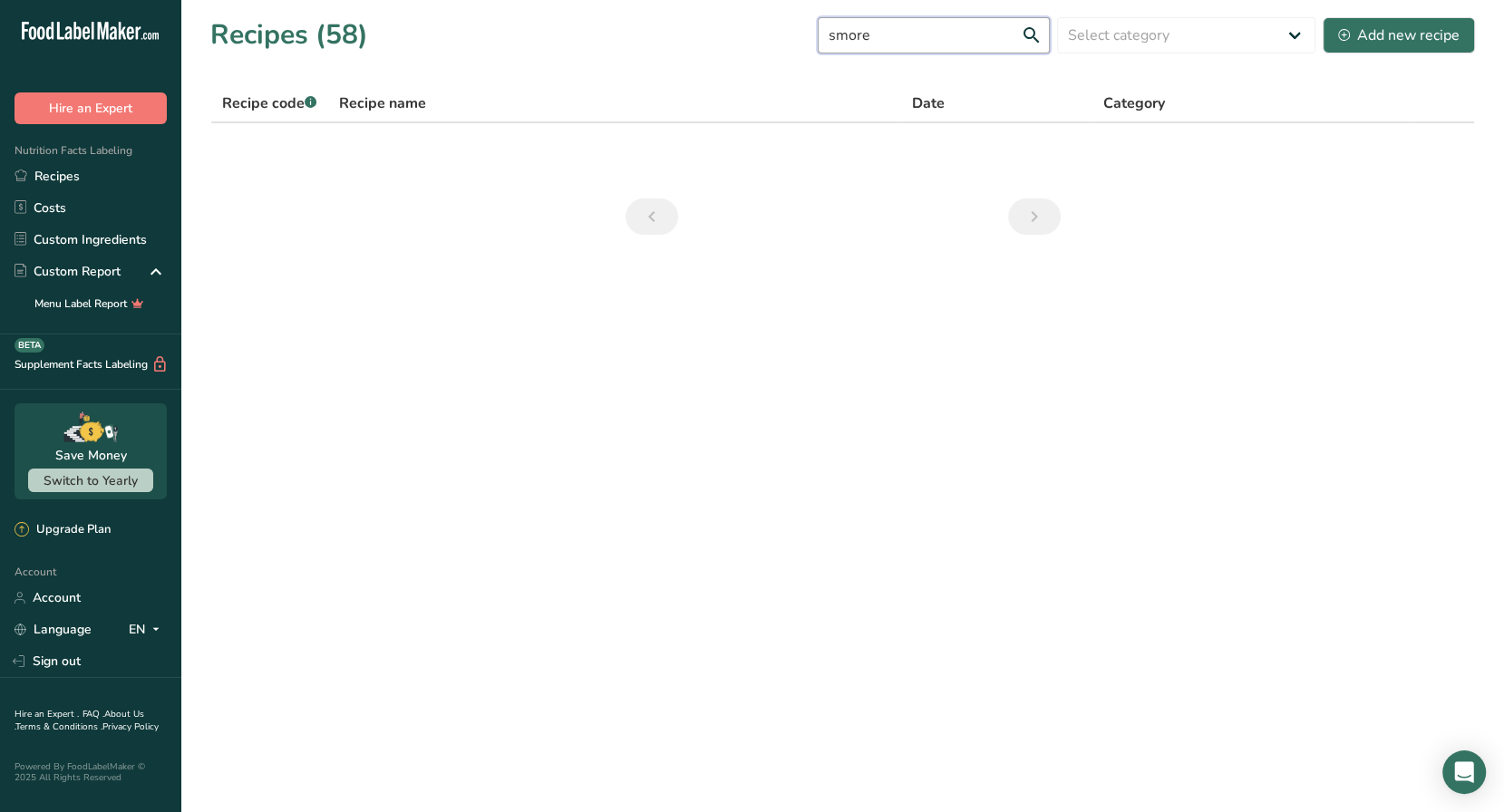 click on "smore" at bounding box center (934, 35) 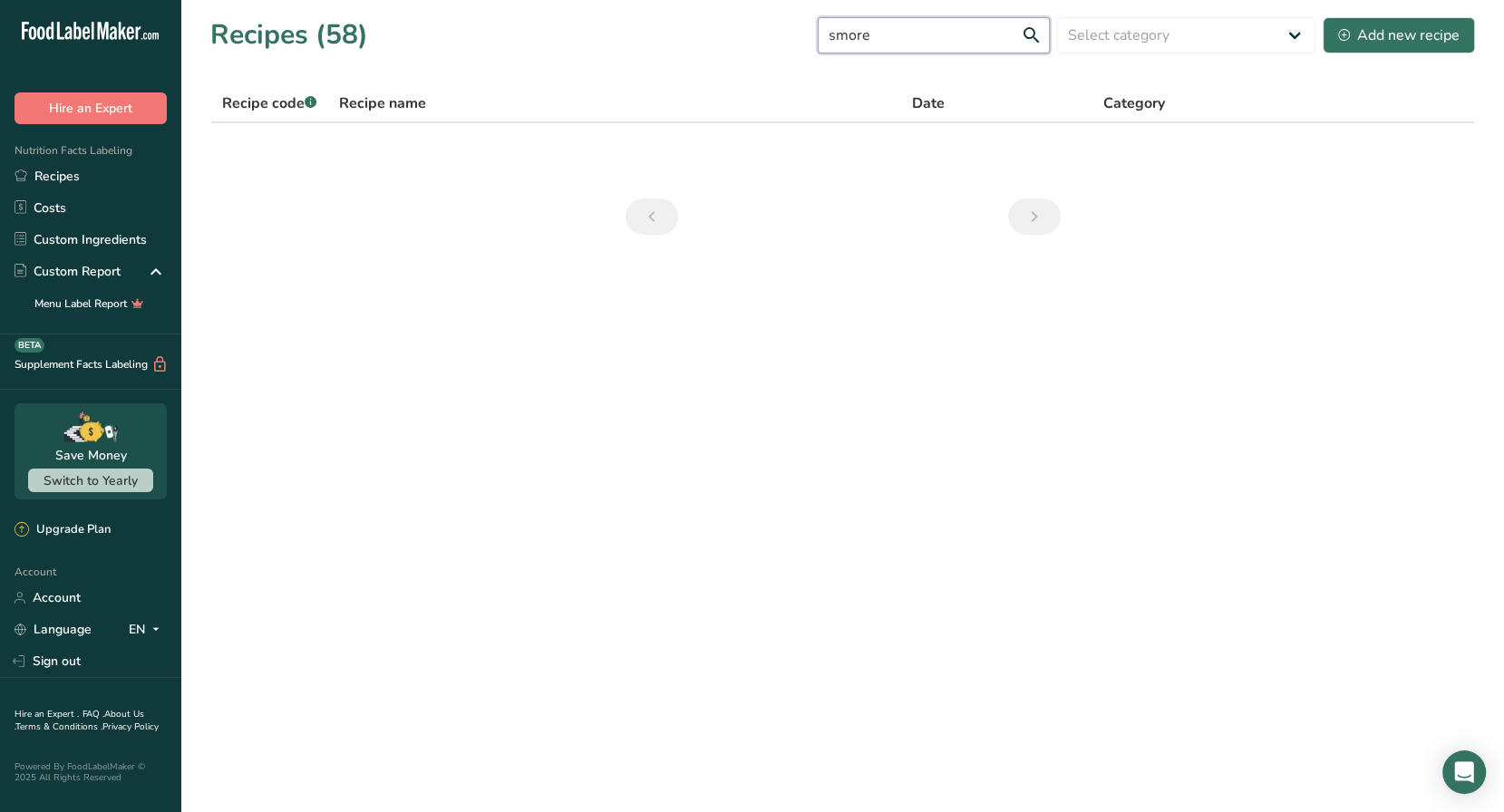click on "smore" at bounding box center (934, 35) 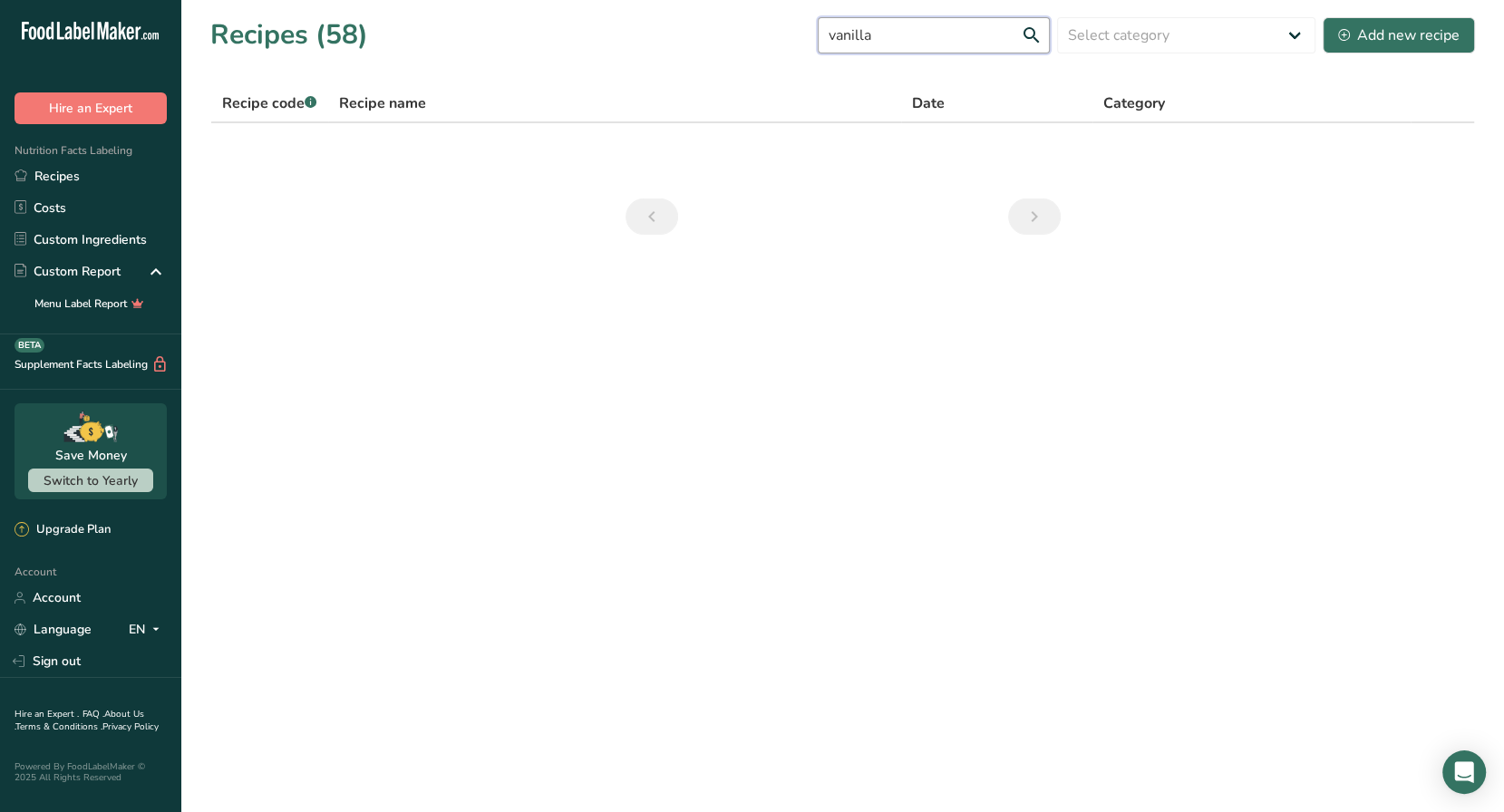 type on "vanilla" 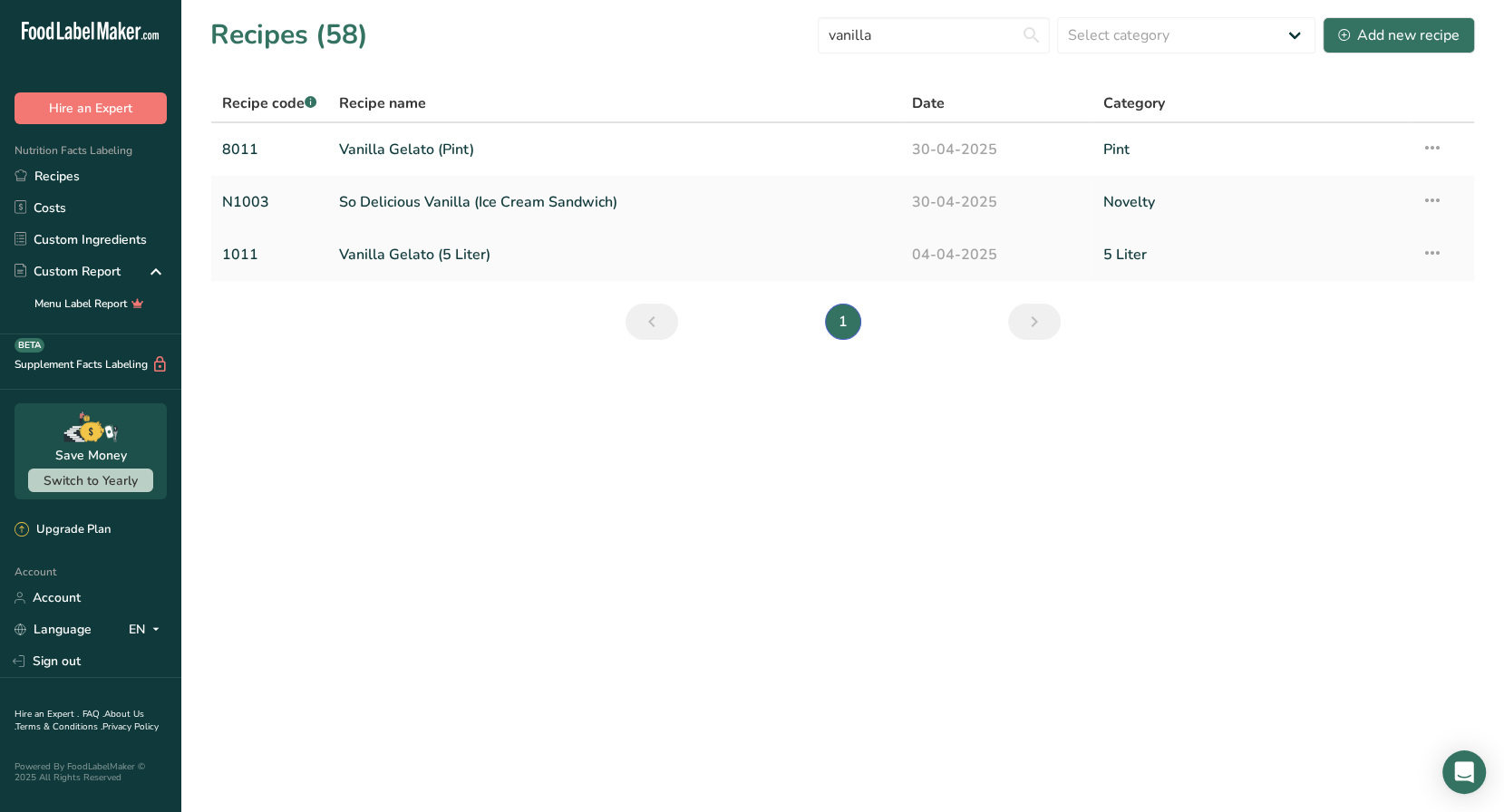 click on "Vanilla Gelato (5 Liter)" at bounding box center [615, 255] 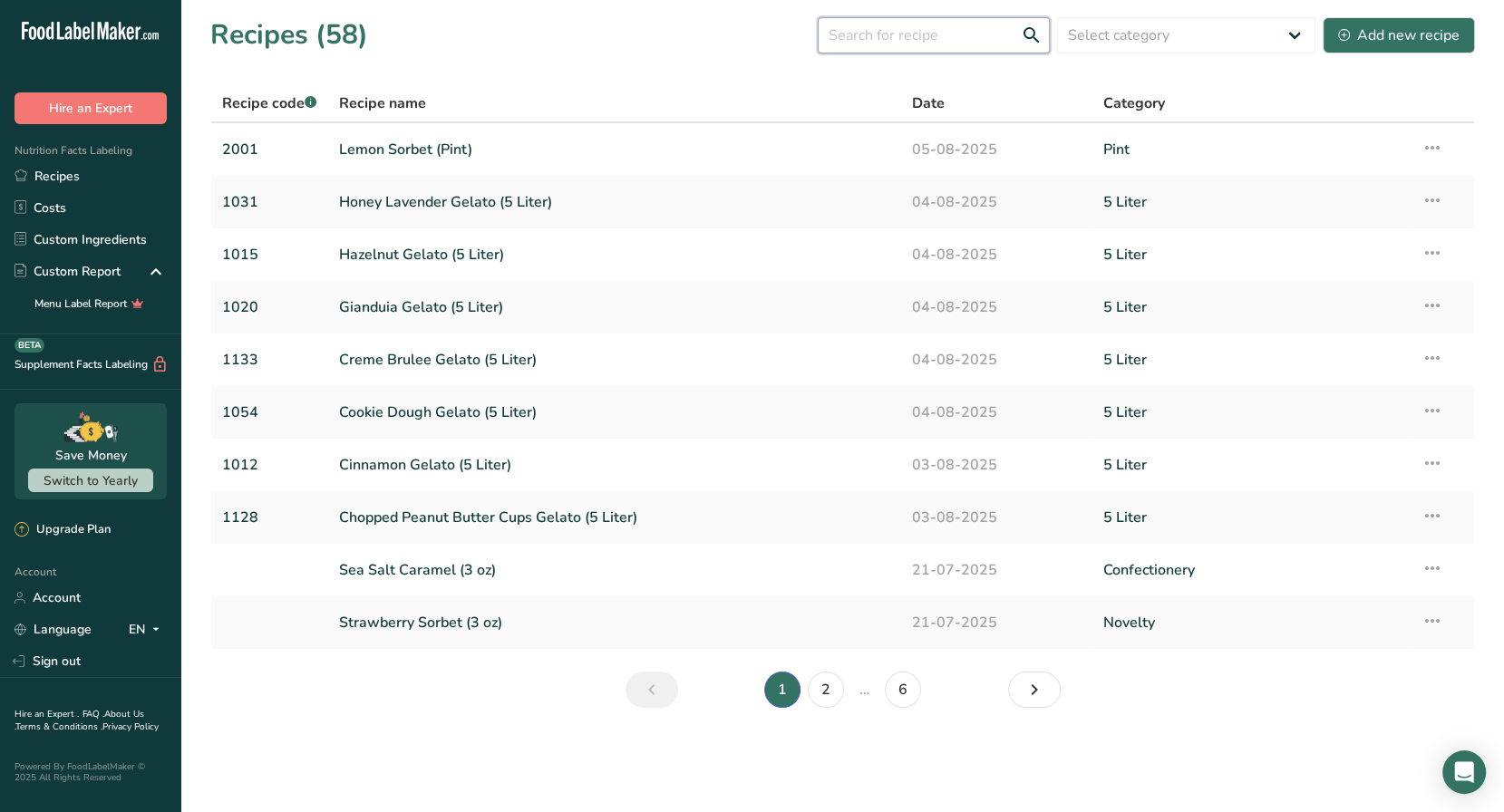 click at bounding box center (934, 35) 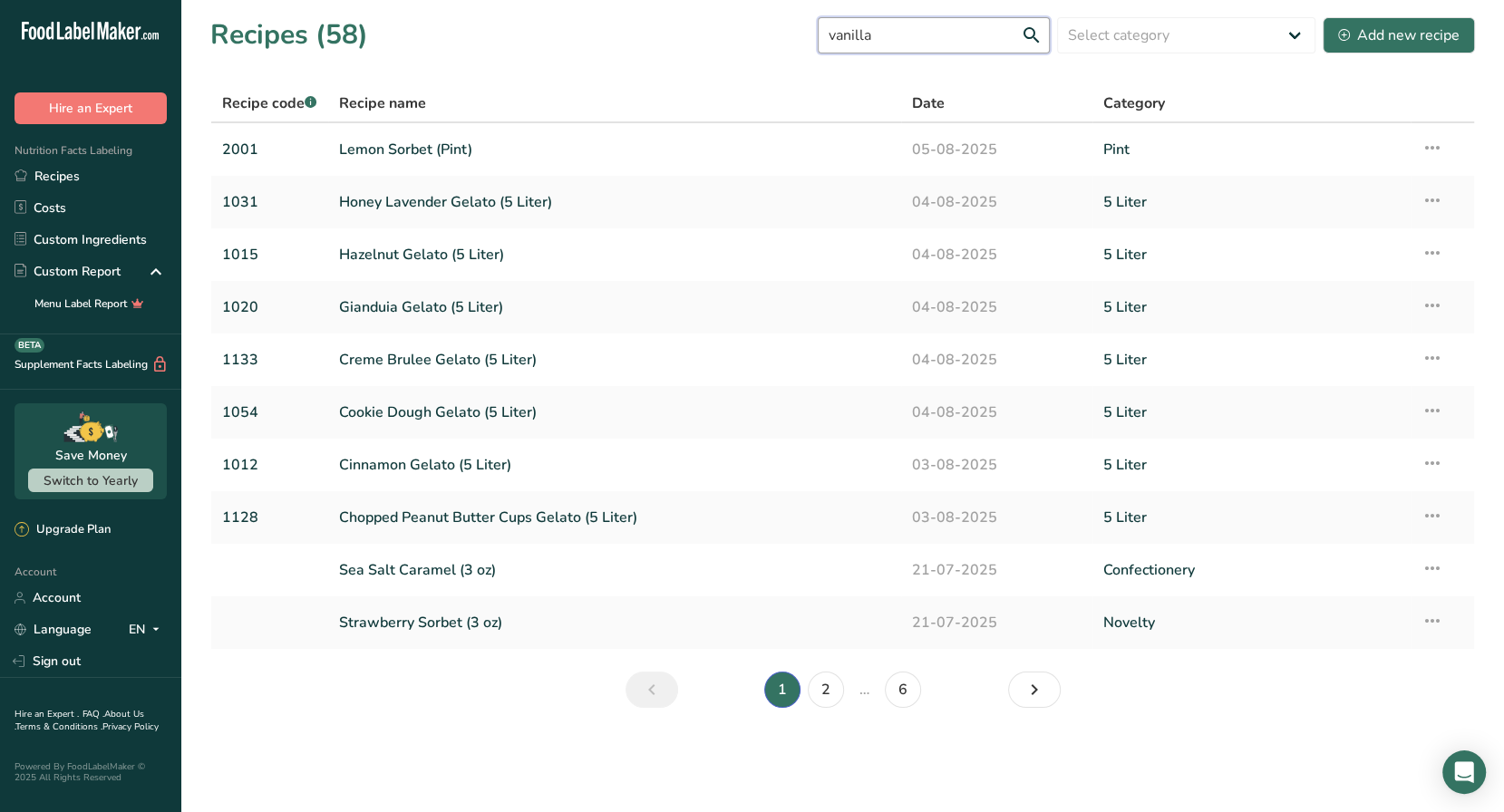 type on "vanilla" 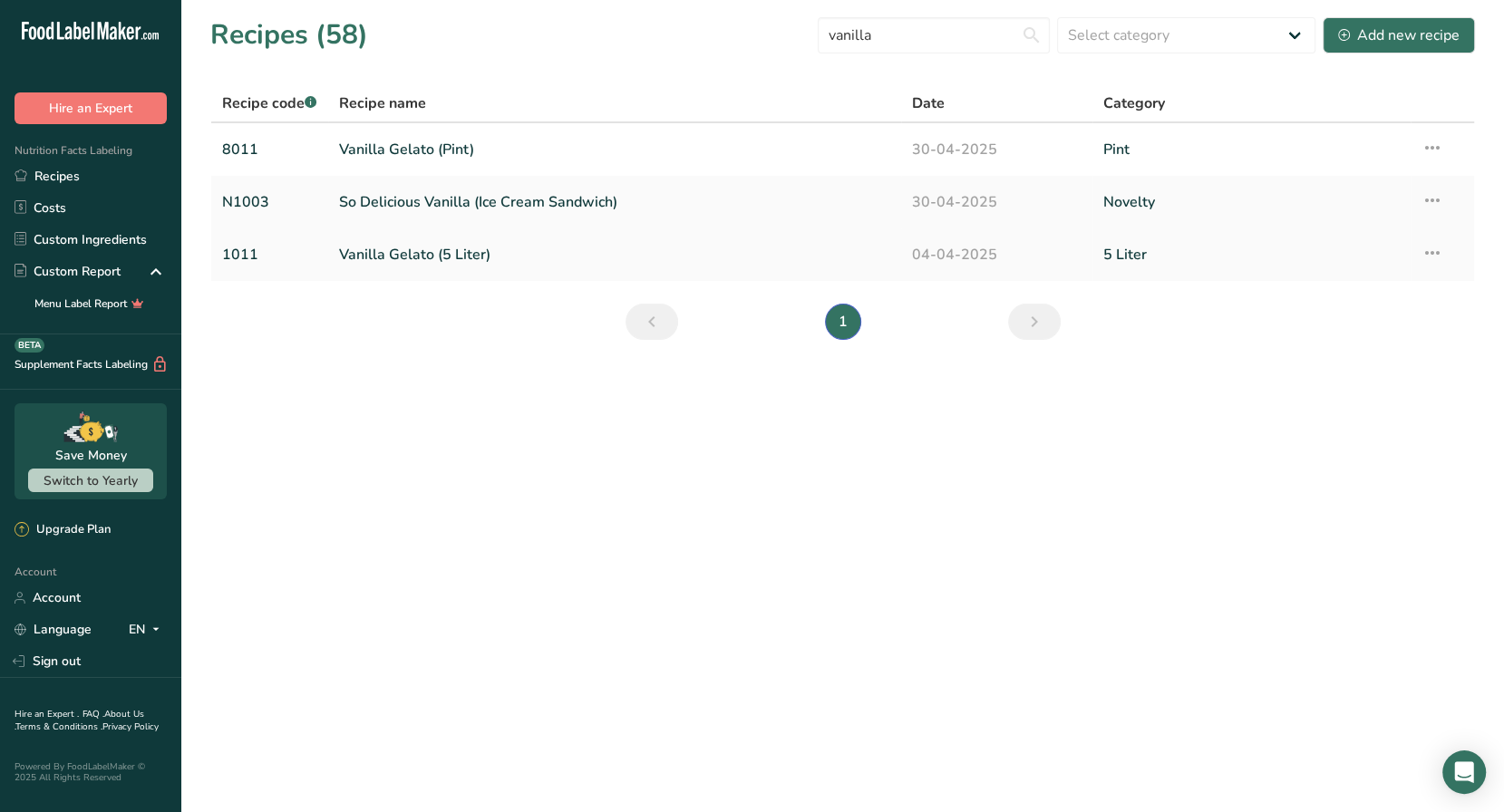 click at bounding box center [1432, 253] 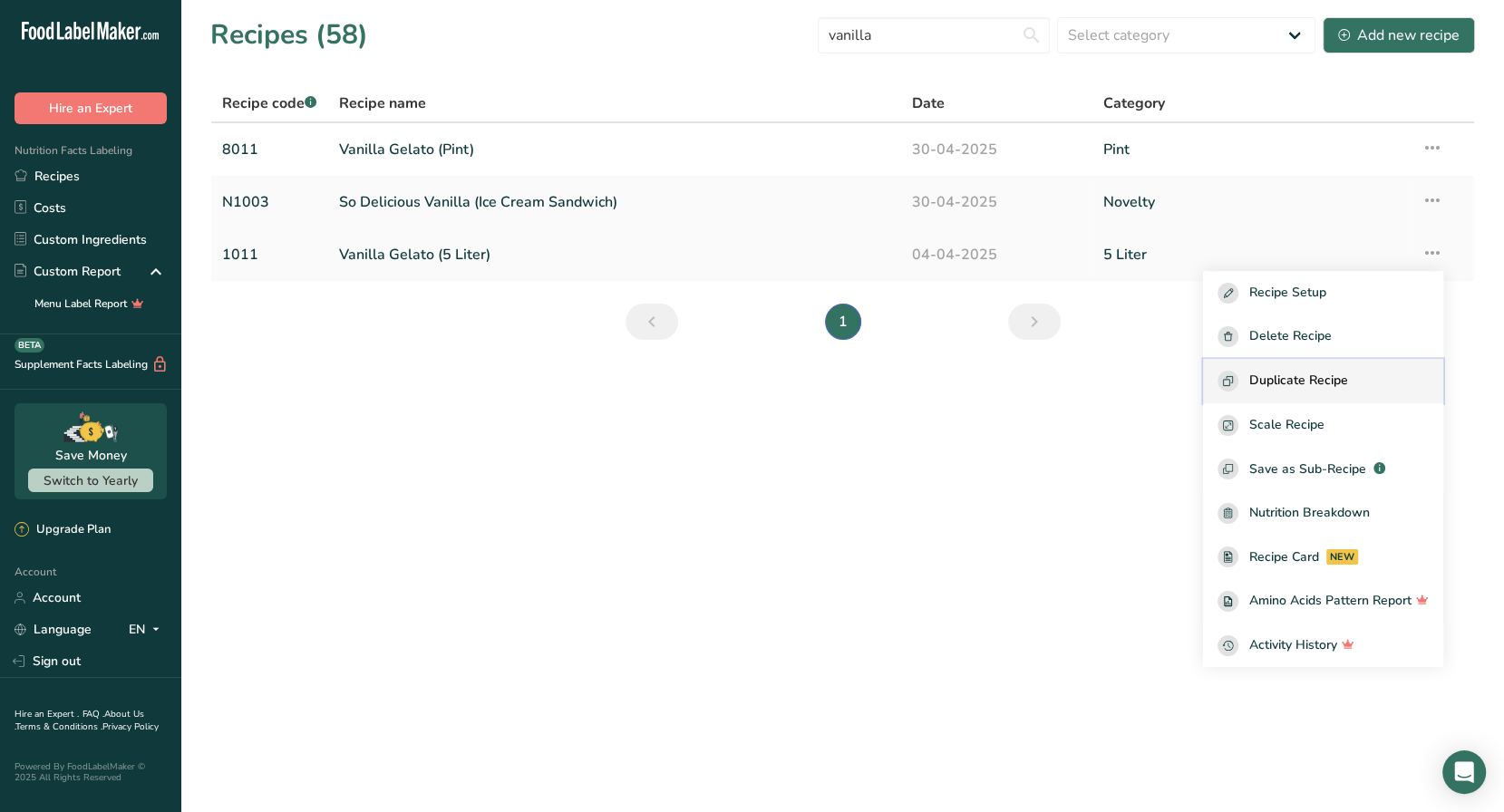 click on "Duplicate Recipe" at bounding box center [1323, 381] 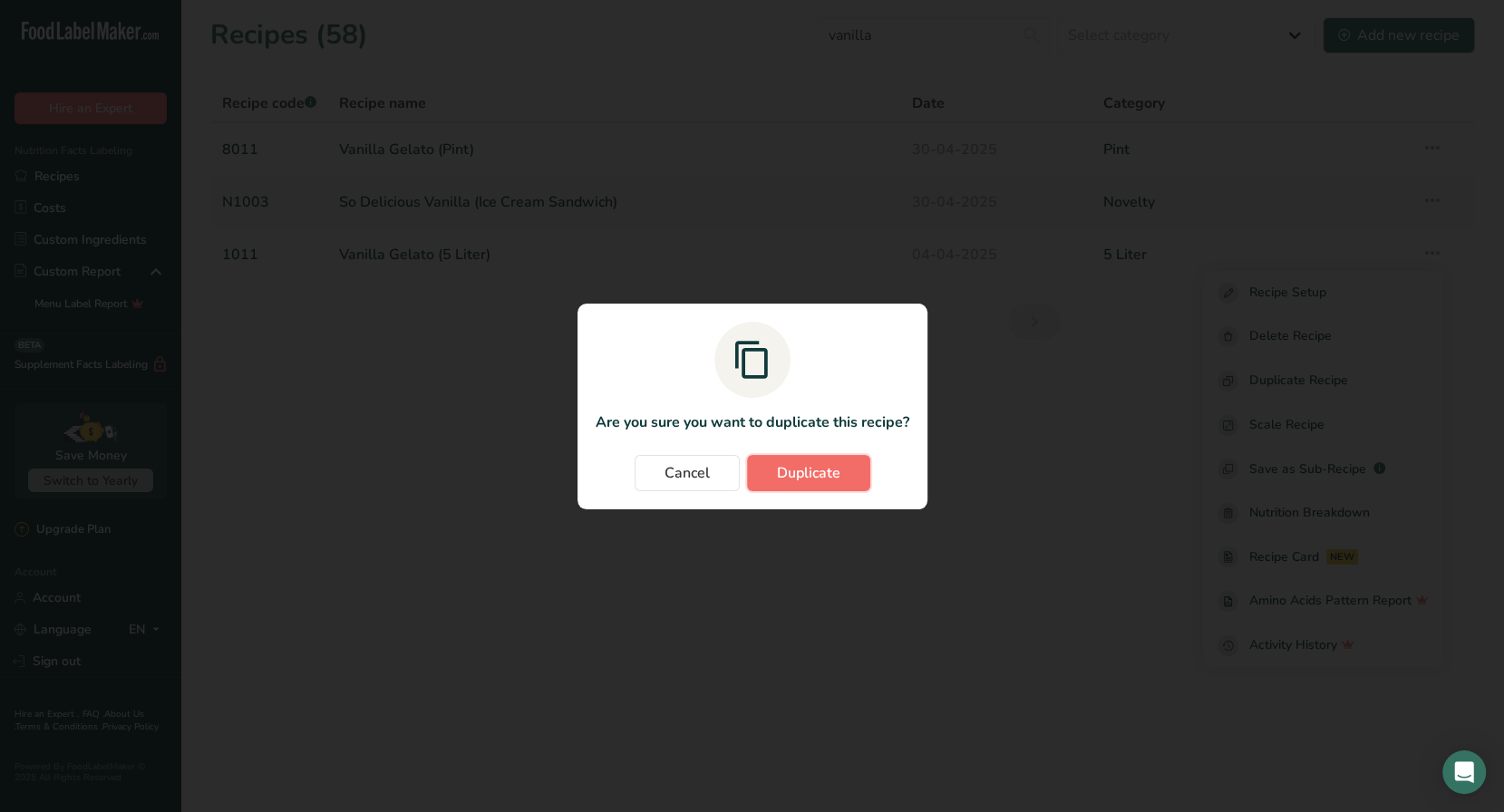 click on "Duplicate" at bounding box center (809, 473) 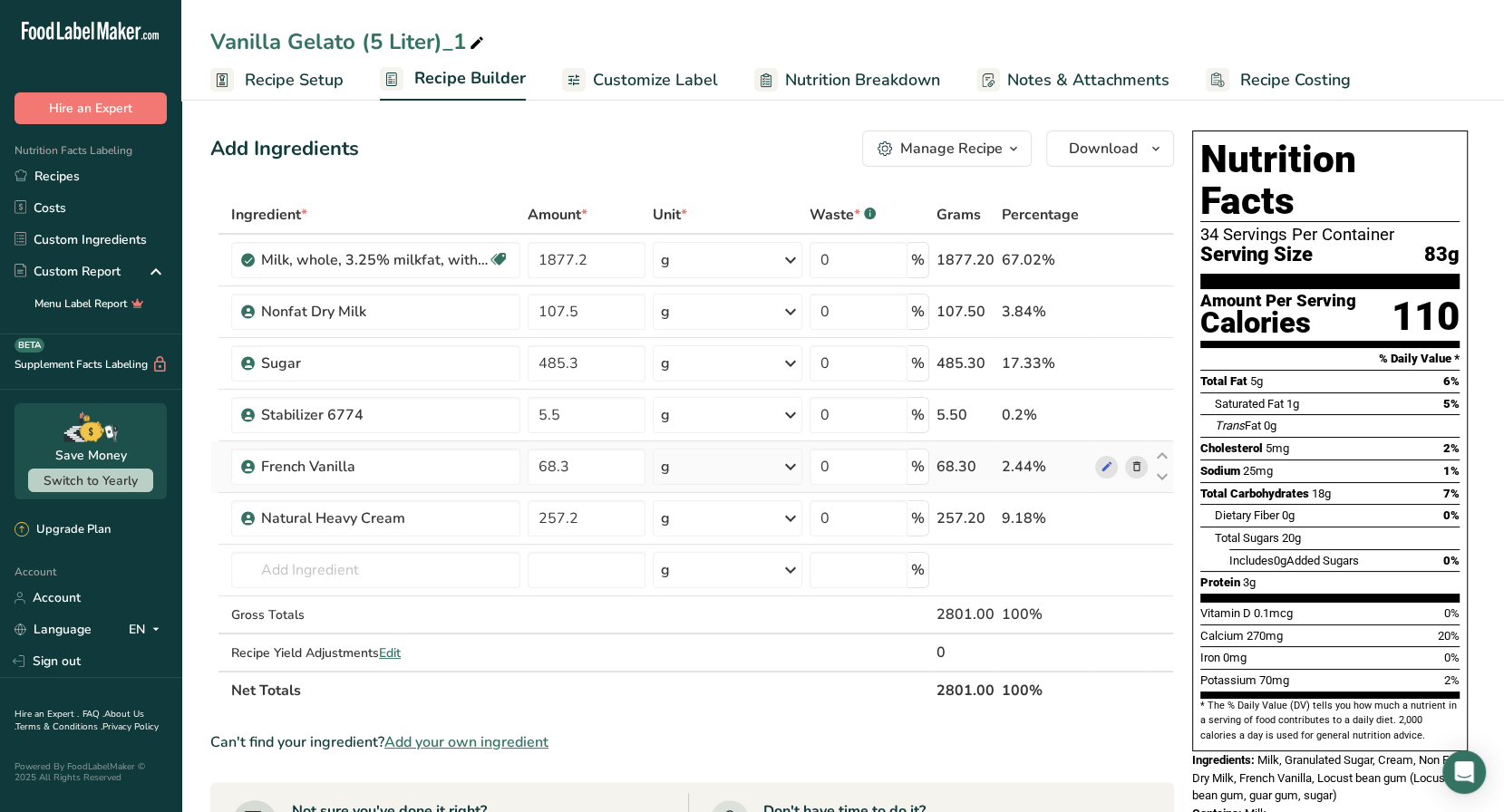 click at bounding box center (1136, 467) 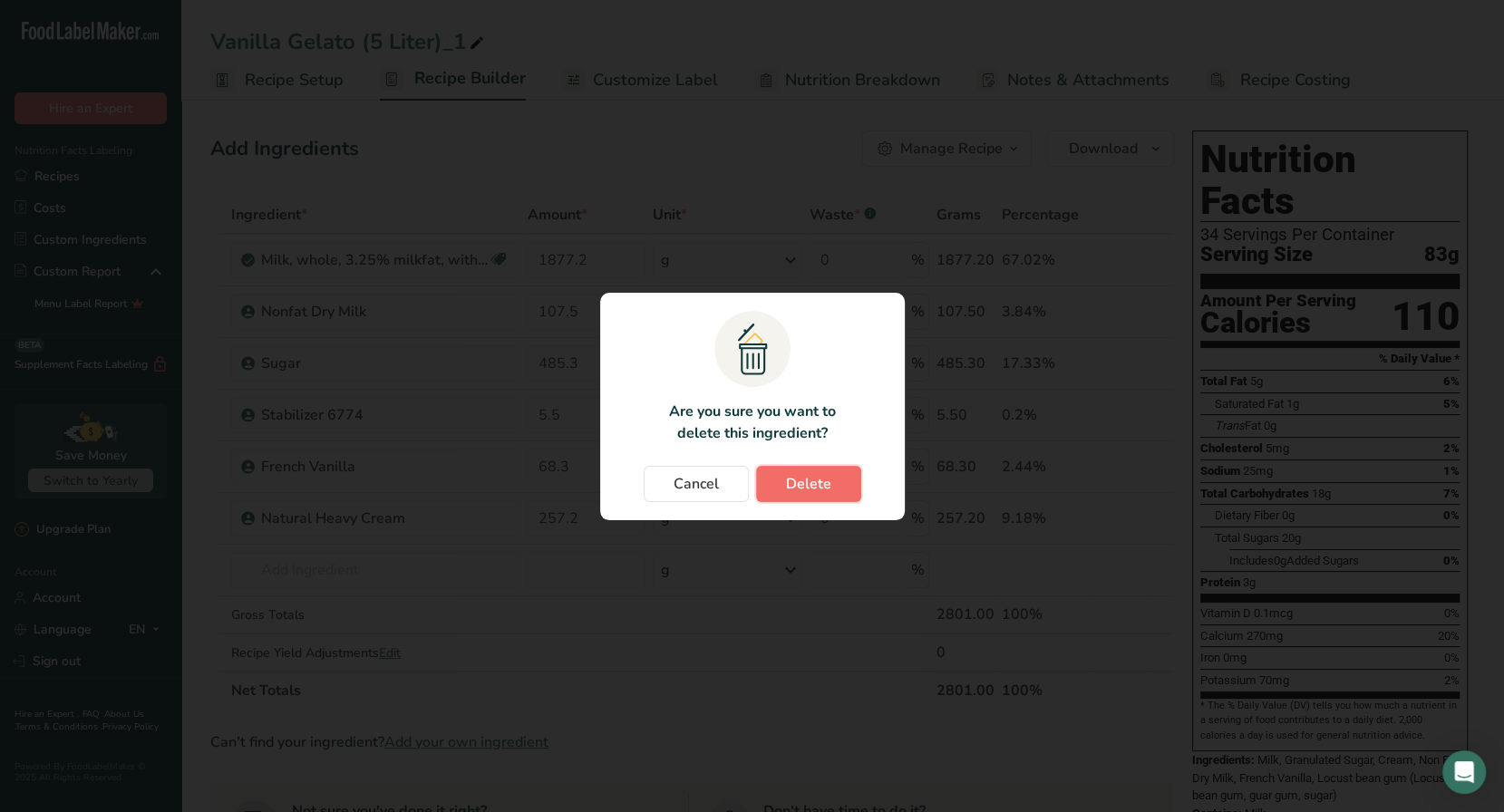 click on "Delete" at bounding box center (809, 484) 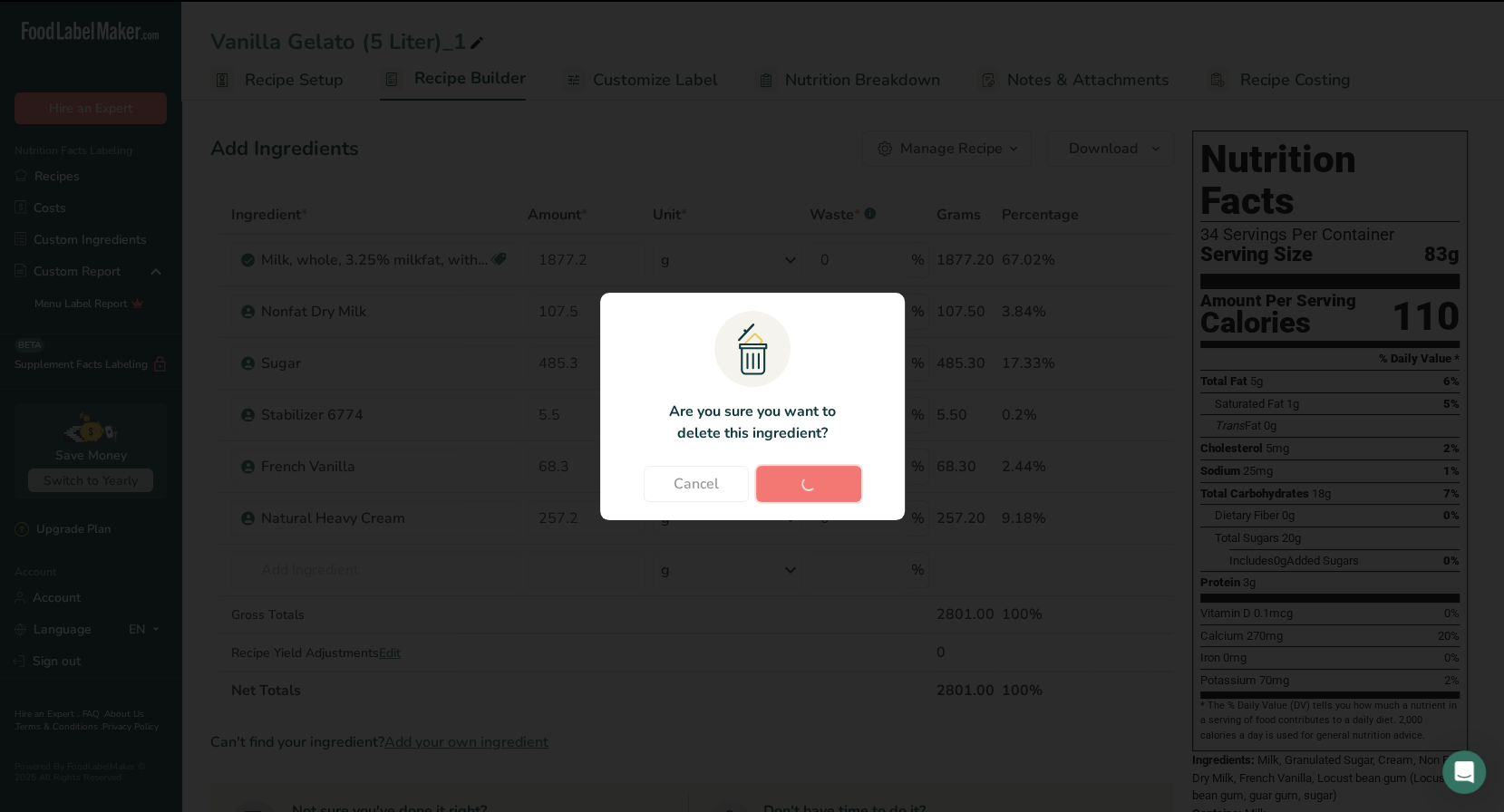 type on "257.2" 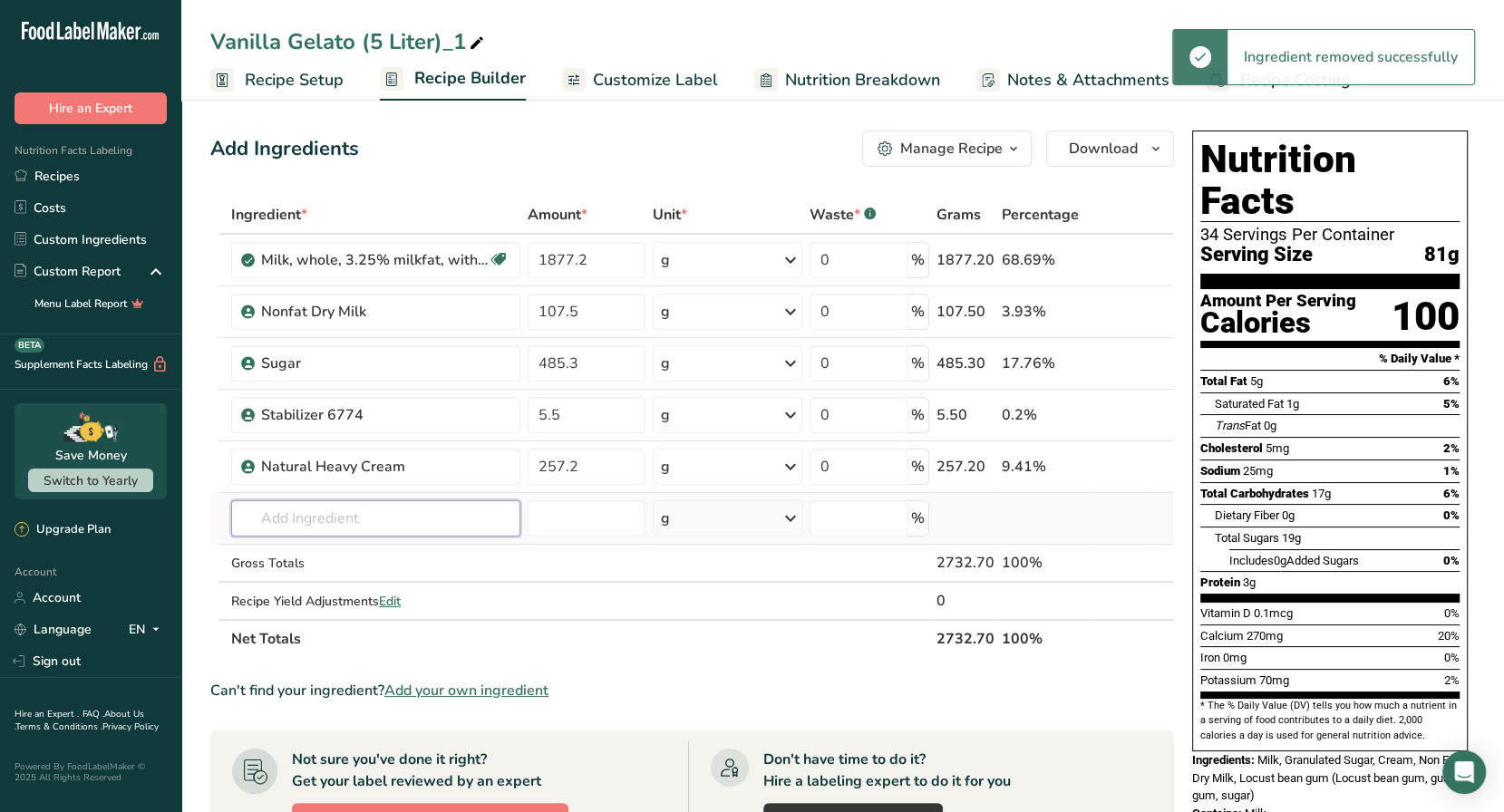 click at bounding box center (375, 518) 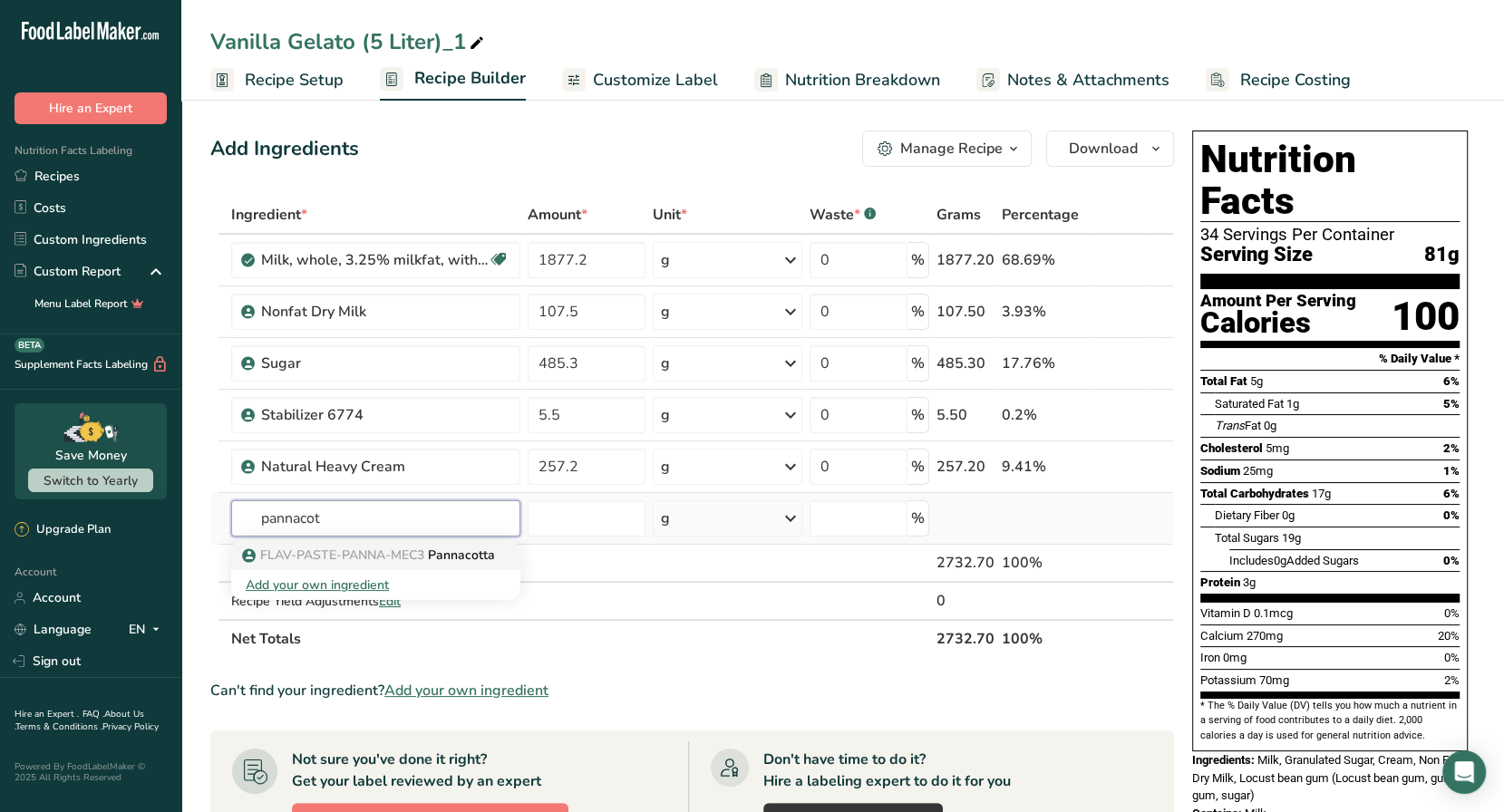 type on "pannacot" 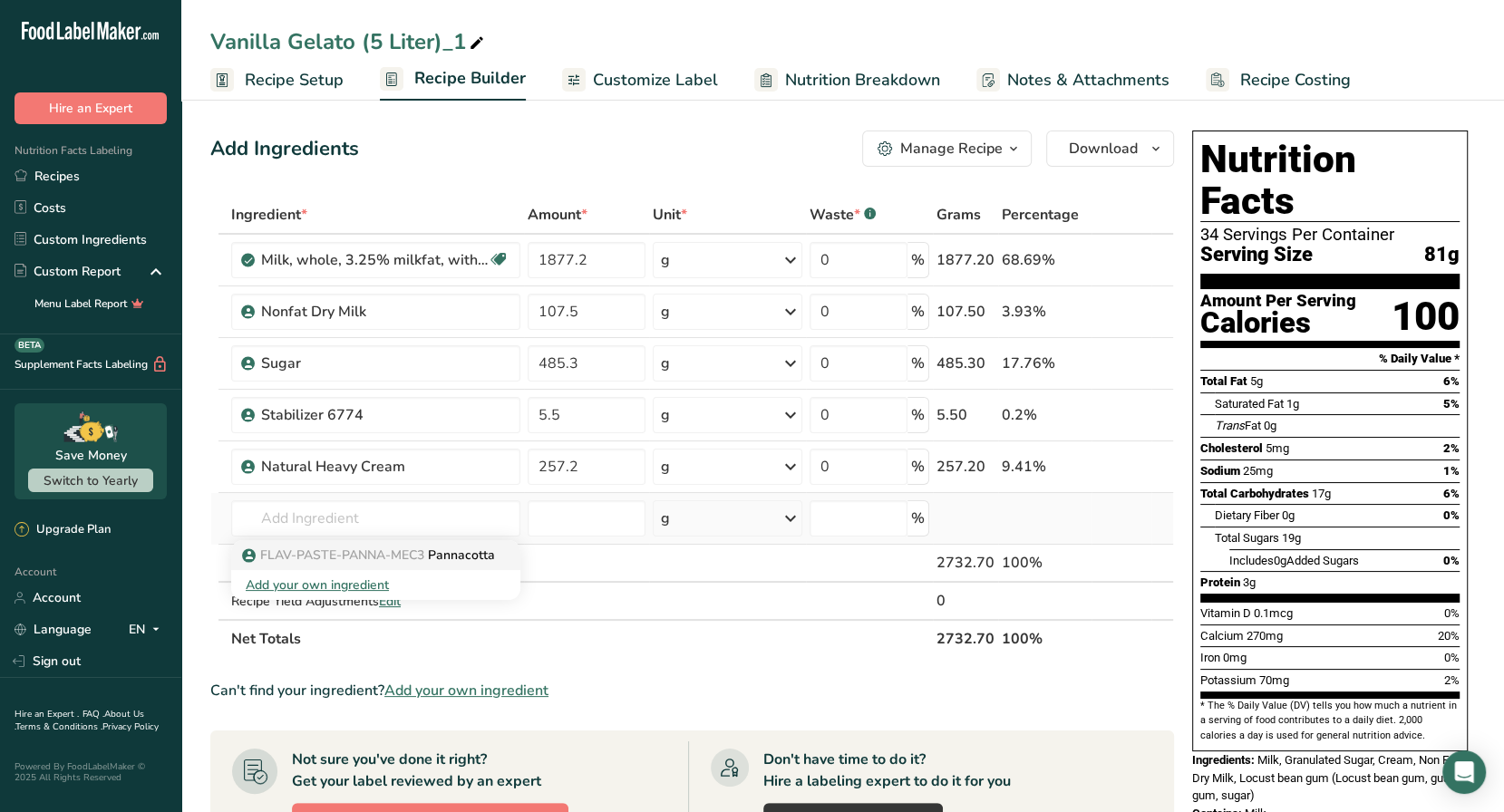 click on "FLAV-PASTE-PANNA-MEC3" at bounding box center (342, 555) 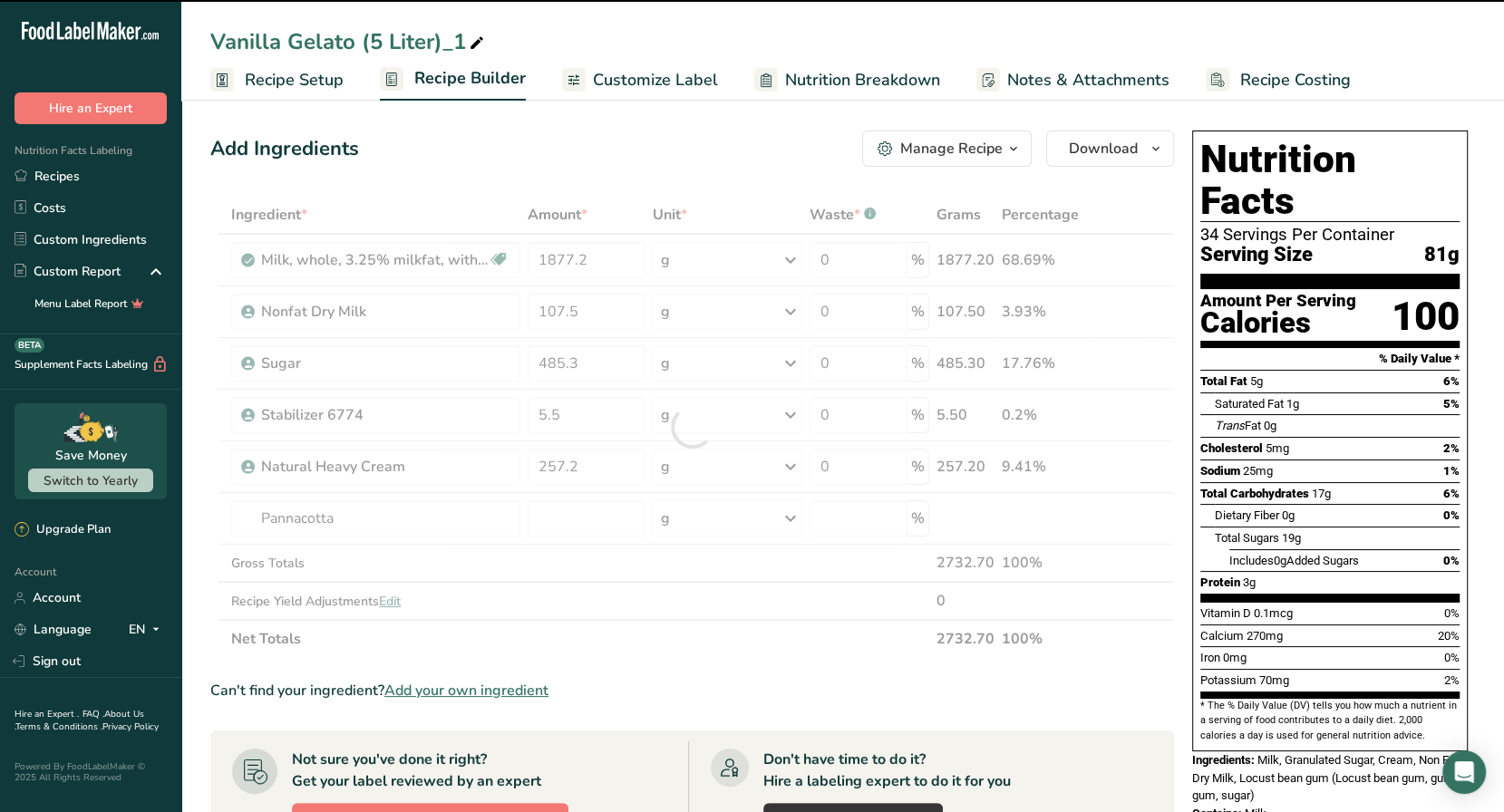 type on "0" 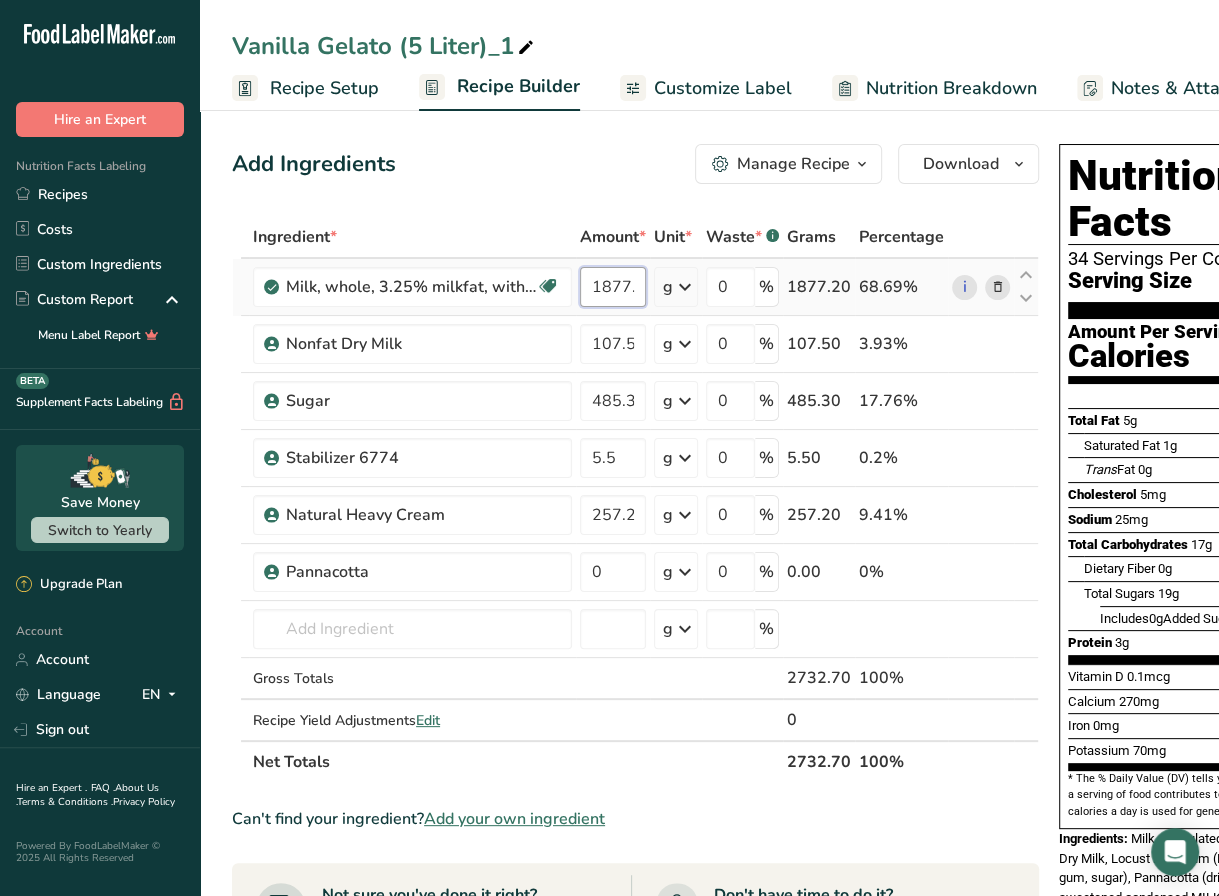 click on "1877.2" at bounding box center (613, 287) 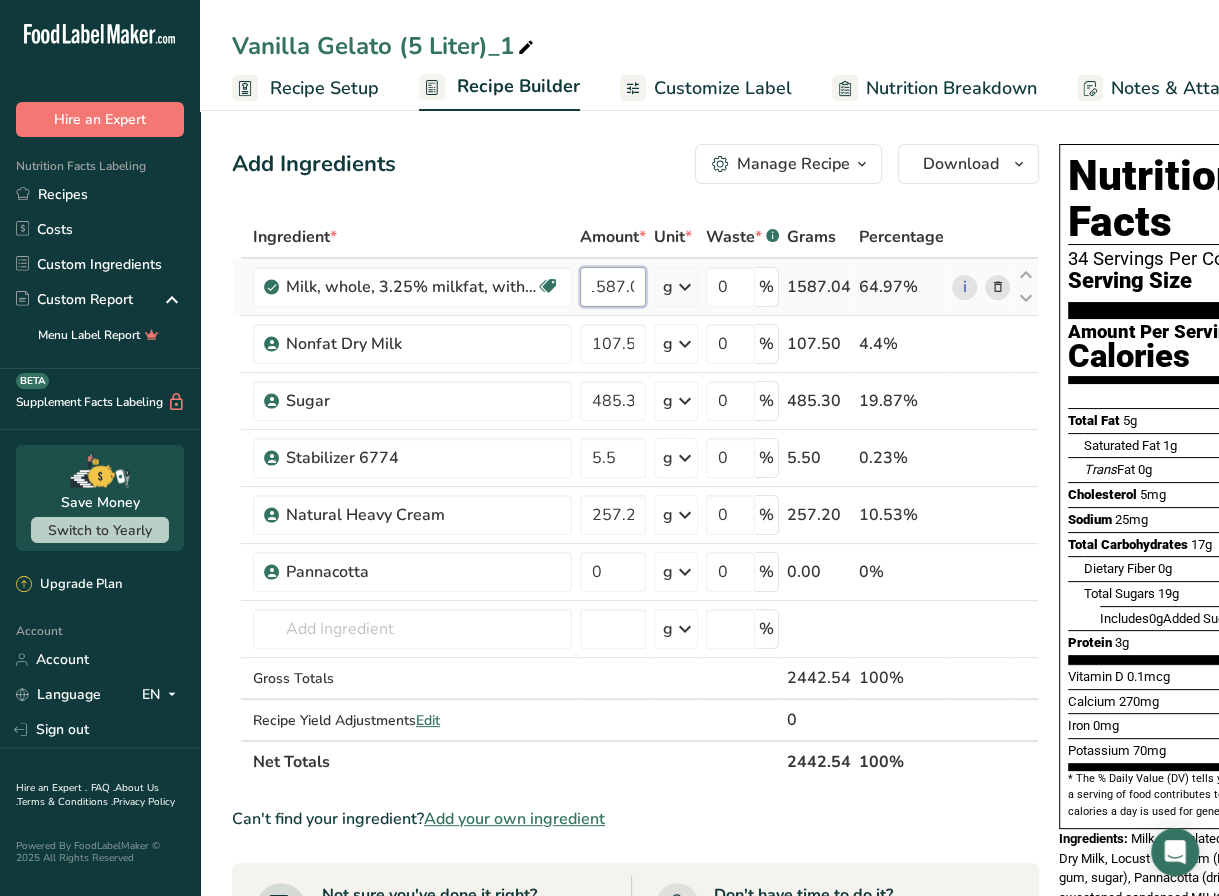 scroll, scrollTop: 0, scrollLeft: 16, axis: horizontal 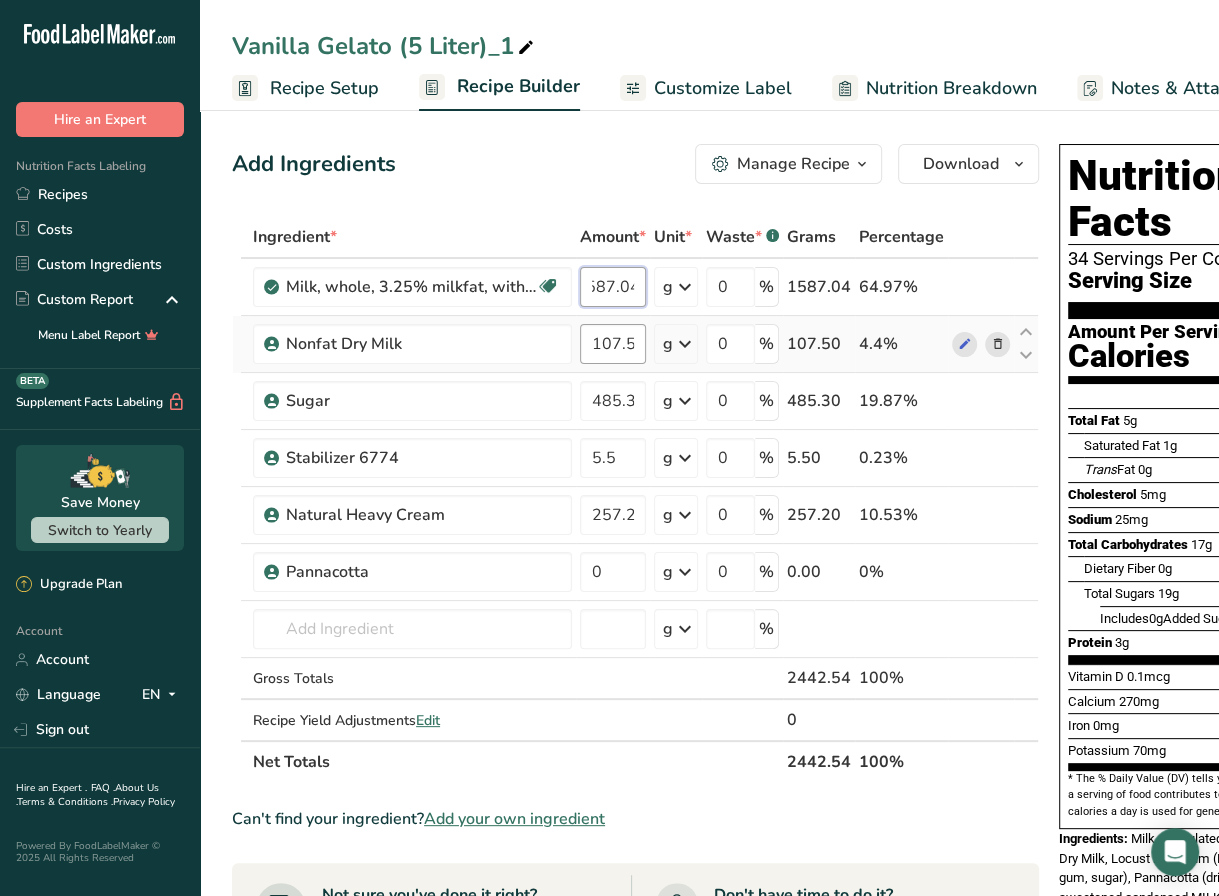 type on "1587.04" 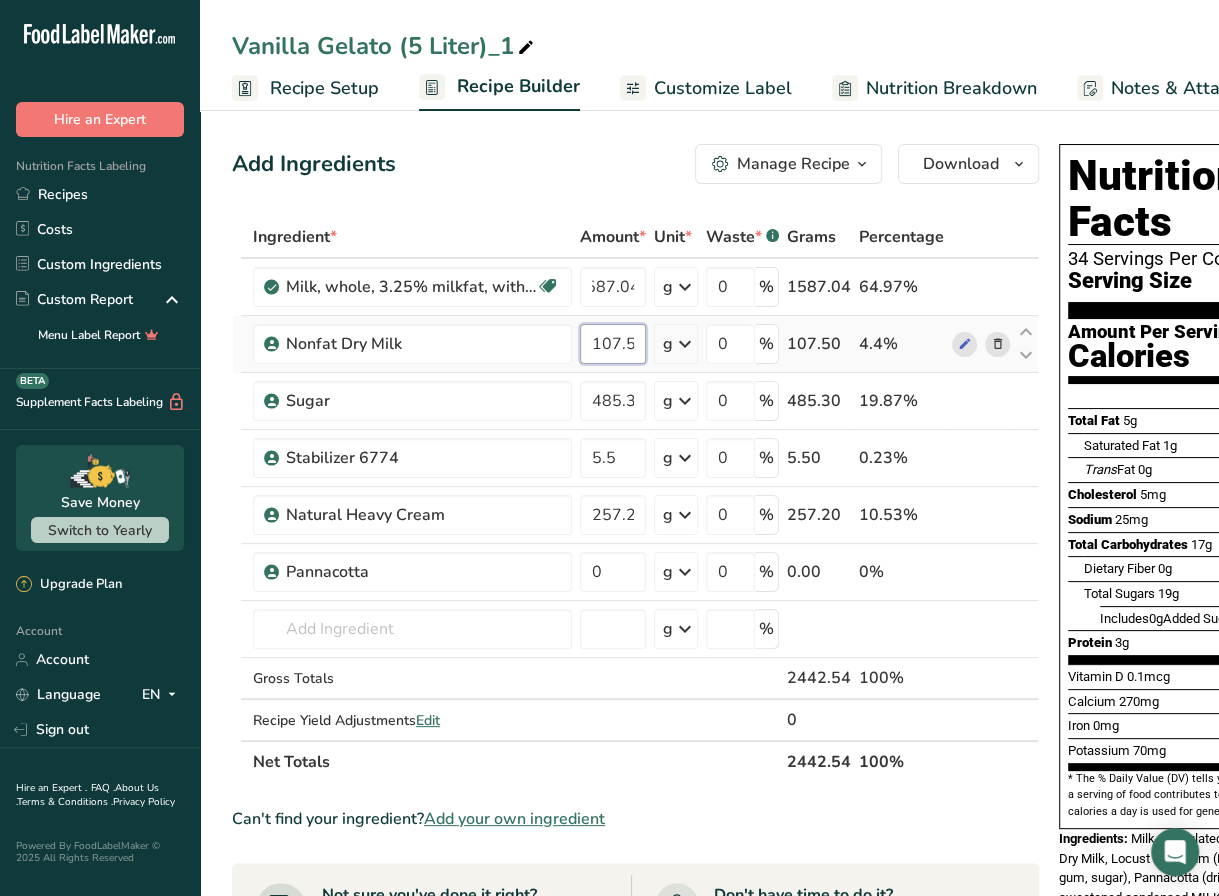 click on "Ingredient *
Amount *
Unit *
Waste *   .a-a{fill:#347362;}.b-a{fill:#fff;}          Grams
Percentage
Milk, whole, 3.25% milkfat, without added vitamin A and vitamin D
Gluten free
Vegetarian
Soy free
1587.04
g
Portions
1 cup
1 tbsp
1 fl oz
See more
Weight Units
g
kg
mg
See more
Volume Units
l
Volume units require a density conversion. If you know your ingredient's density enter it below. Otherwise, click on "RIA" our AI Regulatory bot - she will be able to help you
lb/ft3
g/cm3
Confirm
mL" at bounding box center (635, 499) 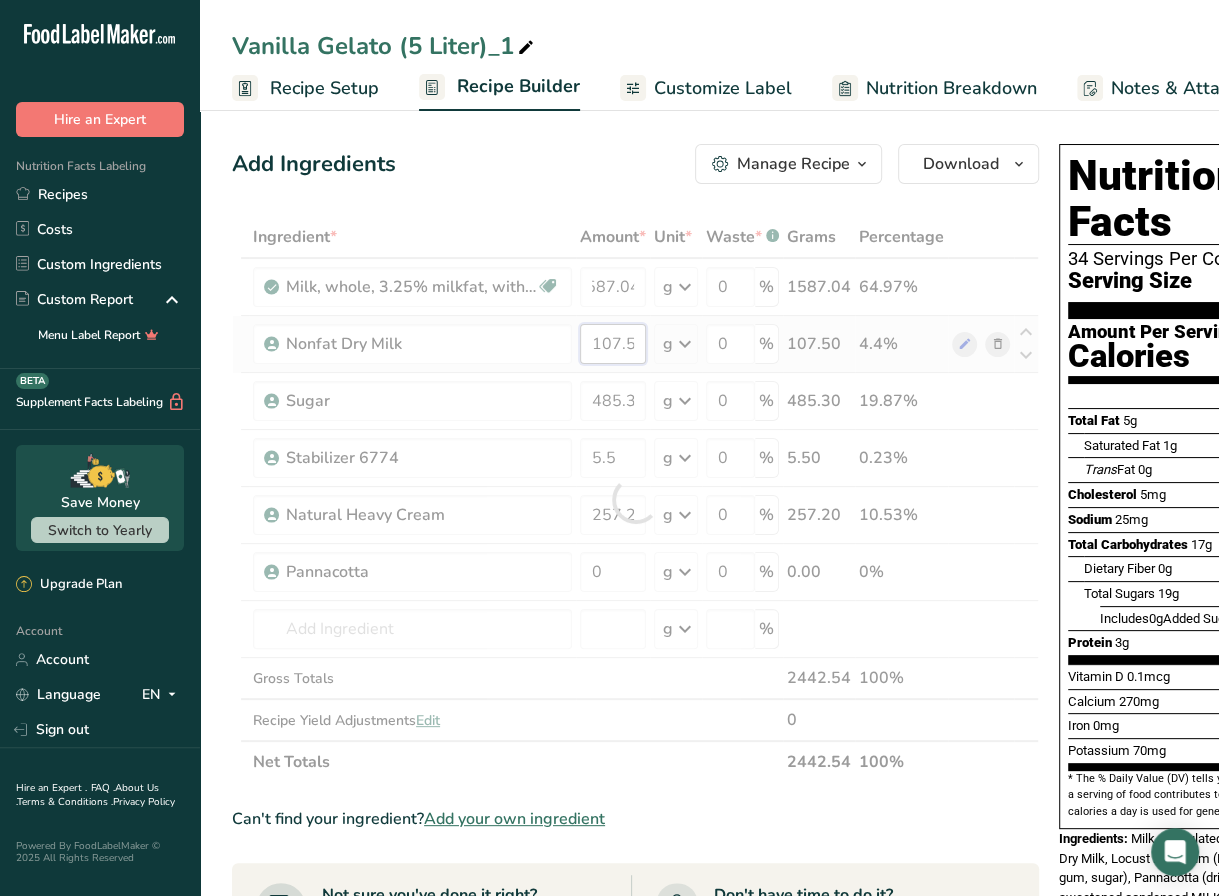 scroll, scrollTop: 0, scrollLeft: 0, axis: both 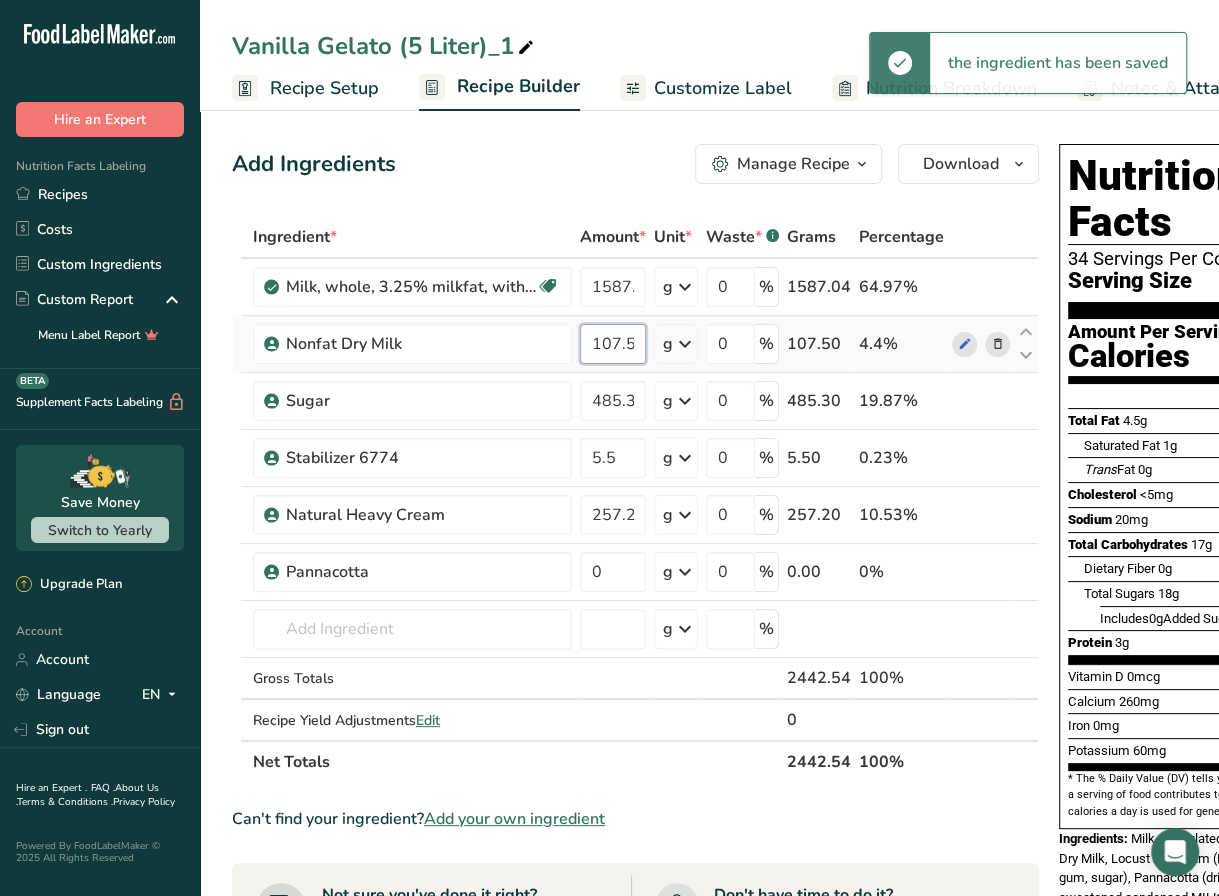 click on "107.5" at bounding box center (613, 344) 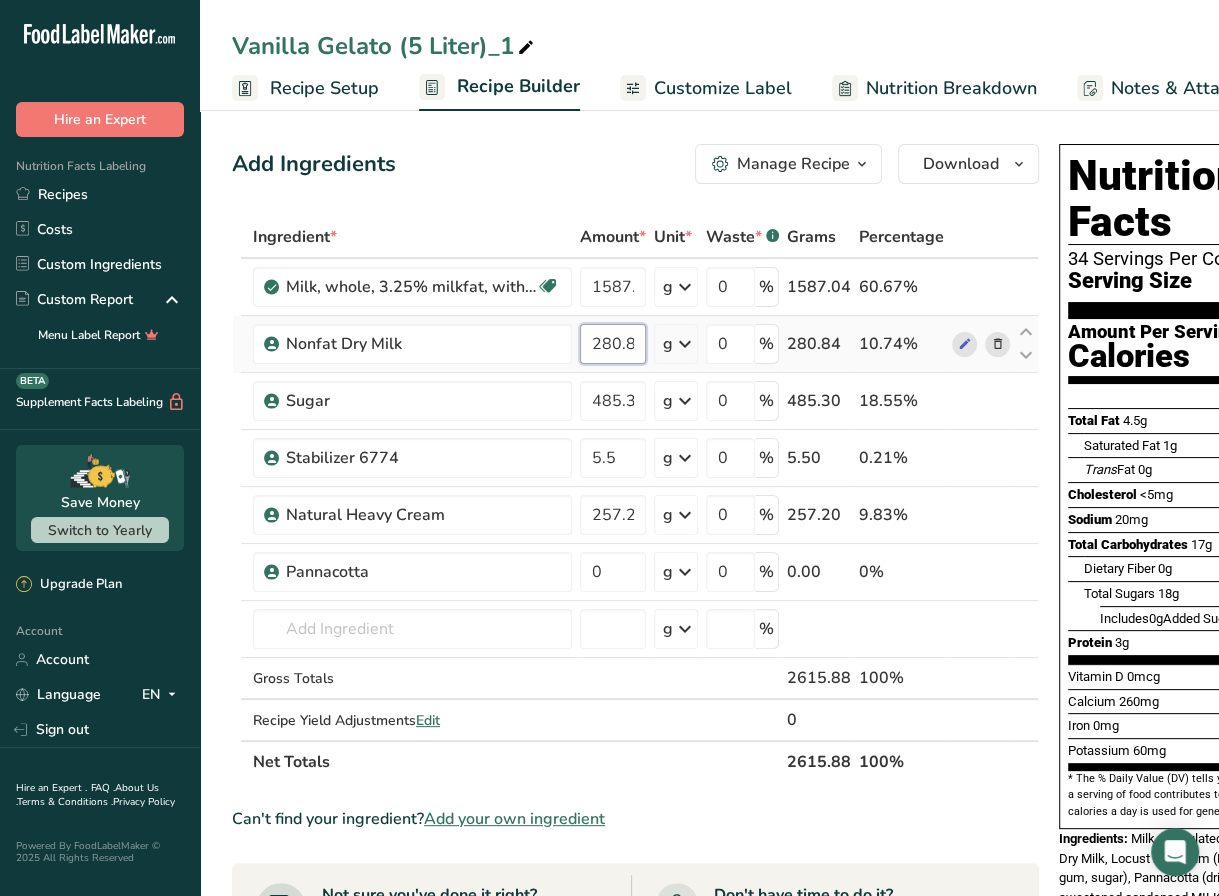 scroll, scrollTop: 0, scrollLeft: 6, axis: horizontal 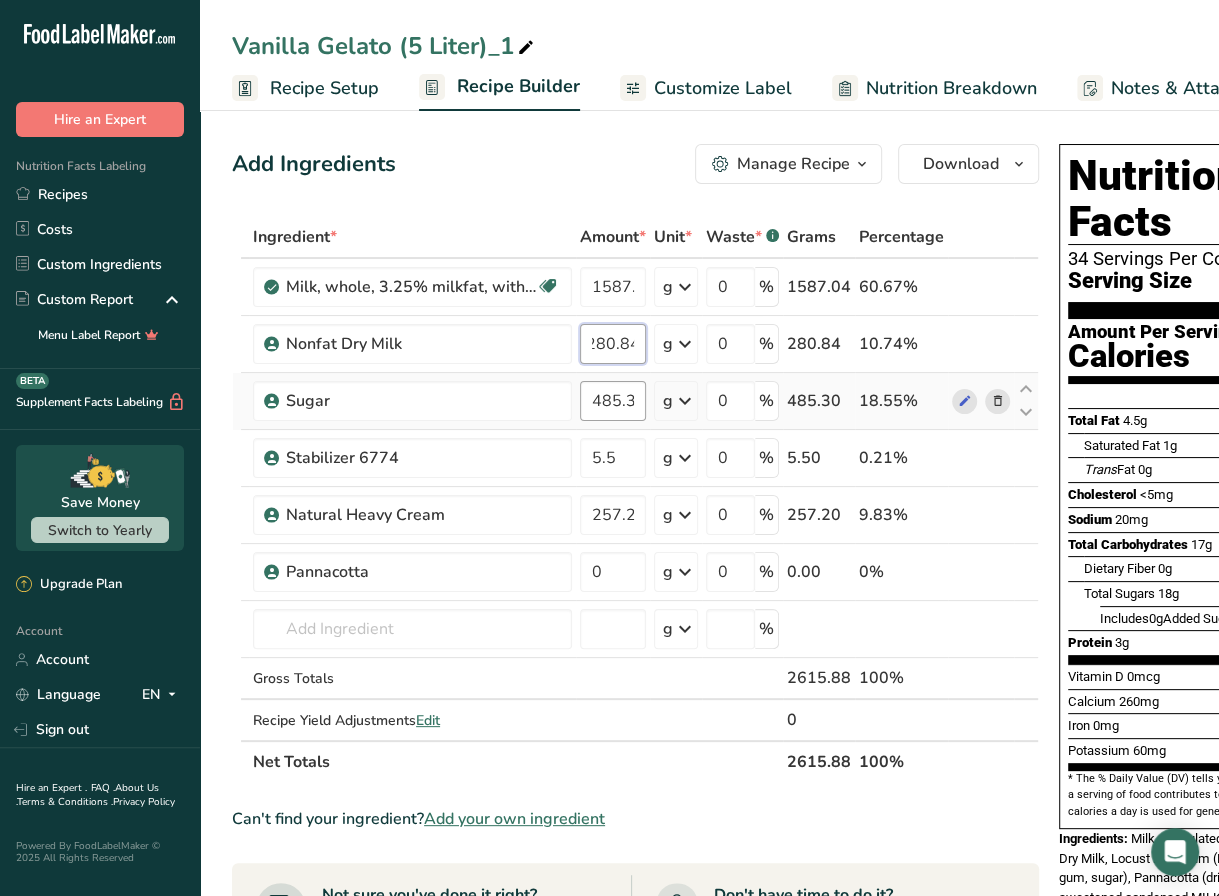 type on "280.84" 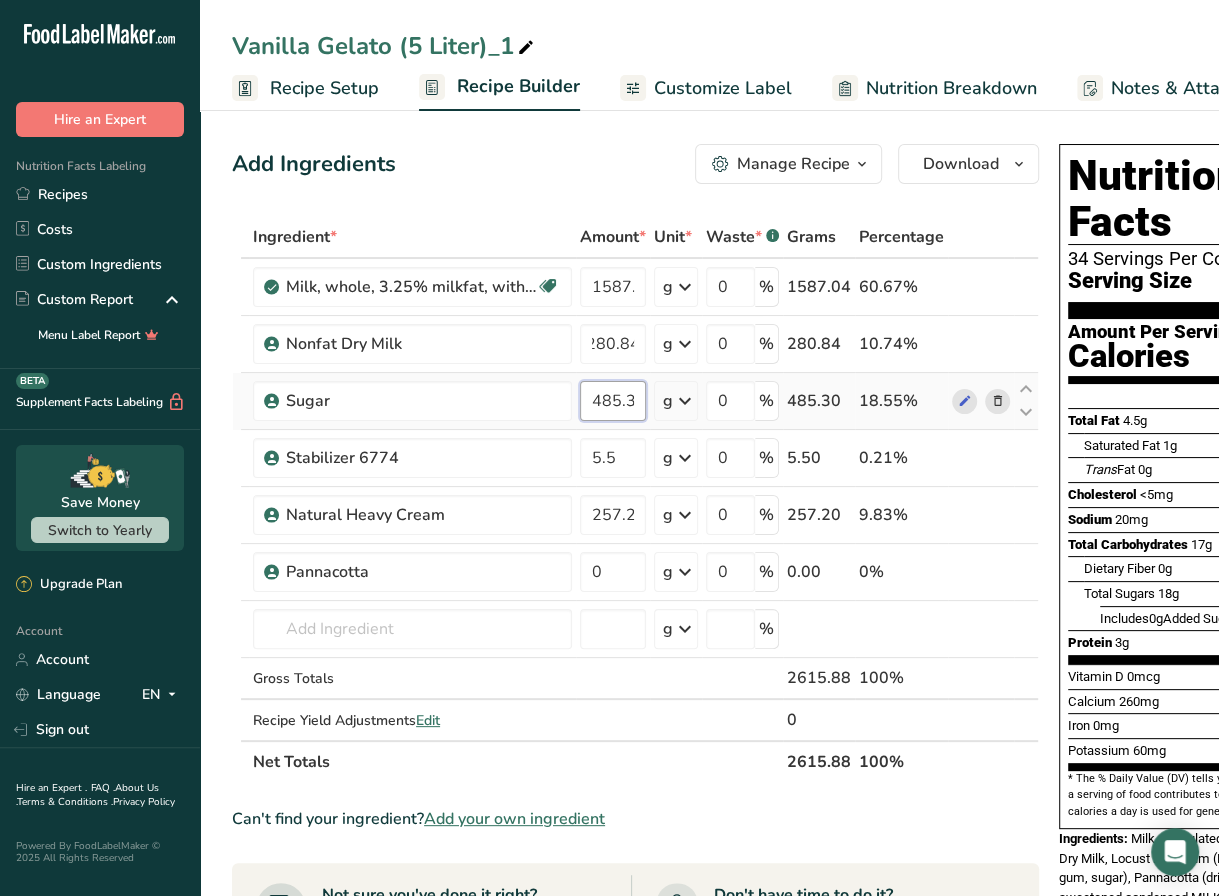 scroll, scrollTop: 0, scrollLeft: 0, axis: both 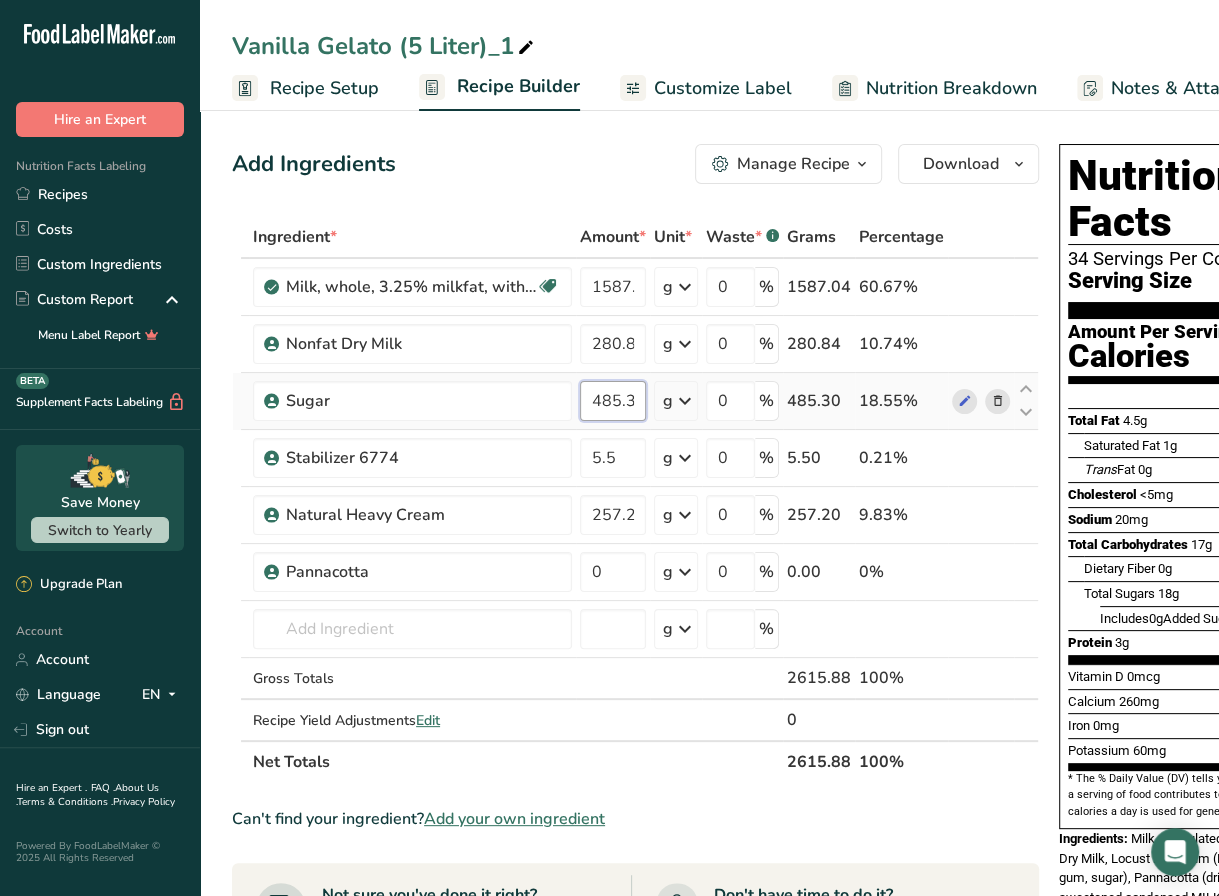 click on "Ingredient *
Amount *
Unit *
Waste *   .a-a{fill:#347362;}.b-a{fill:#fff;}          Grams
Percentage
Milk, whole, 3.25% milkfat, without added vitamin A and vitamin D
Gluten free
Vegetarian
Soy free
1587.04
g
Portions
1 cup
1 tbsp
1 fl oz
See more
Weight Units
g
kg
mg
See more
Volume Units
l
Volume units require a density conversion. If you know your ingredient's density enter it below. Otherwise, click on "RIA" our AI Regulatory bot - she will be able to help you
lb/ft3
g/cm3
Confirm
mL" at bounding box center (635, 499) 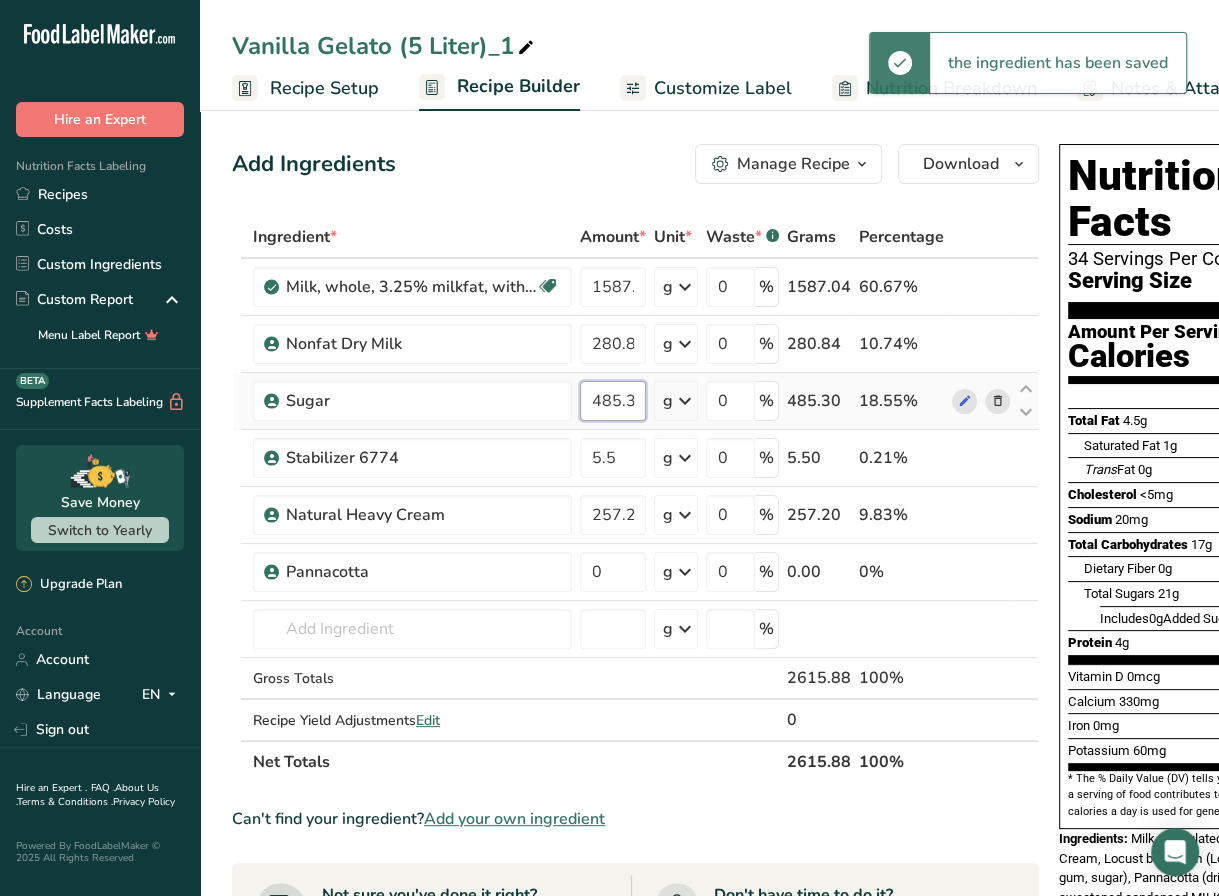 click on "485.3" at bounding box center [613, 401] 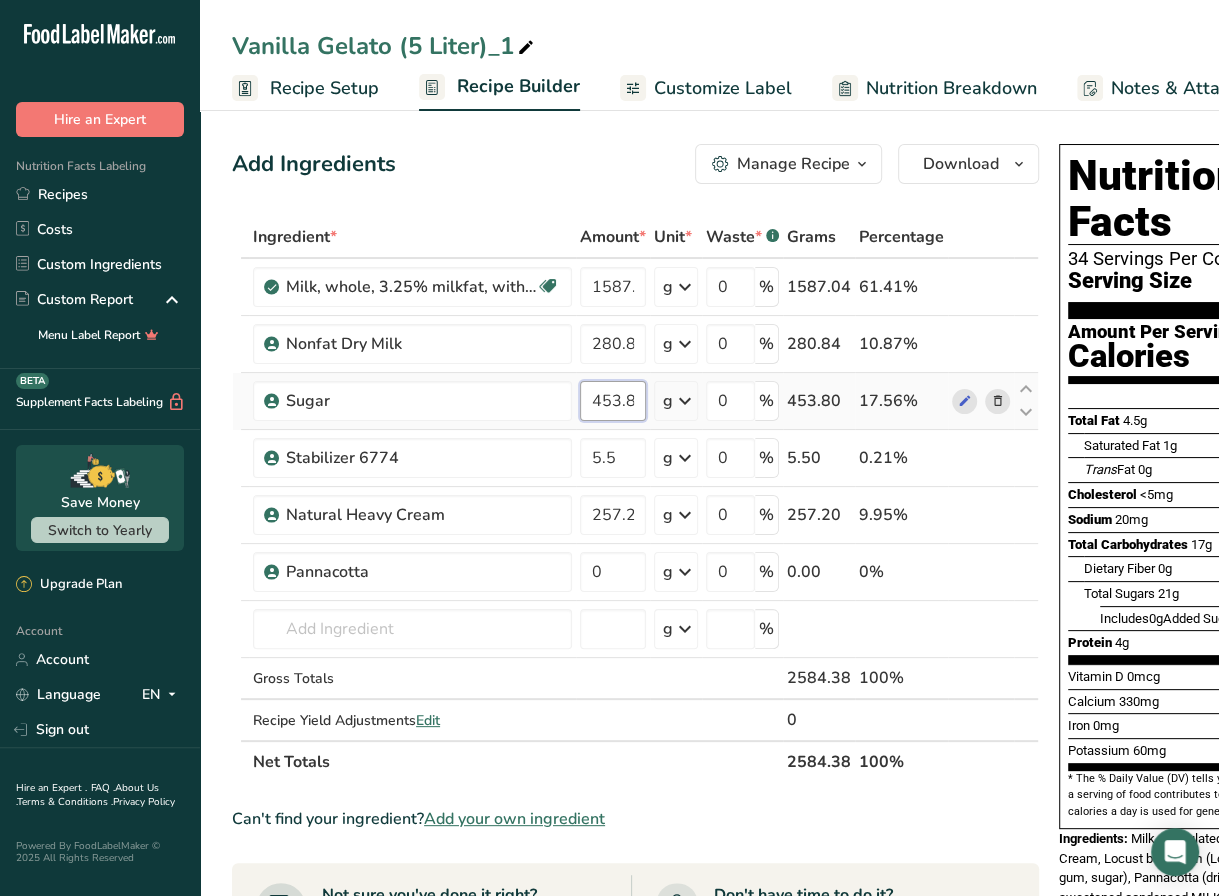 scroll, scrollTop: 0, scrollLeft: 6, axis: horizontal 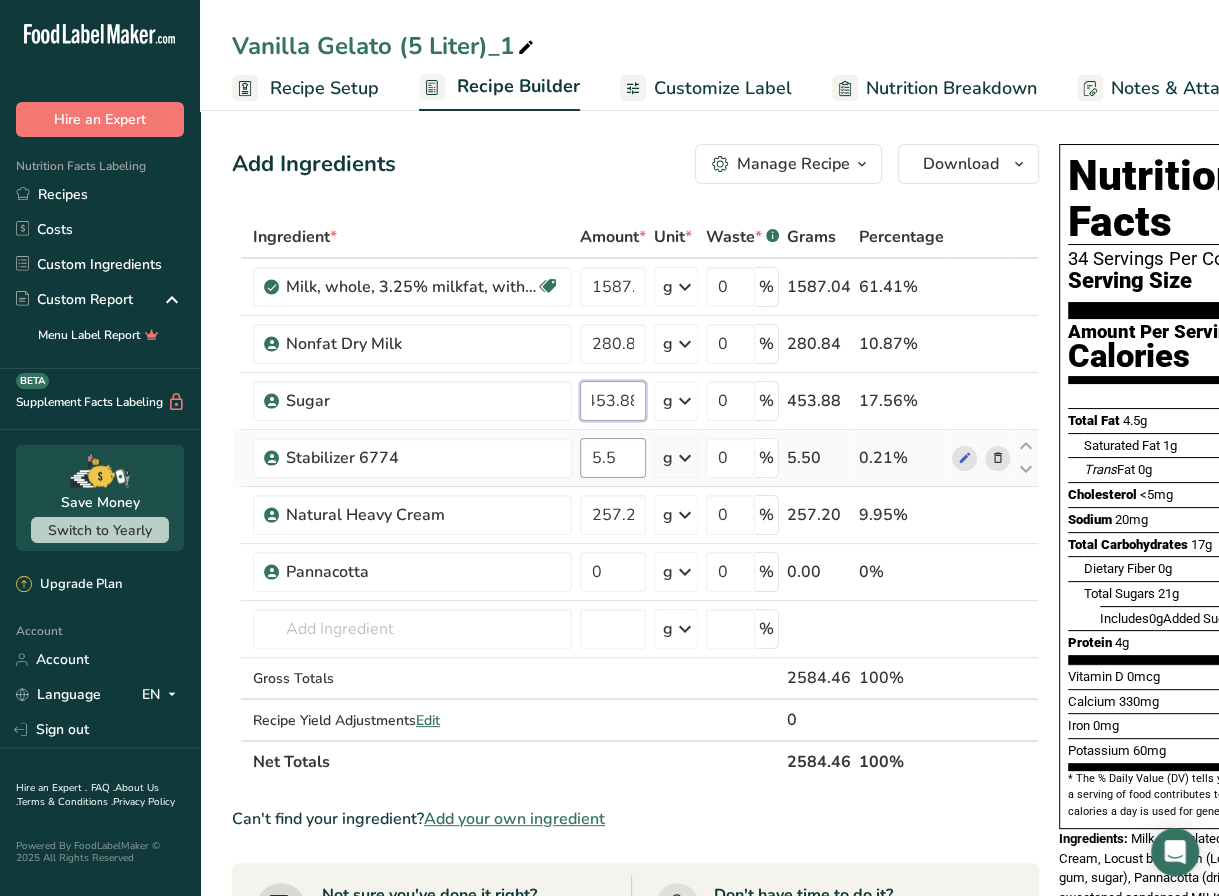 type on "453.88" 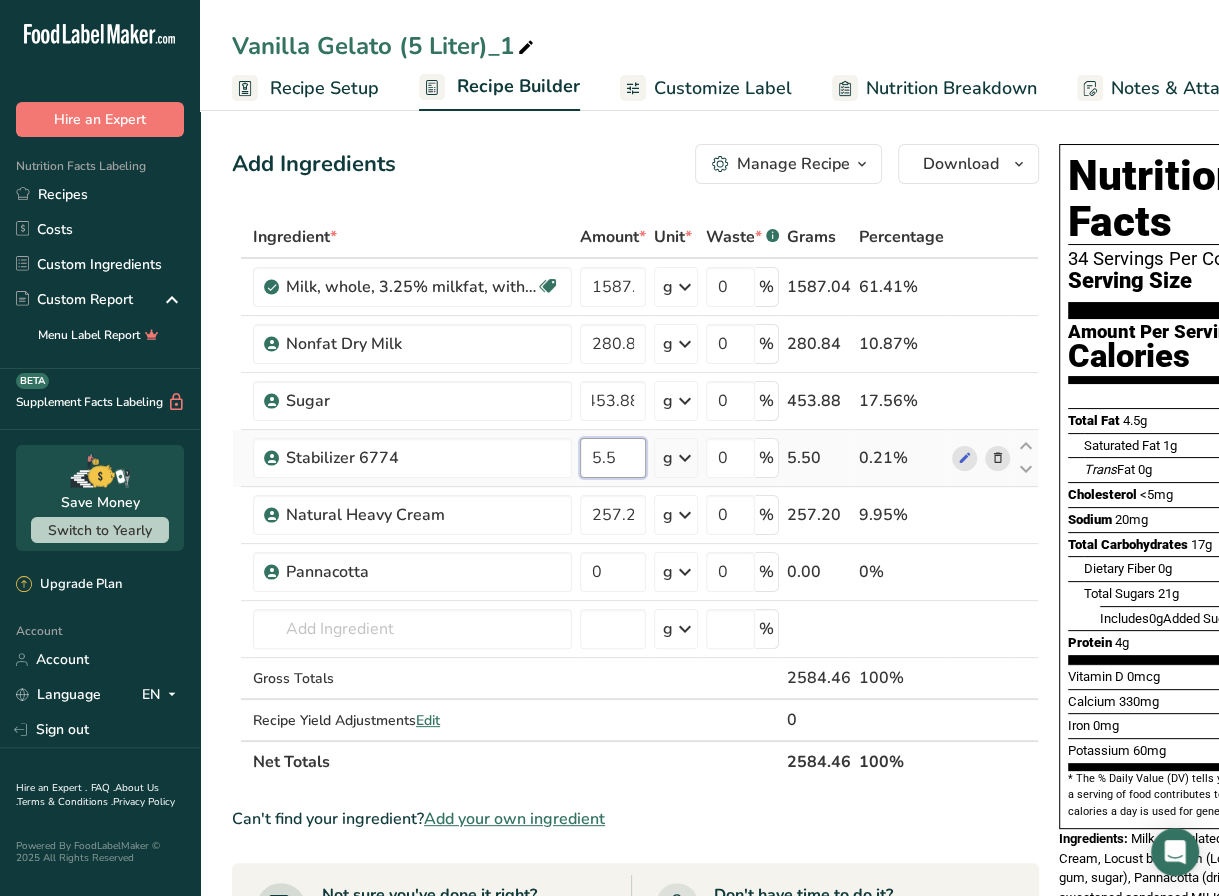 click on "Ingredient *
Amount *
Unit *
Waste *   .a-a{fill:#347362;}.b-a{fill:#fff;}          Grams
Percentage
Milk, whole, 3.25% milkfat, without added vitamin A and vitamin D
Gluten free
Vegetarian
Soy free
1587.04
g
Portions
1 cup
1 tbsp
1 fl oz
See more
Weight Units
g
kg
mg
See more
Volume Units
l
Volume units require a density conversion. If you know your ingredient's density enter it below. Otherwise, click on "RIA" our AI Regulatory bot - she will be able to help you
lb/ft3
g/cm3
Confirm
mL" at bounding box center [635, 499] 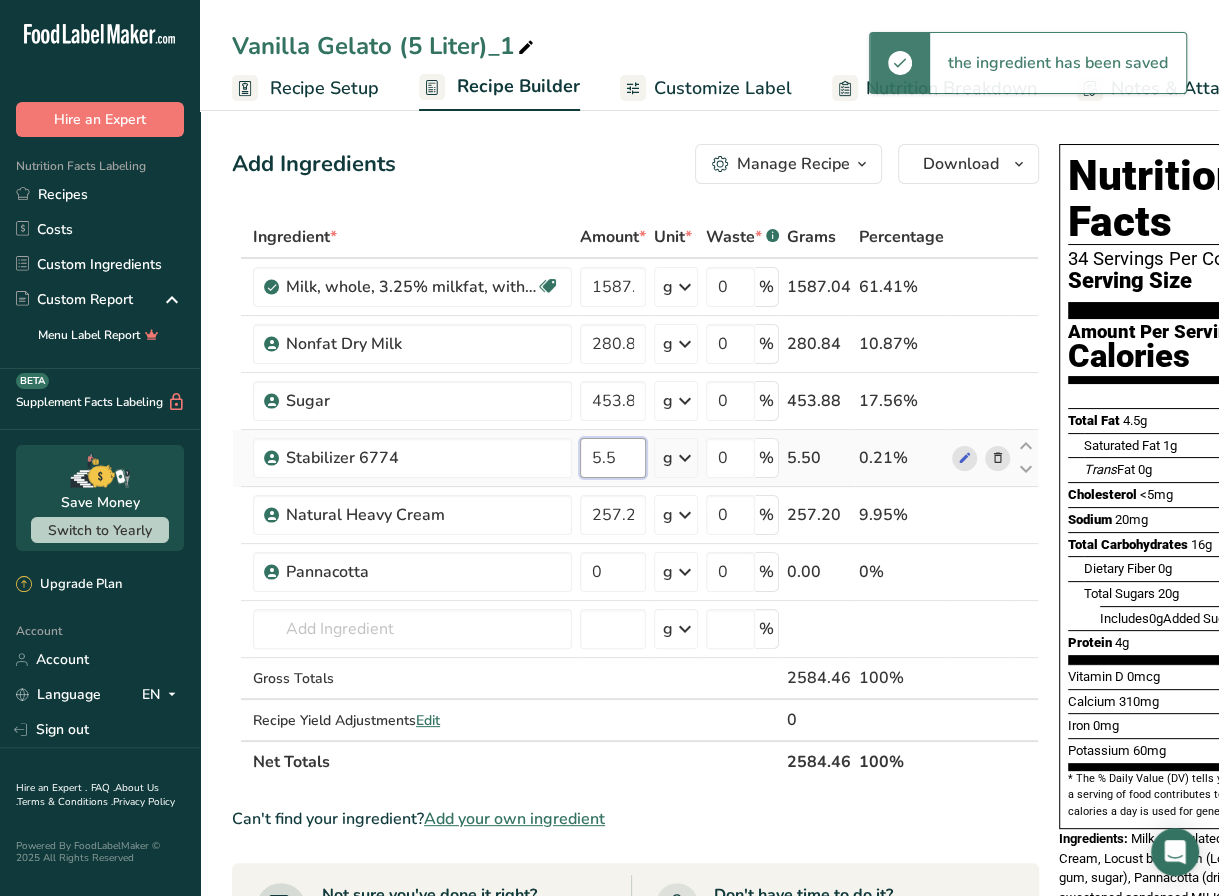 click on "5.5" at bounding box center [613, 458] 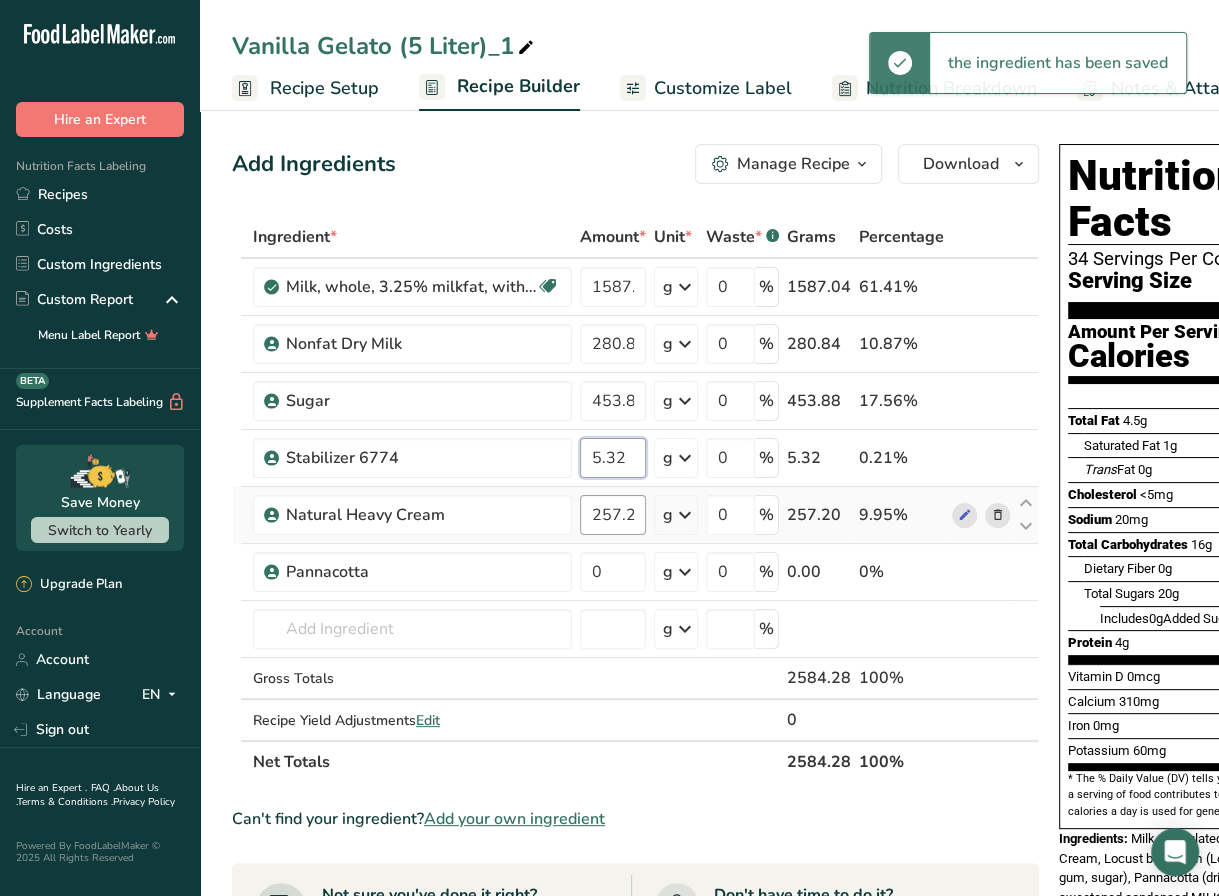 type on "5.32" 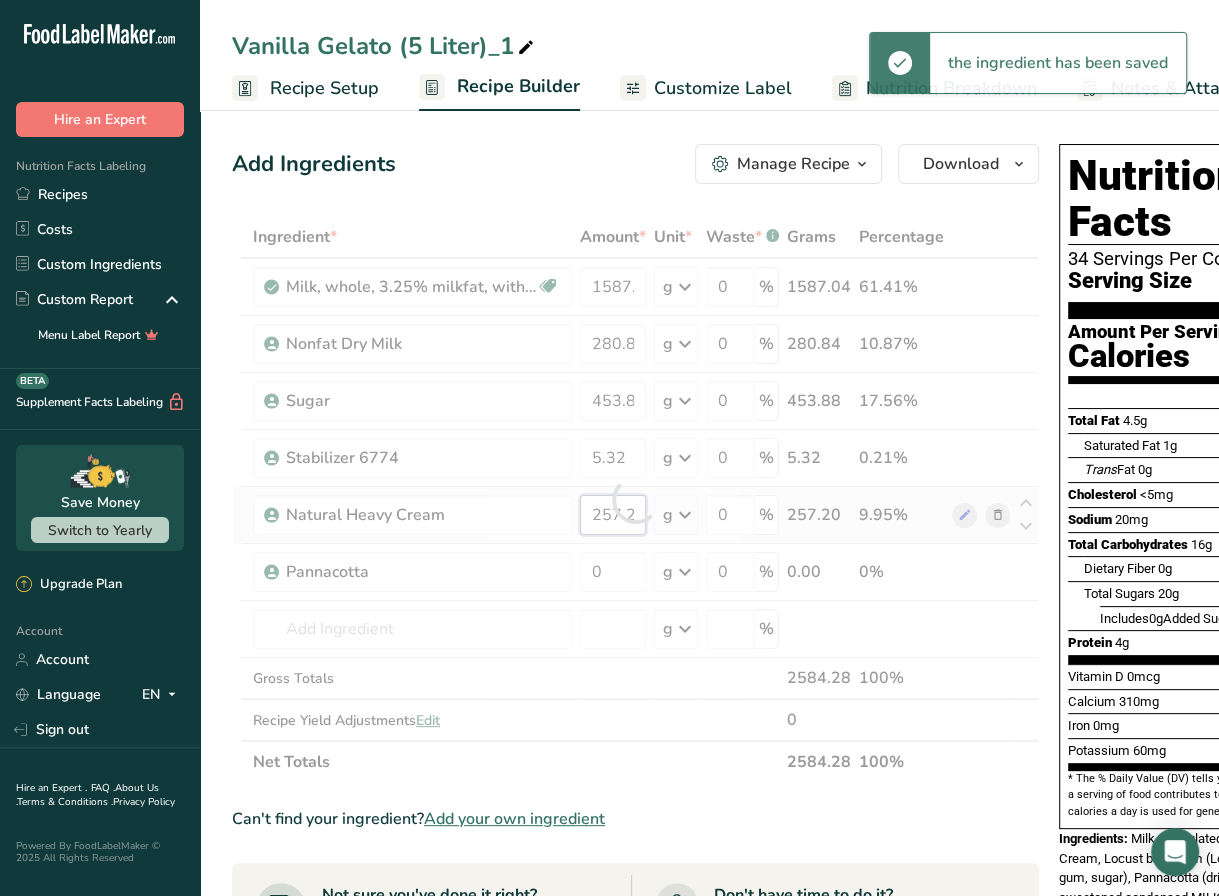 click on "Ingredient *
Amount *
Unit *
Waste *   .a-a{fill:#347362;}.b-a{fill:#fff;}          Grams
Percentage
Milk, whole, 3.25% milkfat, without added vitamin A and vitamin D
Gluten free
Vegetarian
Soy free
1587.04
g
Portions
1 cup
1 tbsp
1 fl oz
See more
Weight Units
g
kg
mg
See more
Volume Units
l
Volume units require a density conversion. If you know your ingredient's density enter it below. Otherwise, click on "RIA" our AI Regulatory bot - she will be able to help you
lb/ft3
g/cm3
Confirm
mL" at bounding box center (635, 499) 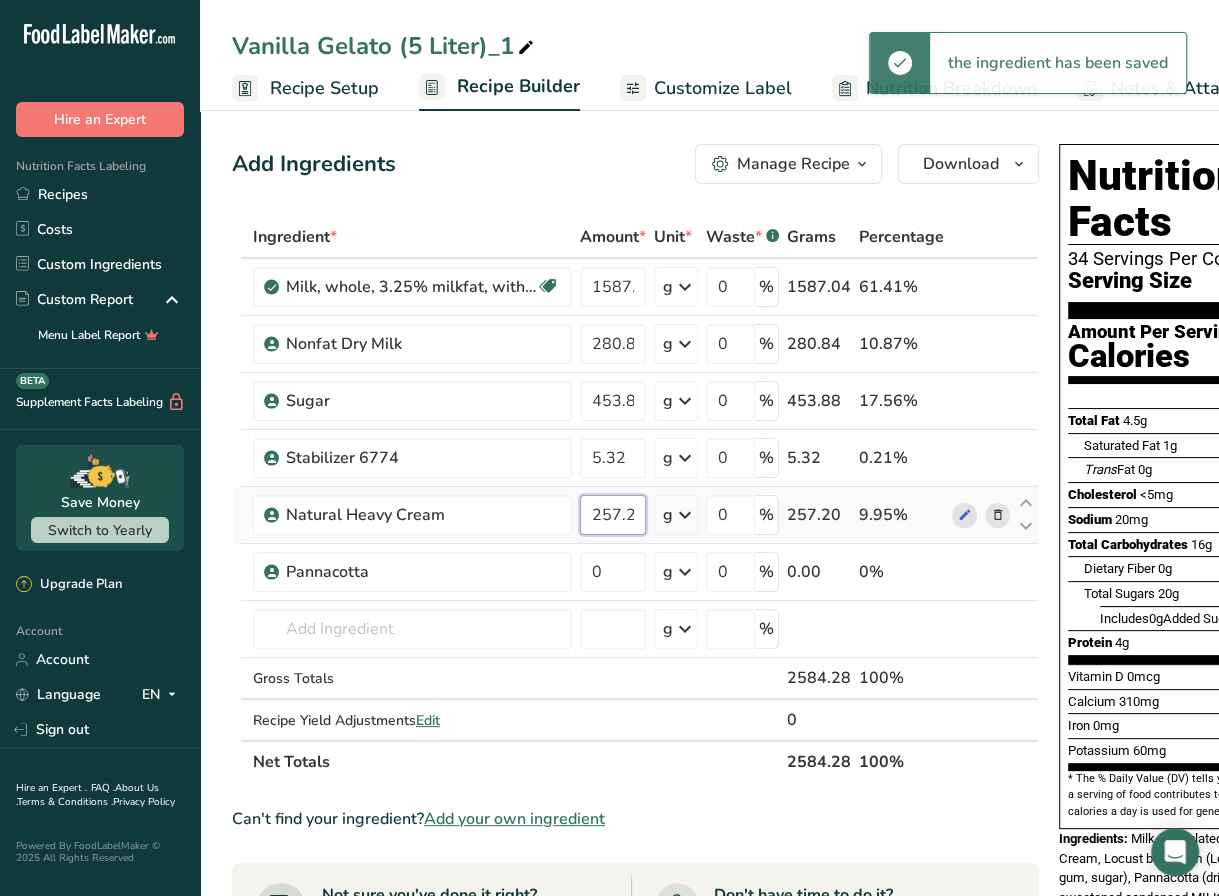 click on "257.2" at bounding box center (613, 515) 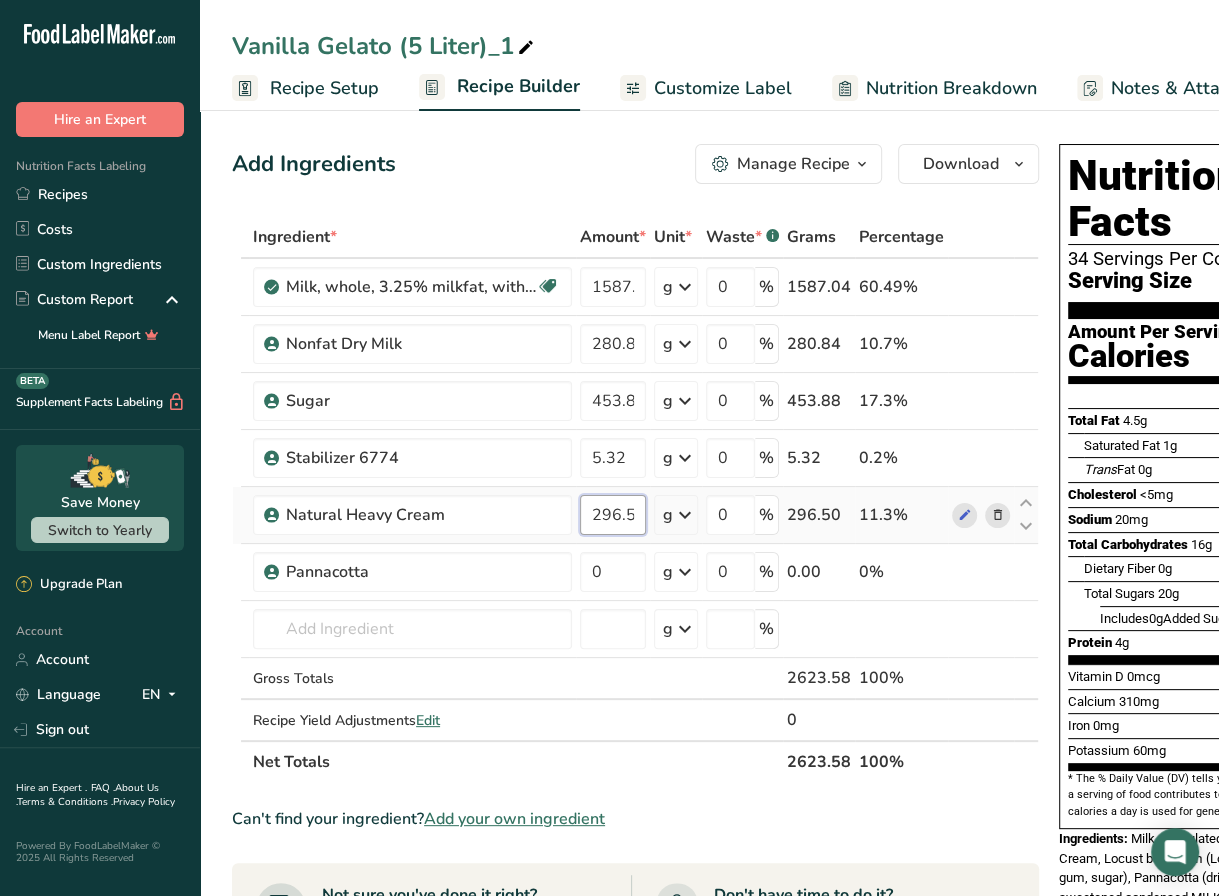 scroll, scrollTop: 0, scrollLeft: 6, axis: horizontal 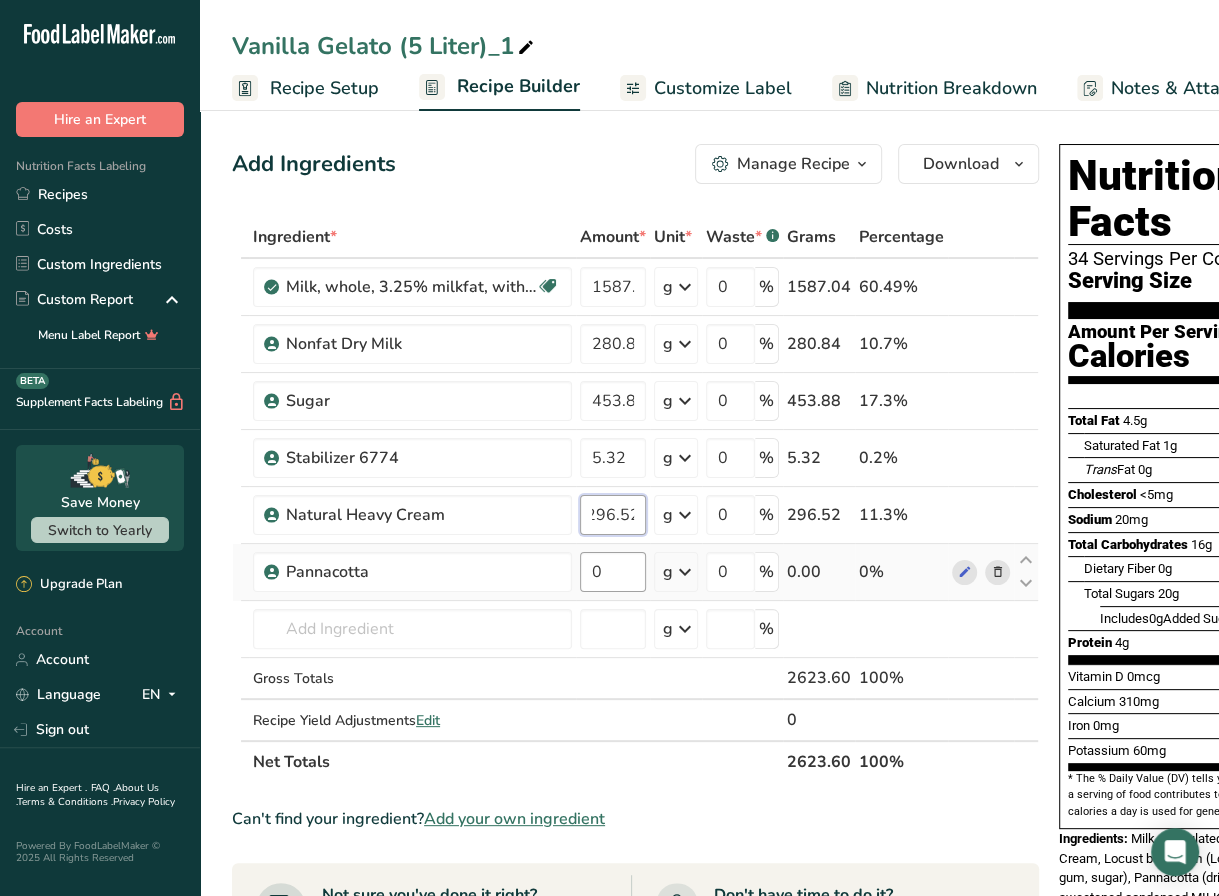 type on "296.52" 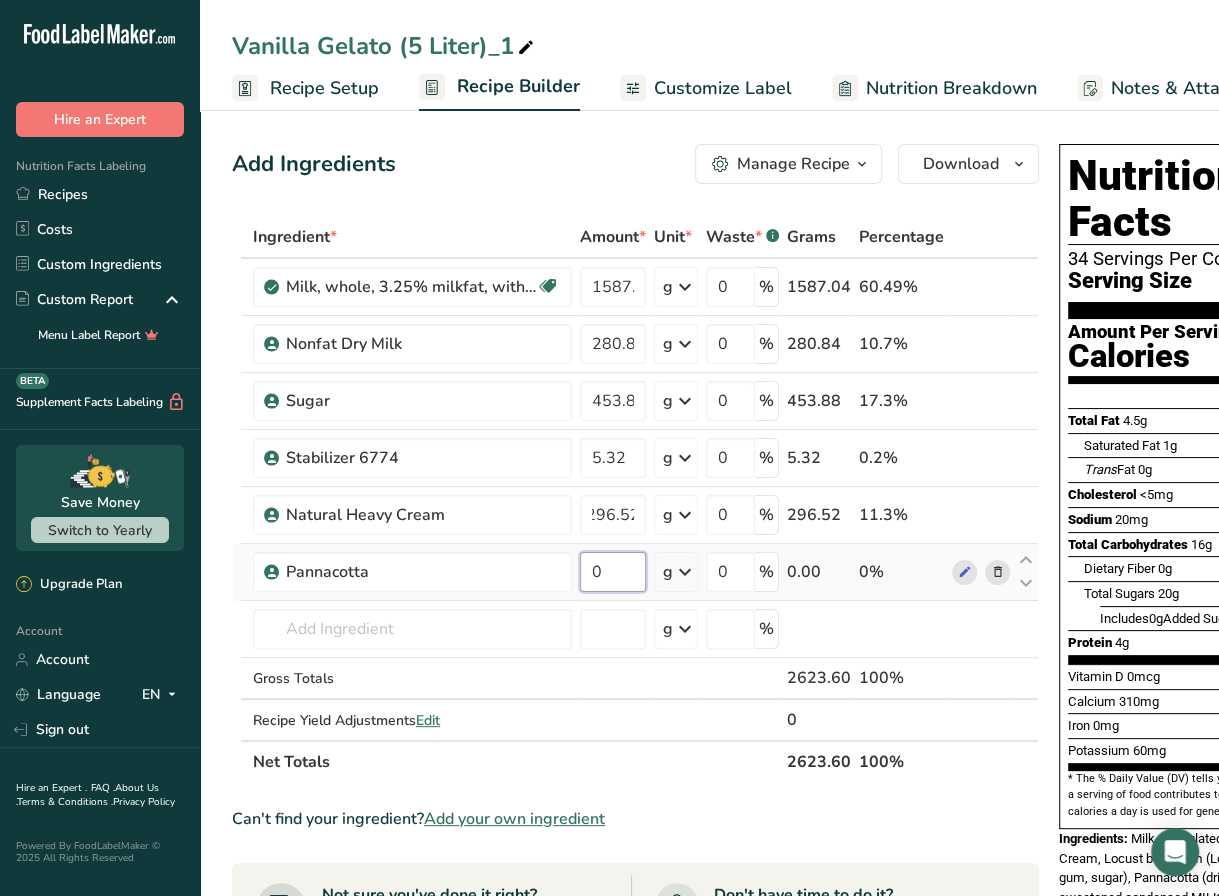 click on "Ingredient *
Amount *
Unit *
Waste *   .a-a{fill:#347362;}.b-a{fill:#fff;}          Grams
Percentage
Milk, whole, 3.25% milkfat, without added vitamin A and vitamin D
Gluten free
Vegetarian
Soy free
1587.04
g
Portions
1 cup
1 tbsp
1 fl oz
See more
Weight Units
g
kg
mg
See more
Volume Units
l
Volume units require a density conversion. If you know your ingredient's density enter it below. Otherwise, click on "RIA" our AI Regulatory bot - she will be able to help you
lb/ft3
g/cm3
Confirm
mL" at bounding box center [635, 499] 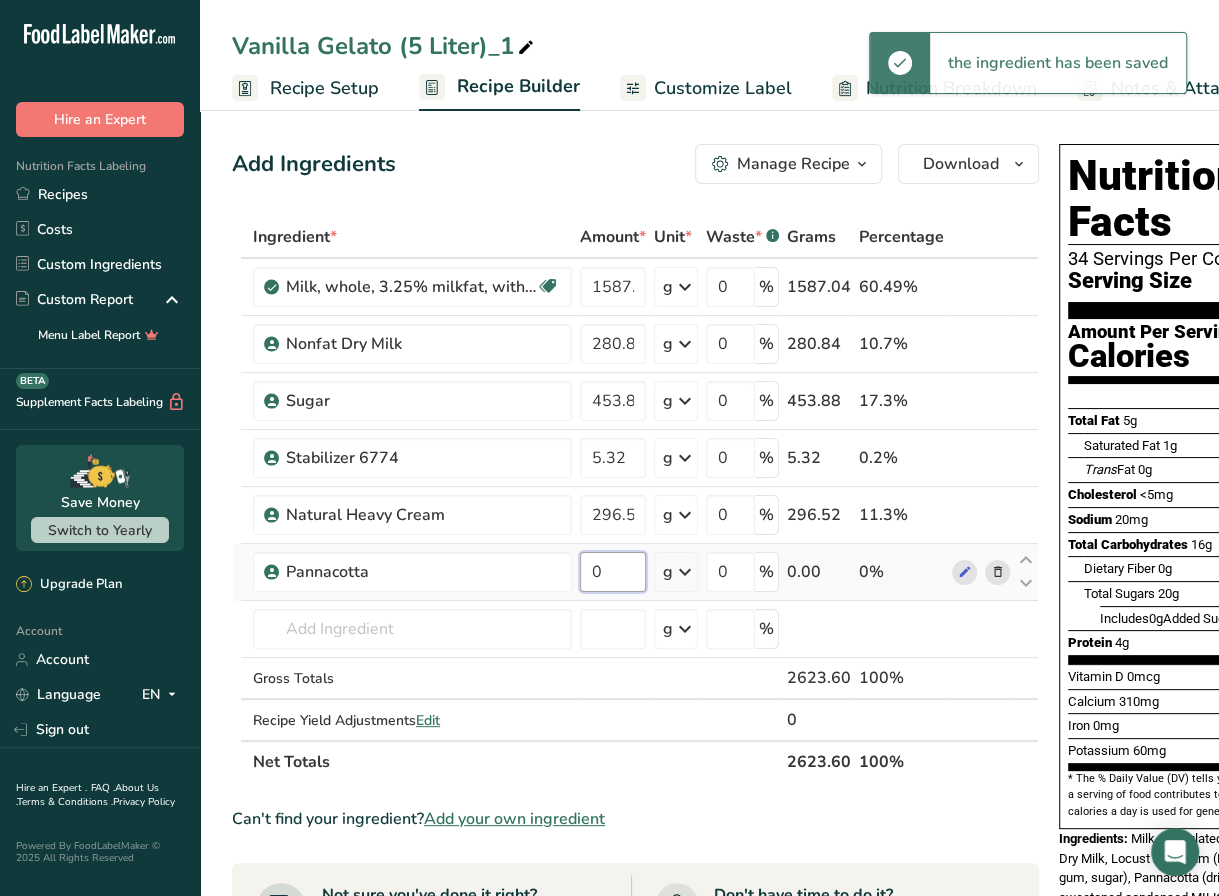 click on "0" at bounding box center [613, 572] 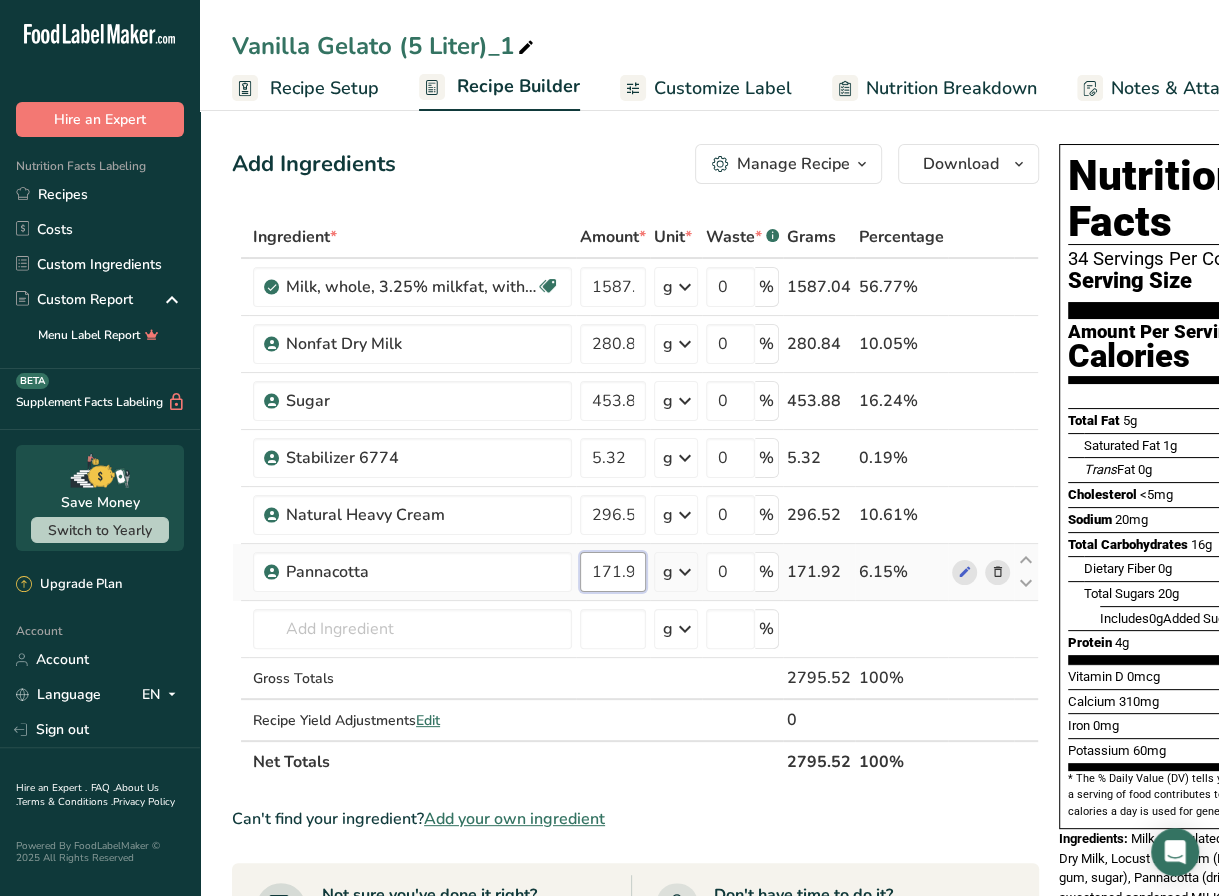 scroll, scrollTop: 0, scrollLeft: 6, axis: horizontal 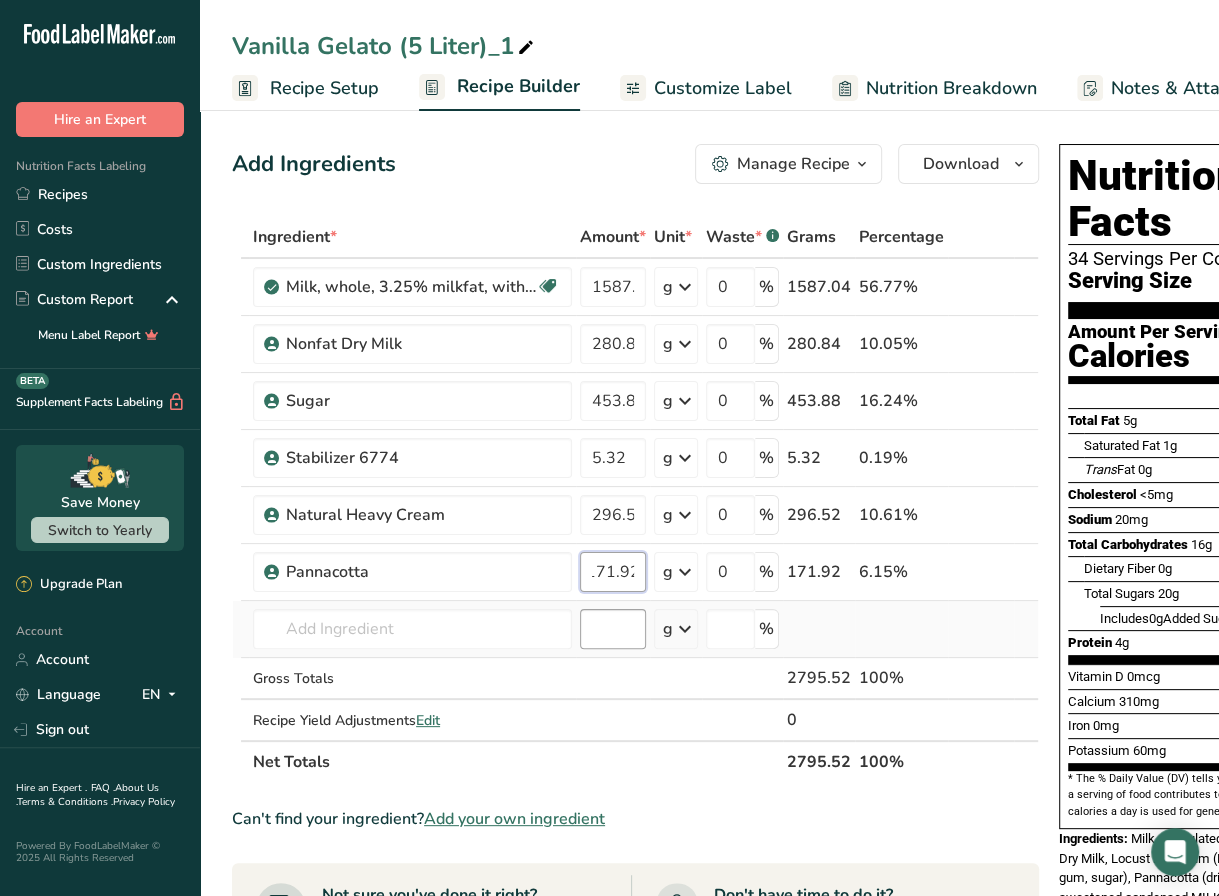type on "171.92" 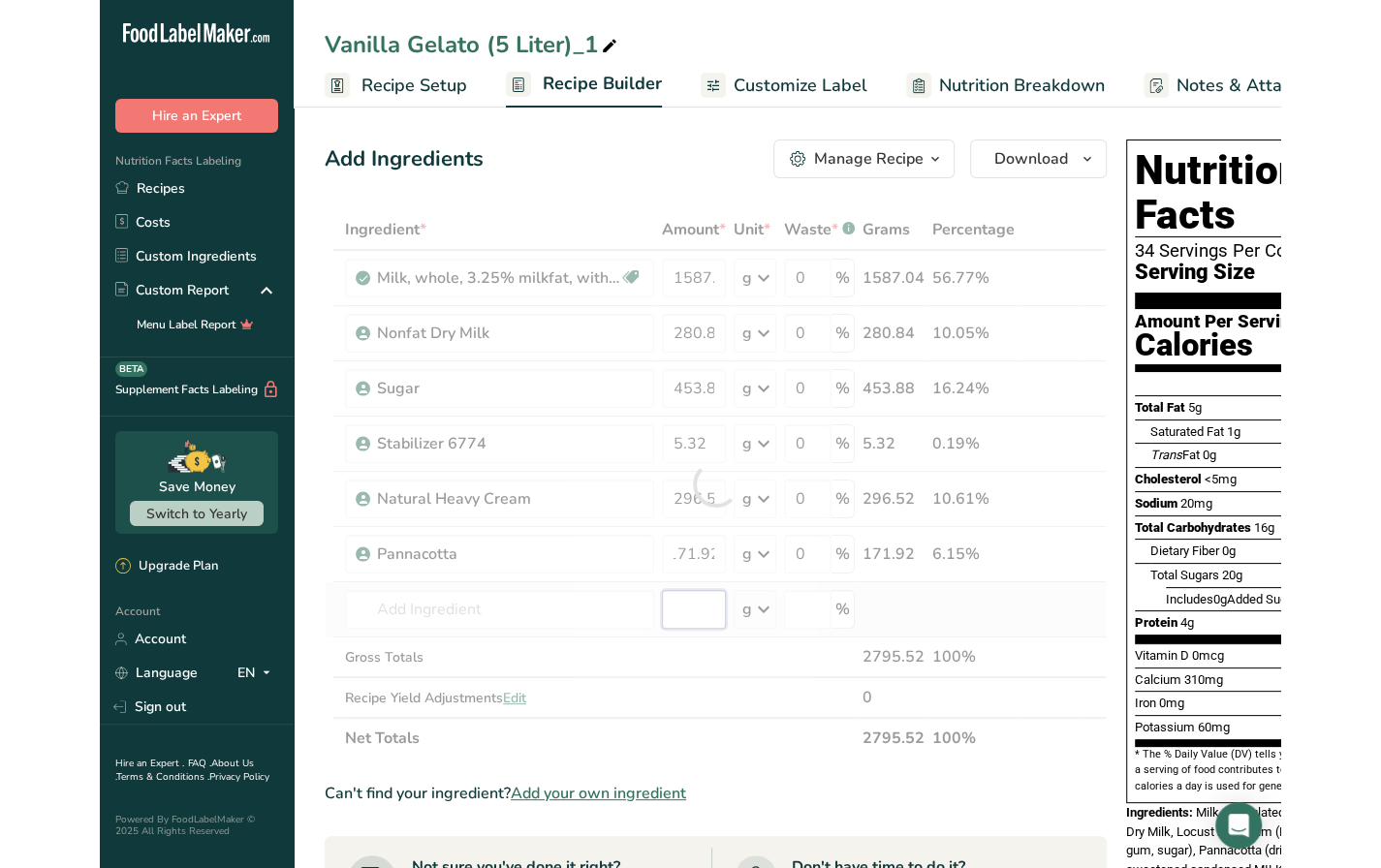 scroll, scrollTop: 0, scrollLeft: 0, axis: both 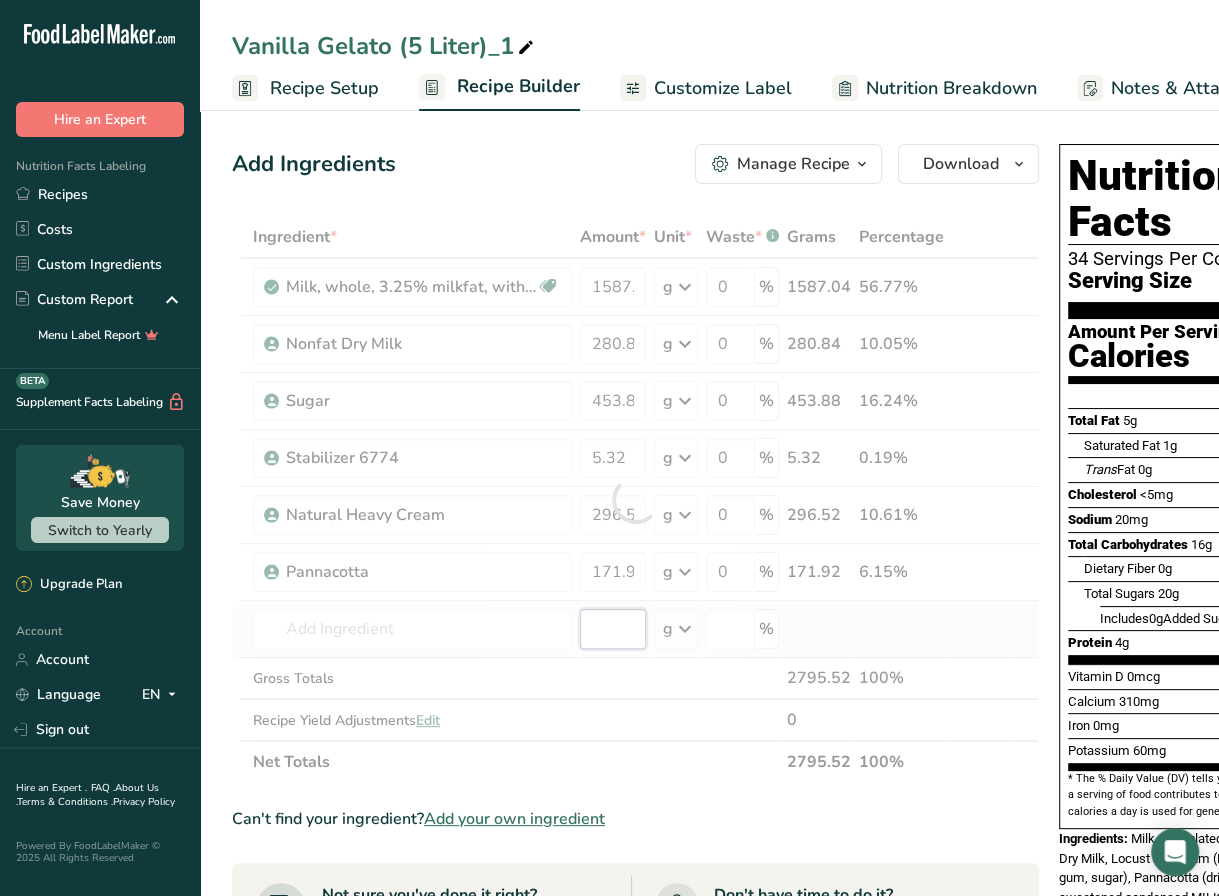 click on "Ingredient *
Amount *
Unit *
Waste *   .a-a{fill:#347362;}.b-a{fill:#fff;}          Grams
Percentage
Milk, whole, 3.25% milkfat, without added vitamin A and vitamin D
Gluten free
Vegetarian
Soy free
1587.04
g
Portions
1 cup
1 tbsp
1 fl oz
See more
Weight Units
g
kg
mg
See more
Volume Units
l
Volume units require a density conversion. If you know your ingredient's density enter it below. Otherwise, click on "RIA" our AI Regulatory bot - she will be able to help you
lb/ft3
g/cm3
Confirm
mL" at bounding box center [635, 499] 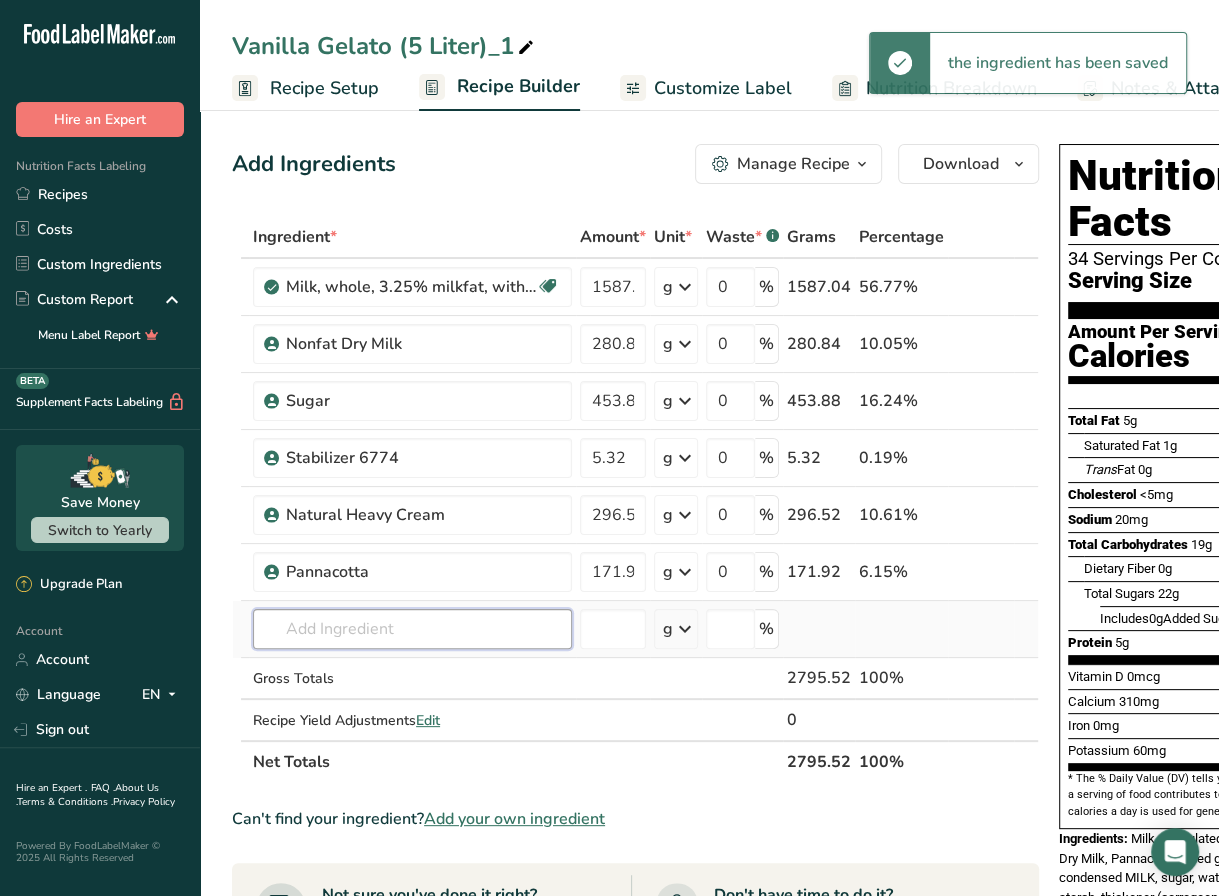 click at bounding box center (412, 629) 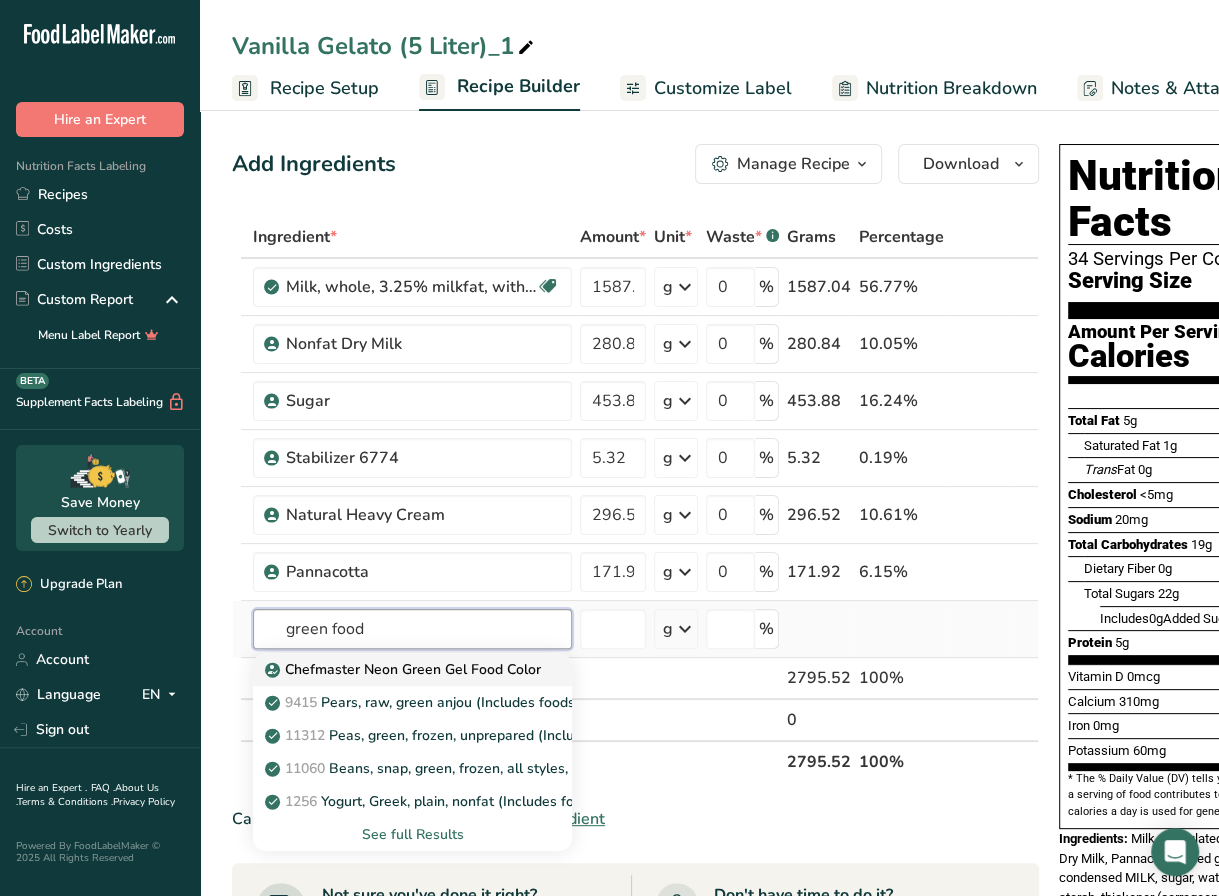 type on "green food" 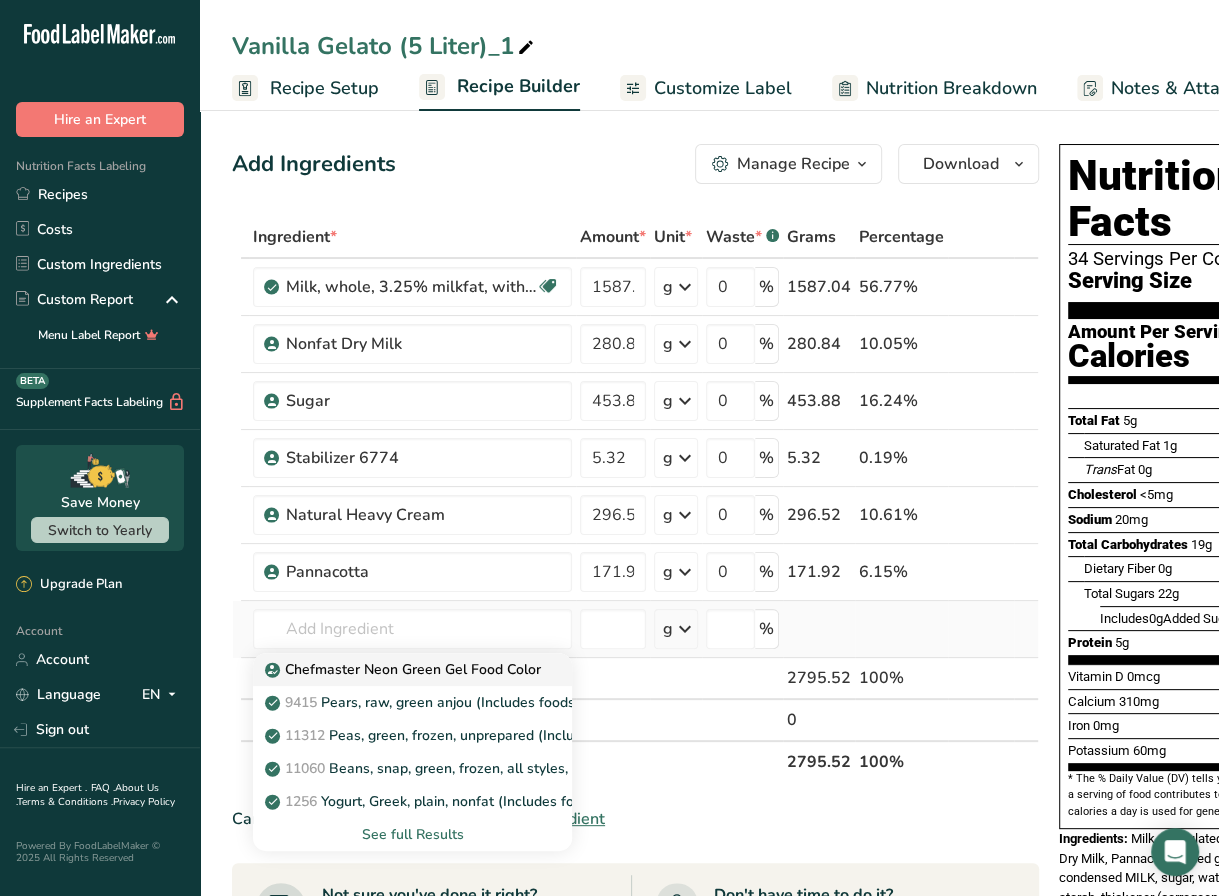 click on "Chefmaster Neon Green Gel Food Color" at bounding box center [405, 669] 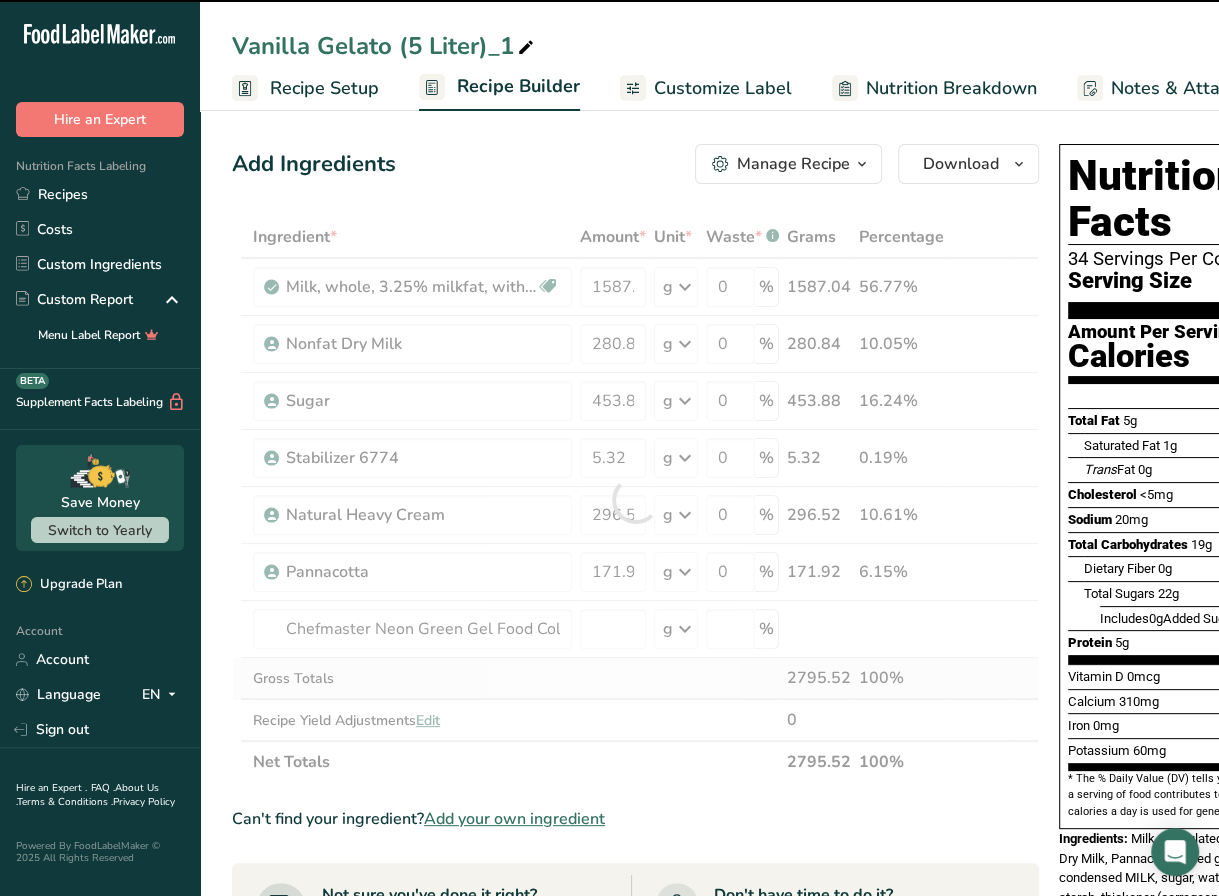 type on "0" 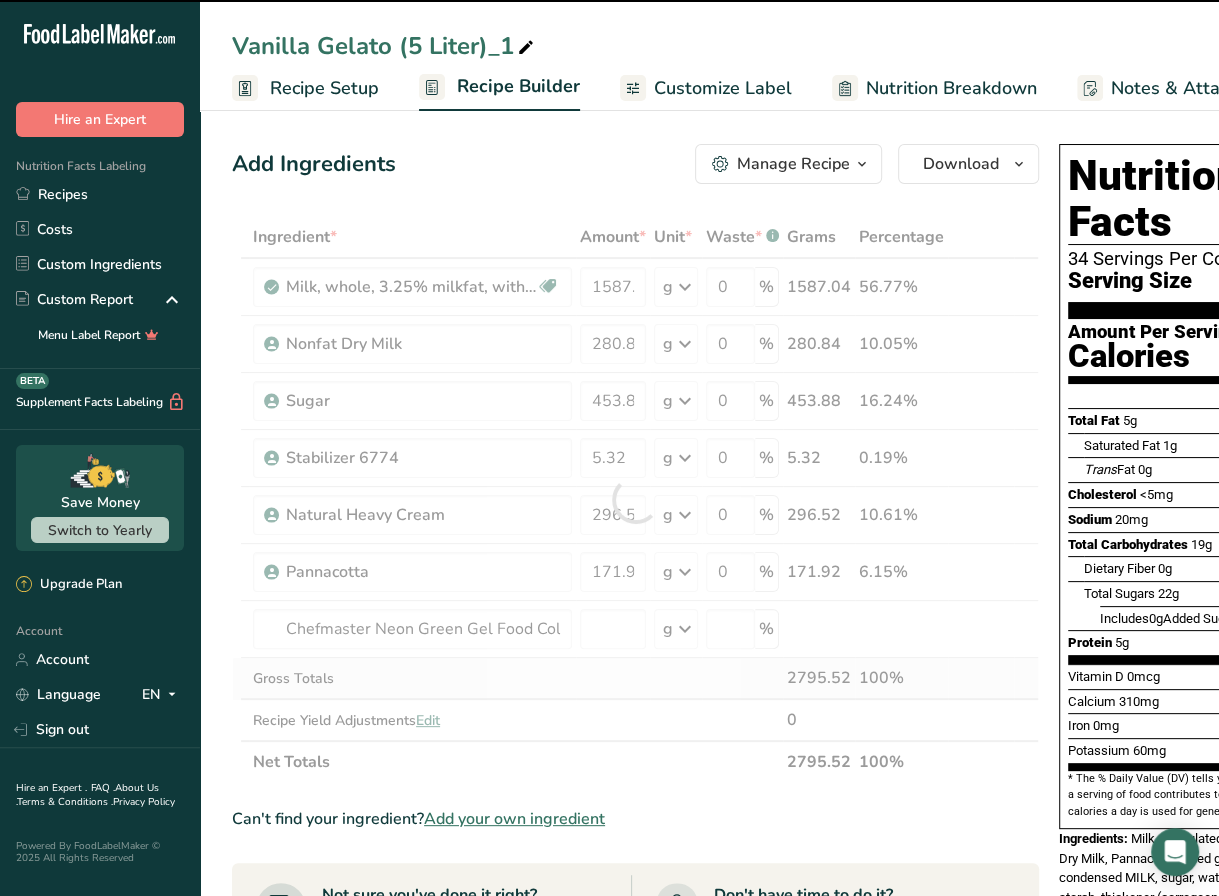 type on "0" 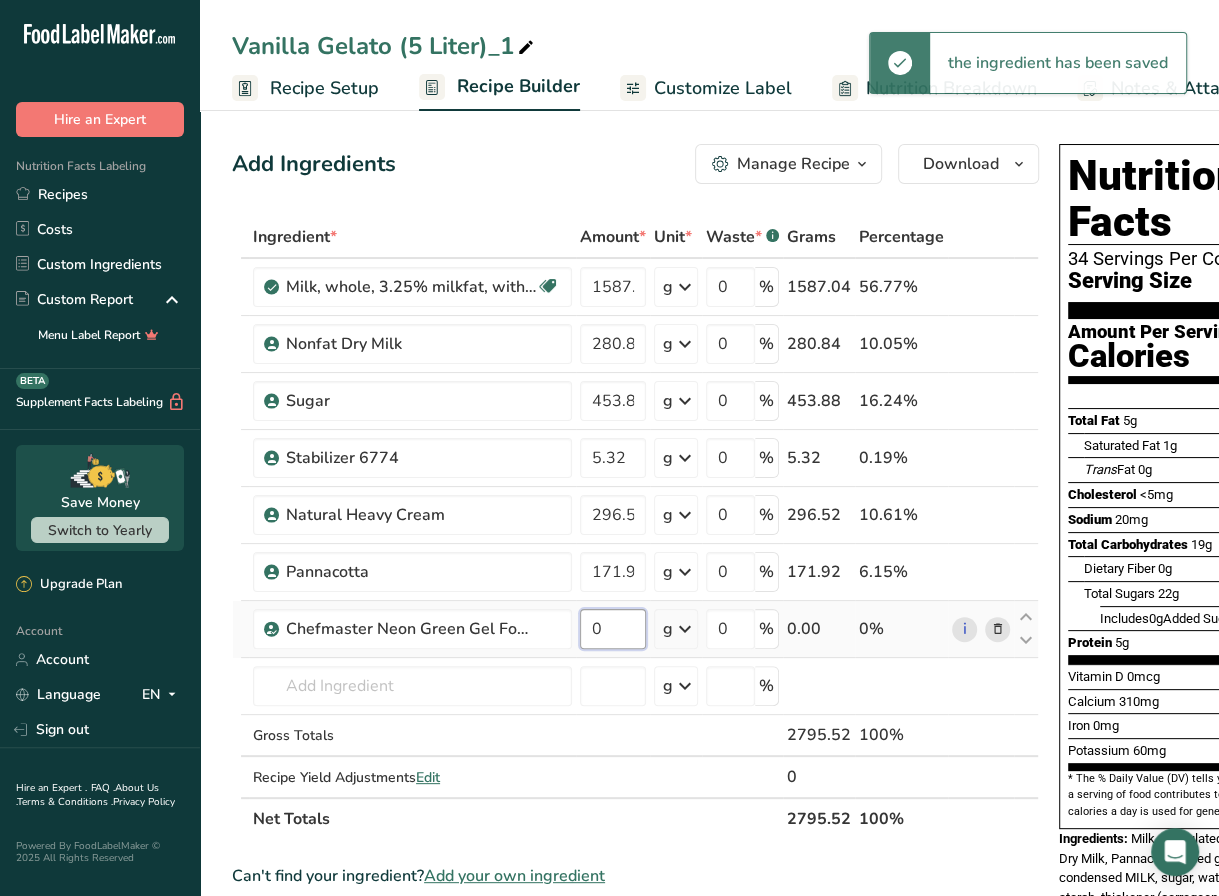 click on "0" at bounding box center [613, 629] 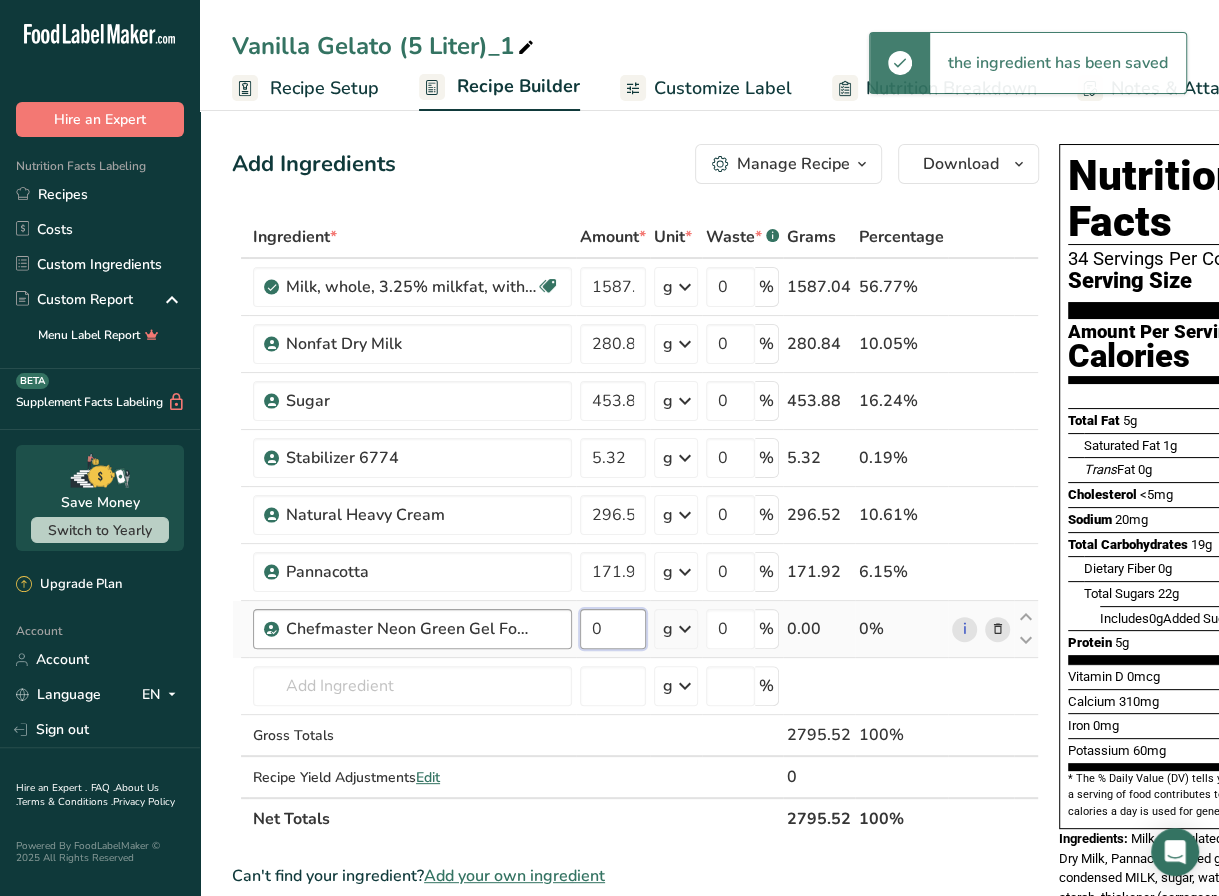 drag, startPoint x: 610, startPoint y: 627, endPoint x: 517, endPoint y: 627, distance: 93 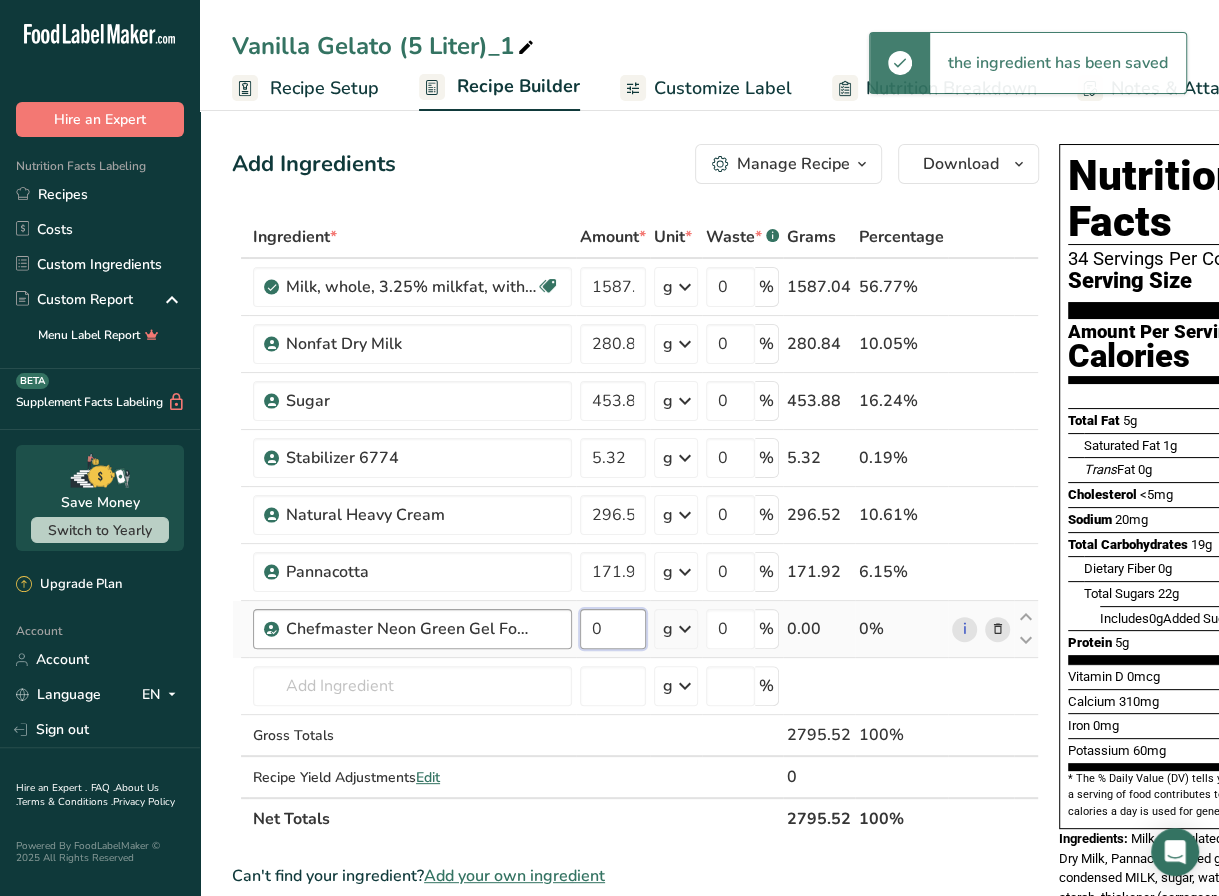 click on "Chefmaster Neon Green Gel Food Color
0
g
Weight Units
g
kg
mg
See more
Volume Units
l
Volume units require a density conversion. If you know your ingredient's density enter it below. Otherwise, click on "RIA" our AI Regulatory bot - she will be able to help you
lb/ft3
g/cm3
Confirm
mL
Volume units require a density conversion. If you know your ingredient's density enter it below. Otherwise, click on "RIA" our AI Regulatory bot - she will be able to help you
lb/ft3
g/cm3
Confirm
fl oz
See more
0" at bounding box center (635, 629) 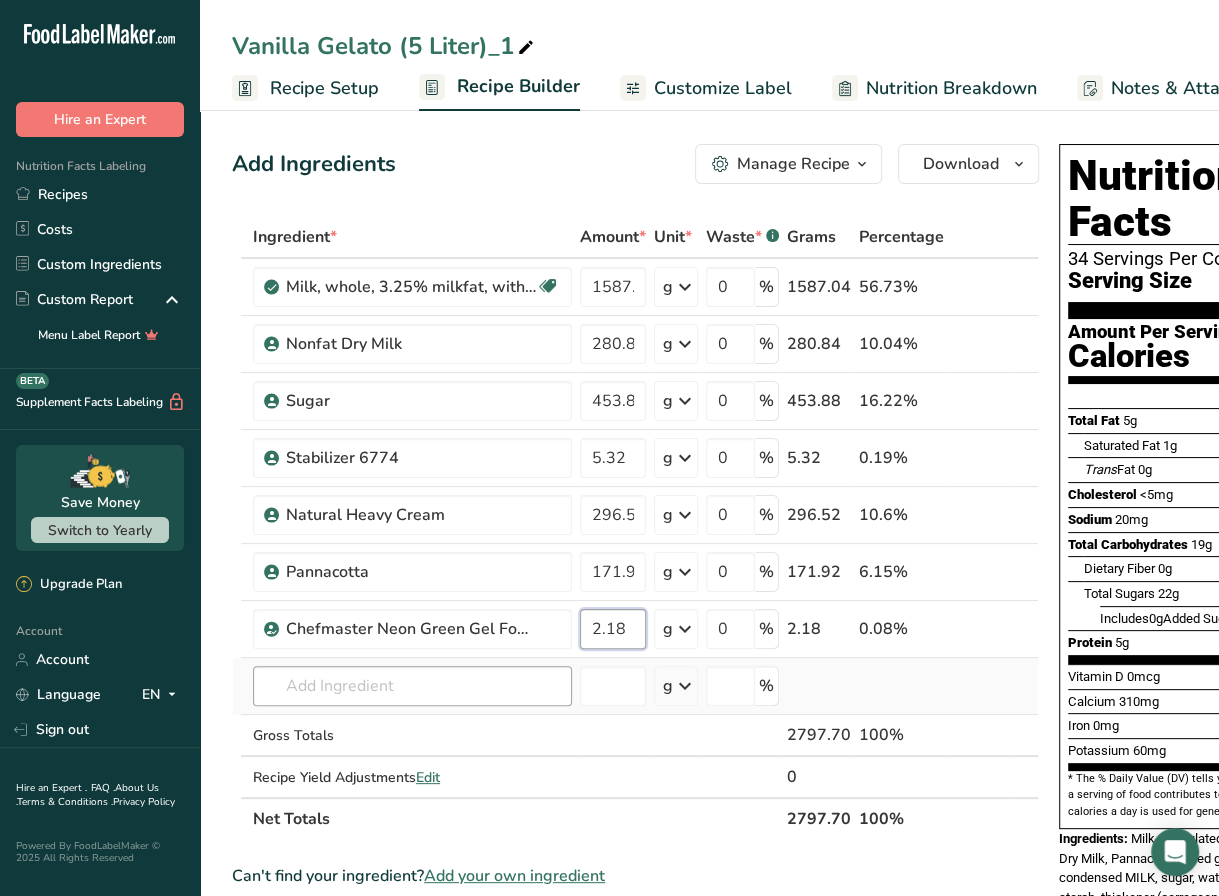 type on "2.18" 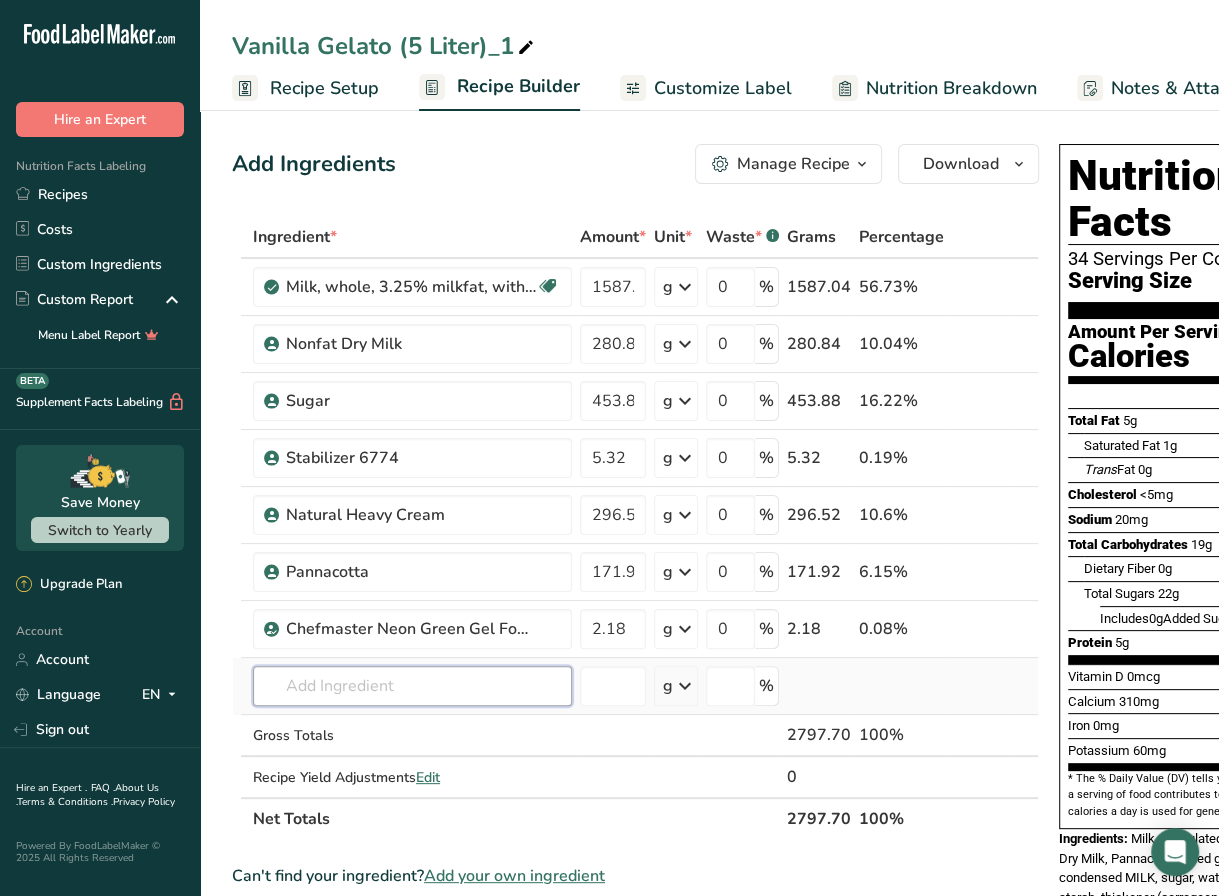 click on "Ingredient *
Amount *
Unit *
Waste *   .a-a{fill:#347362;}.b-a{fill:#fff;}          Grams
Percentage
Milk, whole, 3.25% milkfat, without added vitamin A and vitamin D
Gluten free
Vegetarian
Soy free
1587.04
g
Portions
1 cup
1 tbsp
1 fl oz
See more
Weight Units
g
kg
mg
See more
Volume Units
l
Volume units require a density conversion. If you know your ingredient's density enter it below. Otherwise, click on "RIA" our AI Regulatory bot - she will be able to help you
lb/ft3
g/cm3
Confirm
mL" at bounding box center (635, 528) 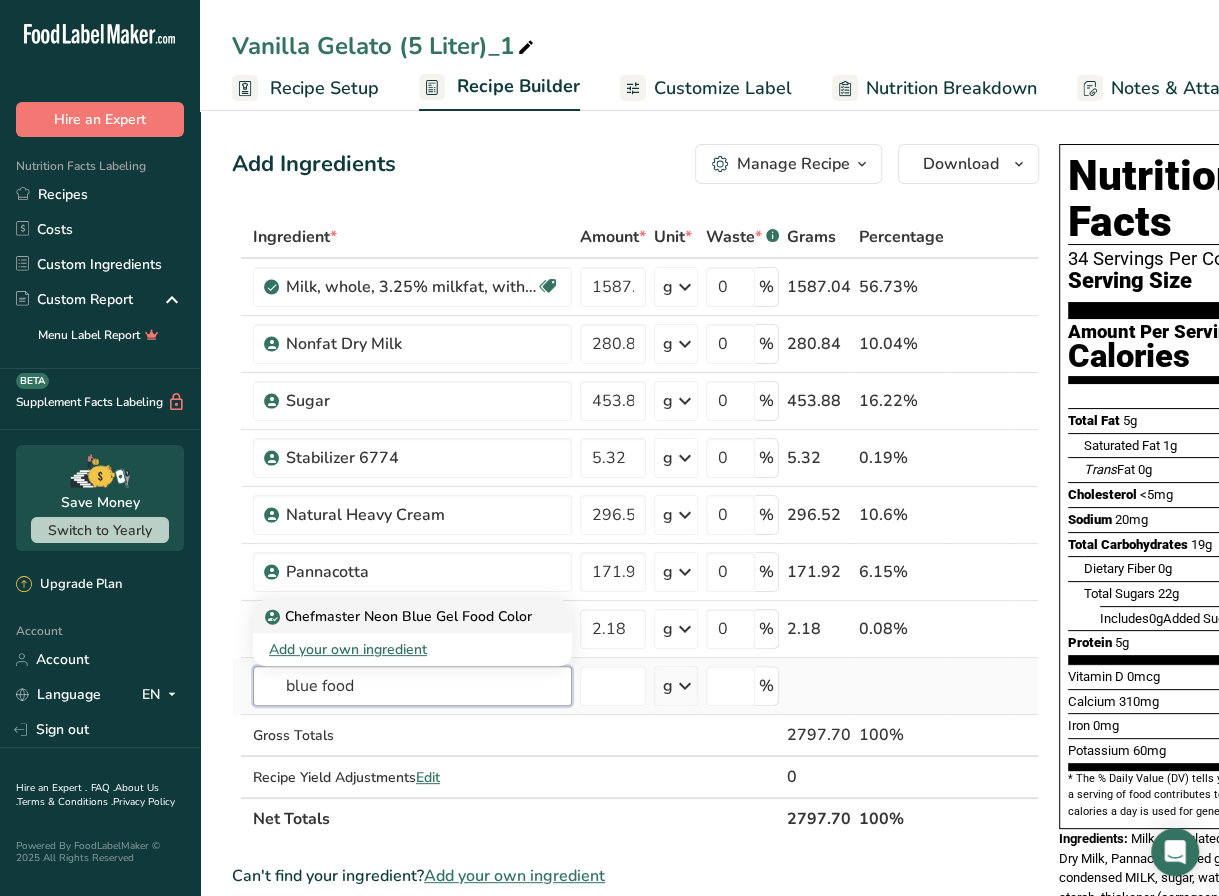 type on "blue food" 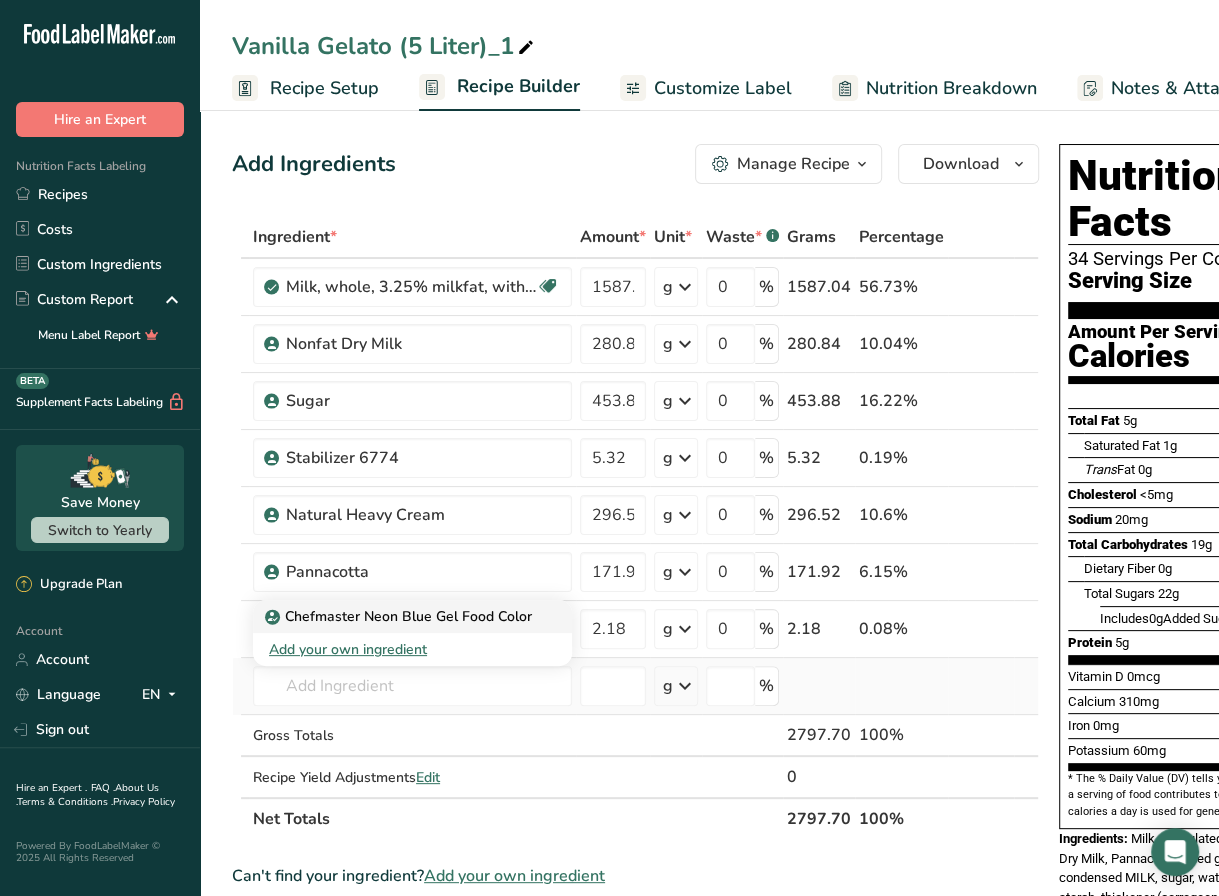 click on "Chefmaster Neon Blue Gel Food Color" at bounding box center [400, 616] 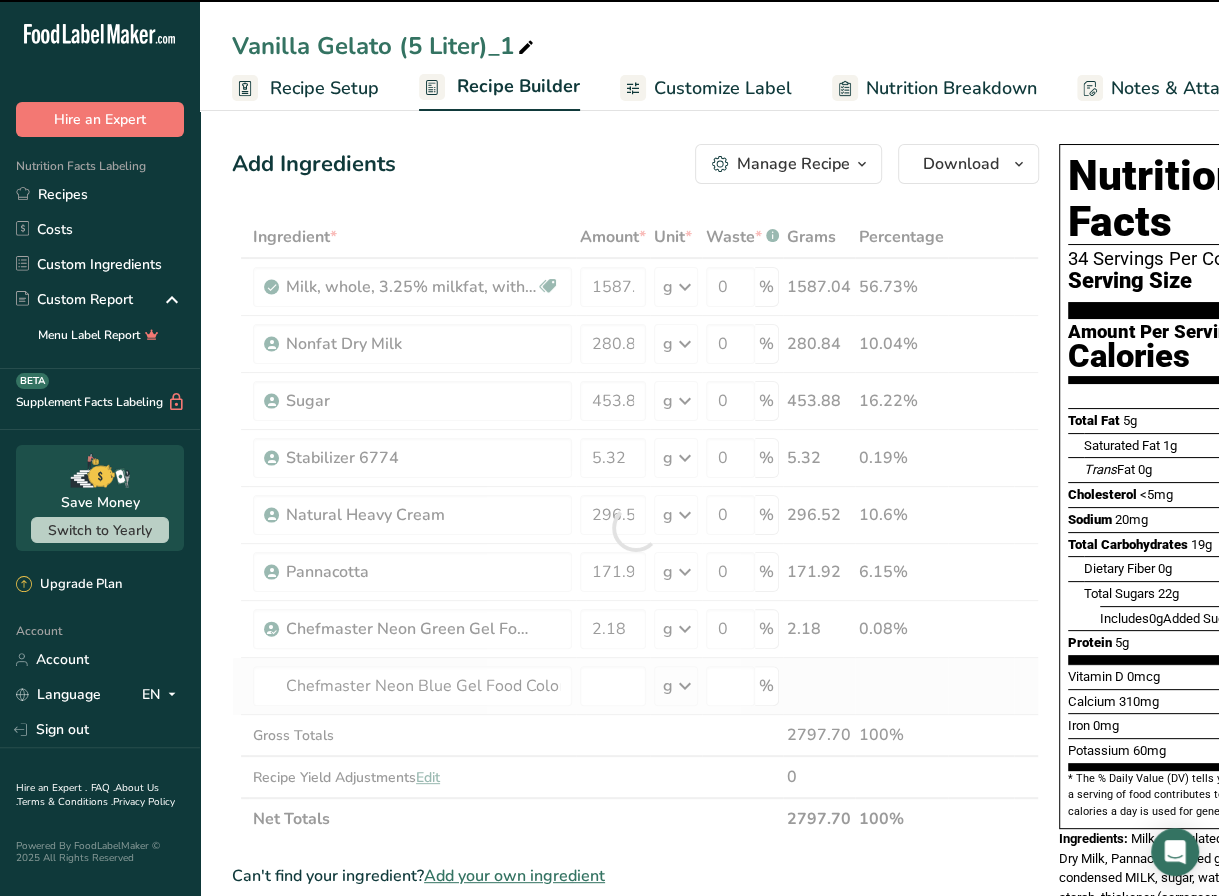 type on "0" 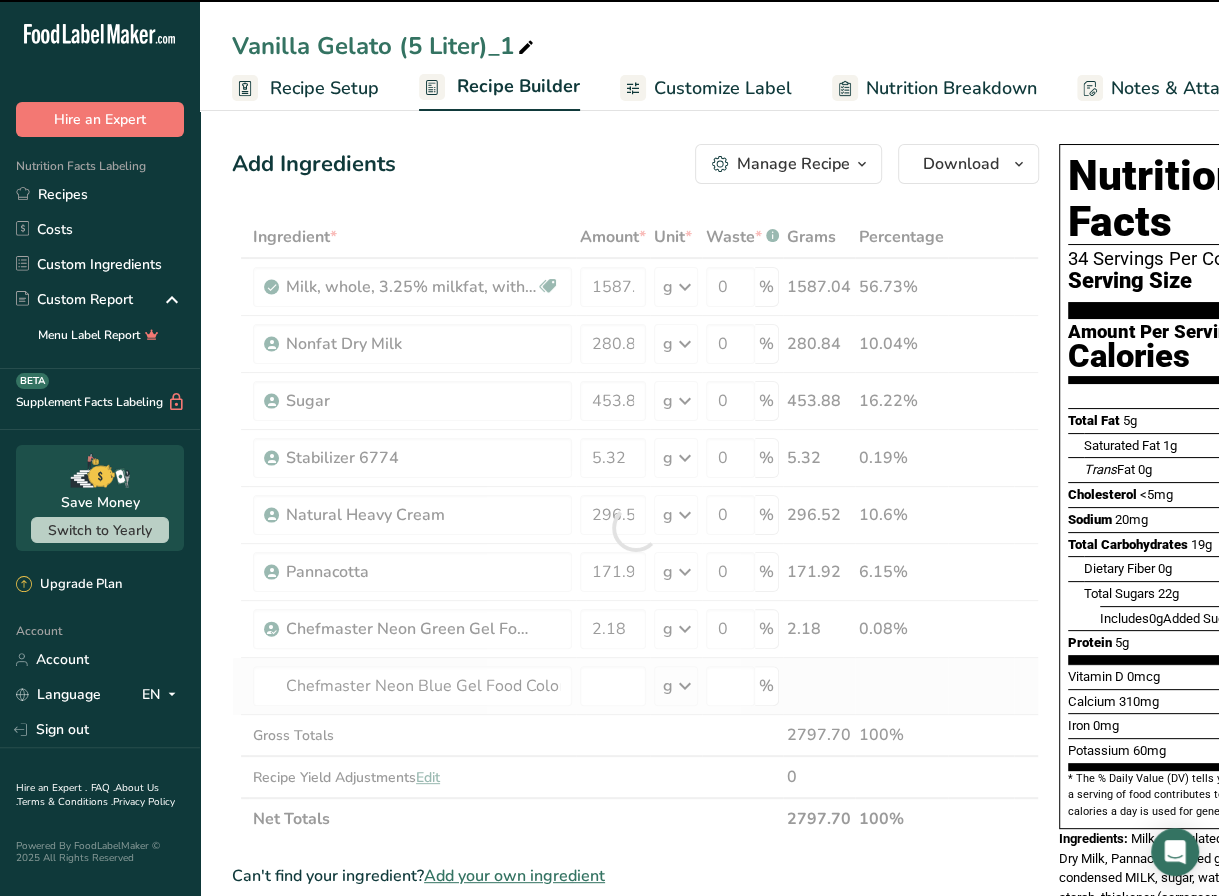 type on "0" 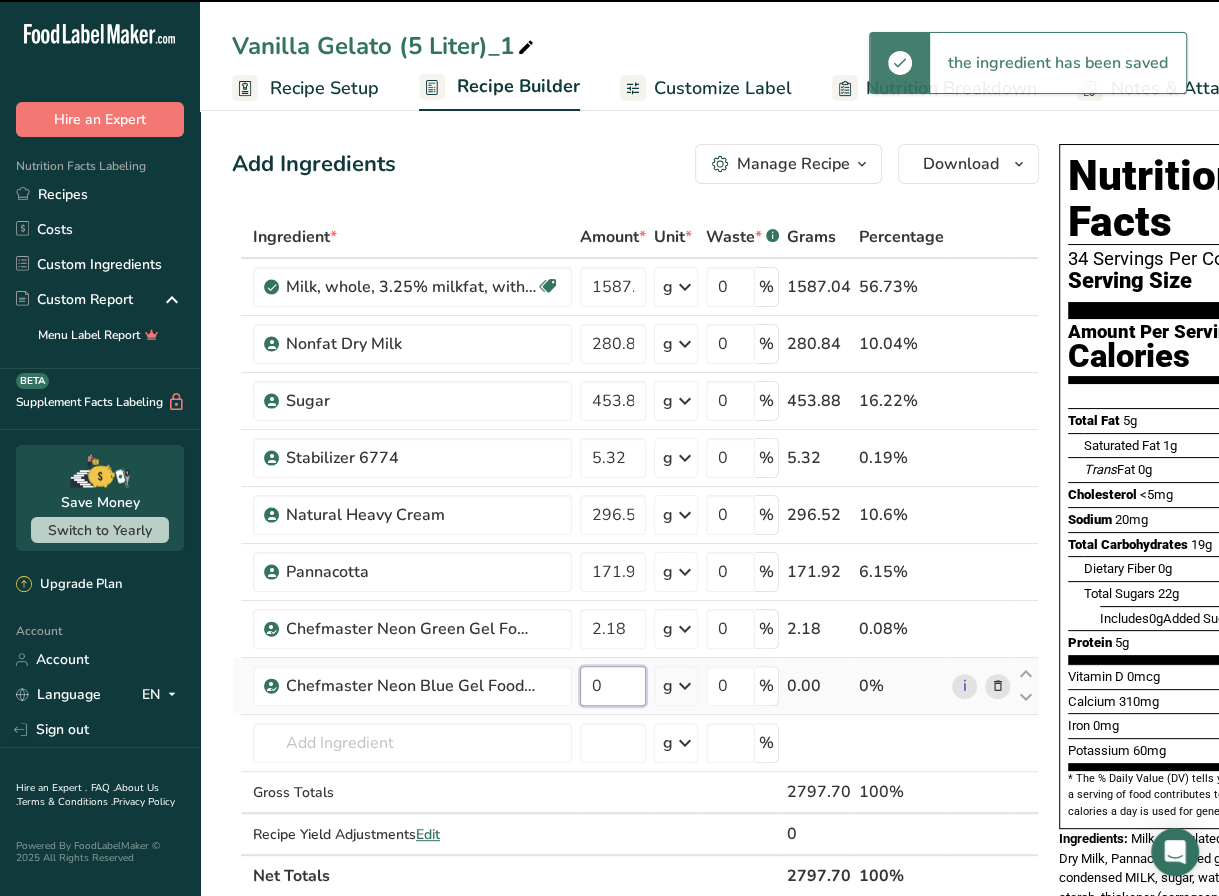 click on "0" at bounding box center [613, 686] 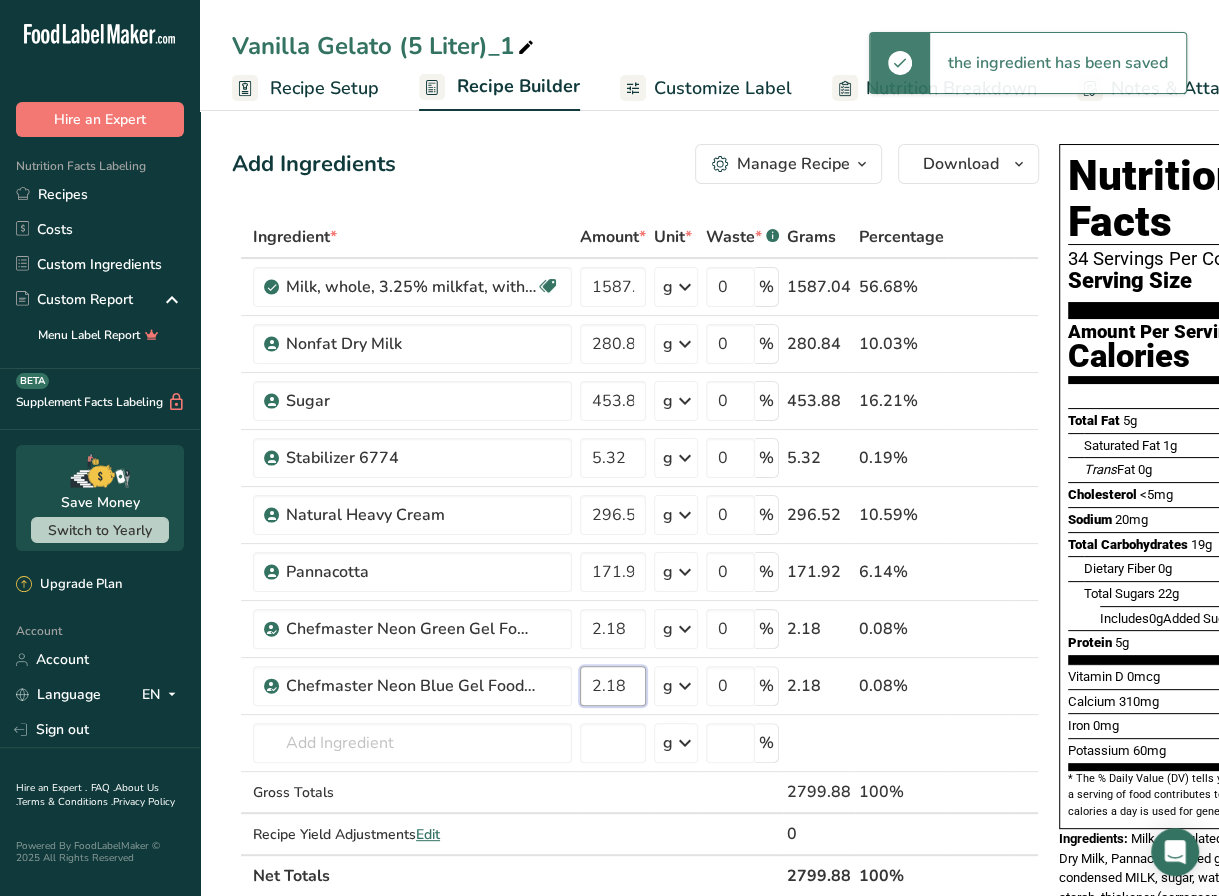 type on "2.18" 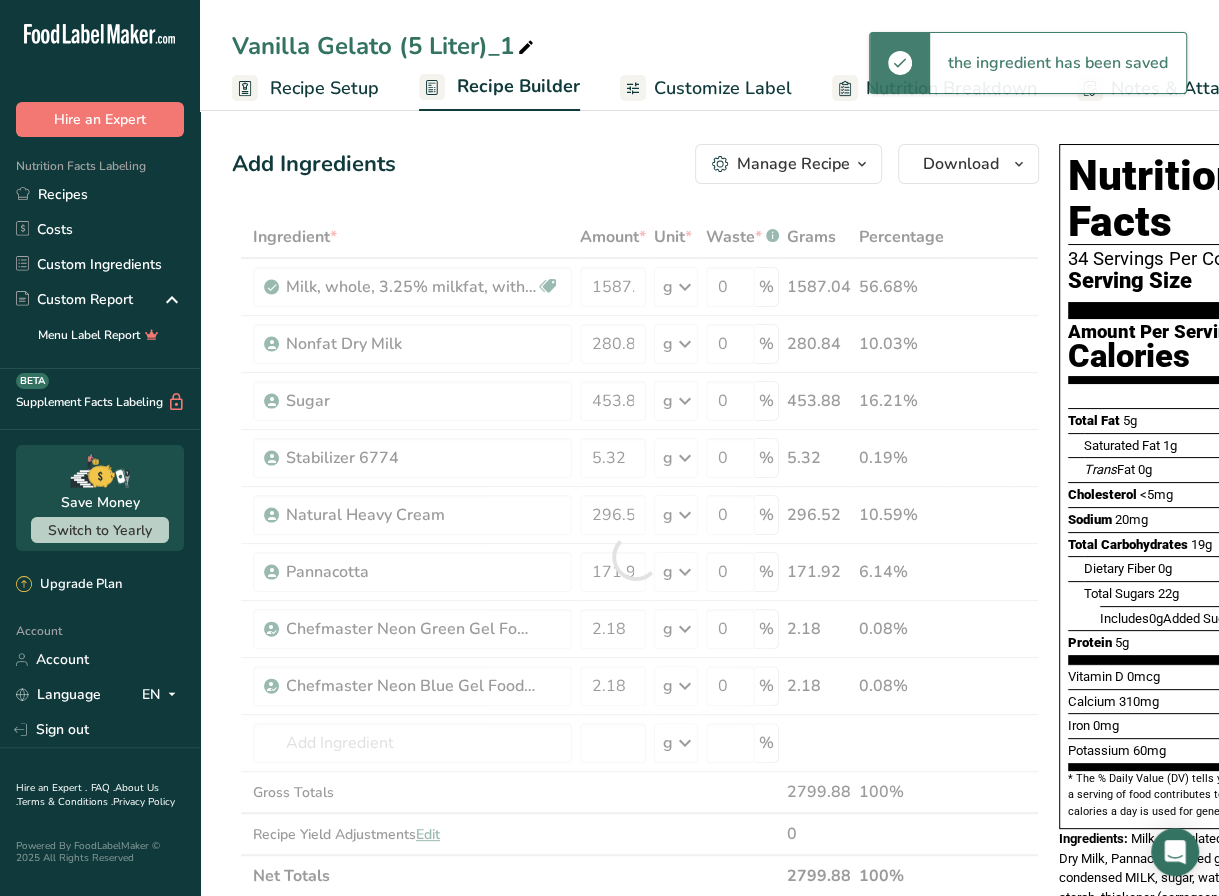 click on "Ingredient *
Amount *
Unit *
Waste *   .a-a{fill:#347362;}.b-a{fill:#fff;}          Grams
Percentage
Milk, whole, 3.25% milkfat, without added vitamin A and vitamin D
Gluten free
Vegetarian
Soy free
1587.04
g
Portions
1 cup
1 tbsp
1 fl oz
See more
Weight Units
g
kg
mg
See more
Volume Units
l
Volume units require a density conversion. If you know your ingredient's density enter it below. Otherwise, click on "RIA" our AI Regulatory bot - she will be able to help you
lb/ft3
g/cm3
Confirm
mL" at bounding box center [635, 556] 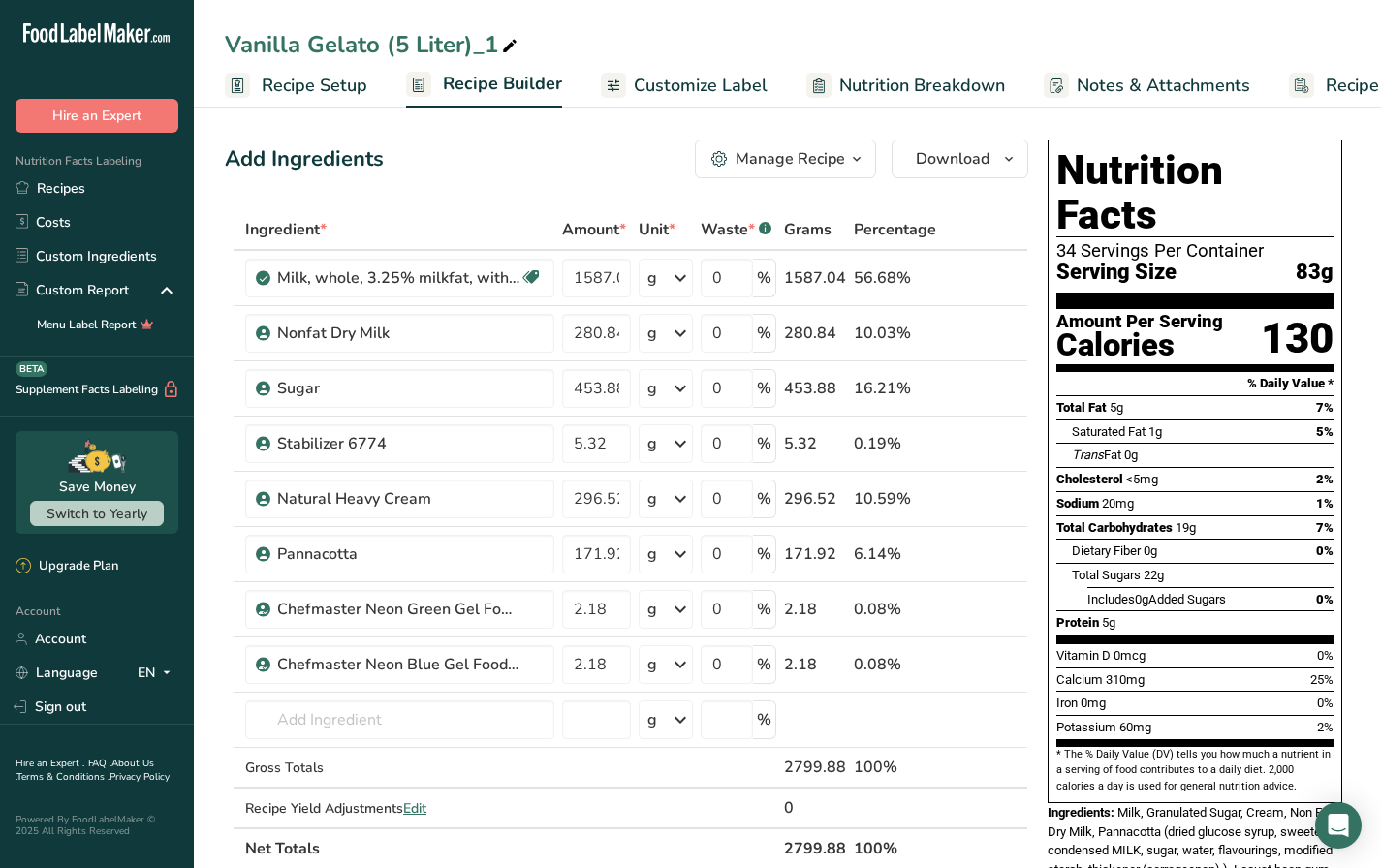 click at bounding box center [510, 46] 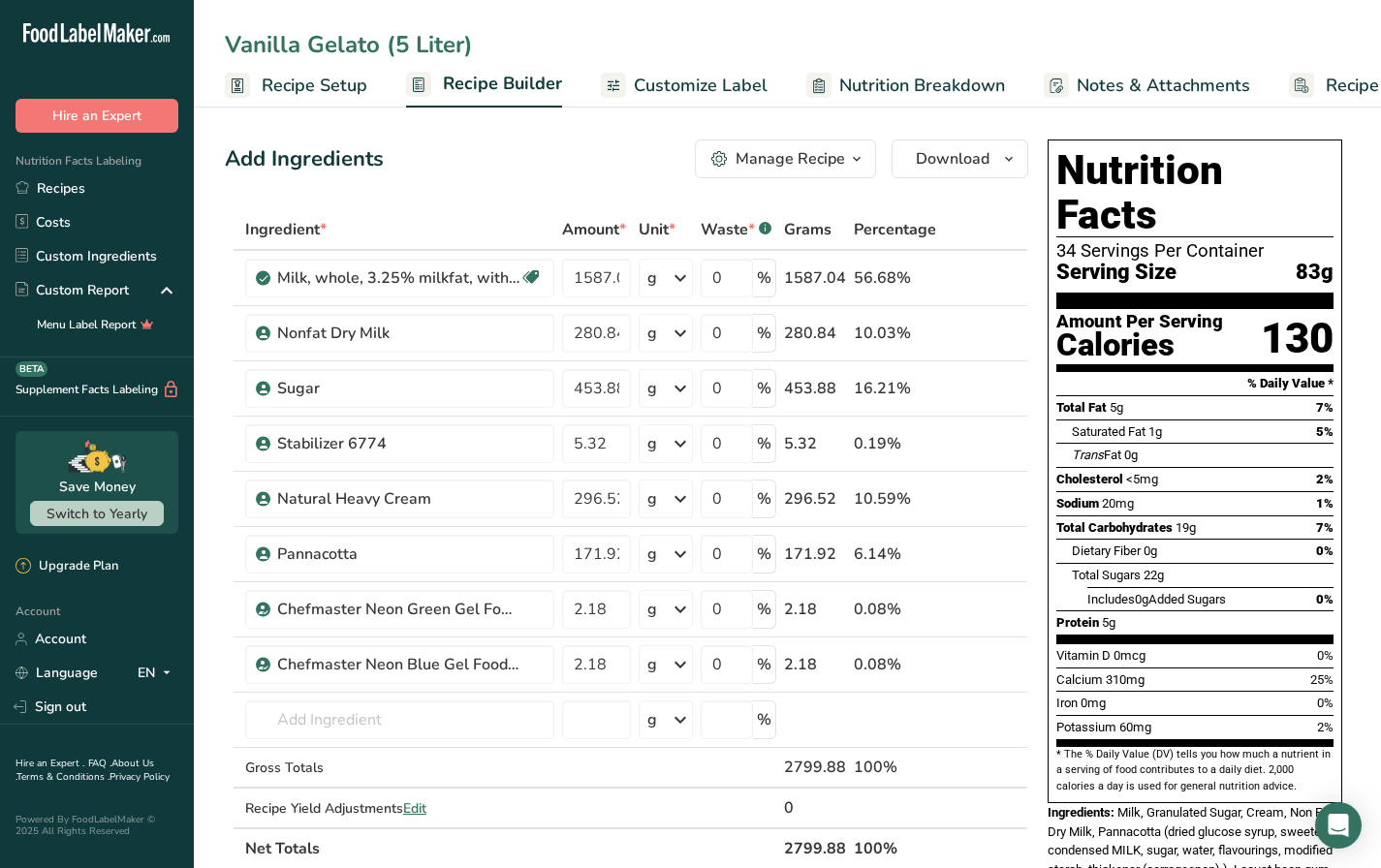 click on "Vanilla Gelato (5 Liter)" at bounding box center (787, 45) 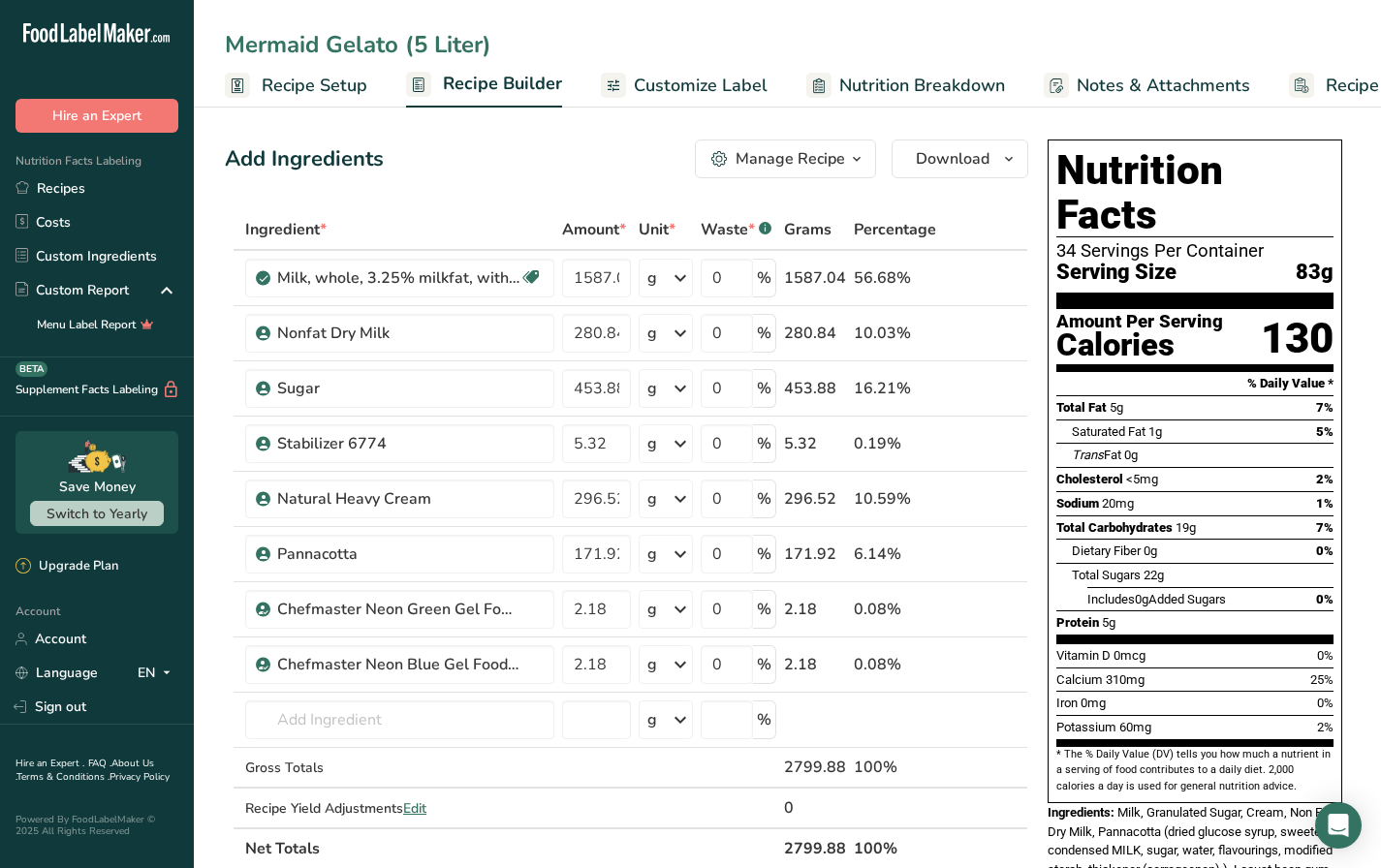type on "Mermaid Gelato (5 Liter)" 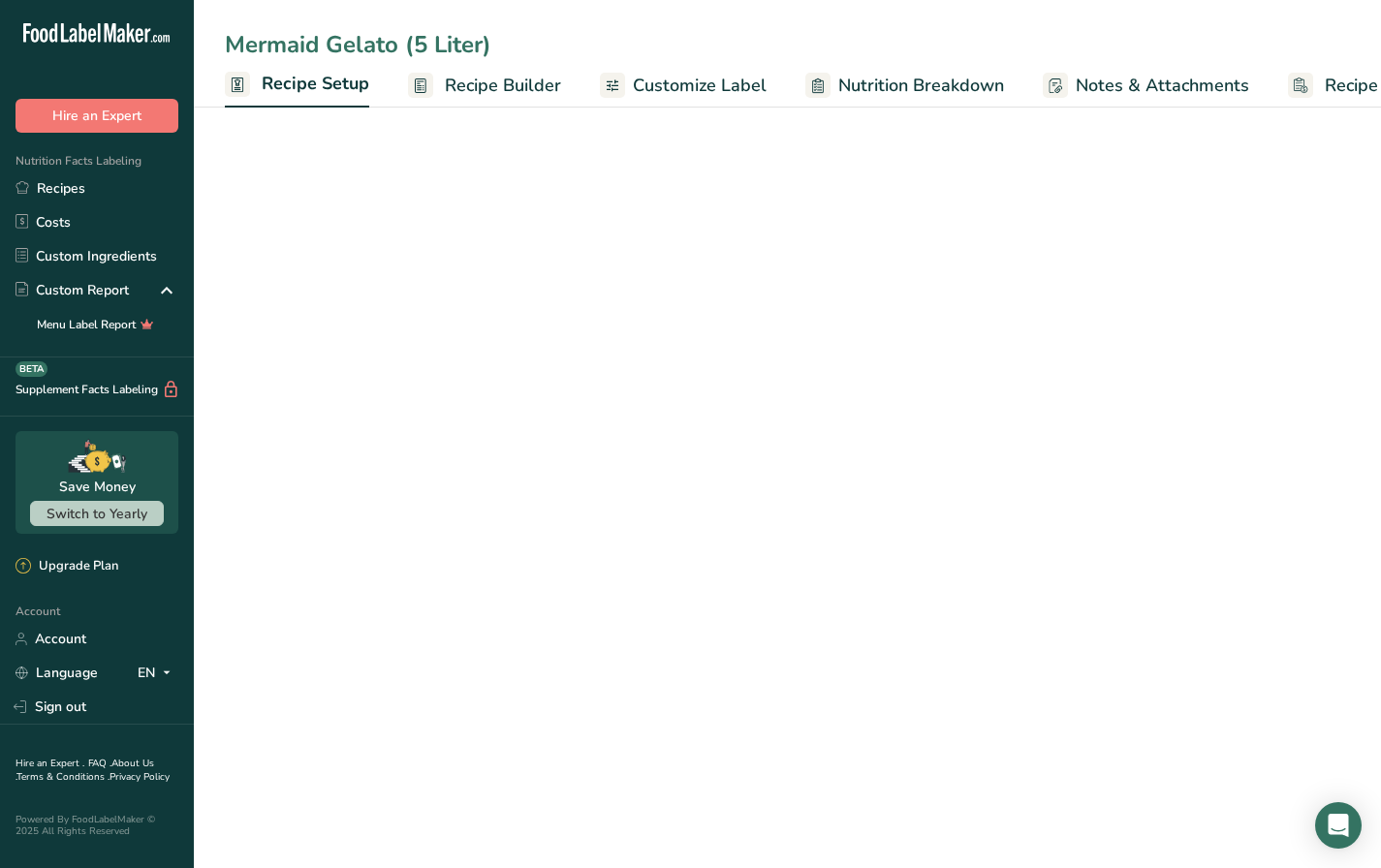 scroll, scrollTop: 0, scrollLeft: 6, axis: horizontal 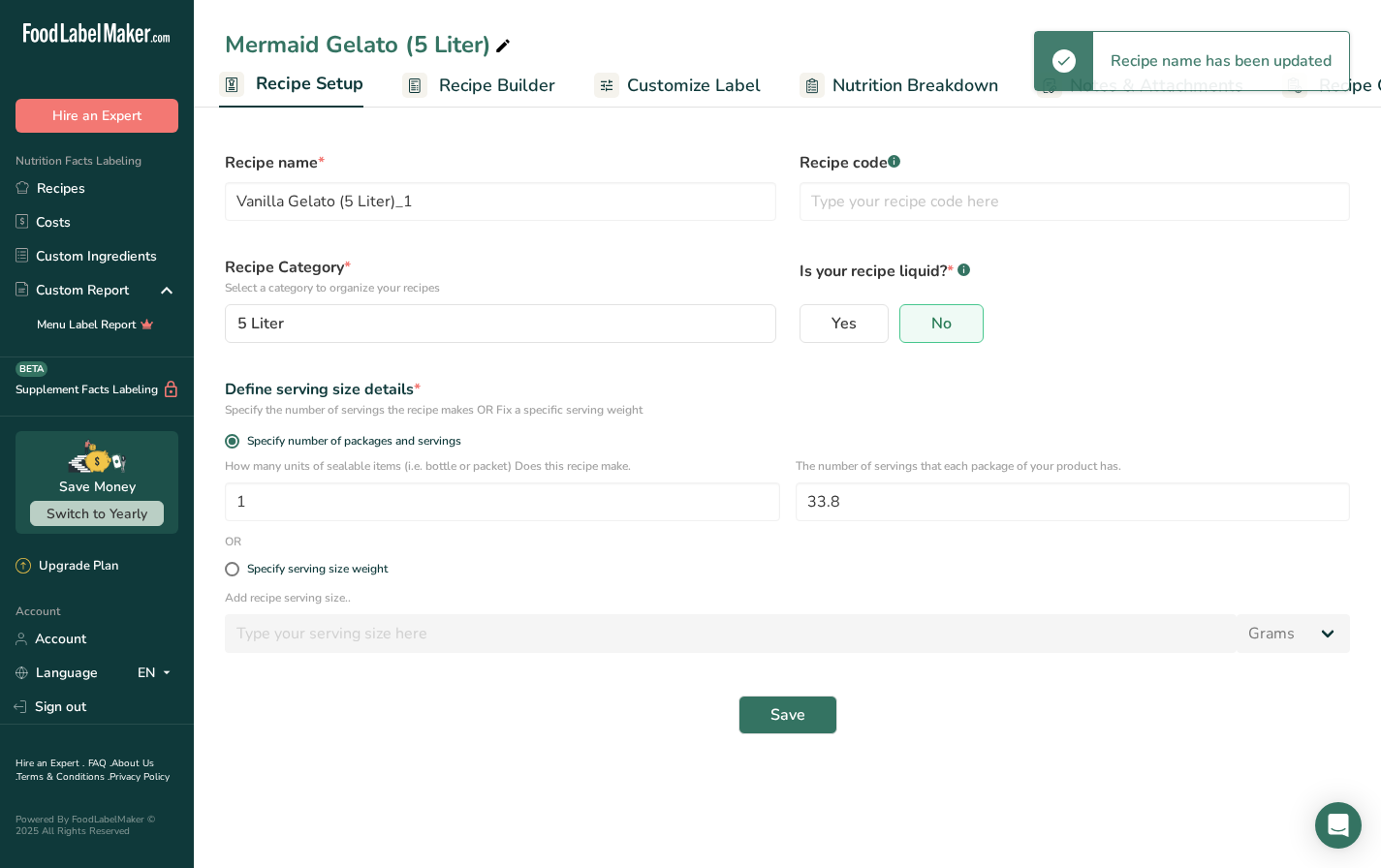 type on "Mermaid Gelato (5 Liter)" 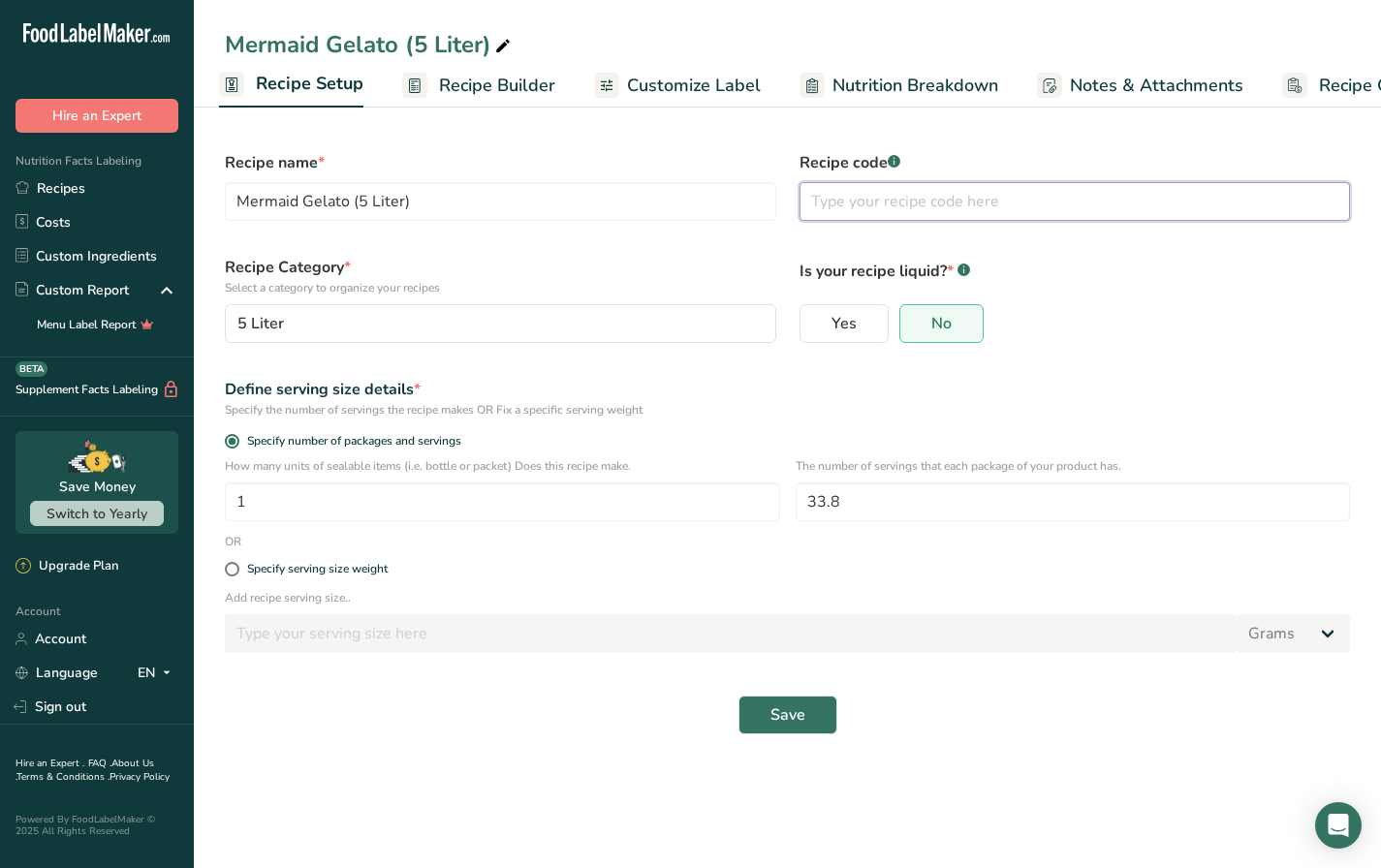 click at bounding box center [1075, 202] 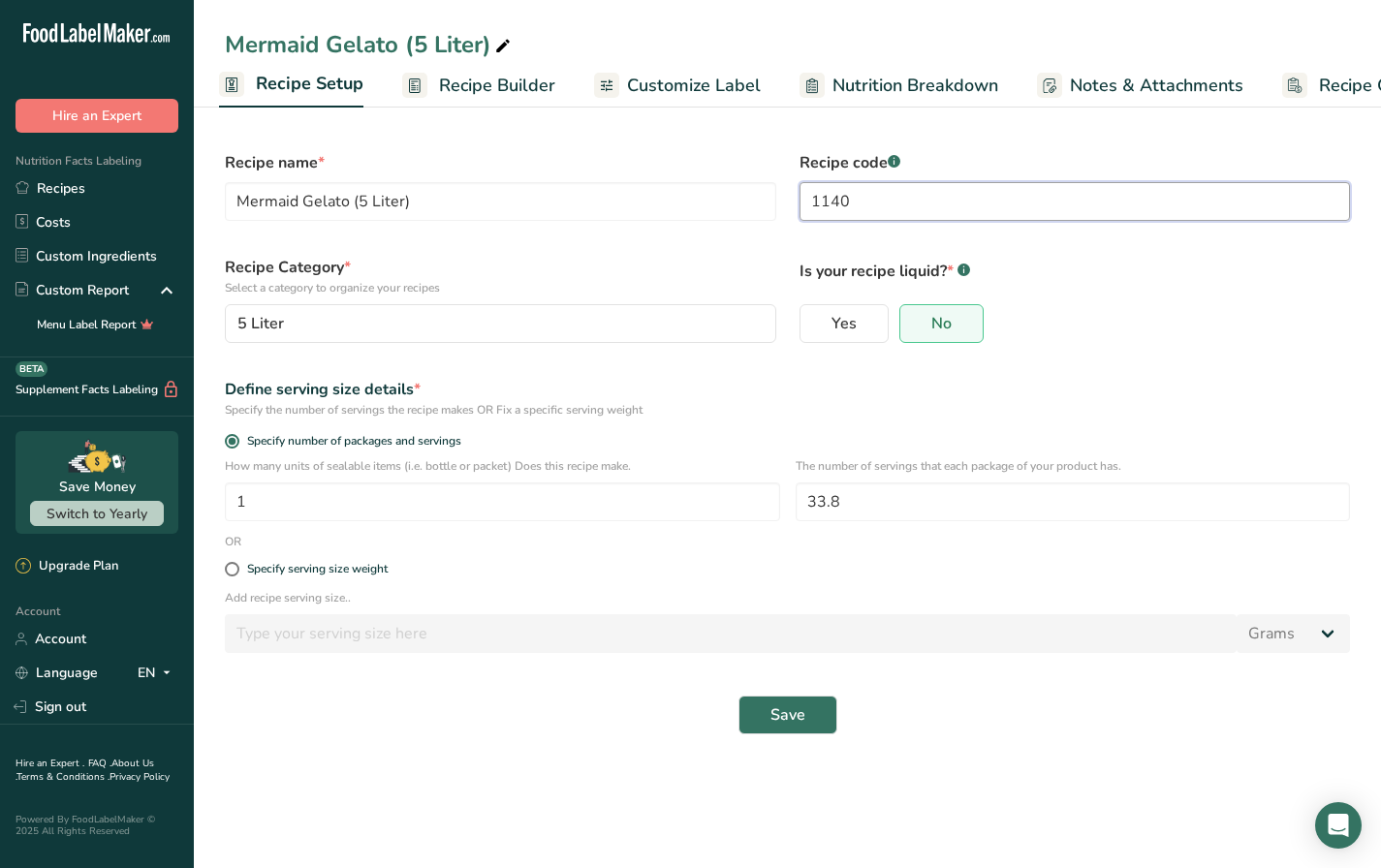 type on "1140" 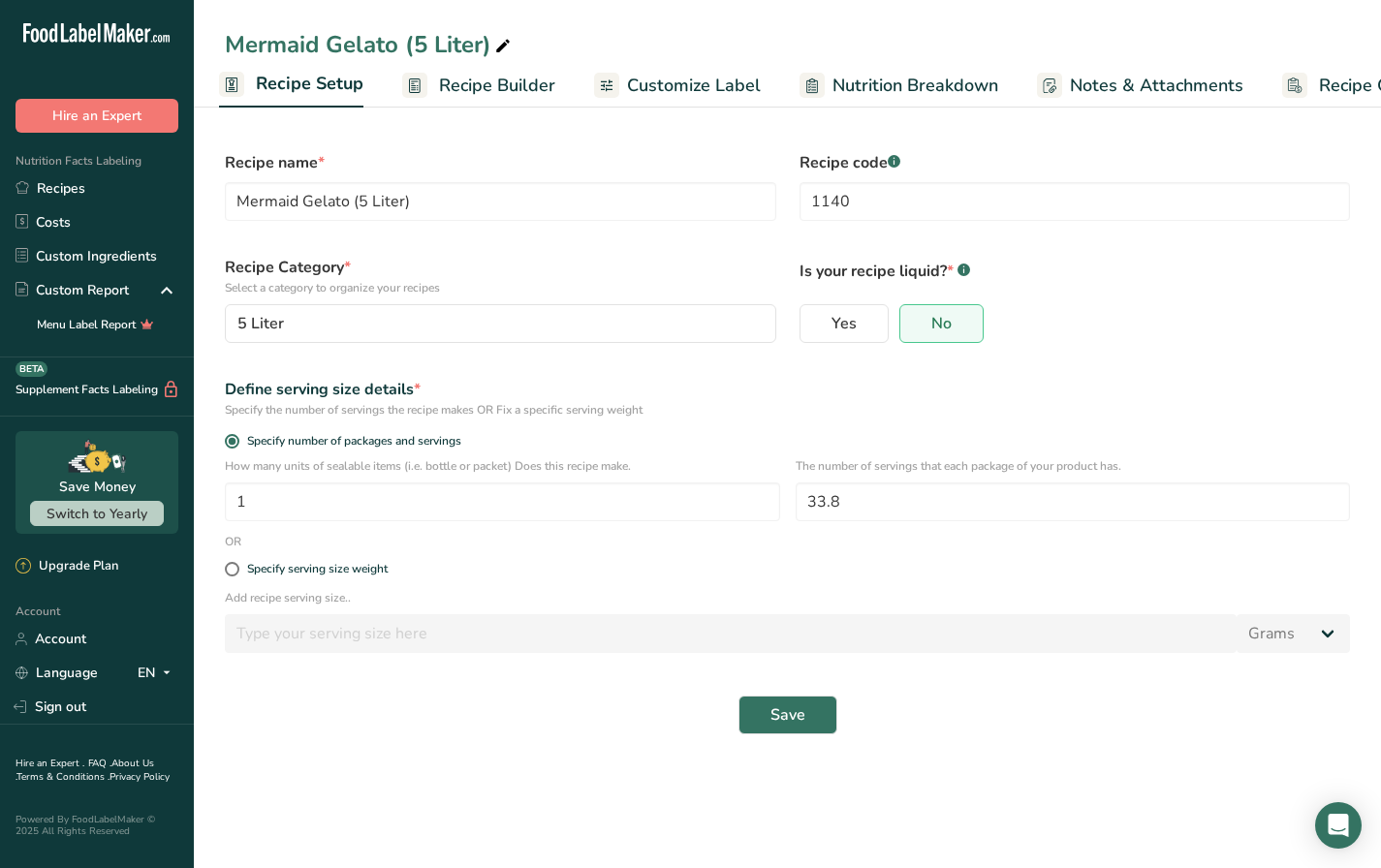 click on "Specify the number of servings the recipe makes OR Fix a specific serving weight" at bounding box center (787, 410) 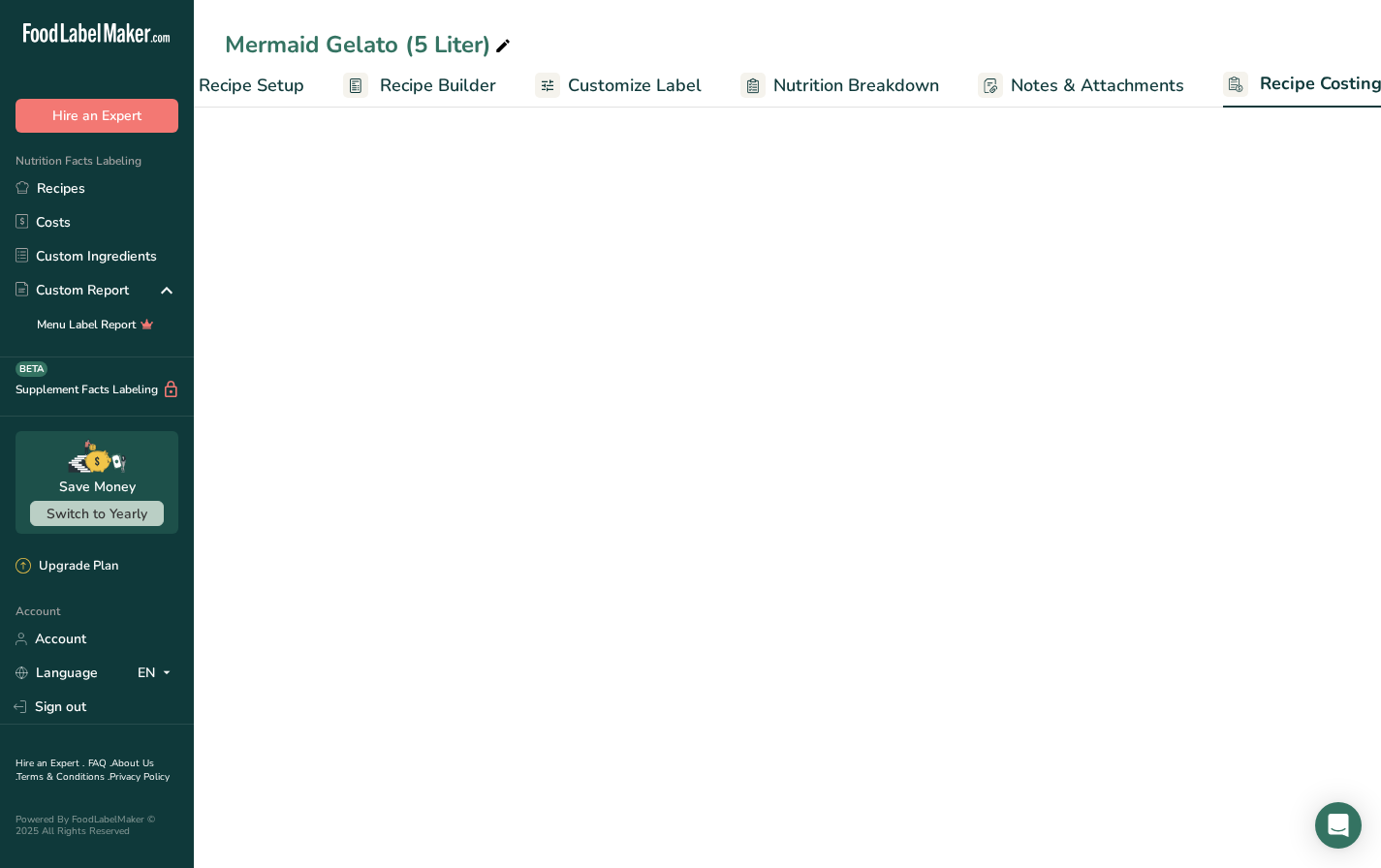 scroll, scrollTop: 0, scrollLeft: 93, axis: horizontal 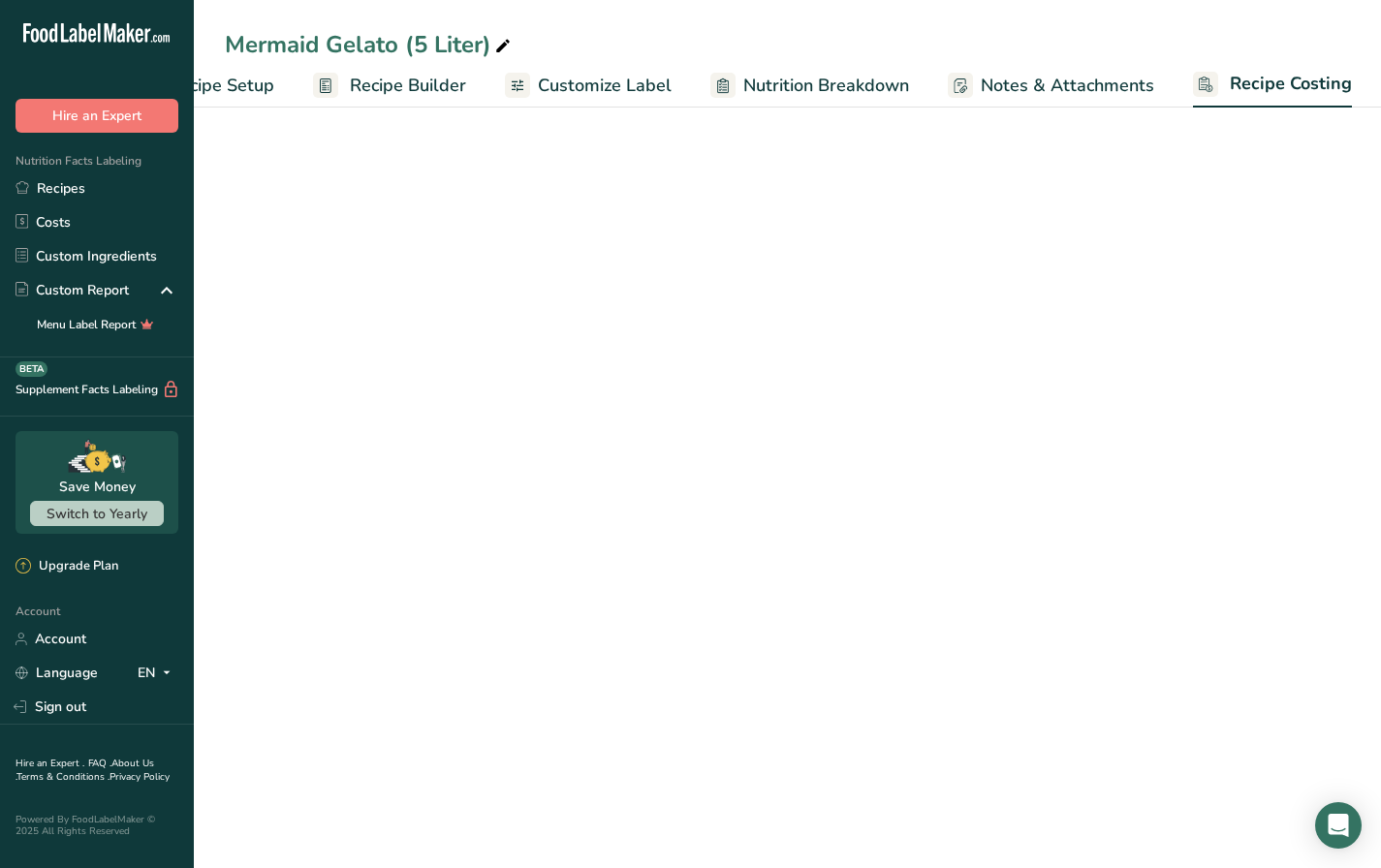 select on "1" 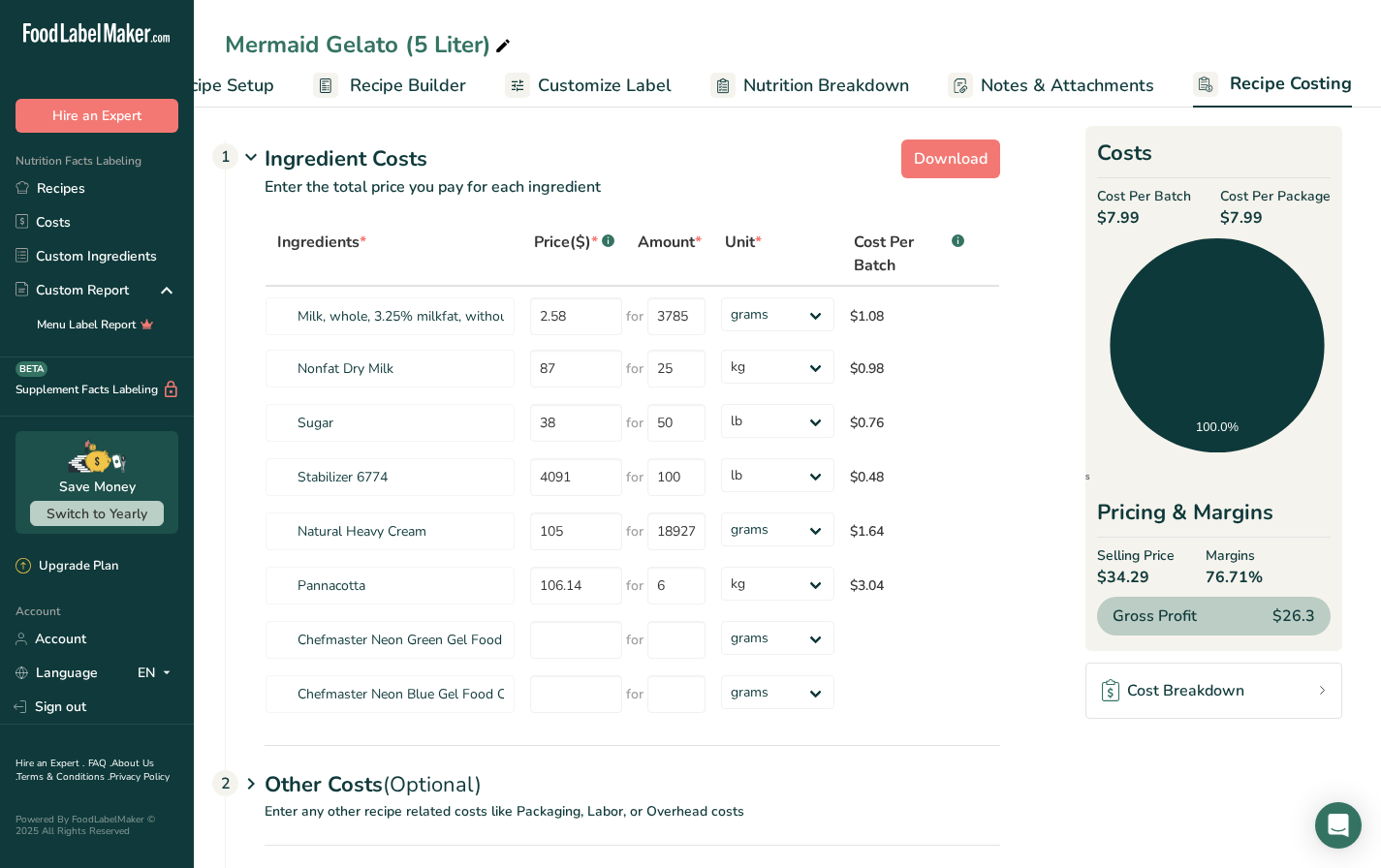 scroll, scrollTop: 136, scrollLeft: 0, axis: vertical 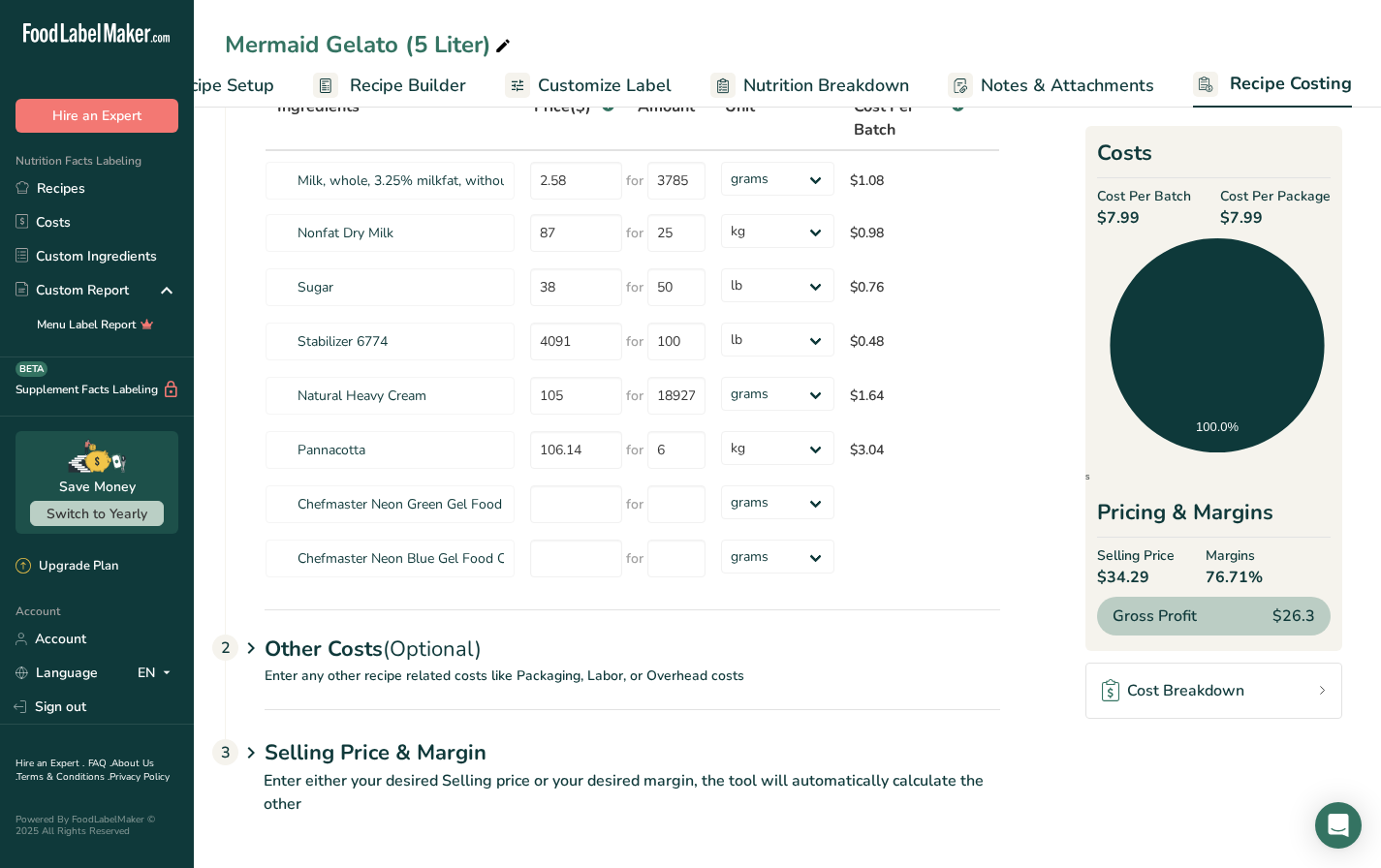 click on "Enter any other recipe related costs like Packaging, Labor, or Overhead costs" at bounding box center [612, 687] 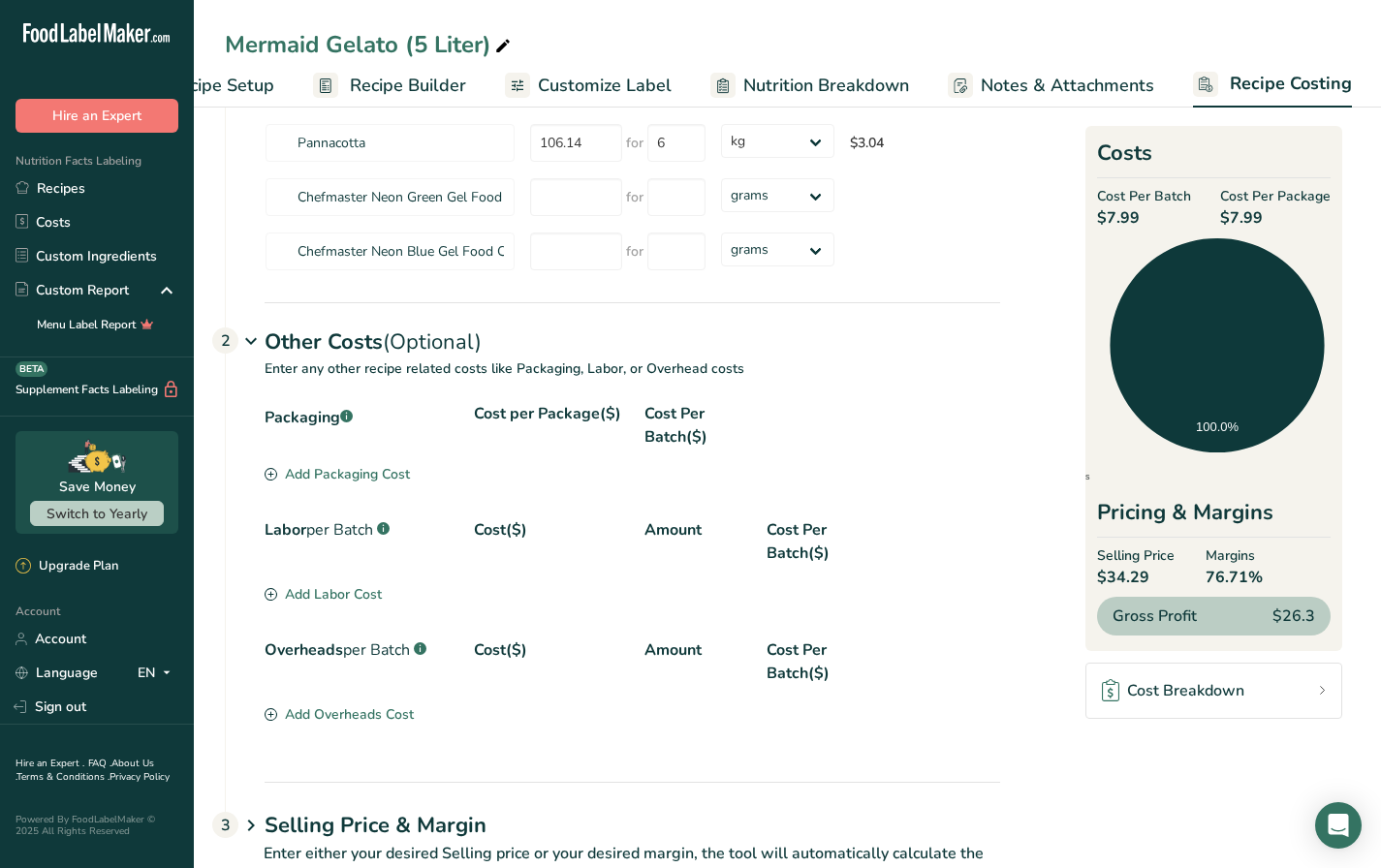 scroll, scrollTop: 463, scrollLeft: 0, axis: vertical 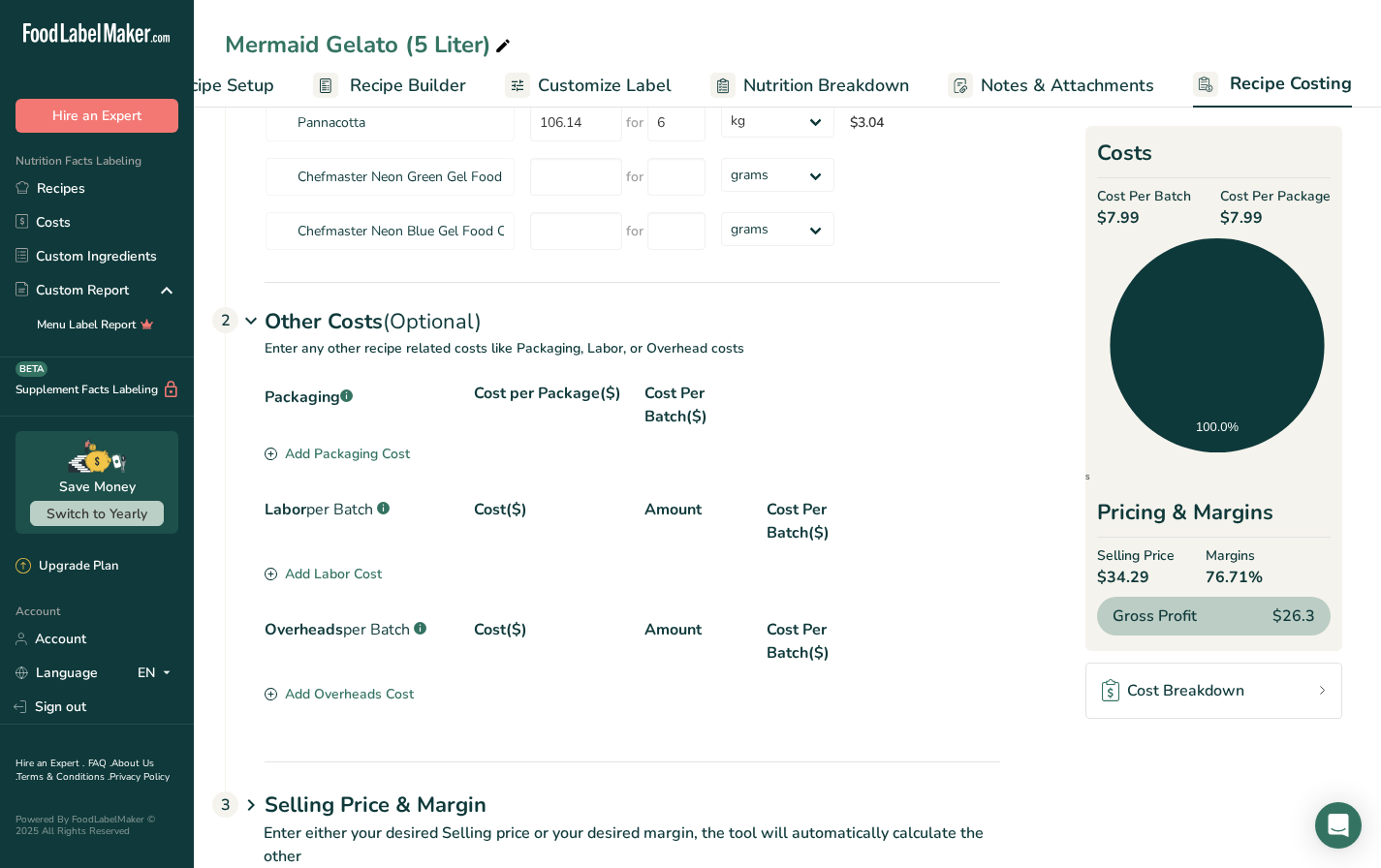 click on "Add Packaging Cost" at bounding box center (337, 453) 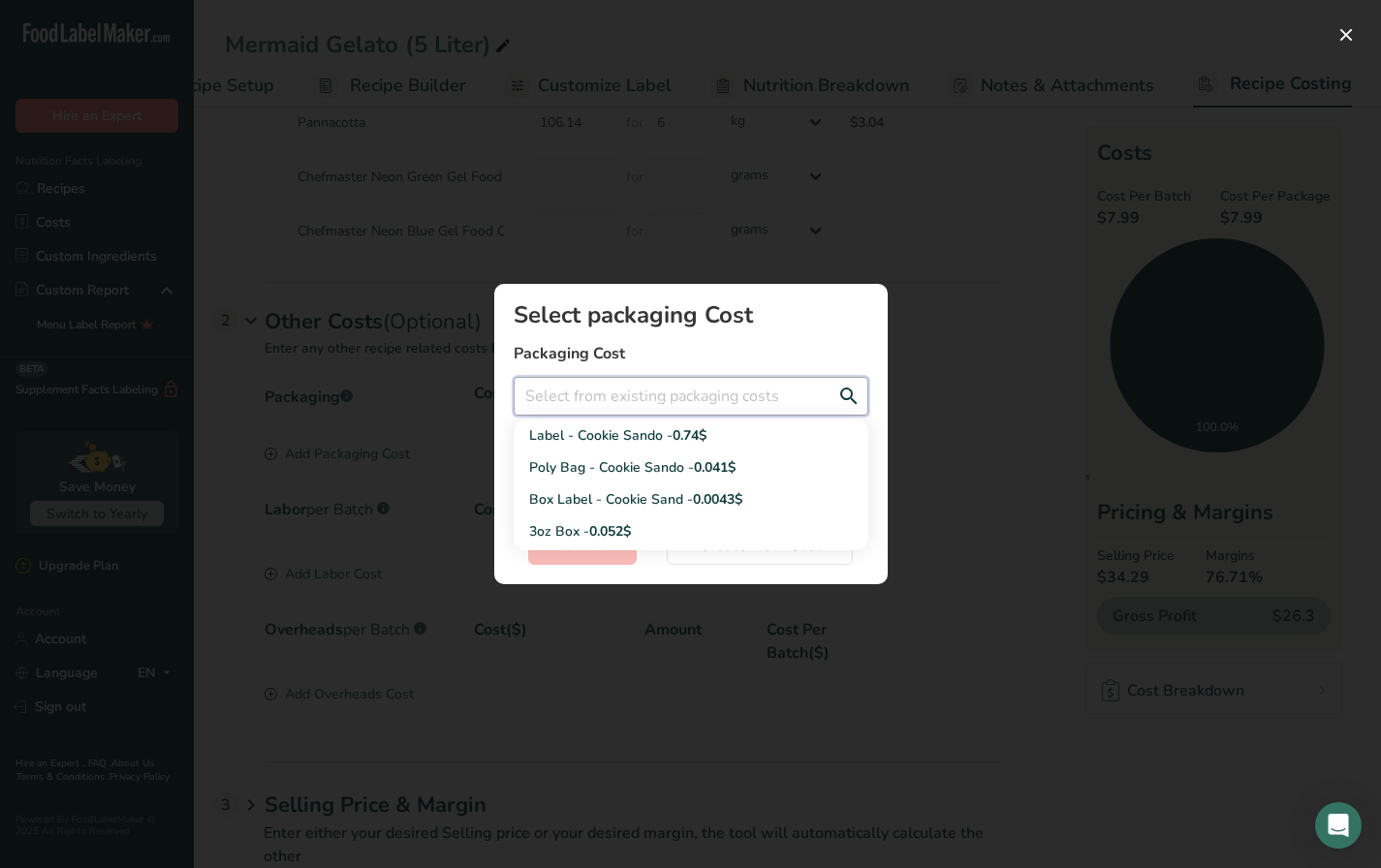 click at bounding box center [691, 396] 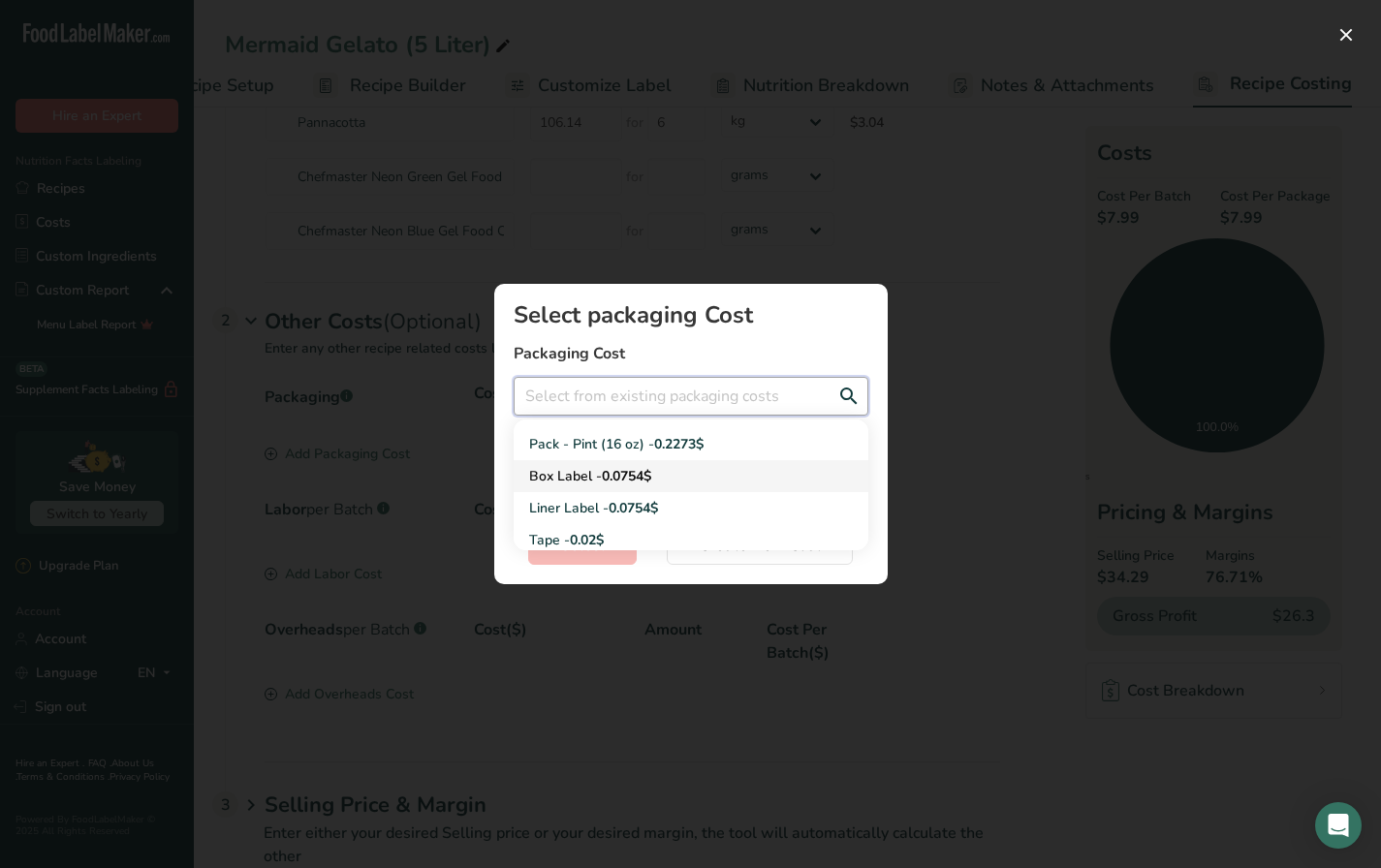 scroll, scrollTop: 254, scrollLeft: 0, axis: vertical 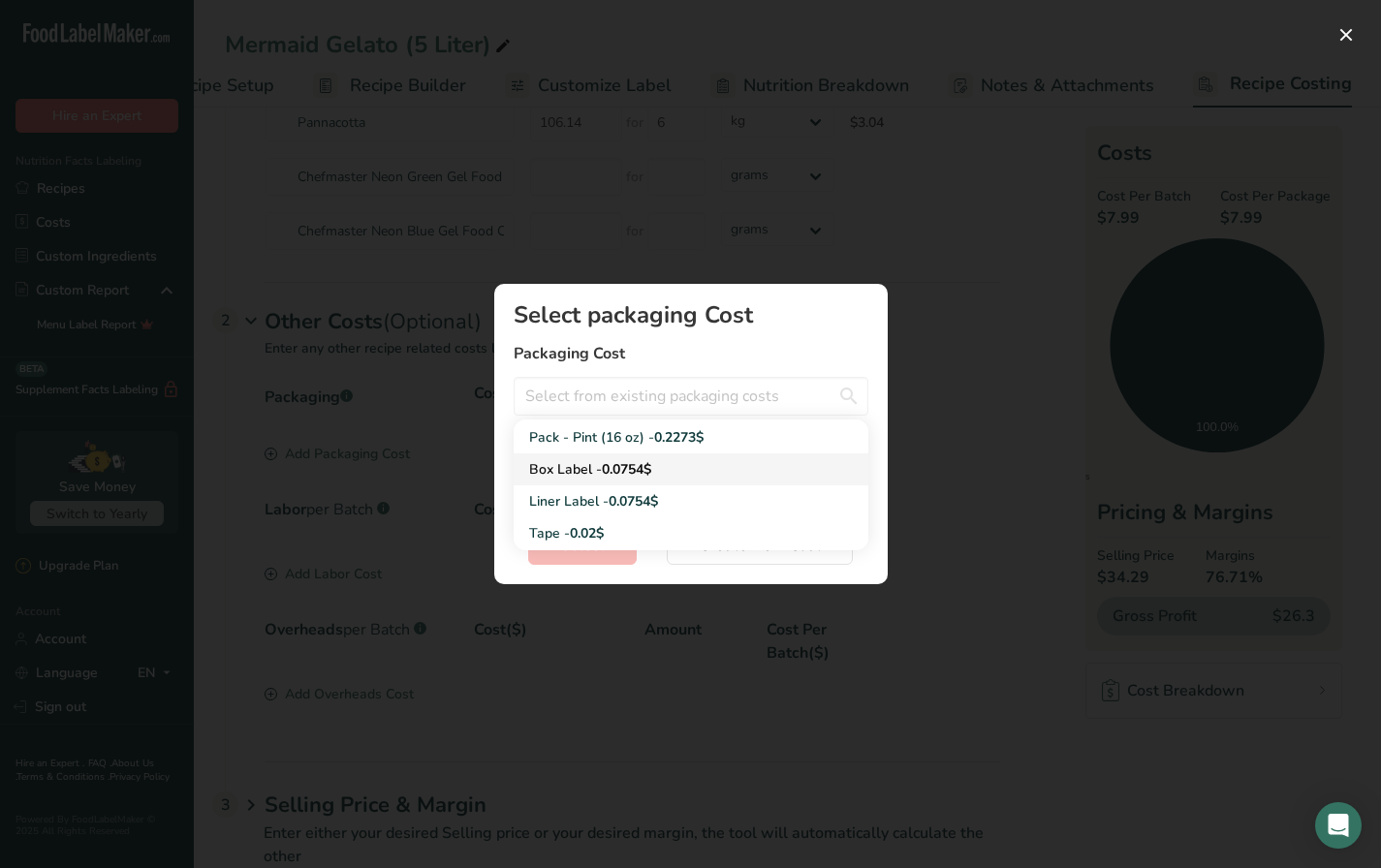 click on "Box Label -  0.0754$" at bounding box center [675, 469] 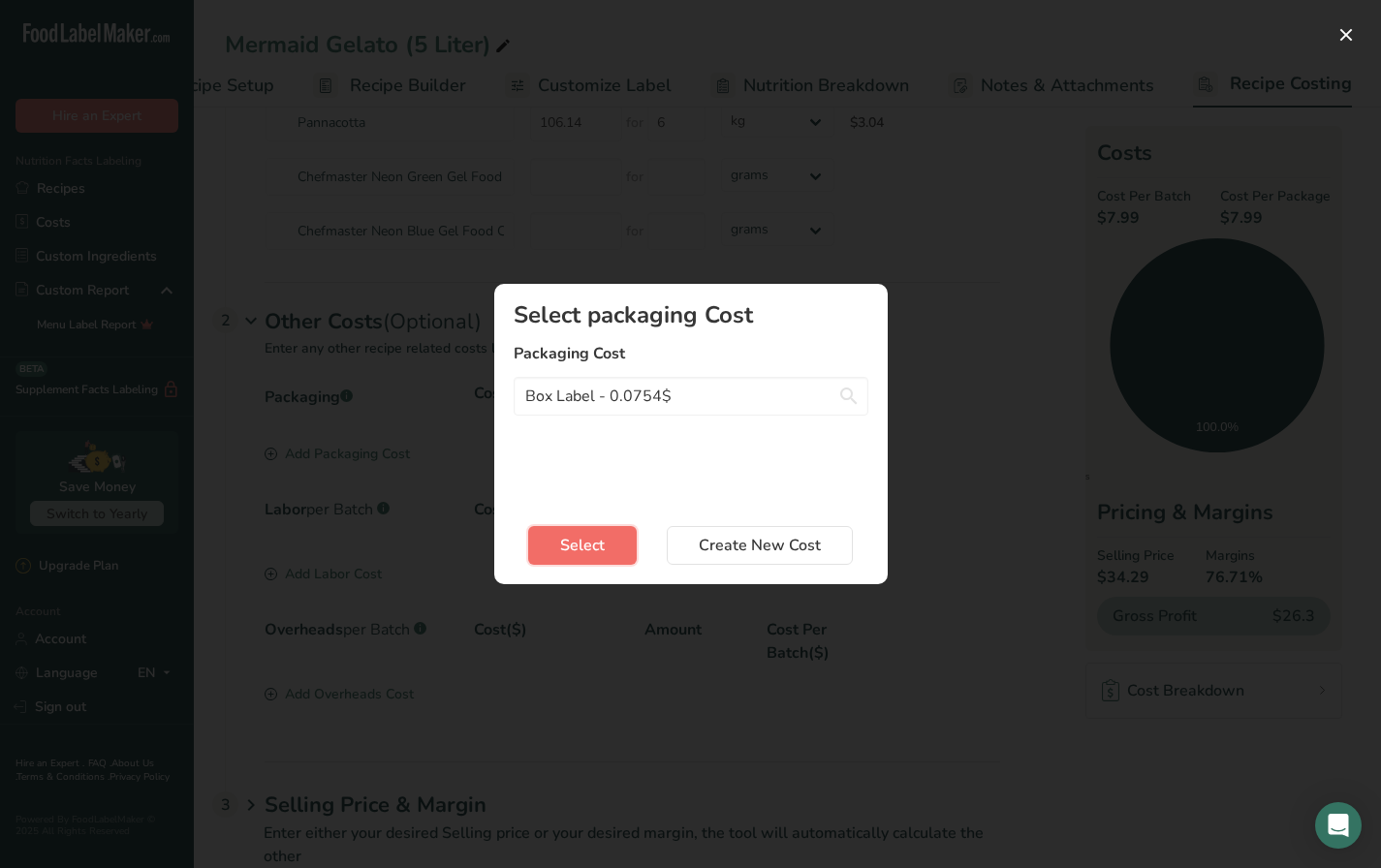 click on "Select" at bounding box center [582, 545] 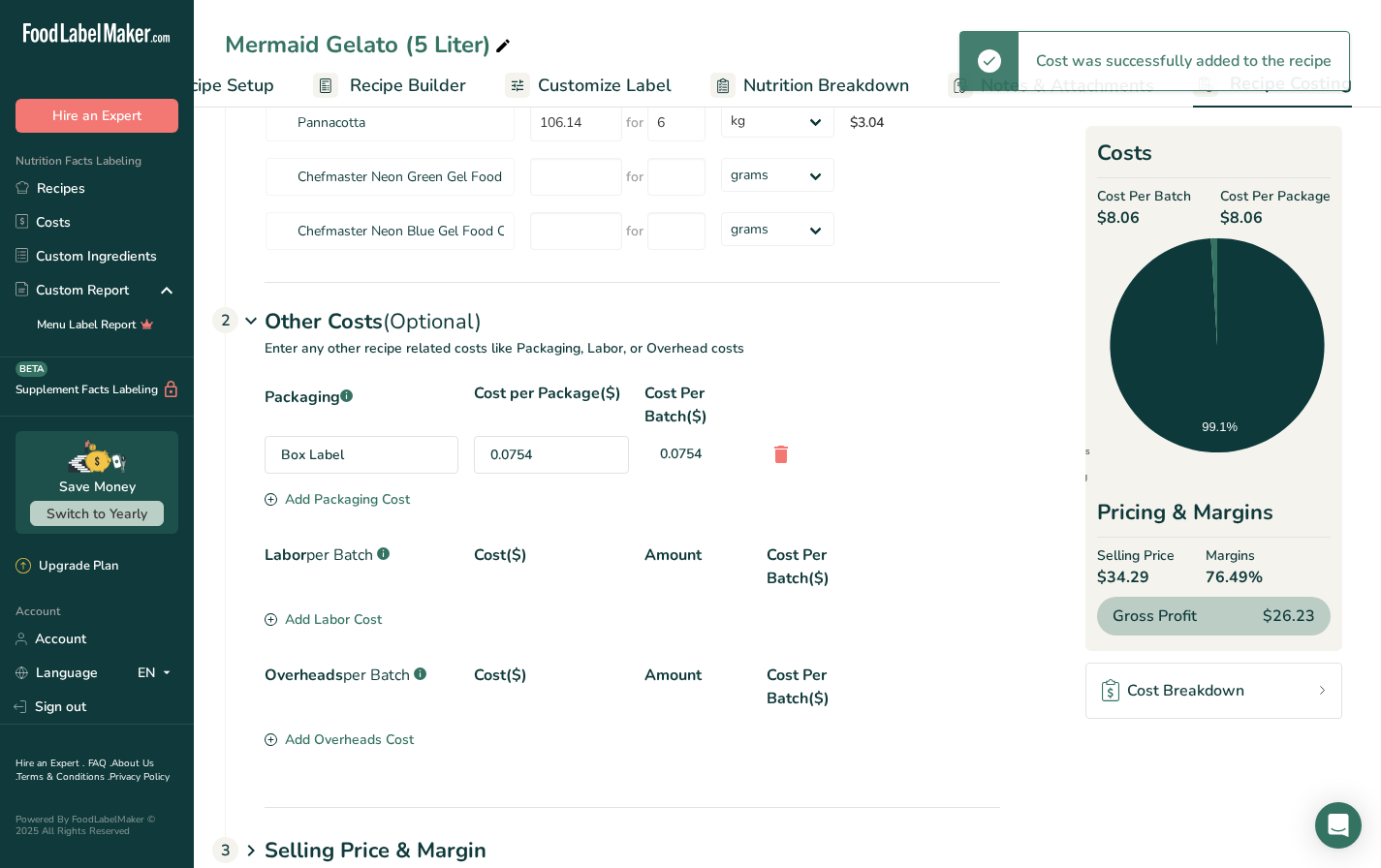 click on "Add Packaging Cost" at bounding box center (337, 499) 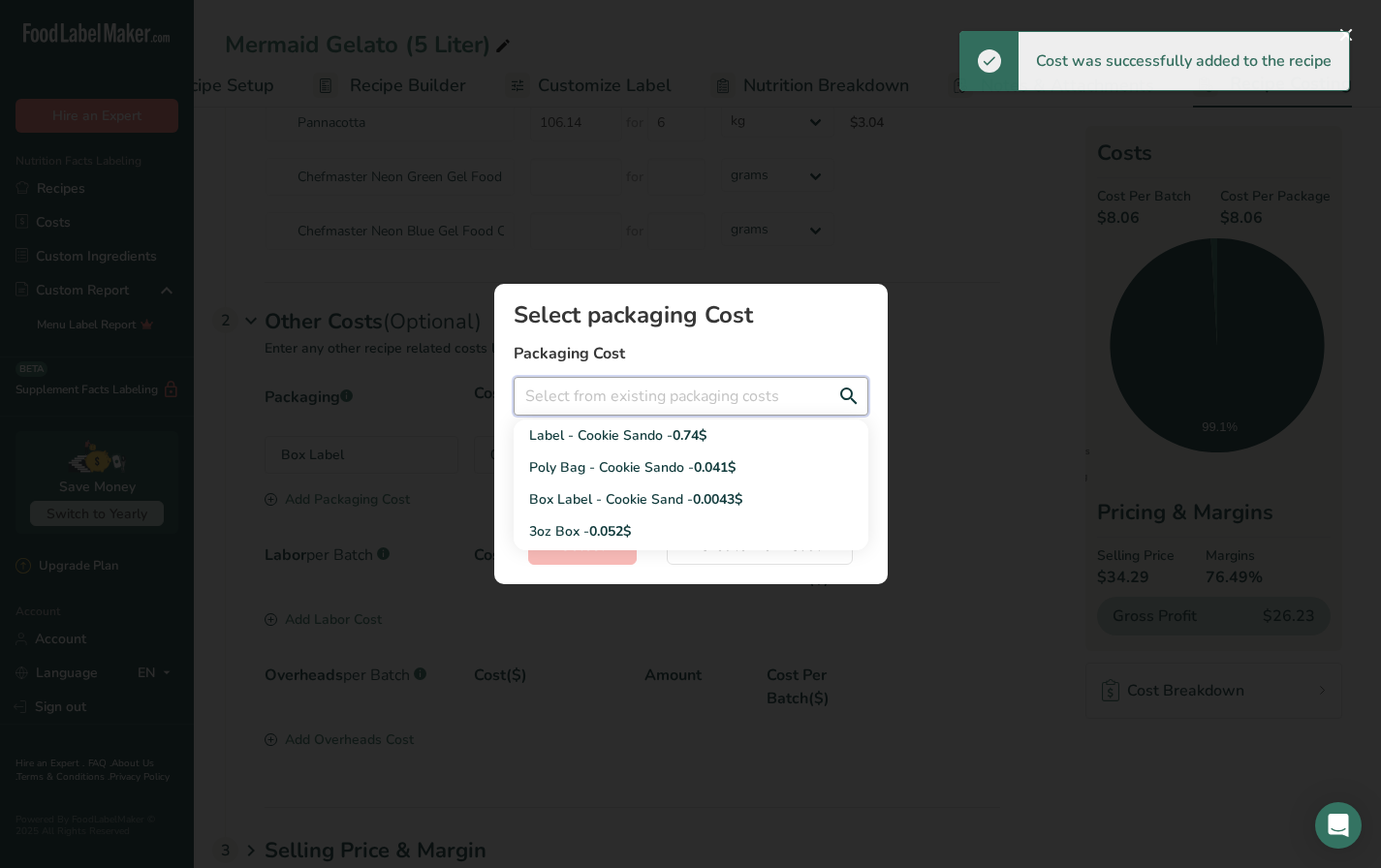 click at bounding box center (691, 396) 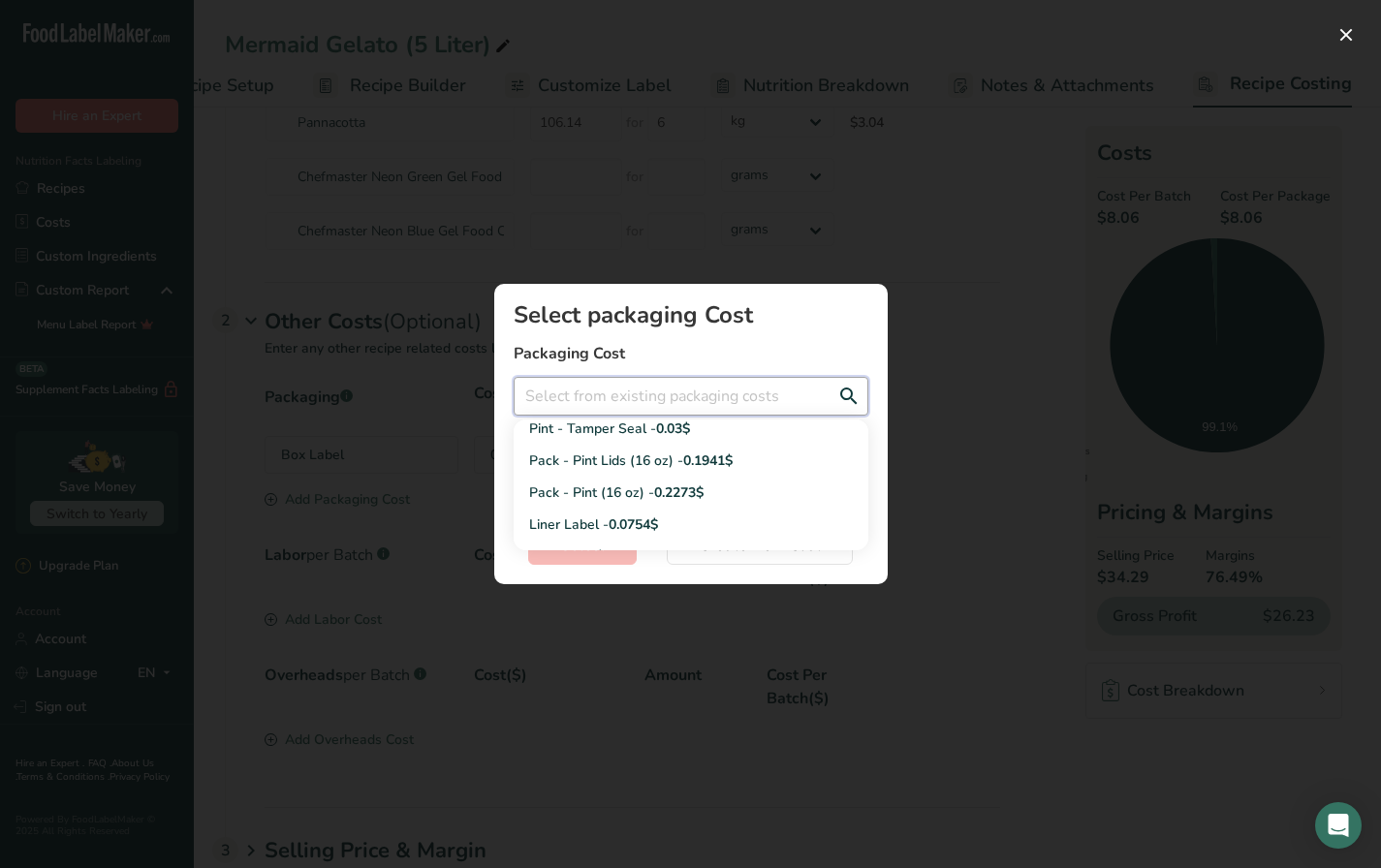 scroll, scrollTop: 205, scrollLeft: 0, axis: vertical 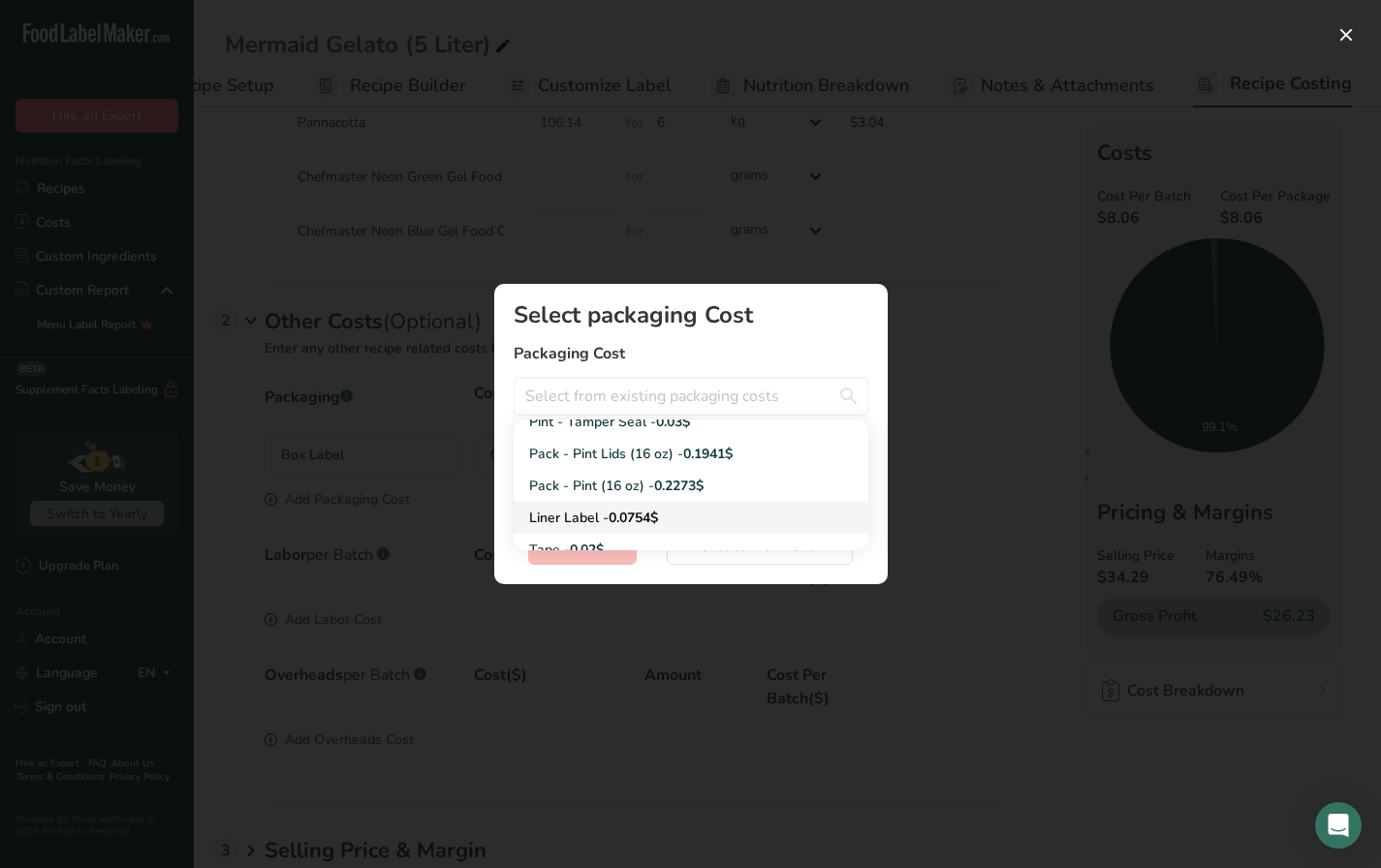 click on "0.0754$" at bounding box center (633, 517) 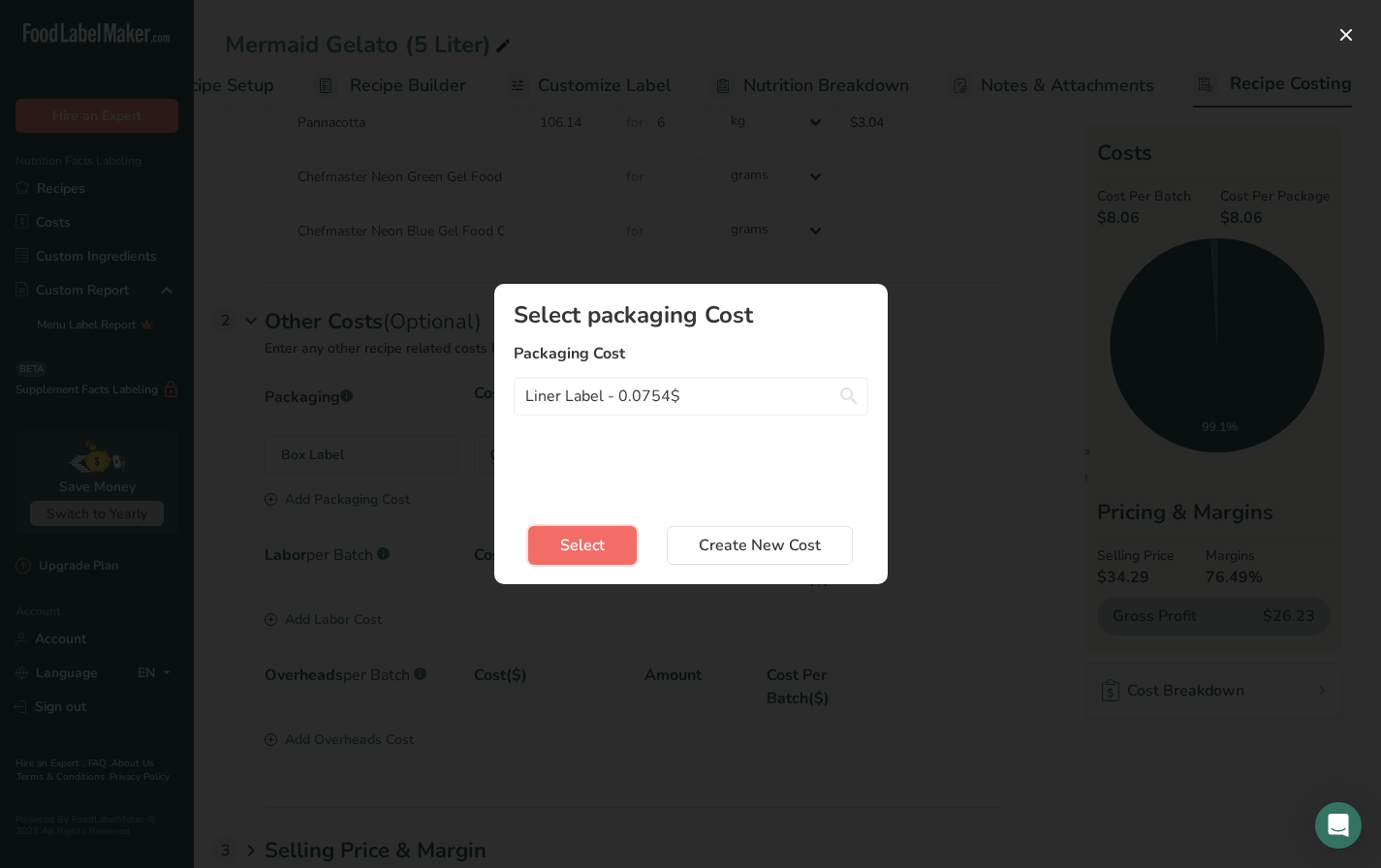 click on "Select" at bounding box center (582, 545) 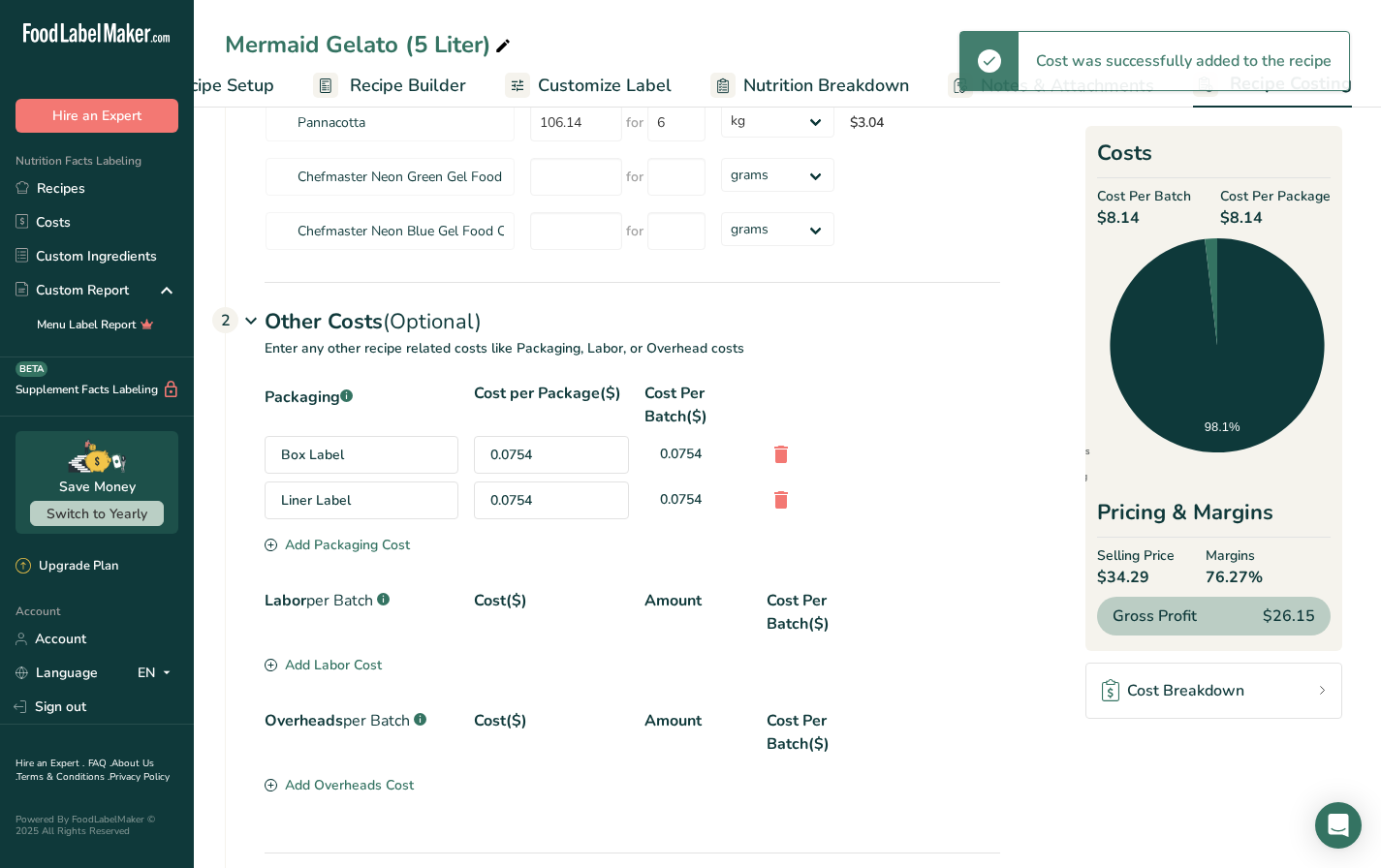 click on "Add Packaging Cost" at bounding box center (337, 544) 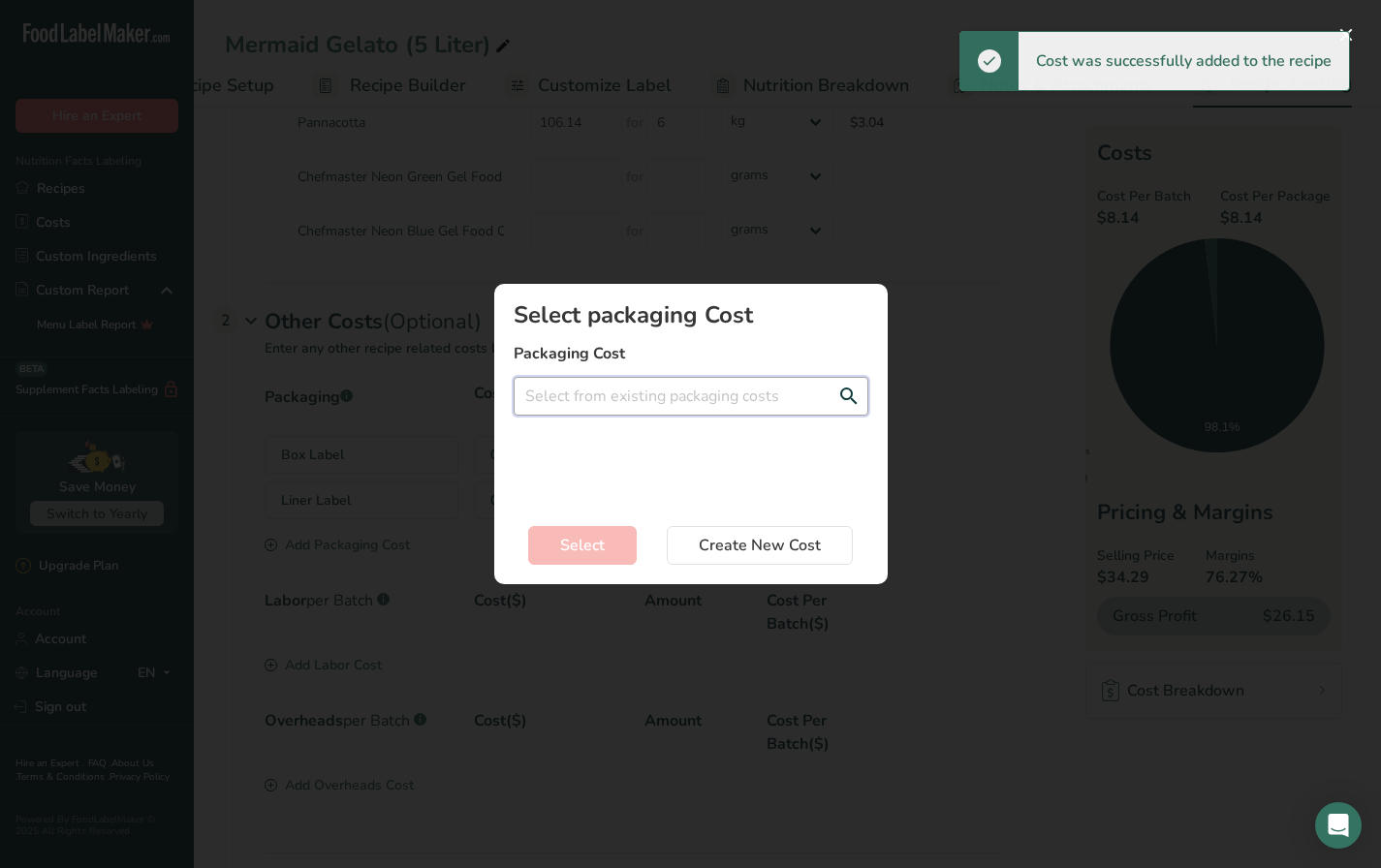 click at bounding box center (691, 396) 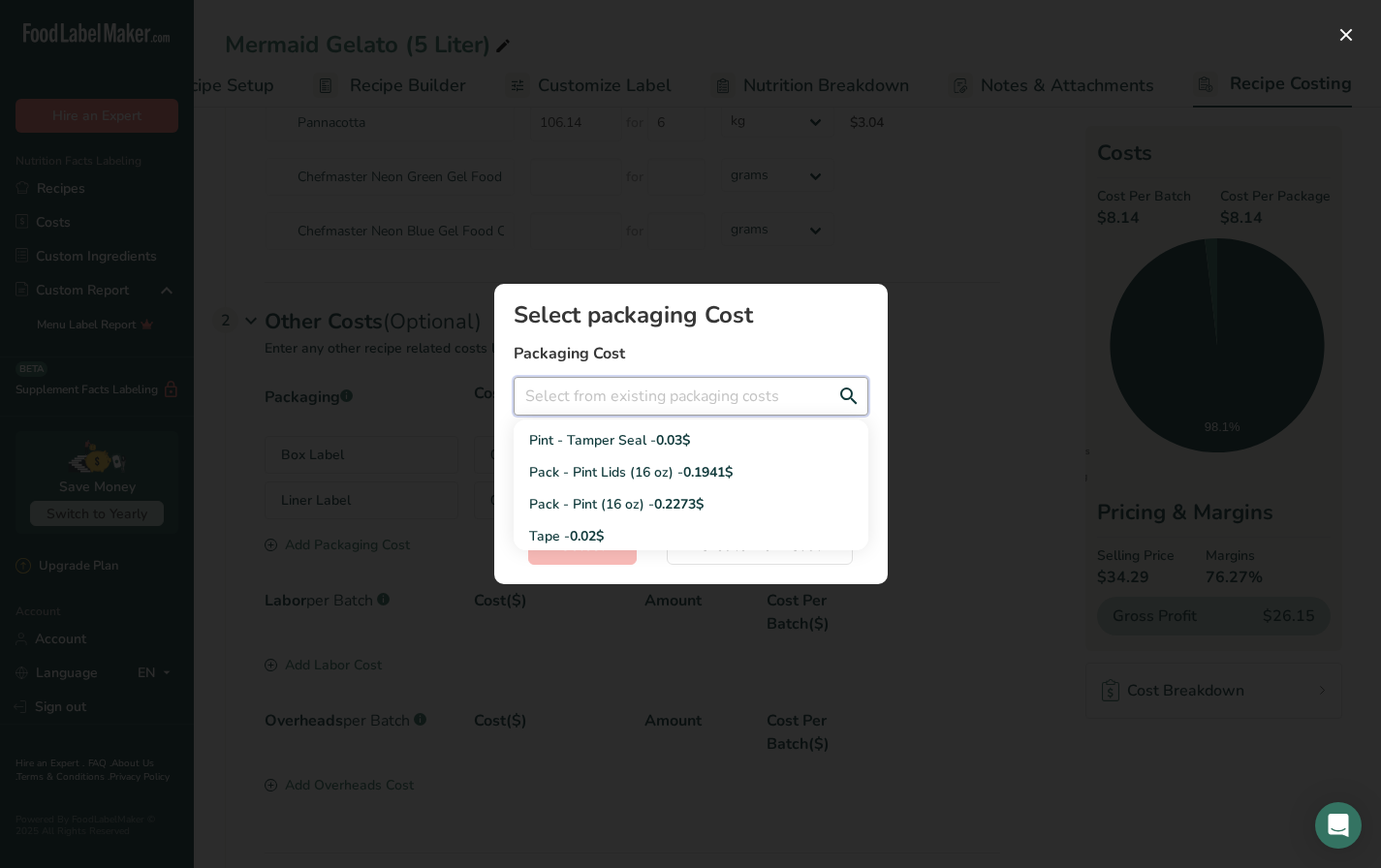 scroll, scrollTop: 206, scrollLeft: 0, axis: vertical 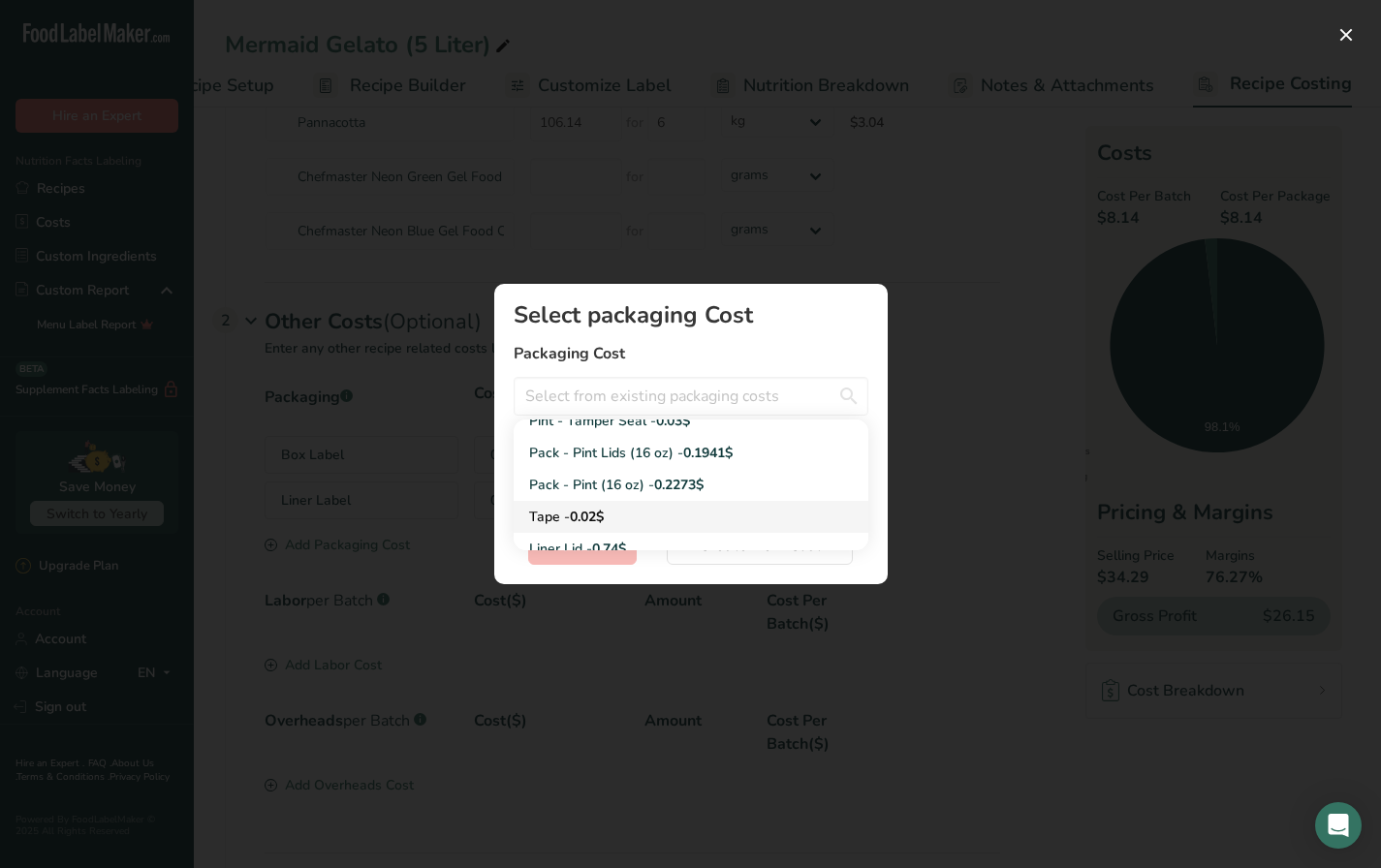 click on "Tape -  0.02$" at bounding box center (675, 516) 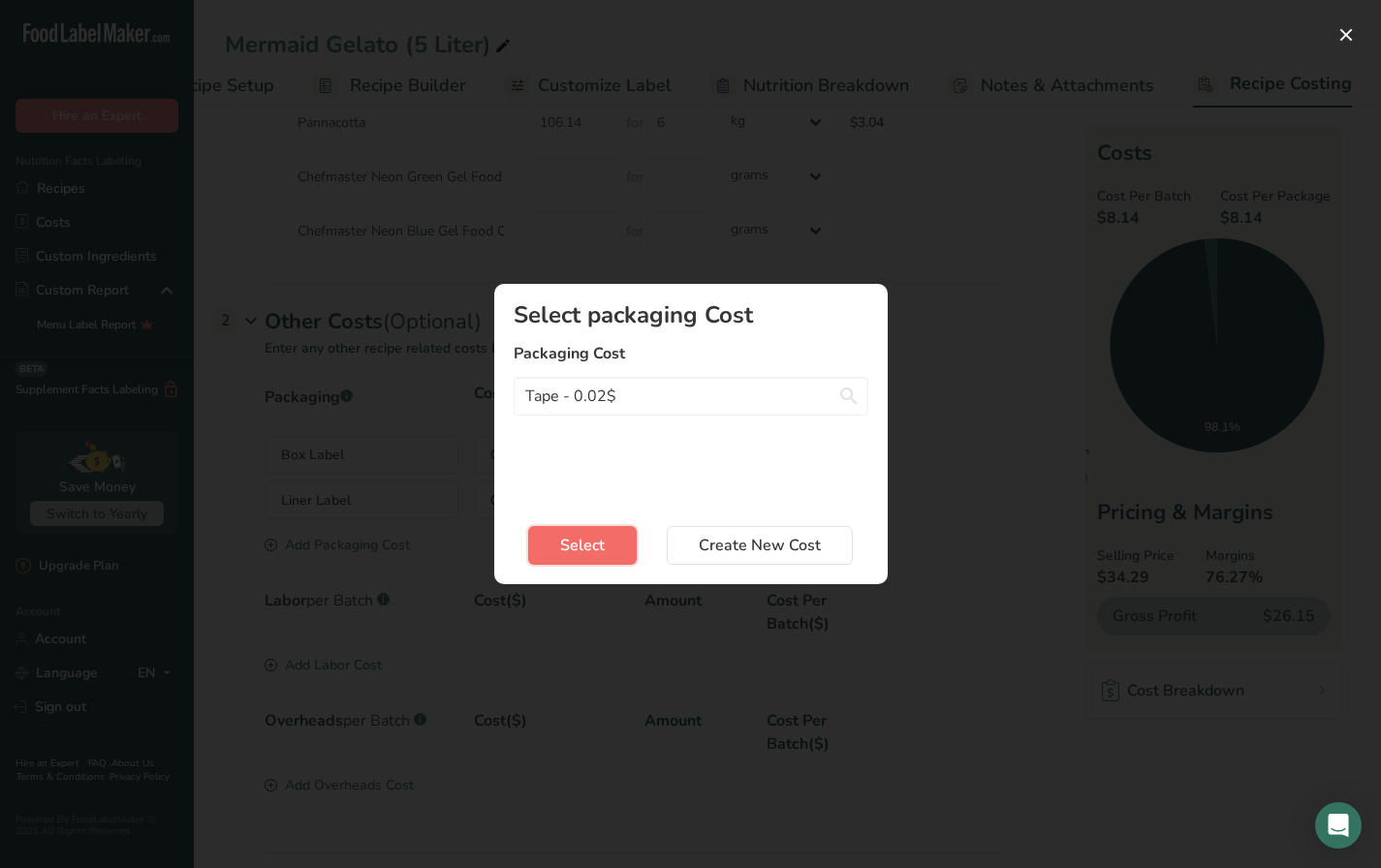 click on "Select" at bounding box center (582, 545) 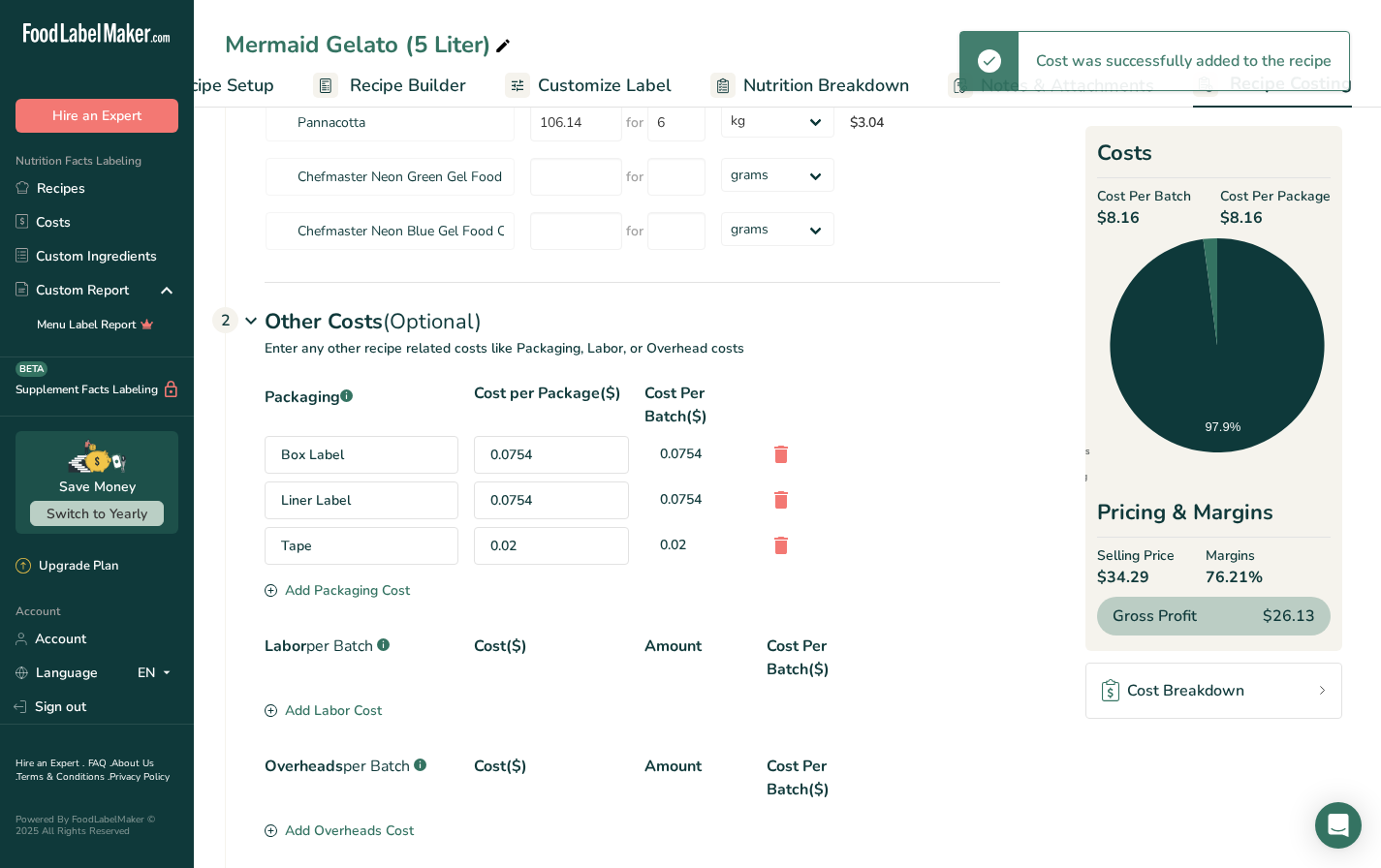 click on "Add Packaging Cost" at bounding box center [337, 590] 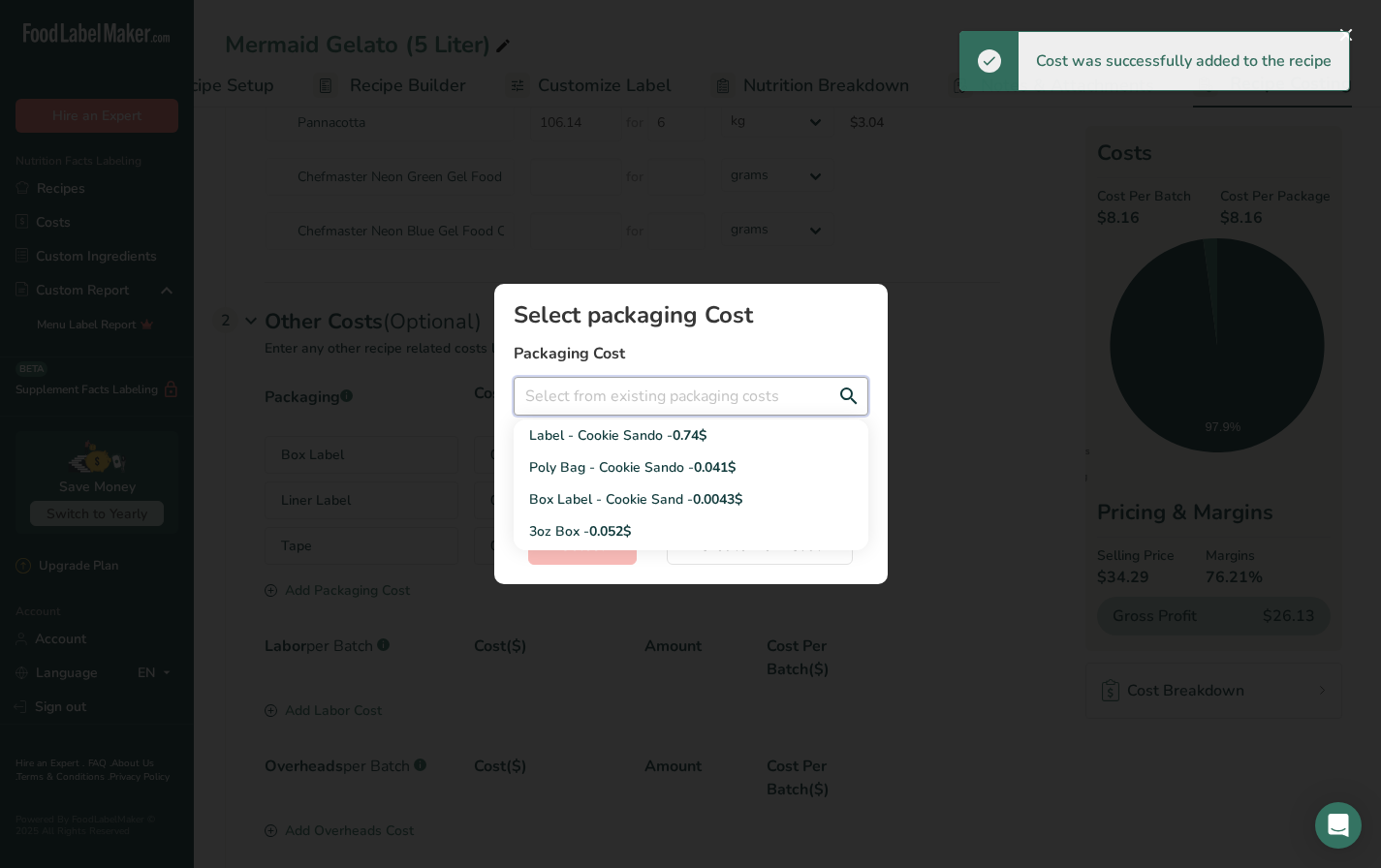 click at bounding box center (691, 396) 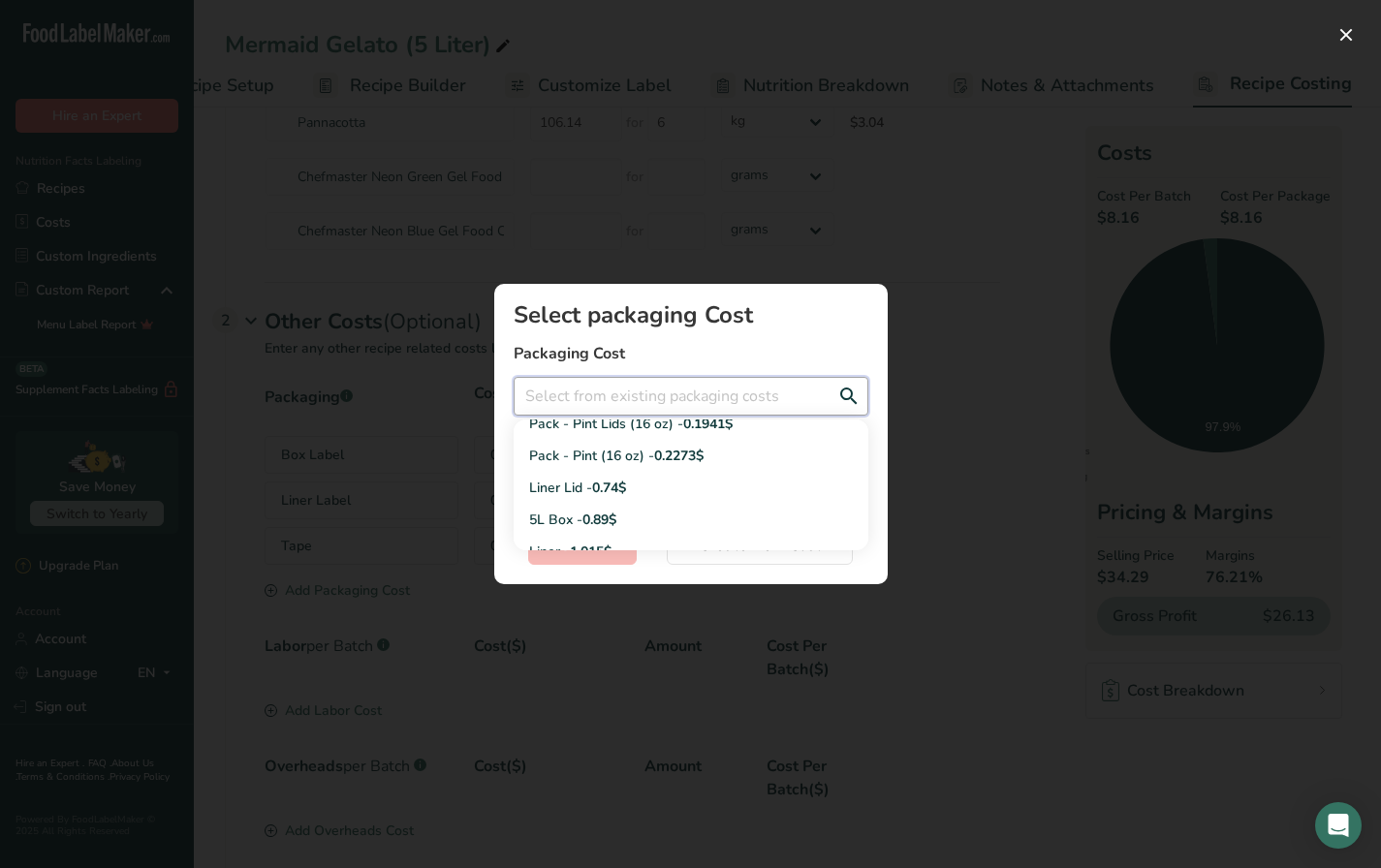 scroll, scrollTop: 247, scrollLeft: 0, axis: vertical 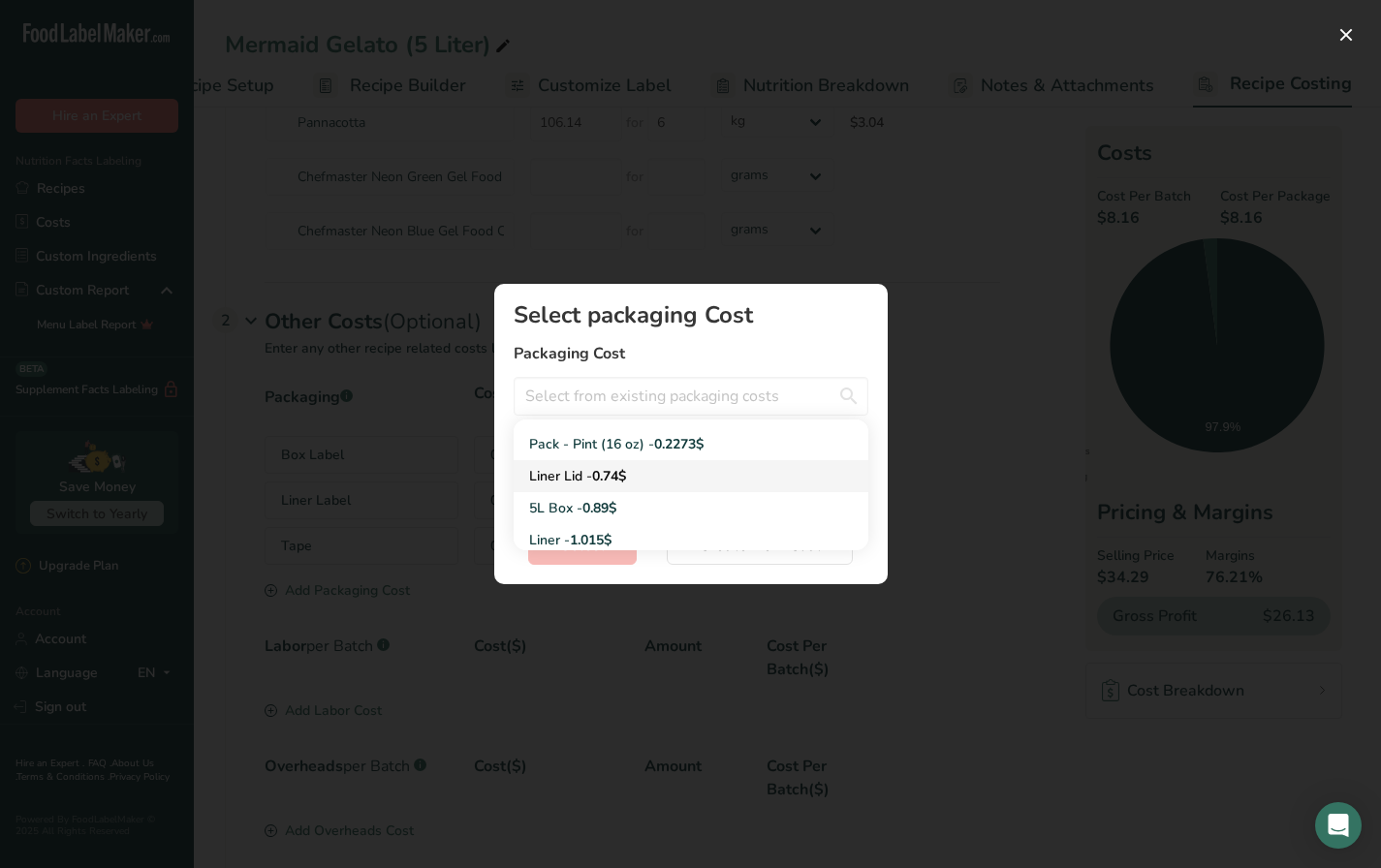 click on "Liner Lid -  0.74$" at bounding box center (675, 476) 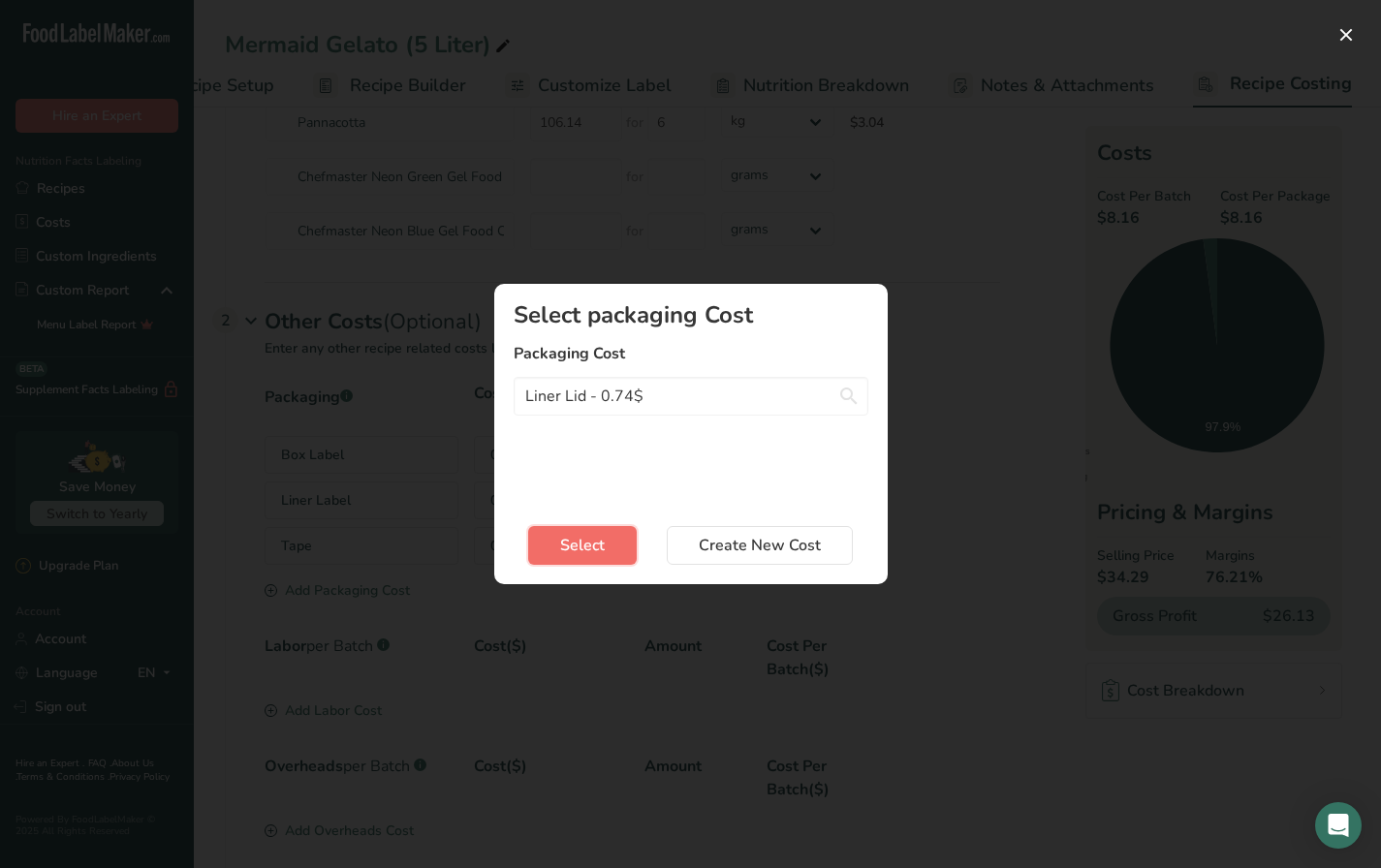 click on "Select" at bounding box center (582, 545) 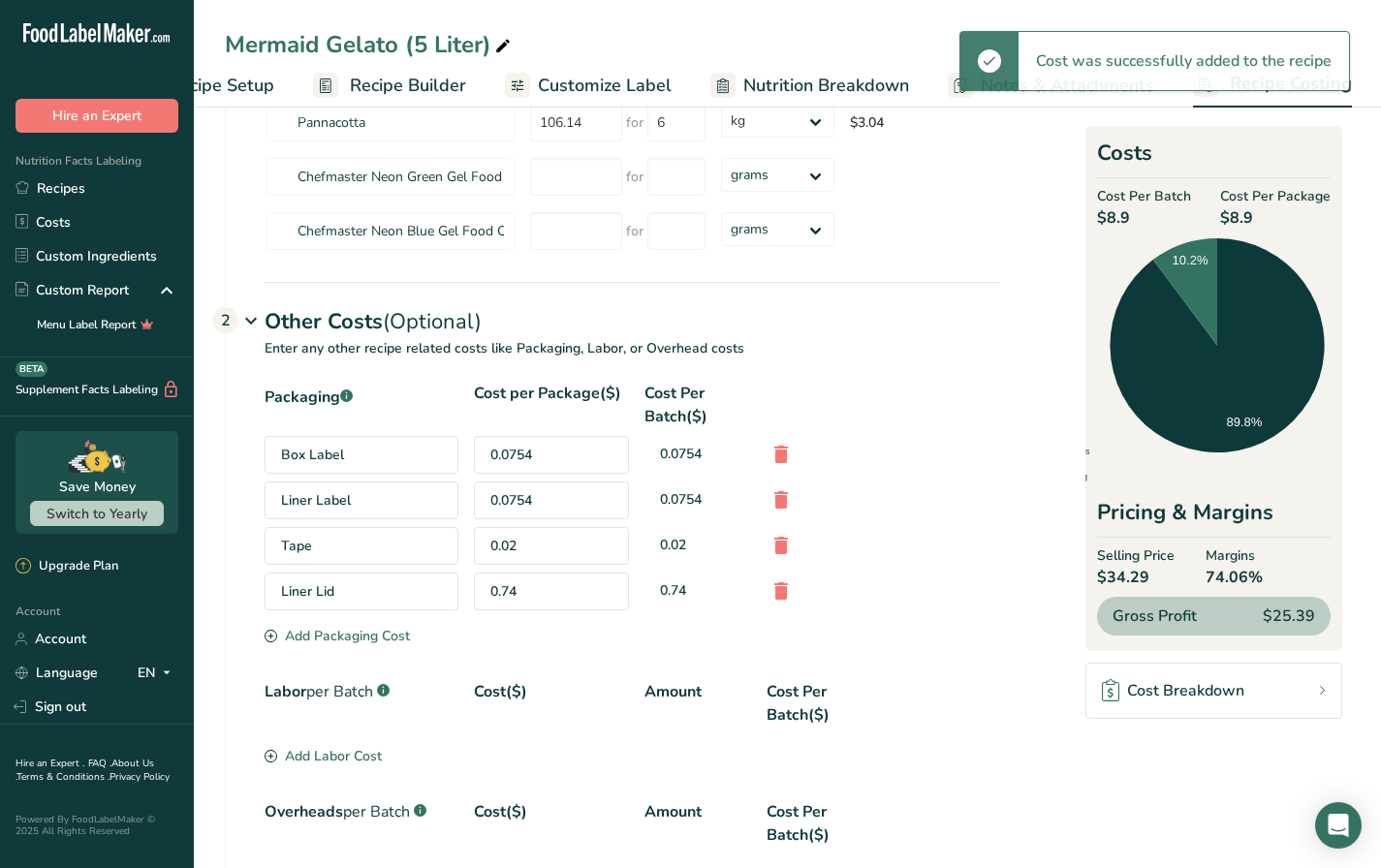 click on "Add Packaging Cost" at bounding box center [337, 636] 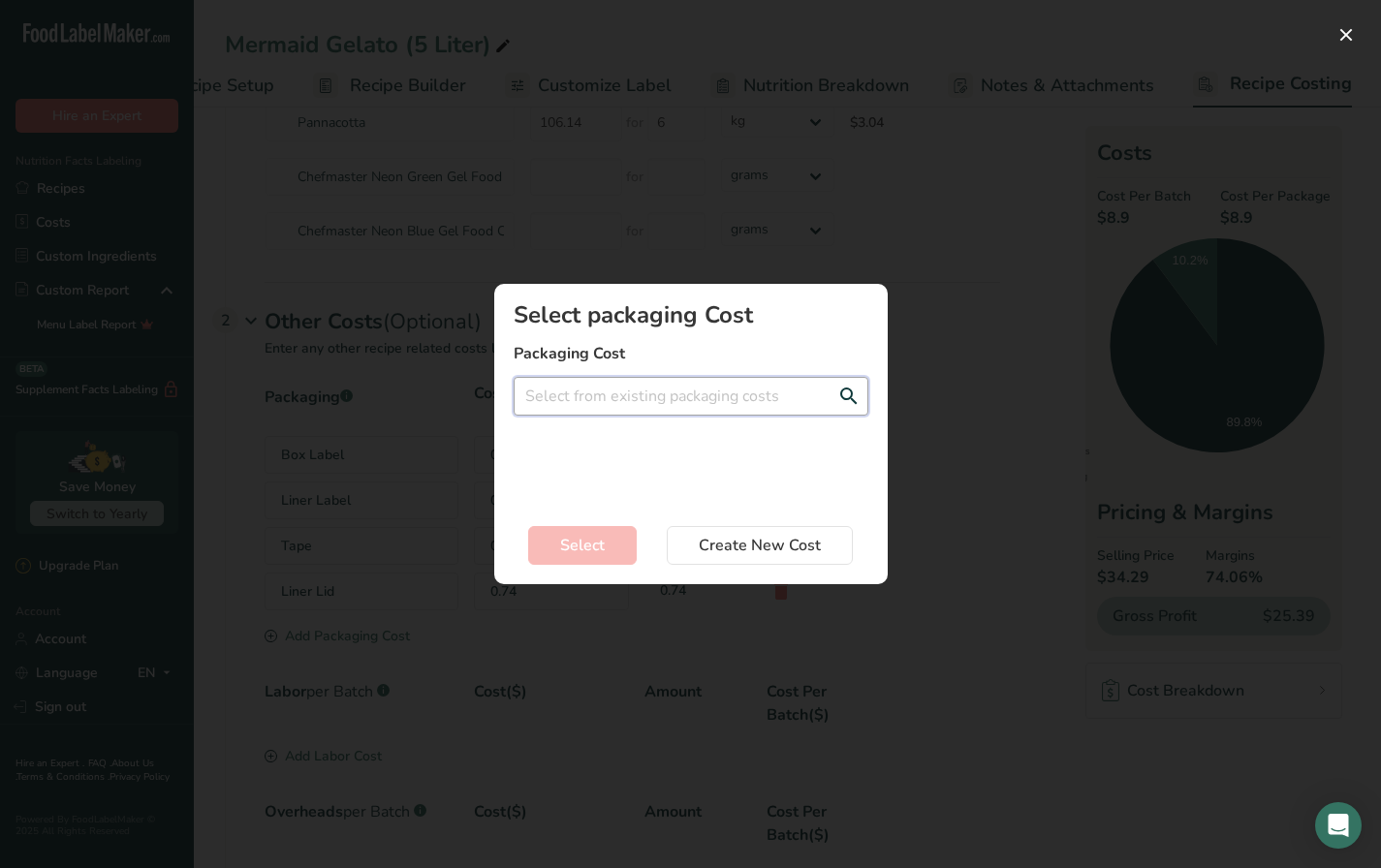 click at bounding box center [691, 396] 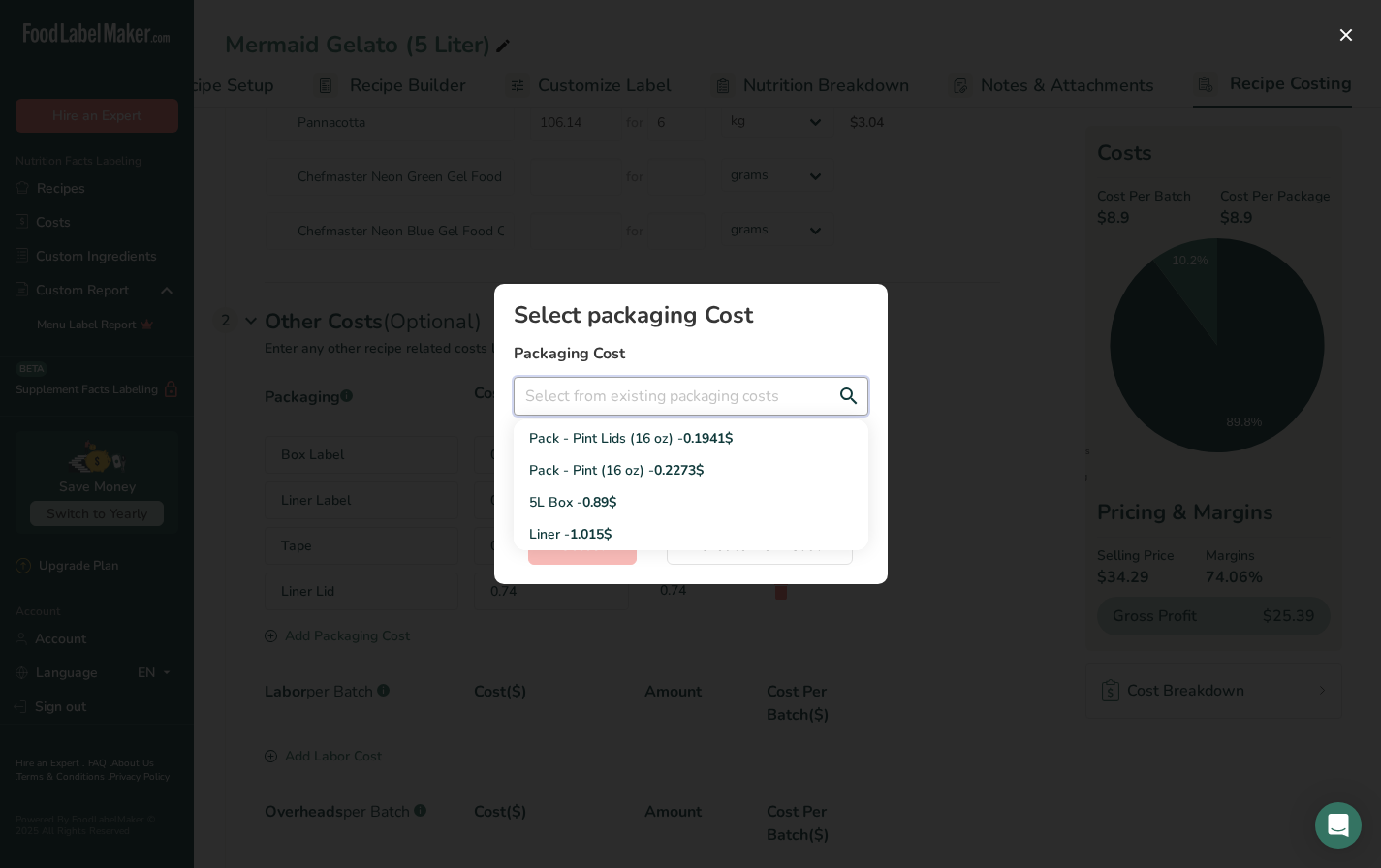 scroll, scrollTop: 223, scrollLeft: 0, axis: vertical 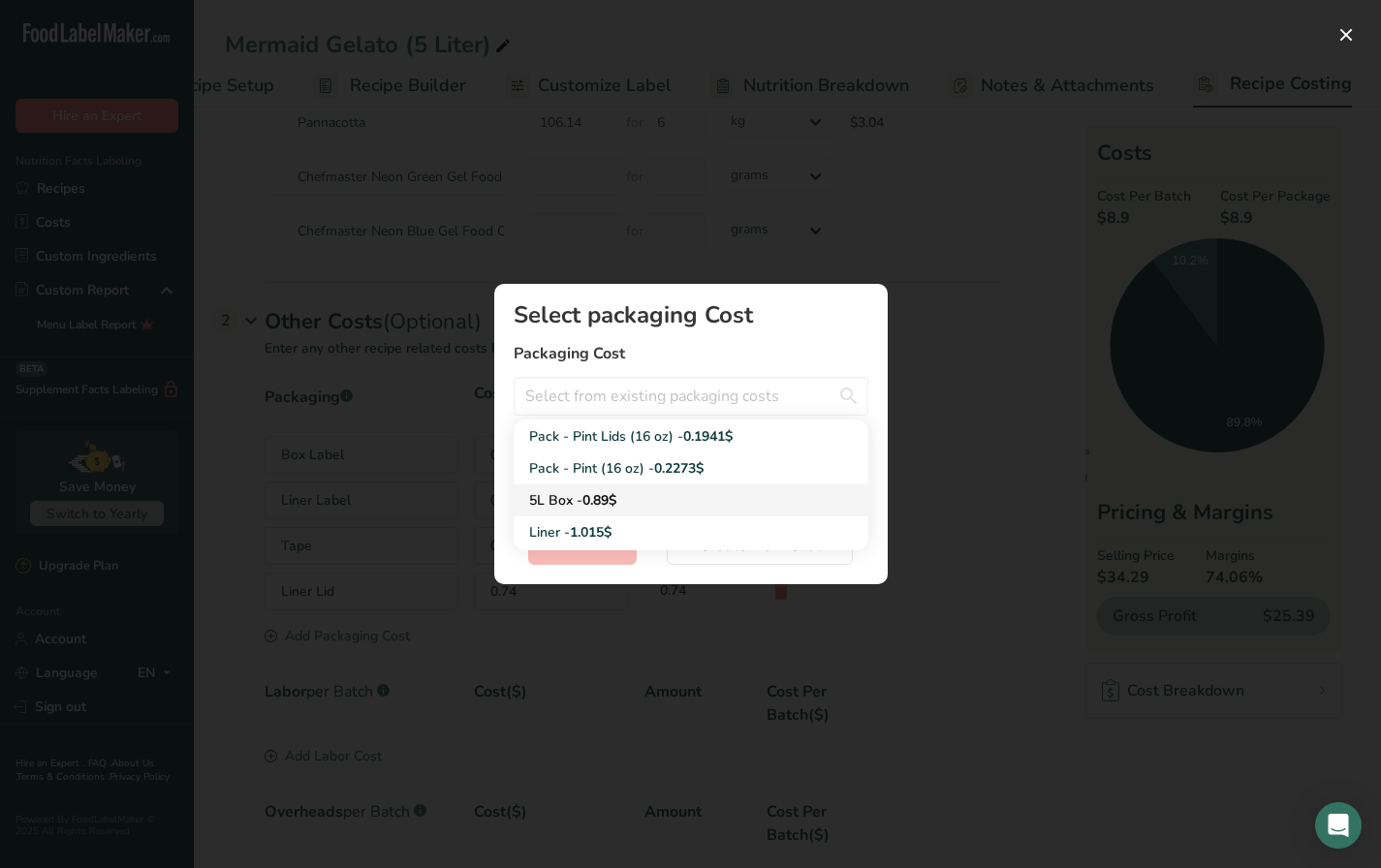 click on "5L Box -  0.89$" at bounding box center (691, 500) 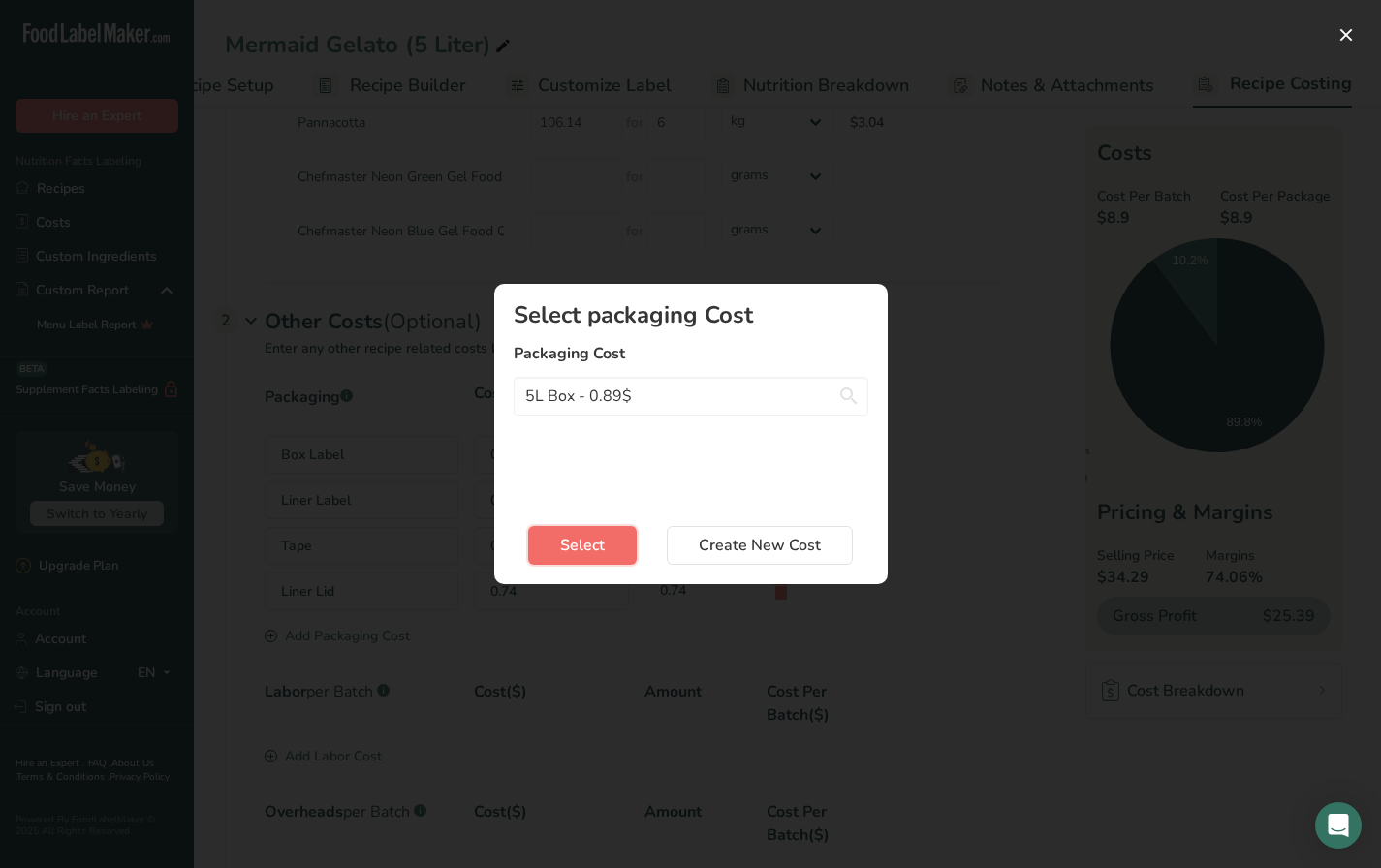 click on "Select" at bounding box center (582, 545) 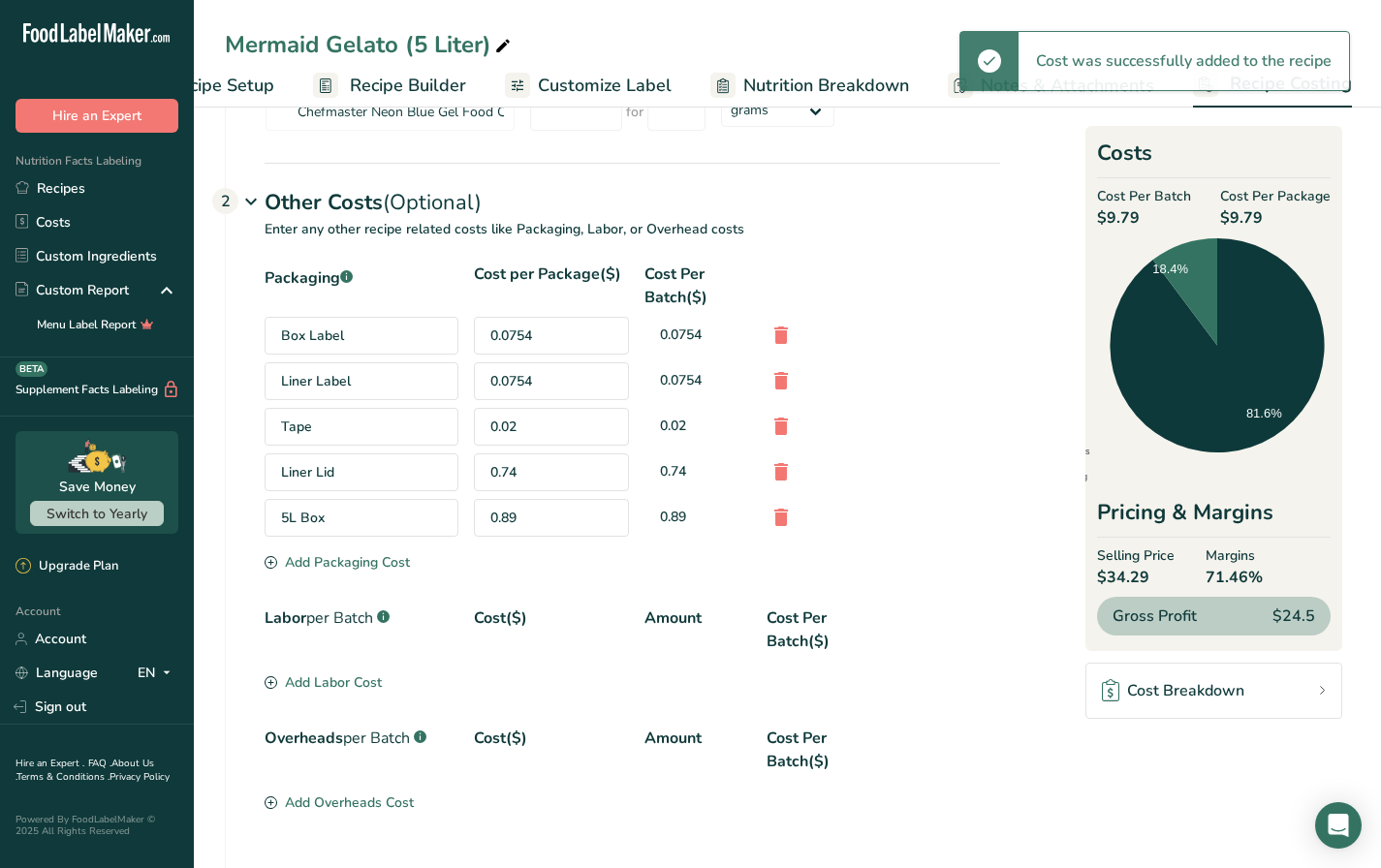 scroll, scrollTop: 621, scrollLeft: 0, axis: vertical 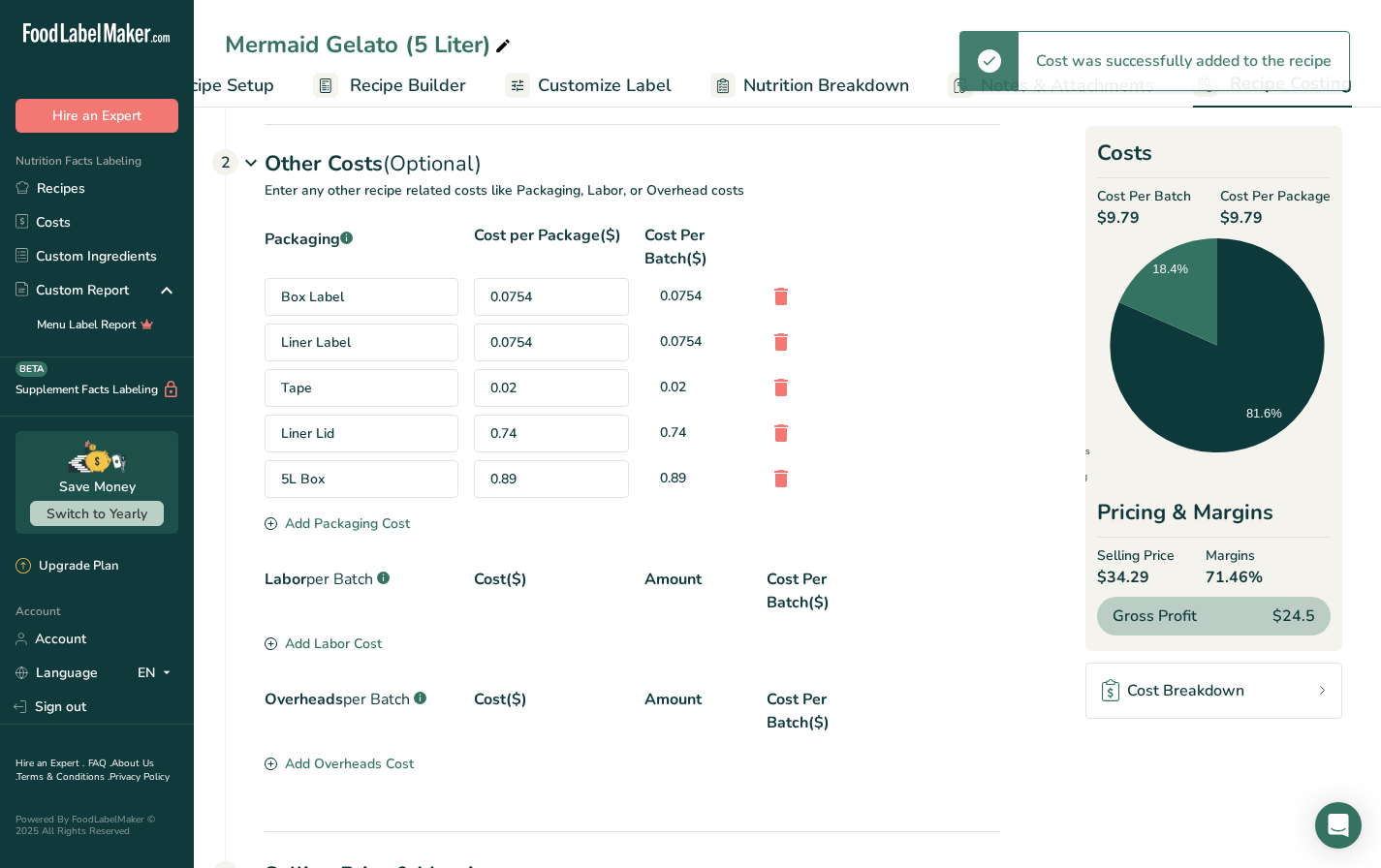 click on "Add Packaging Cost" at bounding box center [337, 523] 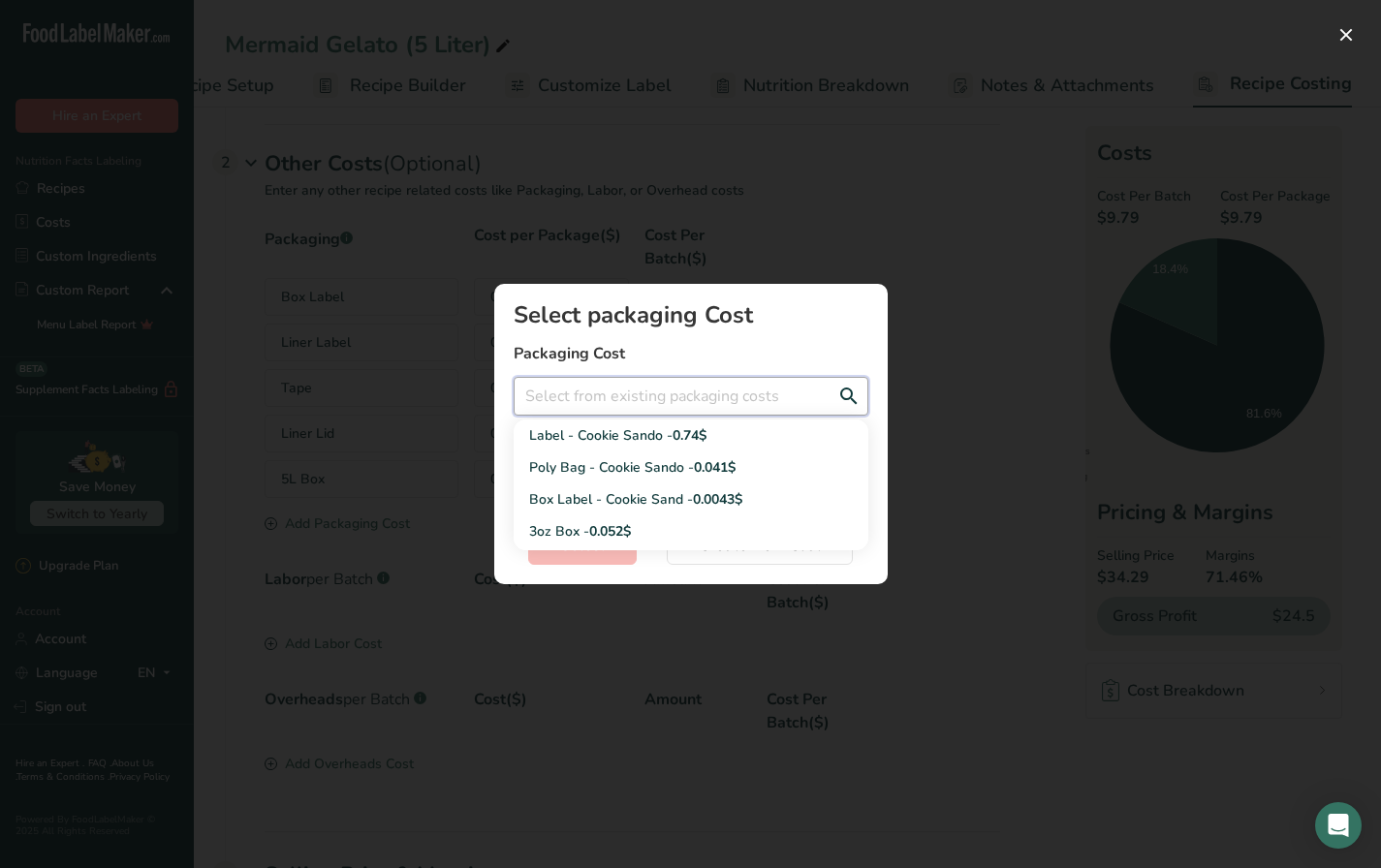 click at bounding box center (691, 396) 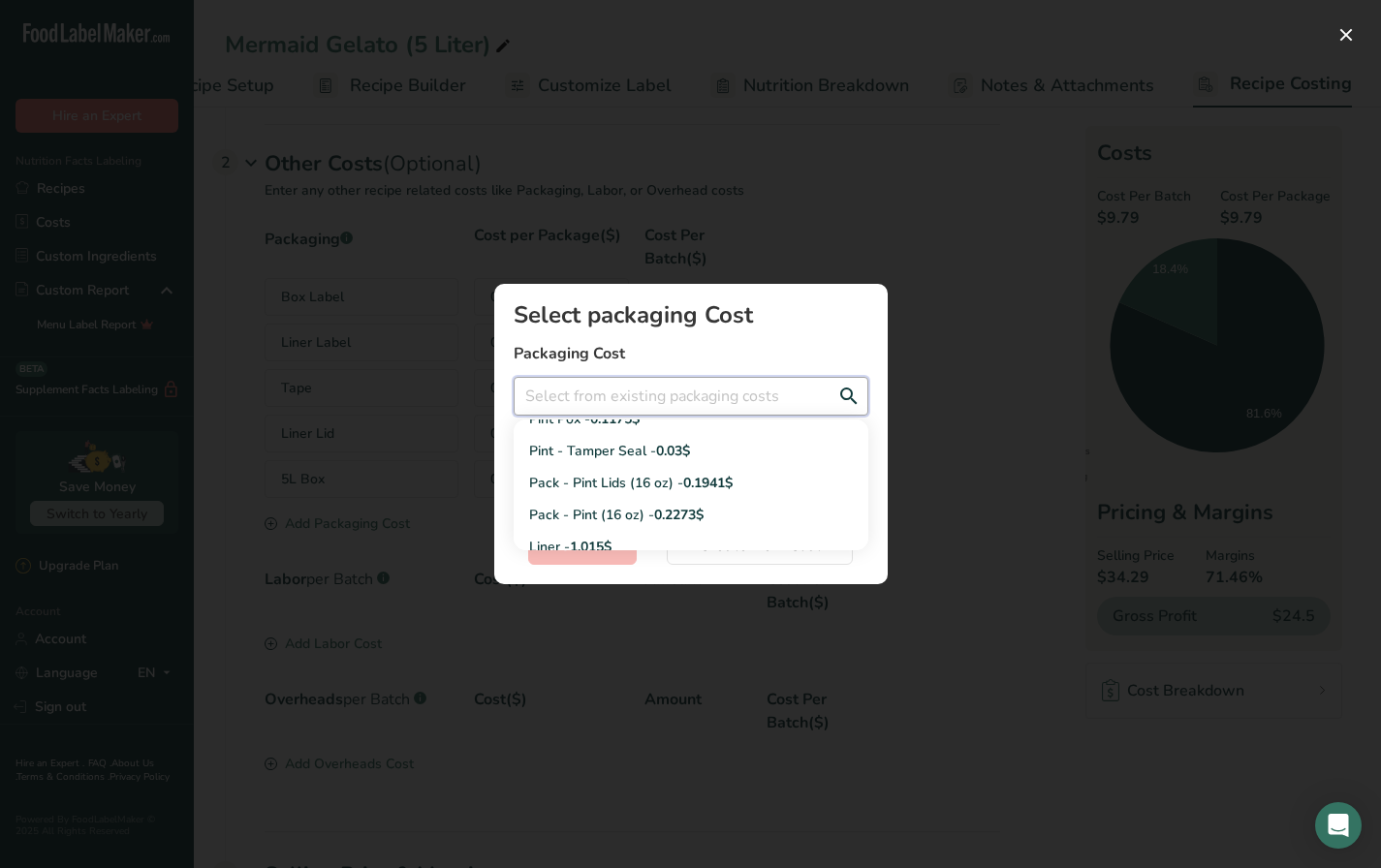 scroll, scrollTop: 213, scrollLeft: 0, axis: vertical 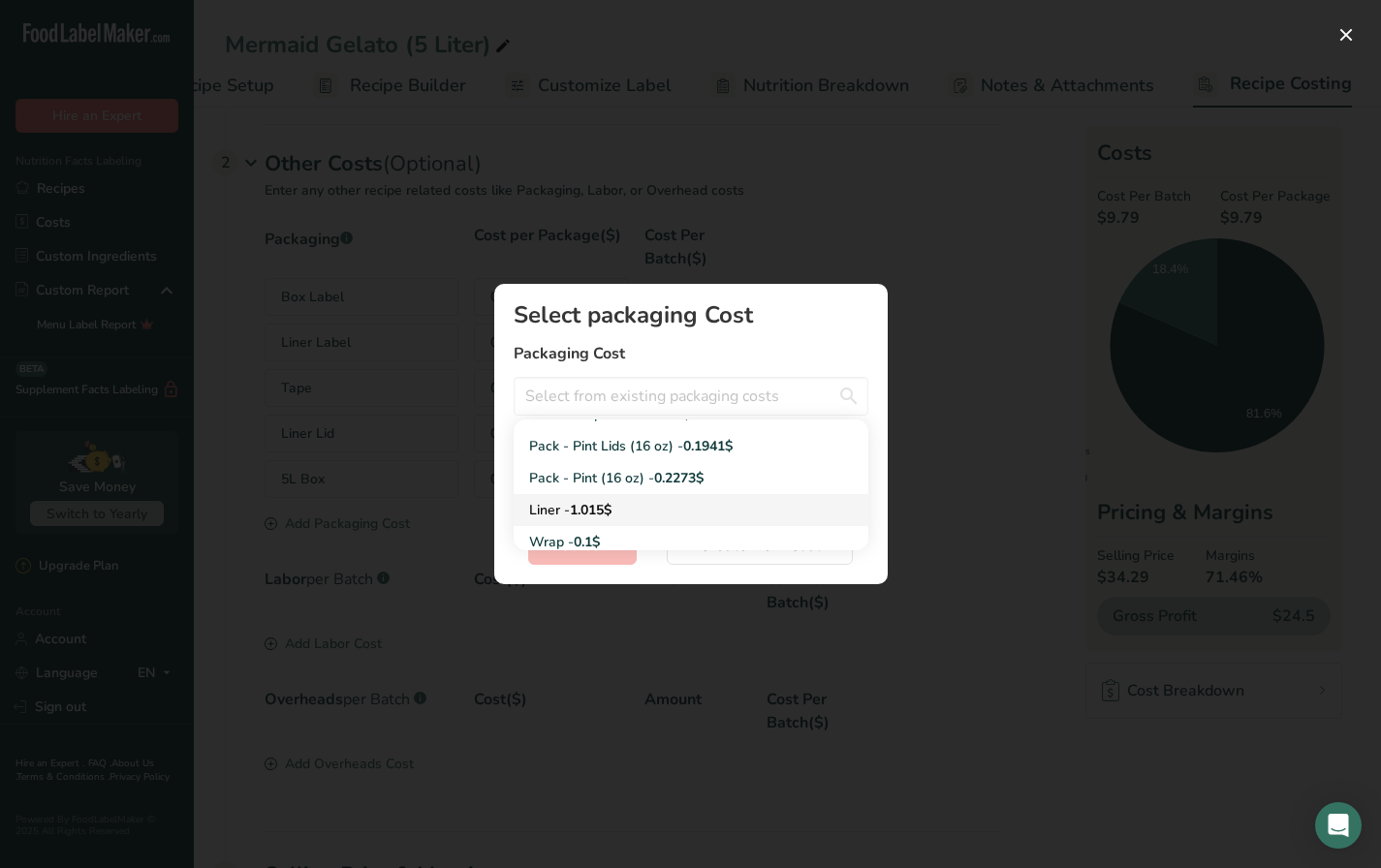 click on "Liner -  1.015$" at bounding box center [675, 510] 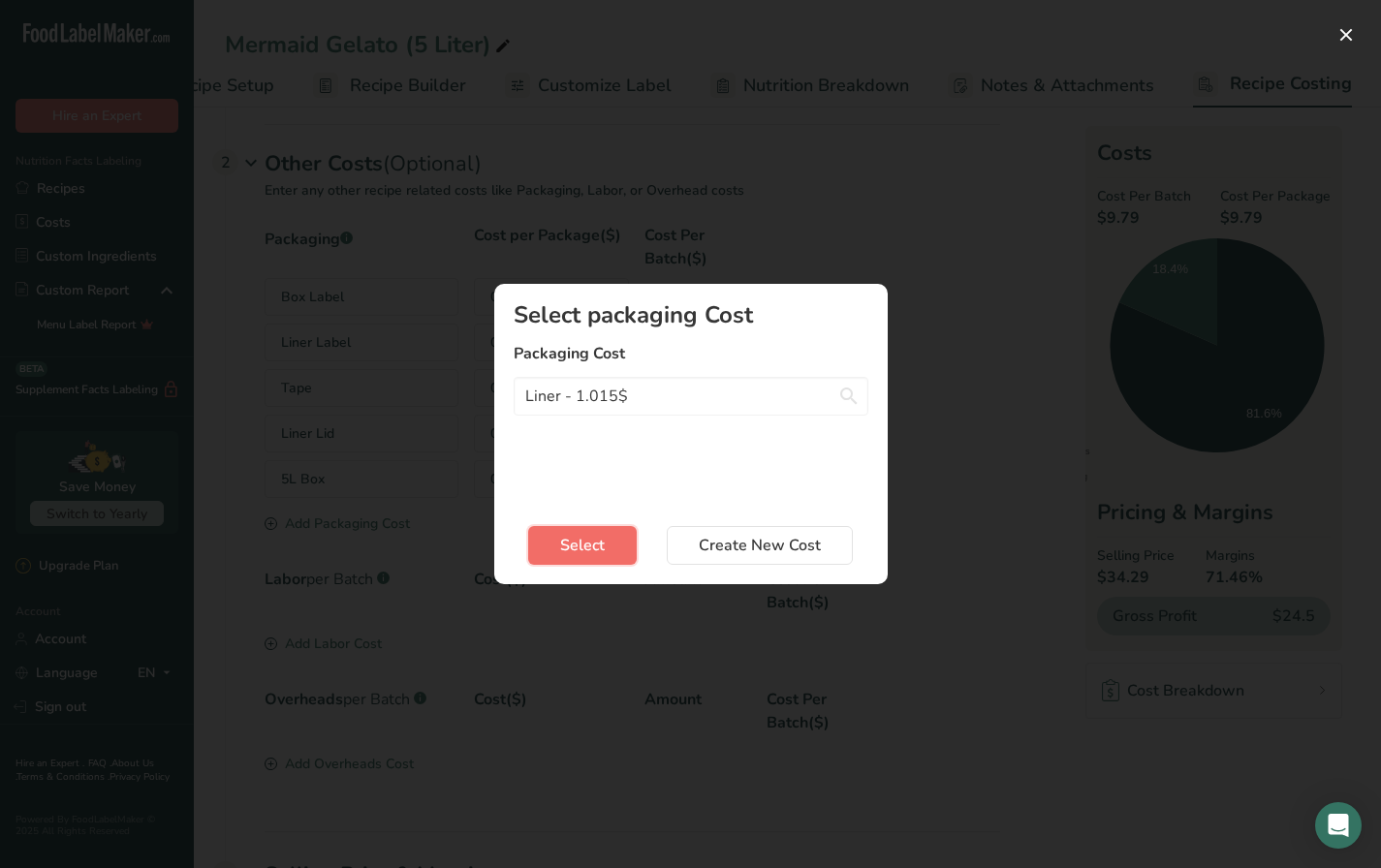 click on "Select" at bounding box center [582, 545] 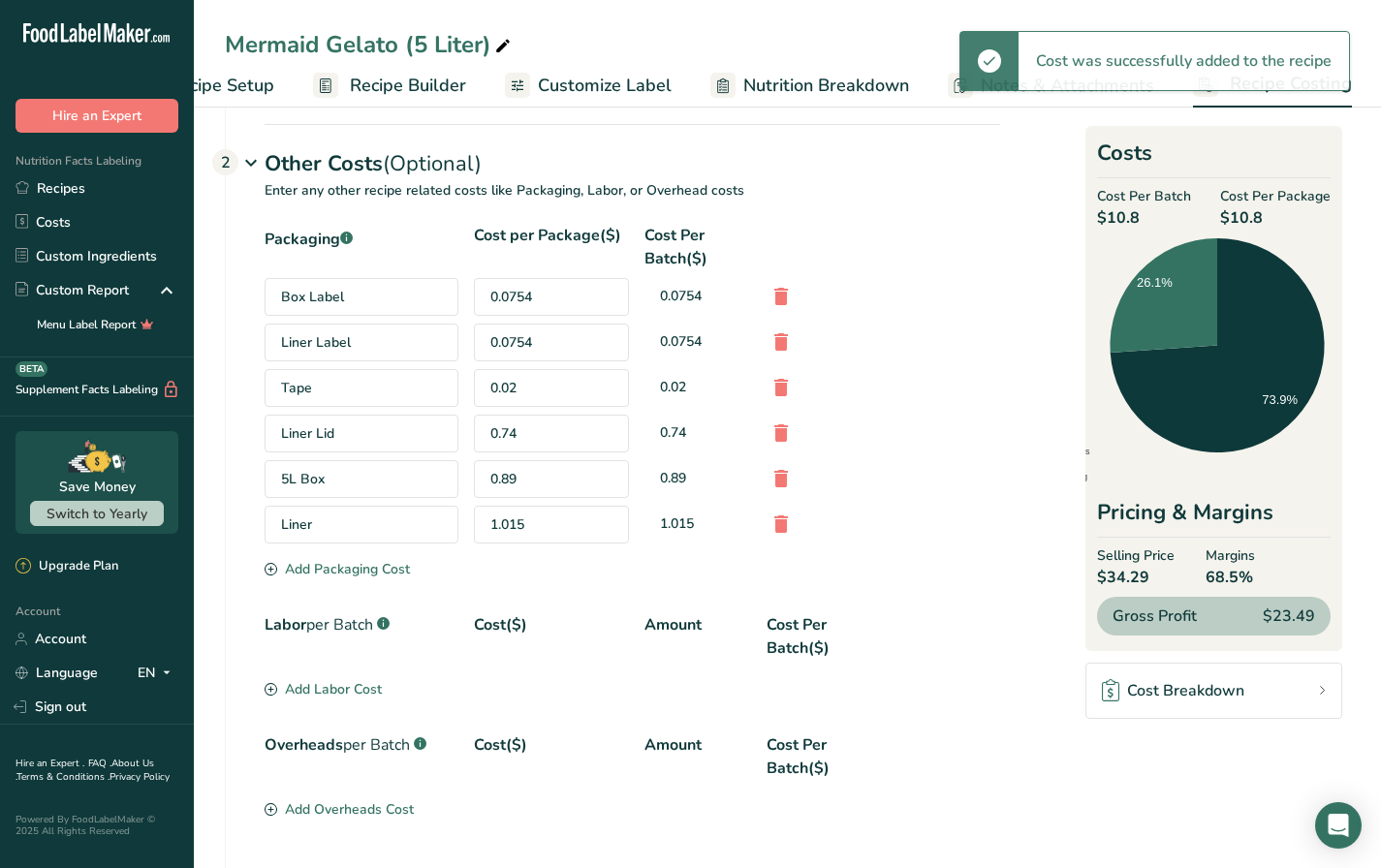 click on "Add Packaging Cost" at bounding box center [337, 569] 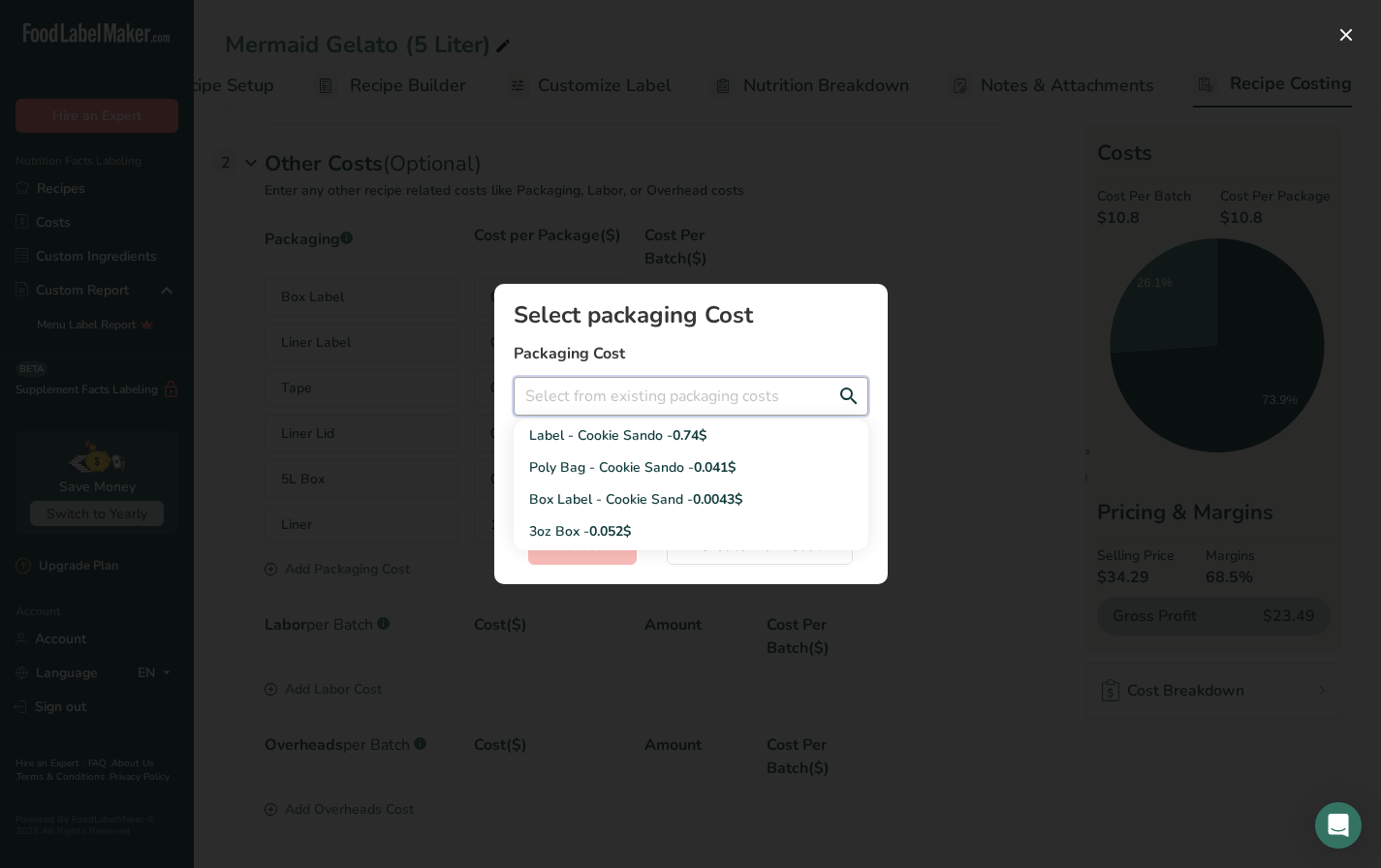 click at bounding box center [691, 396] 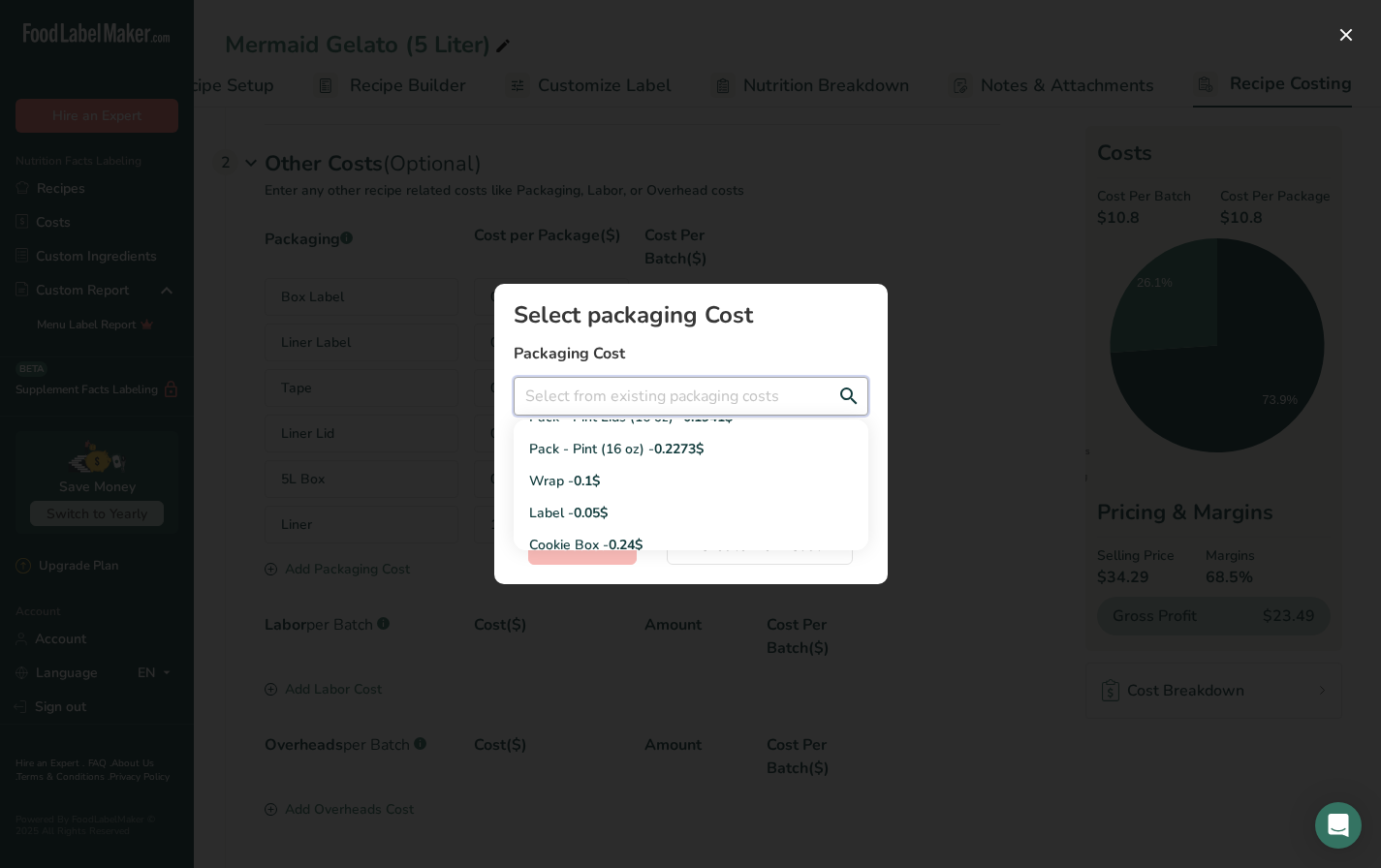 scroll, scrollTop: 253, scrollLeft: 0, axis: vertical 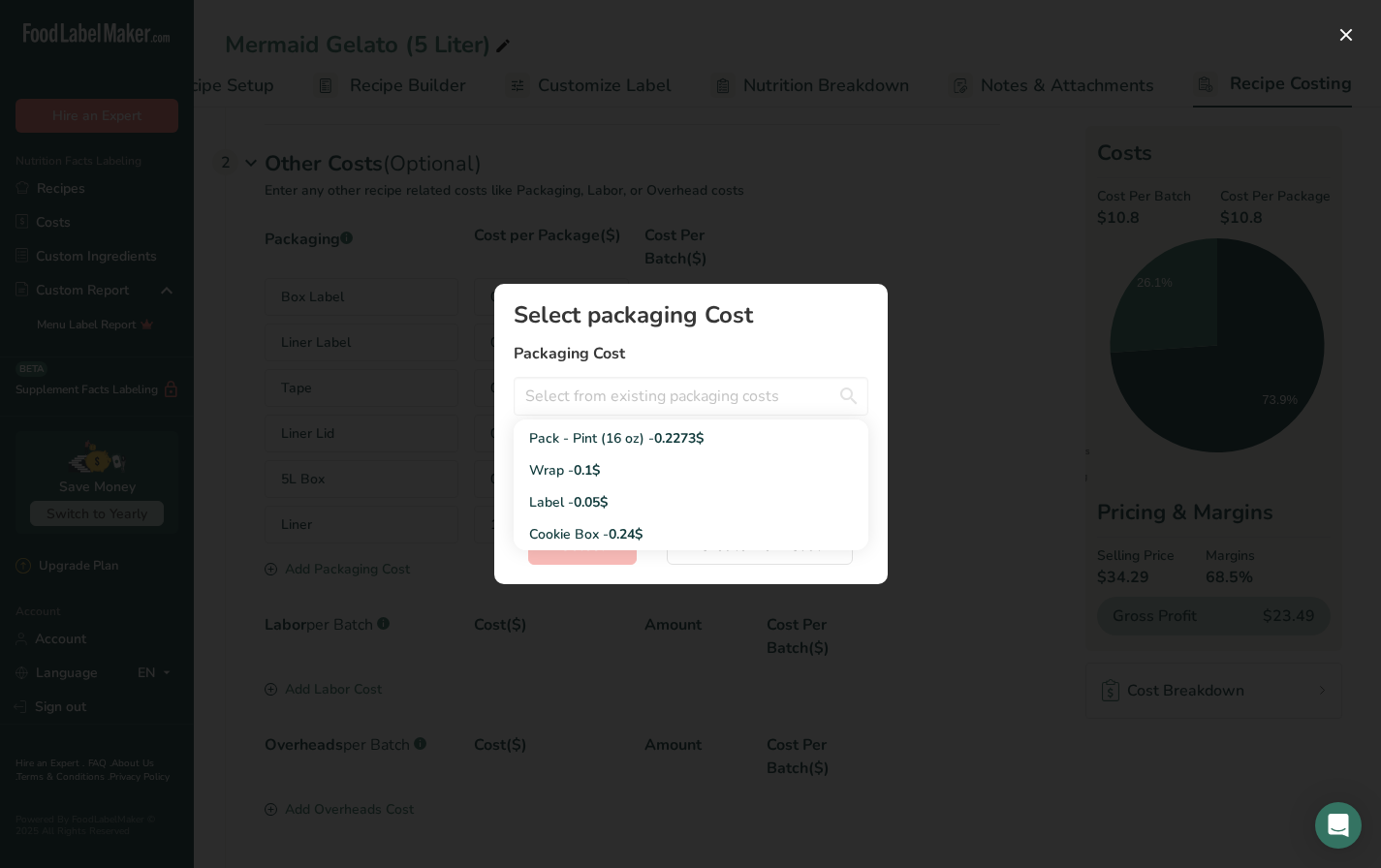 click at bounding box center (690, 434) 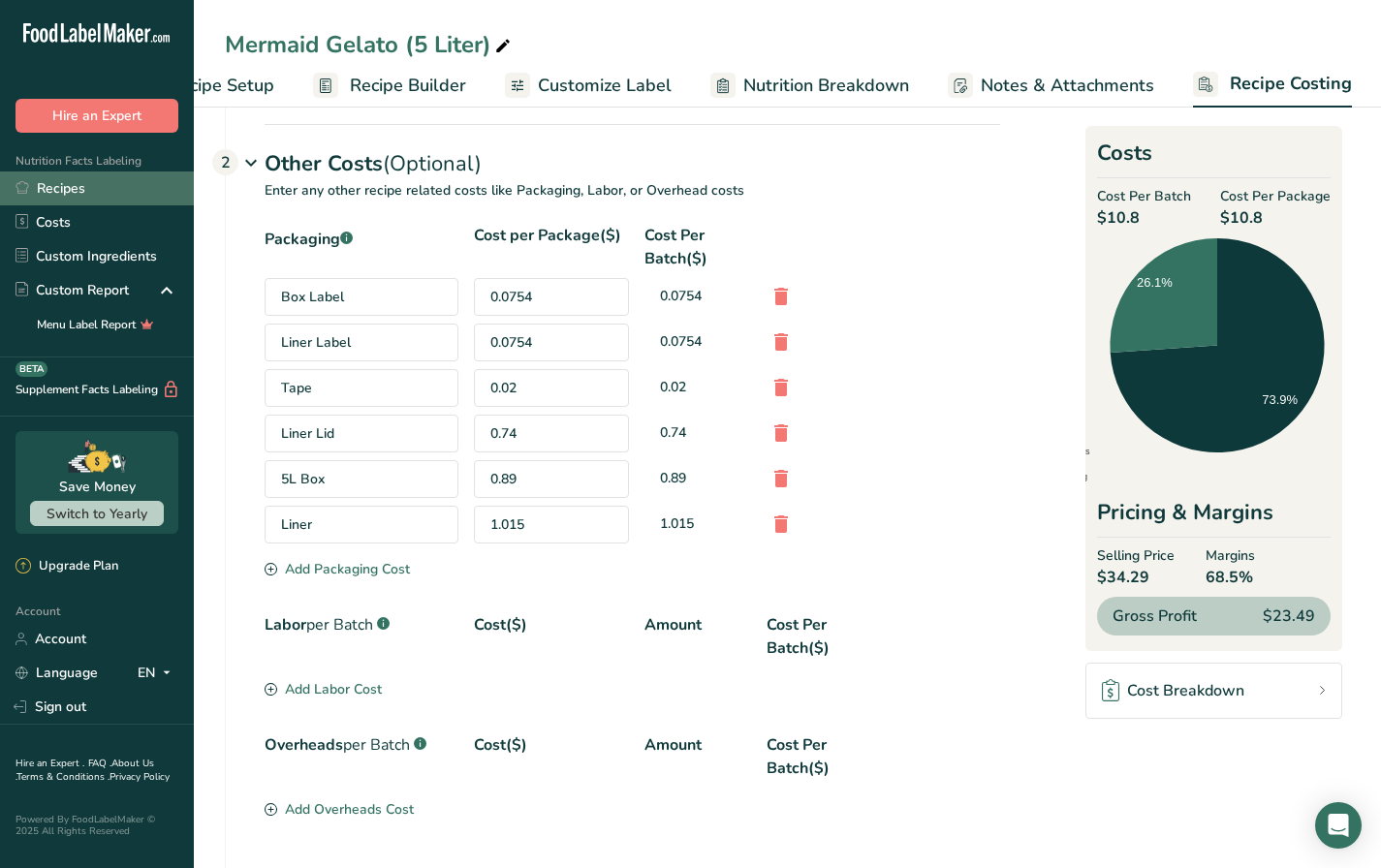 click on "Recipes" at bounding box center [97, 188] 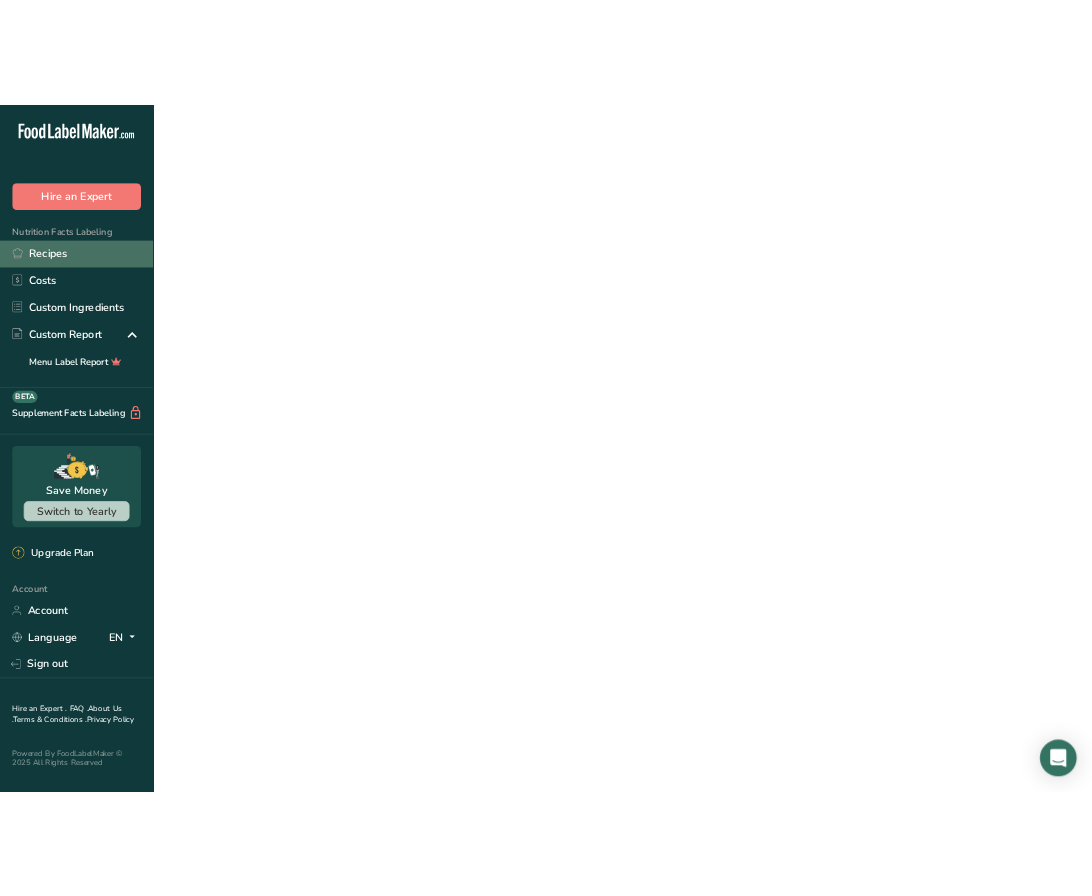 scroll, scrollTop: 0, scrollLeft: 0, axis: both 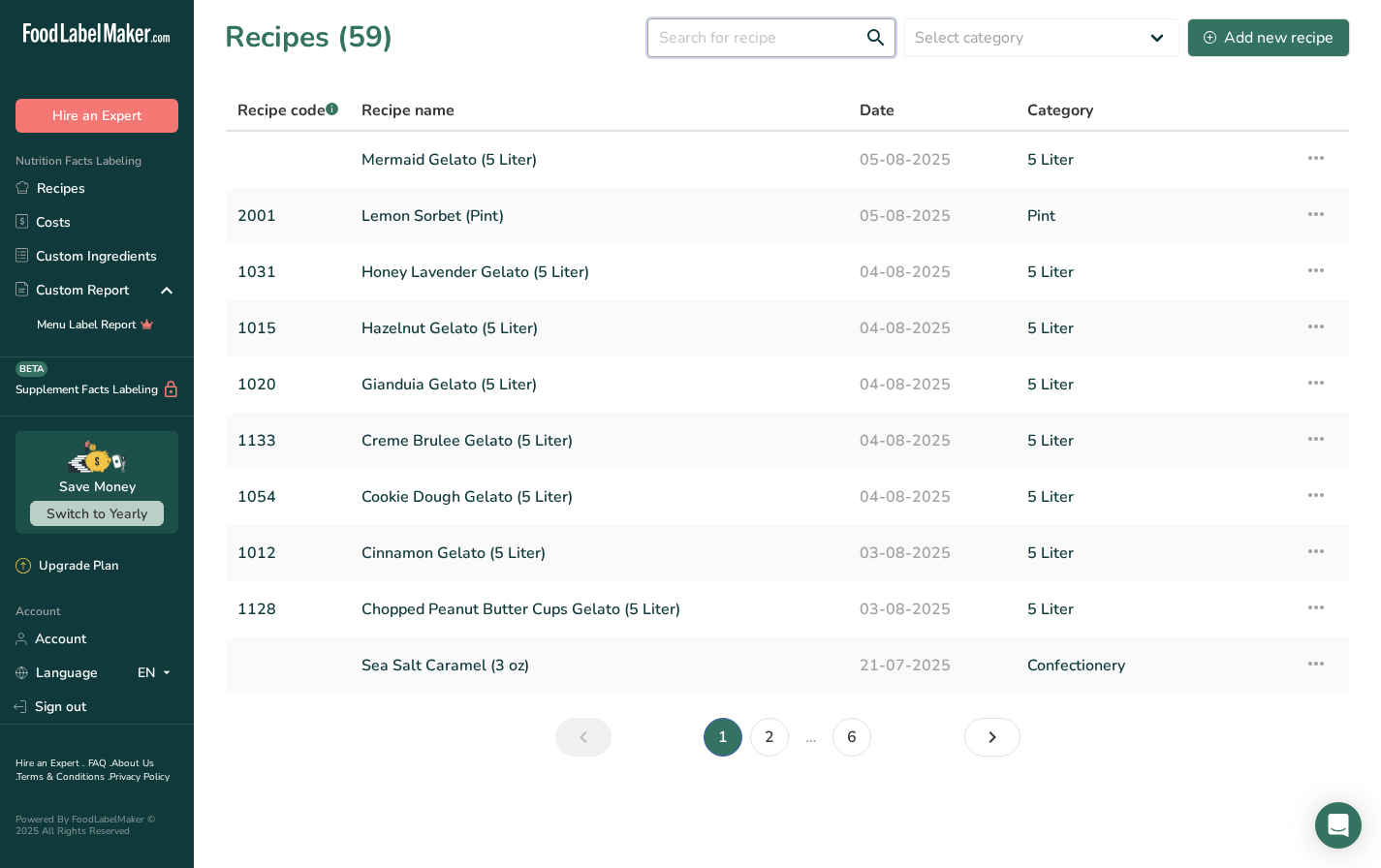 click at bounding box center (771, 38) 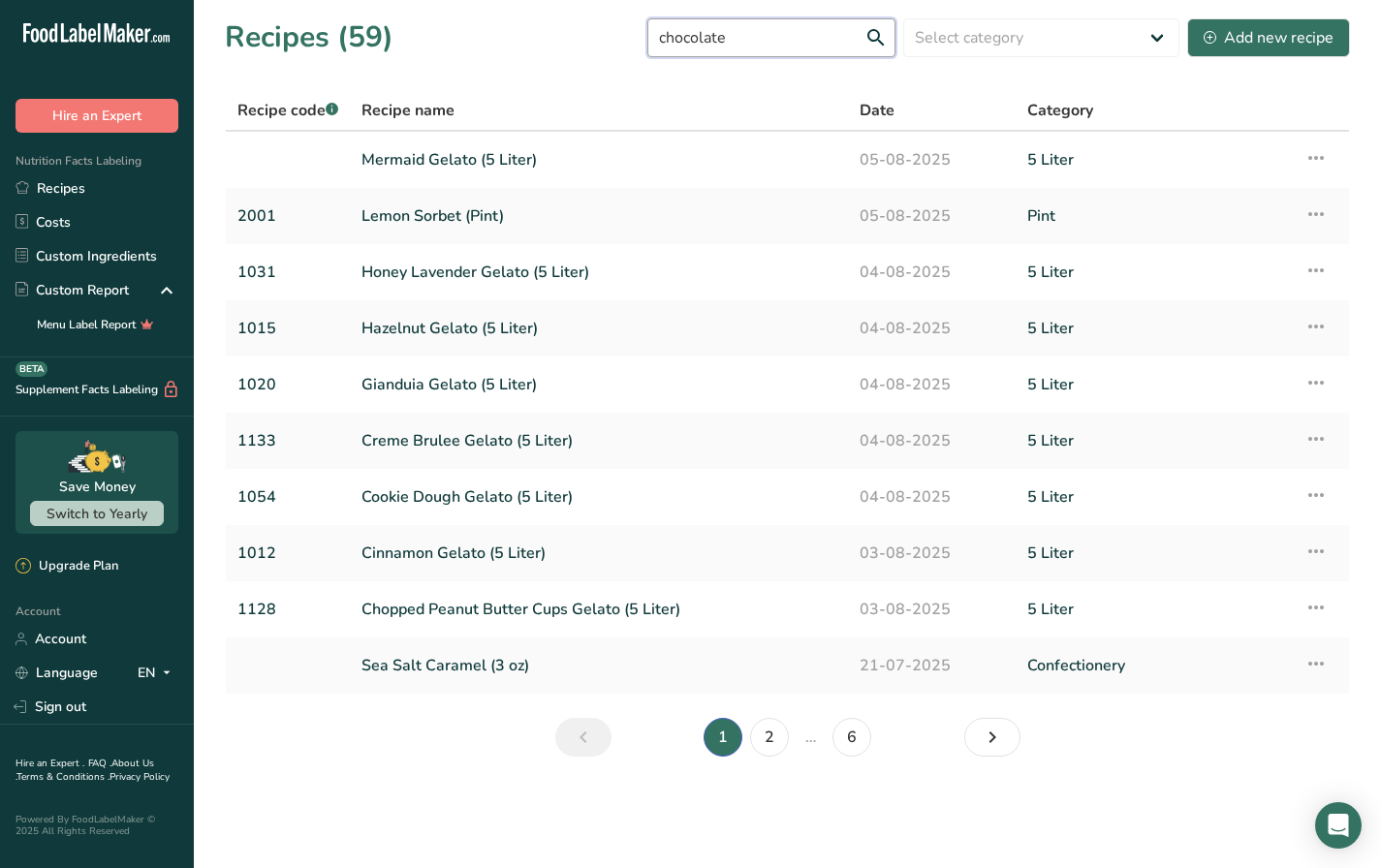 type on "chocolate" 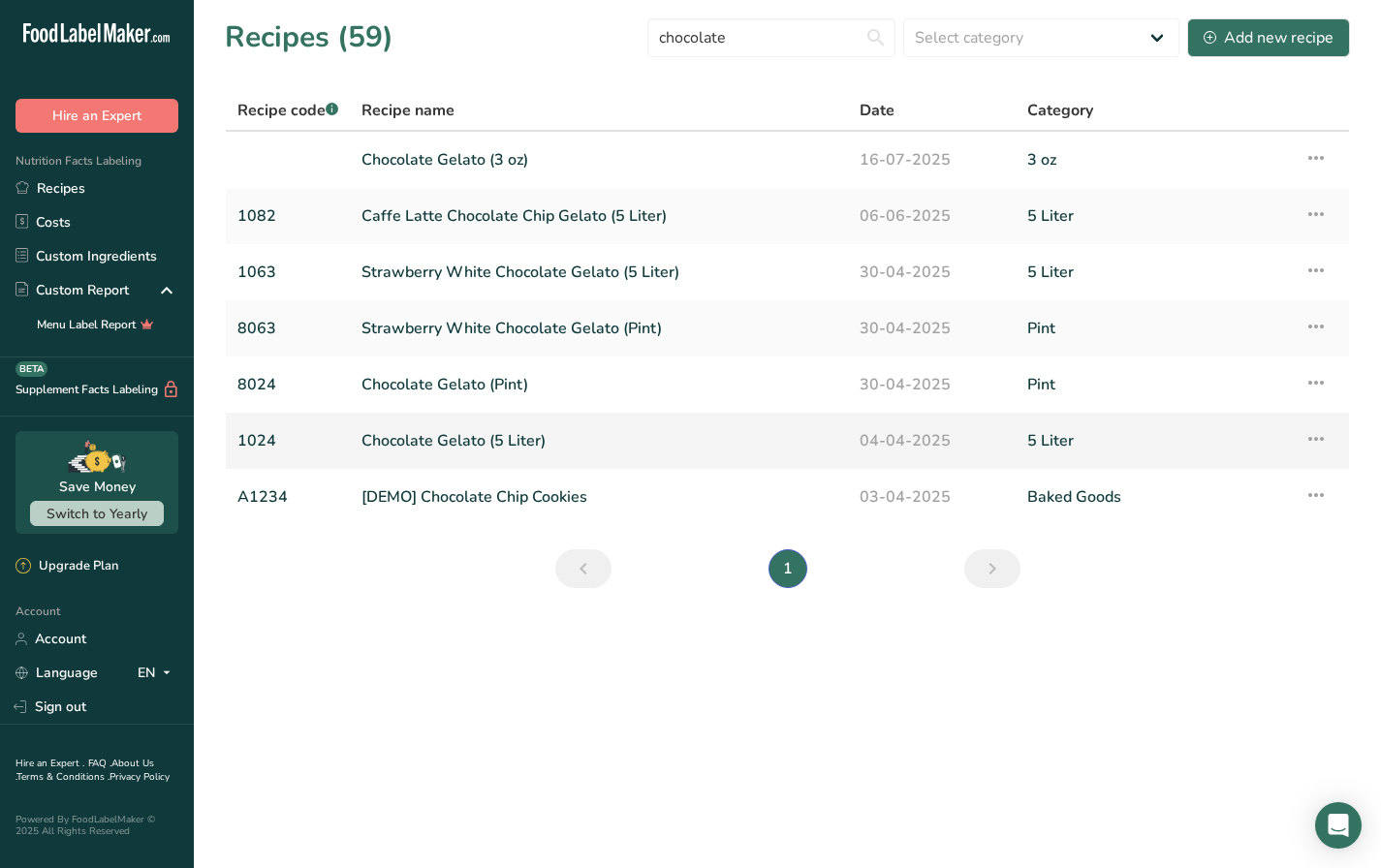 click on "Chocolate Gelato (5 Liter)" at bounding box center (599, 441) 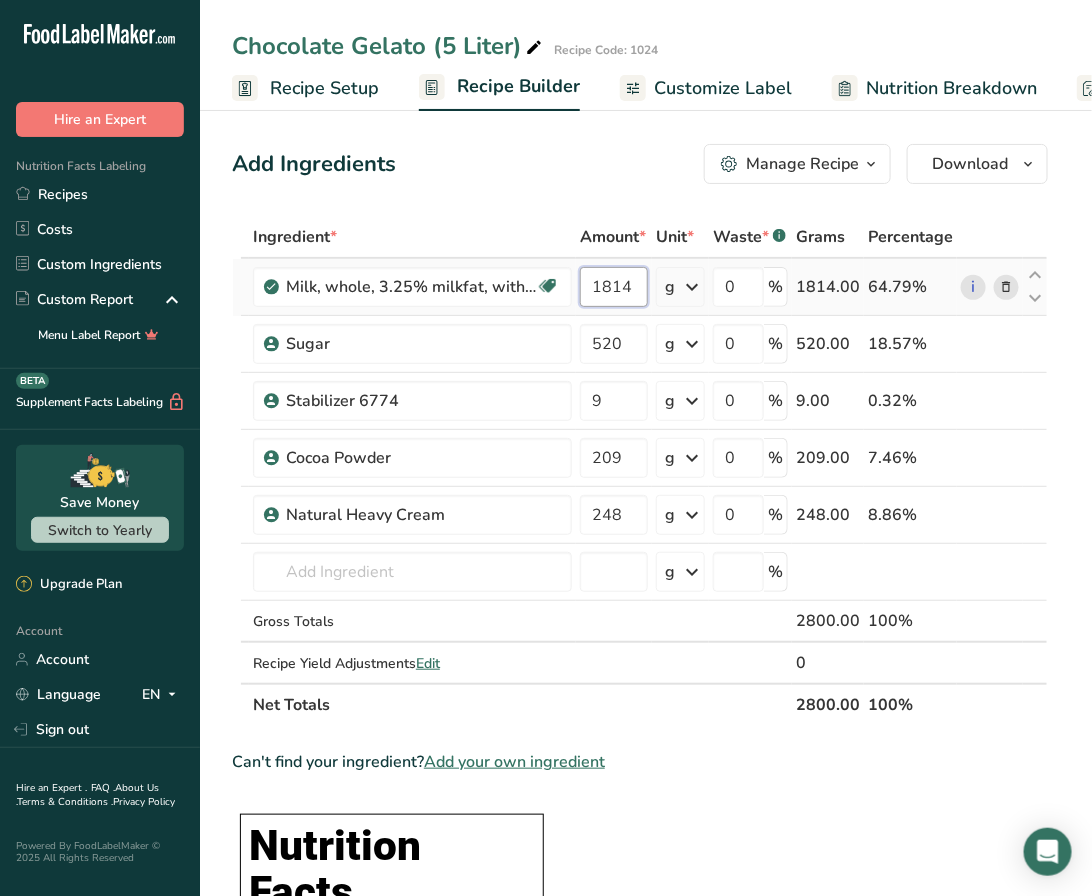 click on "1814" at bounding box center [614, 287] 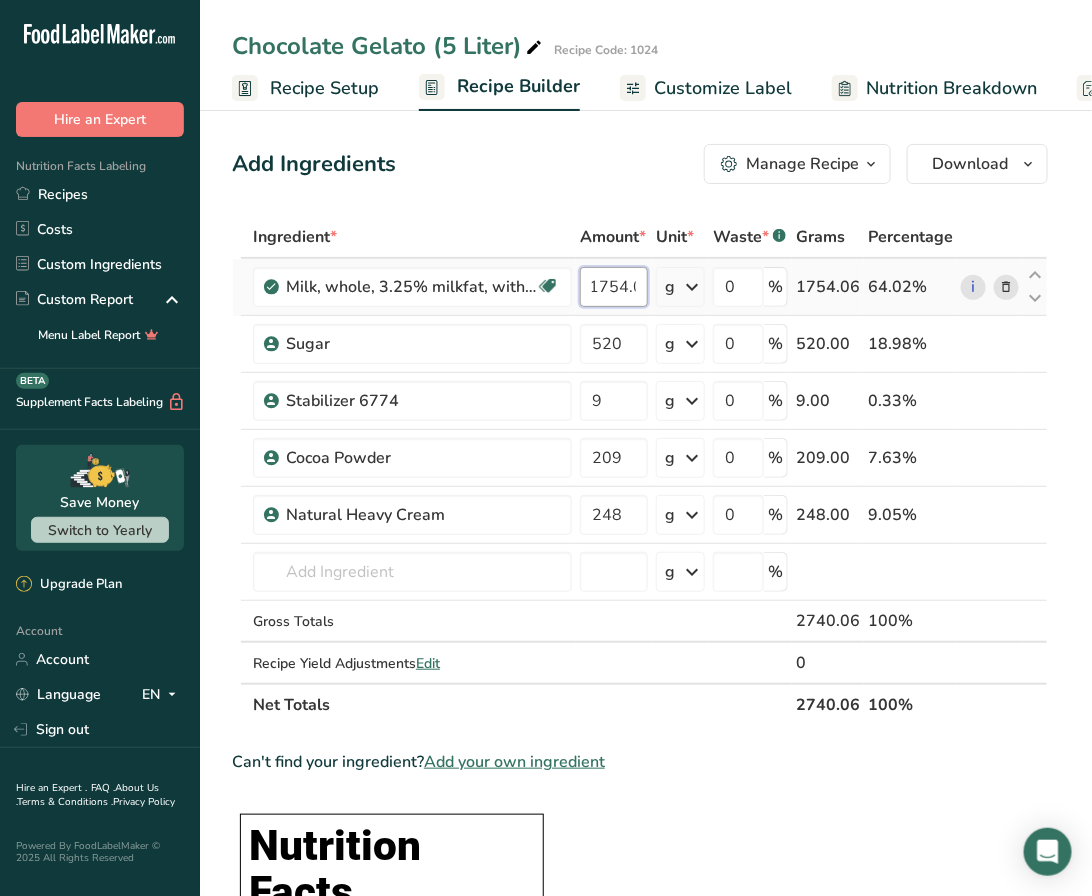 scroll, scrollTop: 0, scrollLeft: 13, axis: horizontal 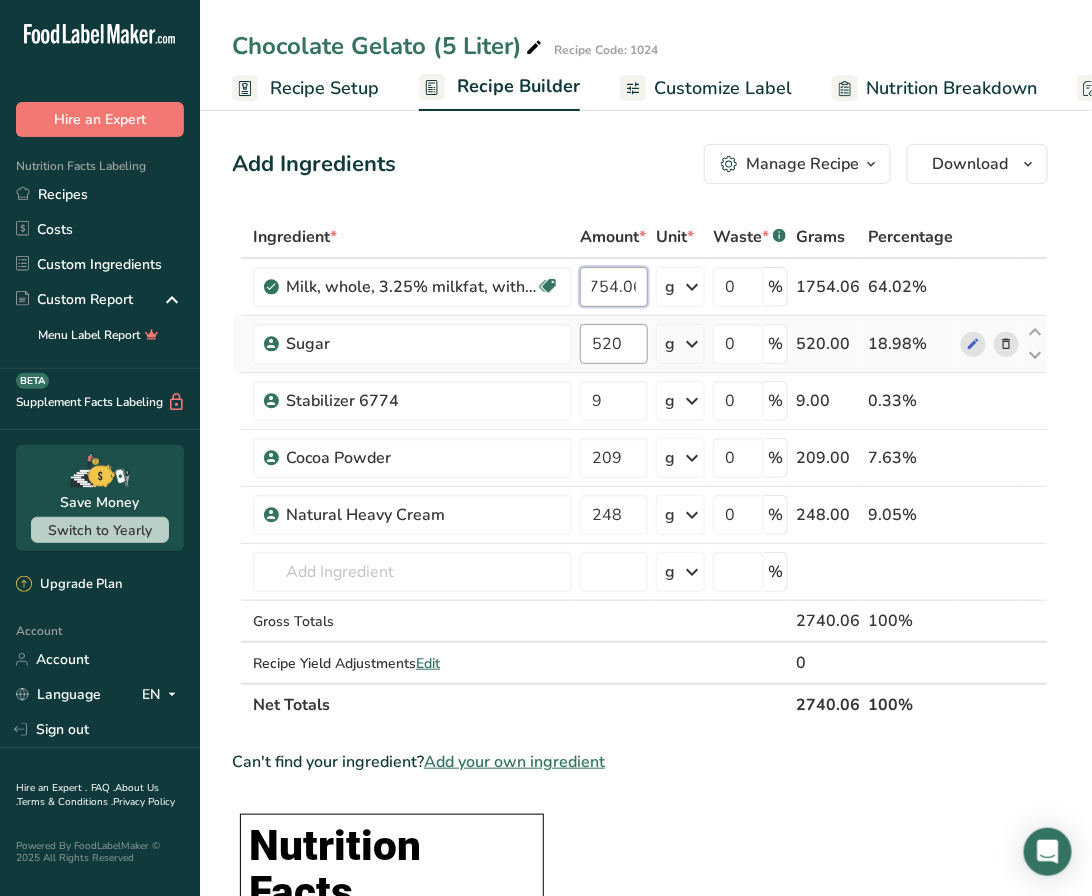 type on "1754.06" 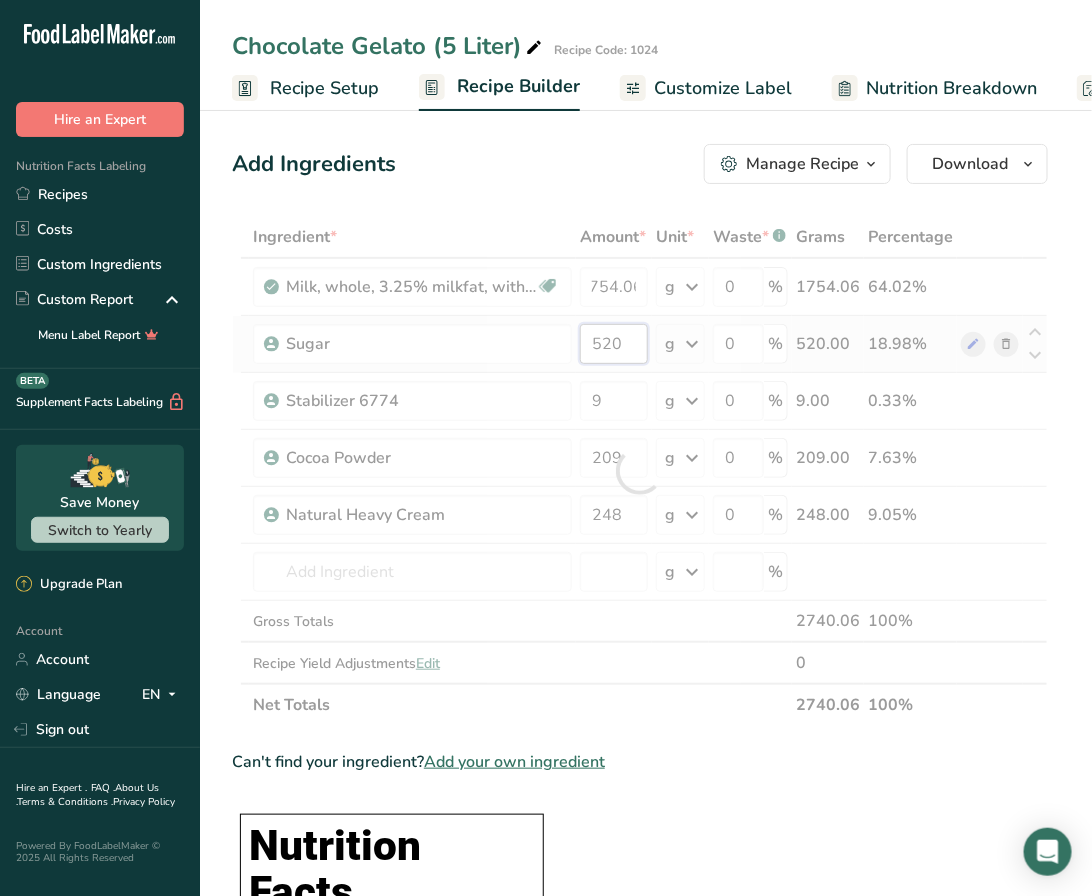 scroll, scrollTop: 0, scrollLeft: 0, axis: both 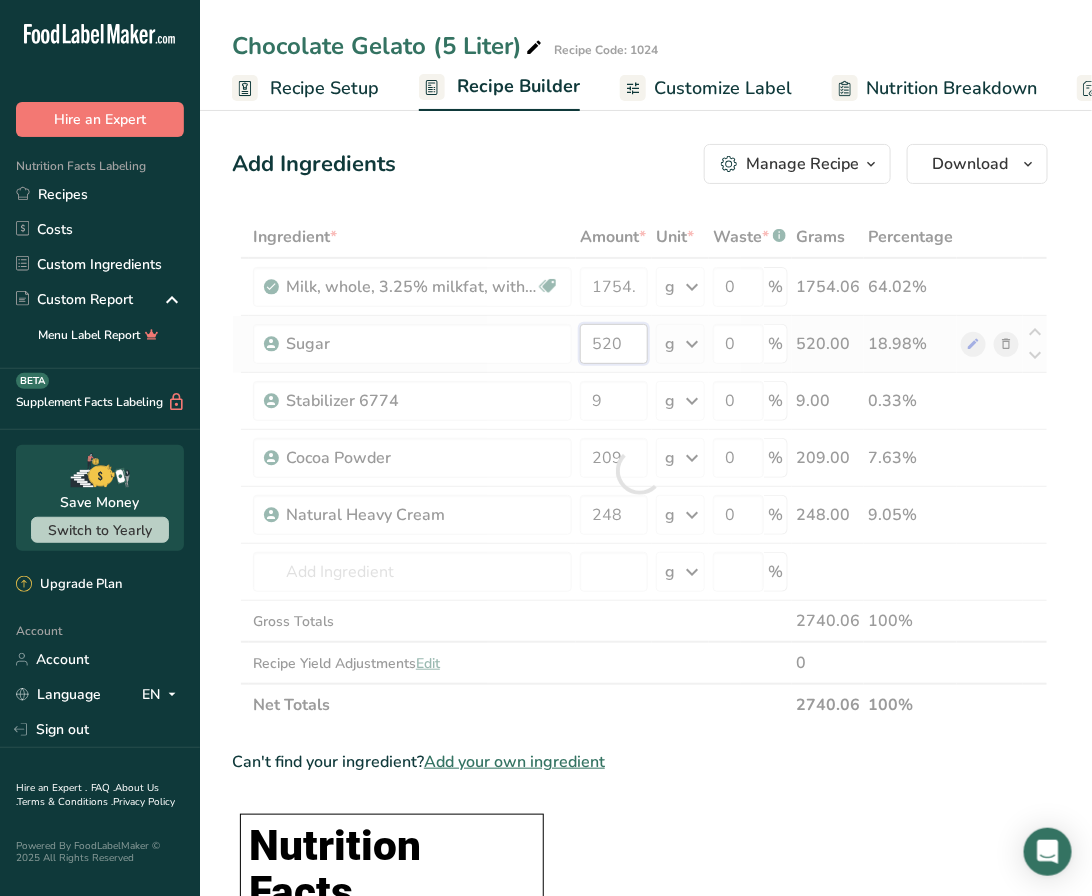 click on "Ingredient *
Amount *
Unit *
Waste *   .a-a{fill:#347362;}.b-a{fill:#fff;}          Grams
Percentage
Milk, whole, 3.25% milkfat, without added vitamin A and vitamin D
Gluten free
Vegetarian
Soy free
1754.06
g
Portions
1 cup
1 tbsp
1 fl oz
See more
Weight Units
g
kg
mg
See more
Volume Units
l
Volume units require a density conversion. If you know your ingredient's density enter it below. Otherwise, click on "RIA" our AI Regulatory bot - she will be able to help you
lb/ft3
g/cm3
Confirm
mL" at bounding box center [640, 471] 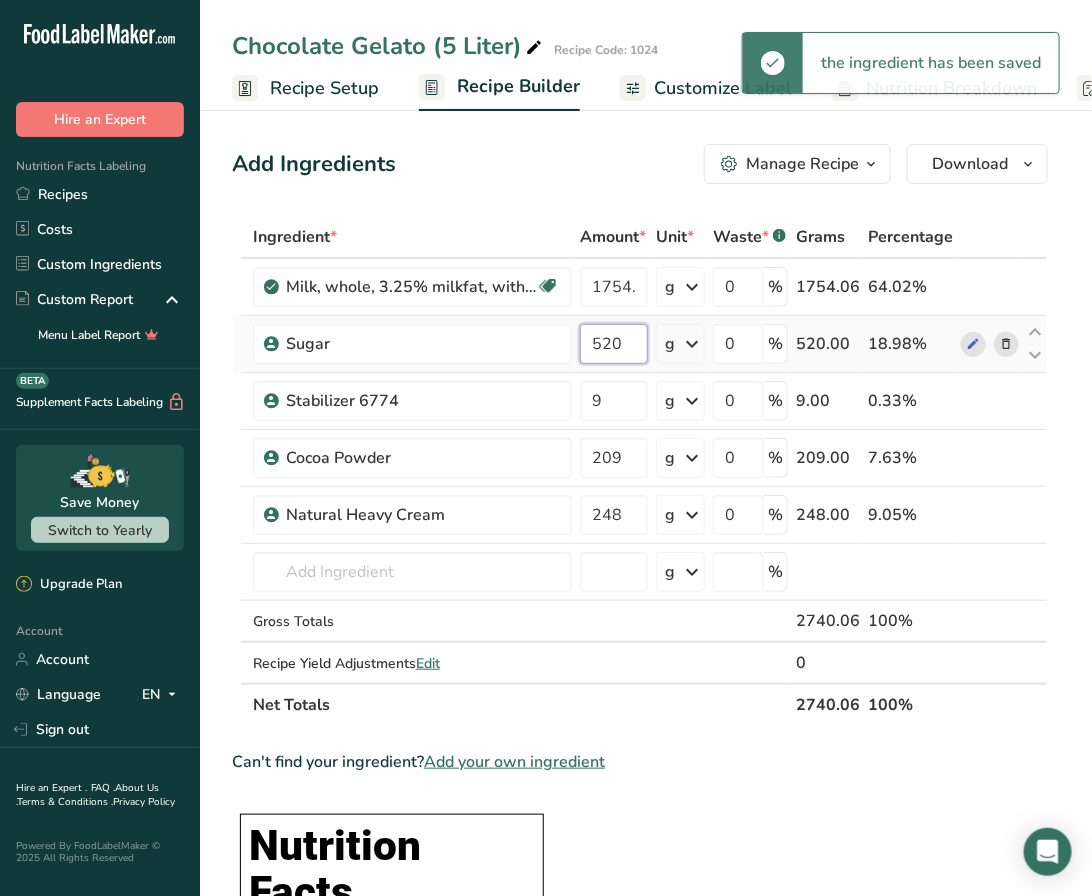 click on "520" at bounding box center [614, 344] 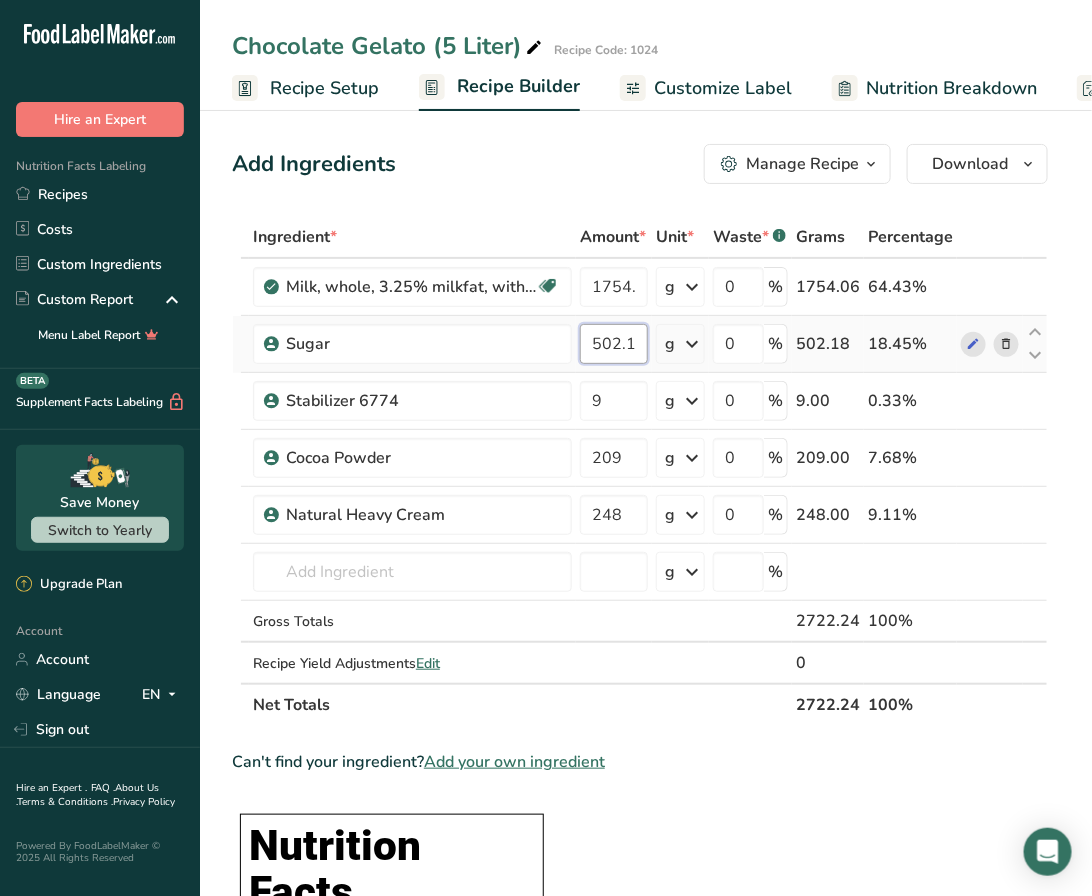 scroll, scrollTop: 0, scrollLeft: 3, axis: horizontal 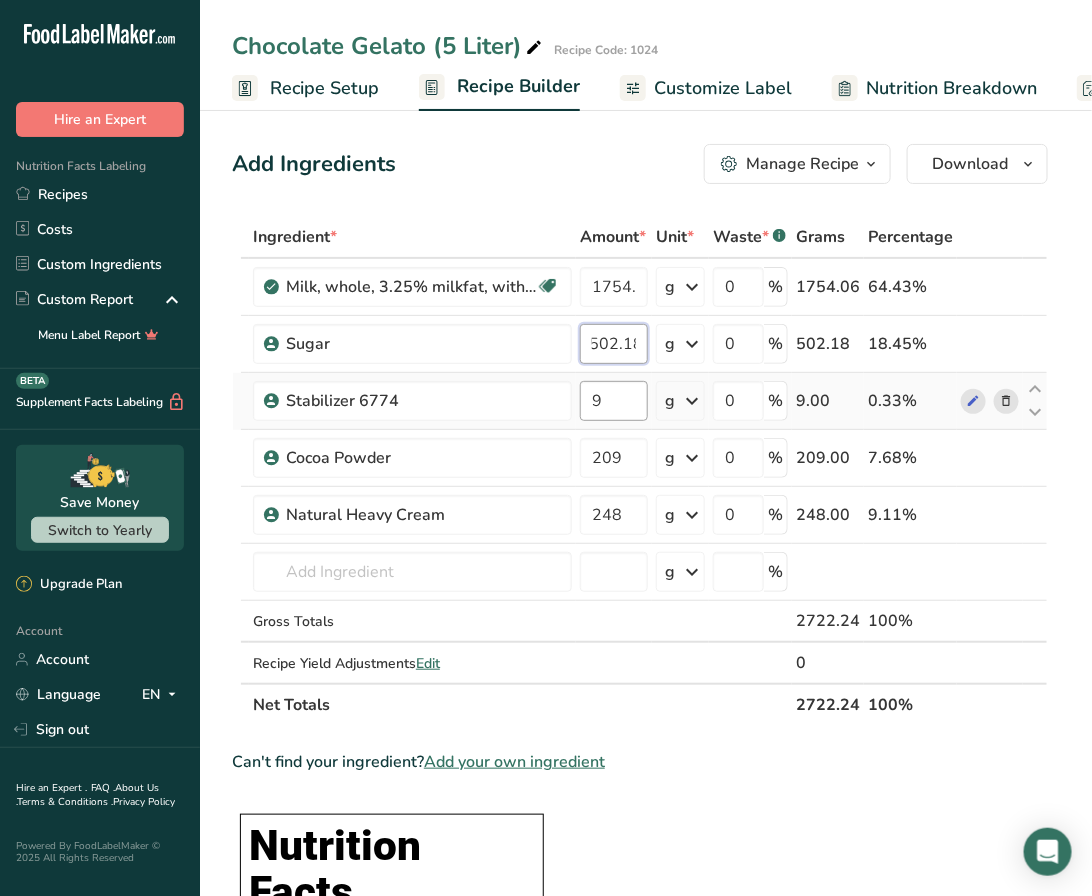 type on "502.18" 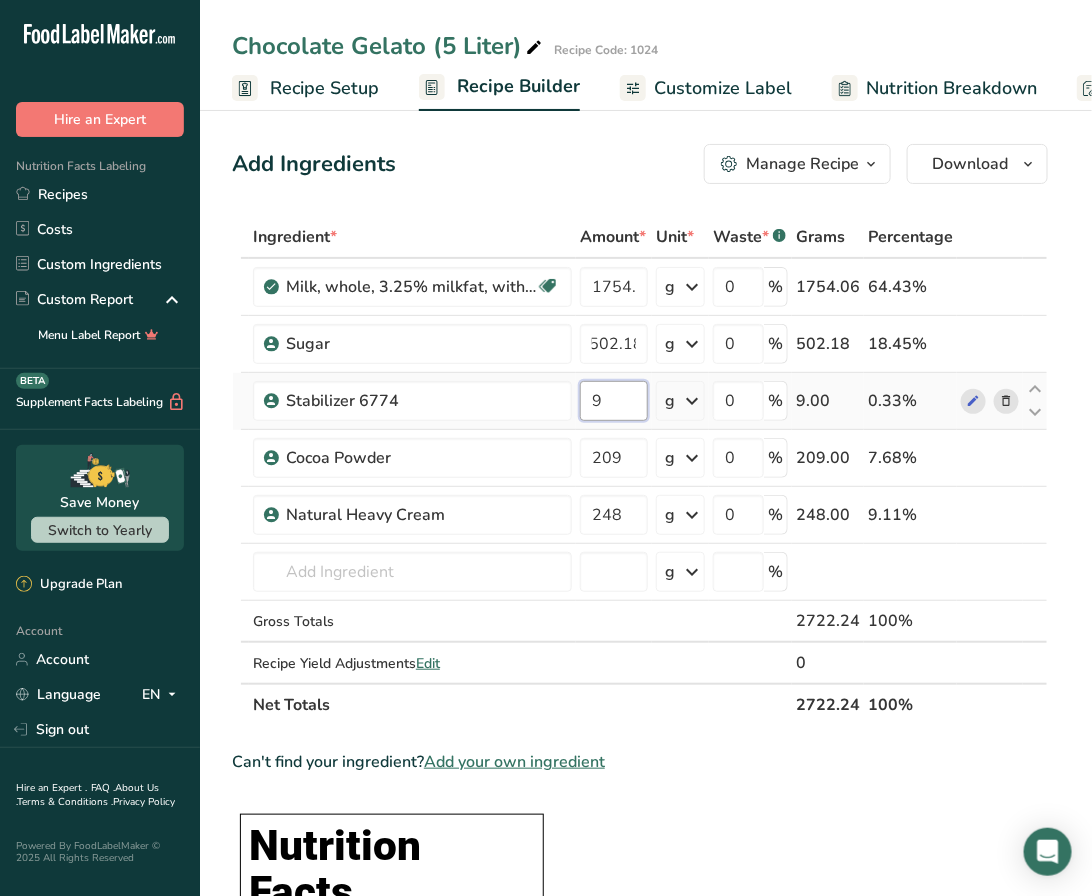 click on "Ingredient *
Amount *
Unit *
Waste *   .a-a{fill:#347362;}.b-a{fill:#fff;}          Grams
Percentage
Milk, whole, 3.25% milkfat, without added vitamin A and vitamin D
Gluten free
Vegetarian
Soy free
1754.06
g
Portions
1 cup
1 tbsp
1 fl oz
See more
Weight Units
g
kg
mg
See more
Volume Units
l
Volume units require a density conversion. If you know your ingredient's density enter it below. Otherwise, click on "RIA" our AI Regulatory bot - she will be able to help you
lb/ft3
g/cm3
Confirm
mL" at bounding box center [640, 471] 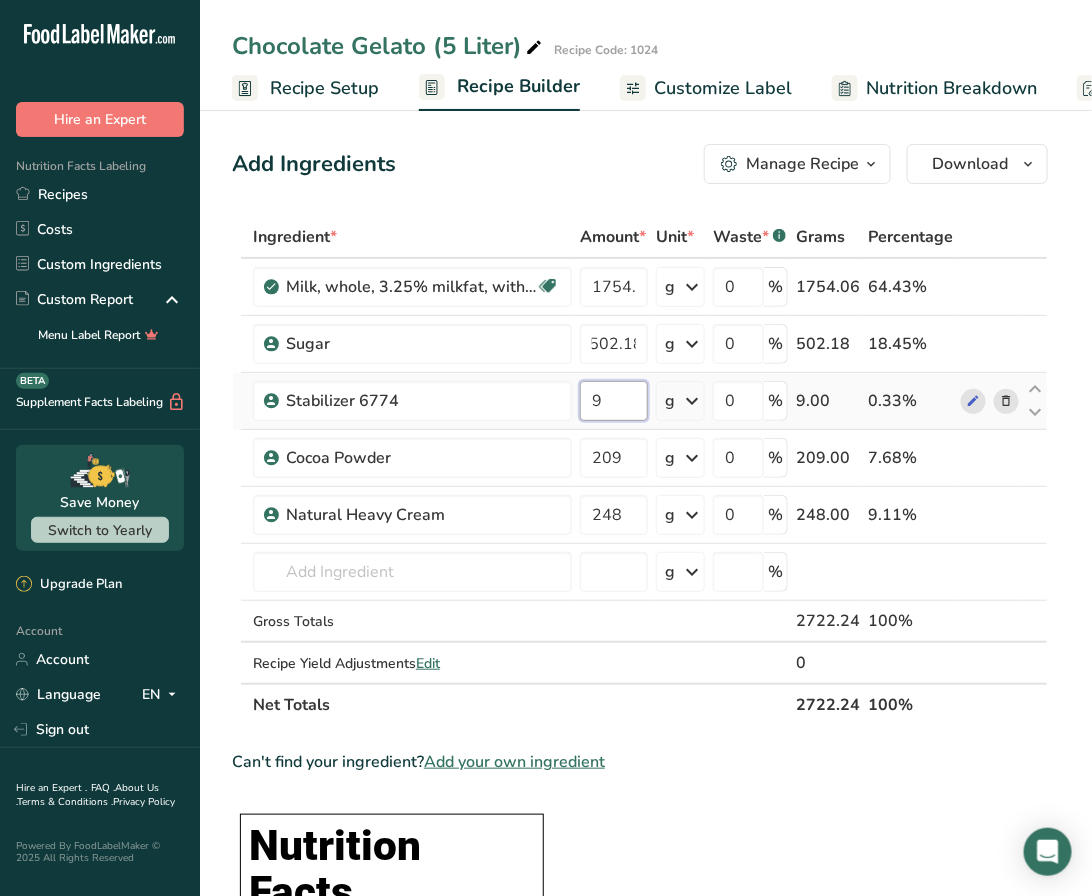 scroll, scrollTop: 0, scrollLeft: 0, axis: both 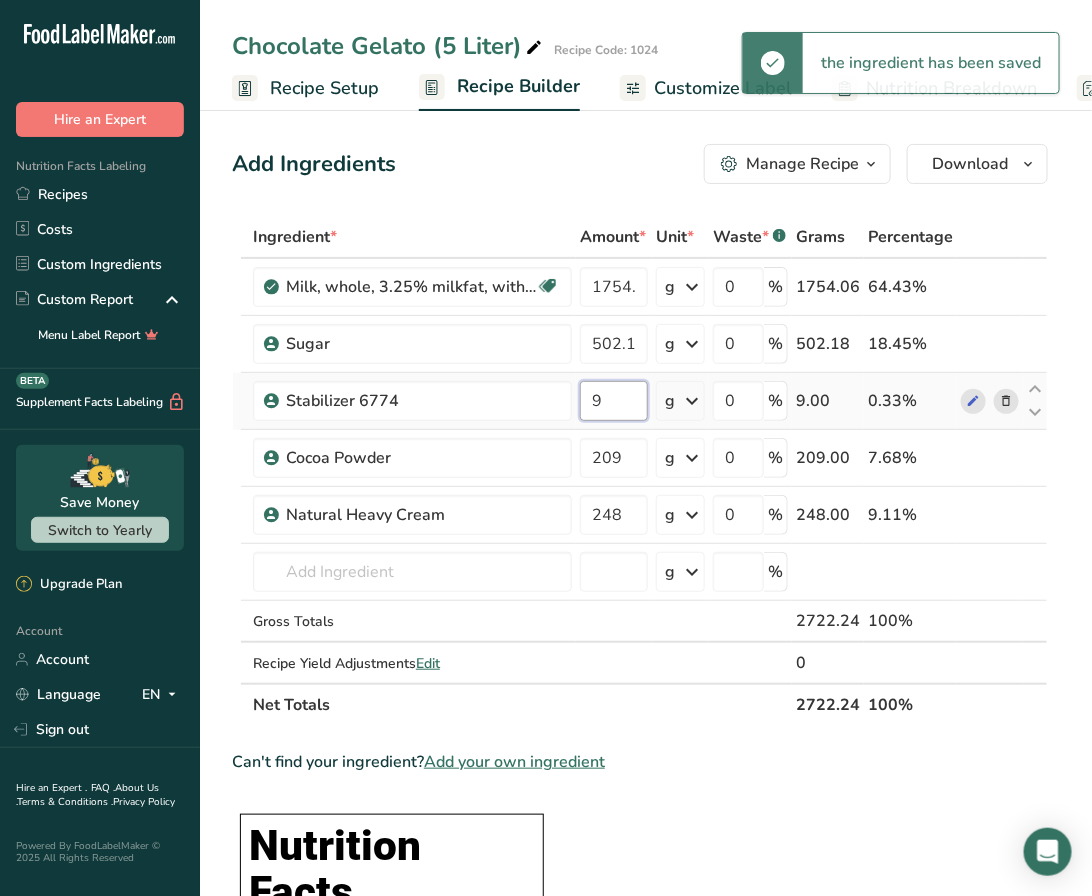 click on "9" at bounding box center [614, 401] 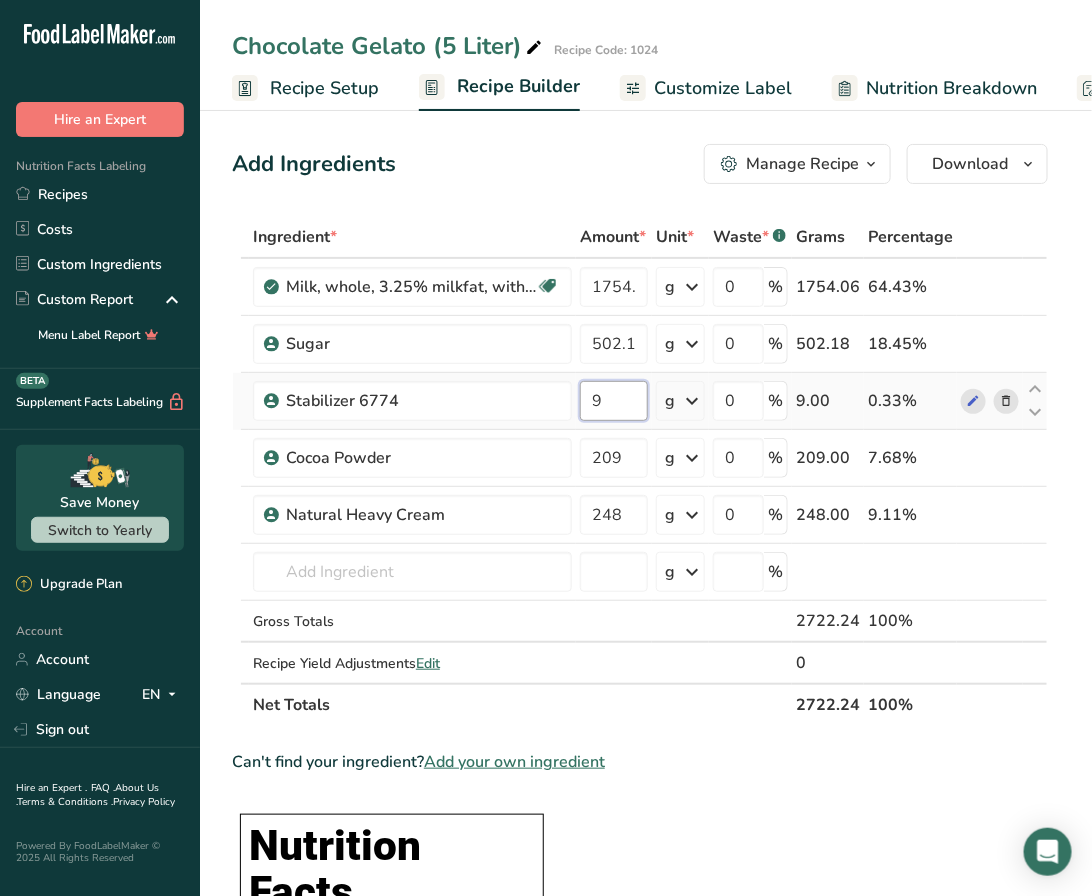 click on "9" at bounding box center [614, 401] 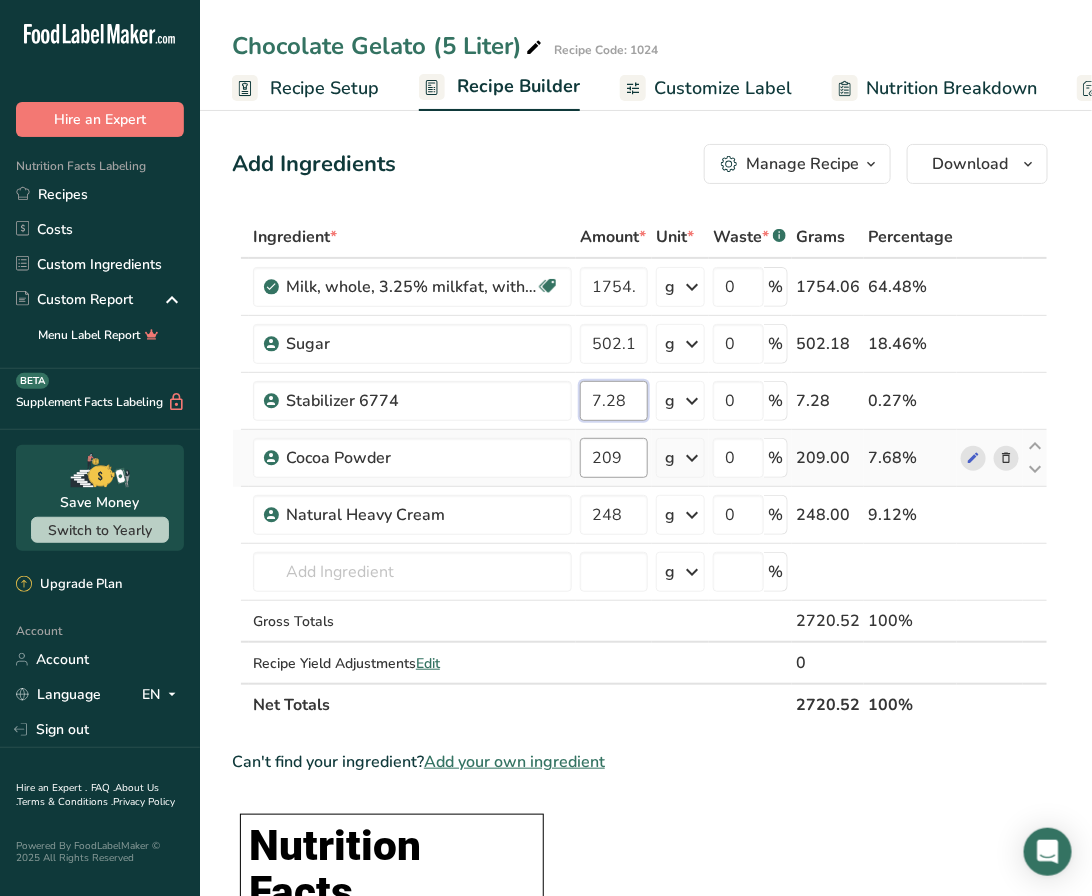type on "7.28" 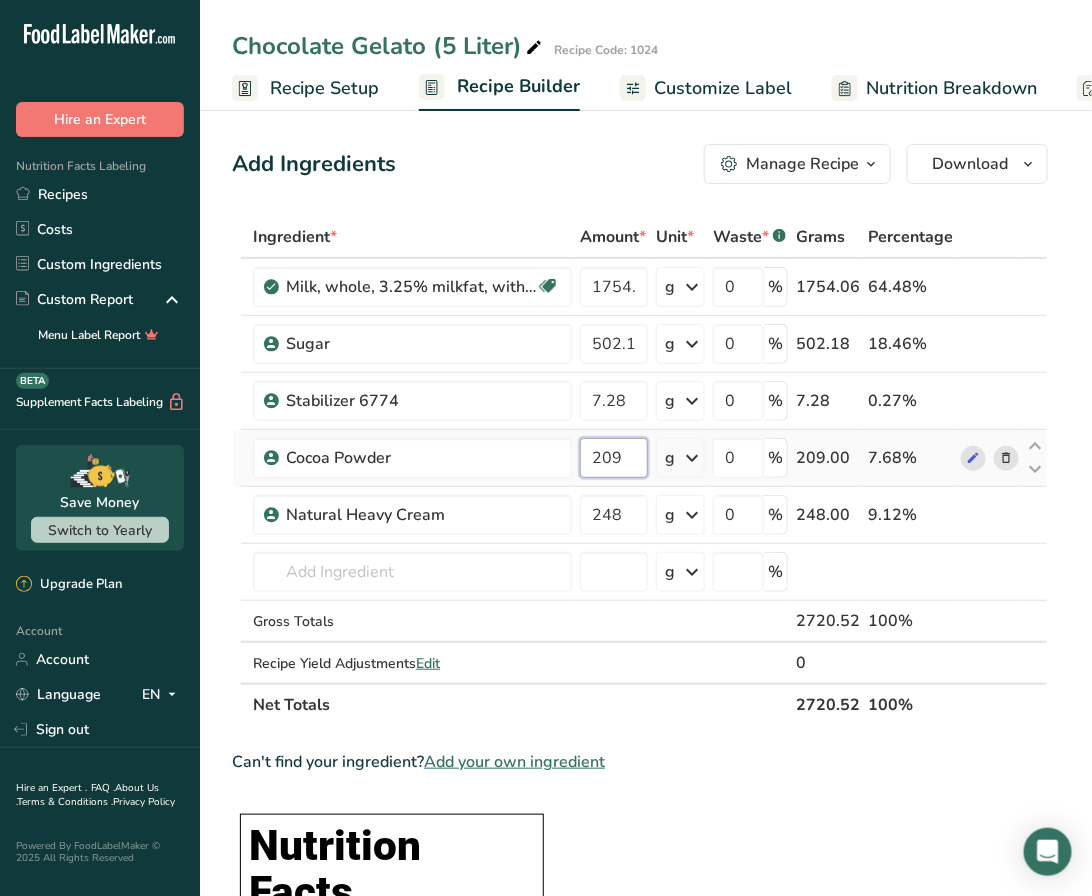click on "Ingredient *
Amount *
Unit *
Waste *   .a-a{fill:#347362;}.b-a{fill:#fff;}          Grams
Percentage
Milk, whole, 3.25% milkfat, without added vitamin A and vitamin D
Gluten free
Vegetarian
Soy free
1754.06
g
Portions
1 cup
1 tbsp
1 fl oz
See more
Weight Units
g
kg
mg
See more
Volume Units
l
Volume units require a density conversion. If you know your ingredient's density enter it below. Otherwise, click on "RIA" our AI Regulatory bot - she will be able to help you
lb/ft3
g/cm3
Confirm
mL" at bounding box center [640, 471] 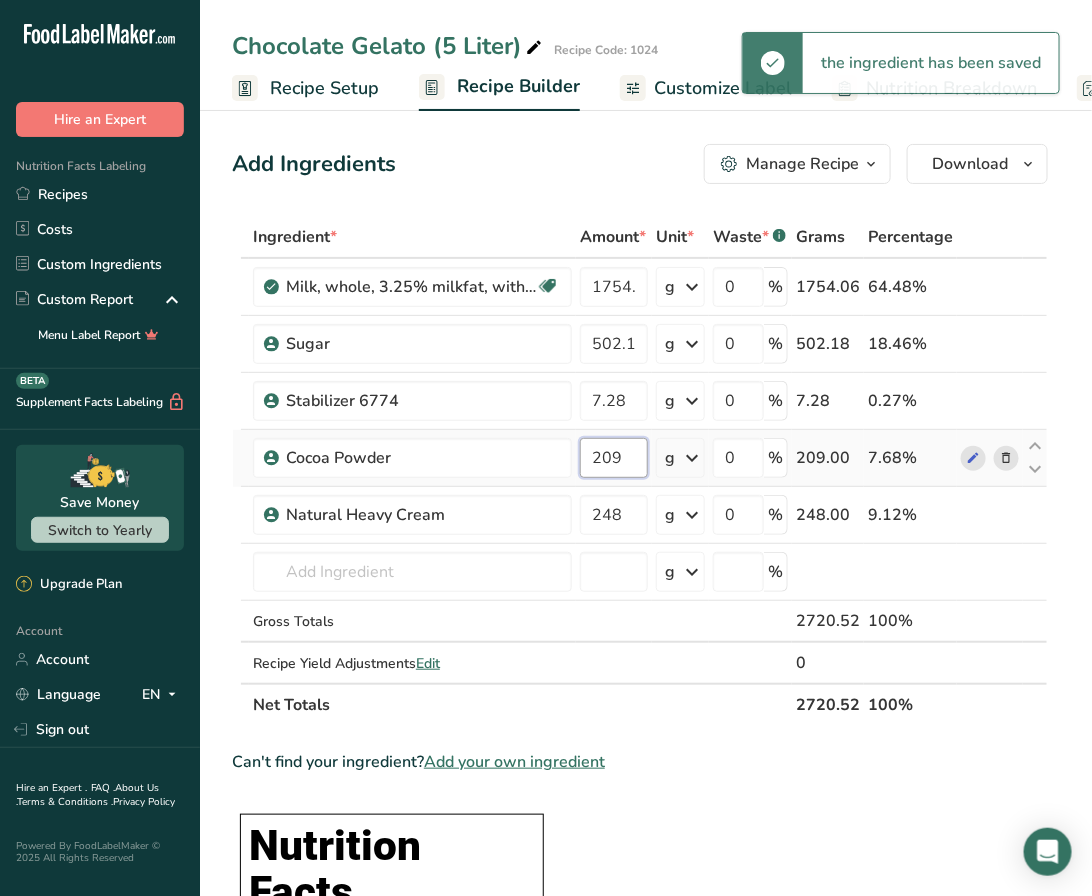 click on "209" at bounding box center [614, 458] 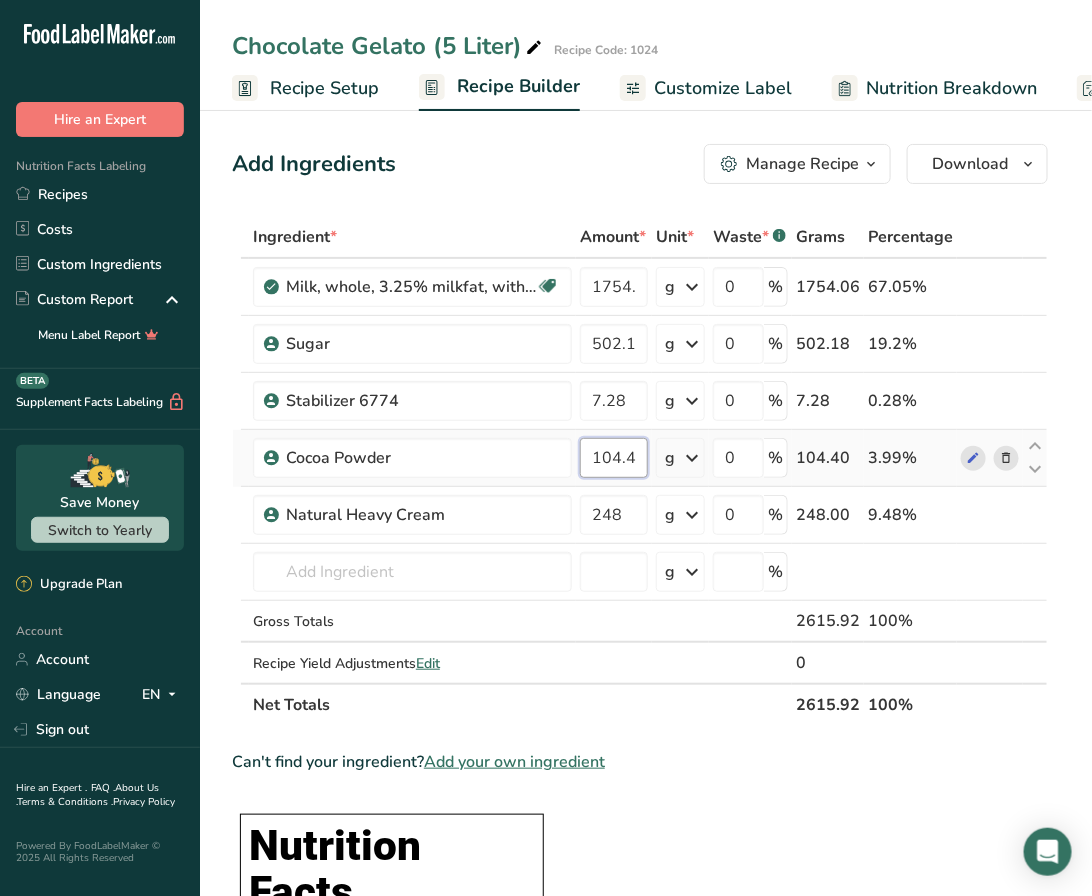 scroll, scrollTop: 0, scrollLeft: 3, axis: horizontal 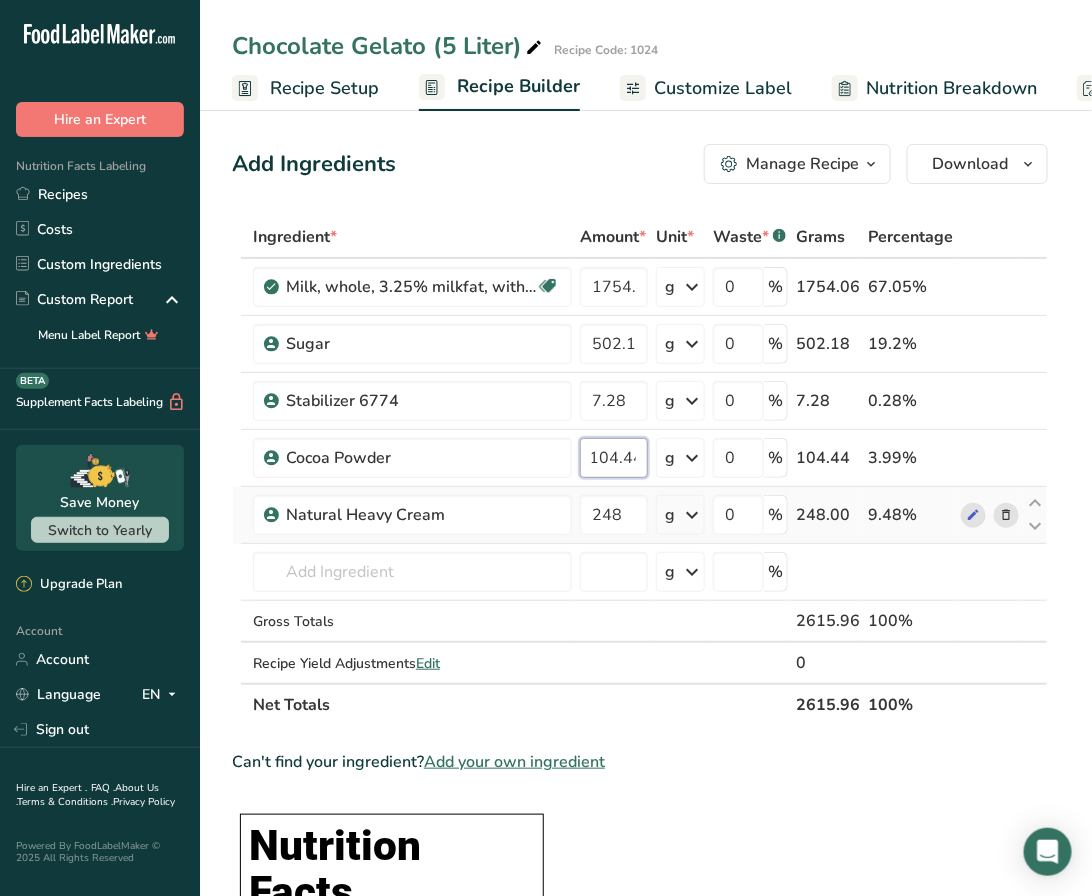 type on "104.44" 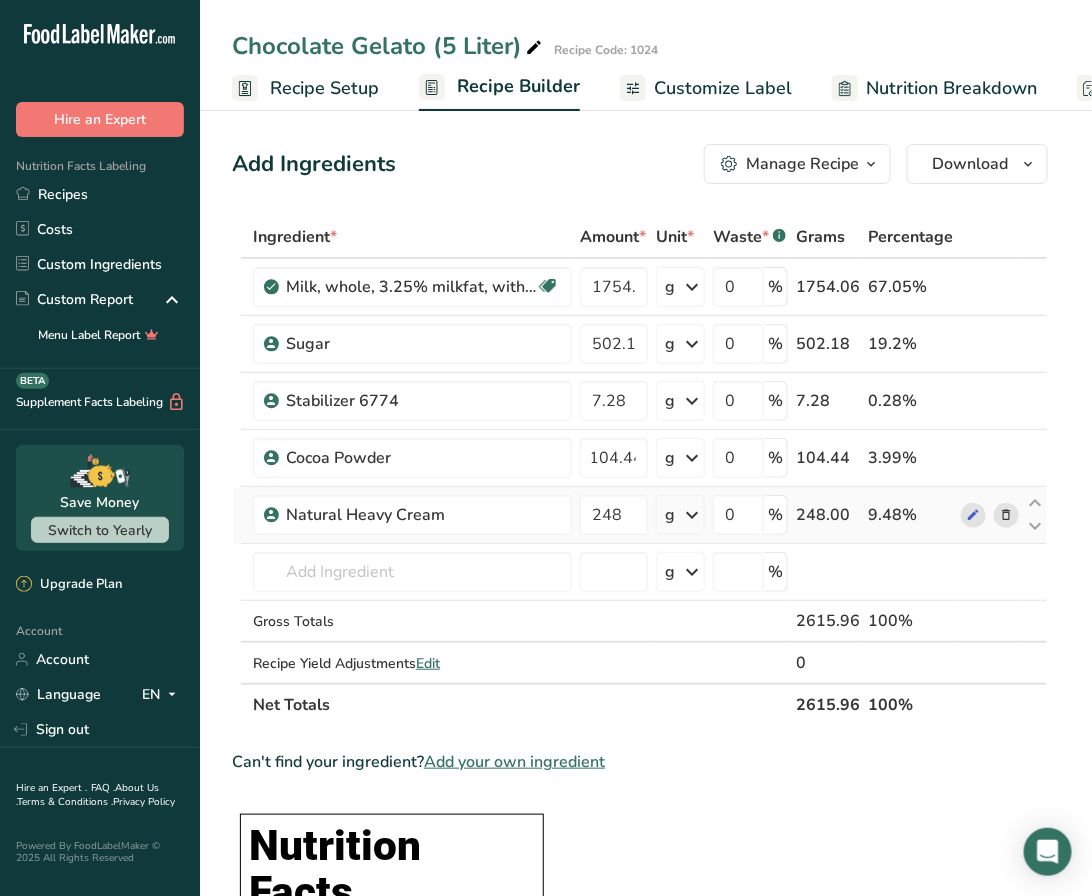 scroll, scrollTop: 0, scrollLeft: 0, axis: both 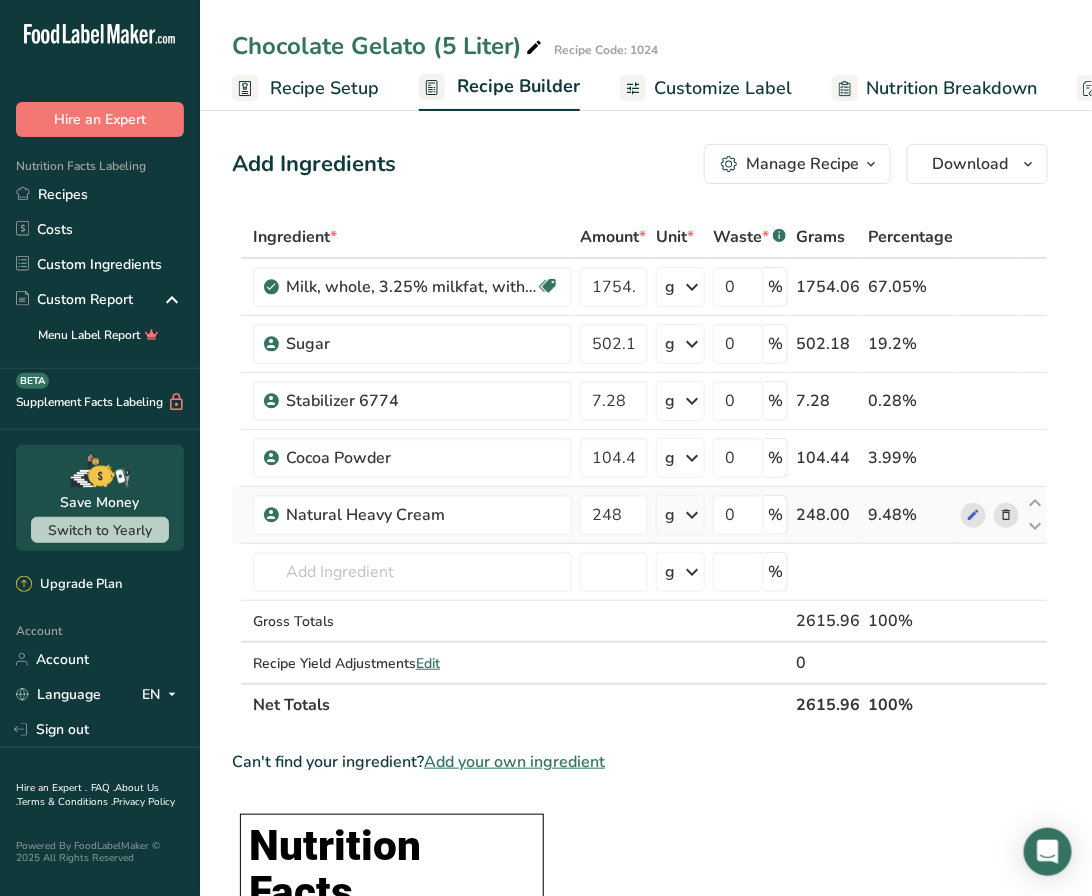 click on "Ingredient *
Amount *
Unit *
Waste *   .a-a{fill:#347362;}.b-a{fill:#fff;}          Grams
Percentage
Milk, whole, 3.25% milkfat, without added vitamin A and vitamin D
Gluten free
Vegetarian
Soy free
1754.06
g
Portions
1 cup
1 tbsp
1 fl oz
See more
Weight Units
g
kg
mg
See more
Volume Units
l
Volume units require a density conversion. If you know your ingredient's density enter it below. Otherwise, click on "RIA" our AI Regulatory bot - she will be able to help you
lb/ft3
g/cm3
Confirm
mL" at bounding box center (640, 471) 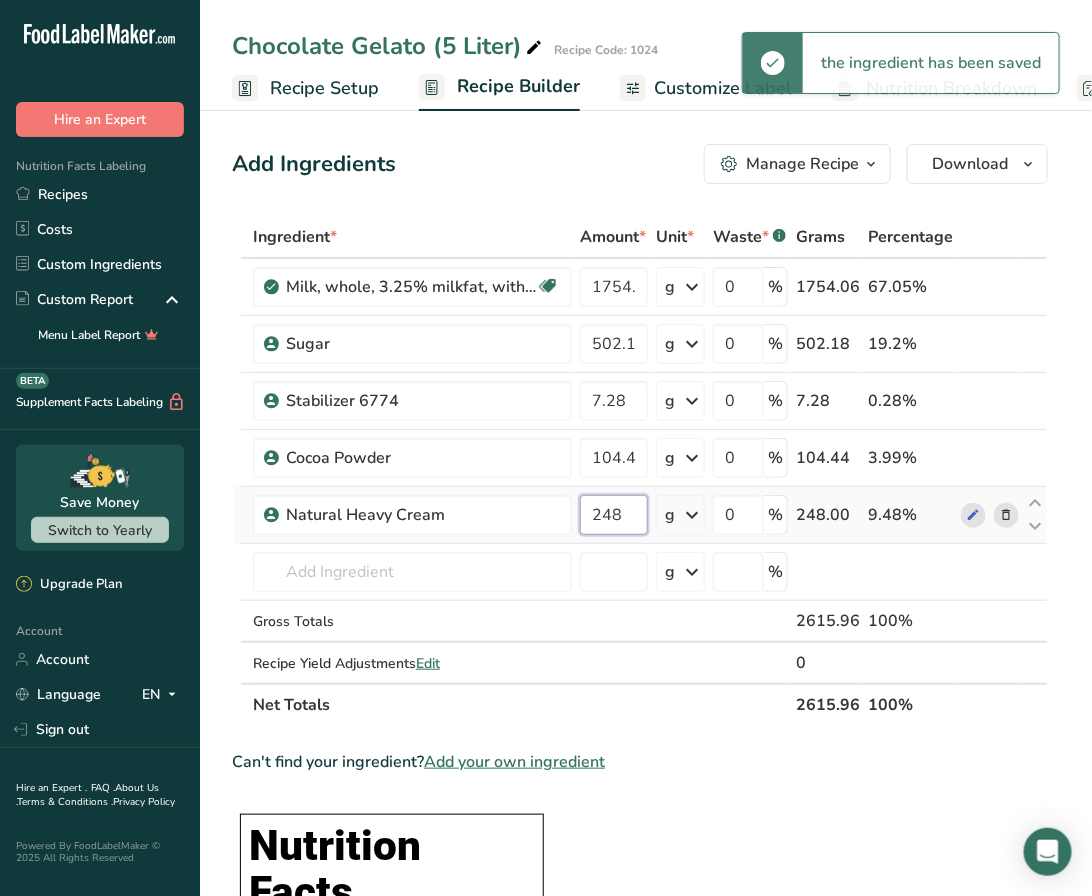 click on "248" at bounding box center [614, 515] 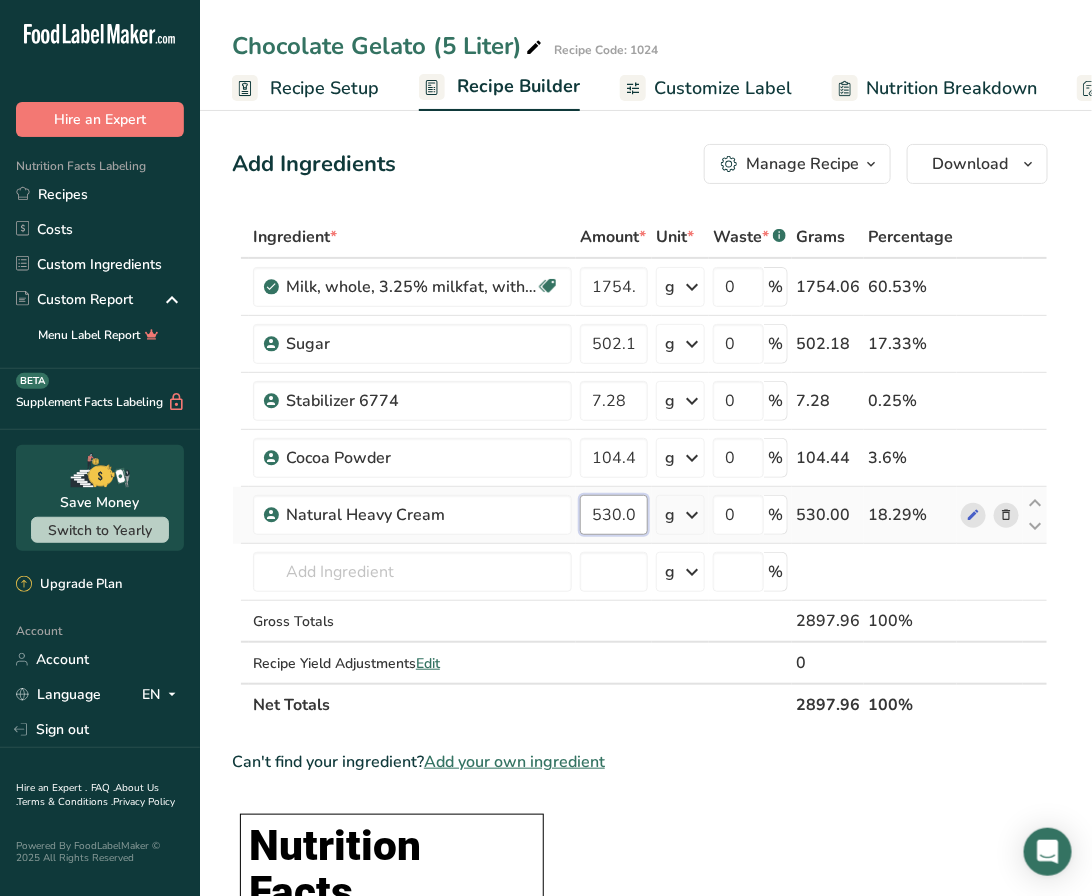 scroll, scrollTop: 0, scrollLeft: 3, axis: horizontal 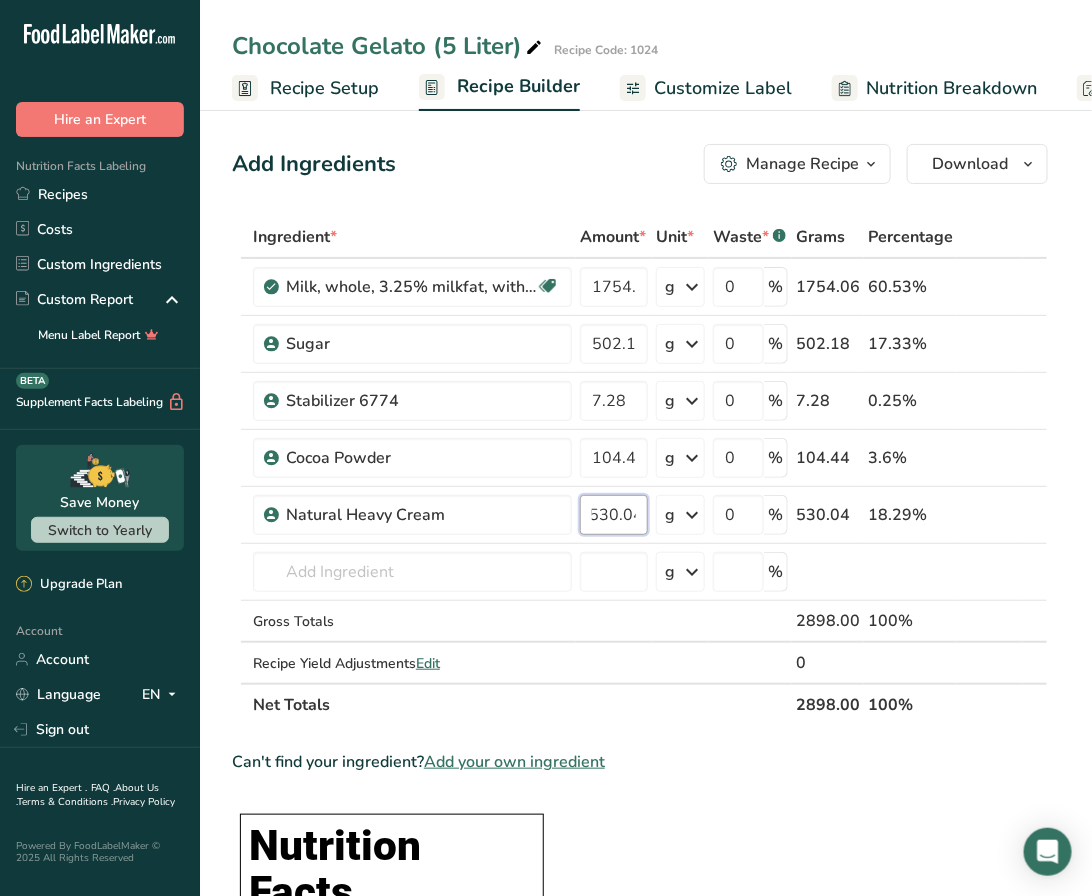 type on "530.04" 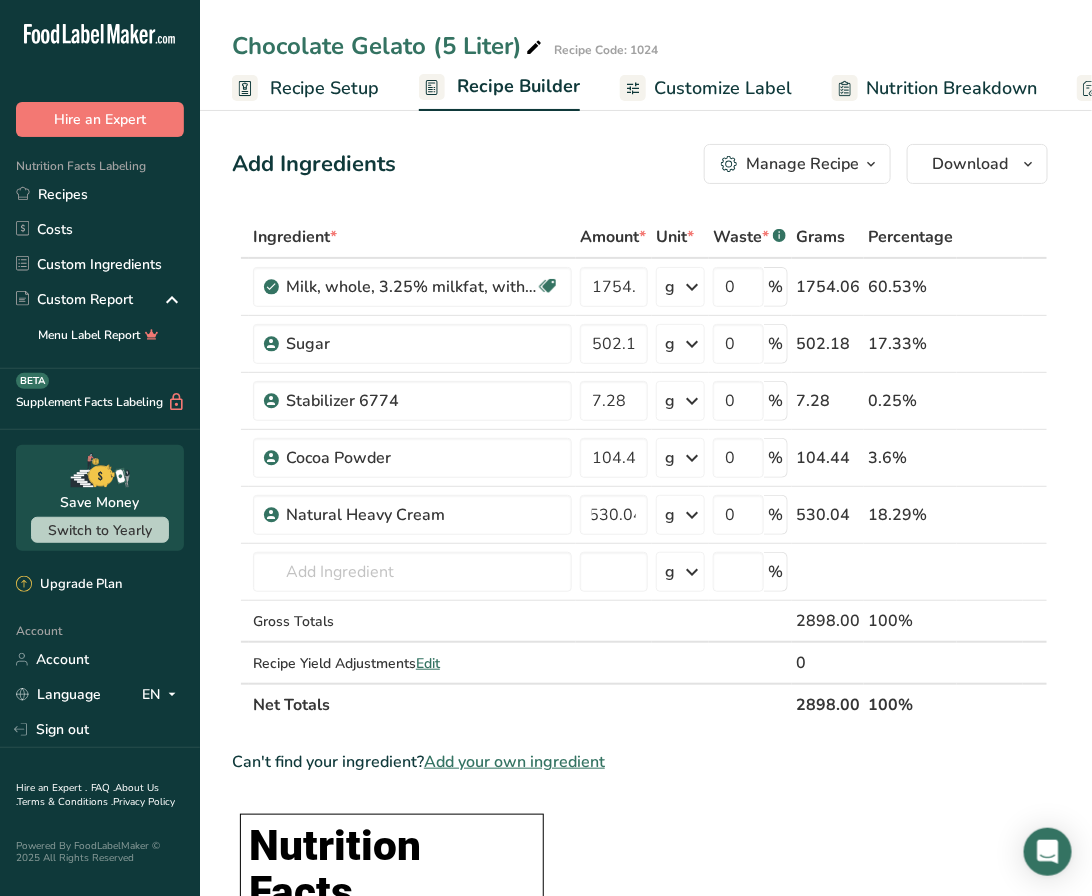 scroll, scrollTop: 0, scrollLeft: 0, axis: both 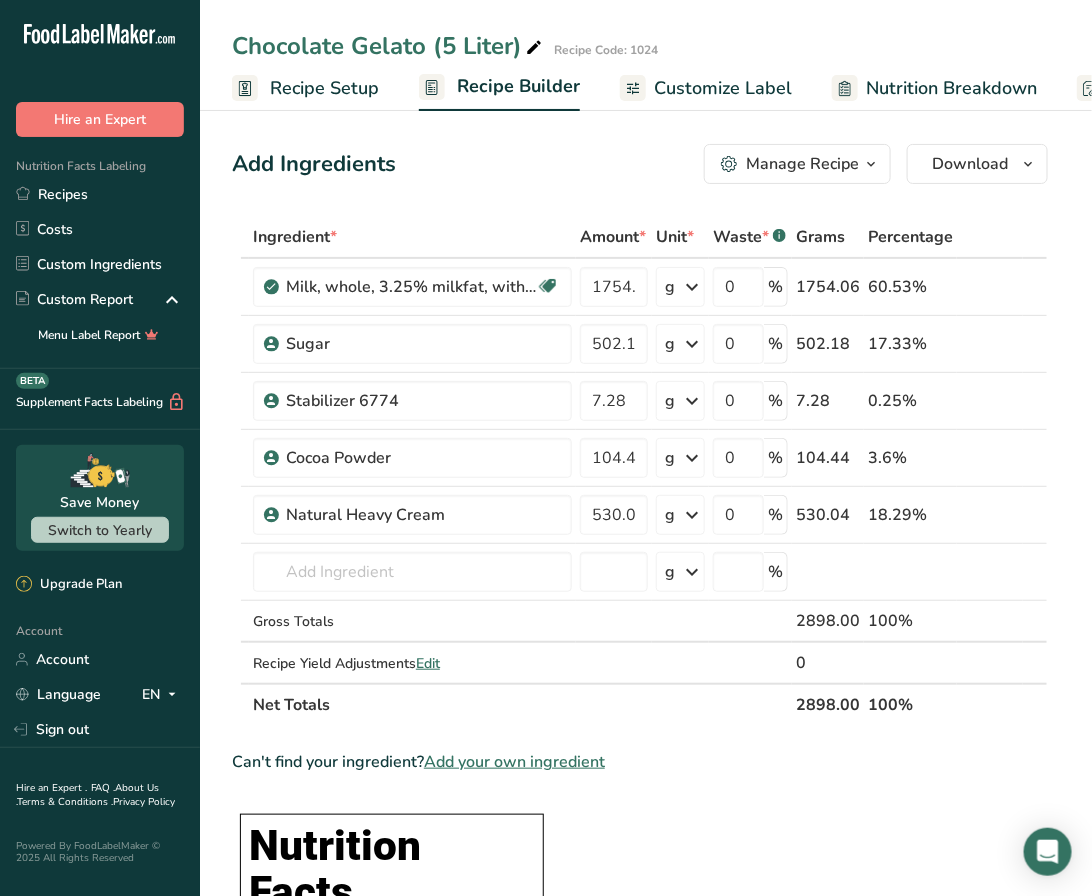click on "Ingredient *
Amount *
Unit *
Waste *   .a-a{fill:#347362;}.b-a{fill:#fff;}          Grams
Percentage
Milk, whole, 3.25% milkfat, without added vitamin A and vitamin D
Gluten free
Vegetarian
Soy free
1754.06
g
Portions
1 cup
1 tbsp
1 fl oz
See more
Weight Units
g
kg
mg
See more
Volume Units
l
Volume units require a density conversion. If you know your ingredient's density enter it below. Otherwise, click on "RIA" our AI Regulatory bot - she will be able to help you
lb/ft3
g/cm3
Confirm
mL" at bounding box center (640, 1181) 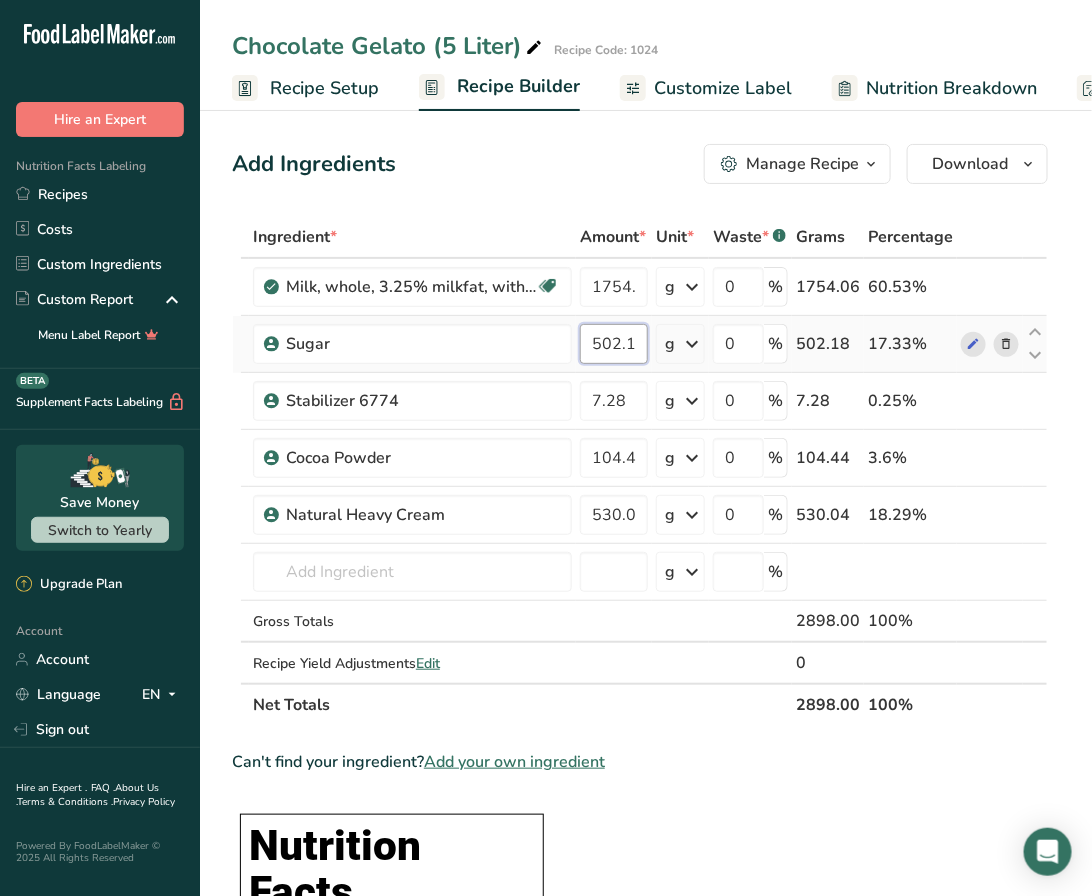 click on "502.18" at bounding box center [614, 344] 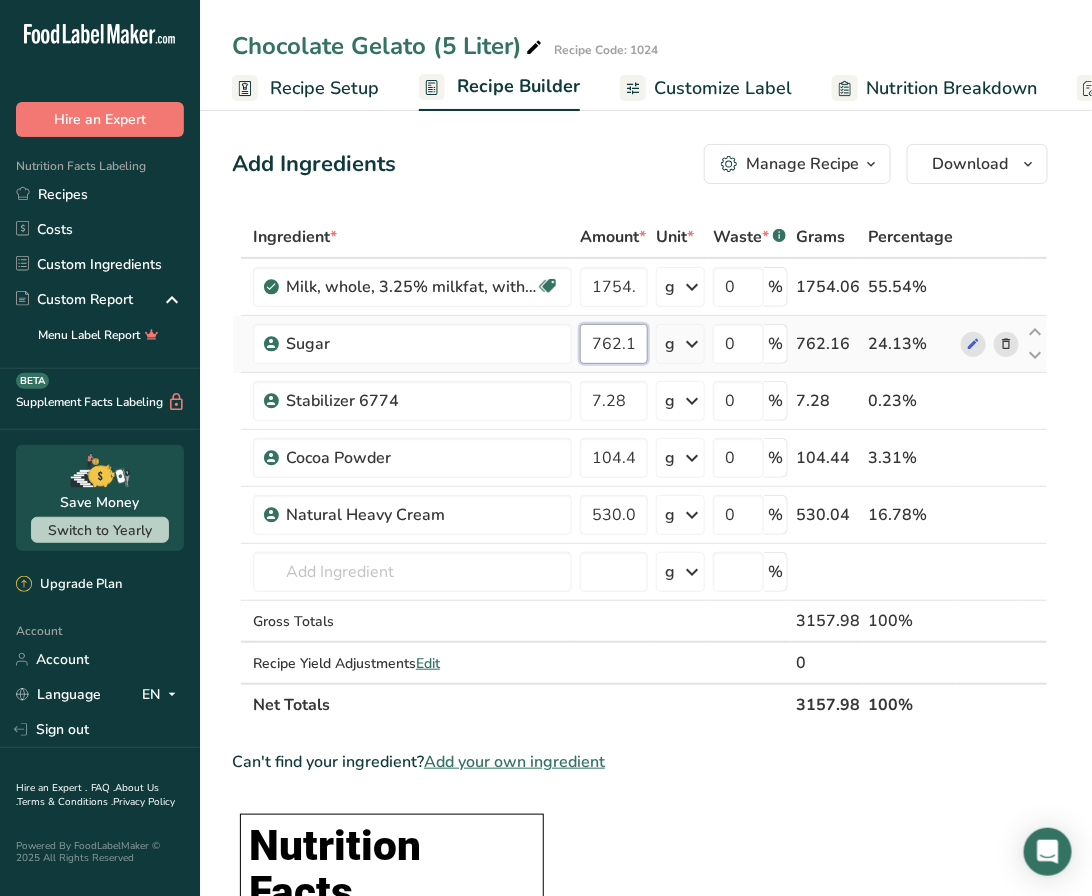 scroll, scrollTop: 0, scrollLeft: 3, axis: horizontal 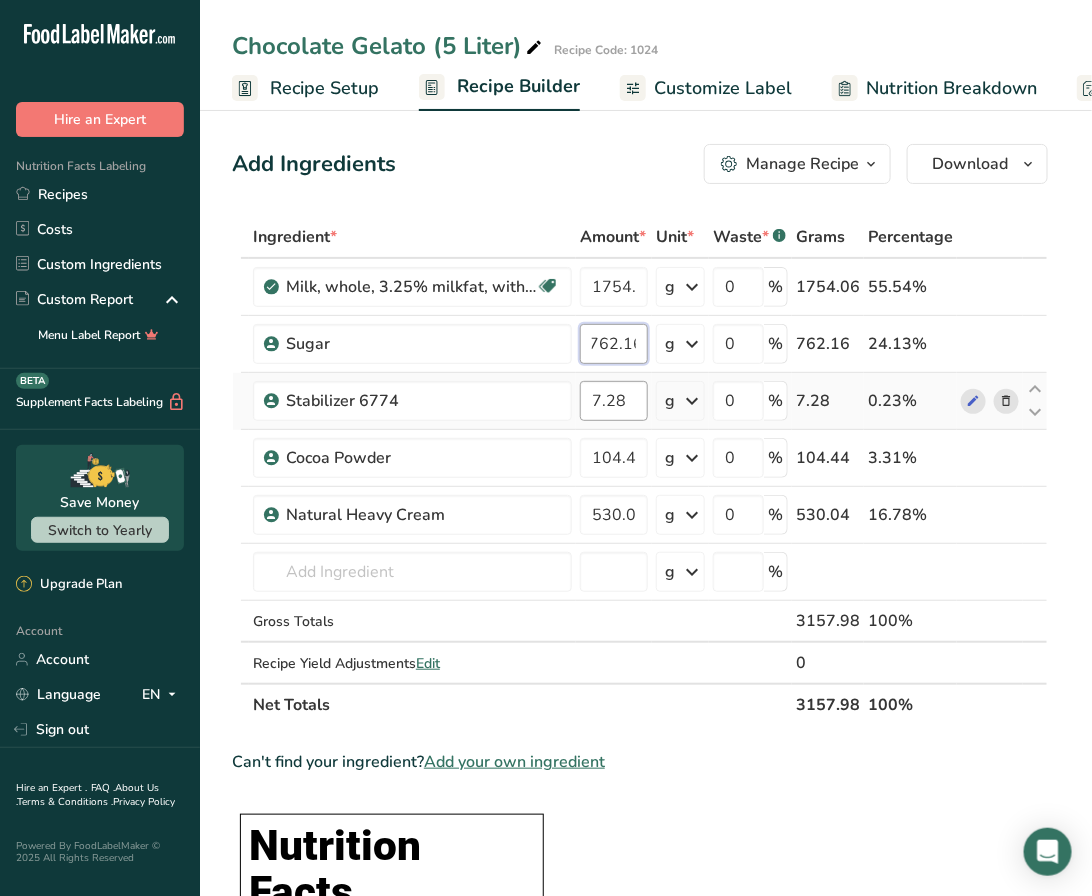 type on "762.16" 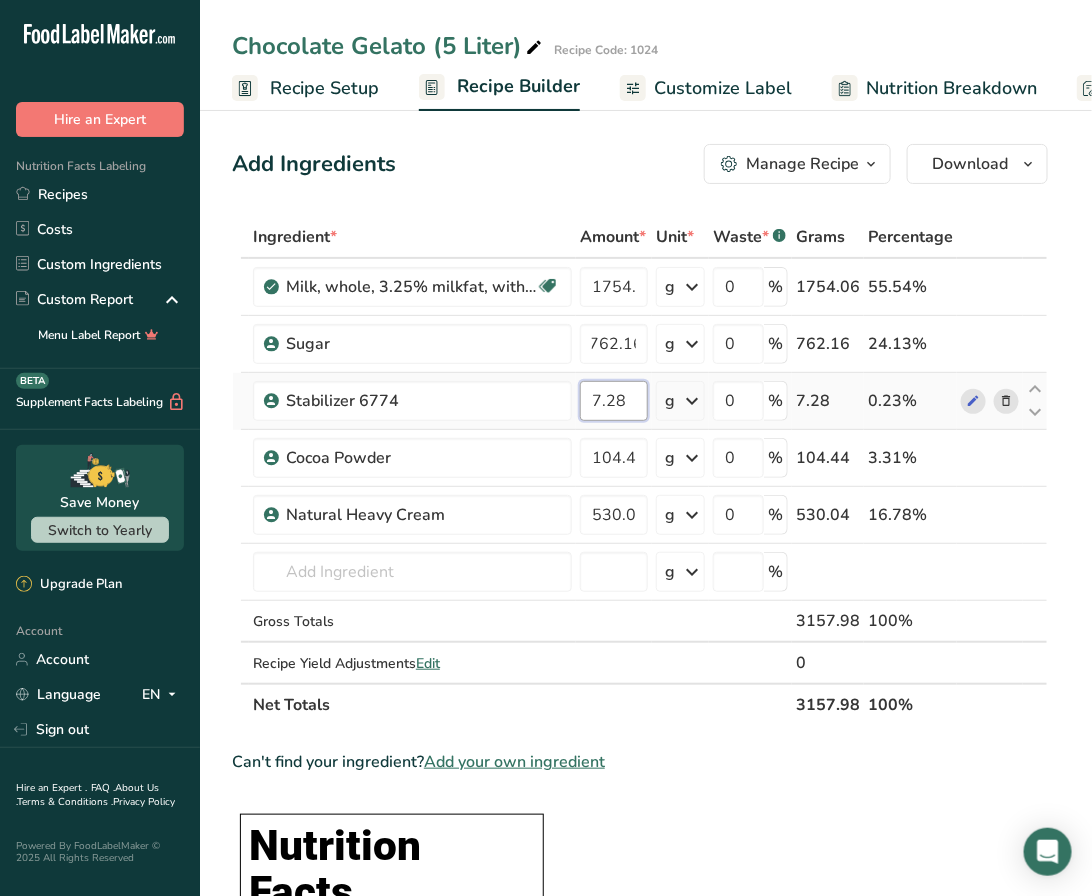 click on "Ingredient *
Amount *
Unit *
Waste *   .a-a{fill:#347362;}.b-a{fill:#fff;}          Grams
Percentage
Milk, whole, 3.25% milkfat, without added vitamin A and vitamin D
Gluten free
Vegetarian
Soy free
1754.06
g
Portions
1 cup
1 tbsp
1 fl oz
See more
Weight Units
g
kg
mg
See more
Volume Units
l
Volume units require a density conversion. If you know your ingredient's density enter it below. Otherwise, click on "RIA" our AI Regulatory bot - she will be able to help you
lb/ft3
g/cm3
Confirm
mL" at bounding box center [640, 471] 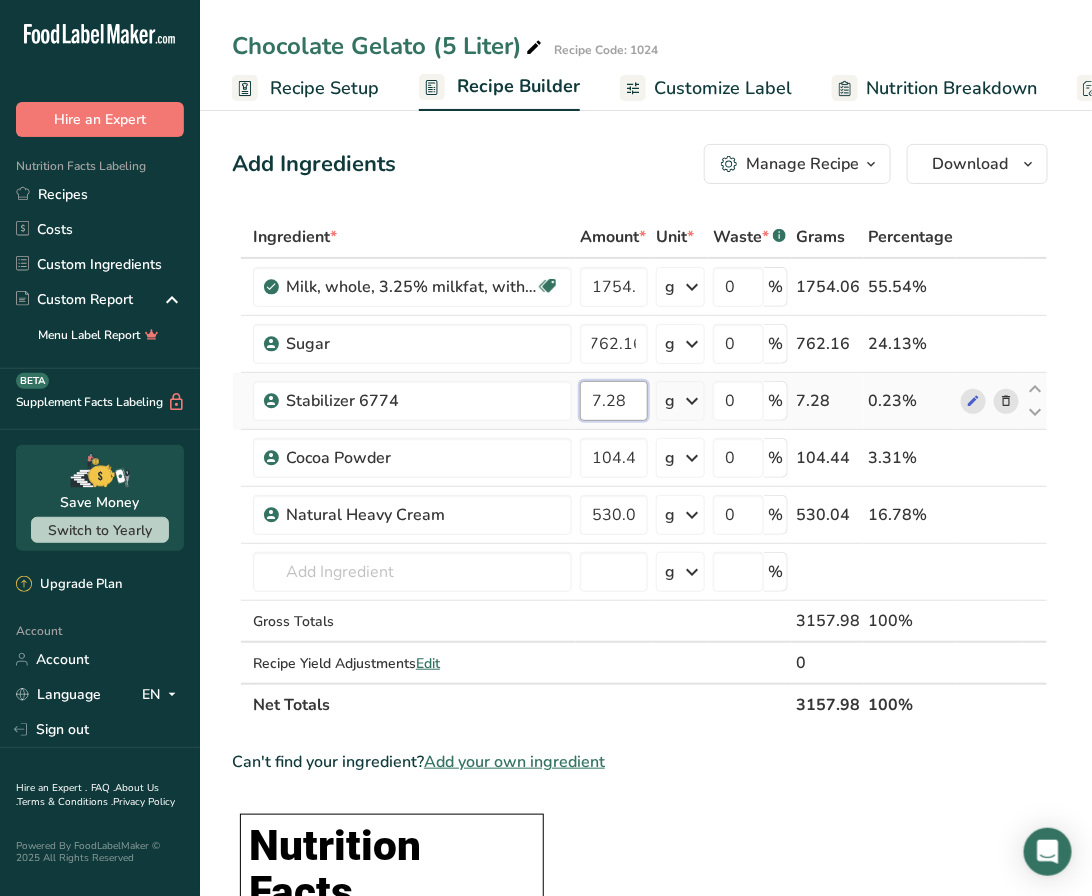 scroll, scrollTop: 0, scrollLeft: 0, axis: both 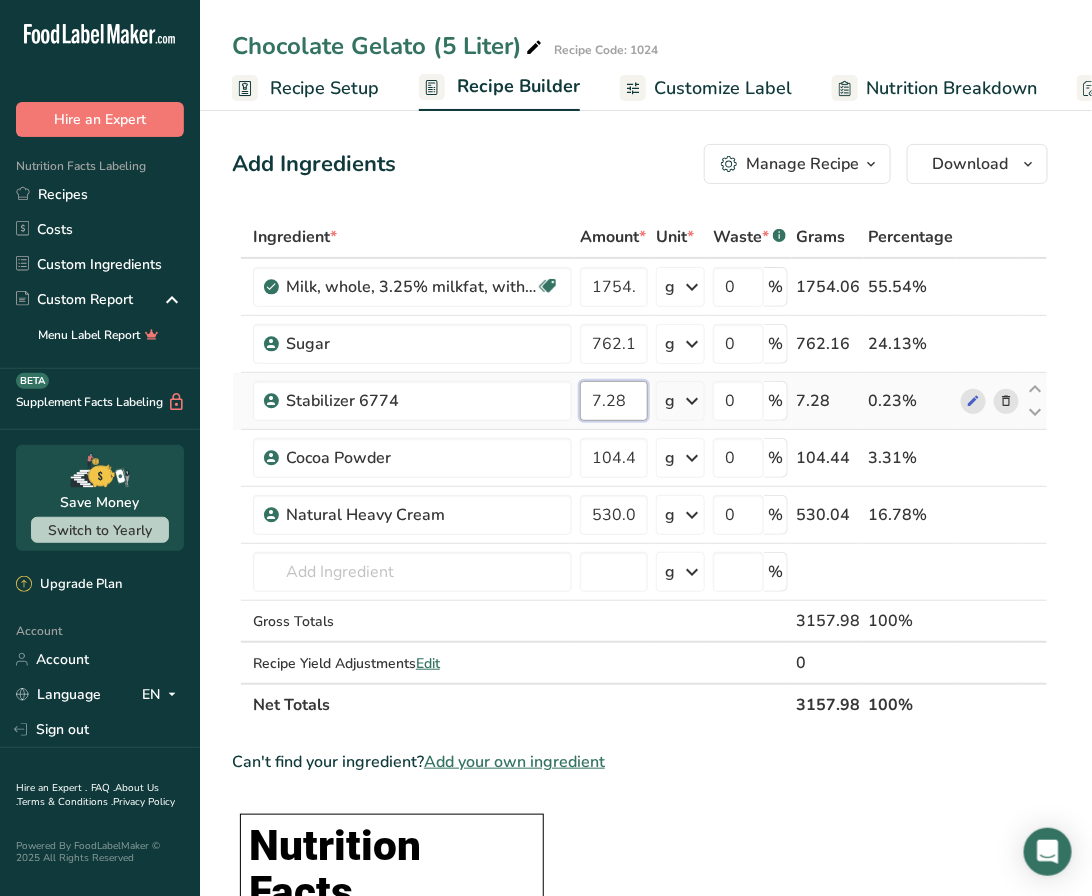 click on "7.28" at bounding box center (614, 401) 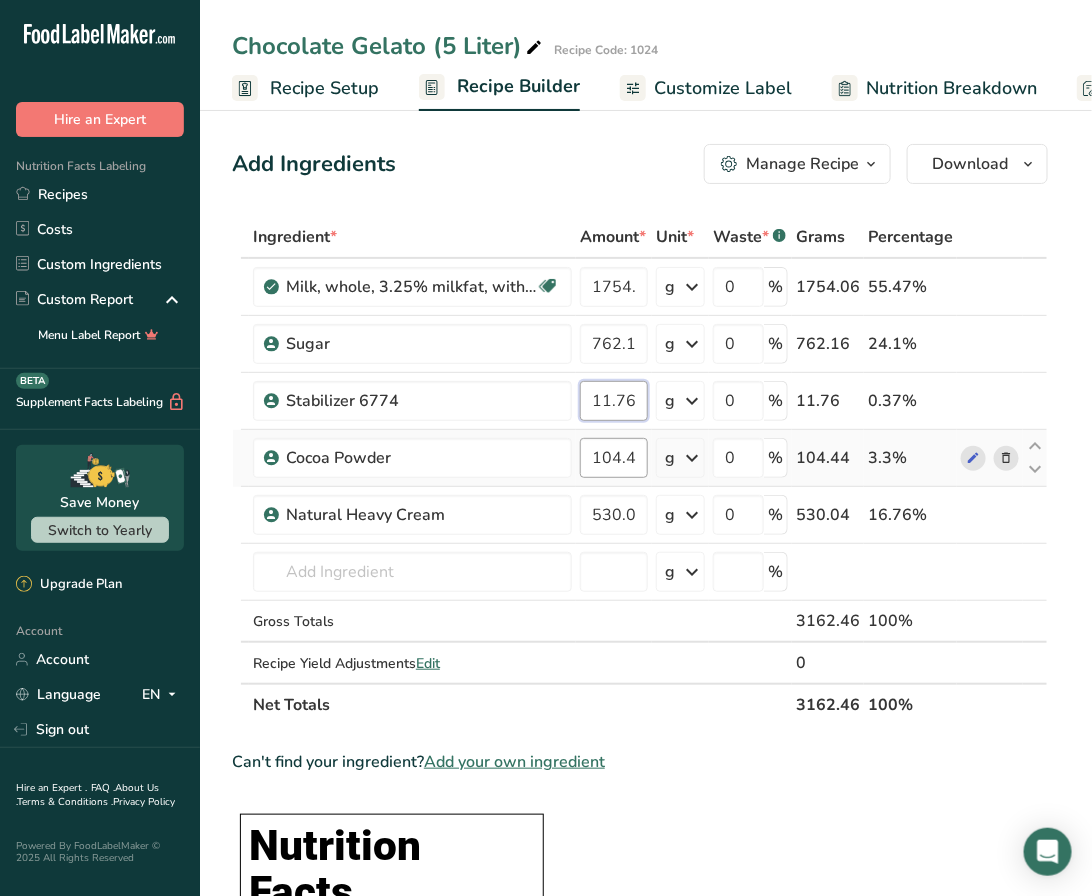 type on "11.76" 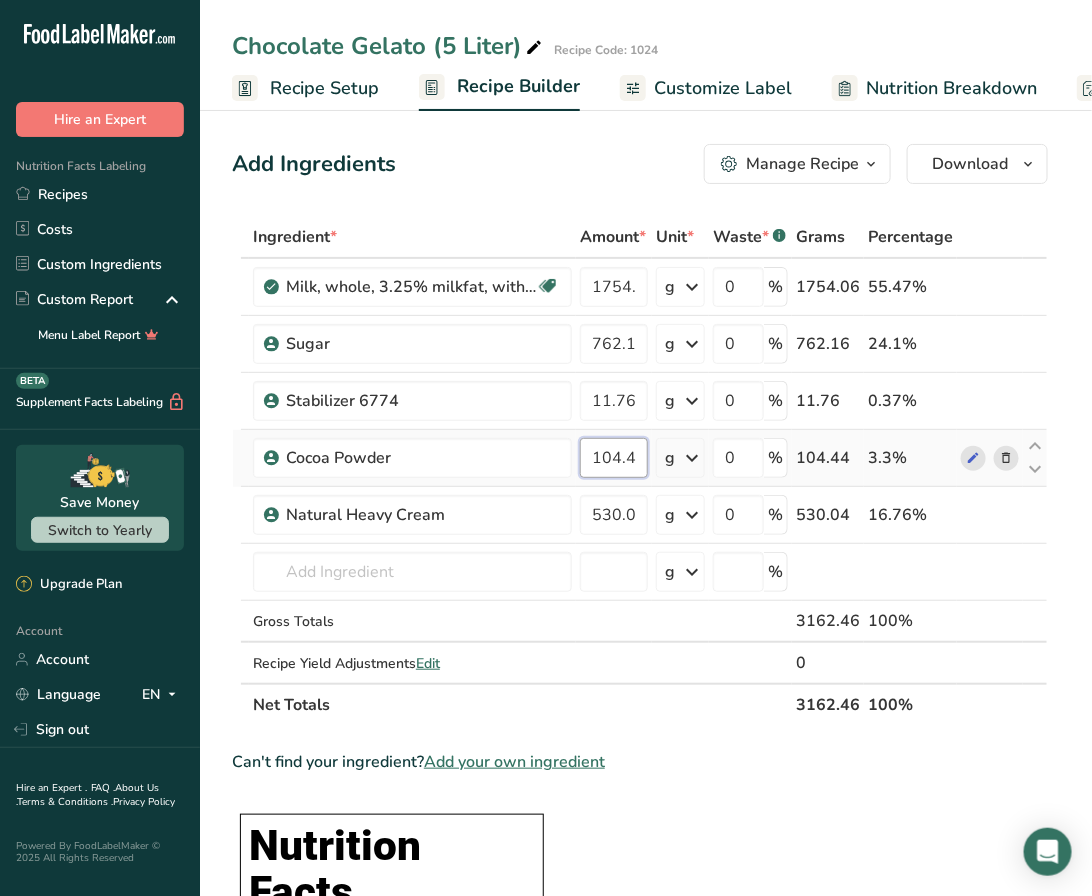 click on "Ingredient *
Amount *
Unit *
Waste *   .a-a{fill:#347362;}.b-a{fill:#fff;}          Grams
Percentage
Milk, whole, 3.25% milkfat, without added vitamin A and vitamin D
Gluten free
Vegetarian
Soy free
1754.06
g
Portions
1 cup
1 tbsp
1 fl oz
See more
Weight Units
g
kg
mg
See more
Volume Units
l
Volume units require a density conversion. If you know your ingredient's density enter it below. Otherwise, click on "RIA" our AI Regulatory bot - she will be able to help you
lb/ft3
g/cm3
Confirm
mL" at bounding box center (640, 471) 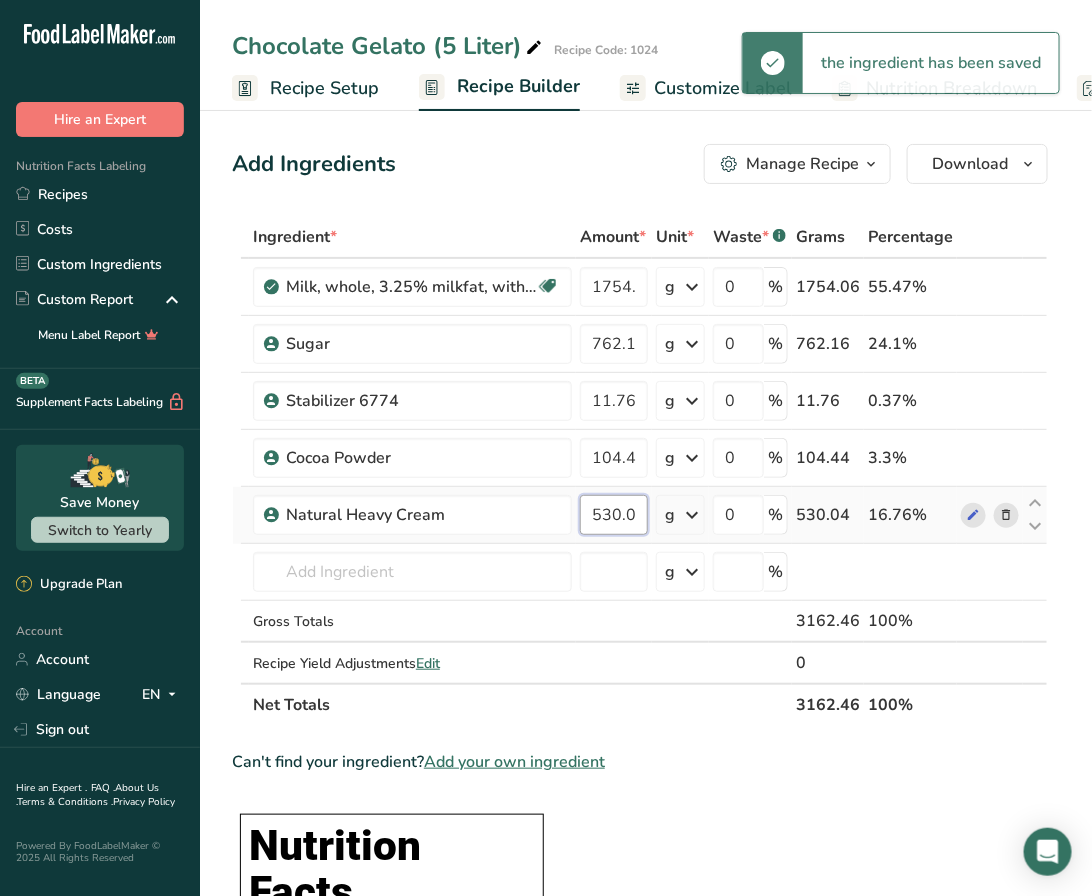 click on "Ingredient *
Amount *
Unit *
Waste *   .a-a{fill:#347362;}.b-a{fill:#fff;}          Grams
Percentage
Milk, whole, 3.25% milkfat, without added vitamin A and vitamin D
Gluten free
Vegetarian
Soy free
1754.06
g
Portions
1 cup
1 tbsp
1 fl oz
See more
Weight Units
g
kg
mg
See more
Volume Units
l
Volume units require a density conversion. If you know your ingredient's density enter it below. Otherwise, click on "RIA" our AI Regulatory bot - she will be able to help you
lb/ft3
g/cm3
Confirm
mL" at bounding box center [640, 471] 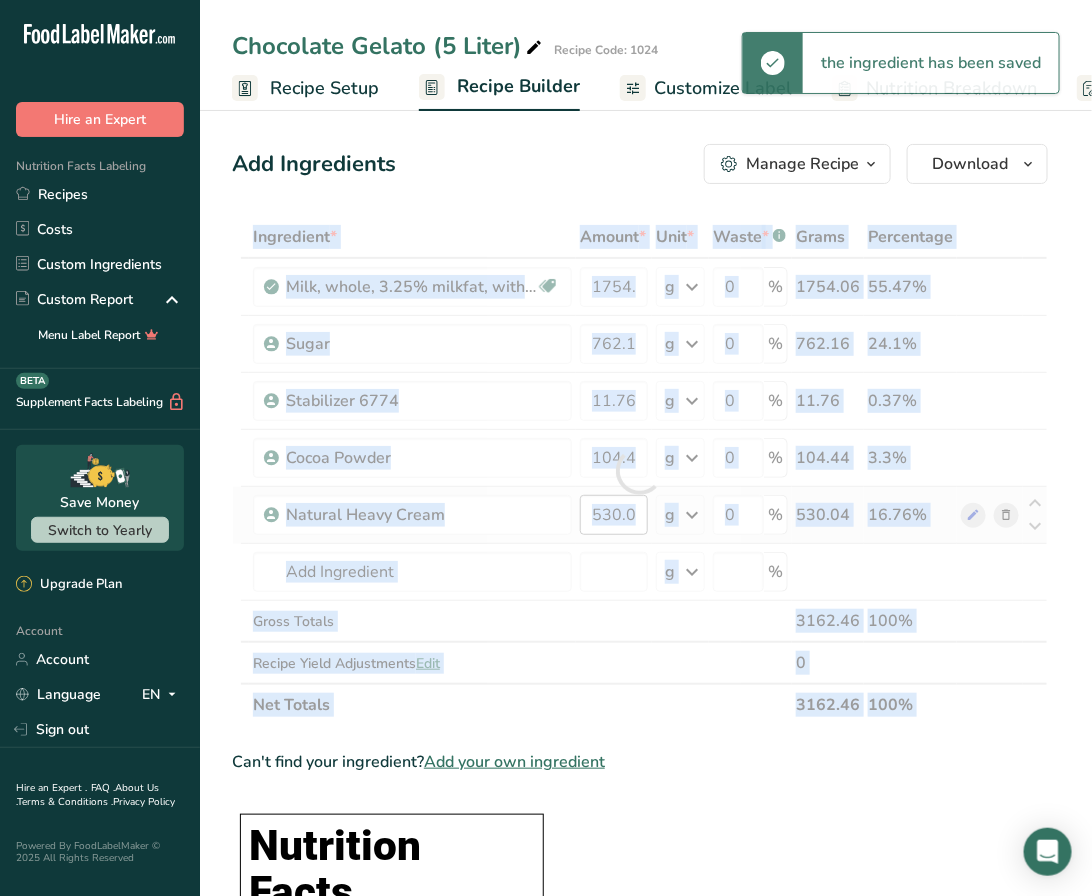 click at bounding box center [640, 471] 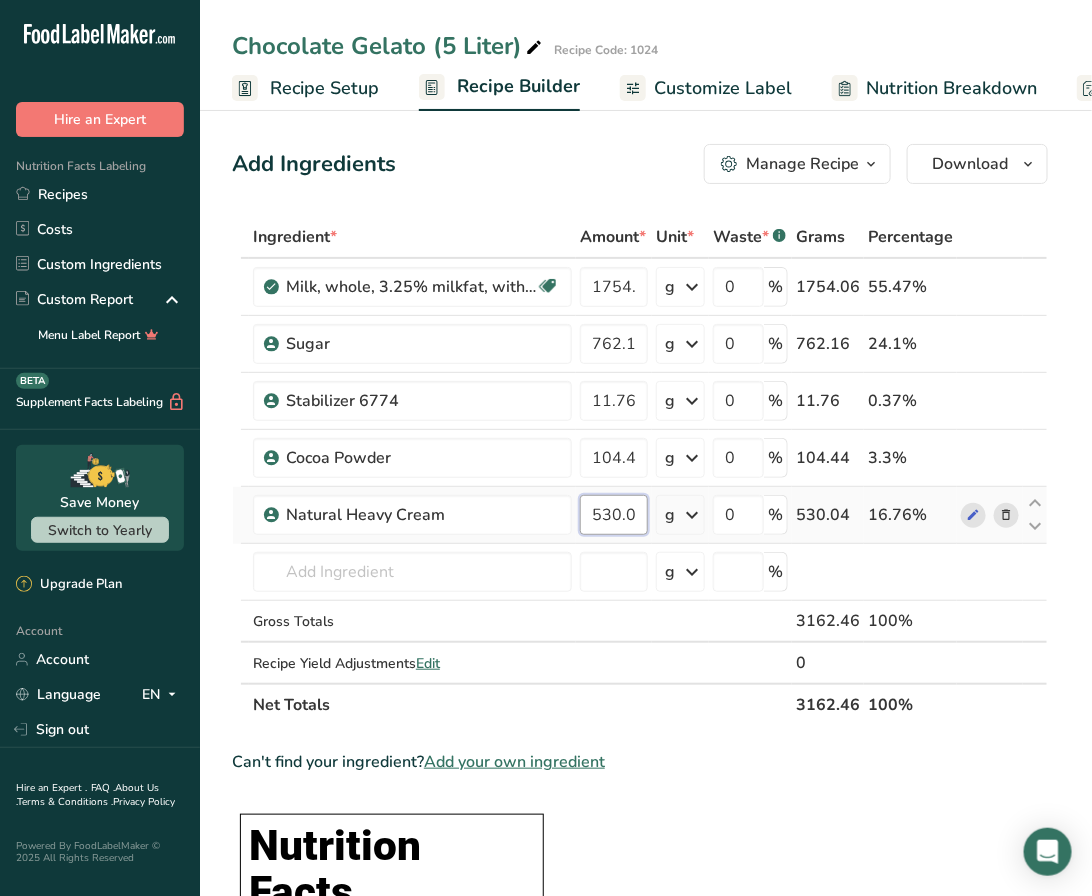 click on "530.04" at bounding box center [614, 515] 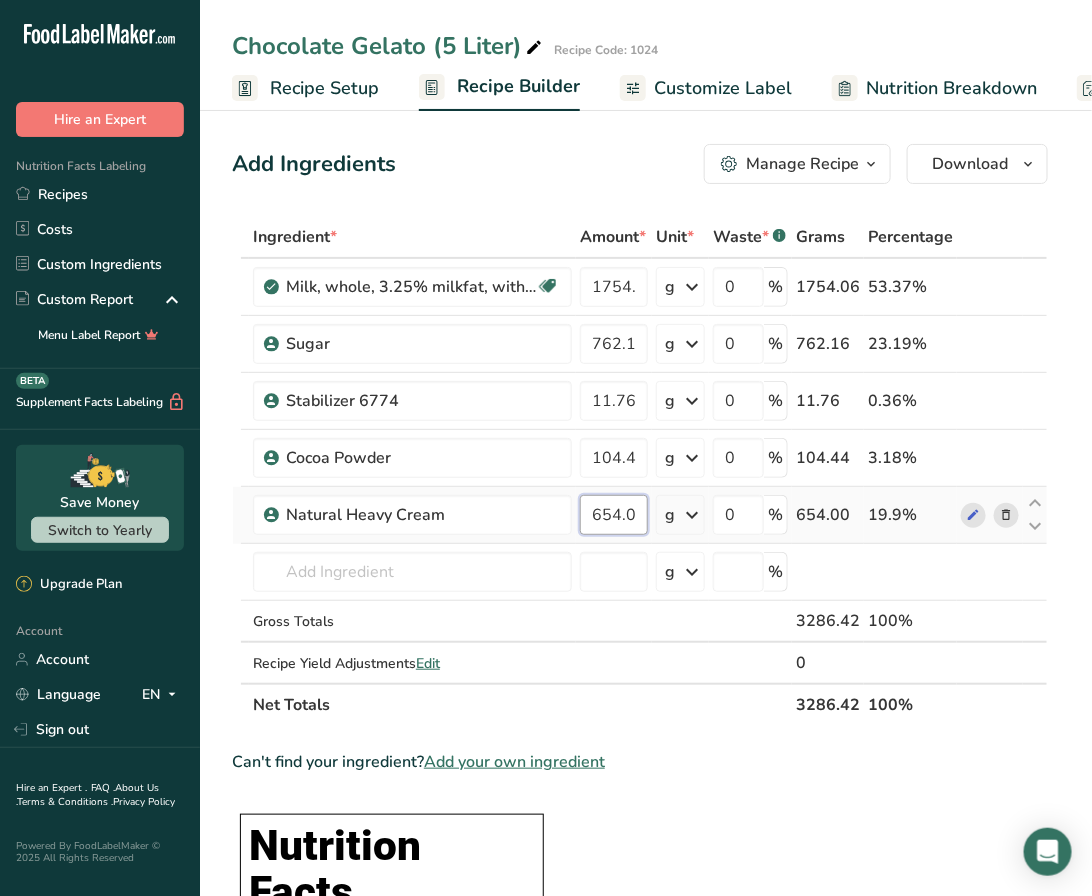 scroll, scrollTop: 0, scrollLeft: 3, axis: horizontal 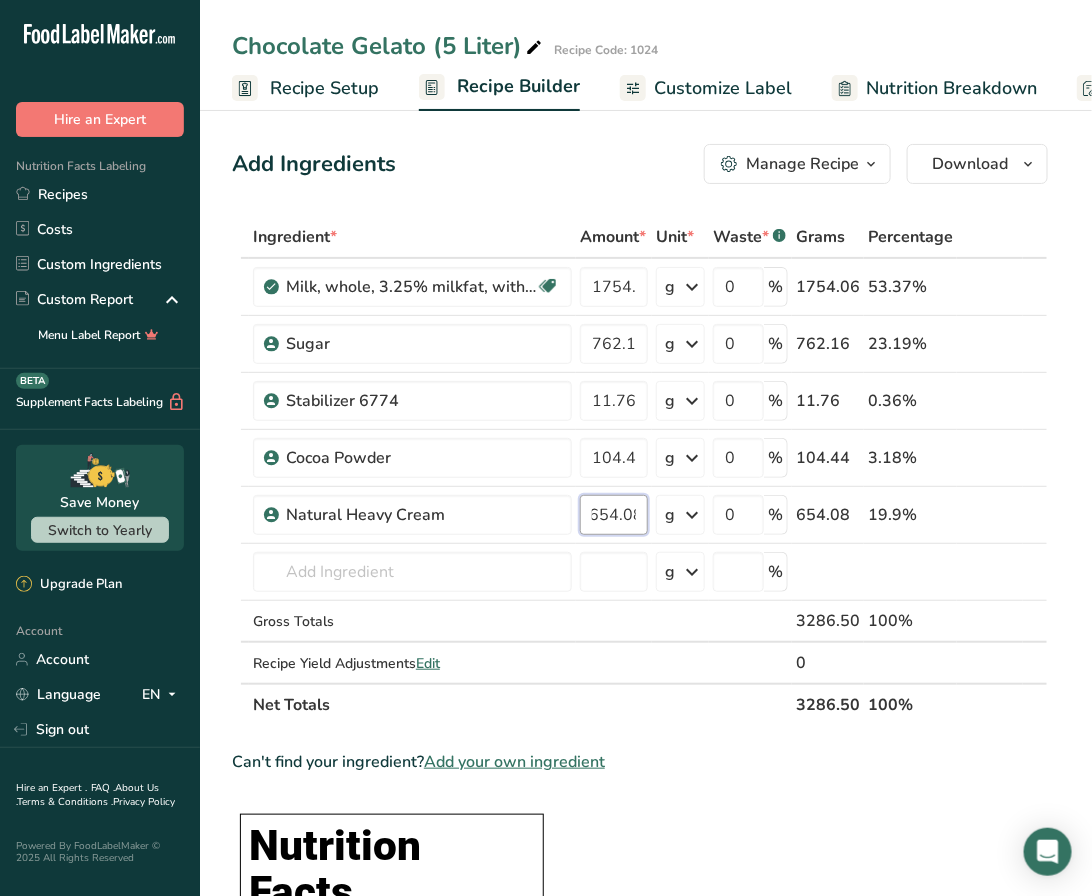 type on "654.08" 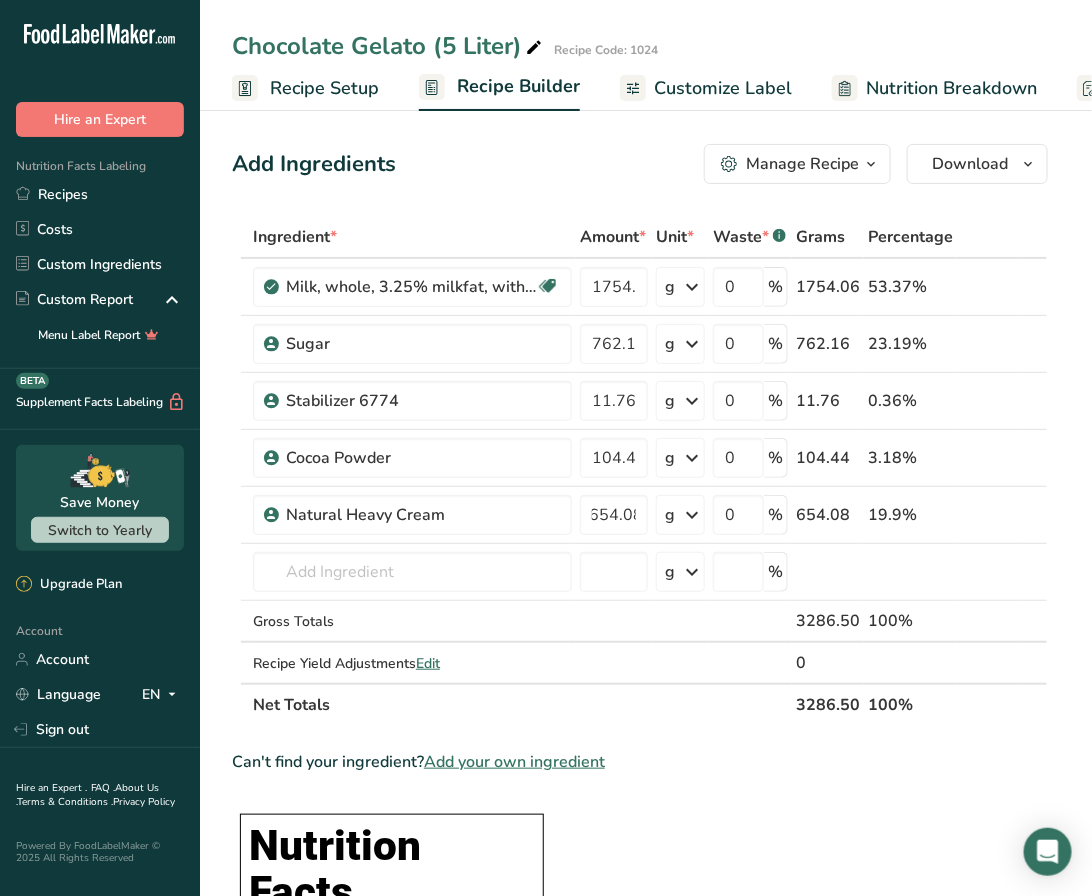 click on "Ingredient *
Amount *
Unit *
Waste *   .a-a{fill:#347362;}.b-a{fill:#fff;}          Grams
Percentage
Milk, whole, 3.25% milkfat, without added vitamin A and vitamin D
Gluten free
Vegetarian
Soy free
1754.06
g
Portions
1 cup
1 tbsp
1 fl oz
See more
Weight Units
g
kg
mg
See more
Volume Units
l
Volume units require a density conversion. If you know your ingredient's density enter it below. Otherwise, click on "RIA" our AI Regulatory bot - she will be able to help you
lb/ft3
g/cm3
Confirm
mL" at bounding box center (640, 1181) 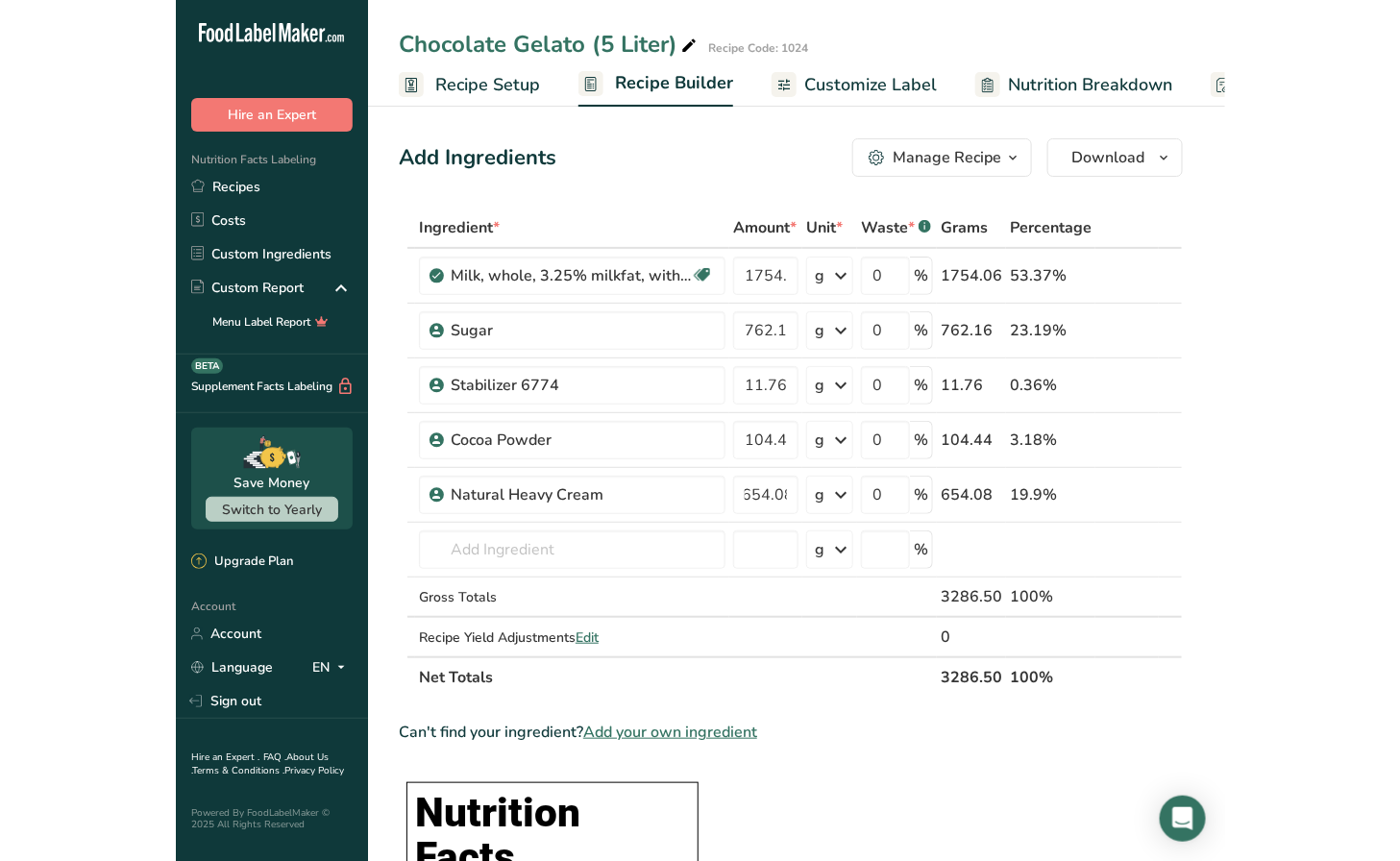 scroll, scrollTop: 0, scrollLeft: 0, axis: both 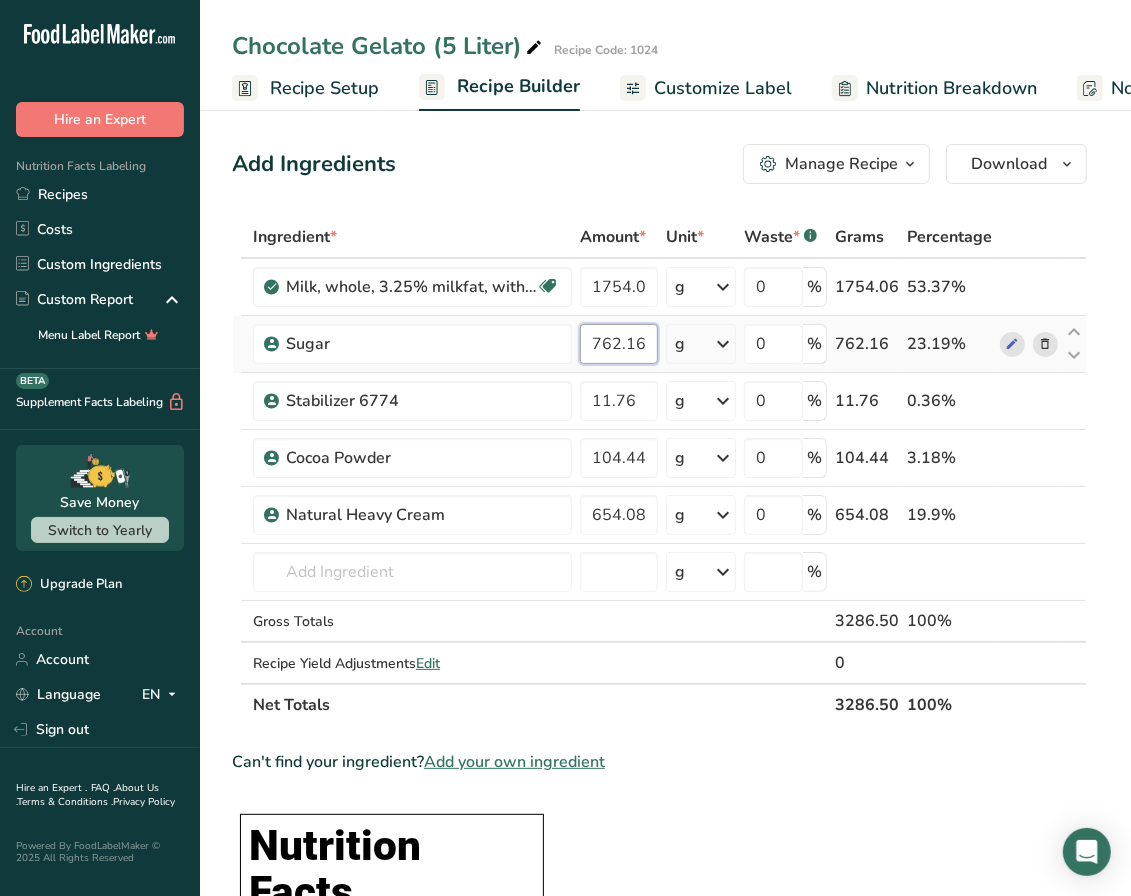 click on "762.16" at bounding box center [619, 344] 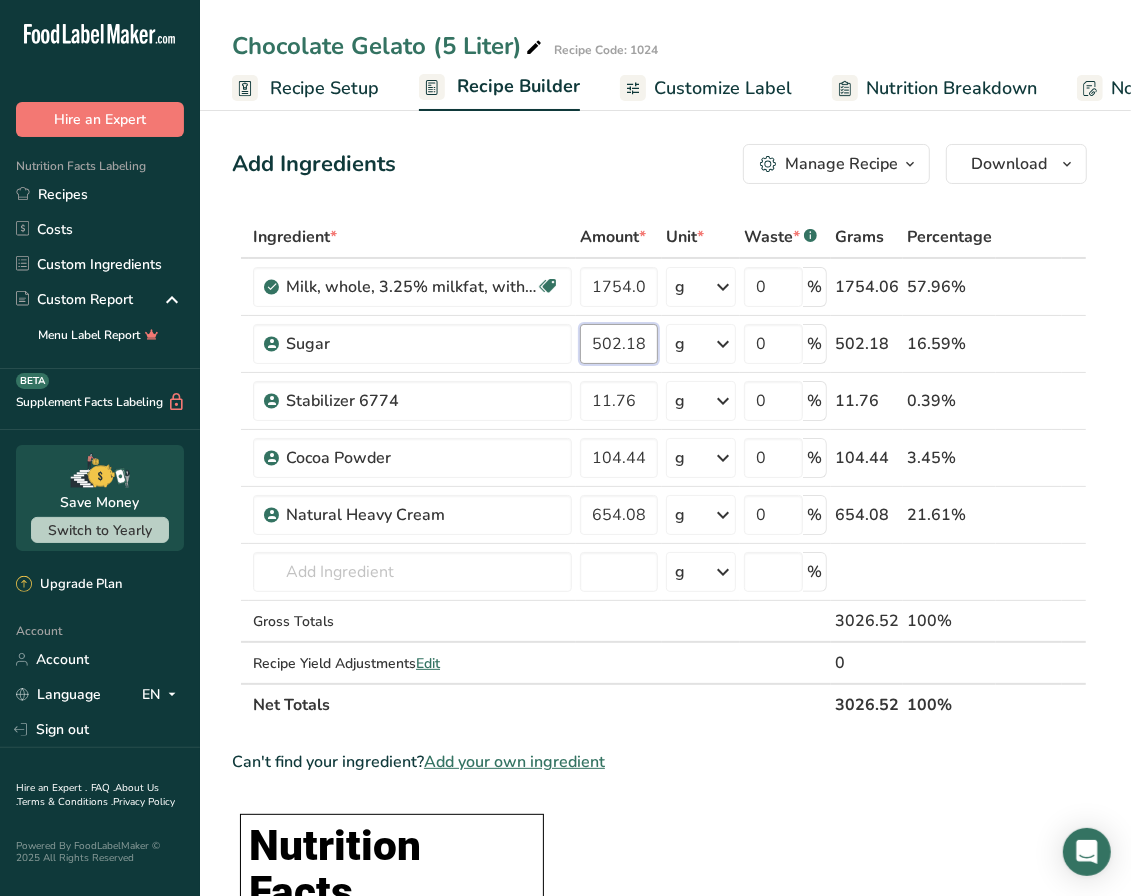 type on "502.18" 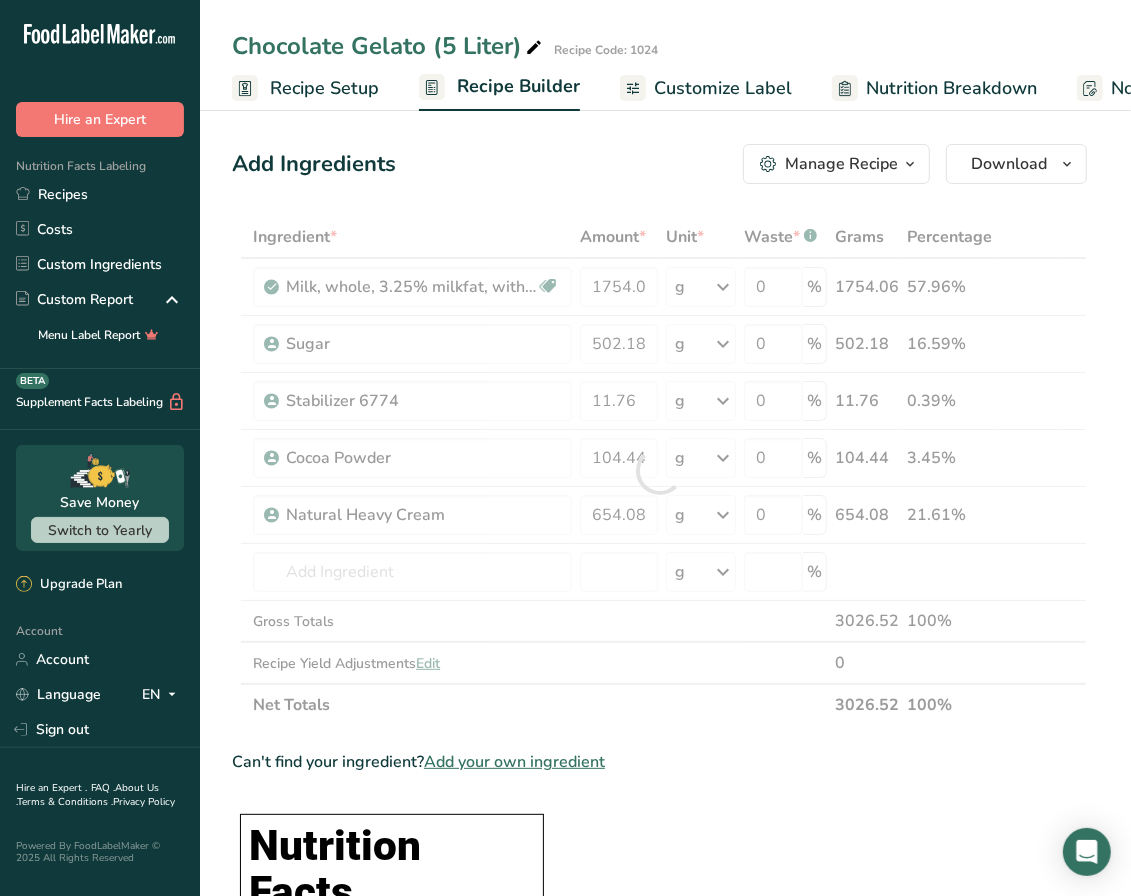 click on "Ingredient *
Amount *
Unit *
Waste *   .a-a{fill:#347362;}.b-a{fill:#fff;}          Grams
Percentage
Milk, whole, 3.25% milkfat, without added vitamin A and vitamin D
Gluten free
Vegetarian
Soy free
1754.06
g
Portions
1 cup
1 tbsp
1 fl oz
See more
Weight Units
g
kg
mg
See more
Volume Units
l
Volume units require a density conversion. If you know your ingredient's density enter it below. Otherwise, click on "RIA" our AI Regulatory bot - she will be able to help you
lb/ft3
g/cm3
Confirm
mL" at bounding box center (659, 1169) 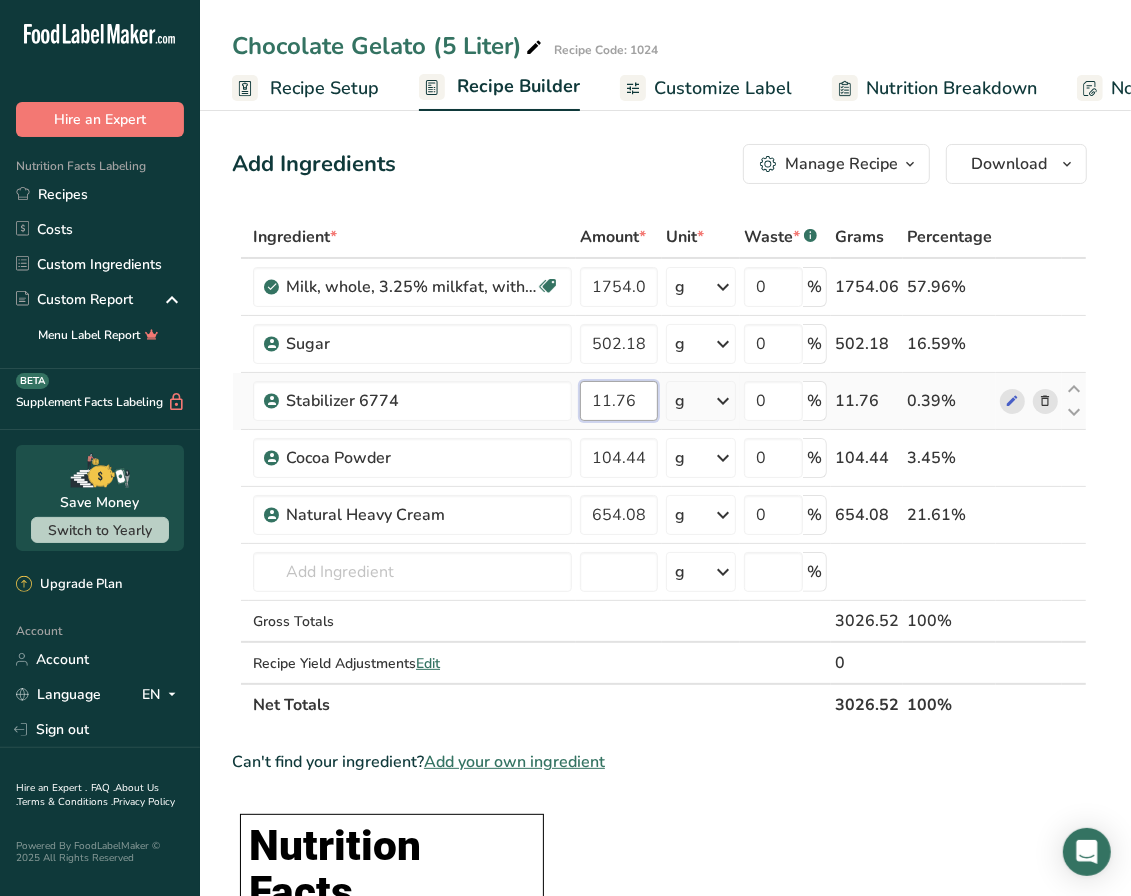 click on "11.76" at bounding box center [619, 401] 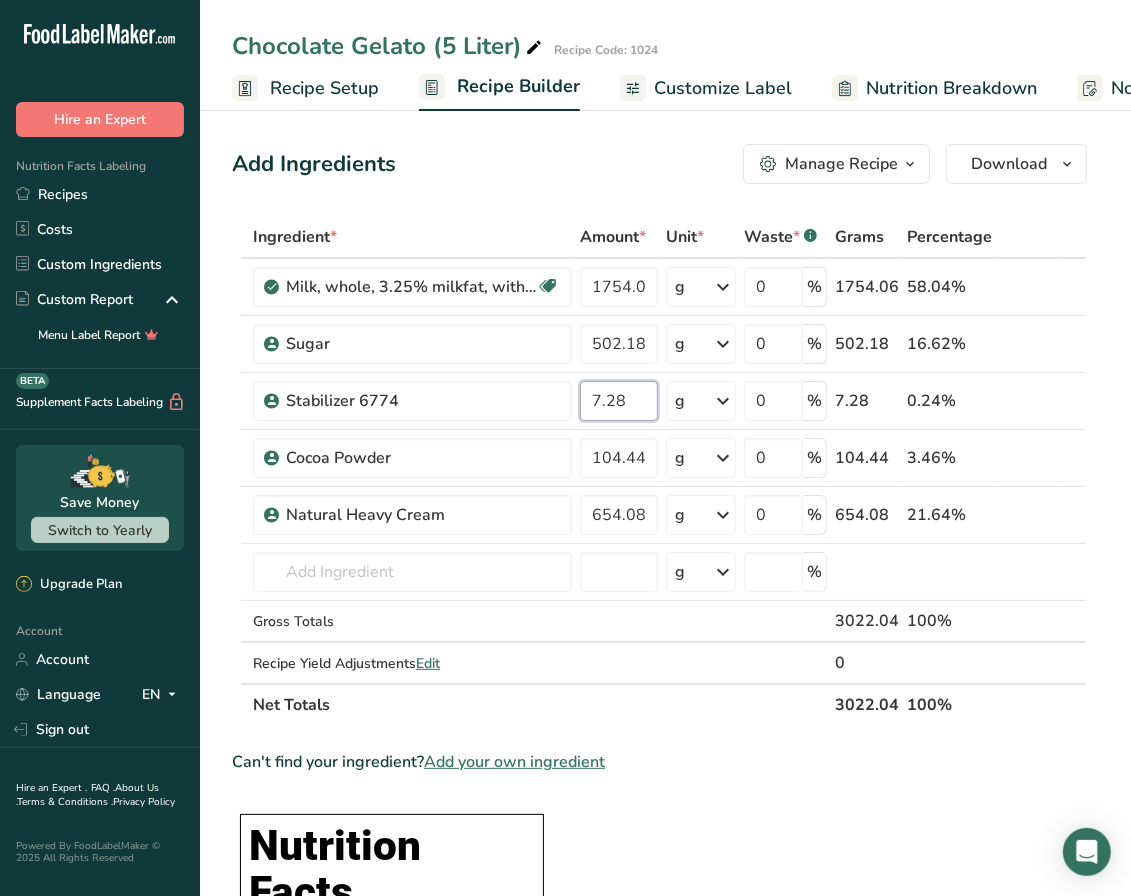 type on "7.28" 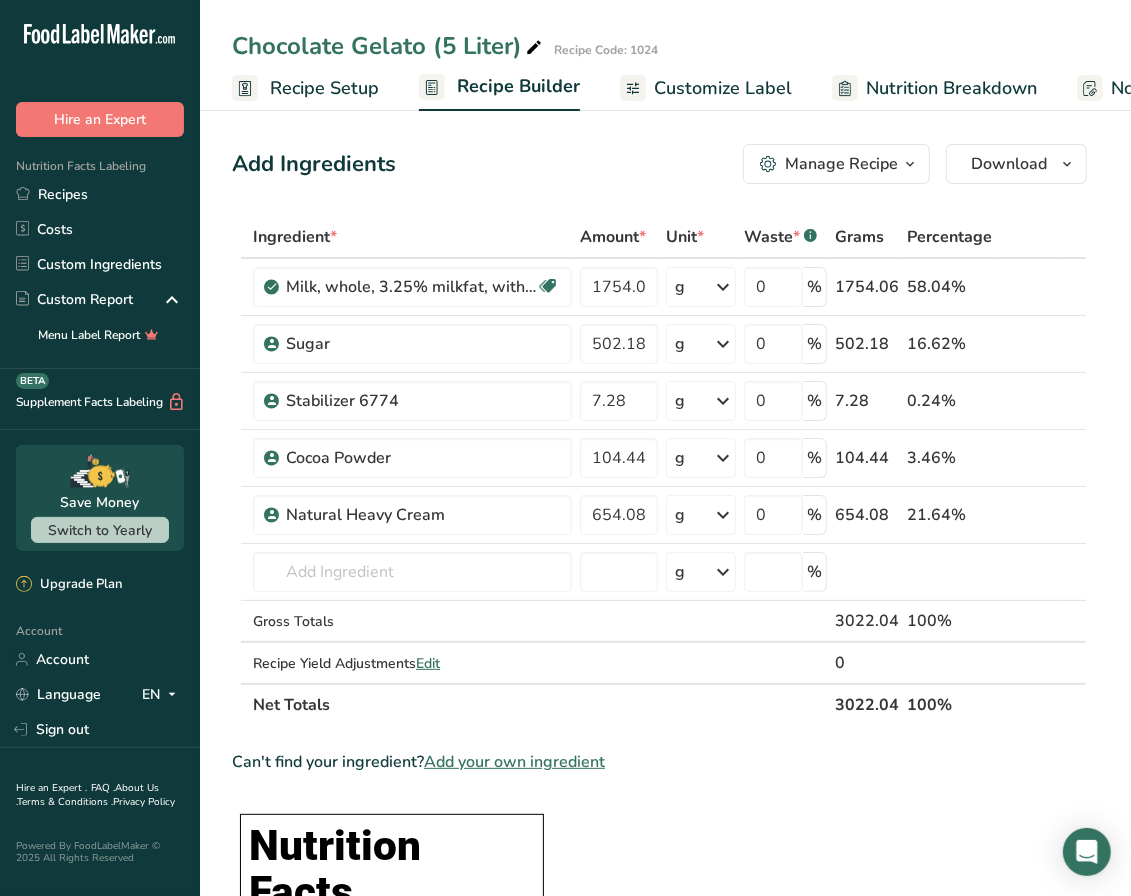 click on "Ingredient *
Amount *
Unit *
Waste *   .a-a{fill:#347362;}.b-a{fill:#fff;}          Grams
Percentage
Milk, whole, 3.25% milkfat, without added vitamin A and vitamin D
Gluten free
Vegetarian
Soy free
1754.06
g
Portions
1 cup
1 tbsp
1 fl oz
See more
Weight Units
g
kg
mg
See more
Volume Units
l
Volume units require a density conversion. If you know your ingredient's density enter it below. Otherwise, click on "RIA" our AI Regulatory bot - she will be able to help you
lb/ft3
g/cm3
Confirm
mL" at bounding box center [659, 1169] 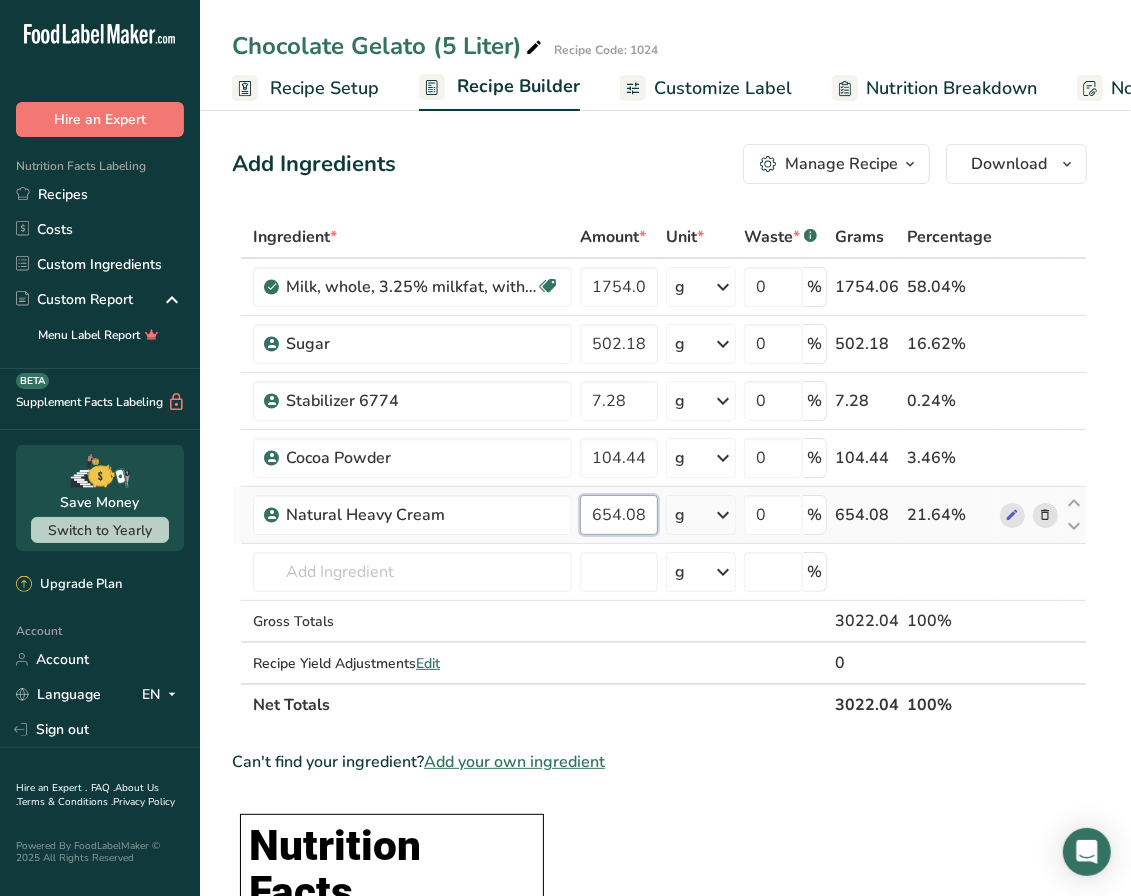 click on "654.08" at bounding box center (619, 515) 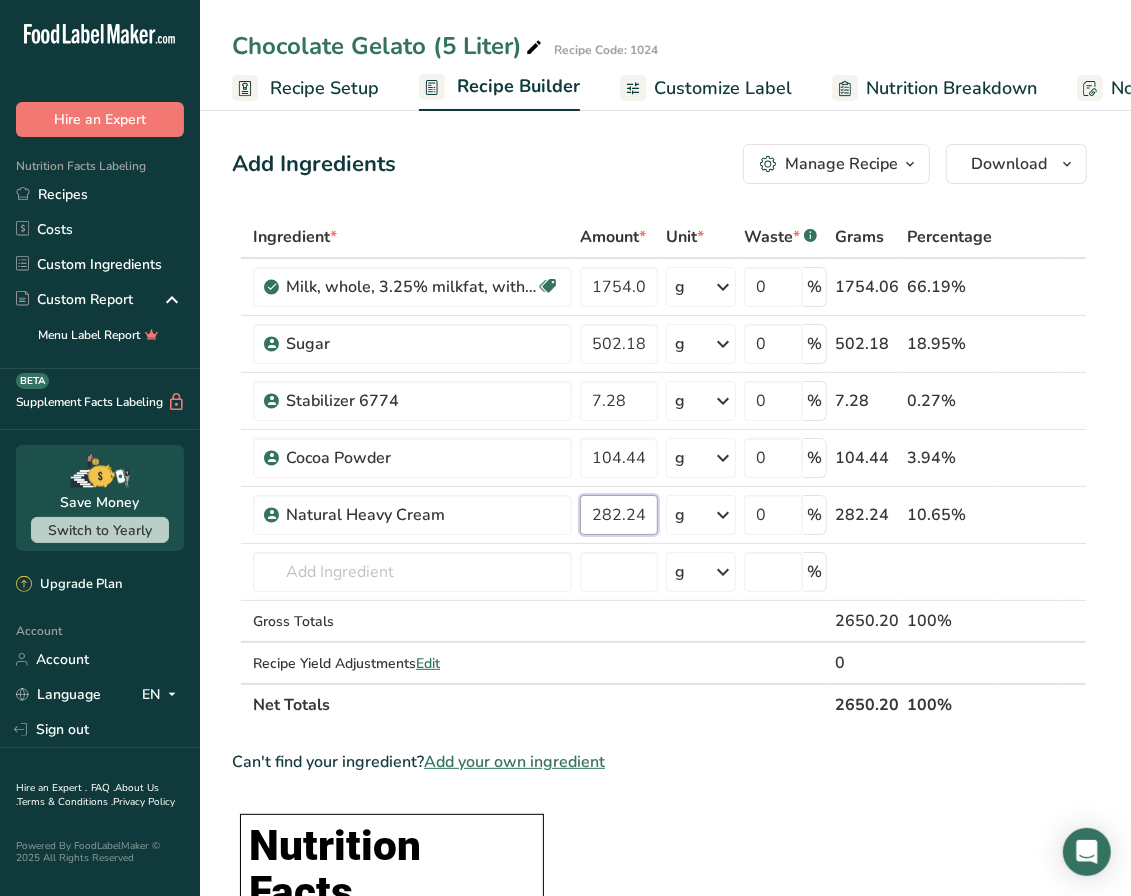 type on "282.24" 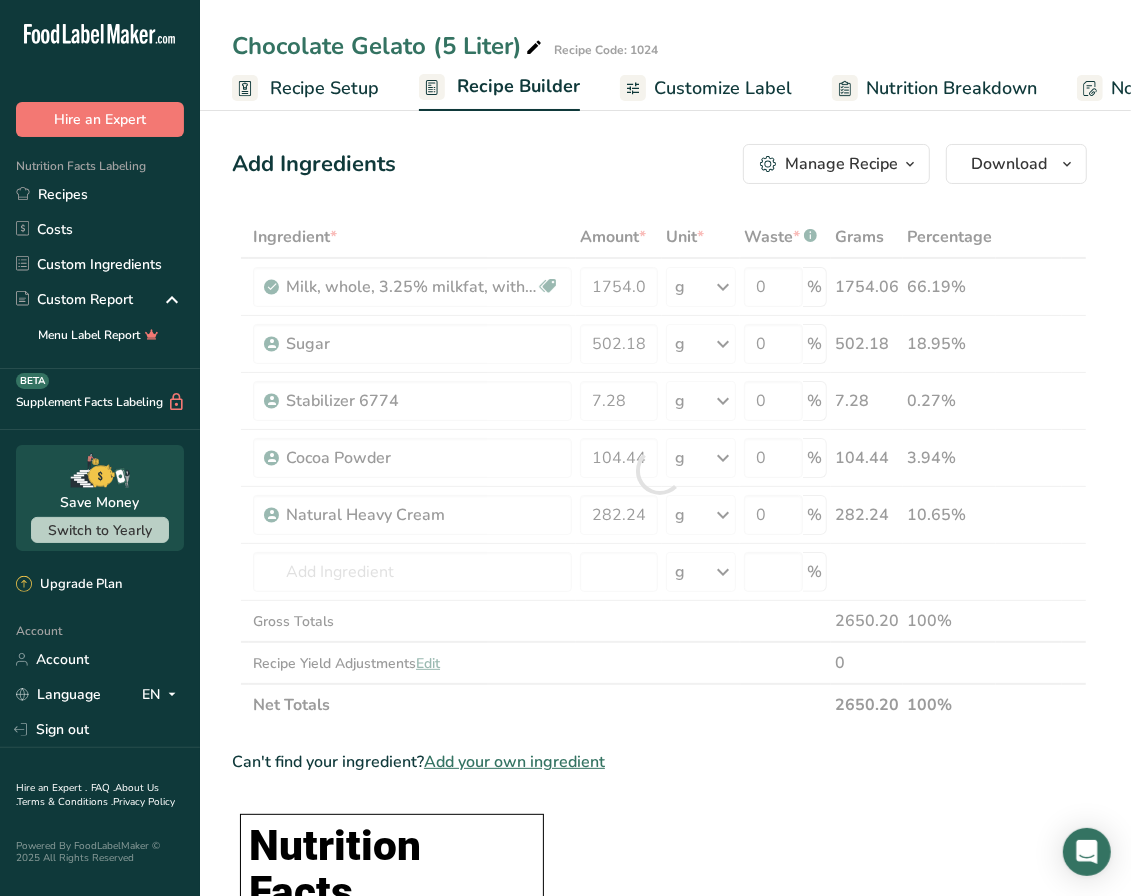 click on "Ingredient *
Amount *
Unit *
Waste *   .a-a{fill:#347362;}.b-a{fill:#fff;}          Grams
Percentage
Milk, whole, 3.25% milkfat, without added vitamin A and vitamin D
Gluten free
Vegetarian
Soy free
1754.06
g
Portions
1 cup
1 tbsp
1 fl oz
See more
Weight Units
g
kg
mg
See more
Volume Units
l
Volume units require a density conversion. If you know your ingredient's density enter it below. Otherwise, click on "RIA" our AI Regulatory bot - she will be able to help you
lb/ft3
g/cm3
Confirm
mL" at bounding box center [659, 1169] 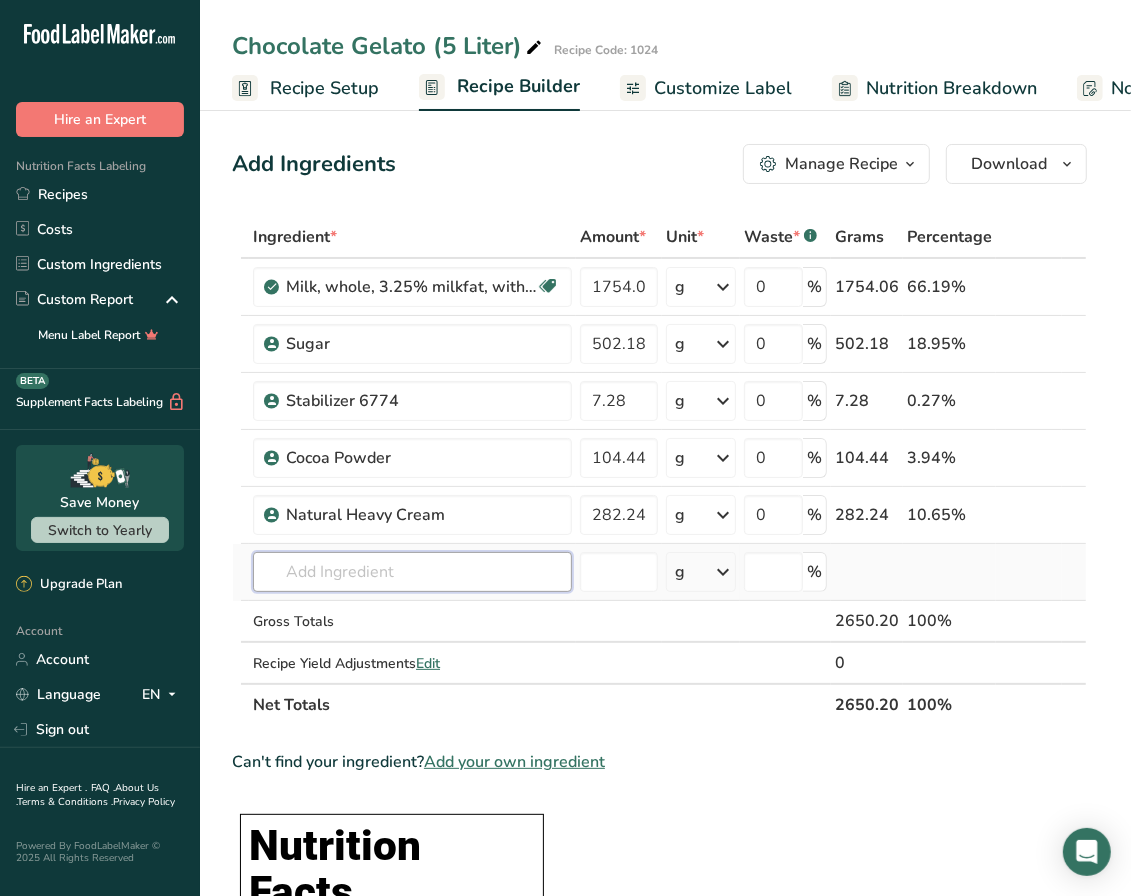 click at bounding box center (412, 572) 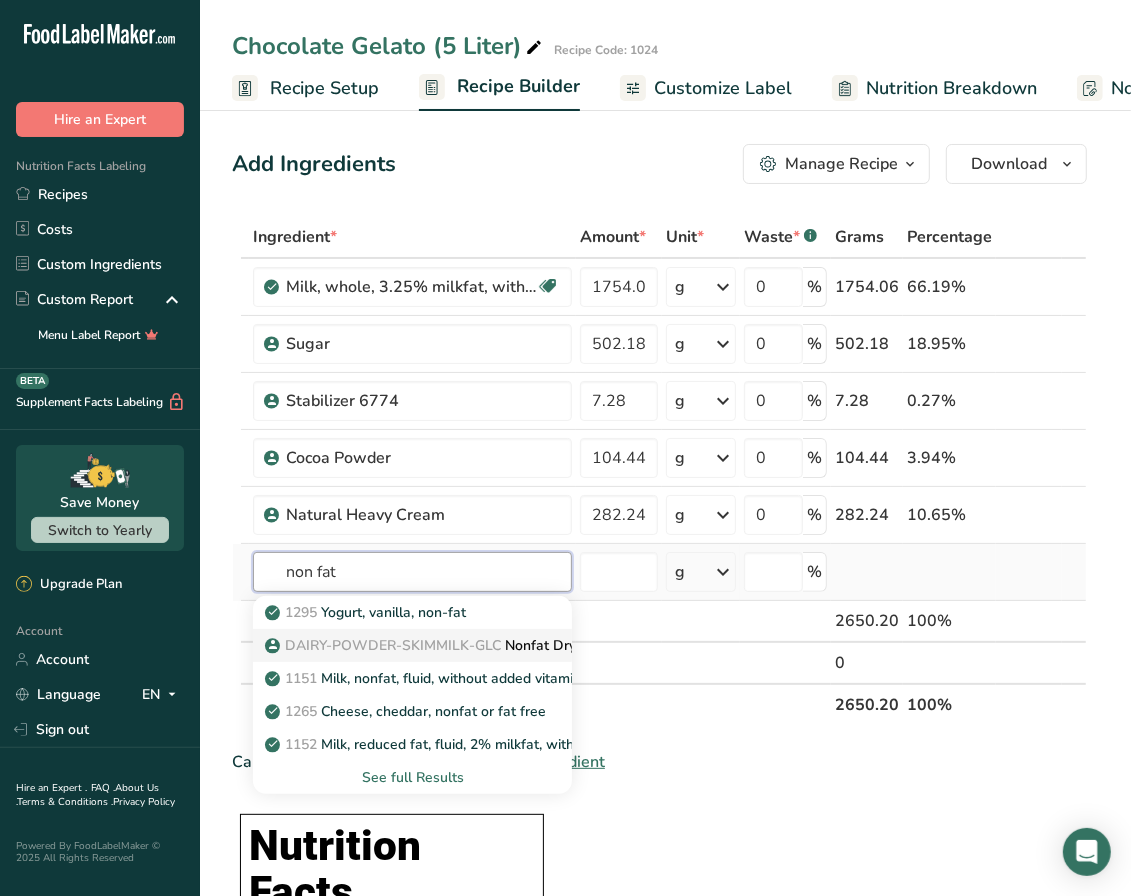 type on "non fat" 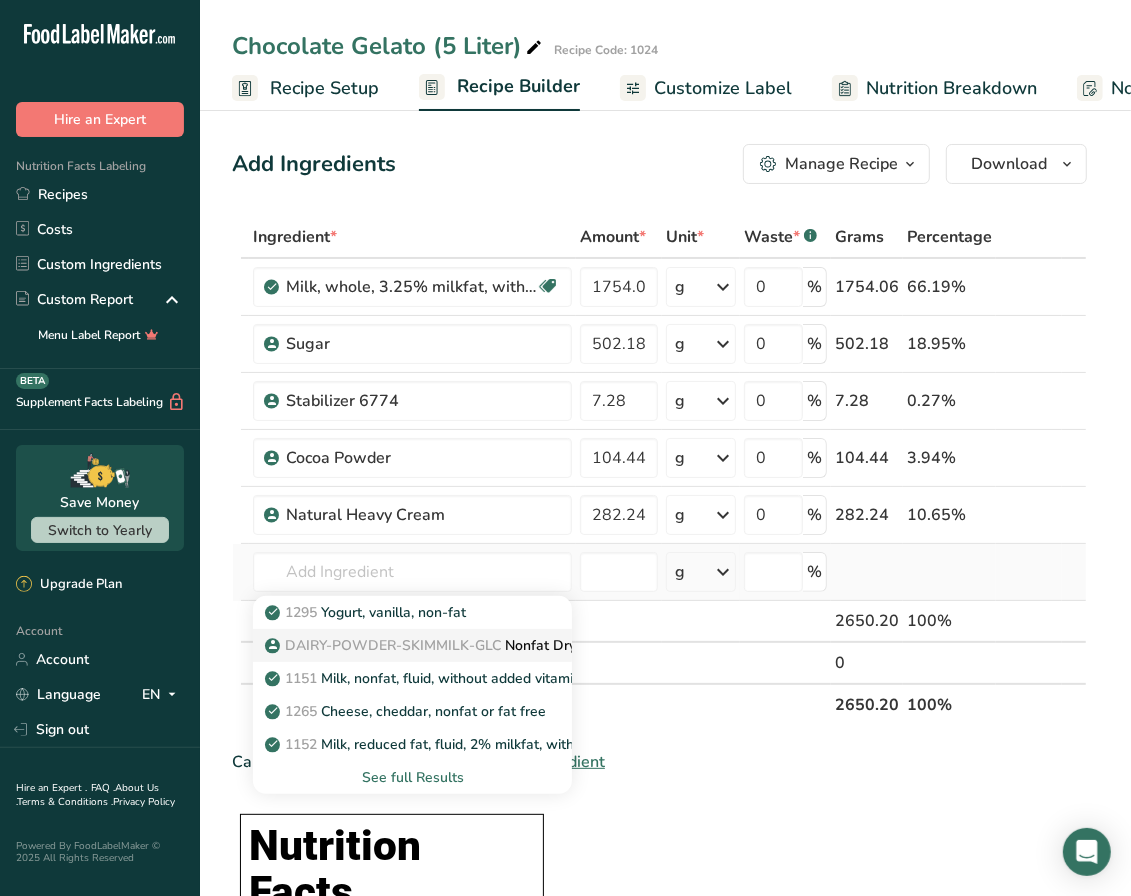 click on "DAIRY-POWDER-SKIMMILK-GLC" at bounding box center (393, 645) 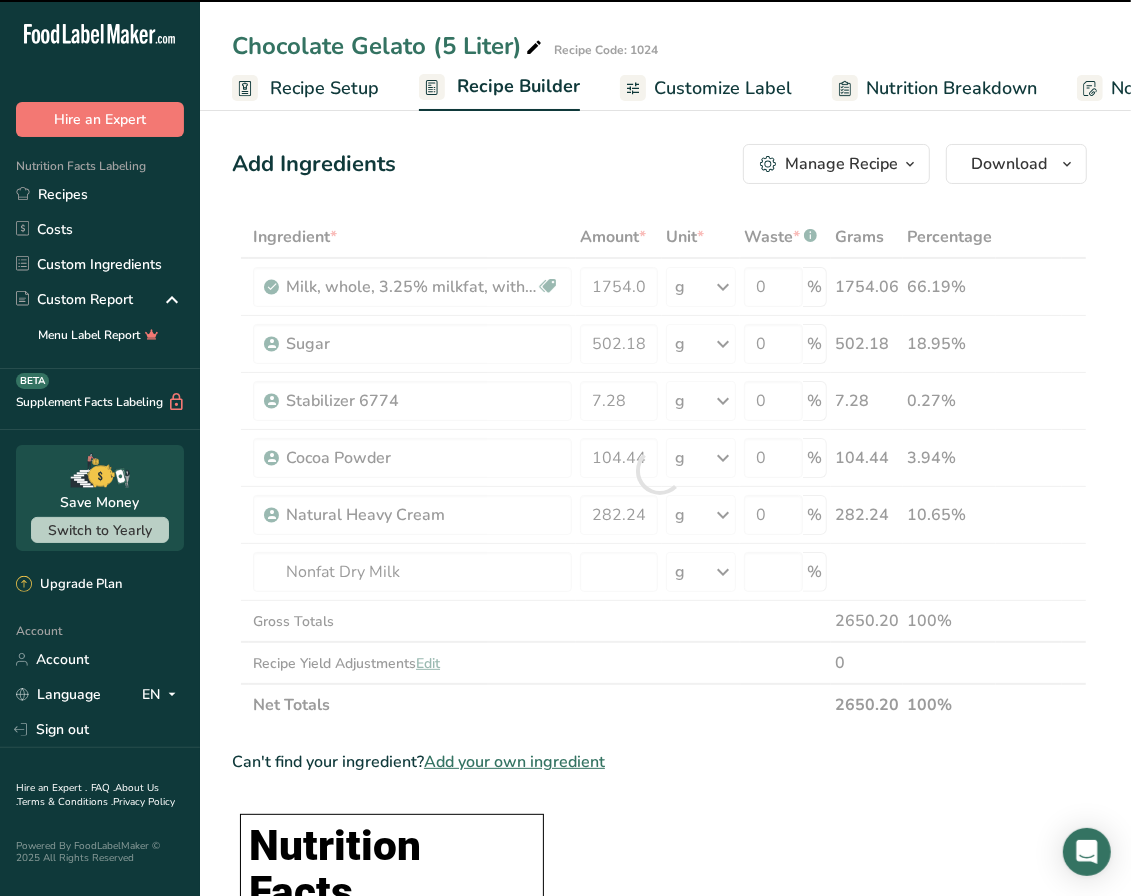 type on "0" 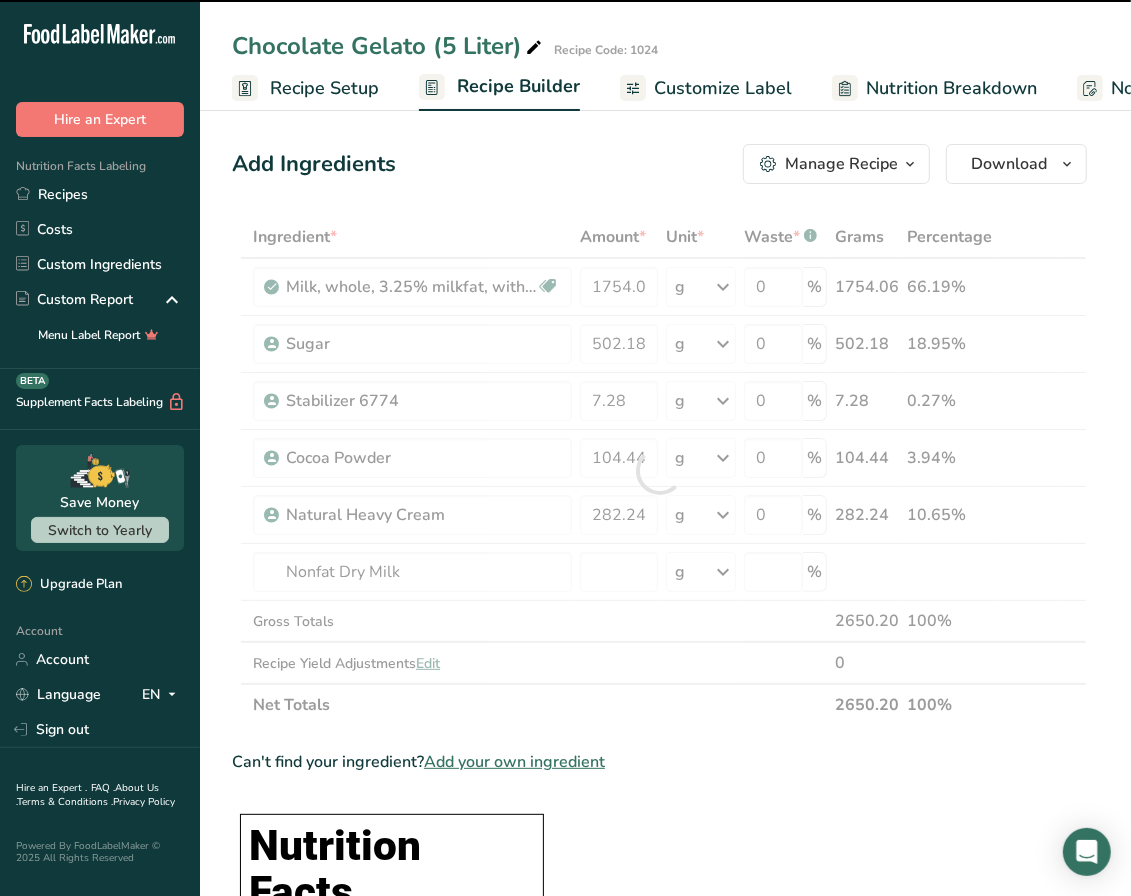 type on "0" 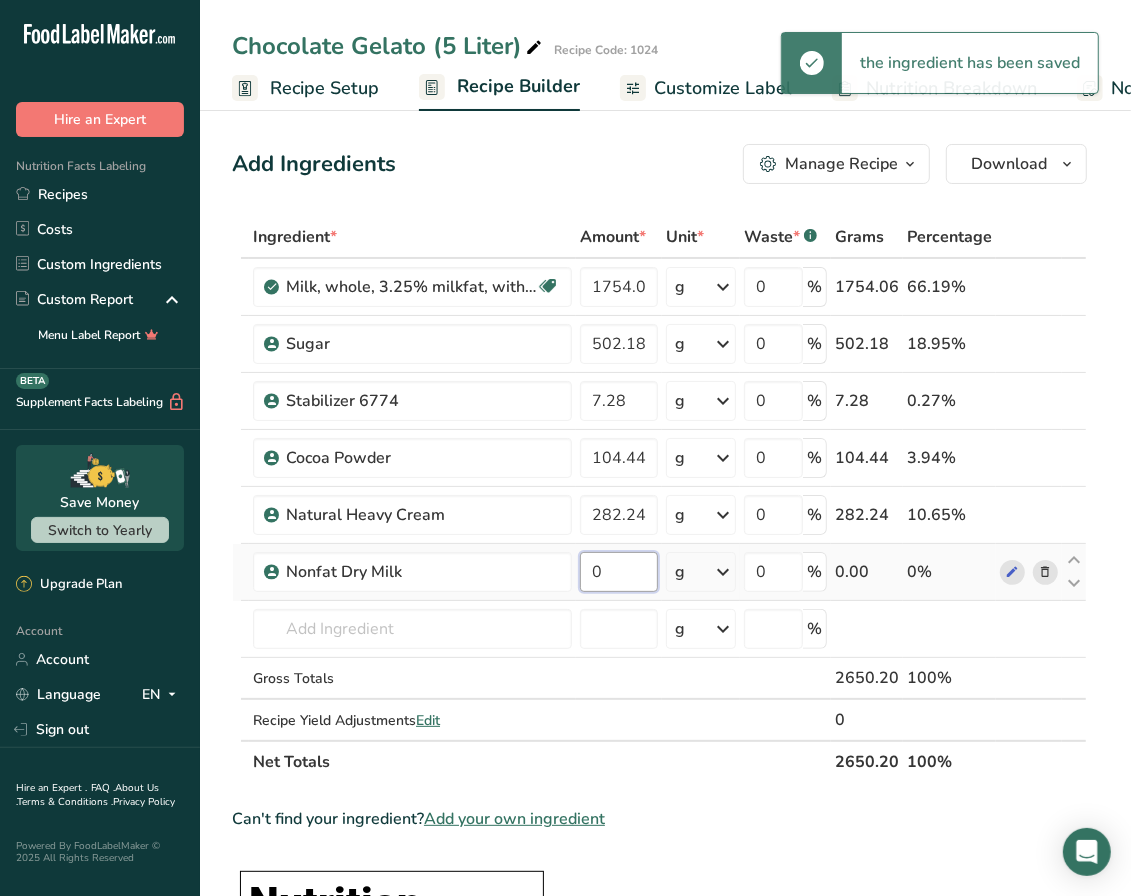 click on "0" at bounding box center (619, 572) 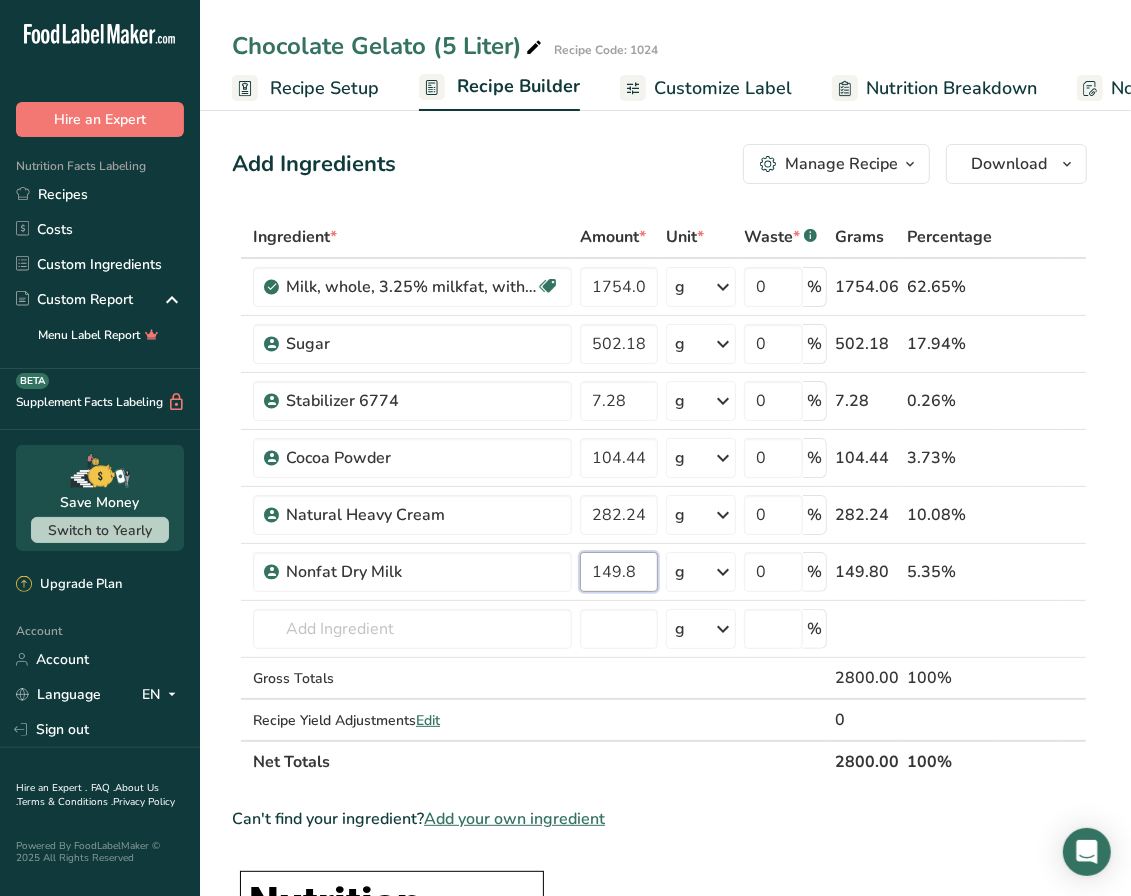 type on "149.8" 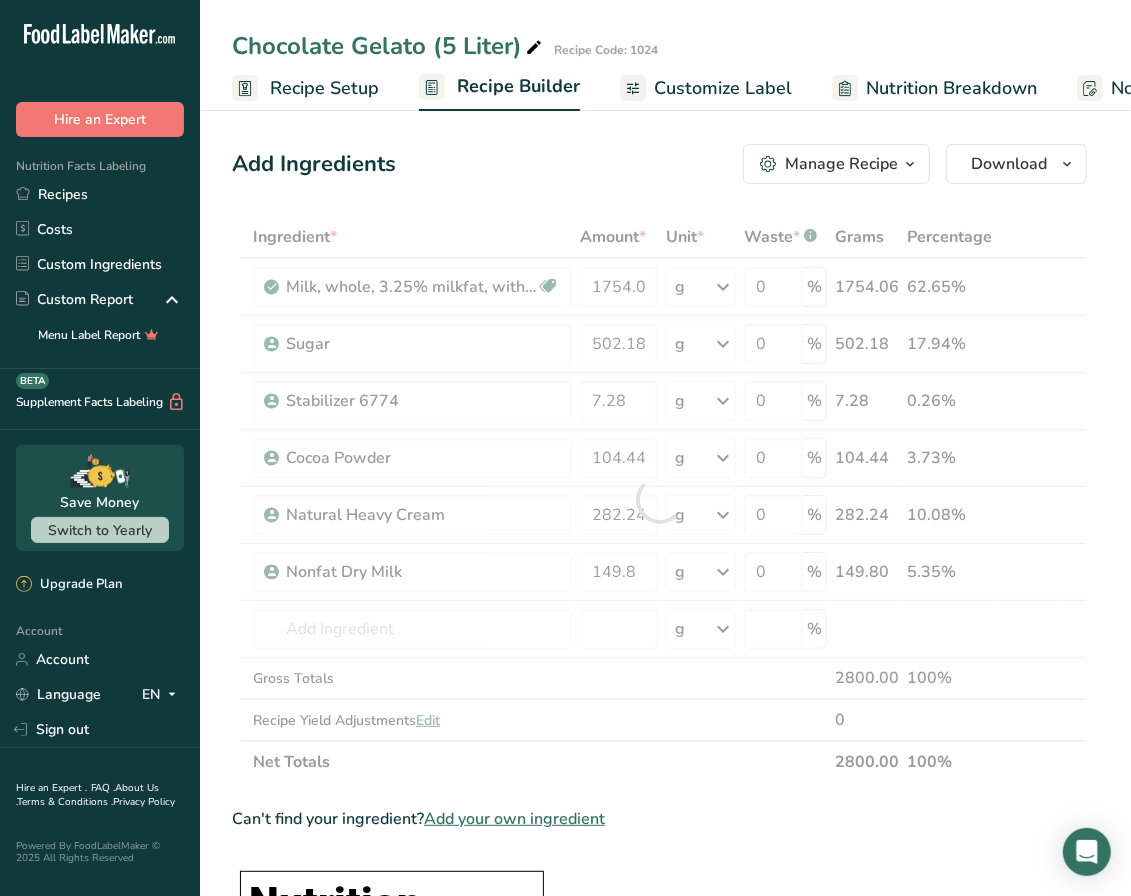 click on "Can't find your ingredient?
Add your own ingredient" at bounding box center (659, 819) 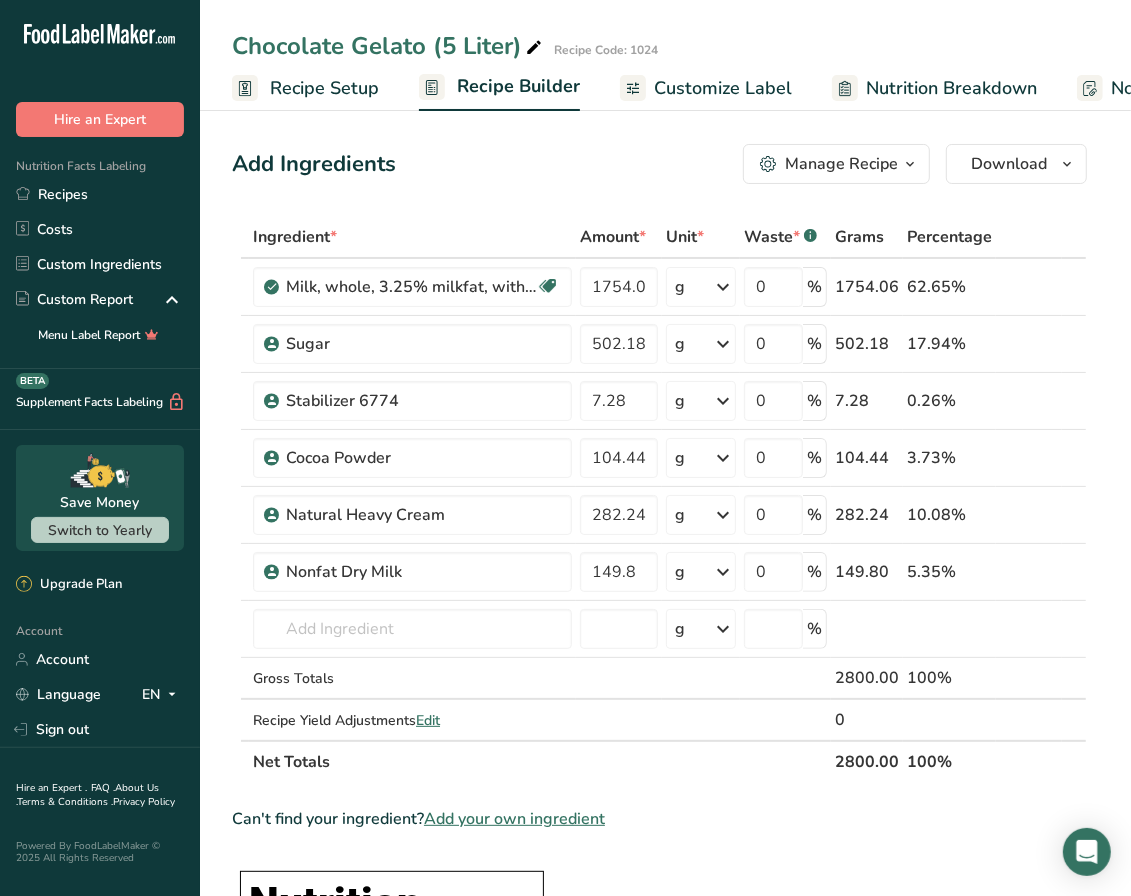 click on "Chocolate Gelato (5 Liter)" at bounding box center [389, 46] 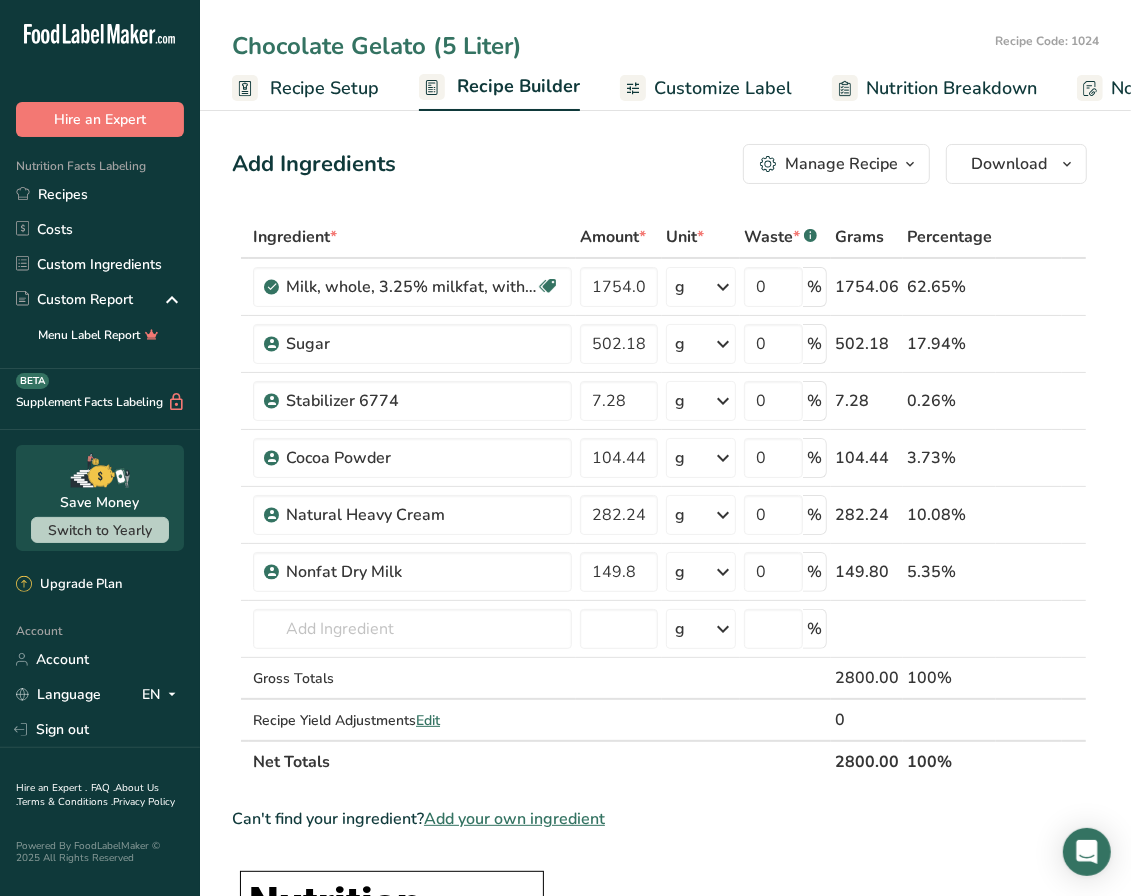 click on "Chocolate Gelato (5 Liter)" at bounding box center [609, 46] 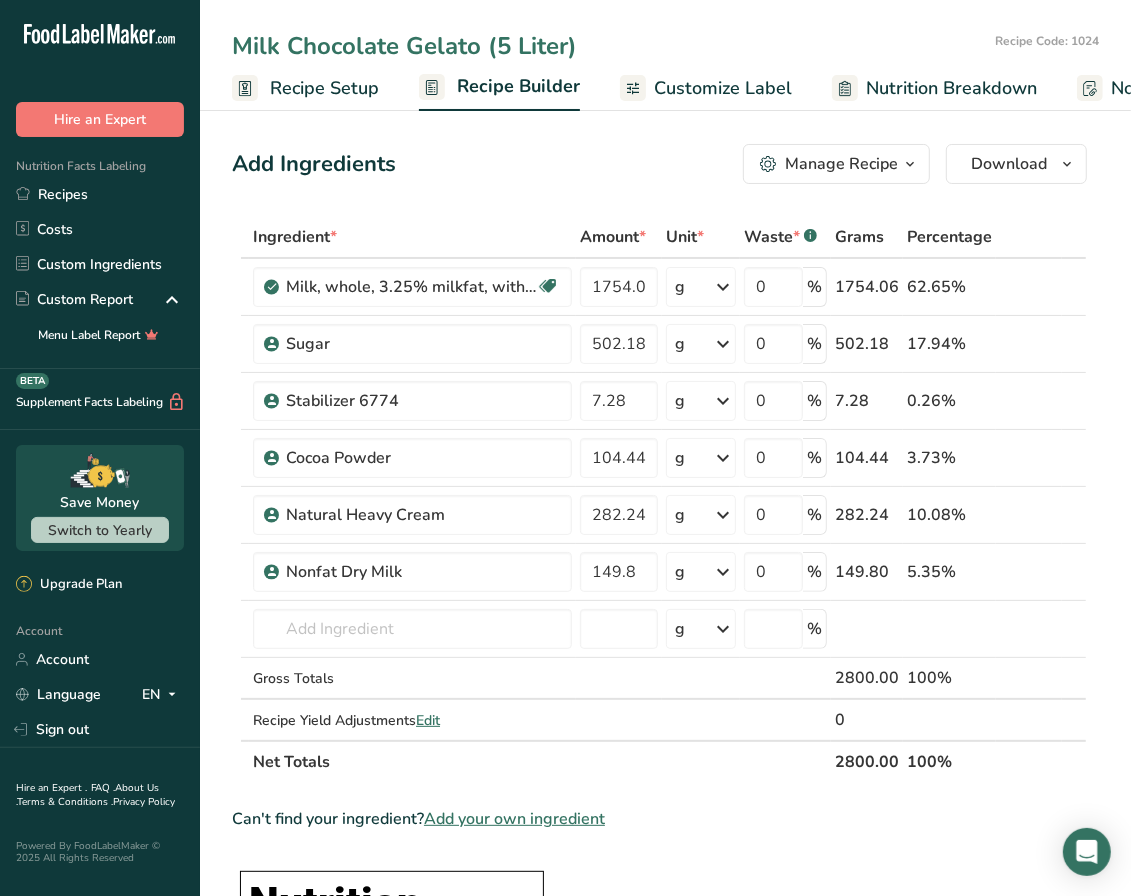 type on "Milk Chocolate Gelato (5 Liter)" 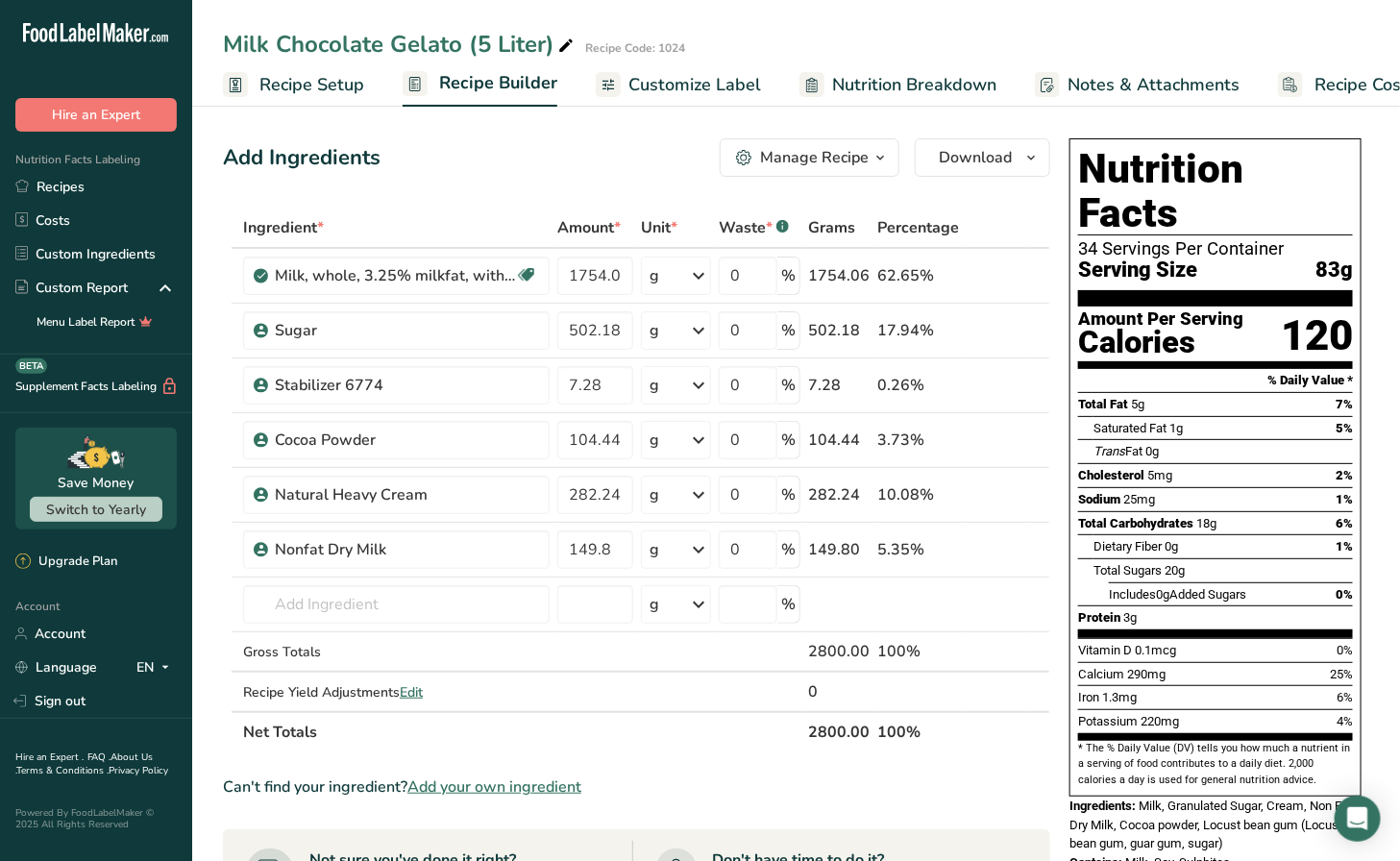 click on "Recipe Setup" at bounding box center [293, 85] 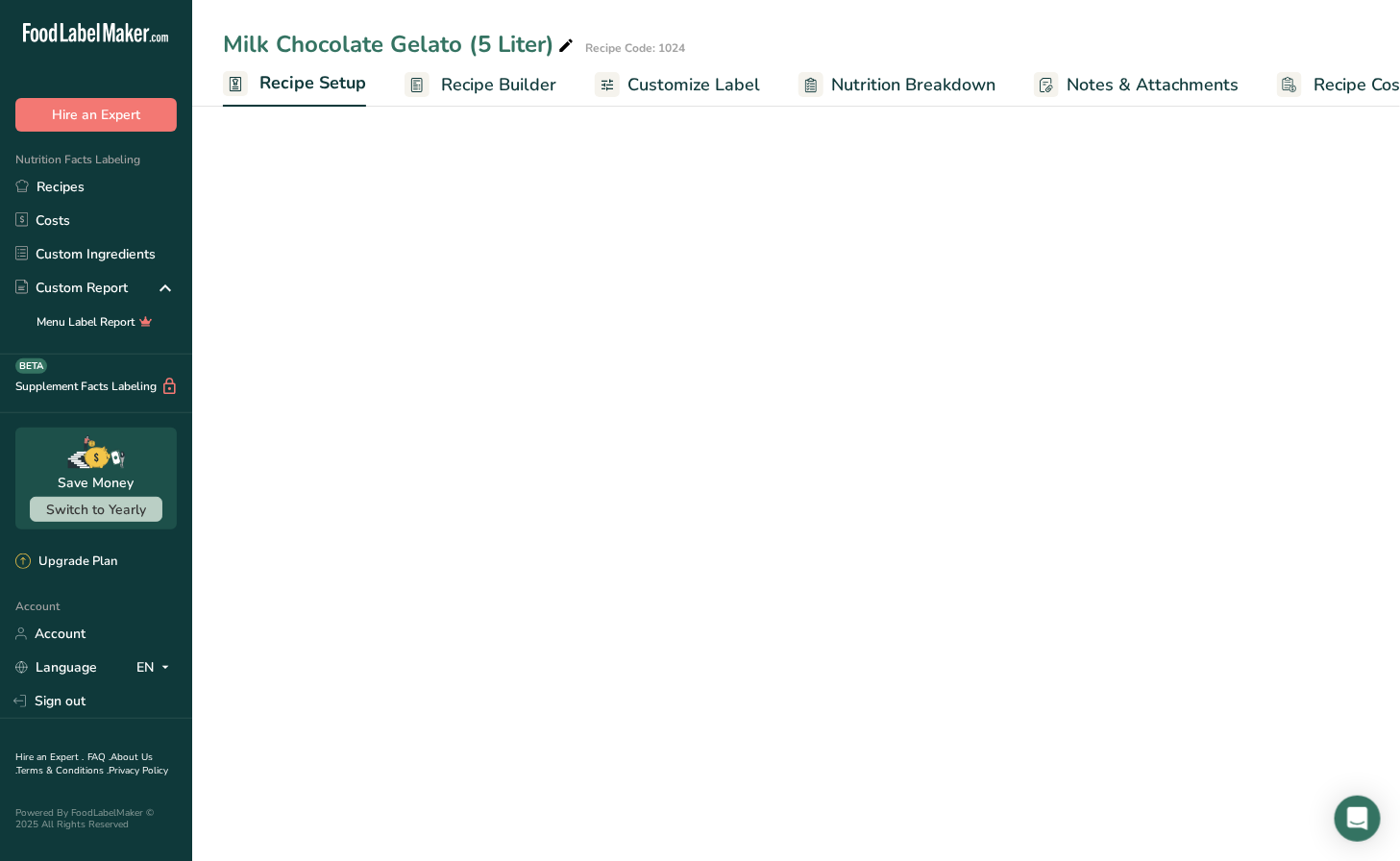 scroll, scrollTop: 0, scrollLeft: 6, axis: horizontal 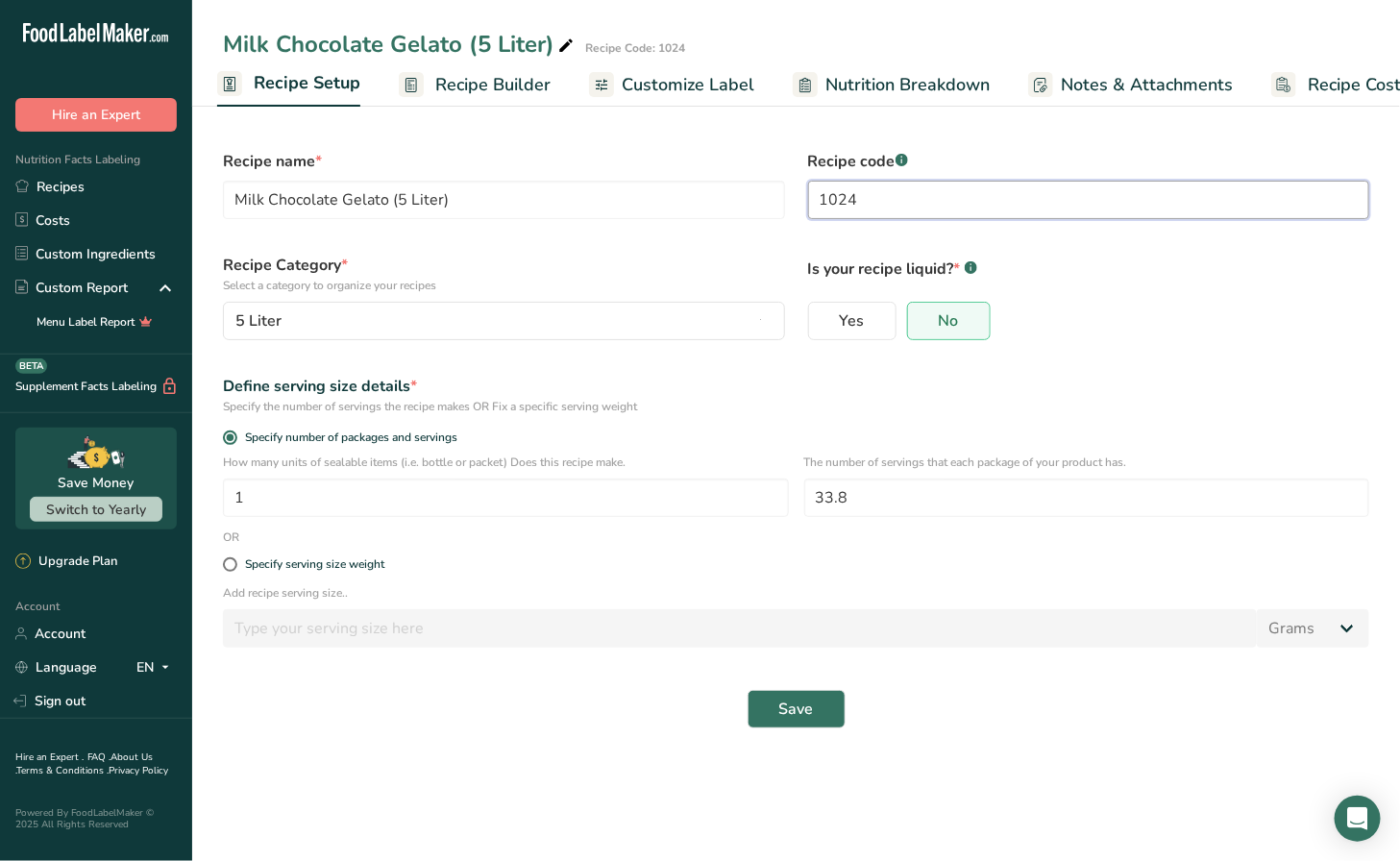 click on "1024" at bounding box center [1089, 200] 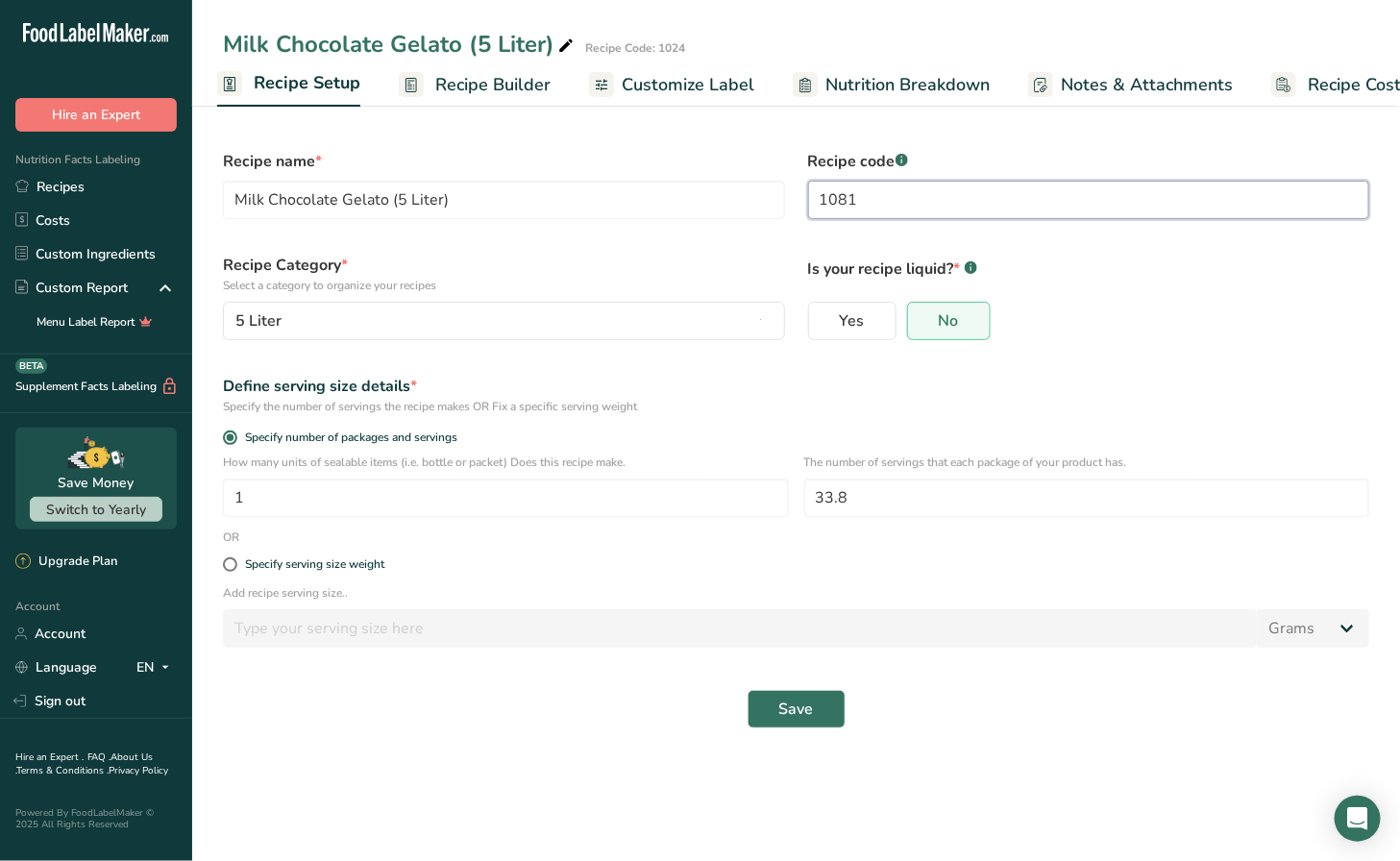 type on "1081" 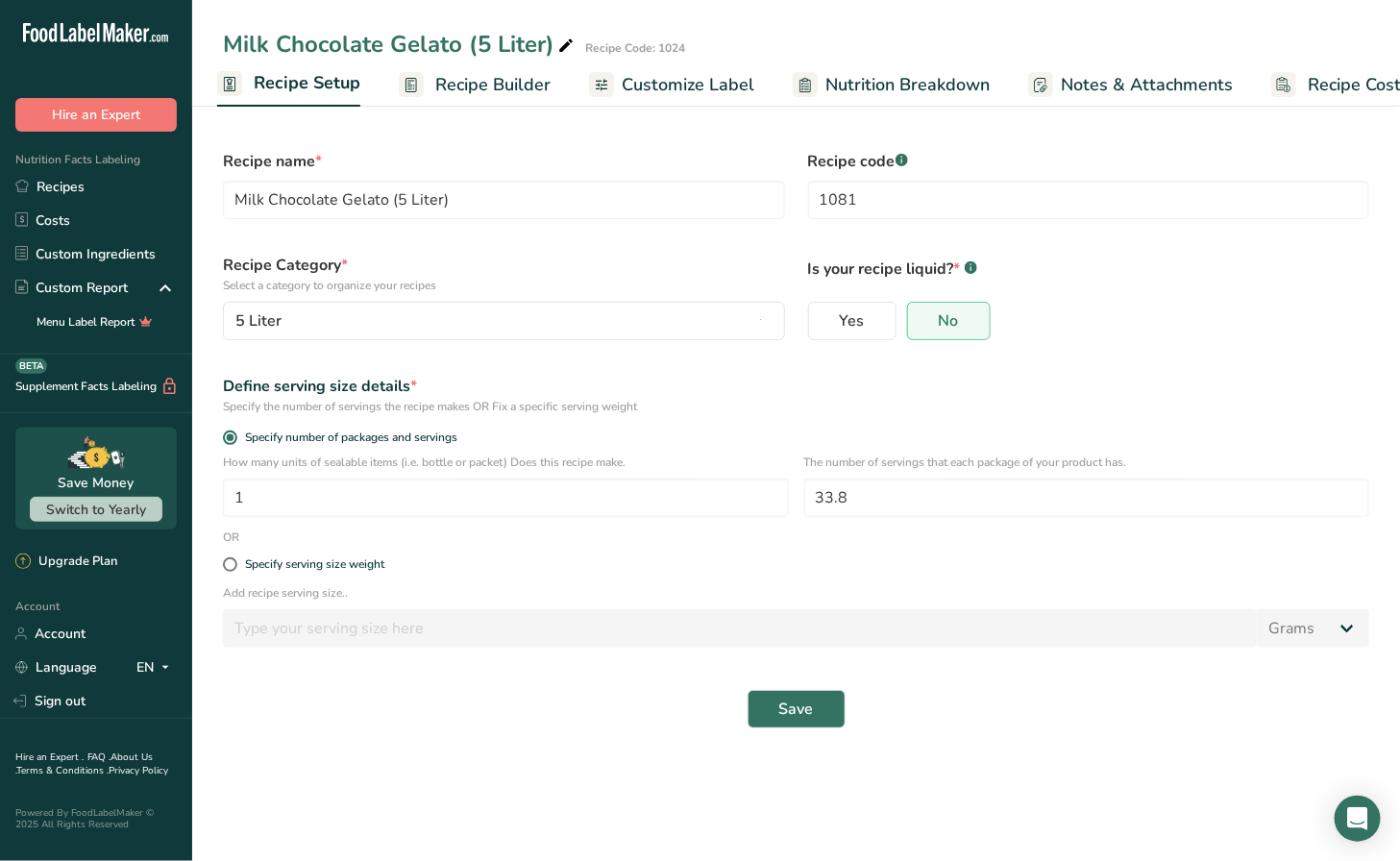 click on "Specify number of packages and servings" at bounding box center (796, 440) 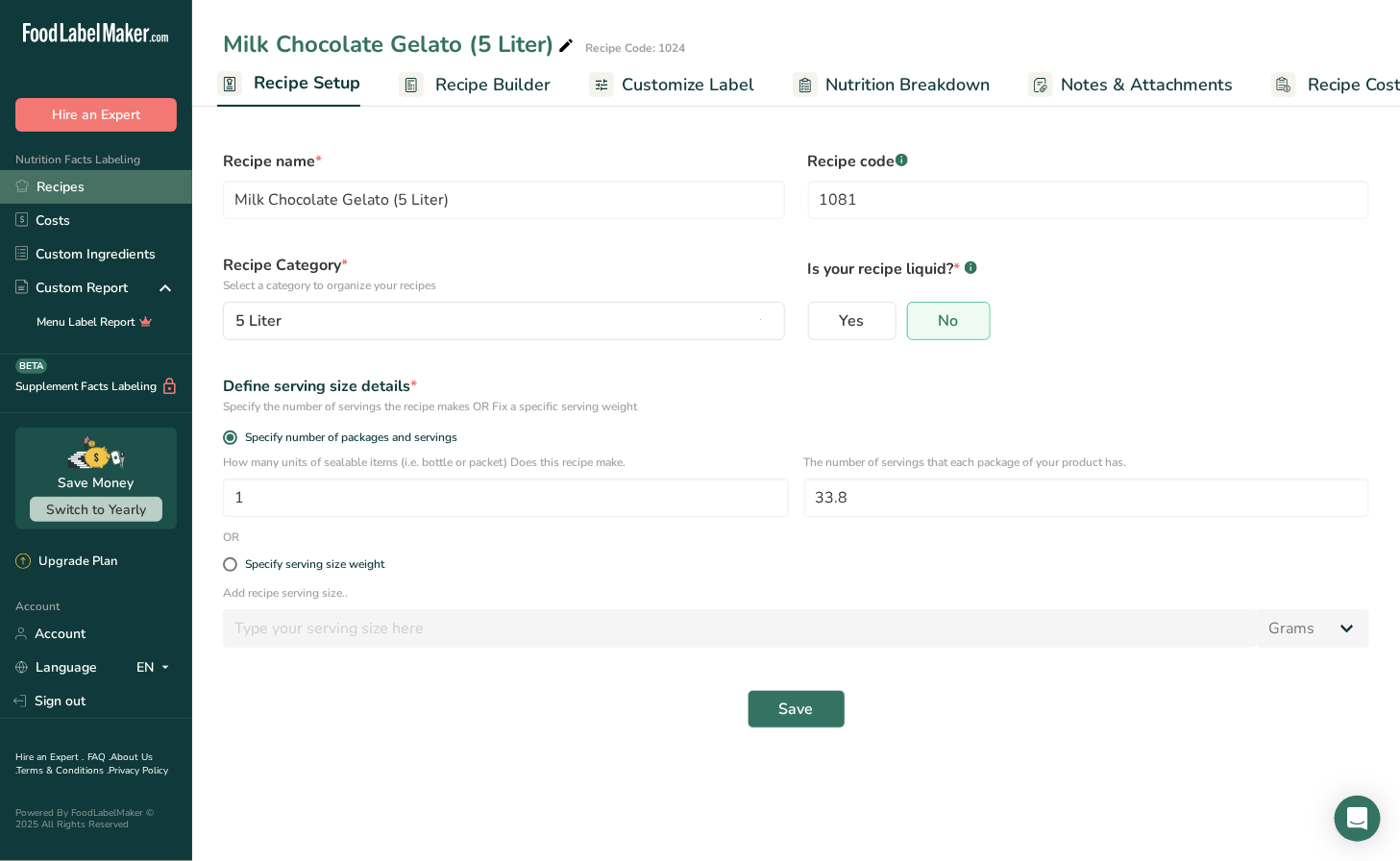 click on "Recipes" at bounding box center [96, 186] 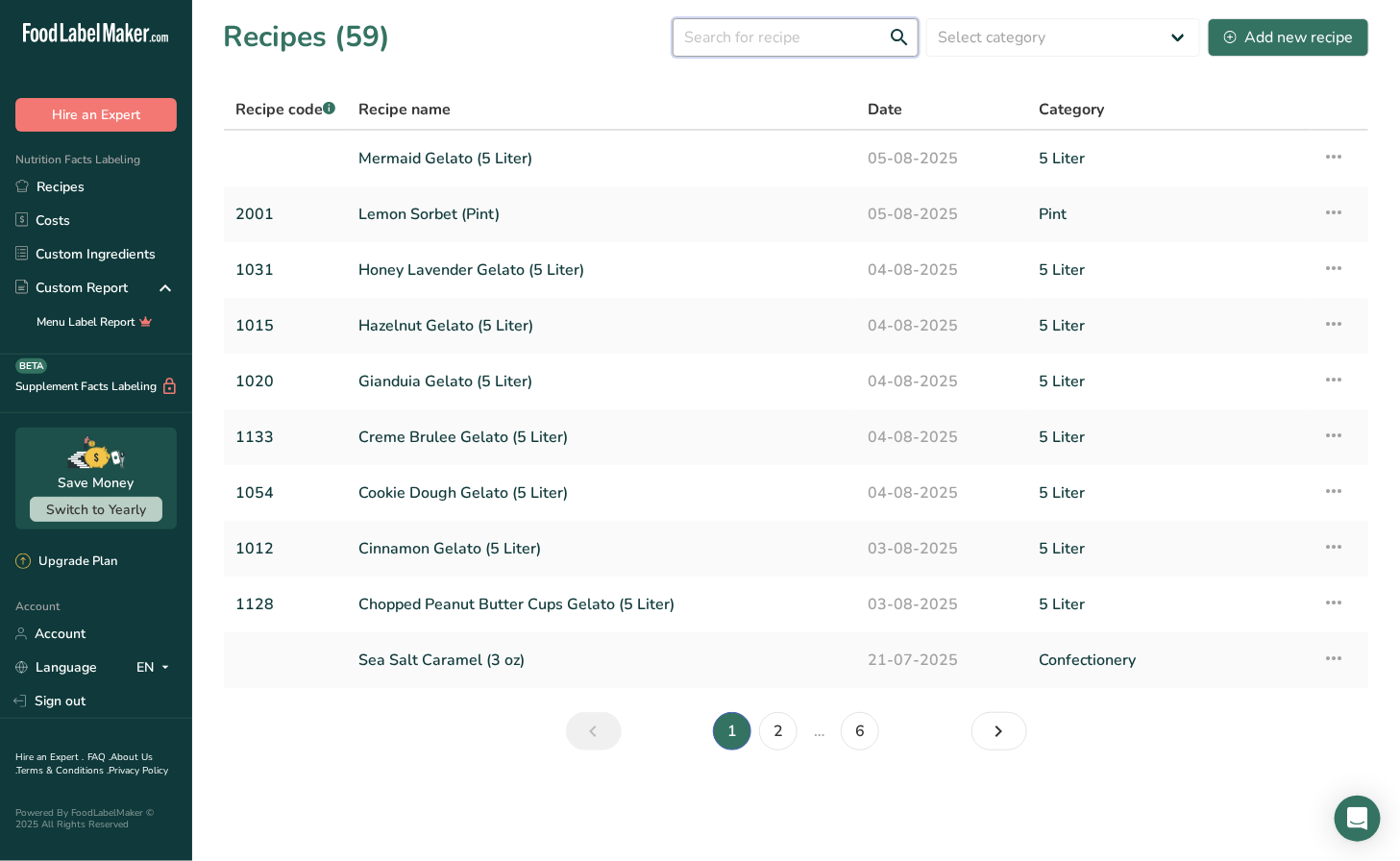 click at bounding box center [796, 37] 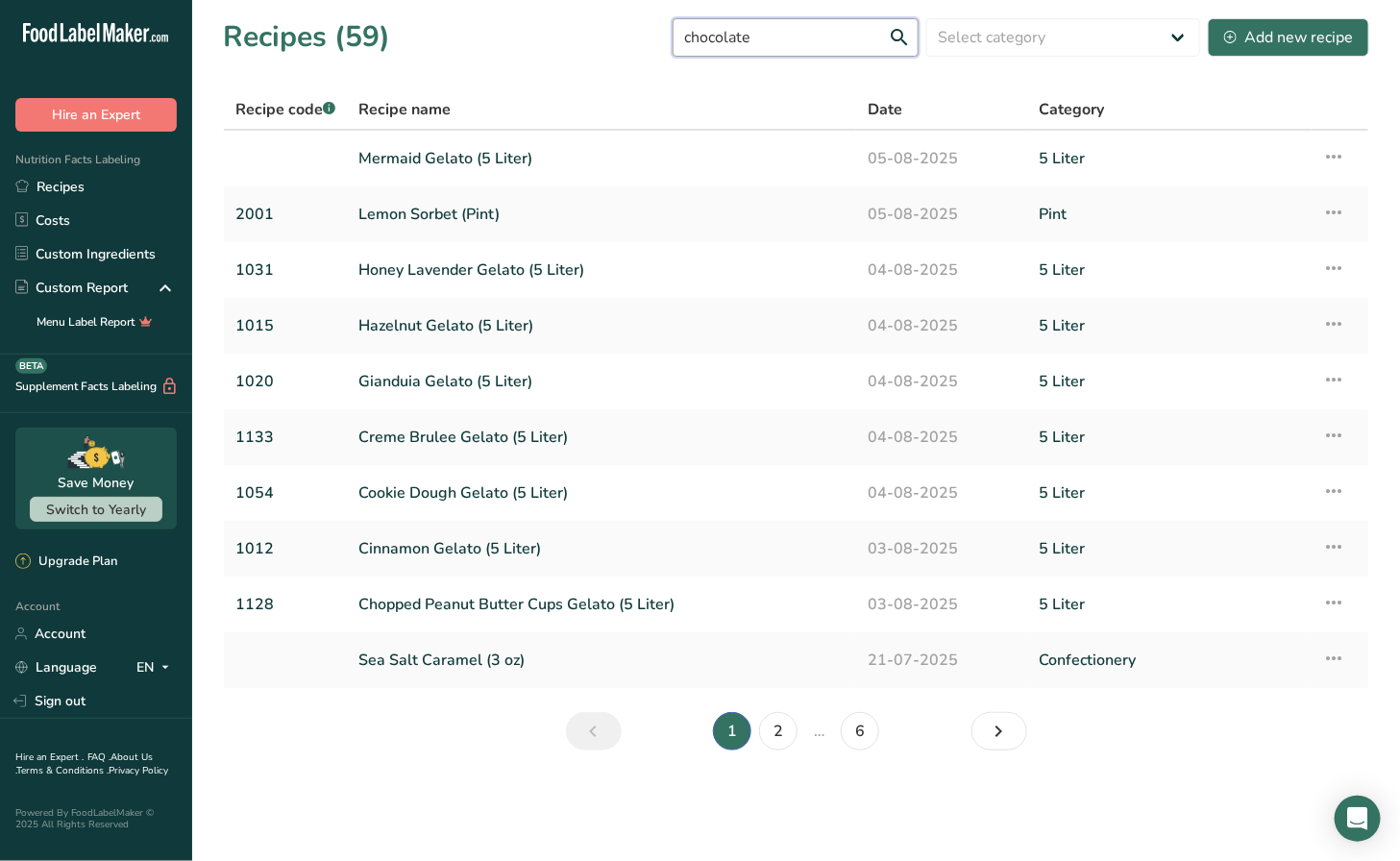 type on "chocolate" 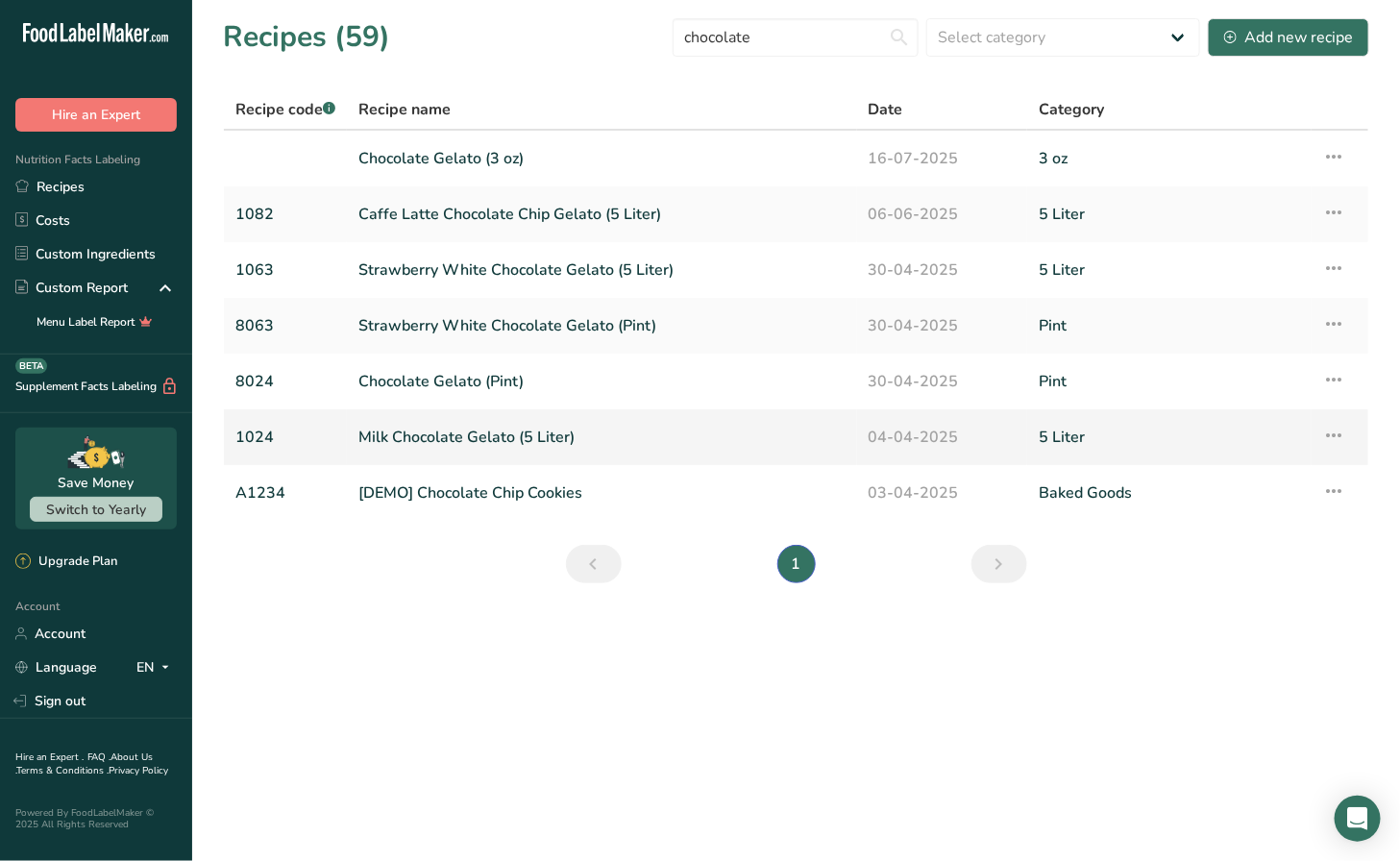 click at bounding box center (1335, 435) 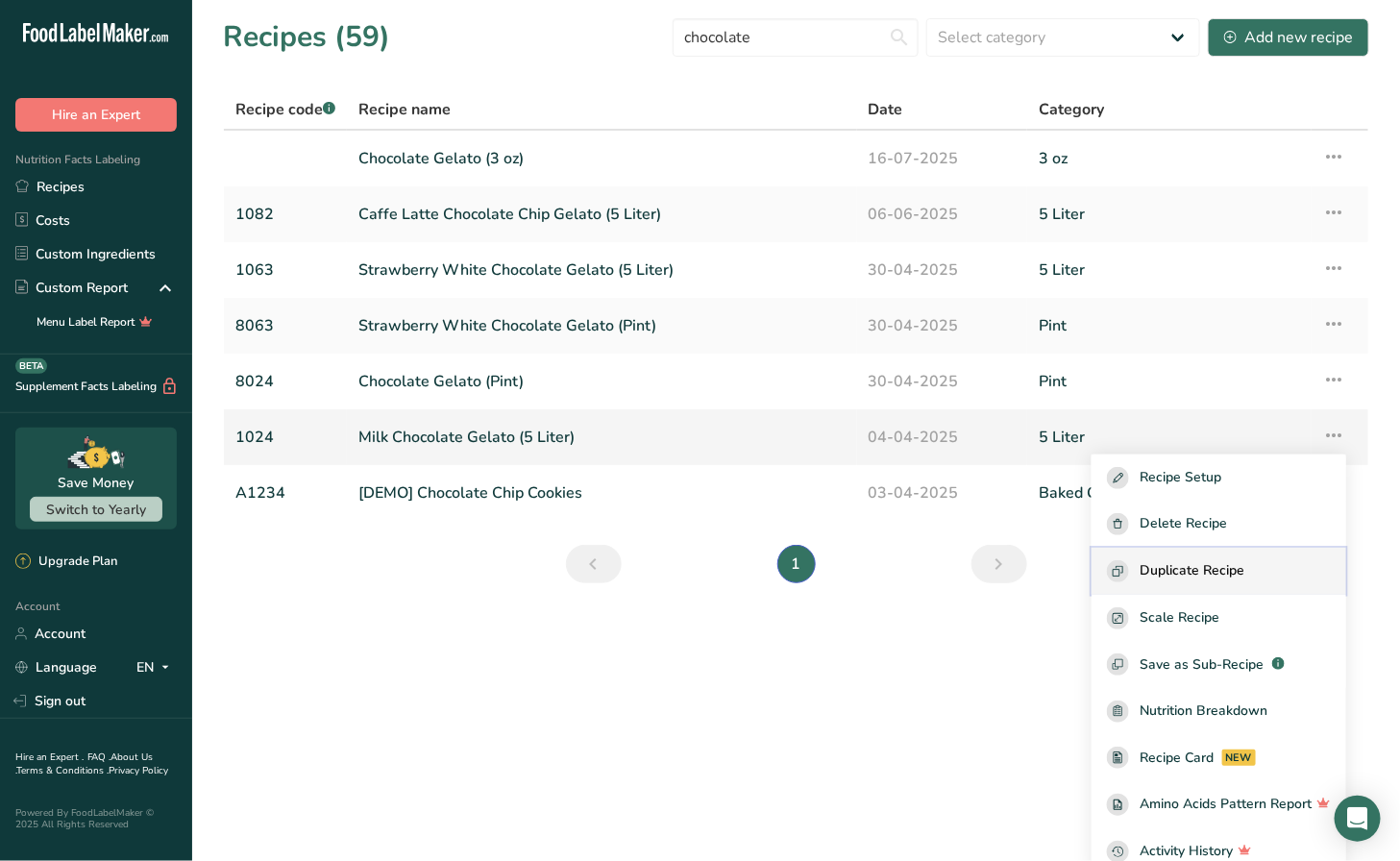 click on "Duplicate Recipe" at bounding box center (1218, 571) 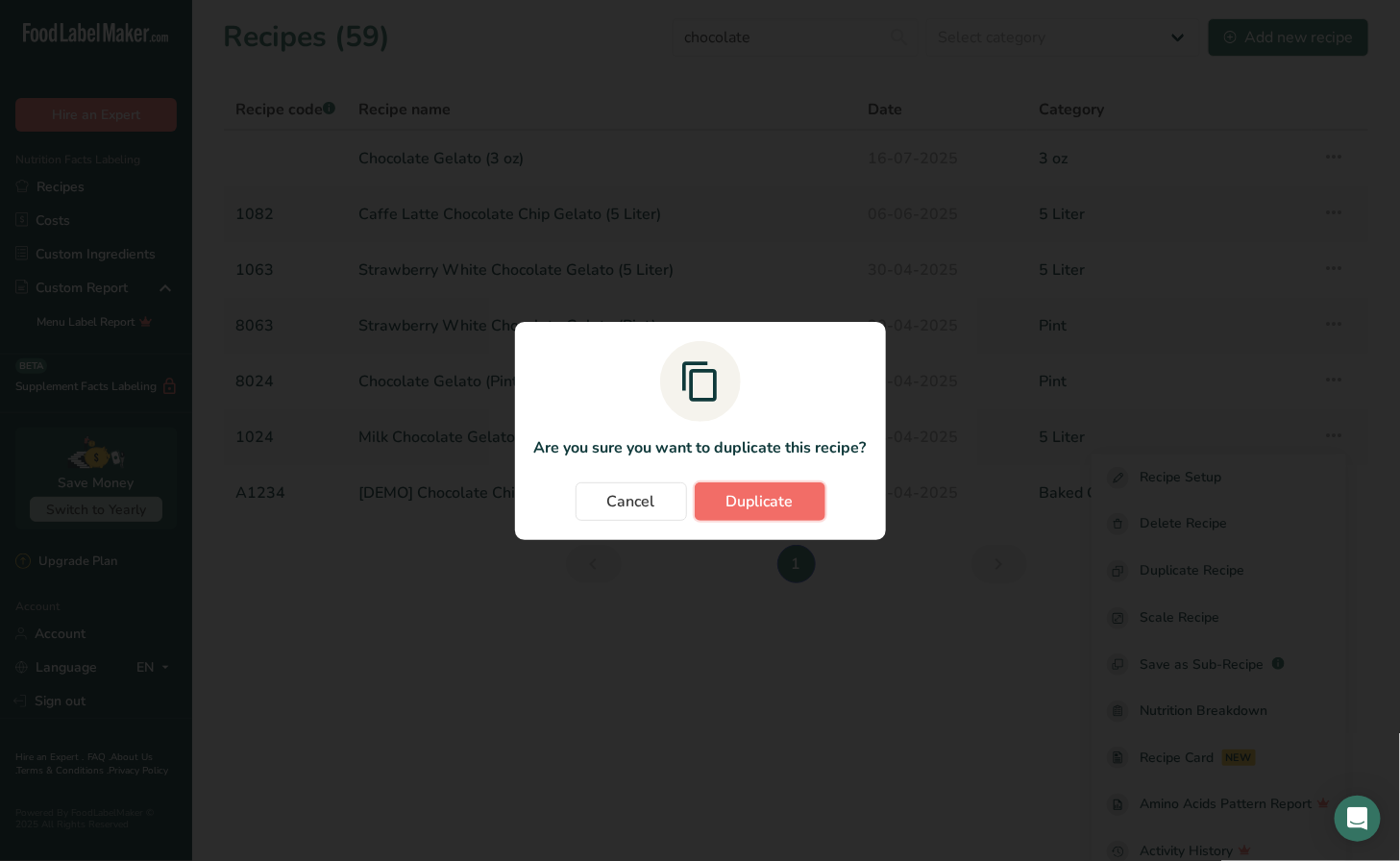 click on "Duplicate" at bounding box center (760, 502) 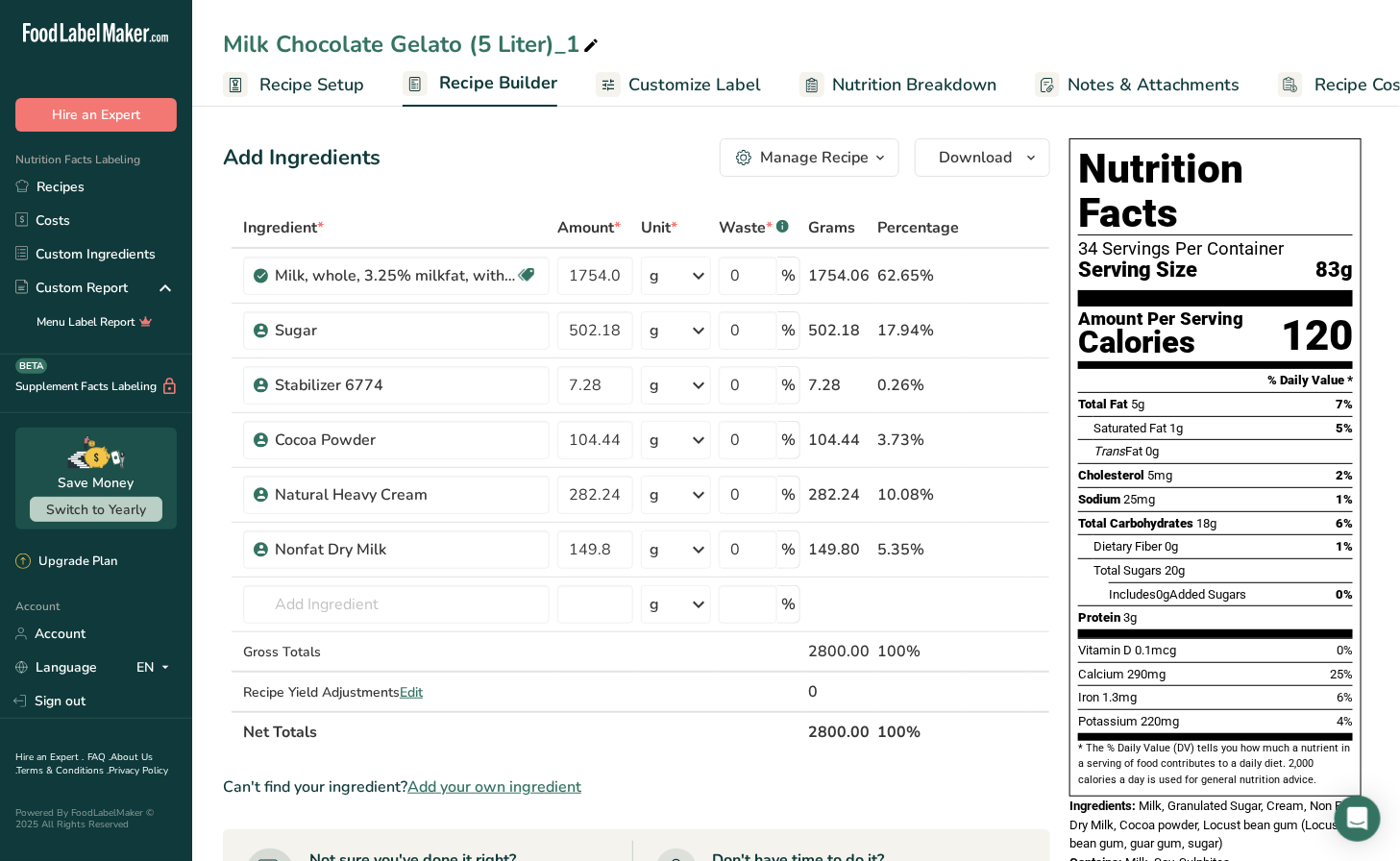 click on "Milk Chocolate Gelato (5 Liter)_1" at bounding box center (412, 44) 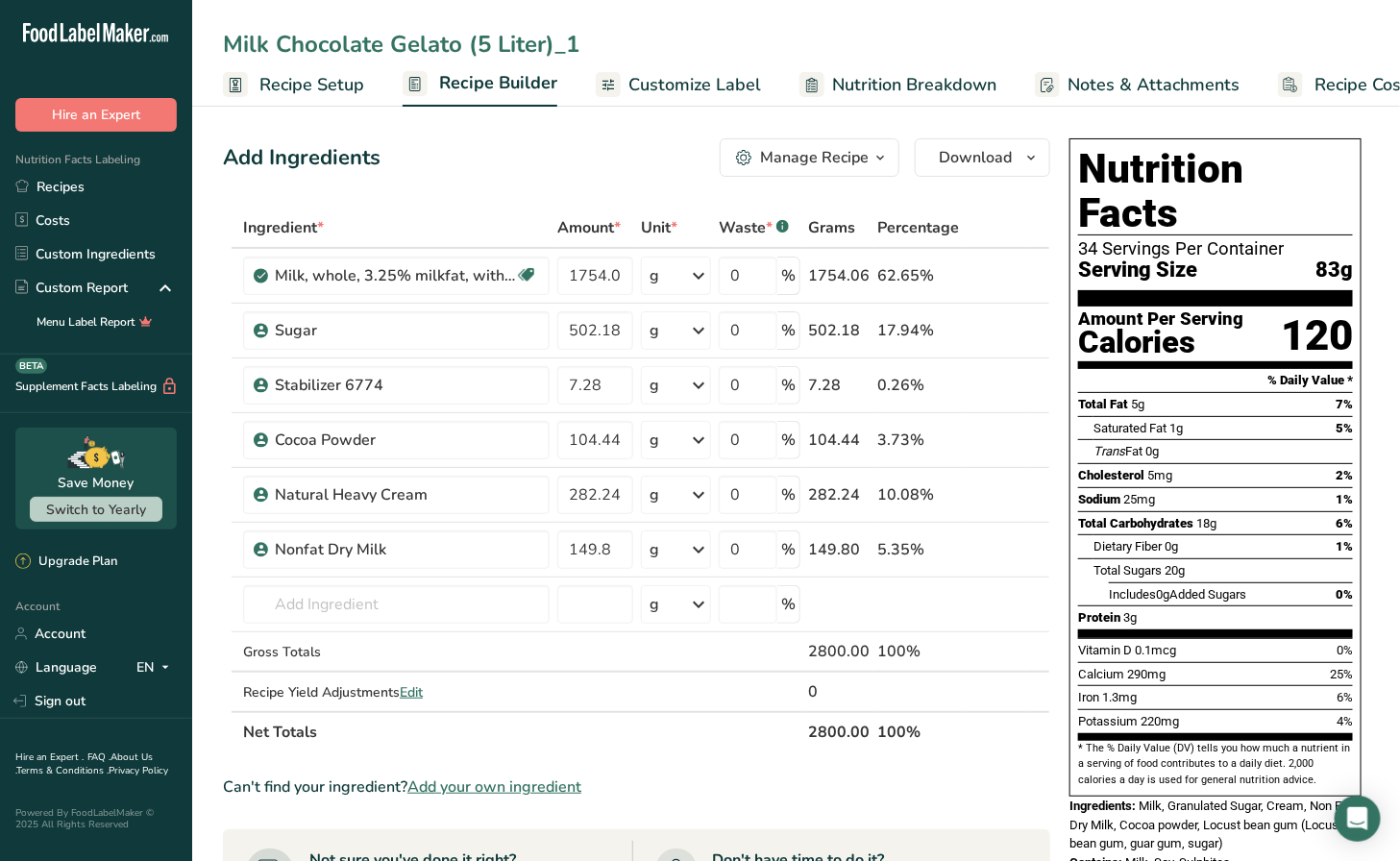 click on "Milk Chocolate Gelato (5 Liter)_1" at bounding box center [796, 44] 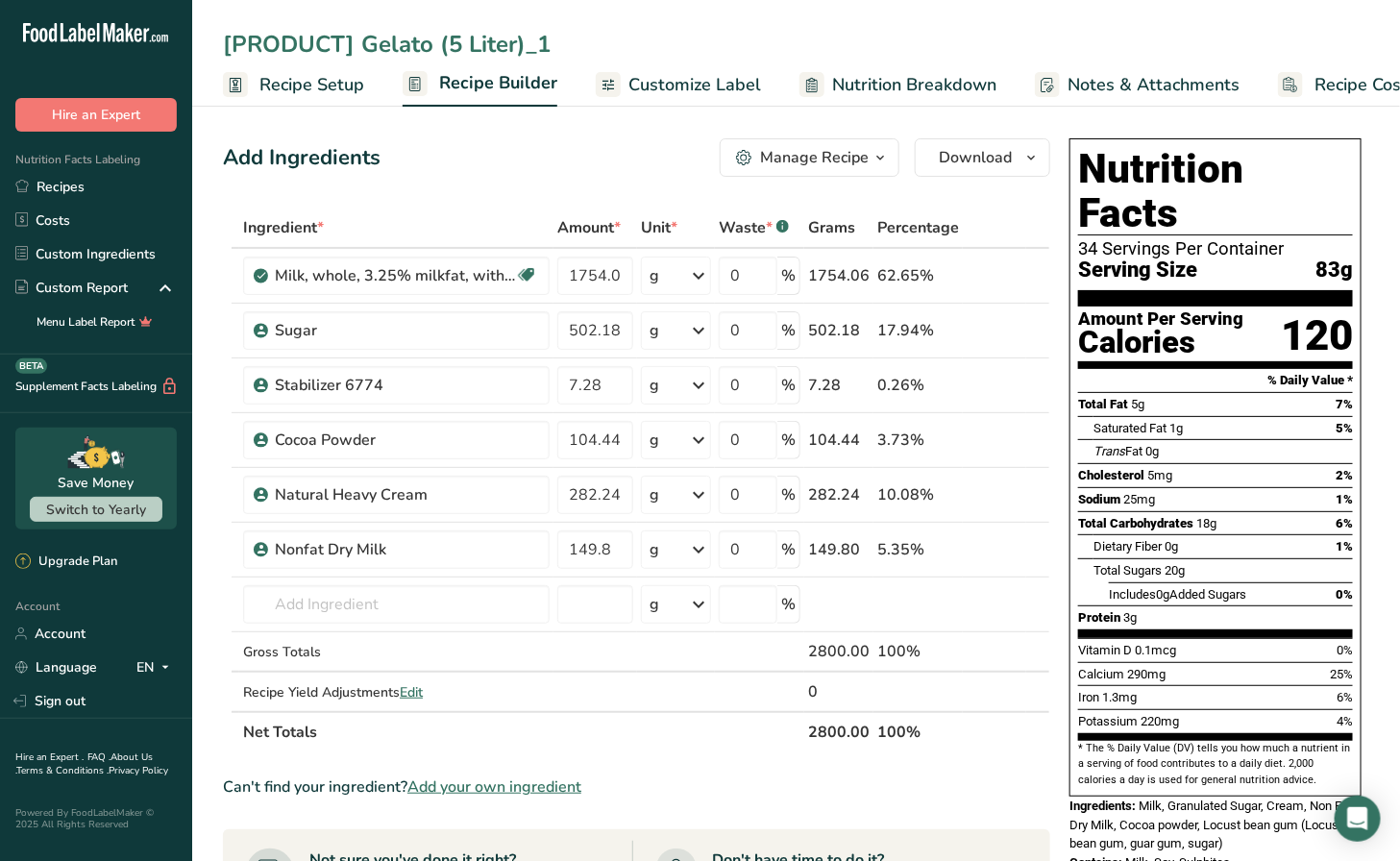 click on "[PRODUCT] Gelato (5 Liter)_1" at bounding box center (796, 44) 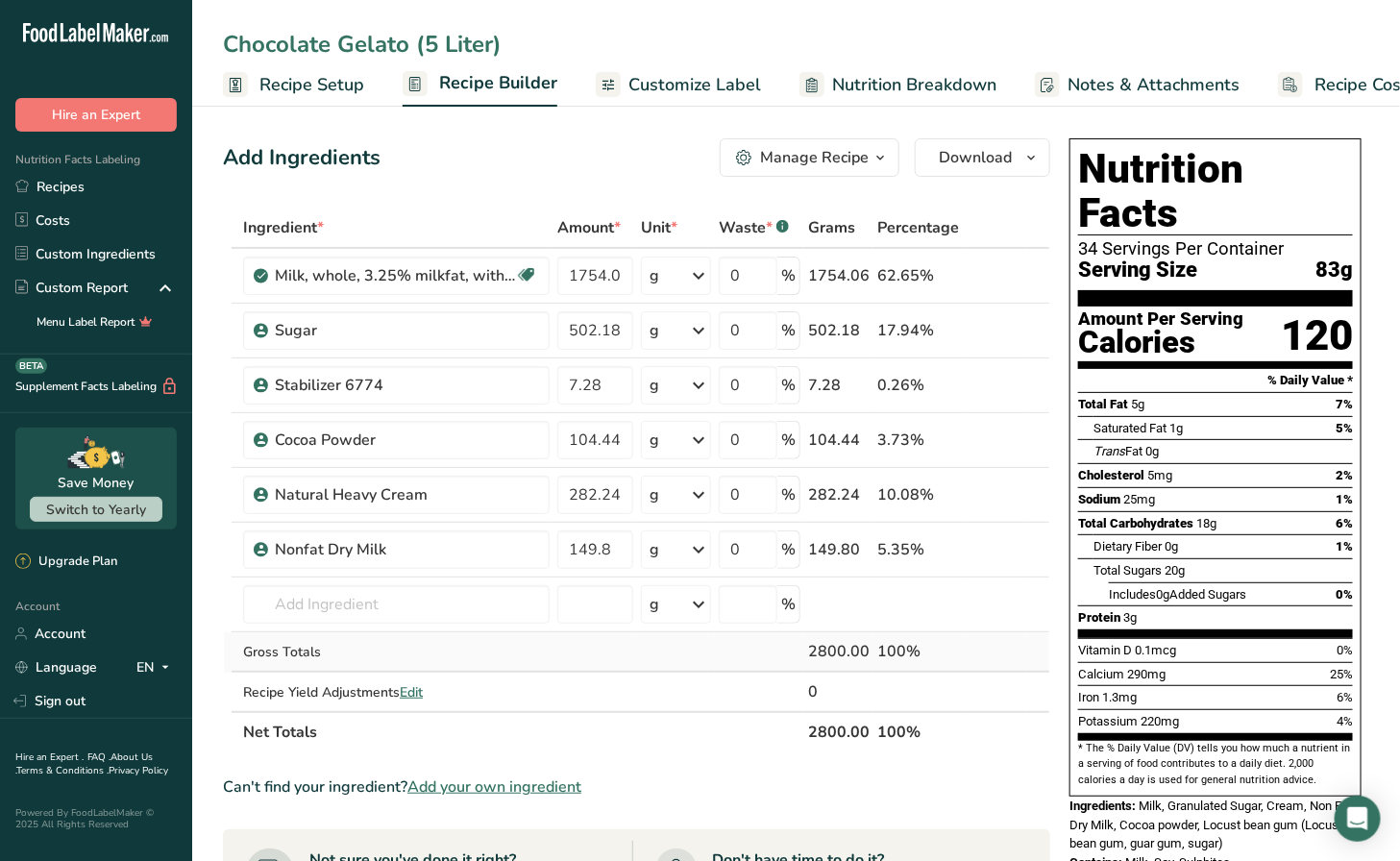 type on "Chocolate Gelato (5 Liter)" 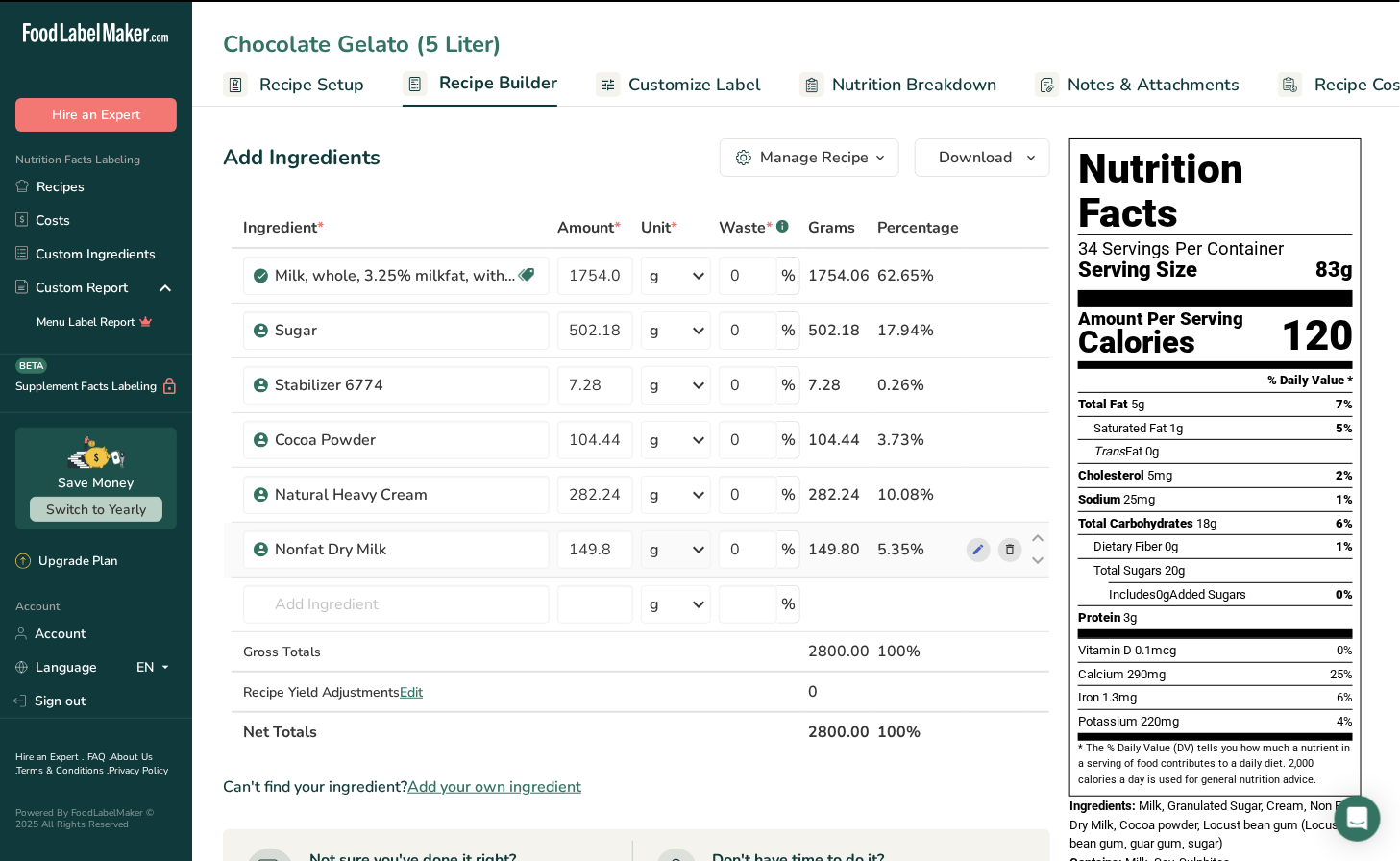 click at bounding box center (1010, 550) 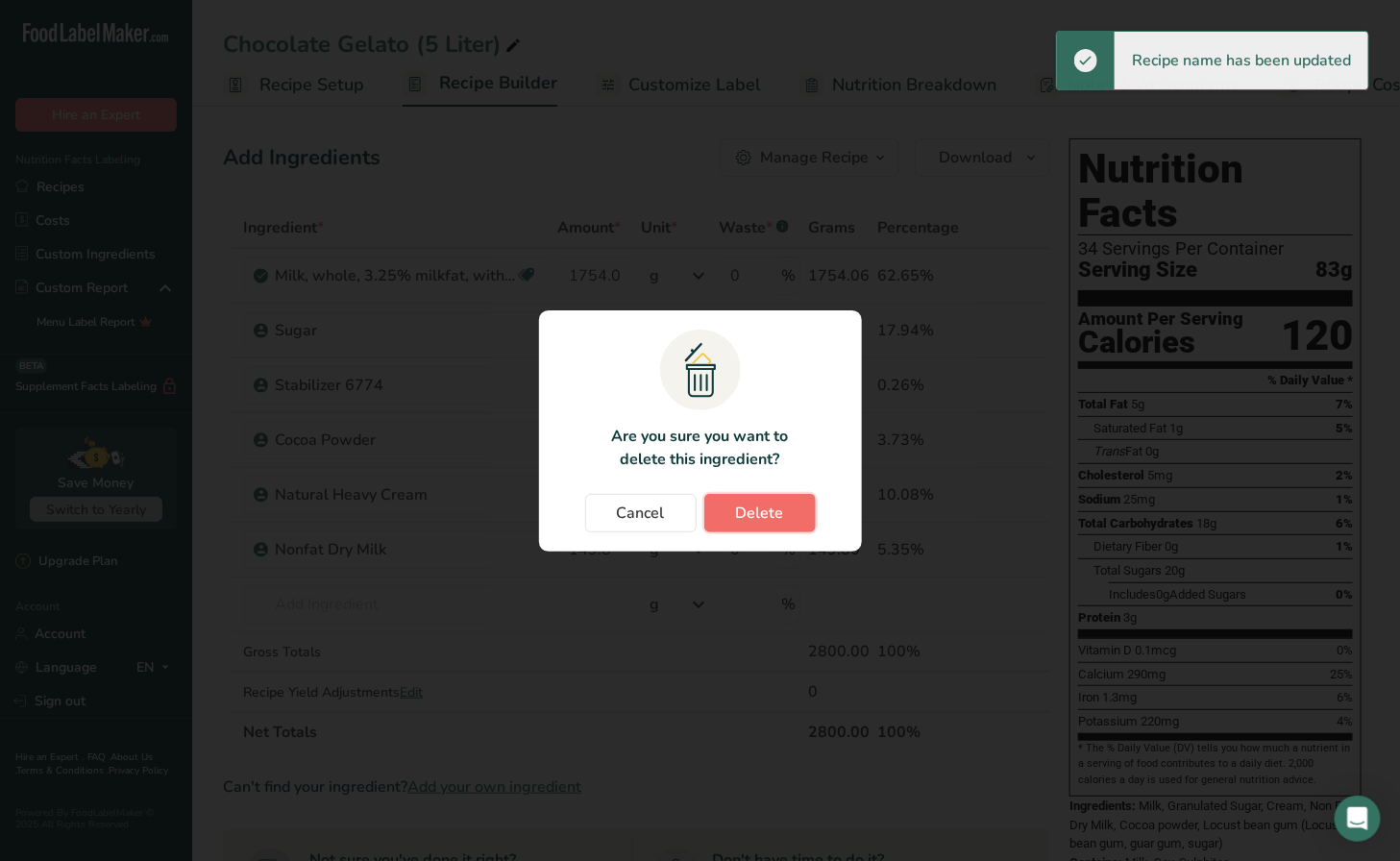 click on "Delete" at bounding box center [760, 513] 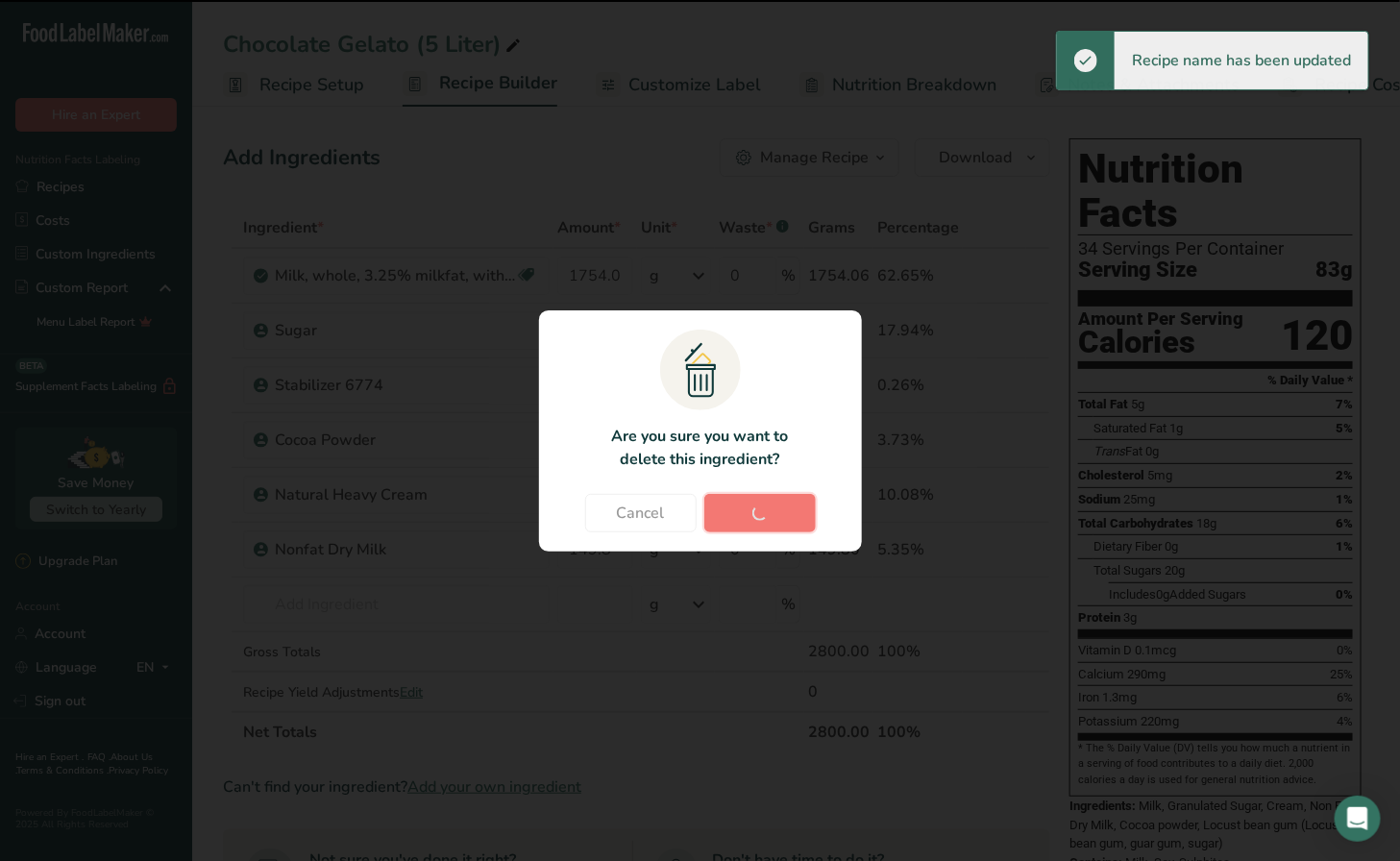 type 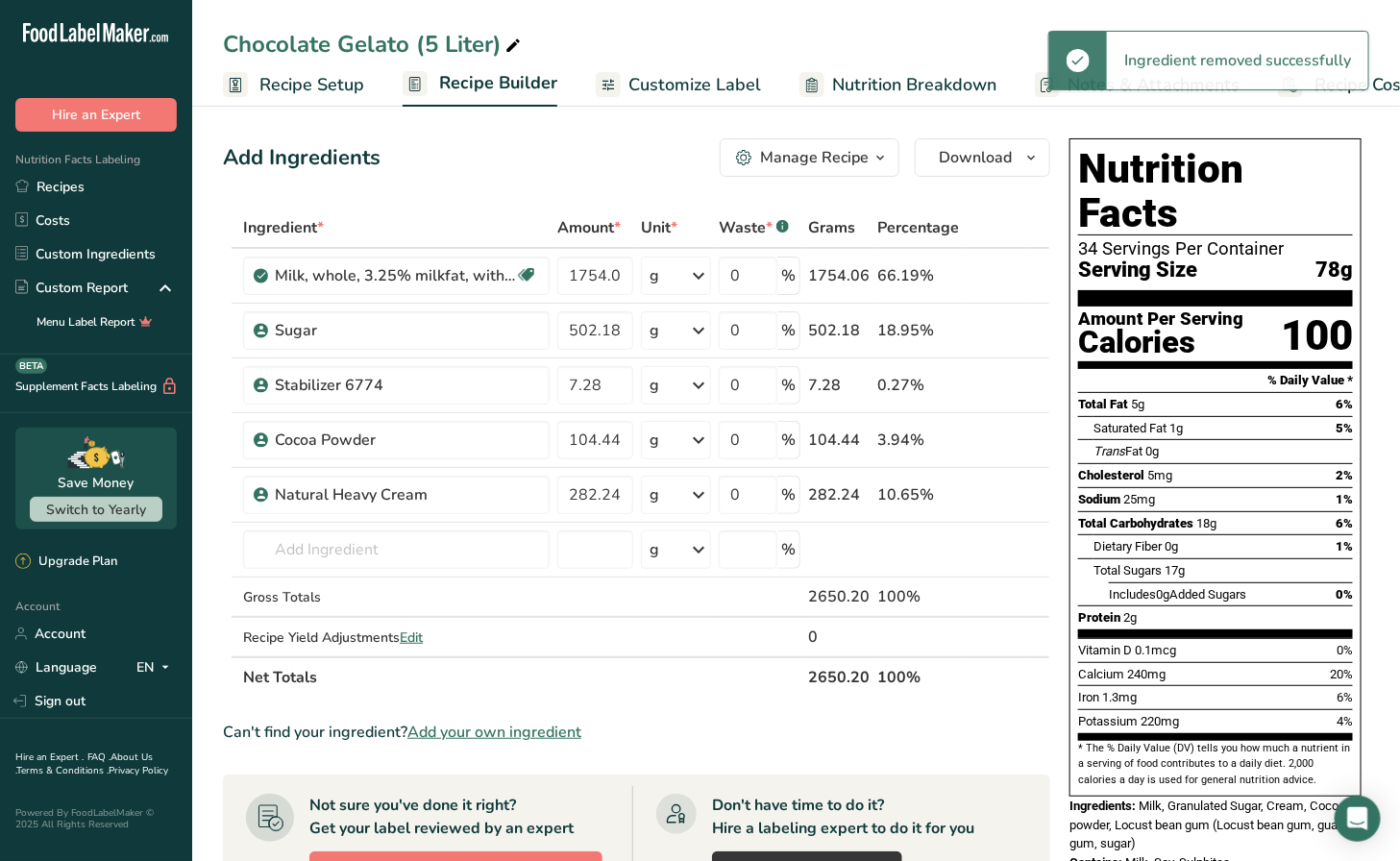 click on "Recipe Setup" at bounding box center [311, 85] 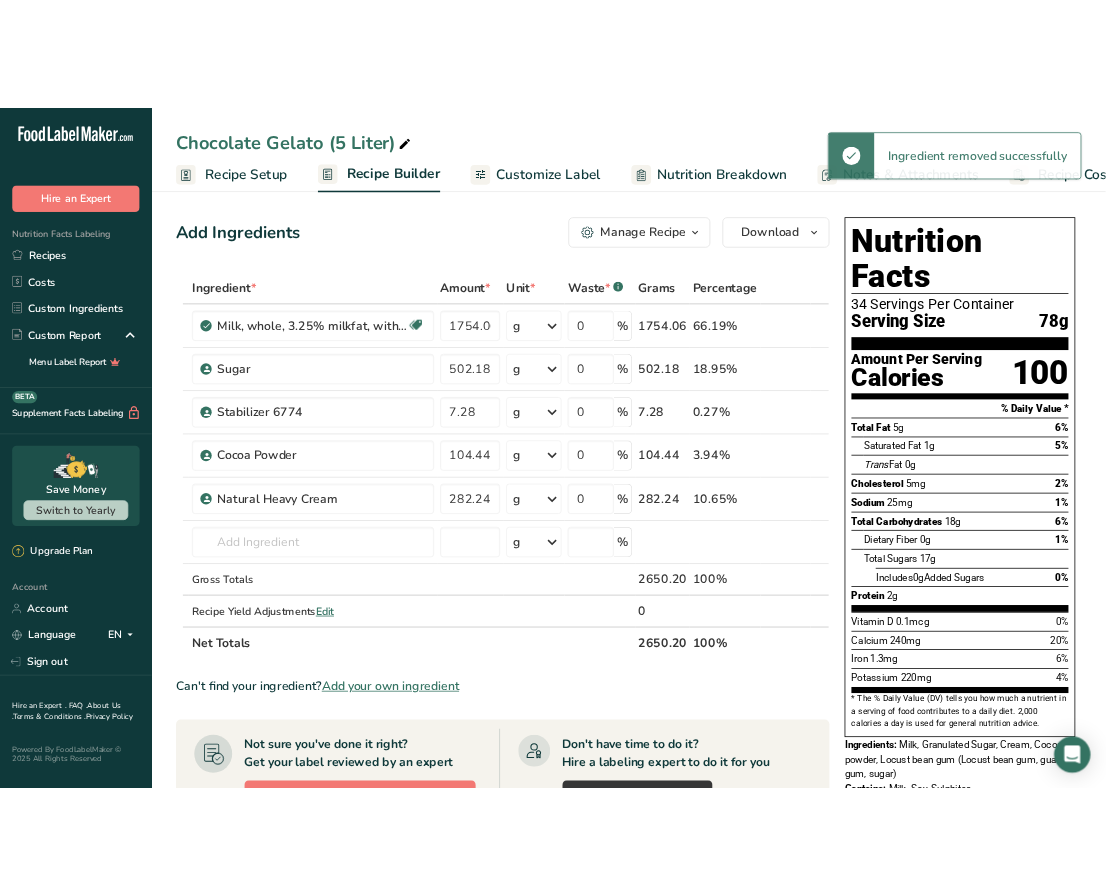 scroll, scrollTop: 0, scrollLeft: 6, axis: horizontal 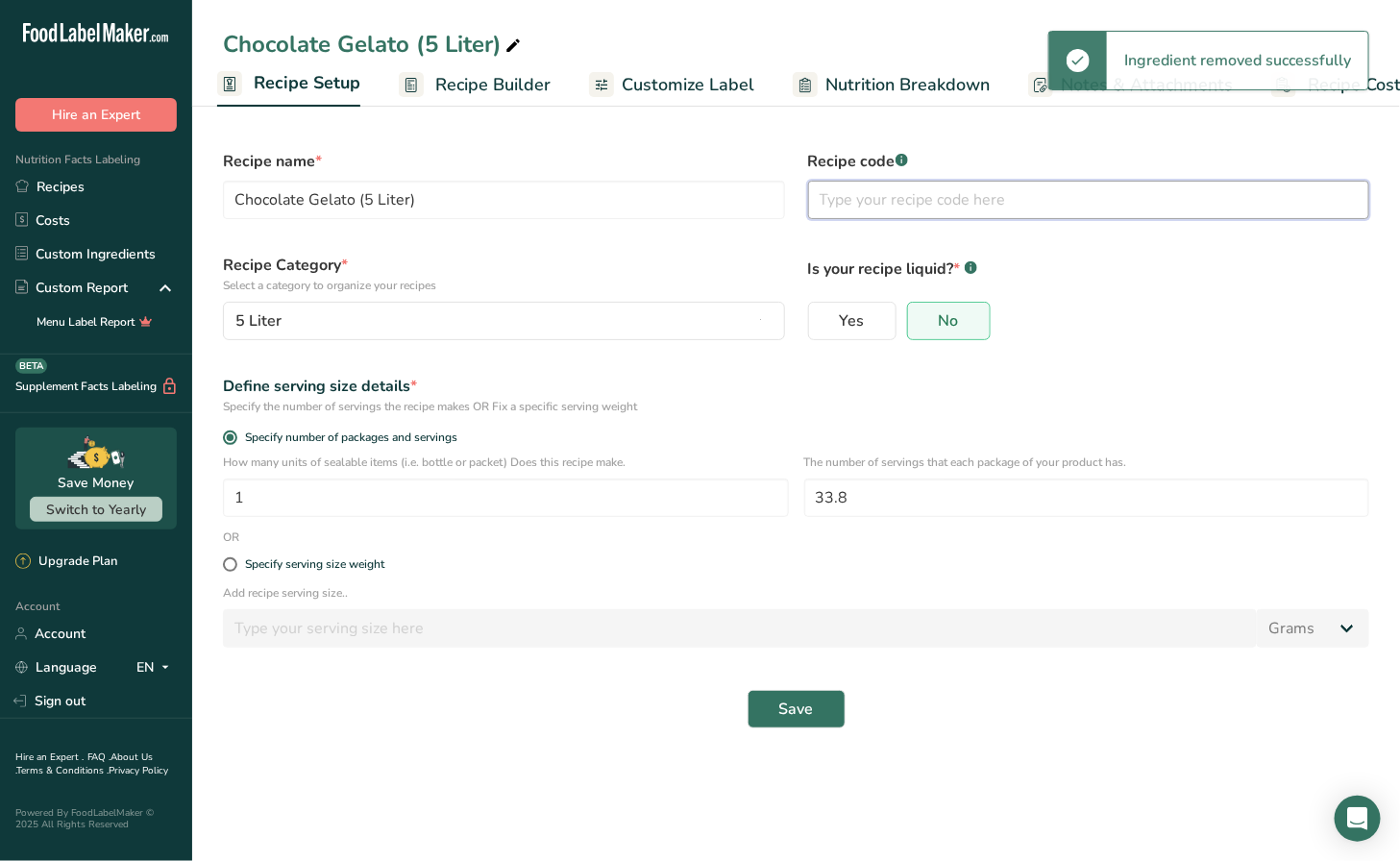 click at bounding box center (1089, 200) 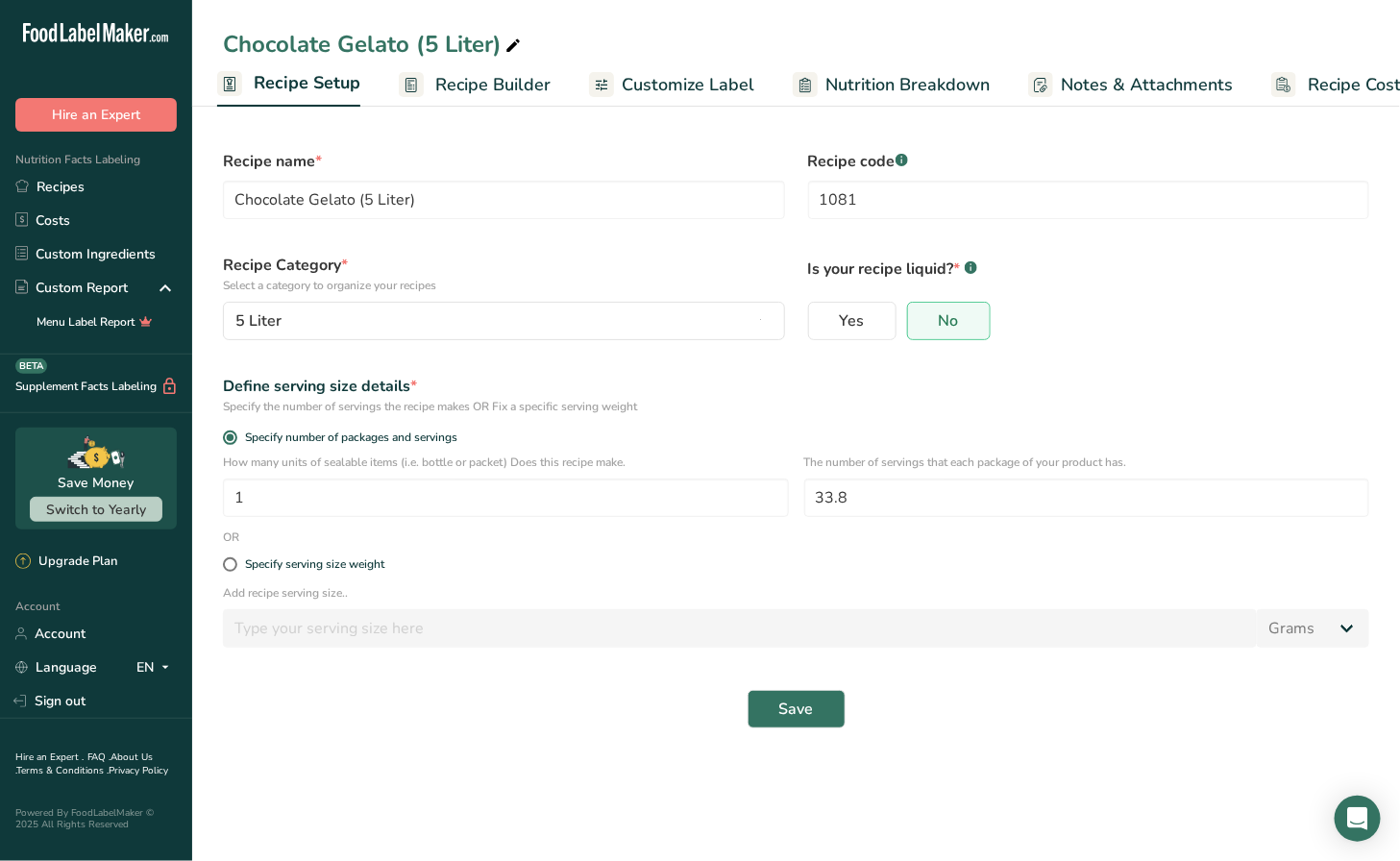click on "The number of servings that each package of your product has." at bounding box center [1087, 462] 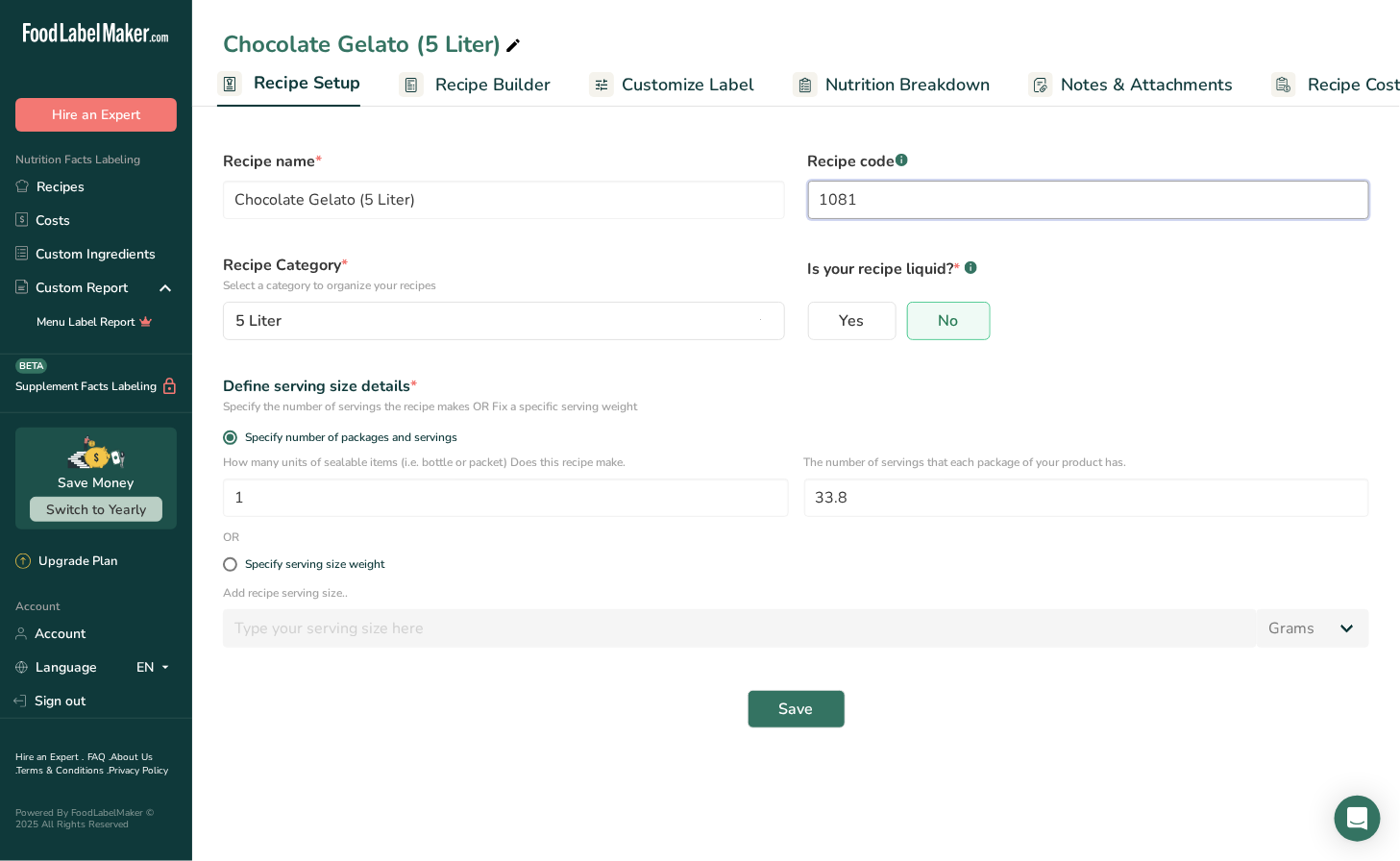 click on "1081" at bounding box center [1089, 200] 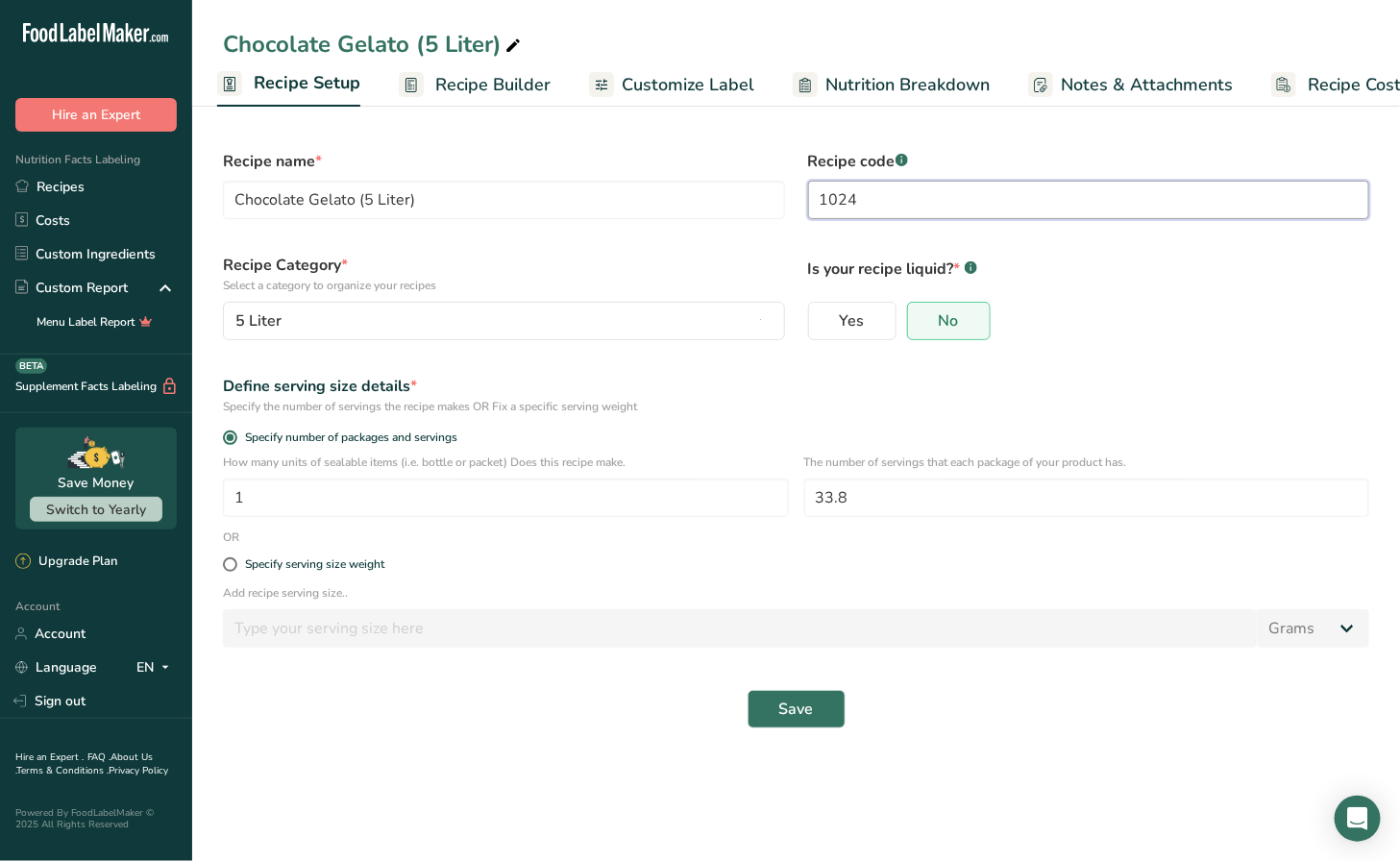 type on "1024" 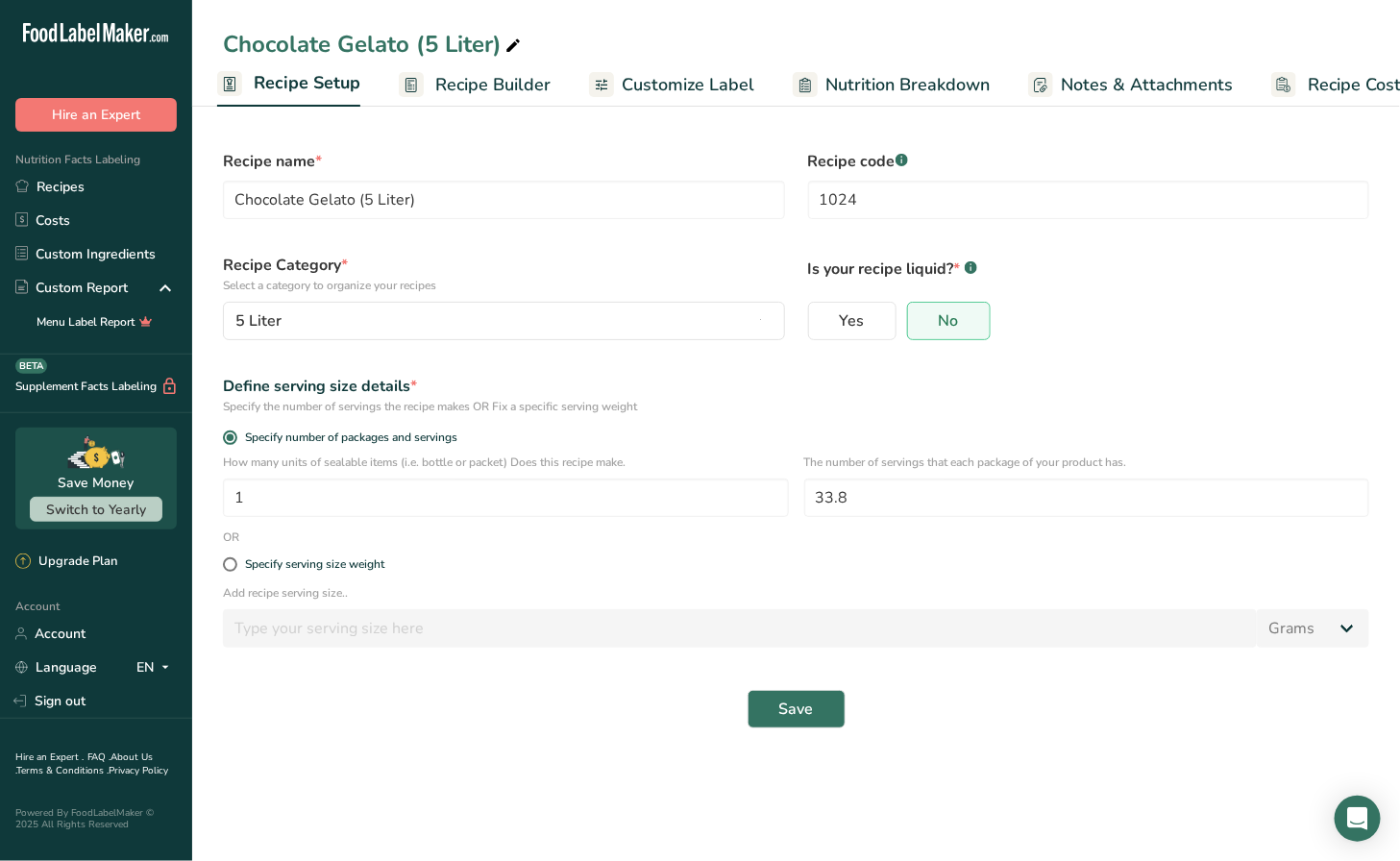 click on "Is your recipe liquid? *   .a-a{fill:#347362;}.b-a{fill:#fff;}" at bounding box center (1089, 274) 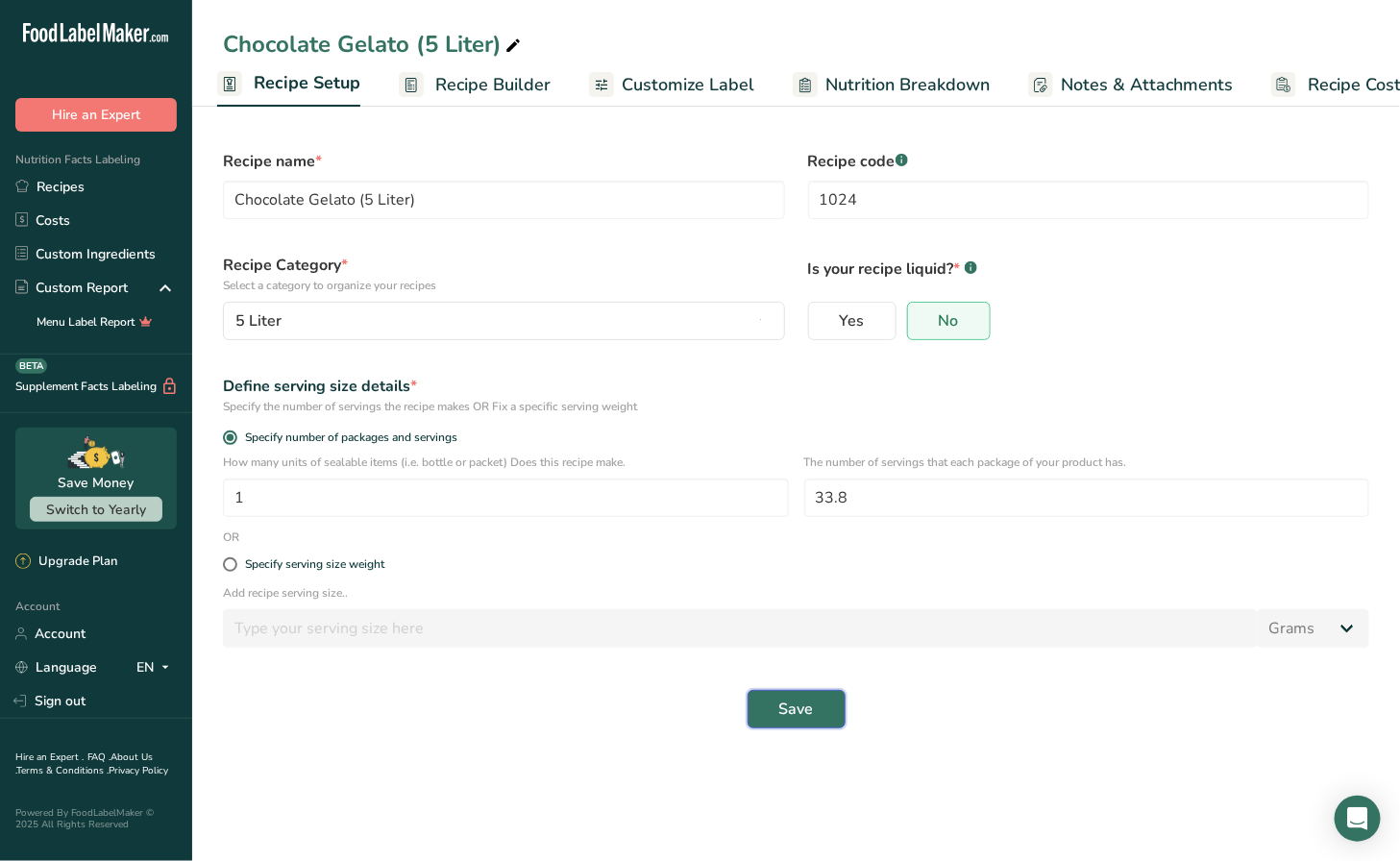 click on "Save" at bounding box center (797, 709) 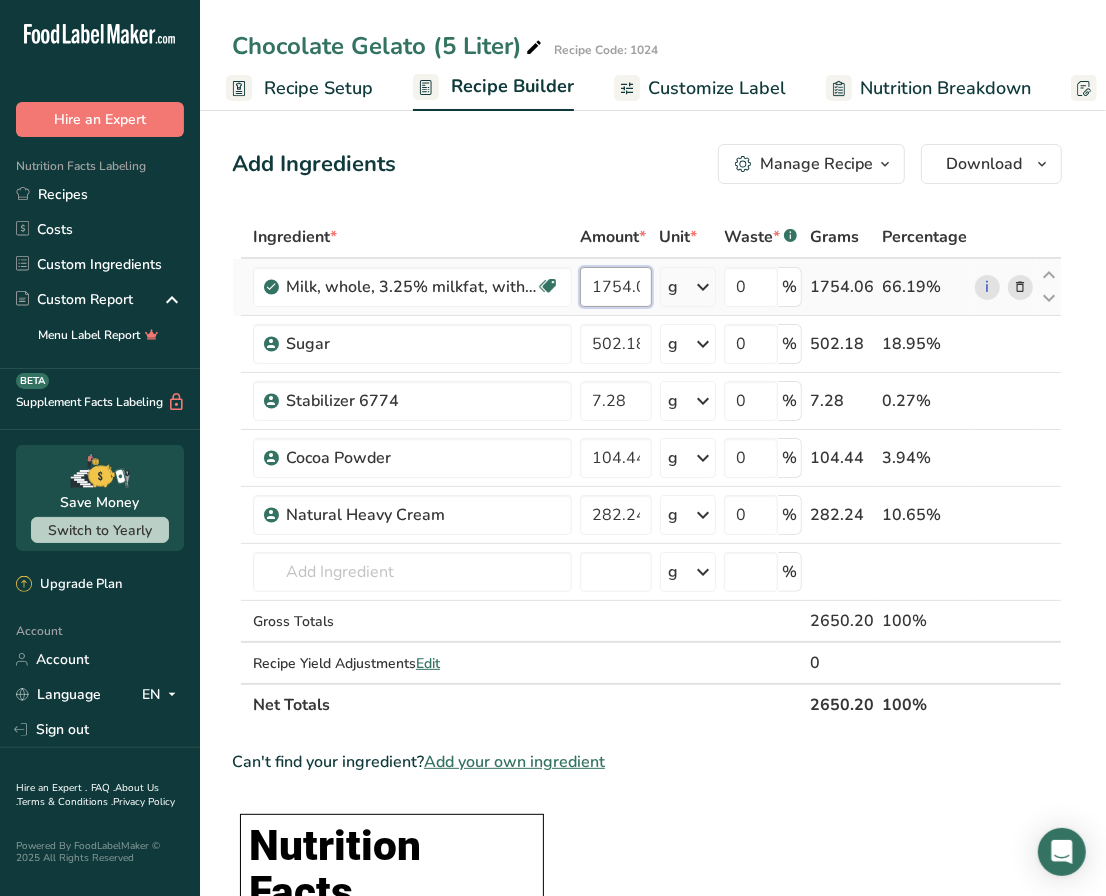 click on "1754.06" at bounding box center (616, 287) 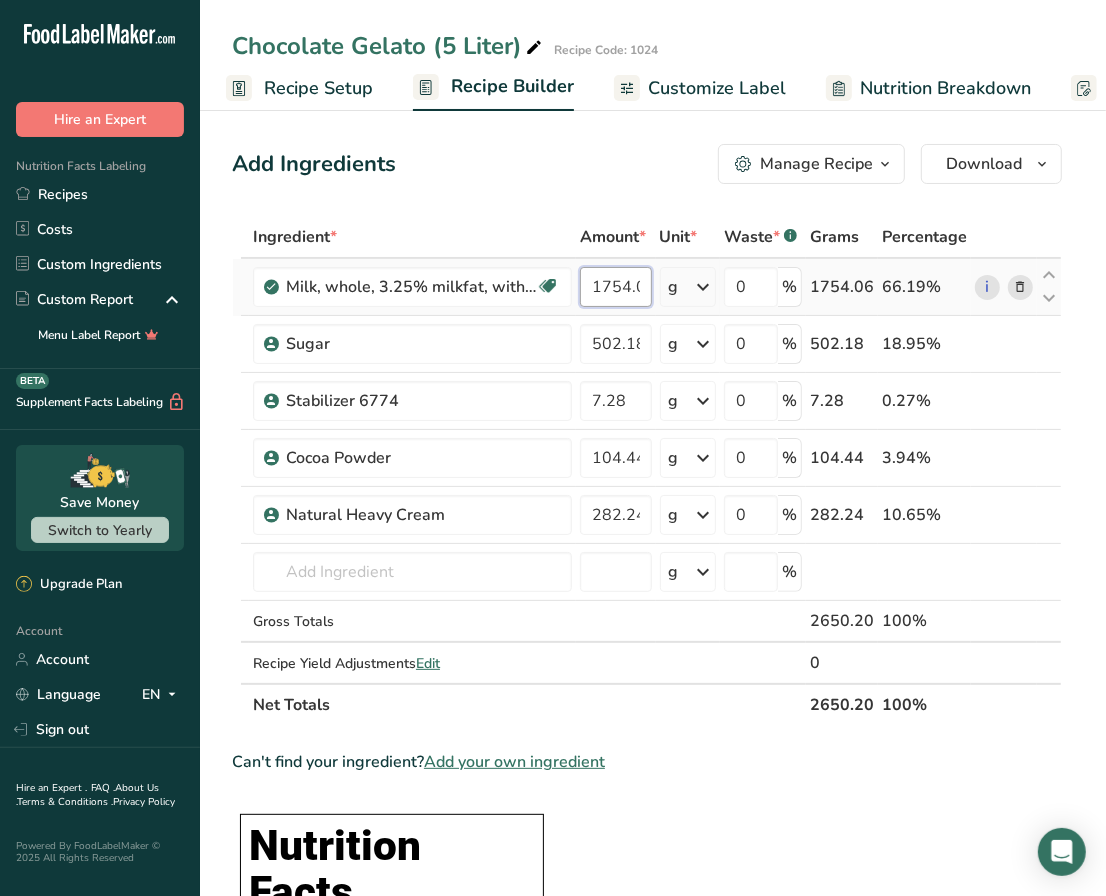 click on "1754.06" at bounding box center [616, 287] 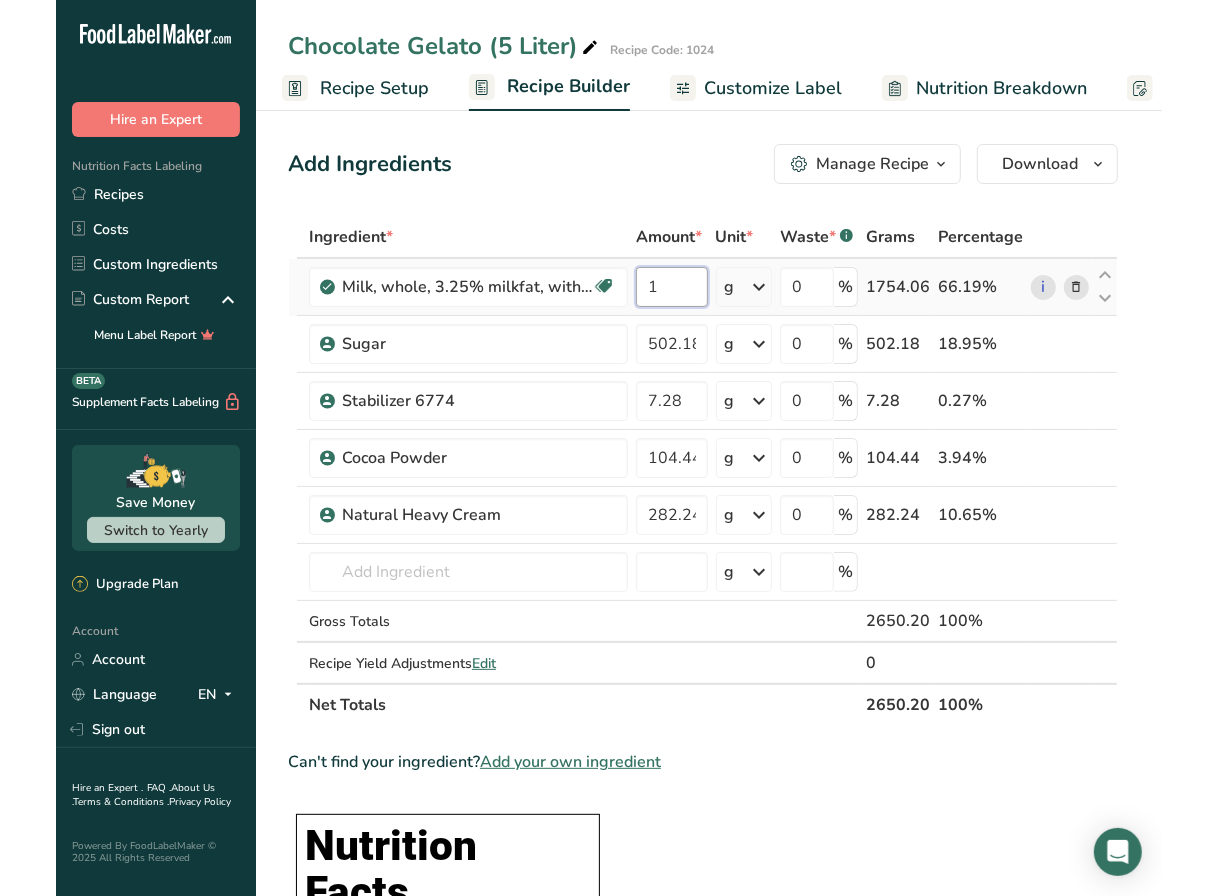 scroll, scrollTop: 0, scrollLeft: 0, axis: both 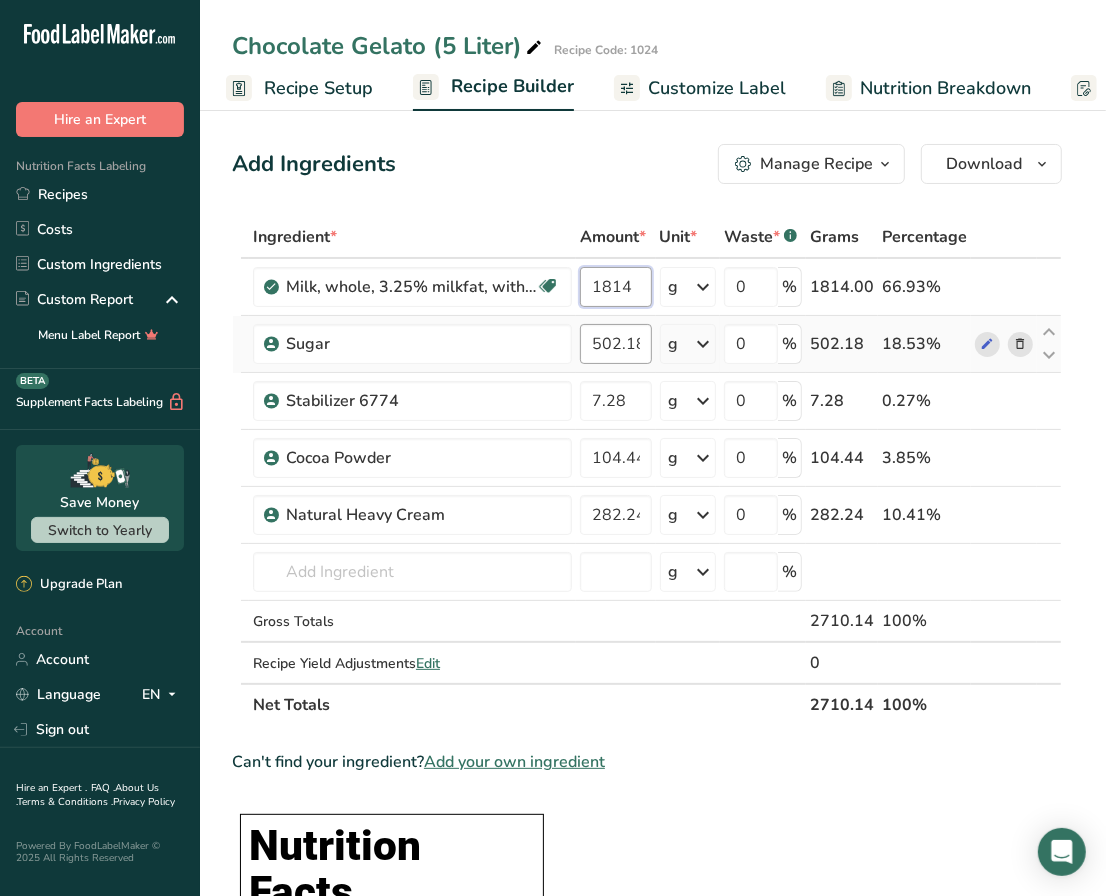 type on "1814" 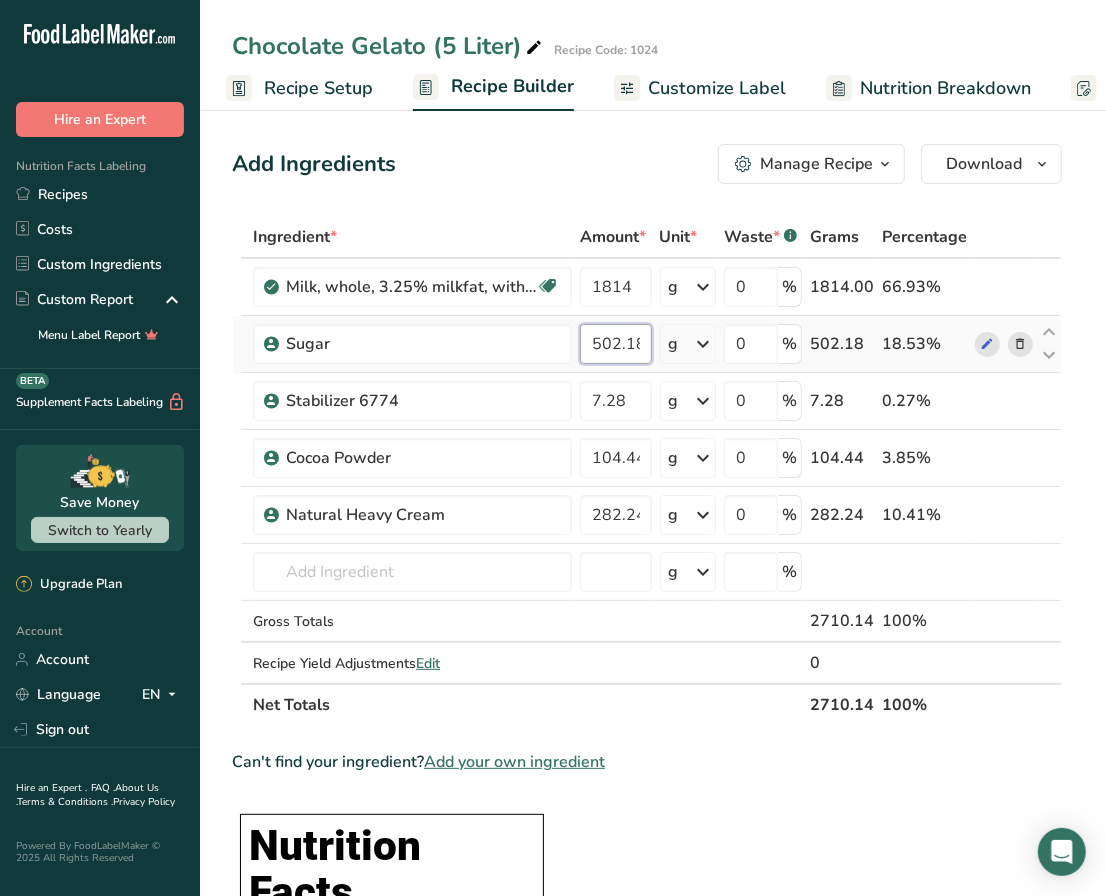 click on "Ingredient *
Amount *
Unit *
Waste *   .a-a{fill:#347362;}.b-a{fill:#fff;}          Grams
Percentage
Milk, whole, 3.25% milkfat, without added vitamin A and vitamin D
Gluten free
Vegetarian
Soy free
1814
g
Portions
1 cup
1 tbsp
1 fl oz
See more
Weight Units
g
kg
mg
See more
Volume Units
l
Volume units require a density conversion. If you know your ingredient's density enter it below. Otherwise, click on "RIA" our AI Regulatory bot - she will be able to help you
lb/ft3
g/cm3
Confirm
mL" at bounding box center (647, 471) 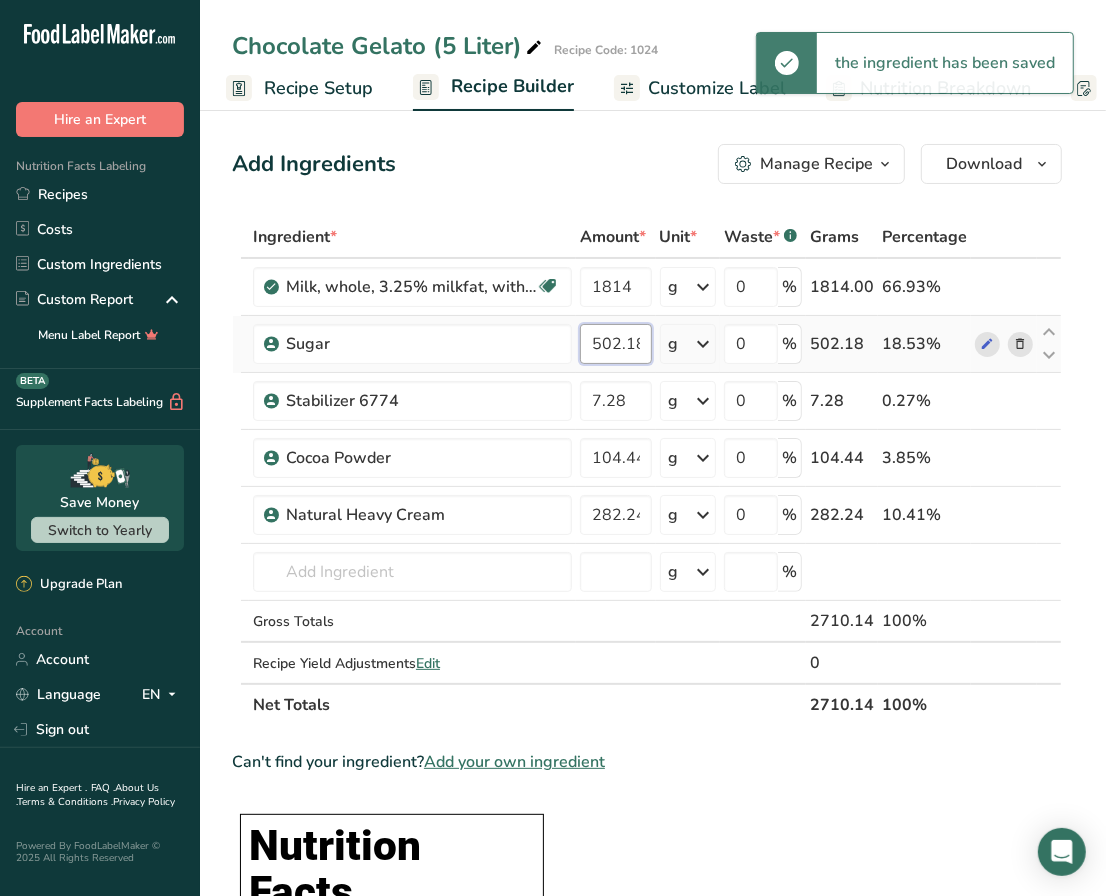 click on "502.18" at bounding box center [616, 344] 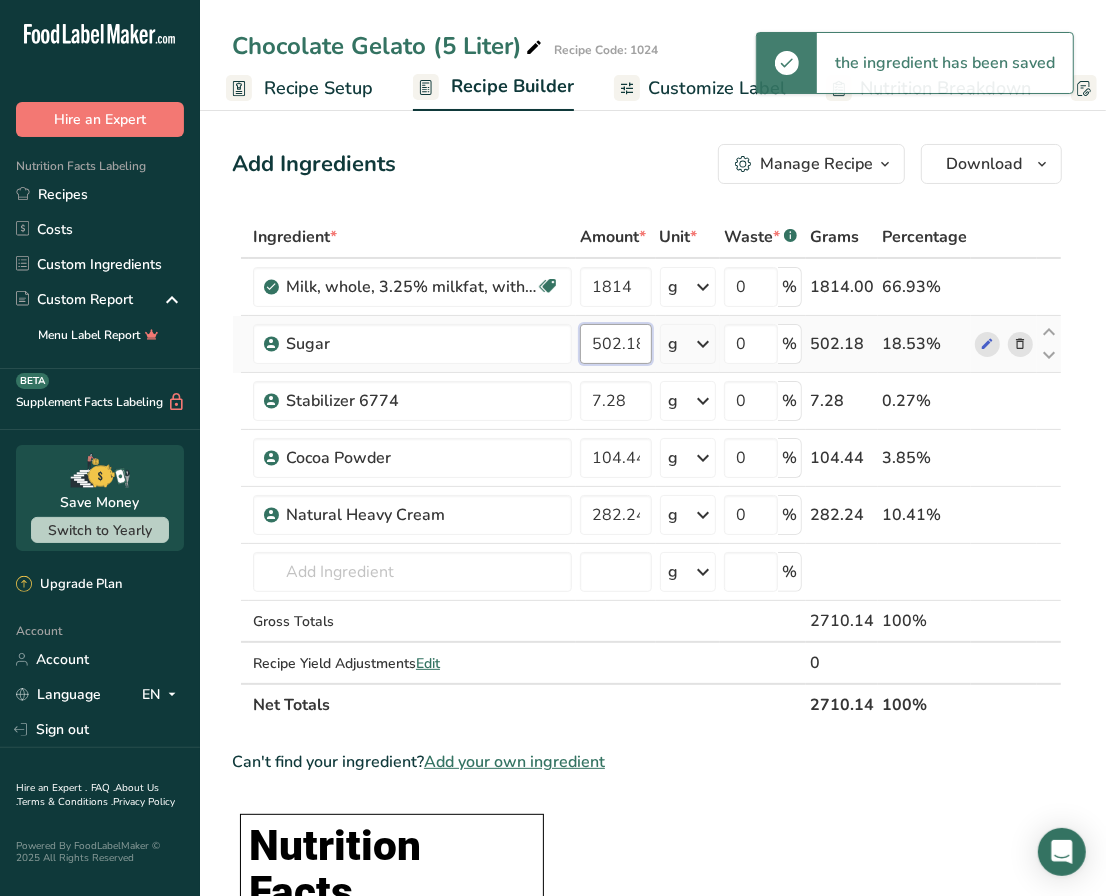 click on "502.18" at bounding box center [616, 344] 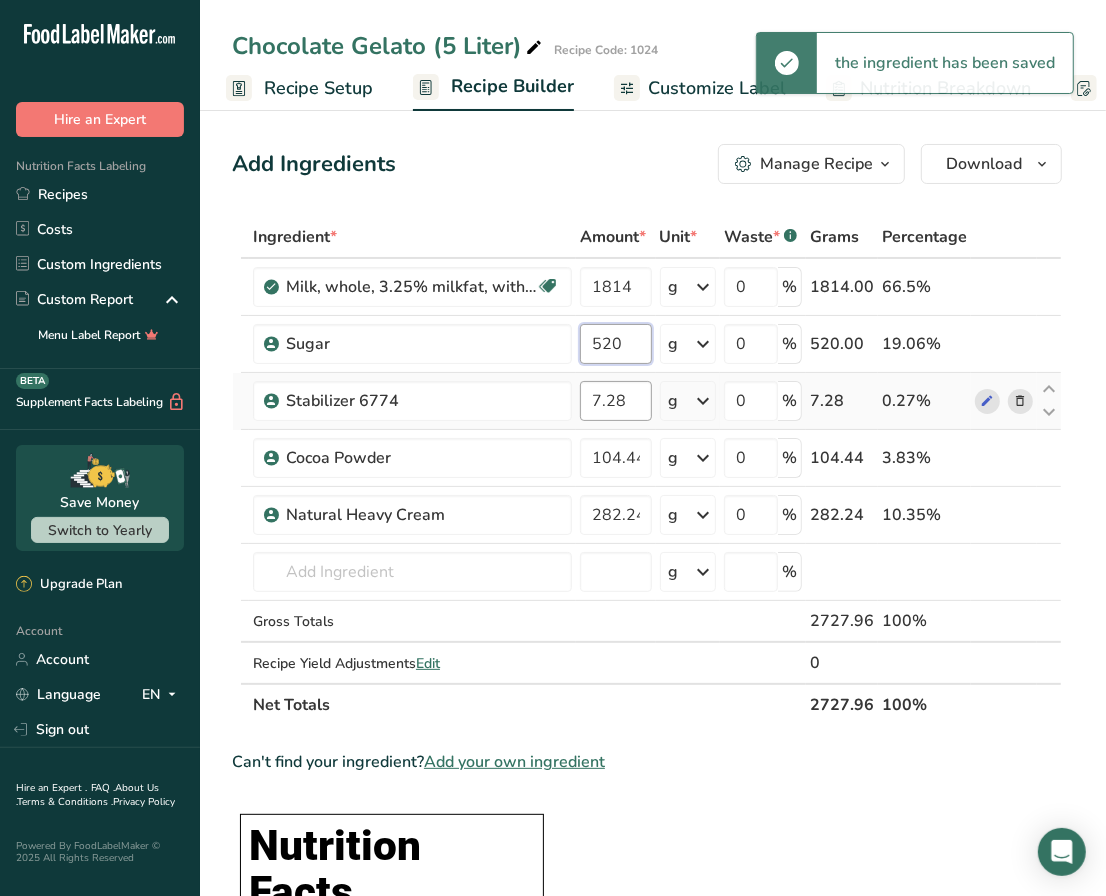 type on "520" 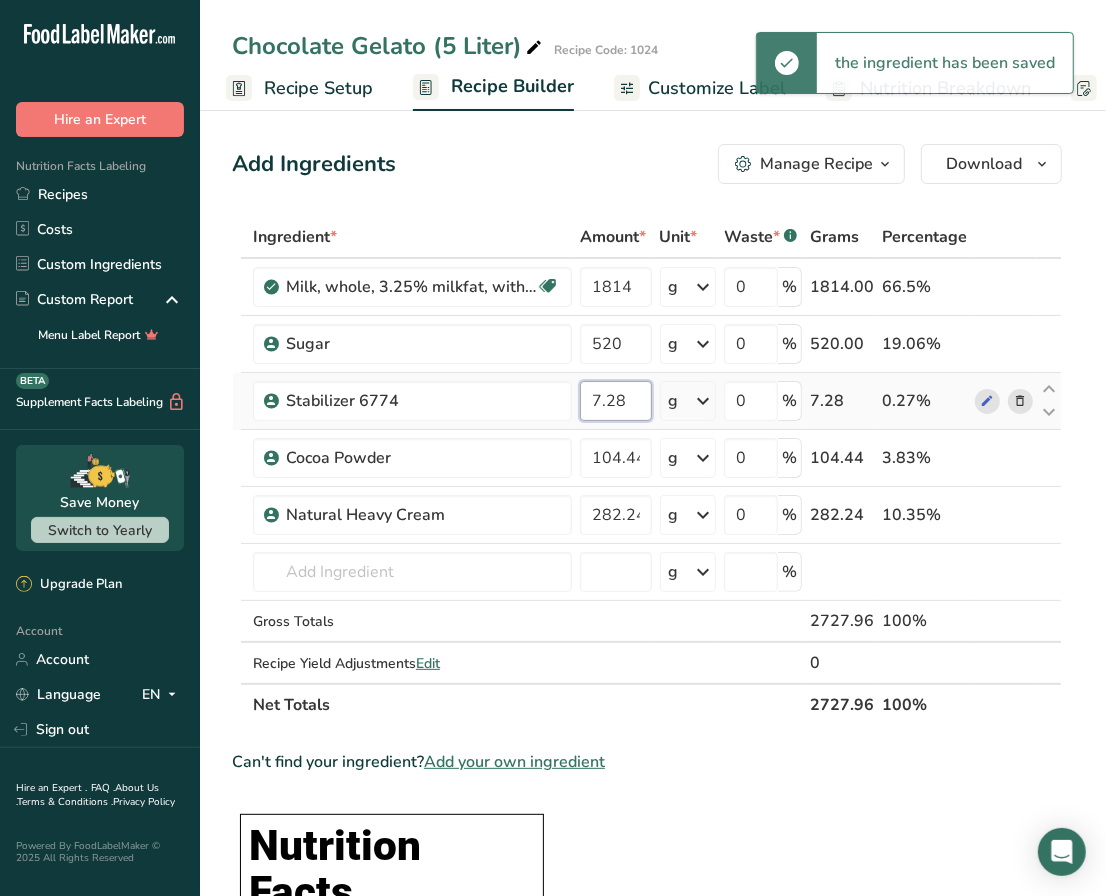 click on "Ingredient *
Amount *
Unit *
Waste *   .a-a{fill:#347362;}.b-a{fill:#fff;}          Grams
Percentage
Milk, whole, 3.25% milkfat, without added vitamin A and vitamin D
Gluten free
Vegetarian
Soy free
1814
g
Portions
1 cup
1 tbsp
1 fl oz
See more
Weight Units
g
kg
mg
See more
Volume Units
l
Volume units require a density conversion. If you know your ingredient's density enter it below. Otherwise, click on "RIA" our AI Regulatory bot - she will be able to help you
lb/ft3
g/cm3
Confirm
mL" at bounding box center (647, 471) 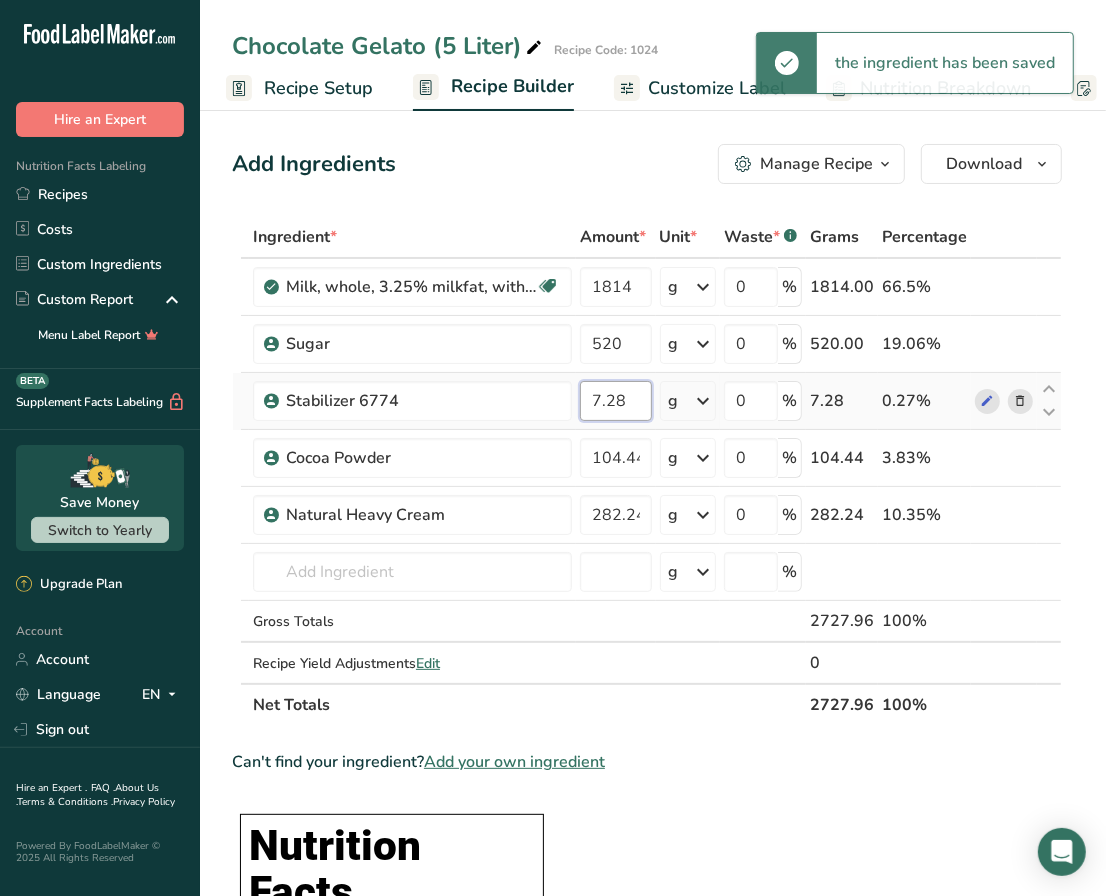 click on "7.28" at bounding box center [616, 401] 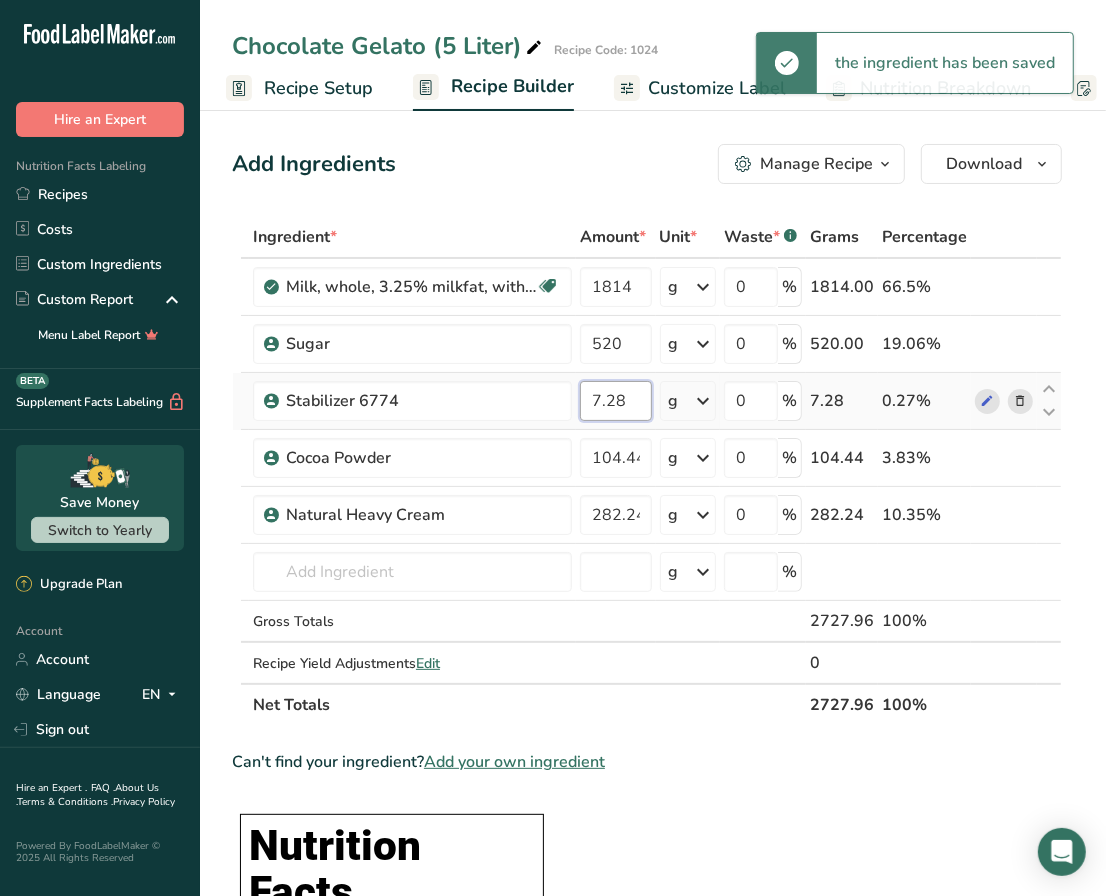 click on "7.28" at bounding box center (616, 401) 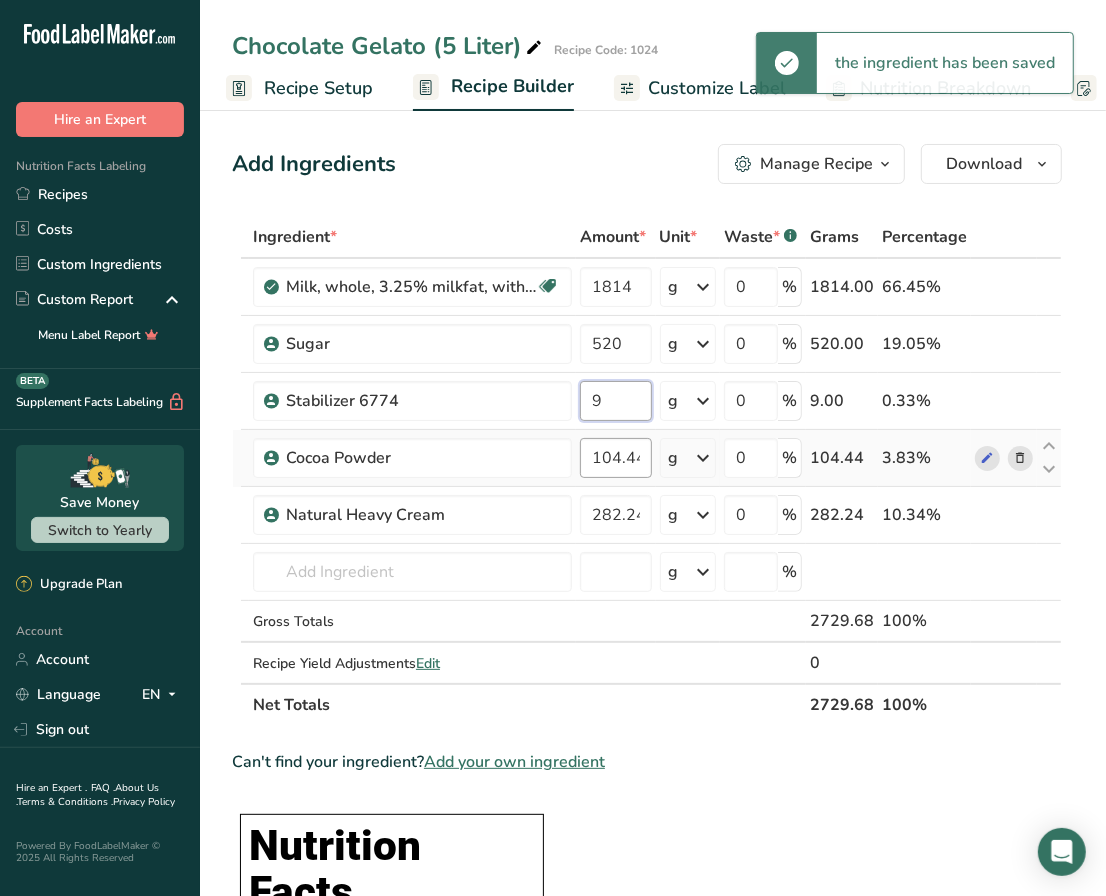 type on "9" 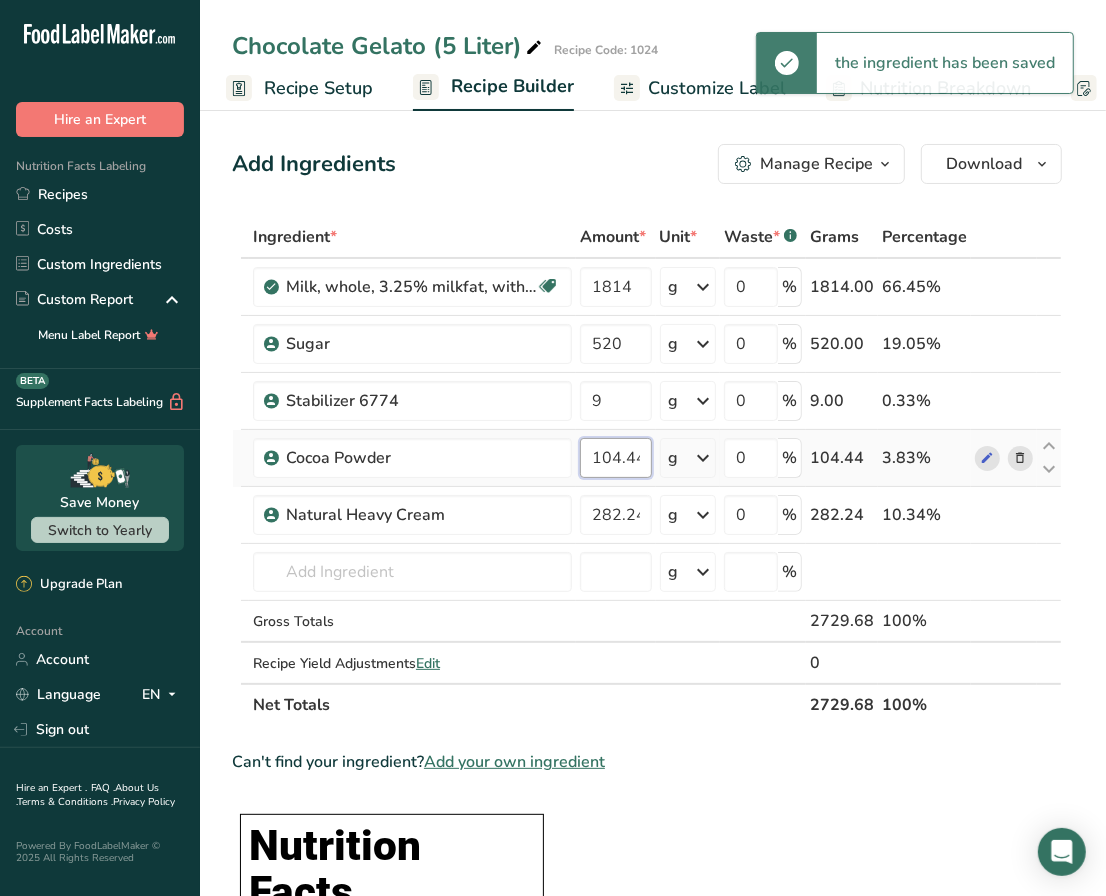 click on "Ingredient *
Amount *
Unit *
Waste *   .a-a{fill:#347362;}.b-a{fill:#fff;}          Grams
Percentage
Milk, whole, 3.25% milkfat, without added vitamin A and vitamin D
Gluten free
Vegetarian
Soy free
1814
g
Portions
1 cup
1 tbsp
1 fl oz
See more
Weight Units
g
kg
mg
See more
Volume Units
l
Volume units require a density conversion. If you know your ingredient's density enter it below. Otherwise, click on "RIA" our AI Regulatory bot - she will be able to help you
lb/ft3
g/cm3
Confirm
mL" at bounding box center [647, 471] 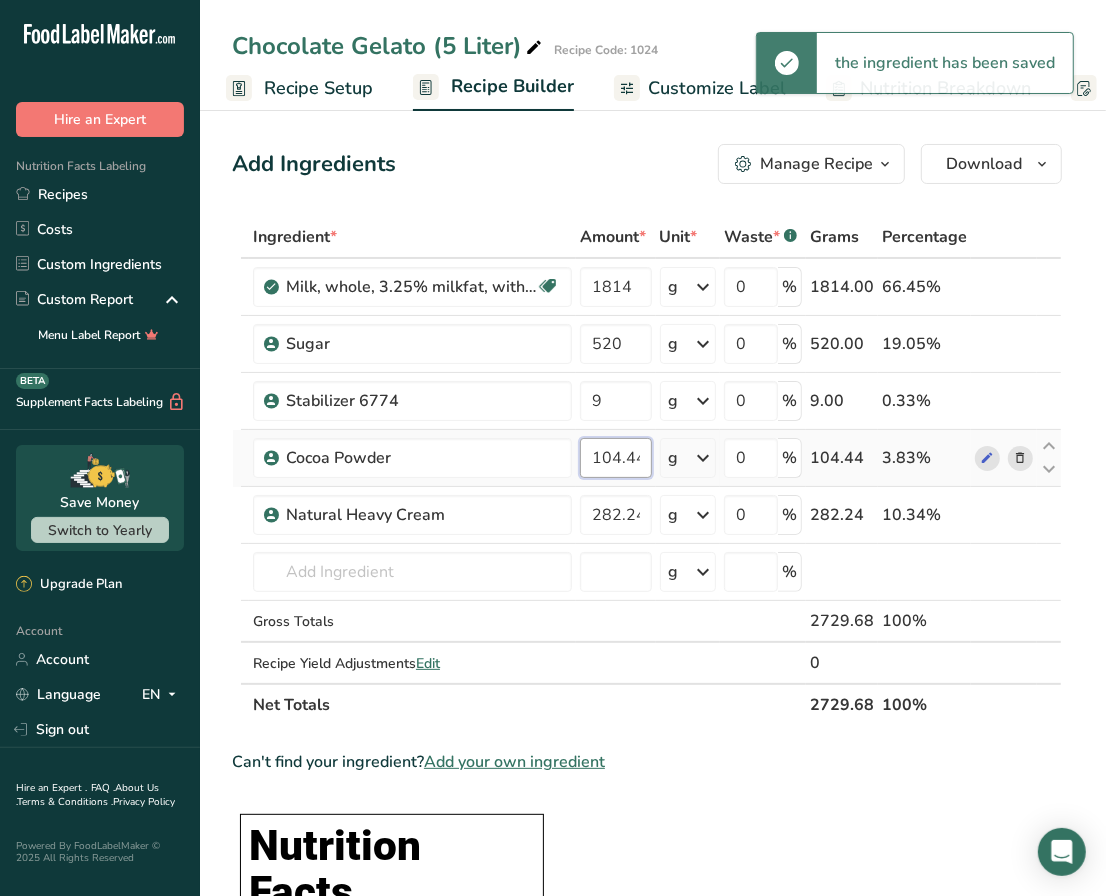 click on "104.44" at bounding box center [616, 458] 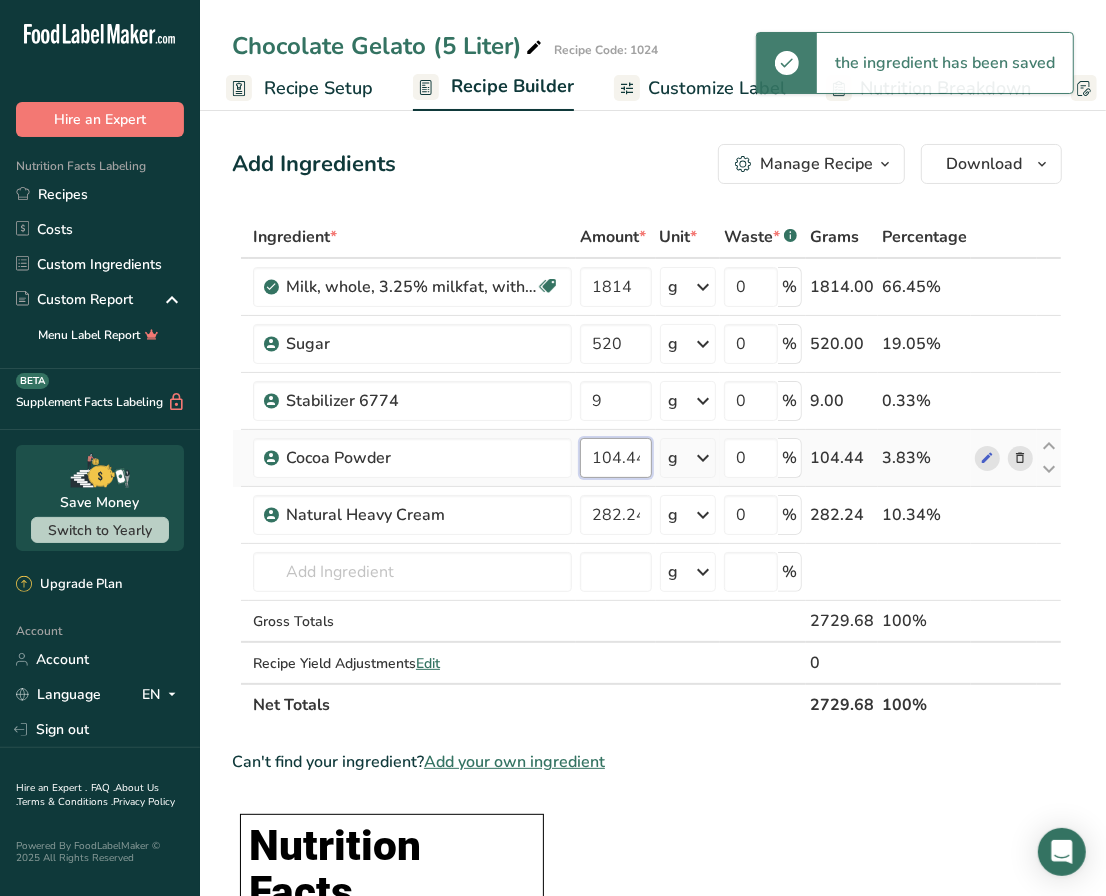click on "104.44" at bounding box center [616, 458] 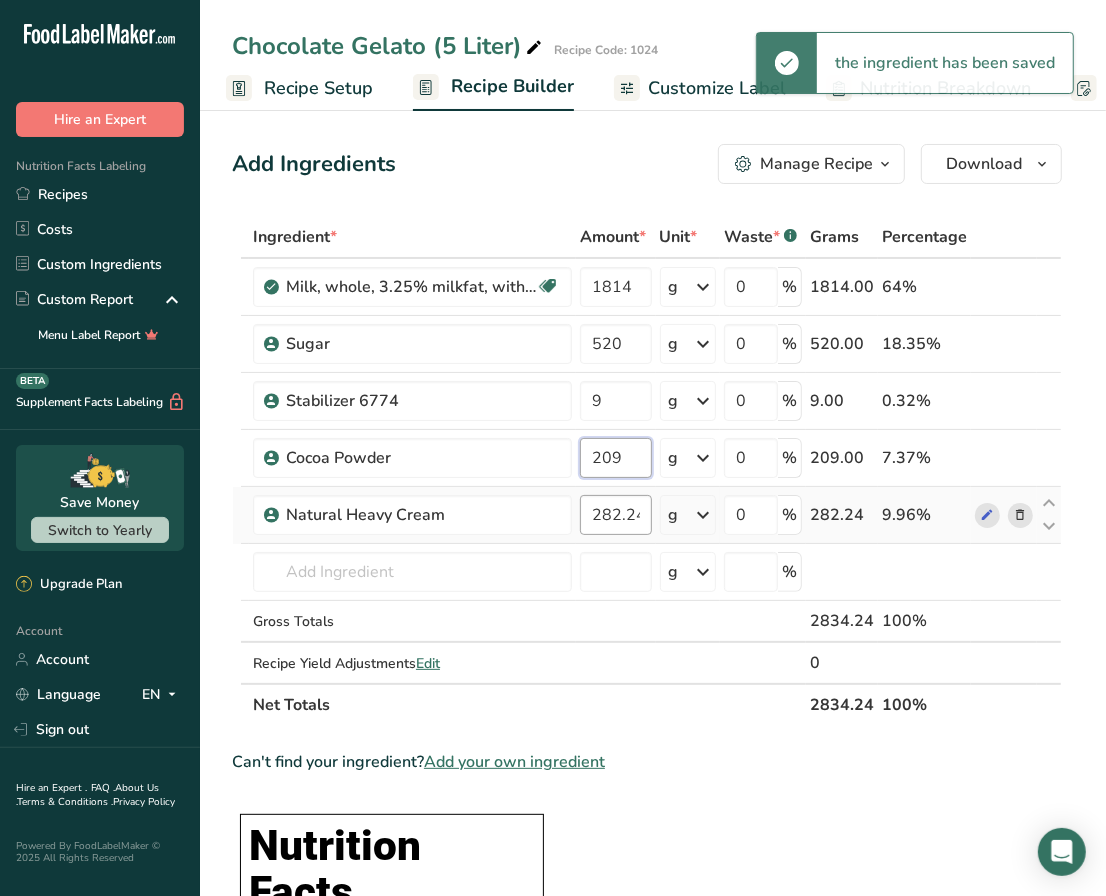 type on "209" 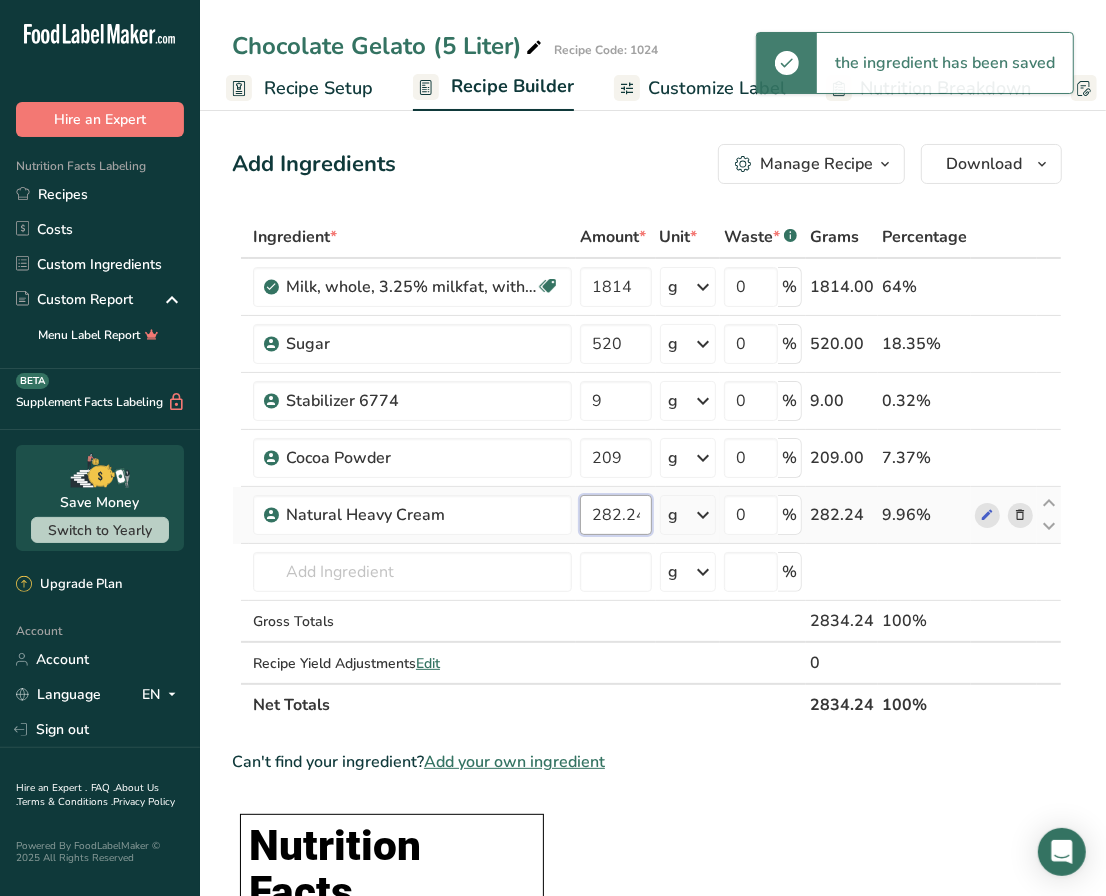 click on "Ingredient *
Amount *
Unit *
Waste *   .a-a{fill:#347362;}.b-a{fill:#fff;}          Grams
Percentage
Milk, whole, 3.25% milkfat, without added vitamin A and vitamin D
Gluten free
Vegetarian
Soy free
1814
g
Portions
1 cup
1 tbsp
1 fl oz
See more
Weight Units
g
kg
mg
See more
Volume Units
l
Volume units require a density conversion. If you know your ingredient's density enter it below. Otherwise, click on "RIA" our AI Regulatory bot - she will be able to help you
lb/ft3
g/cm3
Confirm
mL" at bounding box center [647, 471] 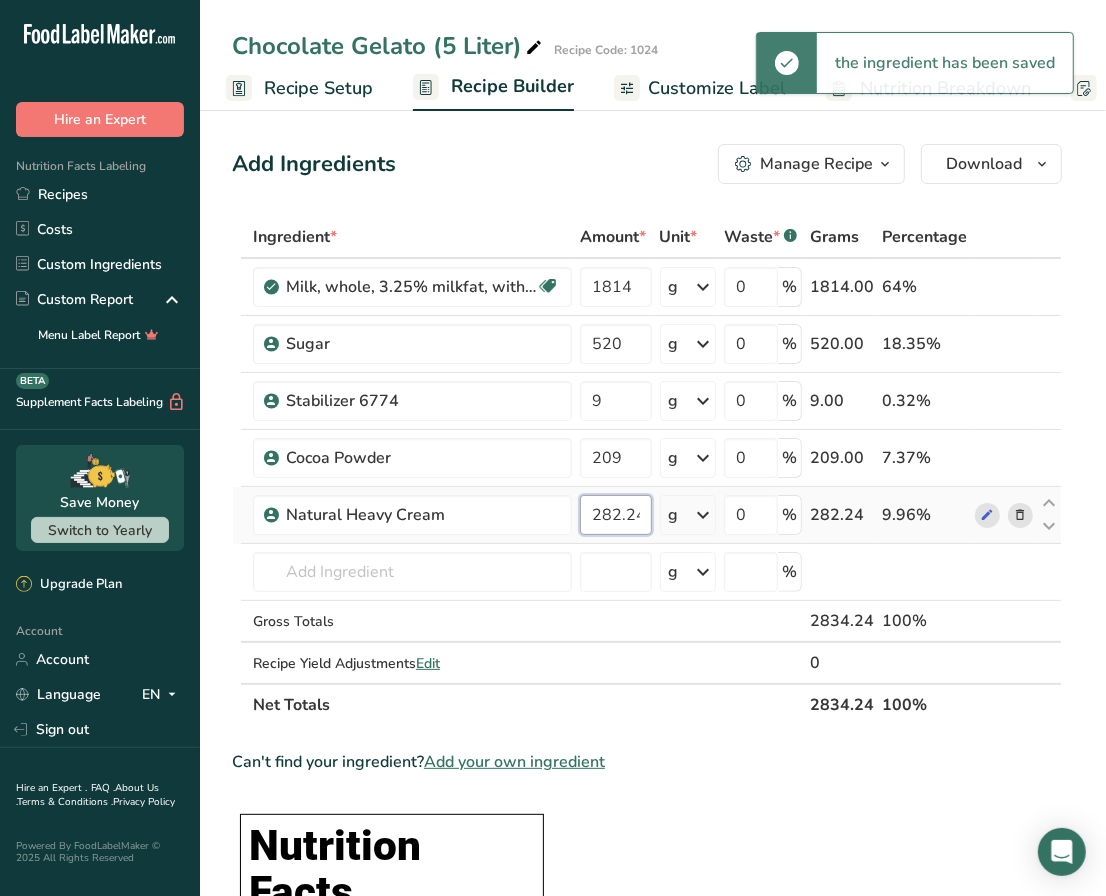 click on "282.24" at bounding box center (616, 515) 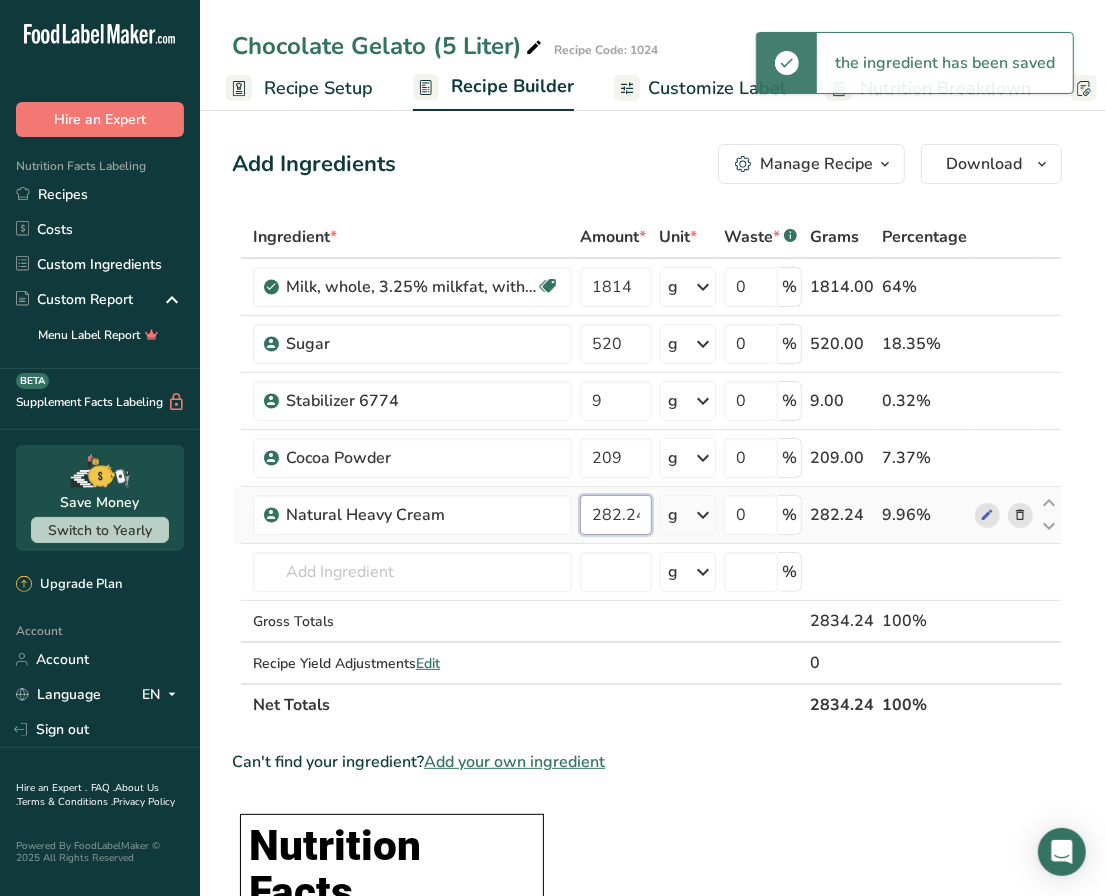 click on "282.24" at bounding box center (616, 515) 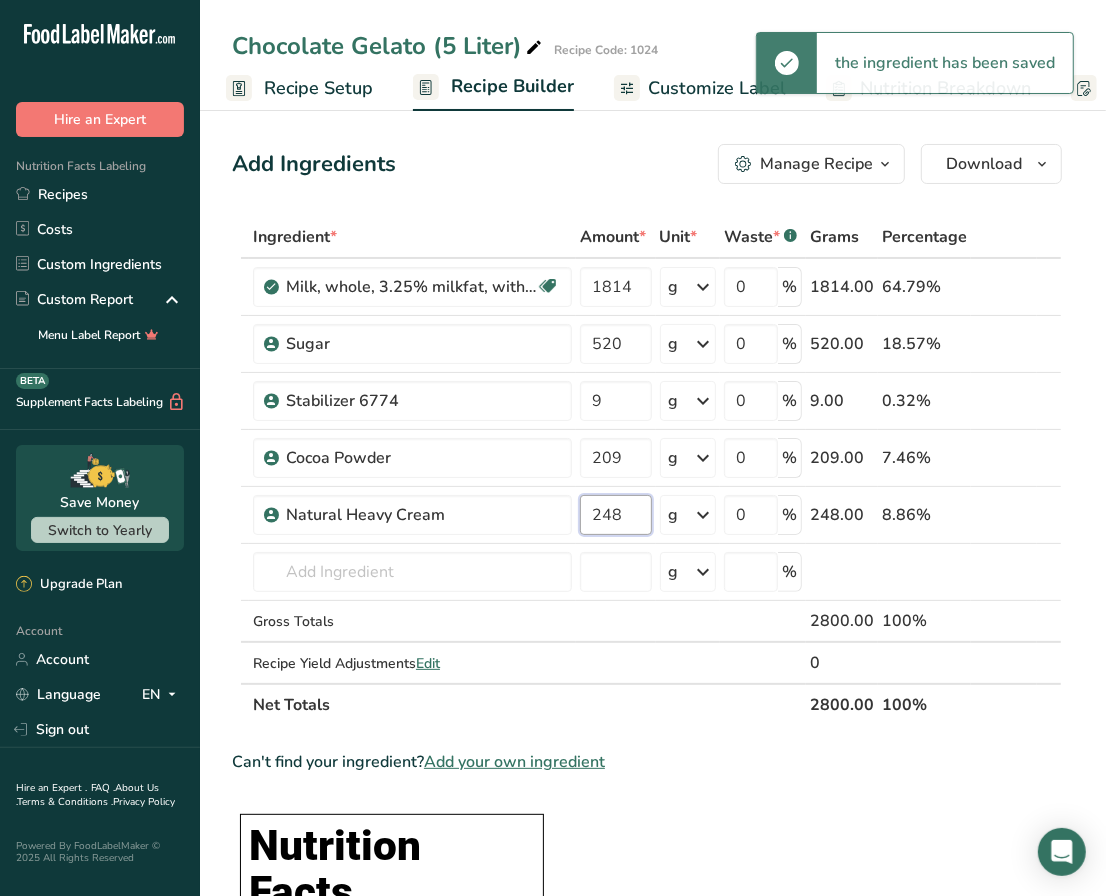 type on "248" 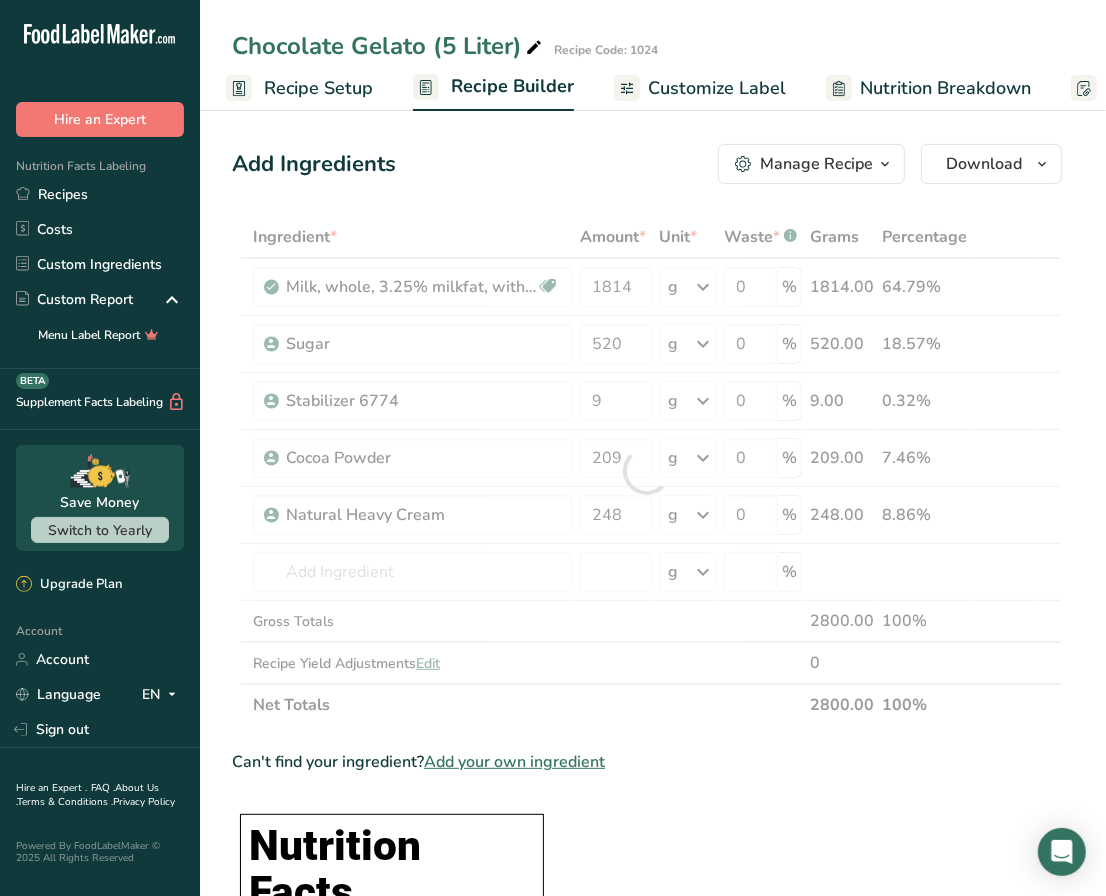 click on "Ingredient *
Amount *
Unit *
Waste *   .a-a{fill:#347362;}.b-a{fill:#fff;}          Grams
Percentage
Milk, whole, 3.25% milkfat, without added vitamin A and vitamin D
Gluten free
Vegetarian
Soy free
1814
g
Portions
1 cup
1 tbsp
1 fl oz
See more
Weight Units
g
kg
mg
See more
Volume Units
l
Volume units require a density conversion. If you know your ingredient's density enter it below. Otherwise, click on "RIA" our AI Regulatory bot - she will be able to help you
lb/ft3
g/cm3
Confirm
mL" at bounding box center [647, 1181] 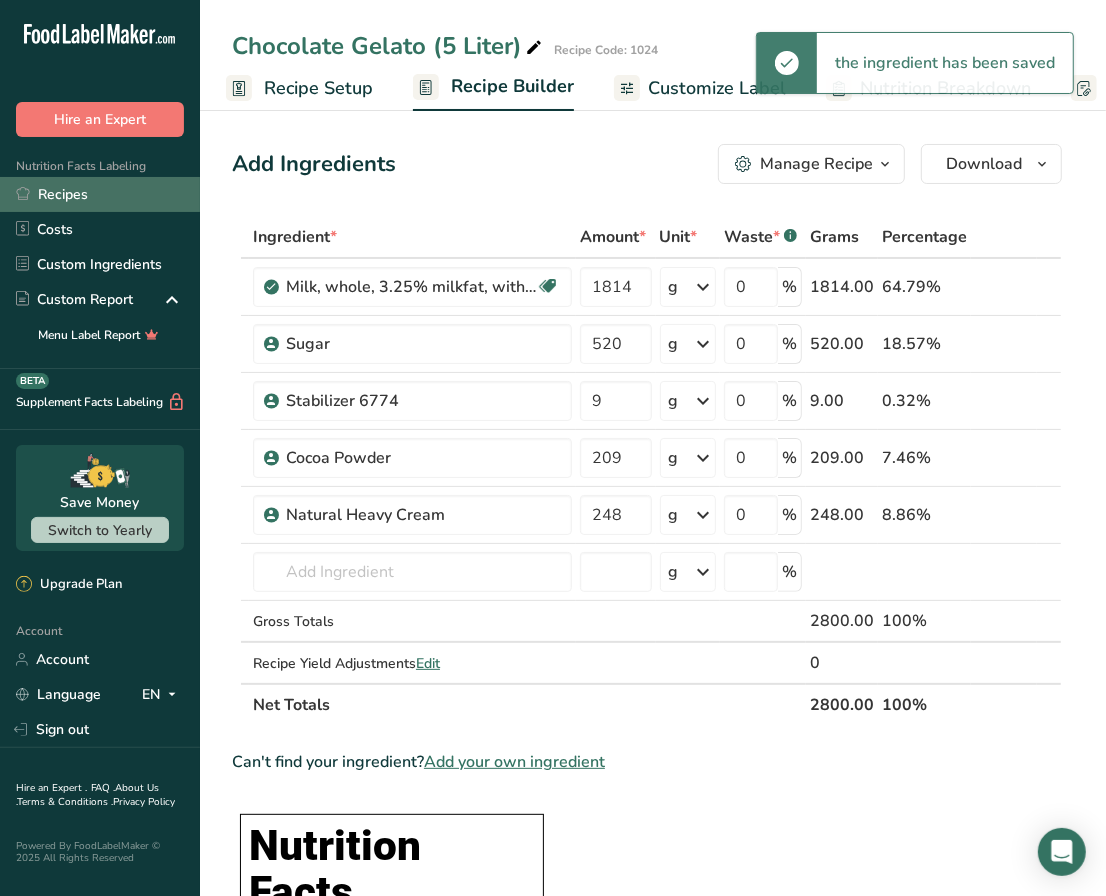 click on "Recipes" at bounding box center (100, 194) 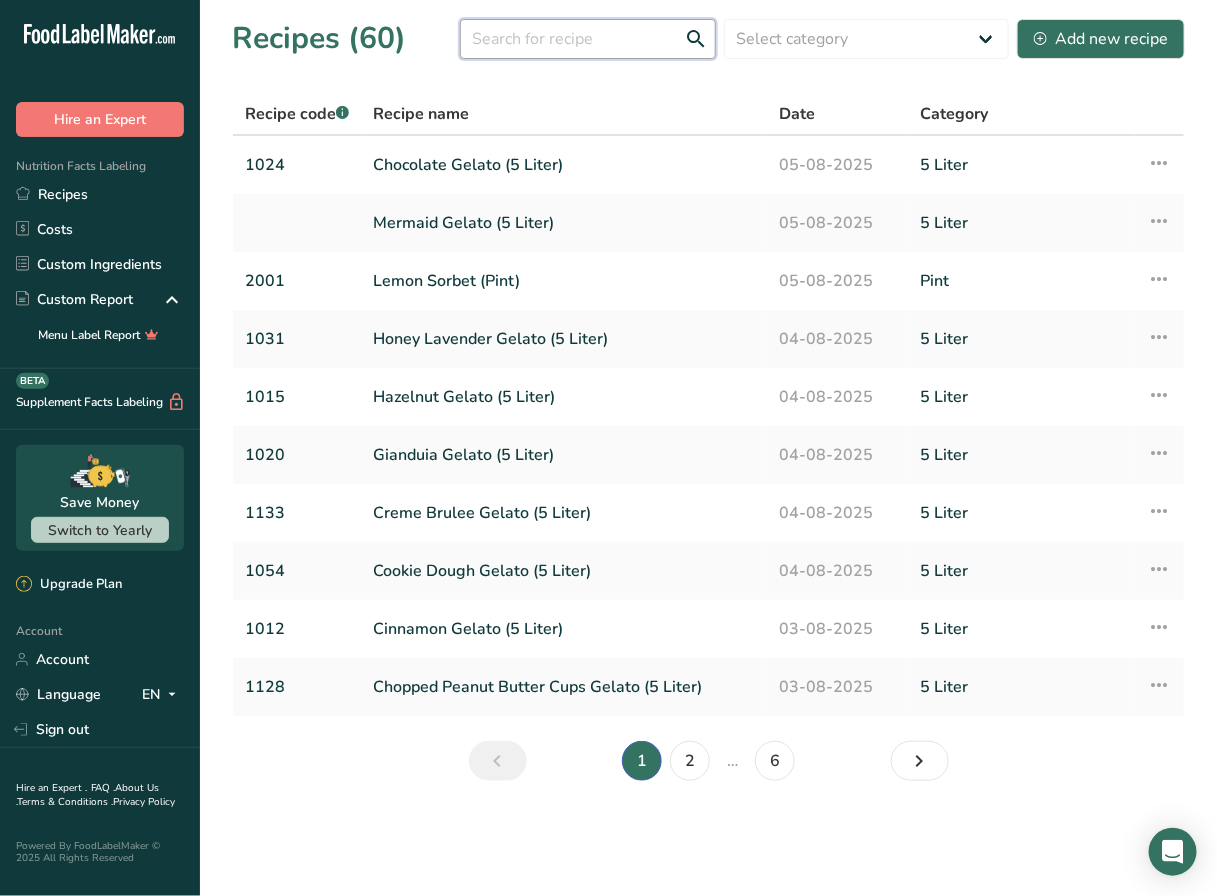 click at bounding box center (588, 39) 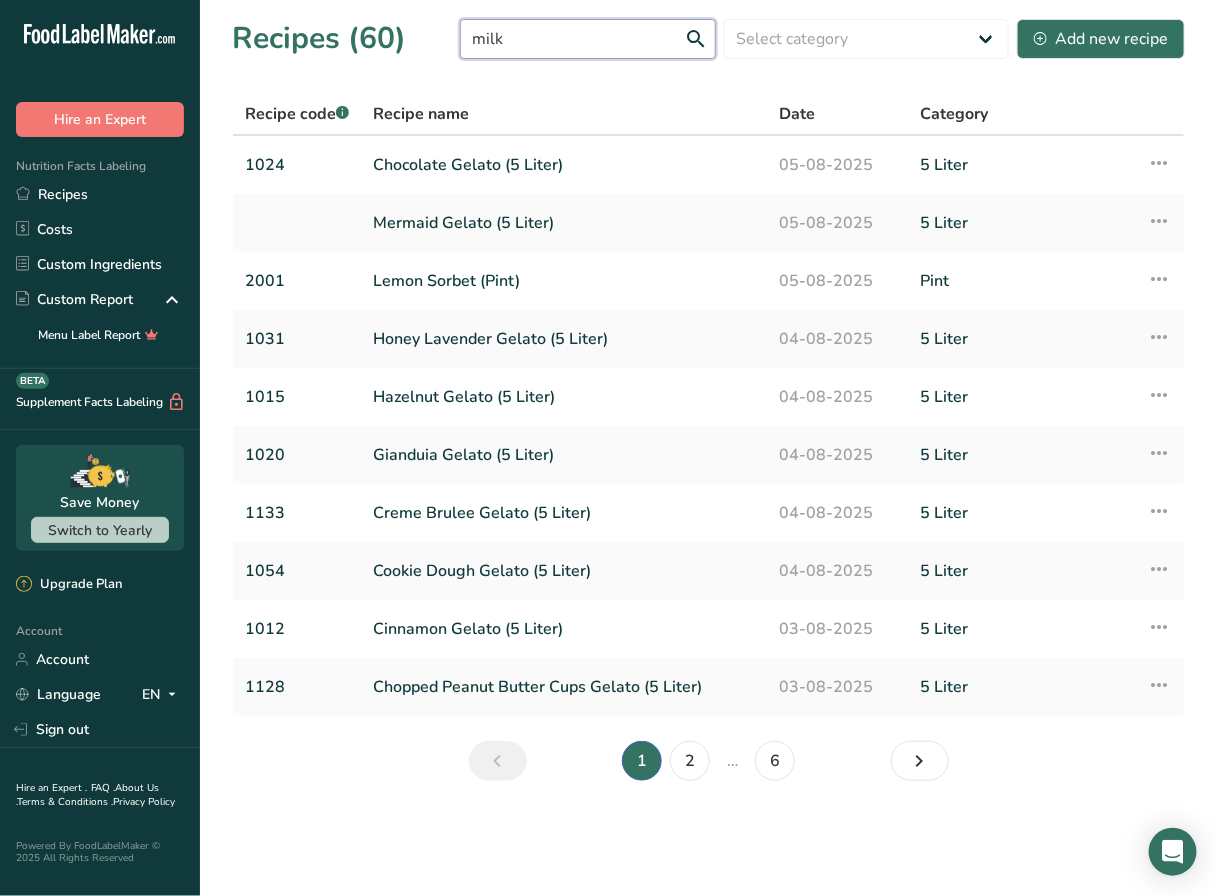 type on "milk" 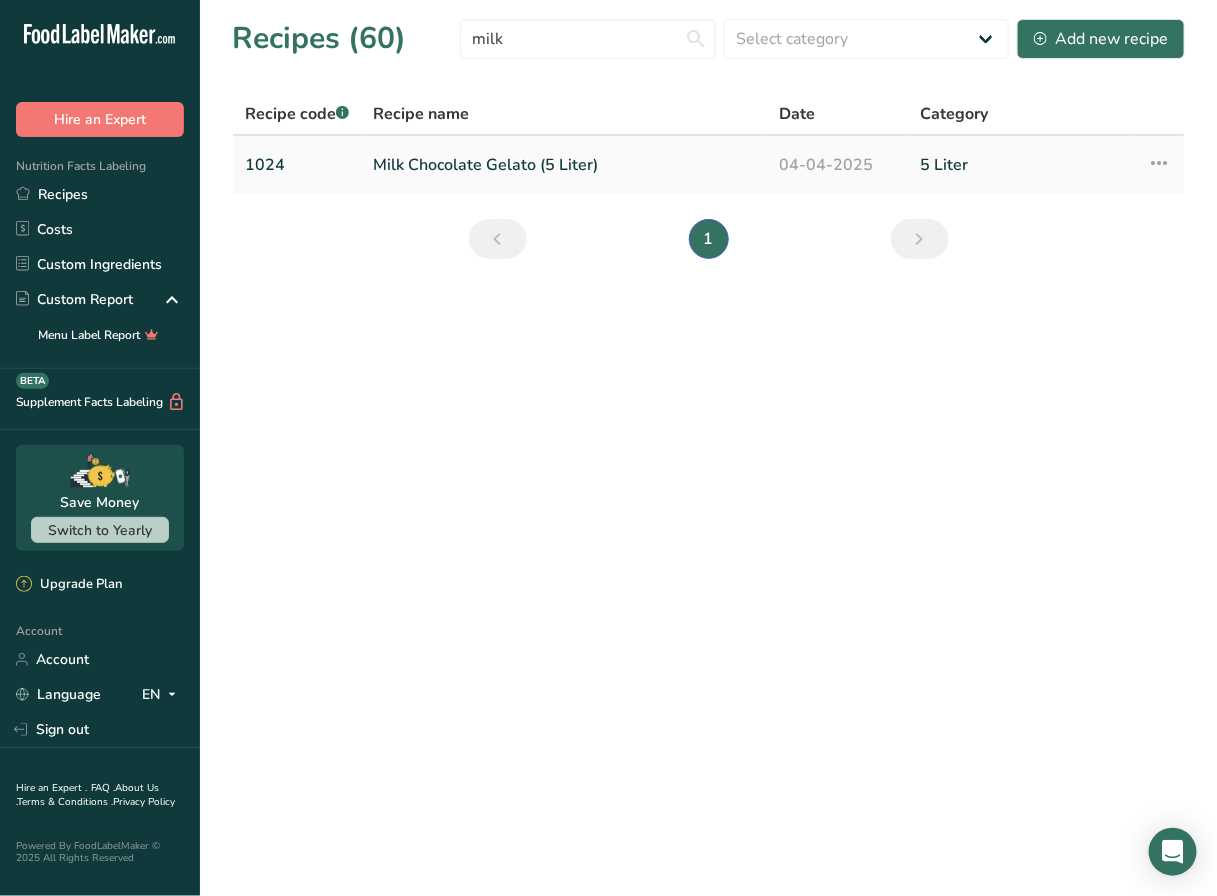 click on "Milk Chocolate Gelato (5 Liter)" at bounding box center [564, 165] 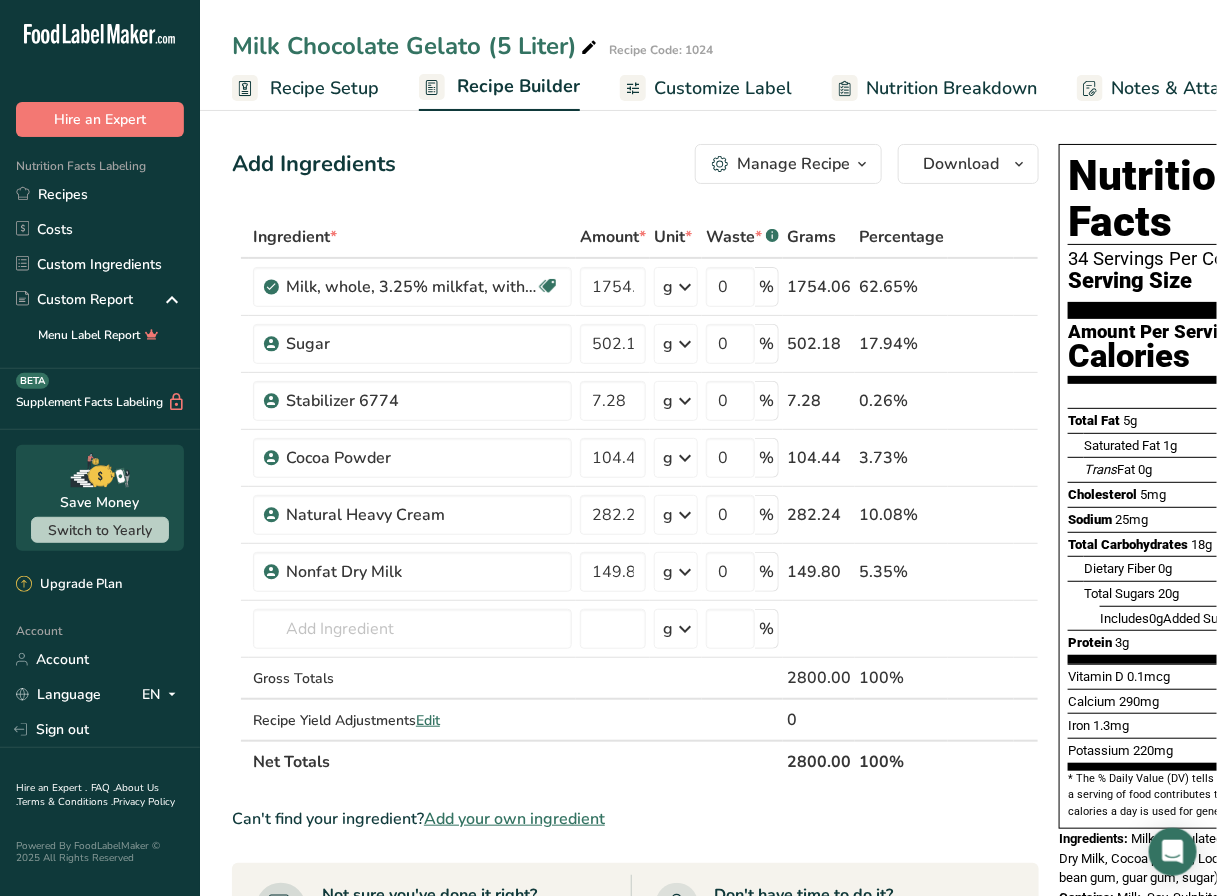 click on "Recipe Setup" at bounding box center (305, 88) 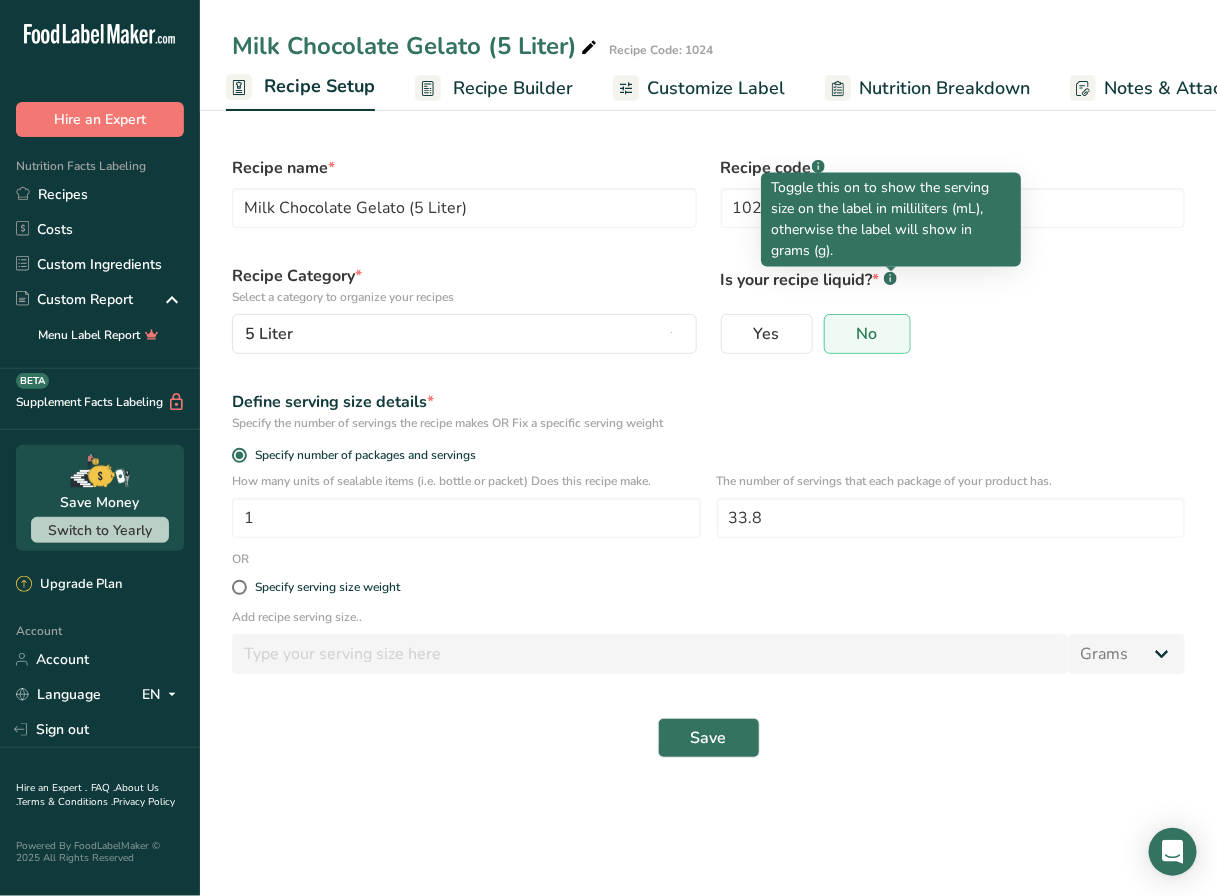 click on "Toggle this on to show the serving size on the label in milliliters (mL), otherwise the label will show in grams (g)." at bounding box center [891, 220] 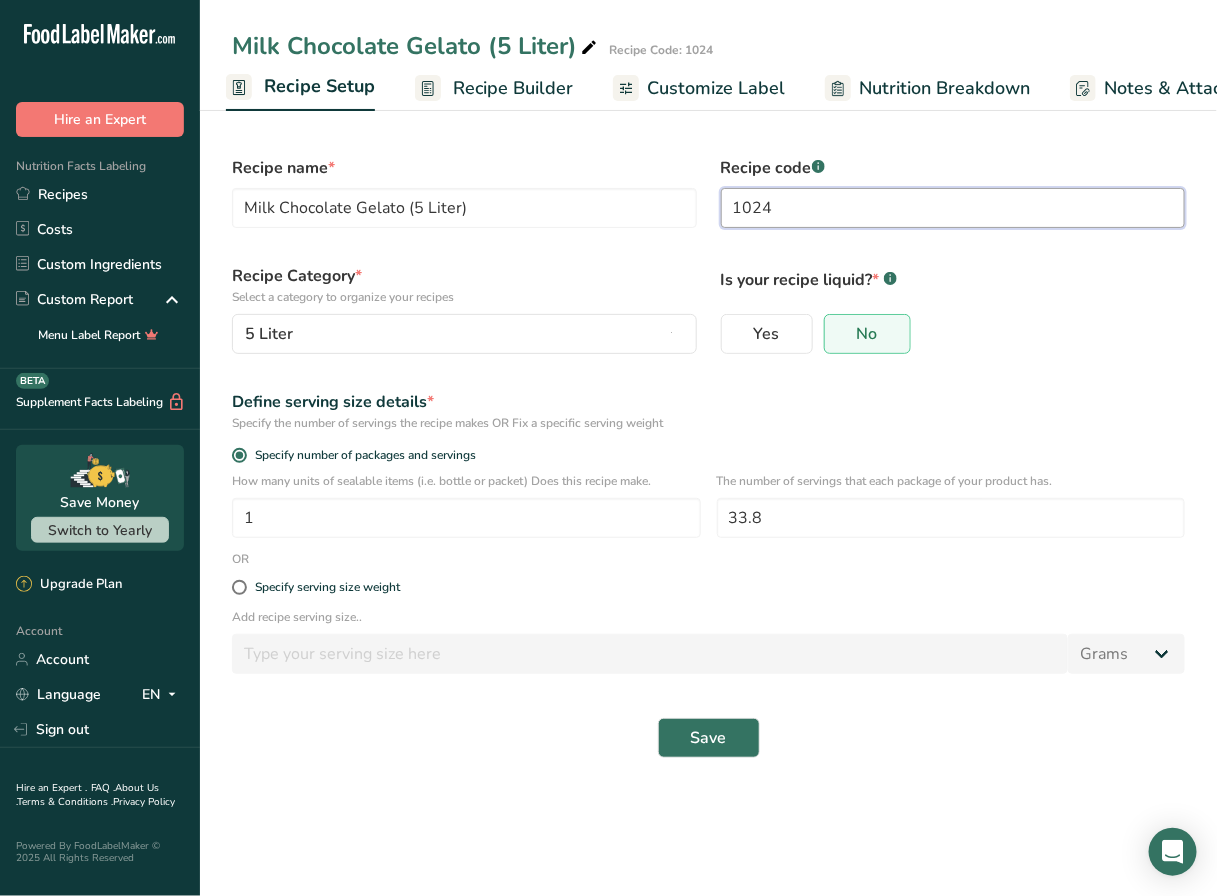 click on "1024" at bounding box center [953, 208] 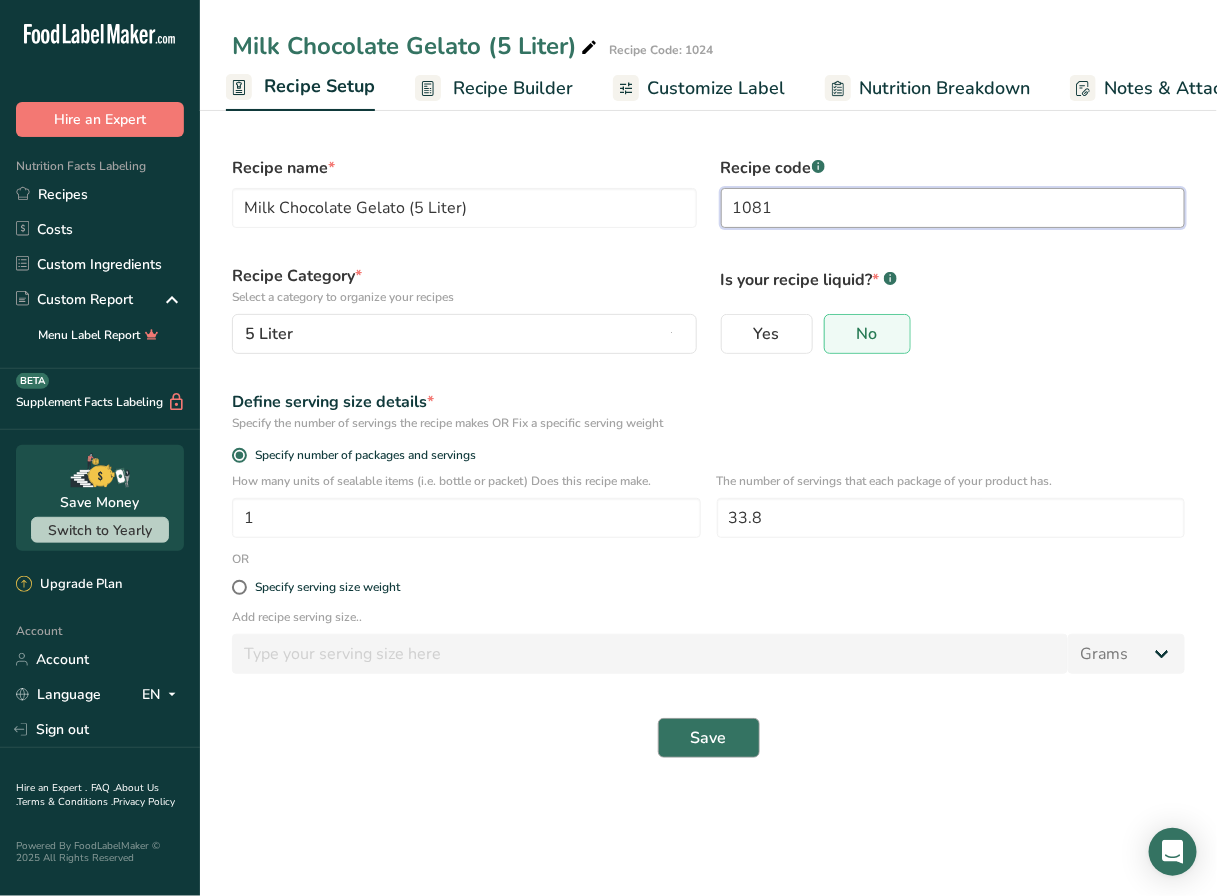 type on "1081" 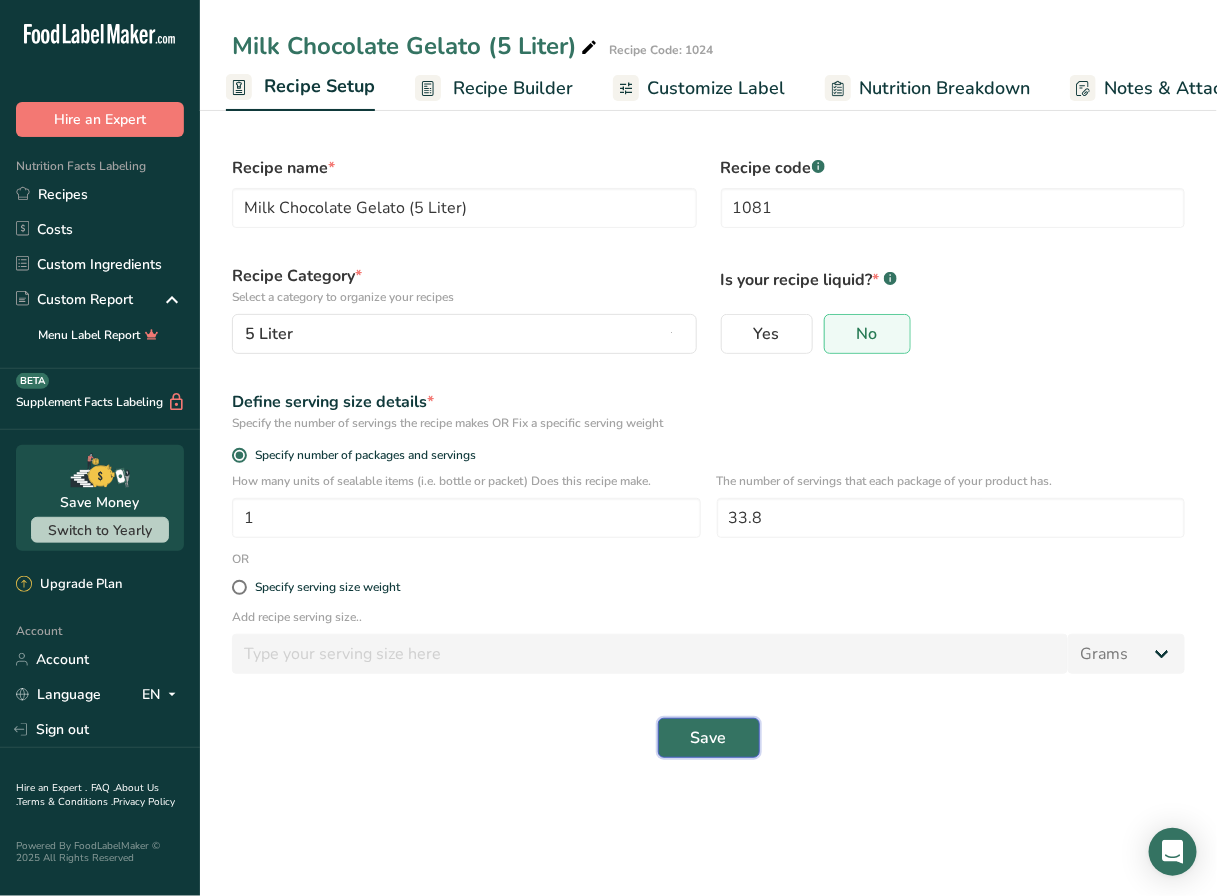 click on "Save" at bounding box center (709, 738) 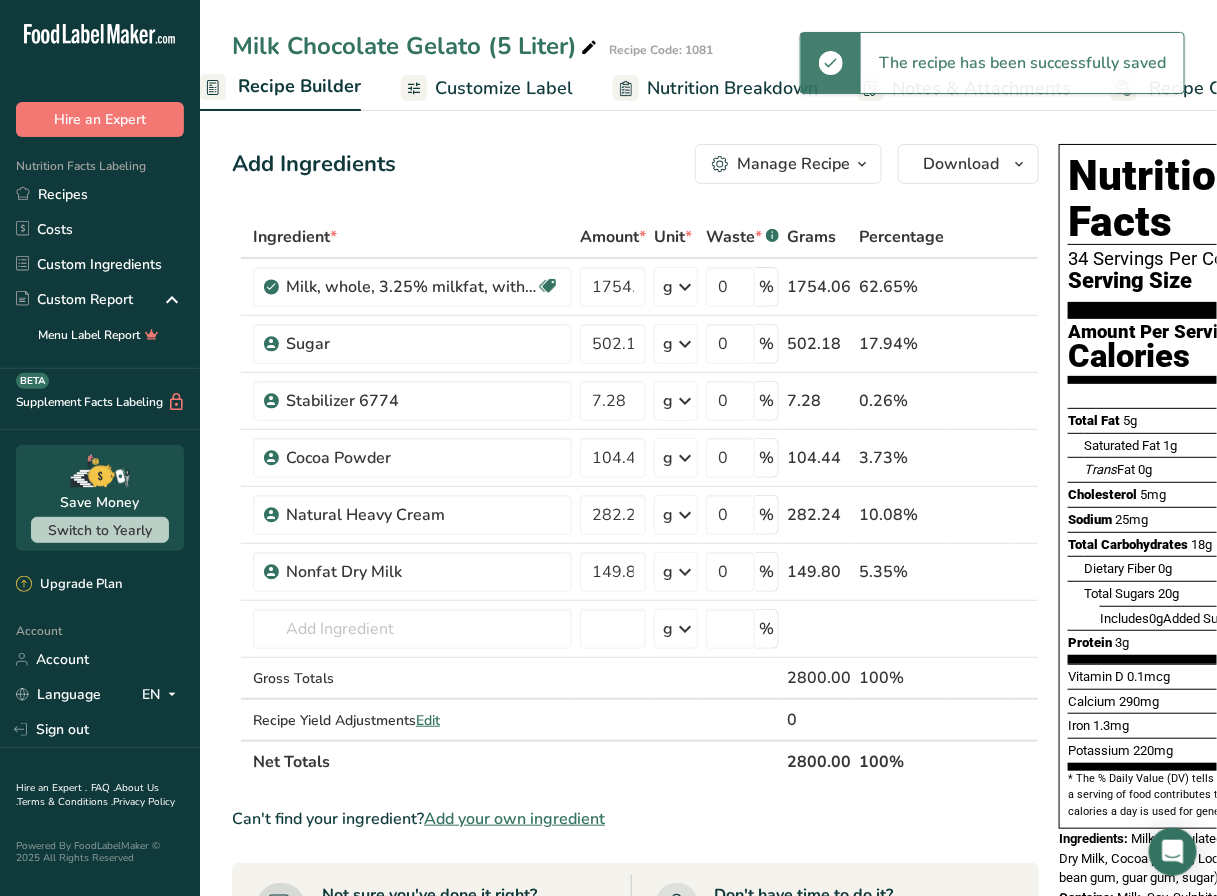 scroll, scrollTop: 0, scrollLeft: 303, axis: horizontal 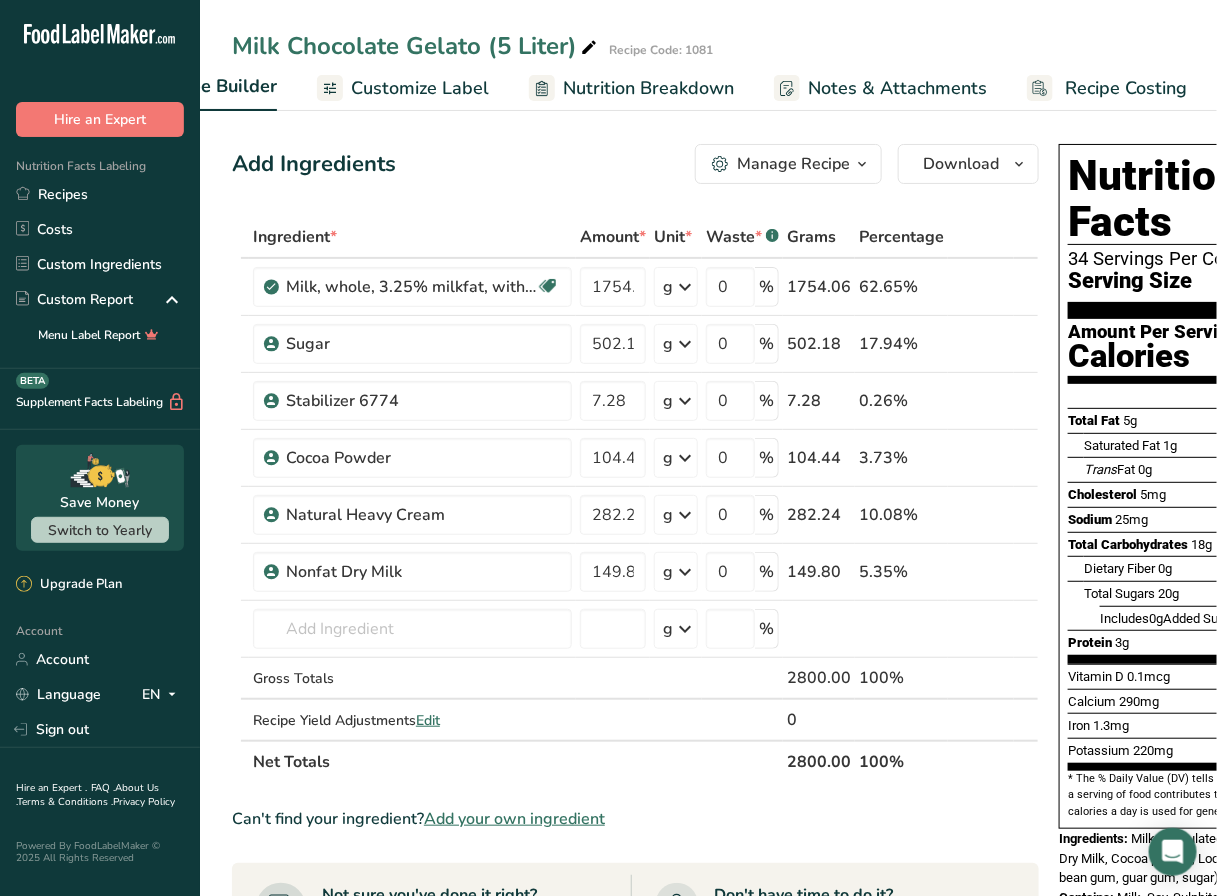 click on "Recipe Costing" at bounding box center (1126, 88) 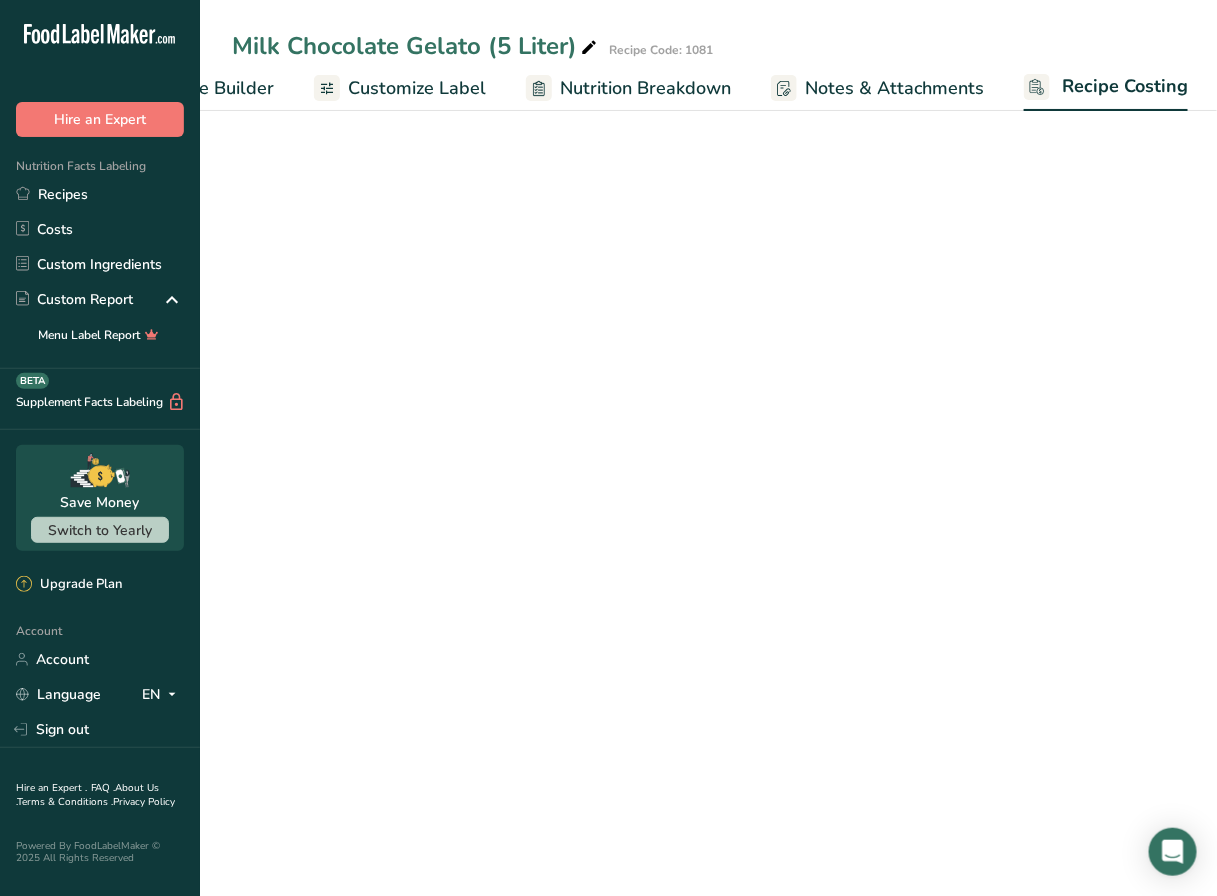 select on "12" 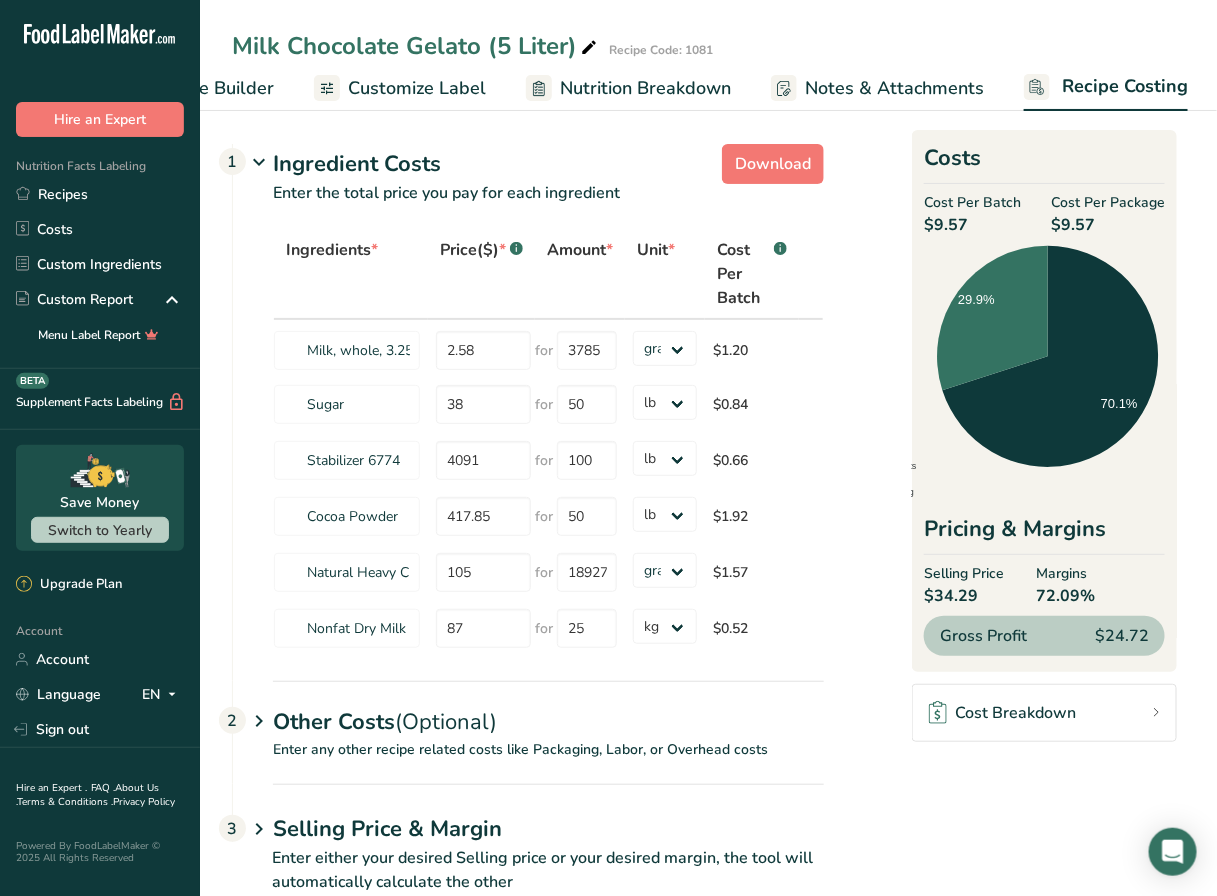 click on "(Optional)" at bounding box center [446, 722] 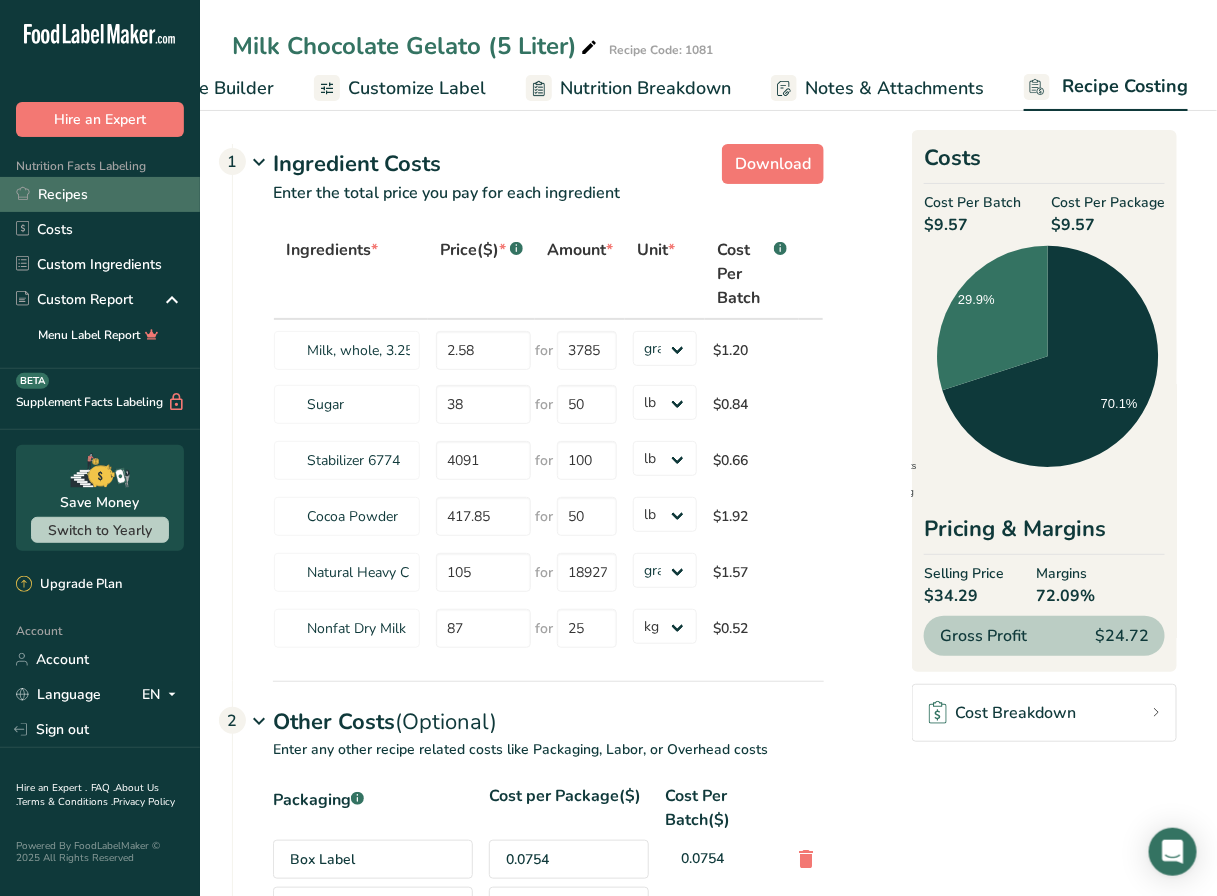 click on "Recipes" at bounding box center [100, 194] 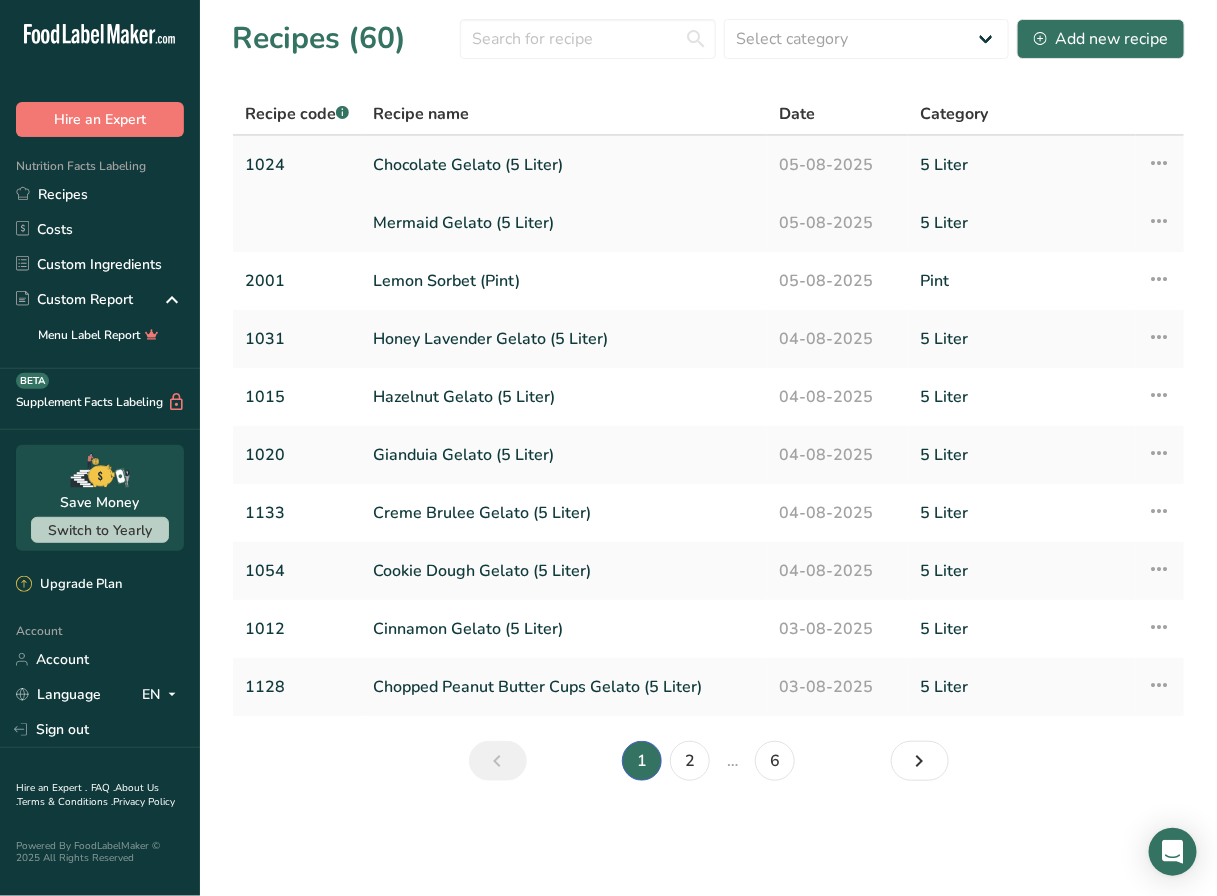 click on "Chocolate Gelato (5 Liter)" at bounding box center (564, 165) 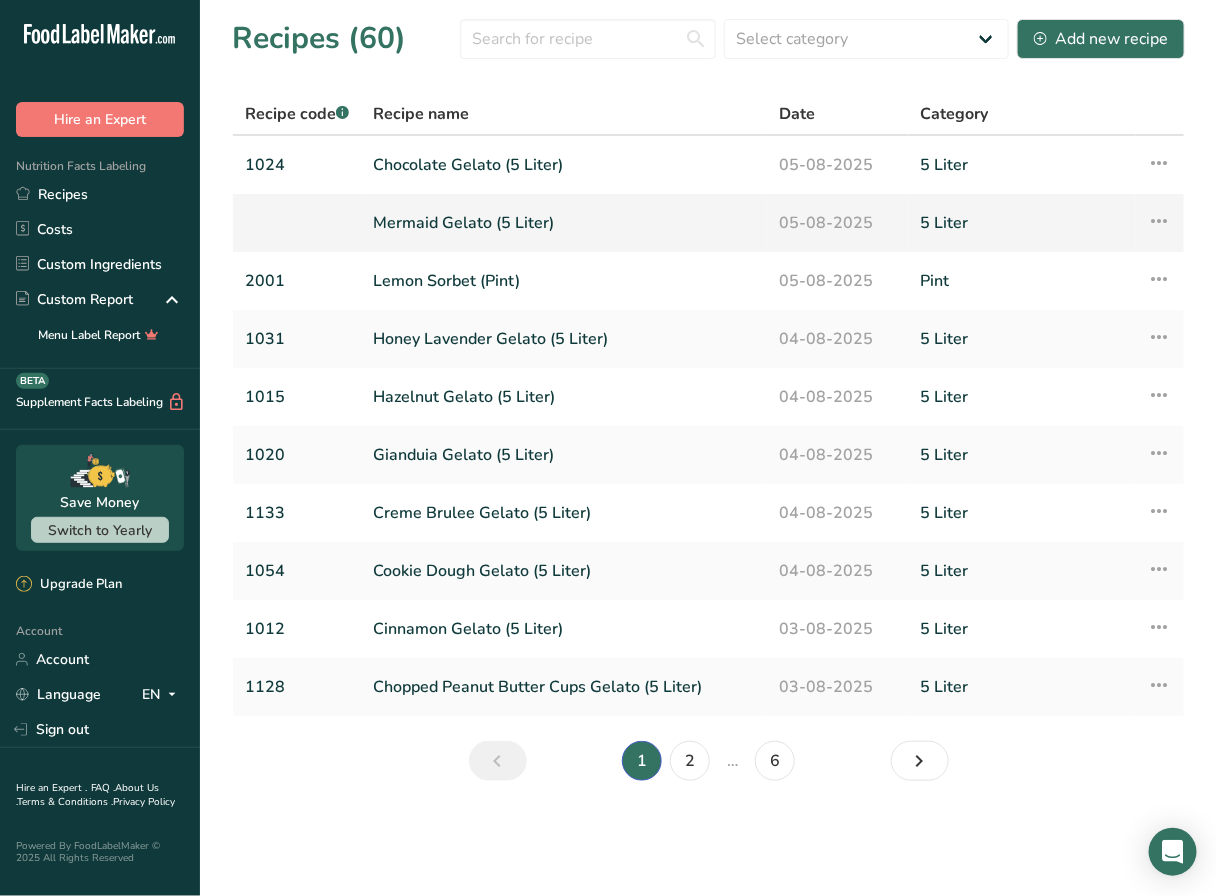 click on "Mermaid Gelato (5 Liter)" at bounding box center [564, 223] 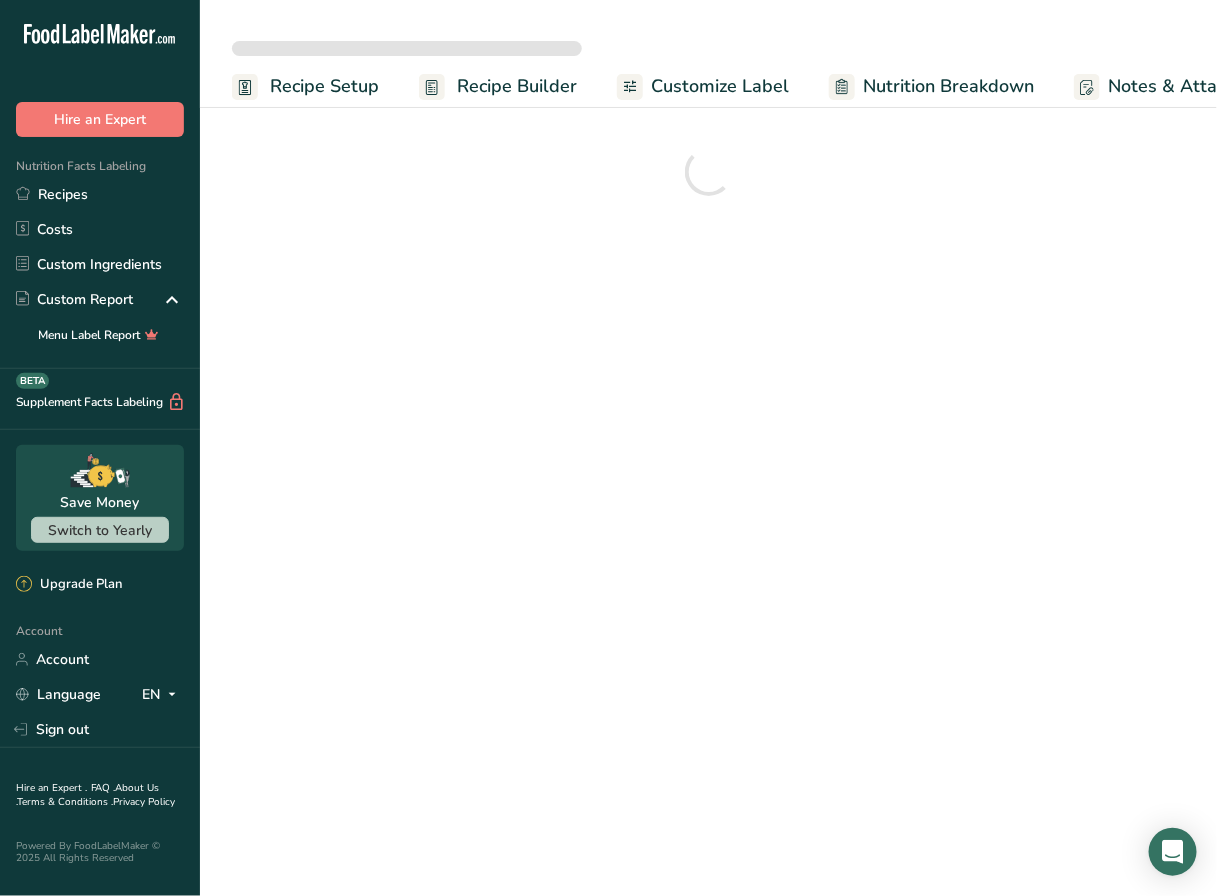 click on "Recipe Setup" at bounding box center (305, 86) 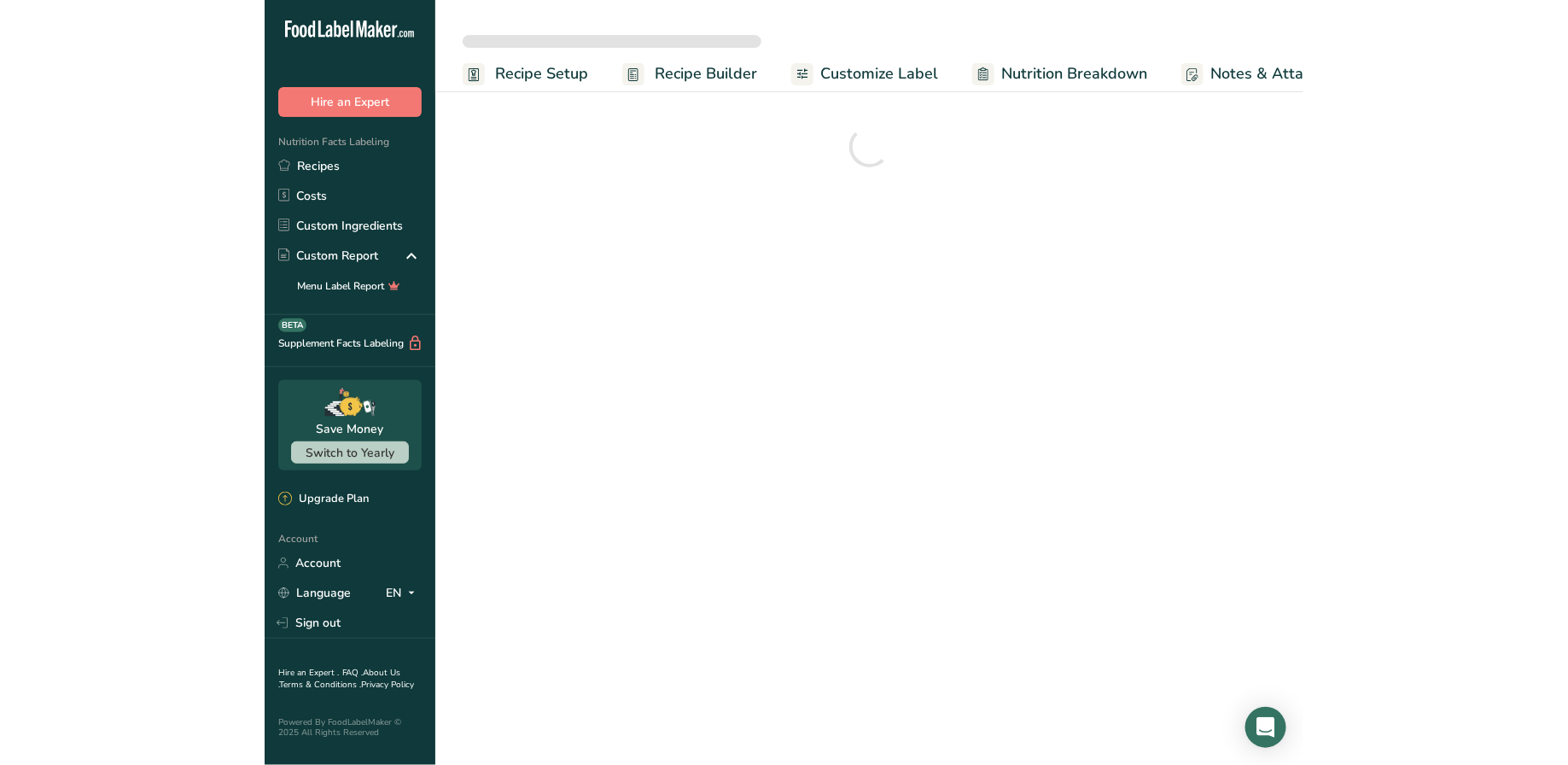 scroll, scrollTop: 0, scrollLeft: 5, axis: horizontal 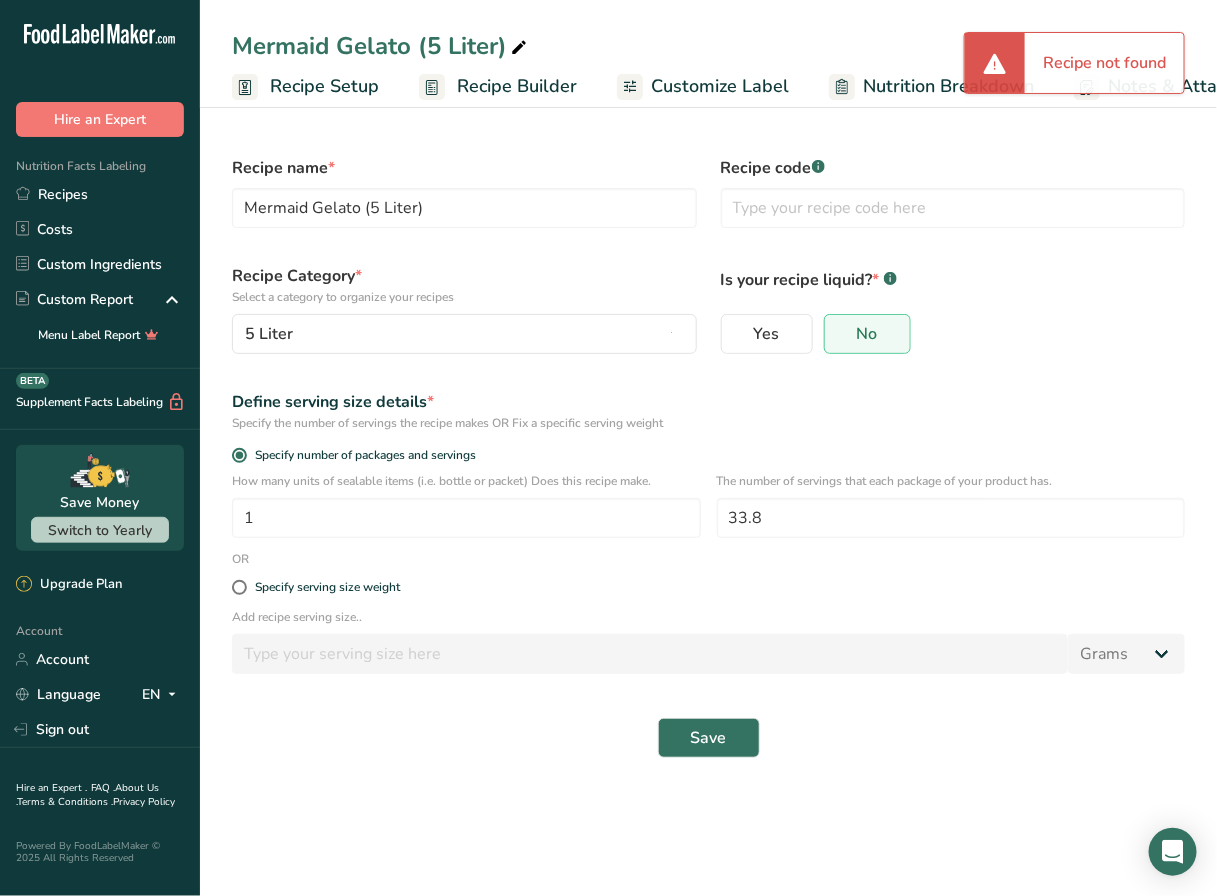 click on "Recipe code
.a-a{fill:#347362;}.b-a{fill:#fff;}" at bounding box center [953, 168] 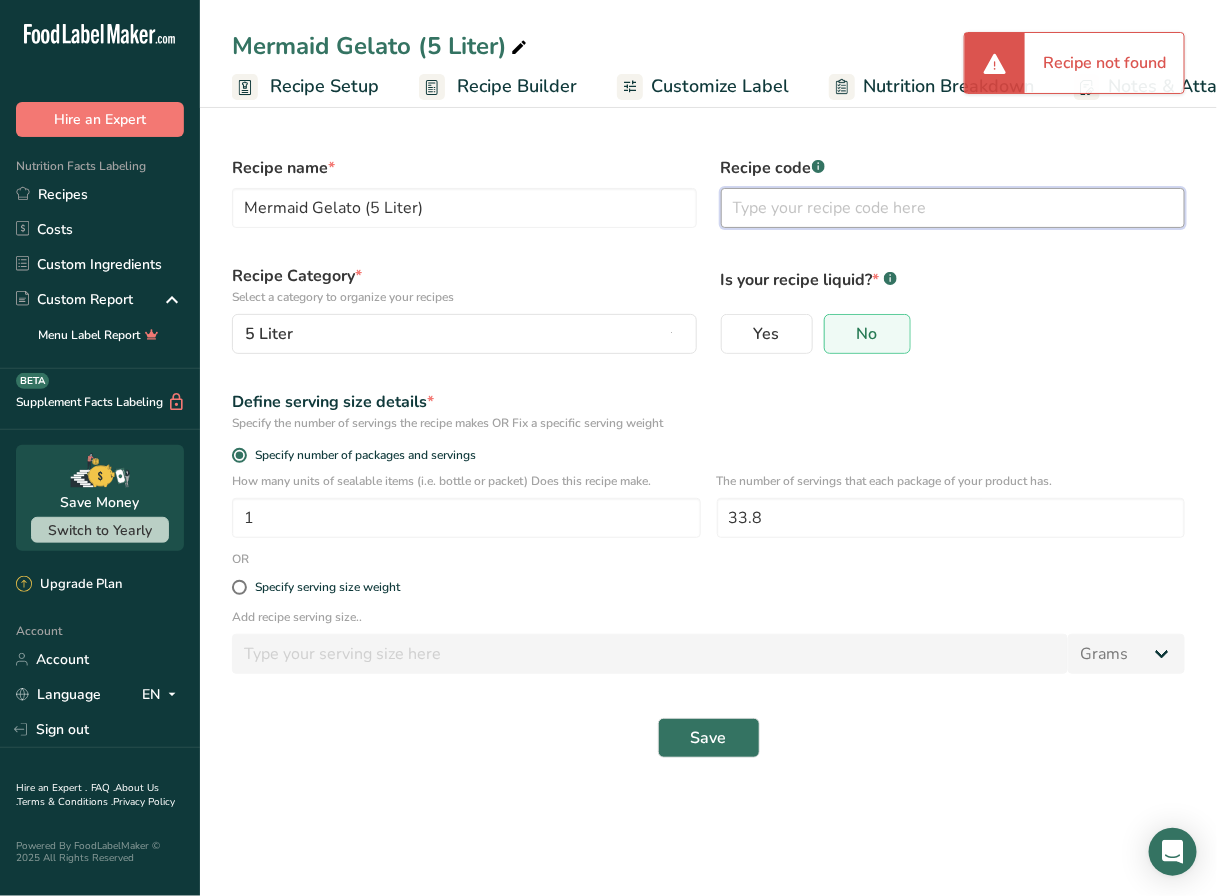 click at bounding box center (953, 208) 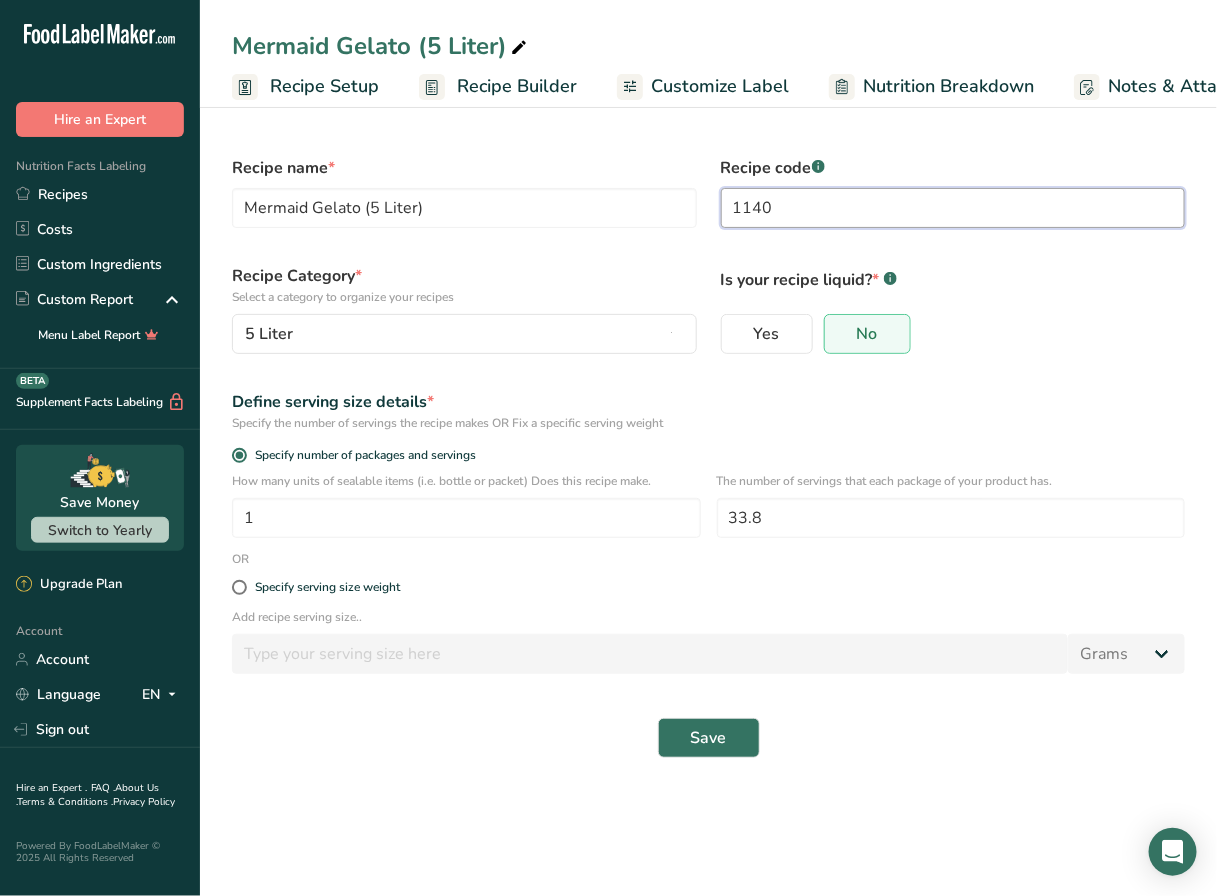 type on "1140" 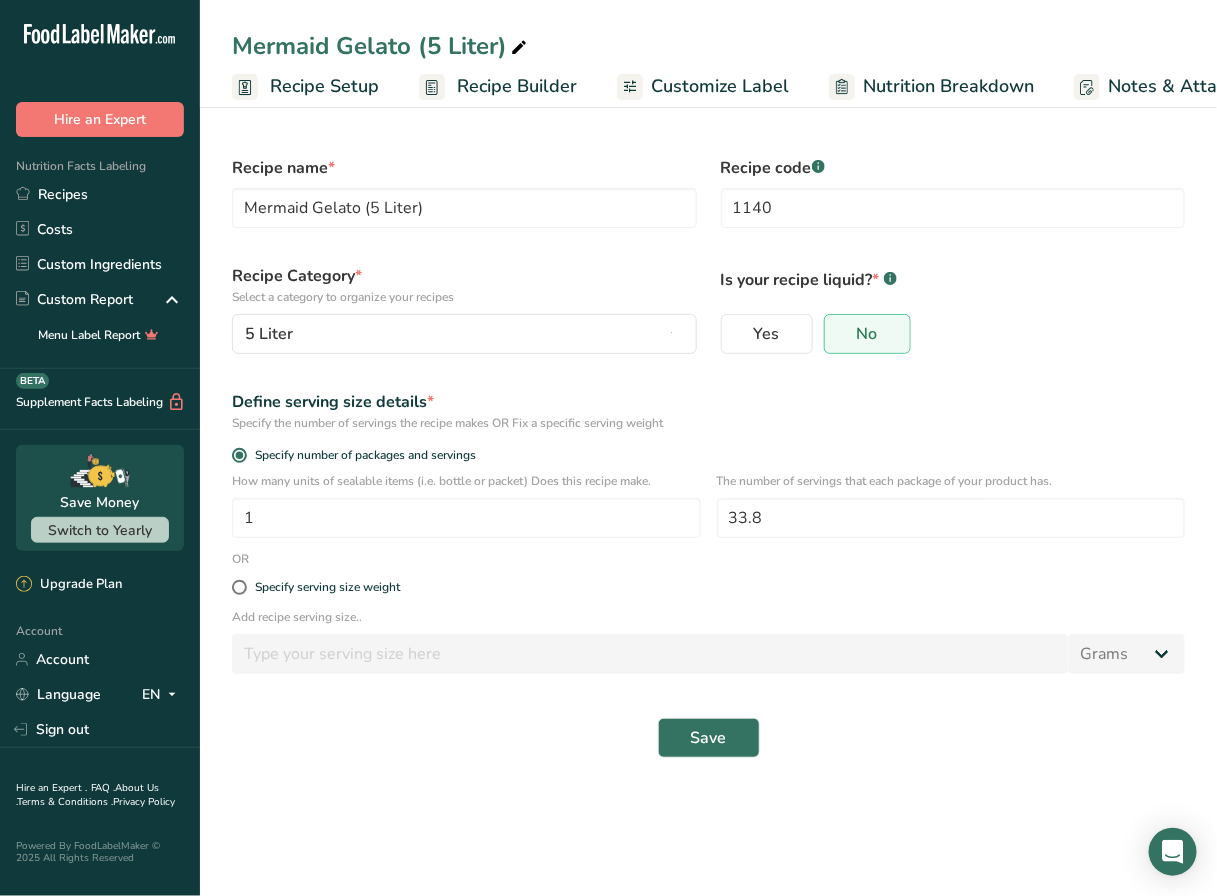 click on "Is your recipe liquid? *   .a-a{fill:#347362;}.b-a{fill:#fff;}" at bounding box center [953, 278] 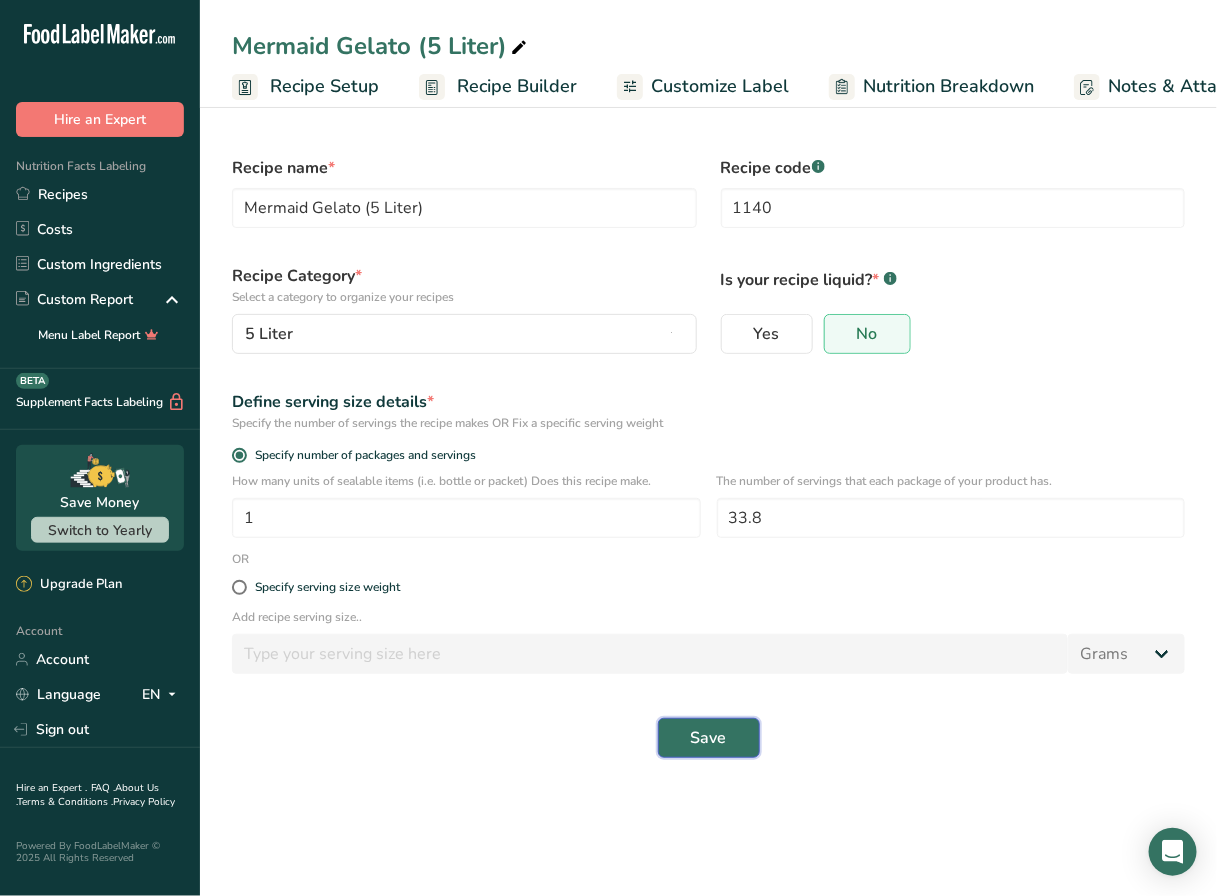 click on "Save" at bounding box center (709, 738) 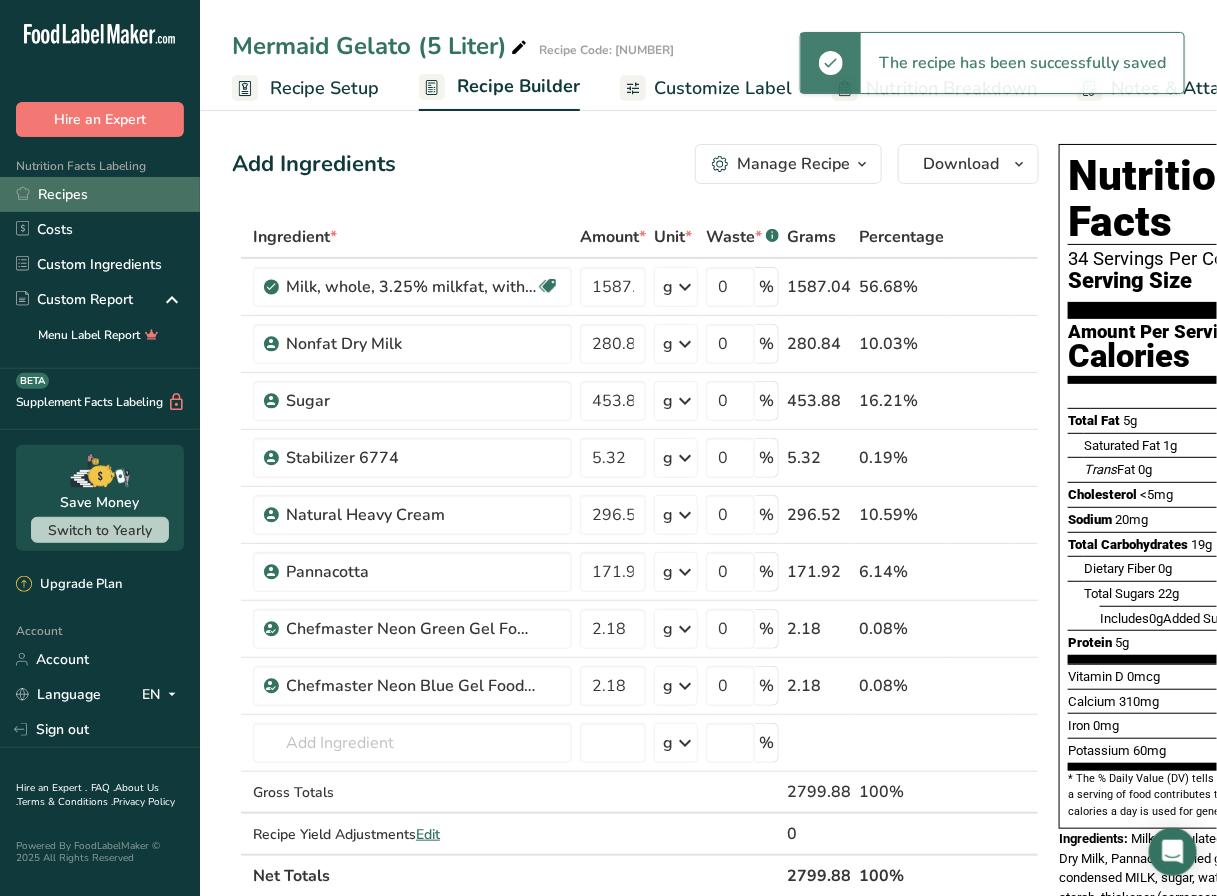 click on "Recipes" at bounding box center [100, 194] 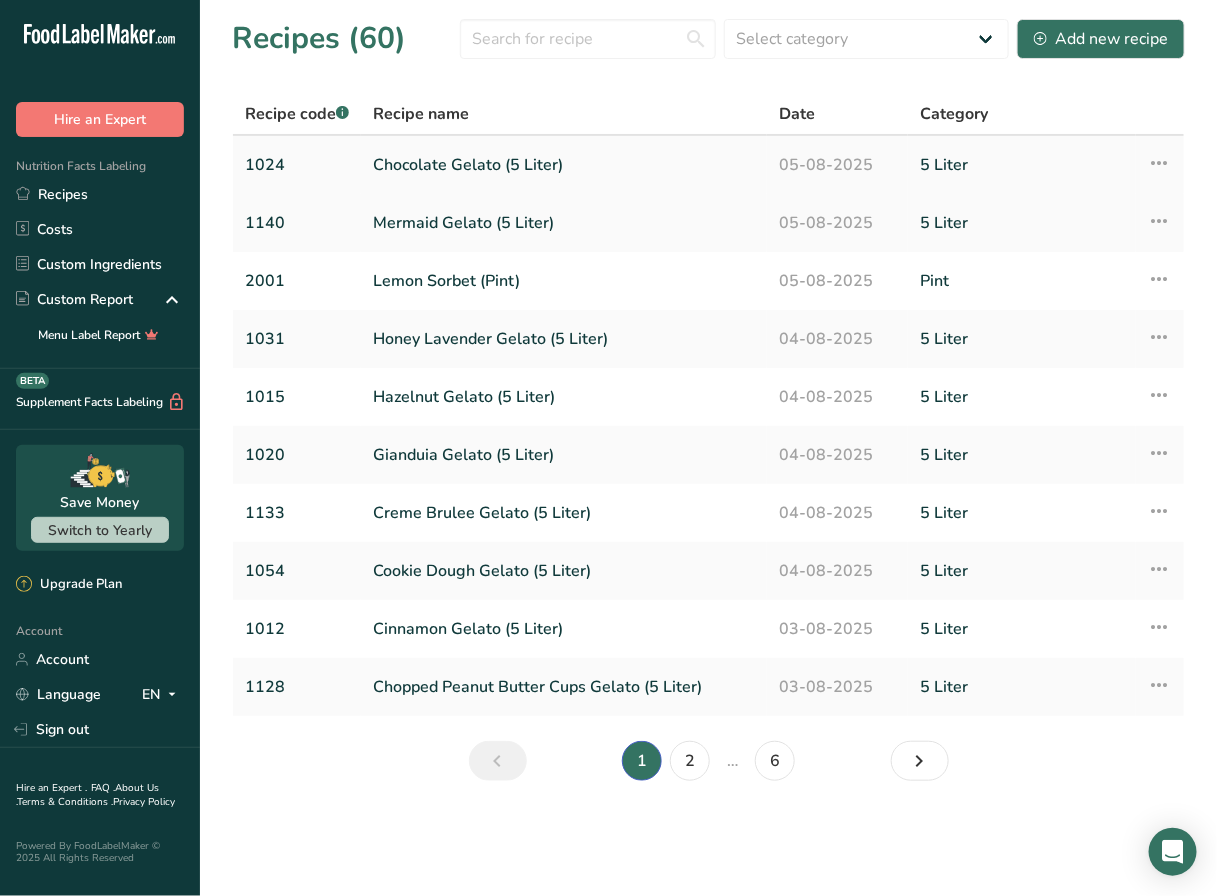 click on "Chocolate Gelato (5 Liter)" at bounding box center (564, 165) 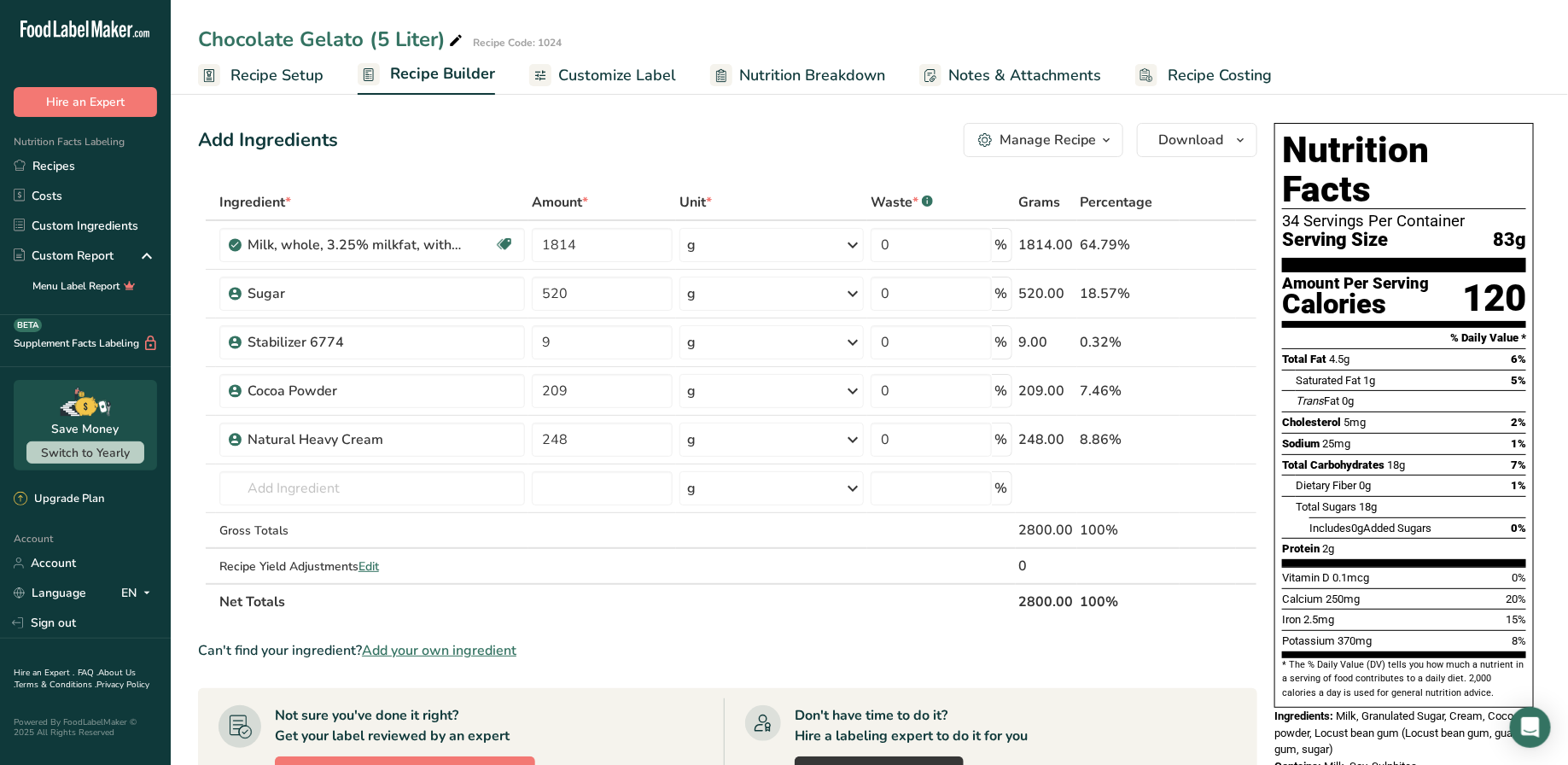 click on "Recipe Costing" at bounding box center [1204, 75] 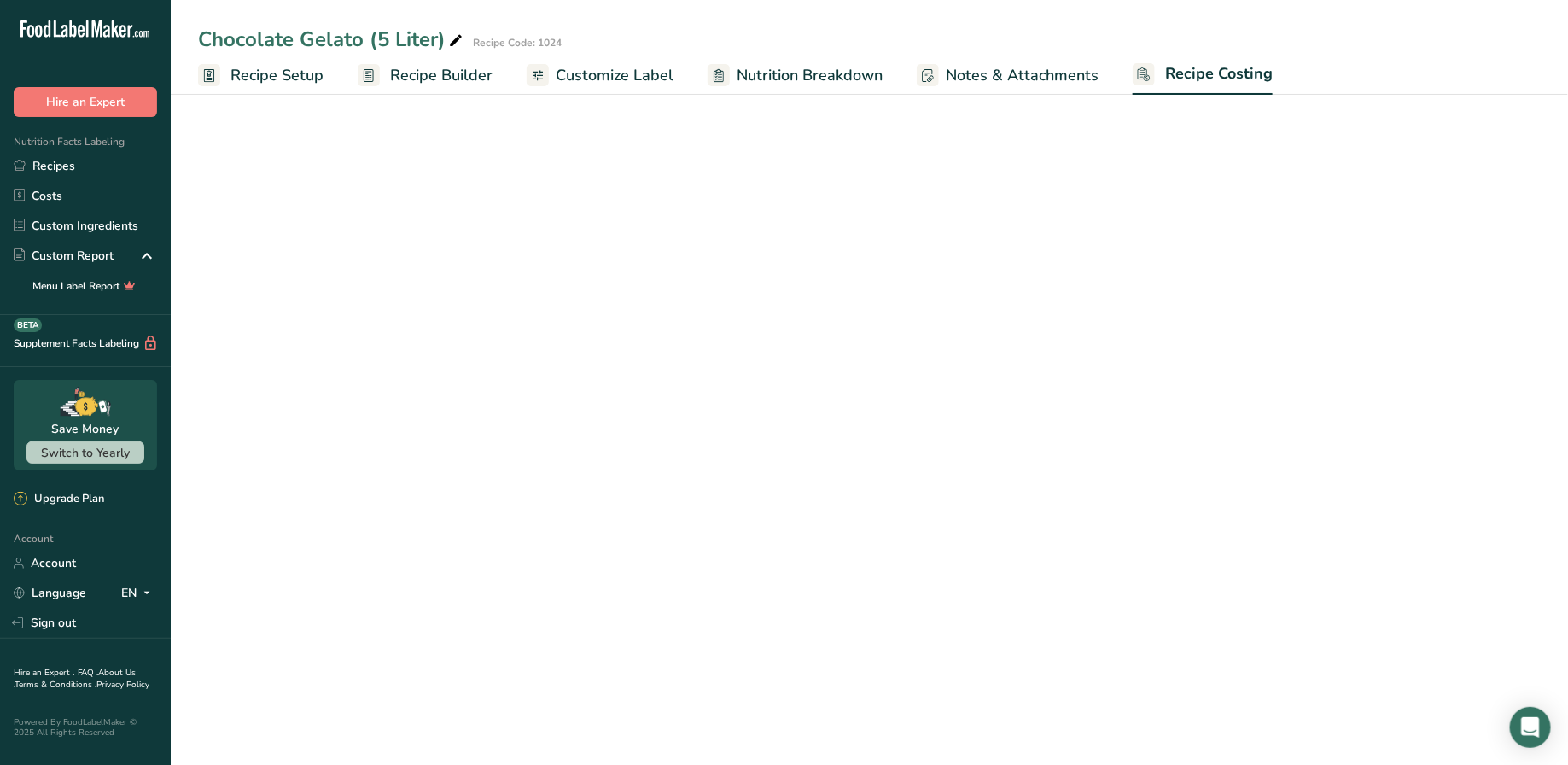 select on "12" 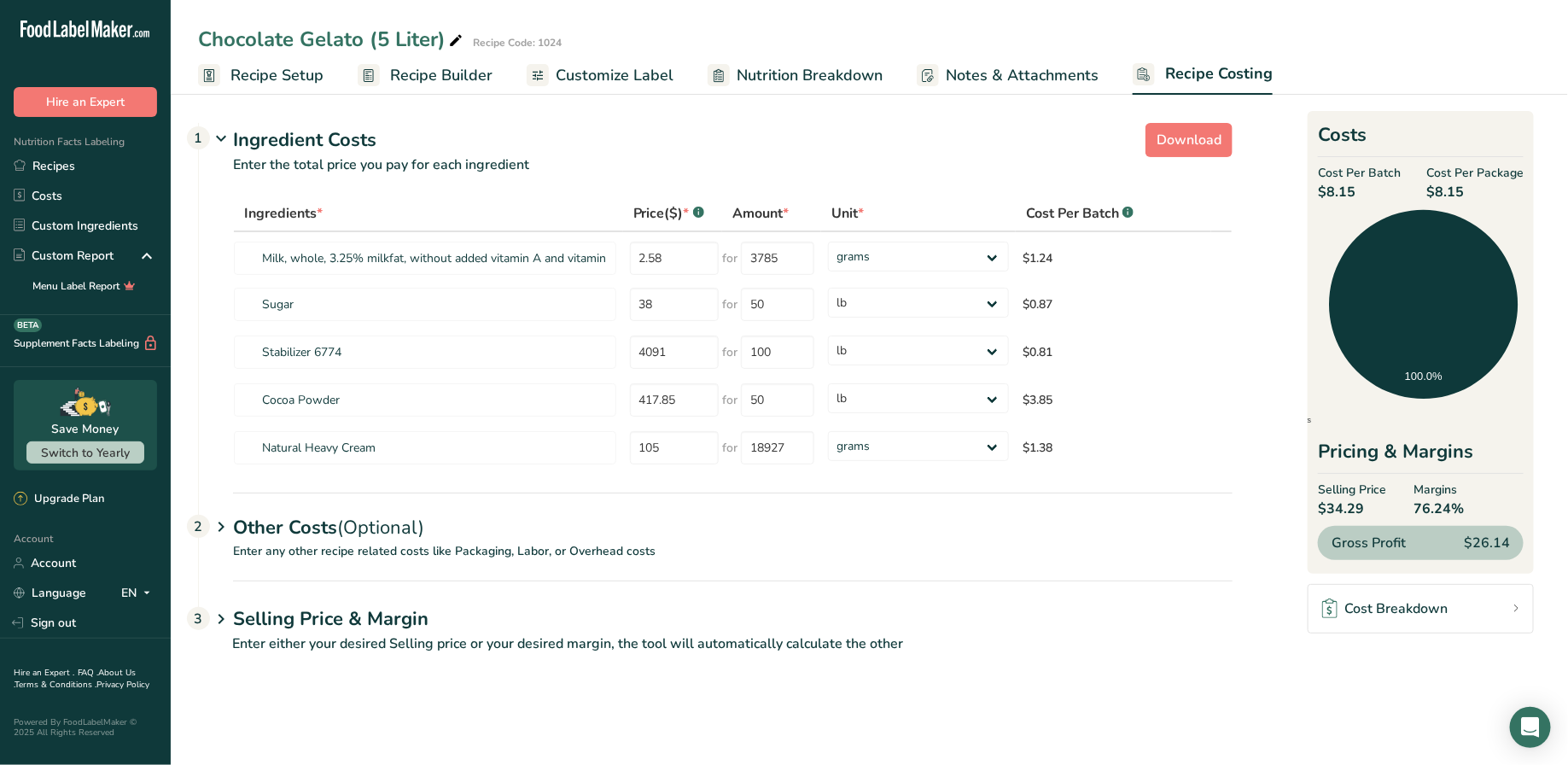 click on "Enter any other recipe related costs like Packaging, Labor, or Overhead costs" at bounding box center (715, 561) 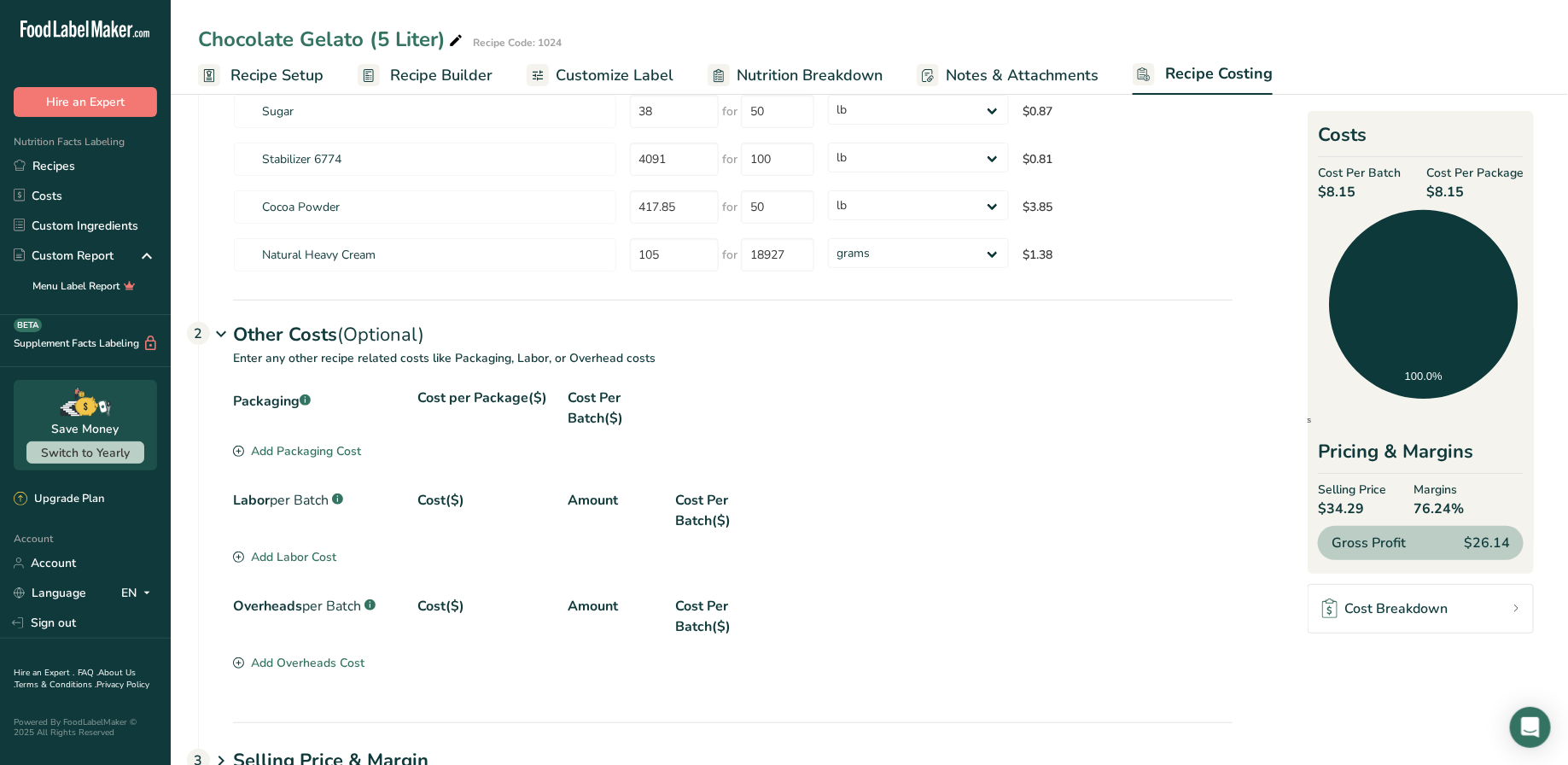 scroll, scrollTop: 199, scrollLeft: 0, axis: vertical 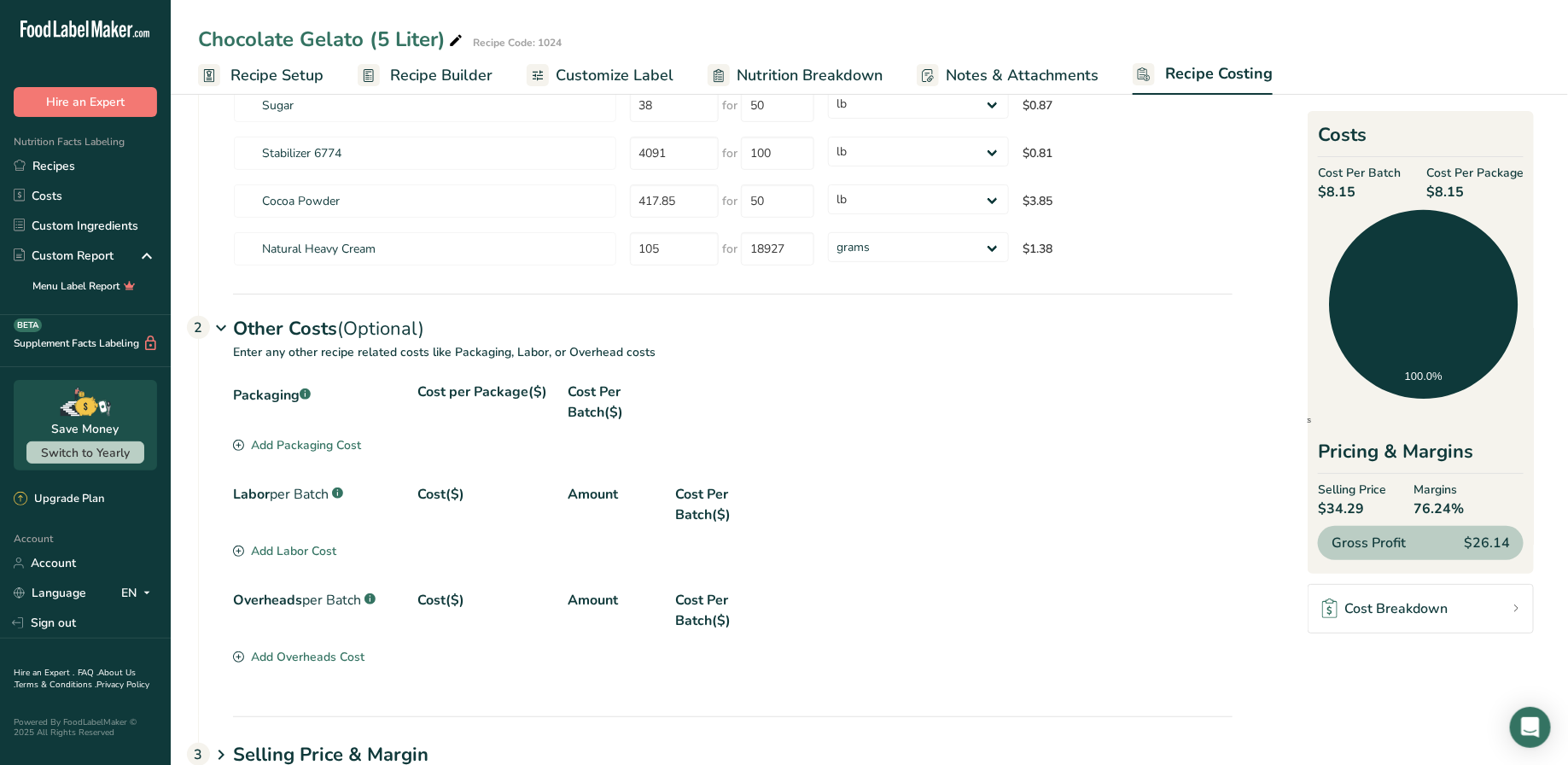 click on "Packaging
.a-a{fill:#347362;}.b-a{fill:#fff;}
Cost per Package($)
Cost Per Batch($)
Add Packaging Cost
Labor
per Batch   .a-a{fill:#347362;}.b-a{fill:#fff;}
Cost($)
Amount
Cost Per Batch($)
Add Labor Cost
Overheads
per Batch   .a-a{fill:#347362;}.b-a{fill:#fff;}
Cost($)
Amount
Cost Per Batch($)
Add Overheads Cost" at bounding box center [732, 525] 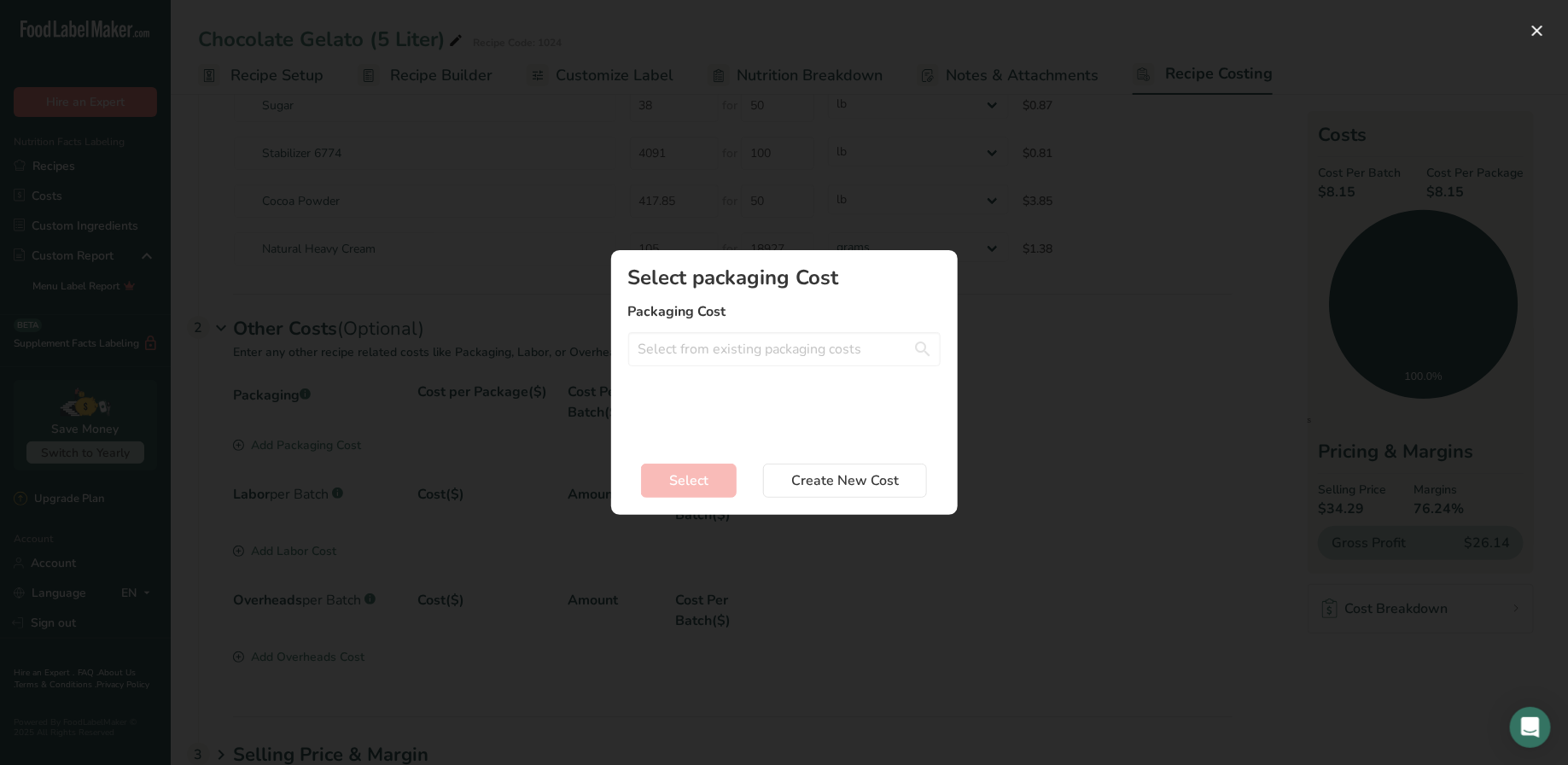 click on "Select packaging Cost
Packaging Cost
Label - Cookie Sando -  0.74$
Poly Bag - Cookie Sando -  0.041$
Box Label - Cookie Sand -  0.0043$
3oz Box -  0.052$
3 oz cup and lid -  0.339$
Pint Pox -  0.1175$
Pint - Tamper Seal -  0.03$
Pack - Pint Lids (16 oz) -  0.1941$
Pack - Pint (16 oz) -  0.2273$
Box Label -  0.0754$
Liner Label -  0.0754$
Tape -  0.02$
Liner Lid -  0.74$
5L Box -  0.89$
Liner -  1.015$
Wrap -  0.1$
Label -  0.05$
Cookie Box -  0.24$
Create a new packaging cost" at bounding box center (784, 355) 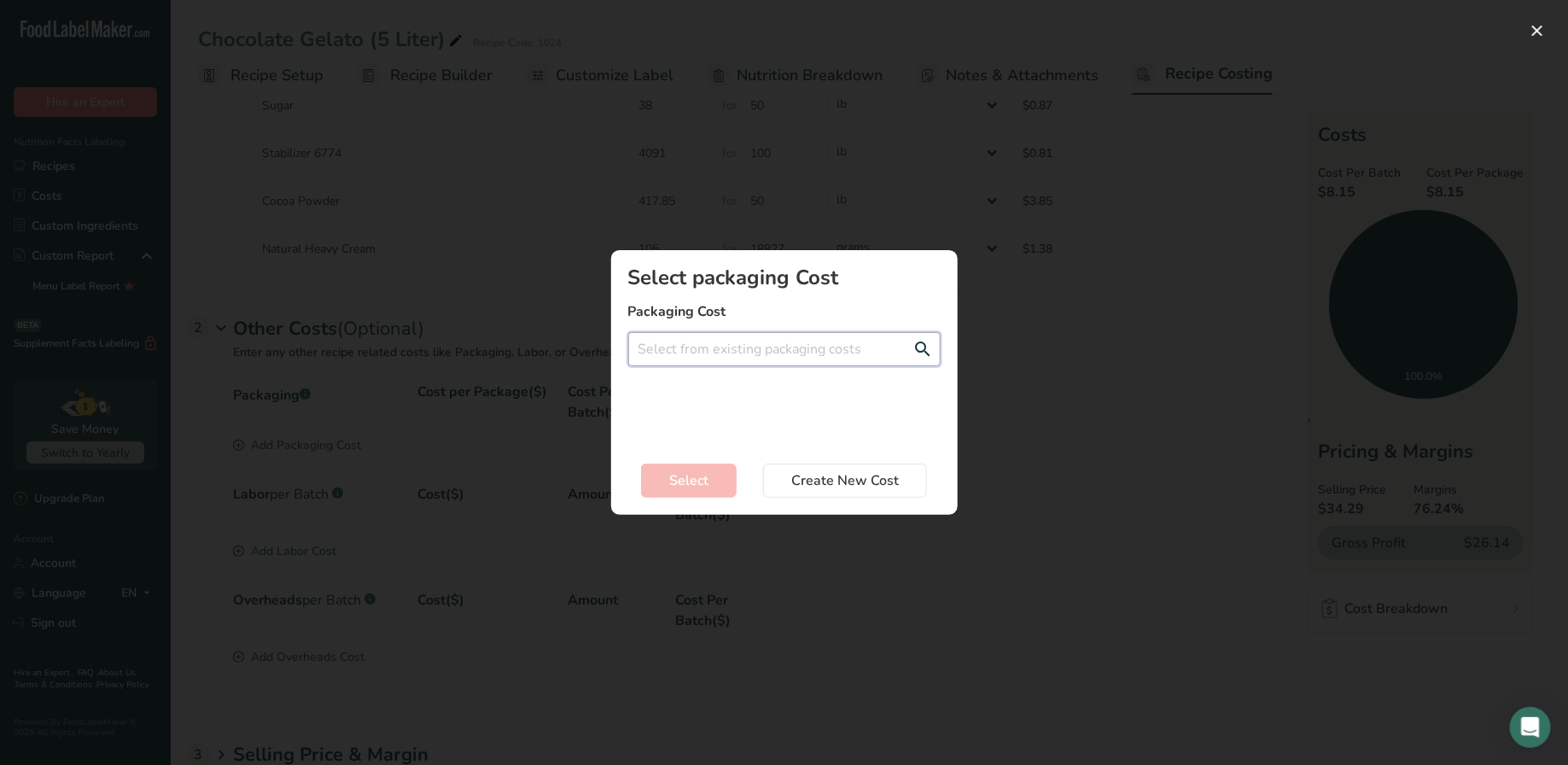 click at bounding box center [784, 349] 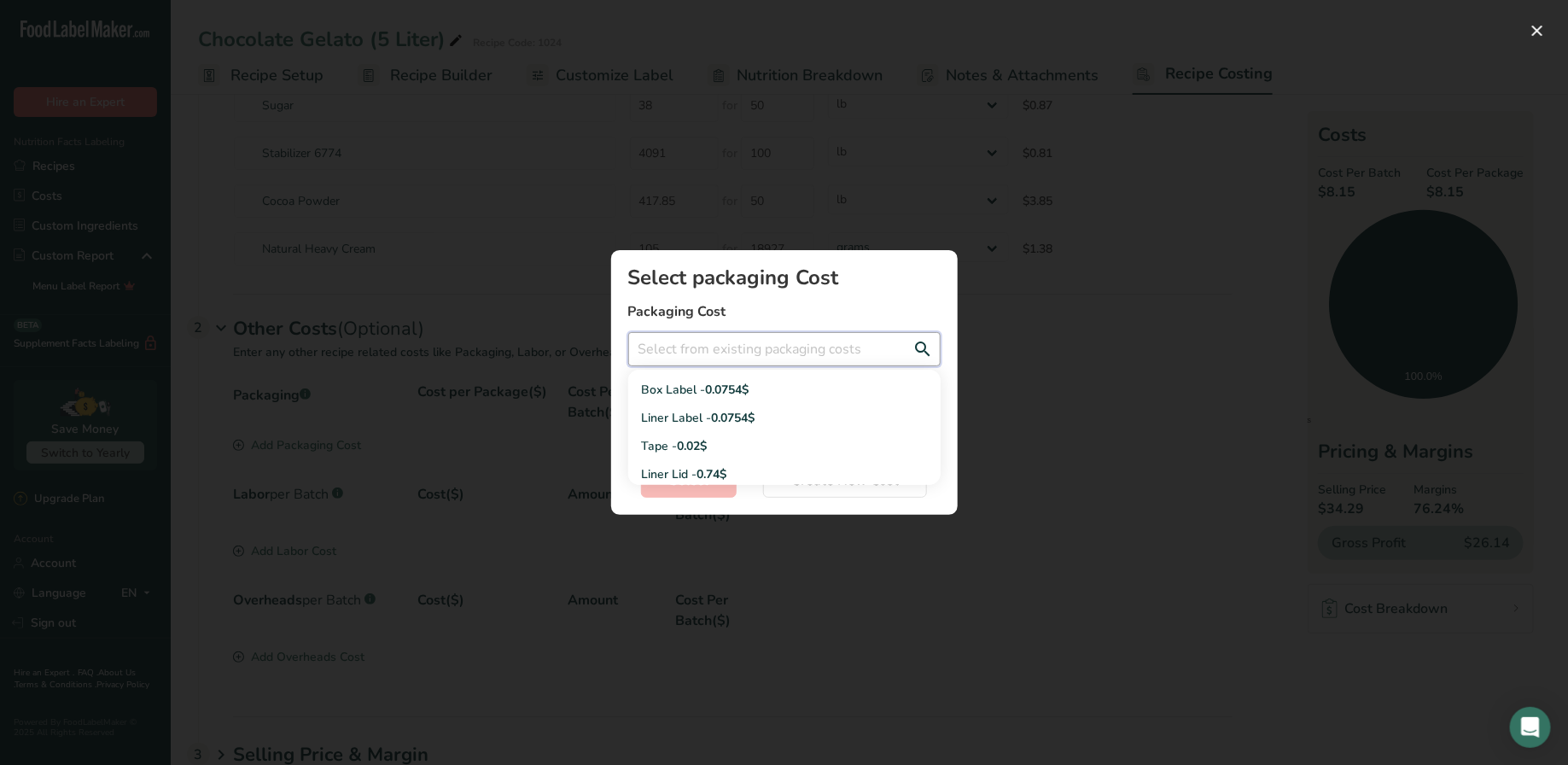 scroll, scrollTop: 254, scrollLeft: 0, axis: vertical 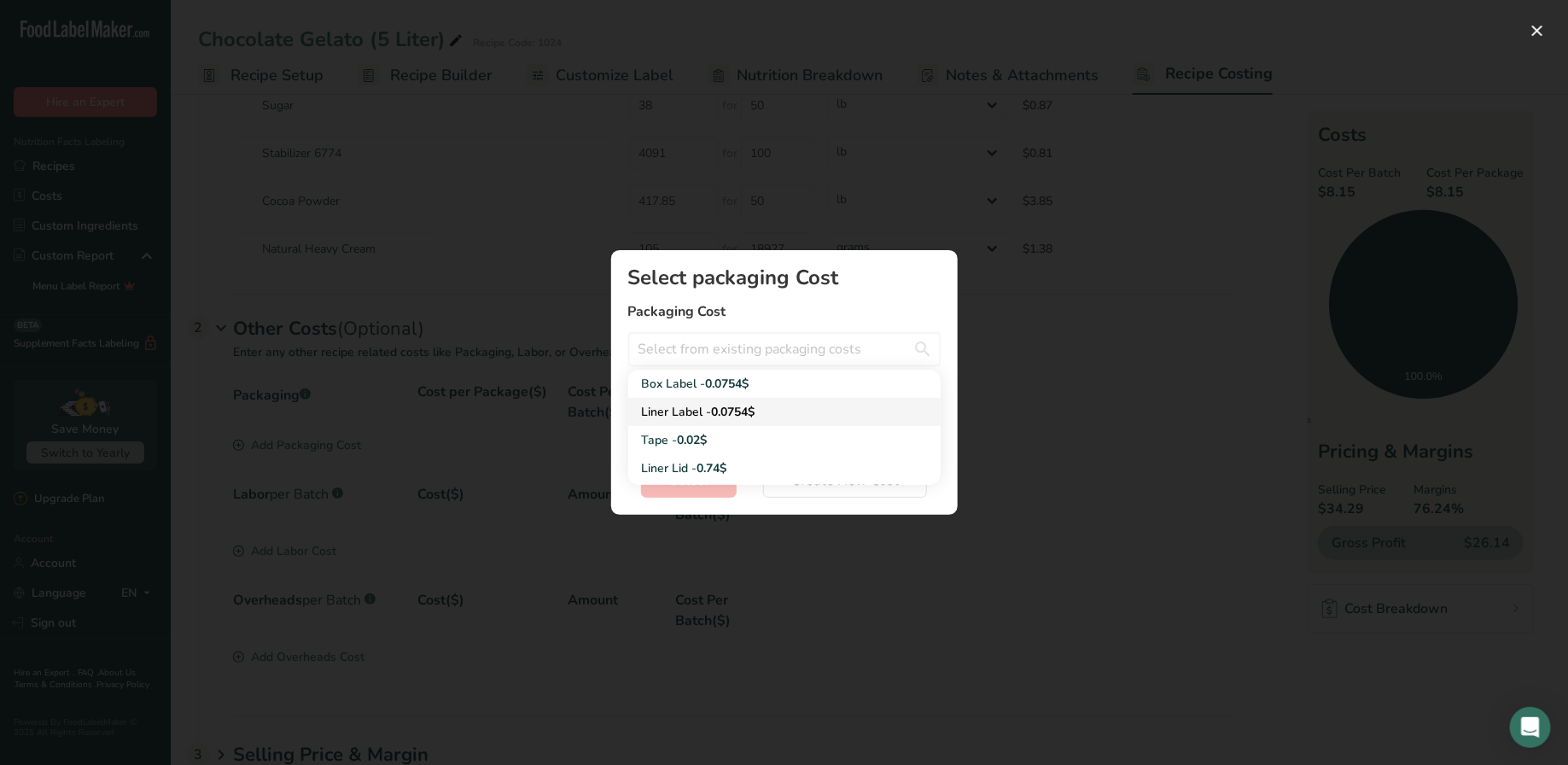 click on "Liner Label -  0.0754$" at bounding box center [771, 412] 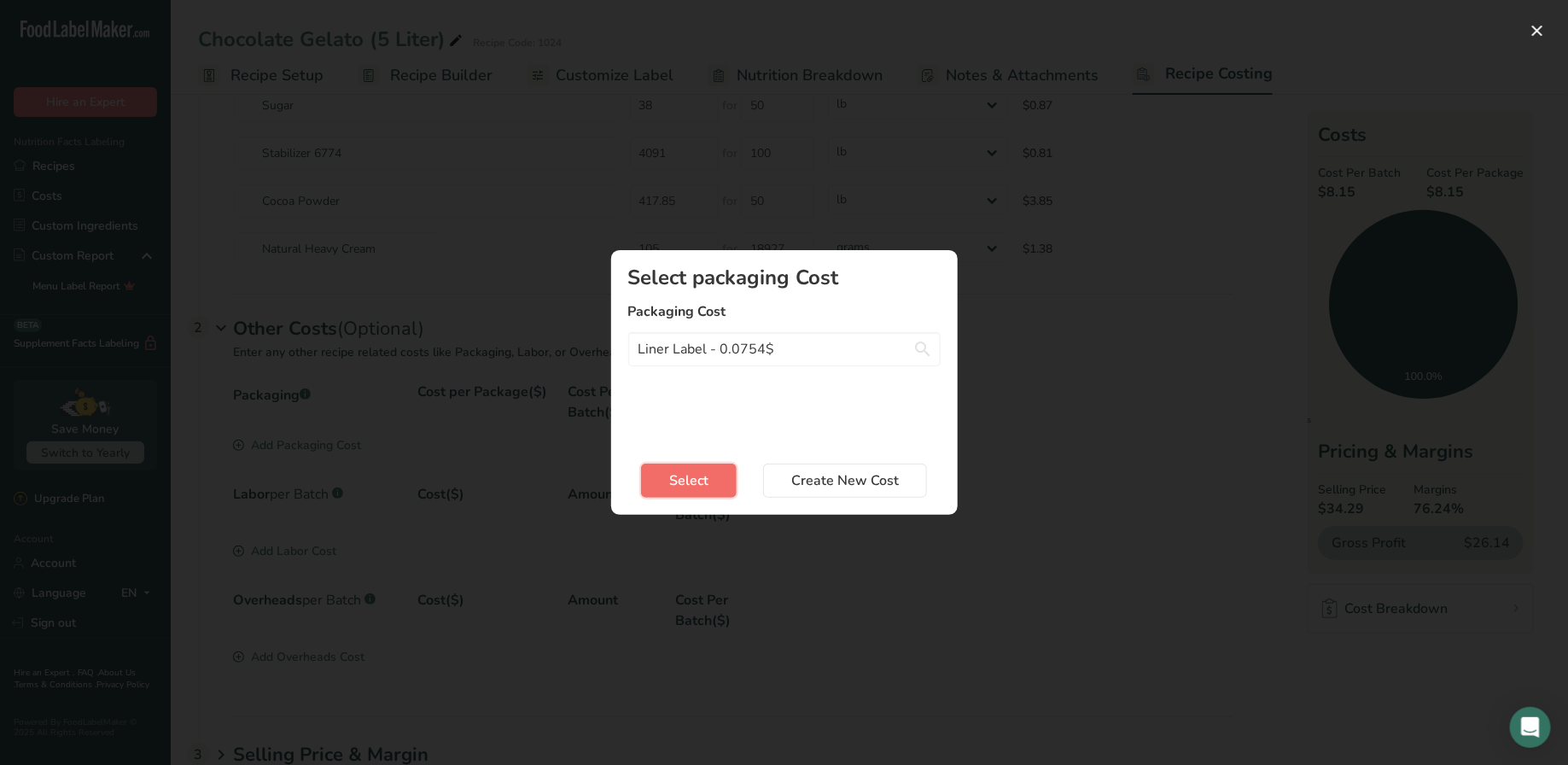 click on "Select" at bounding box center [689, 481] 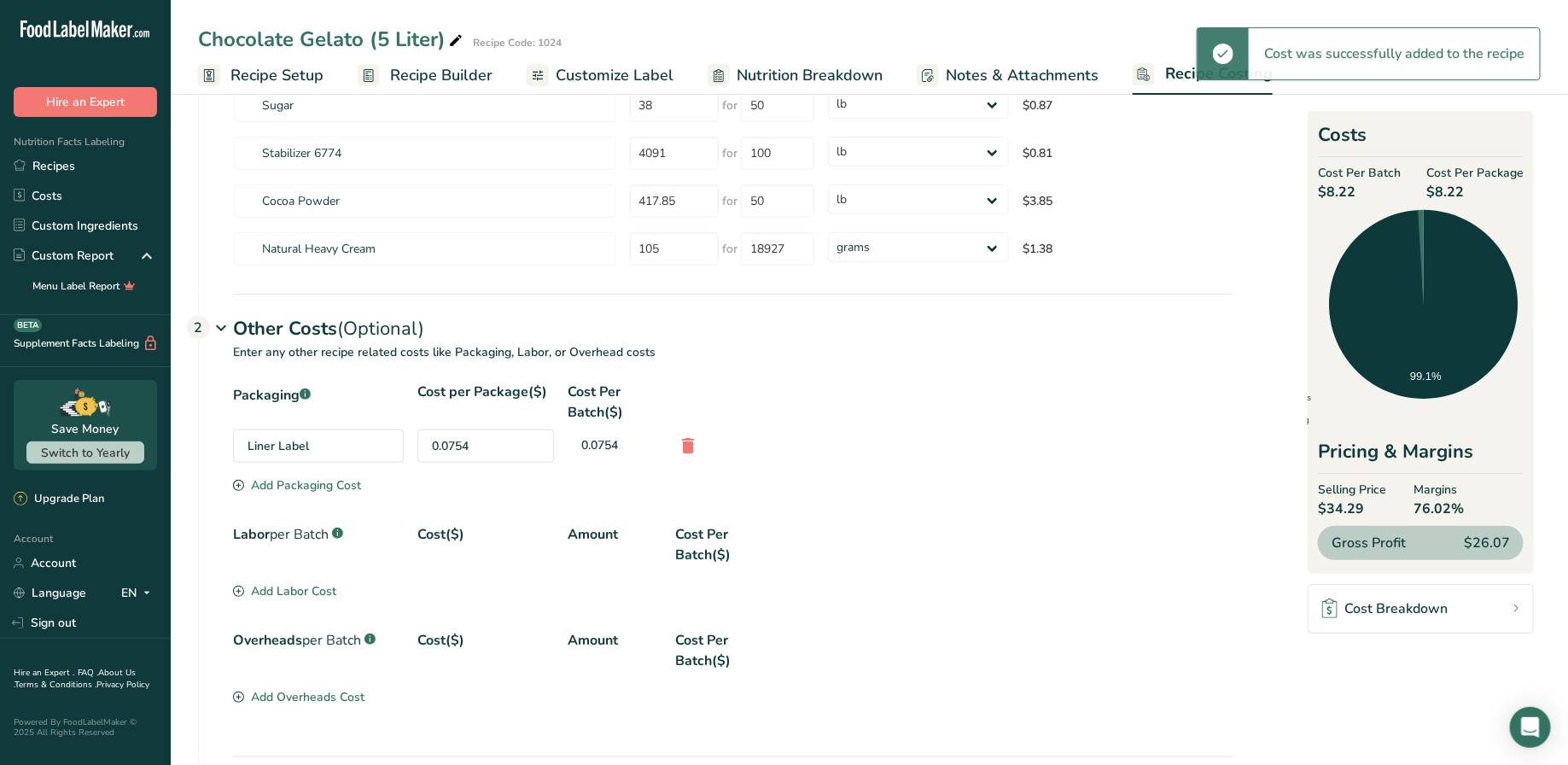 click on "Add Packaging Cost" at bounding box center (297, 485) 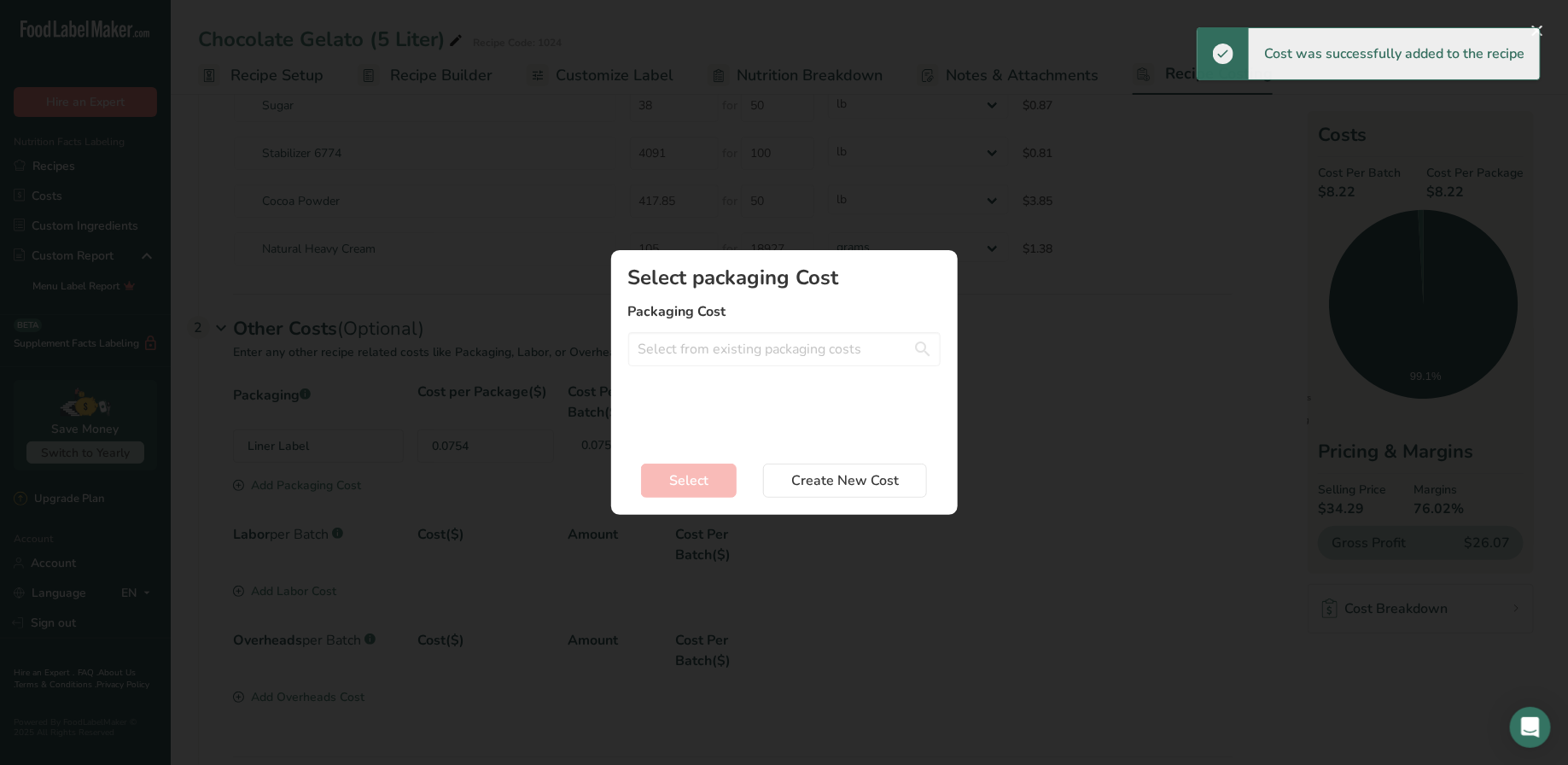 click on "Select packaging Cost
Packaging Cost
Label - Cookie Sando -  0.74$
Poly Bag - Cookie Sando -  0.041$
Box Label - Cookie Sand -  0.0043$
3oz Box -  0.052$
3 oz cup and lid -  0.339$
Pint Pox -  0.1175$
Pint - Tamper Seal -  0.03$
Pack - Pint Lids (16 oz) -  0.1941$
Pack - Pint (16 oz) -  0.2273$
Box Label -  0.0754$
Tape -  0.02$
Liner Lid -  0.74$
5L Box -  0.89$
Liner -  1.015$
Wrap -  0.1$
Label -  0.05$
Cookie Box -  0.24$
Create a new packaging cost" at bounding box center [784, 355] 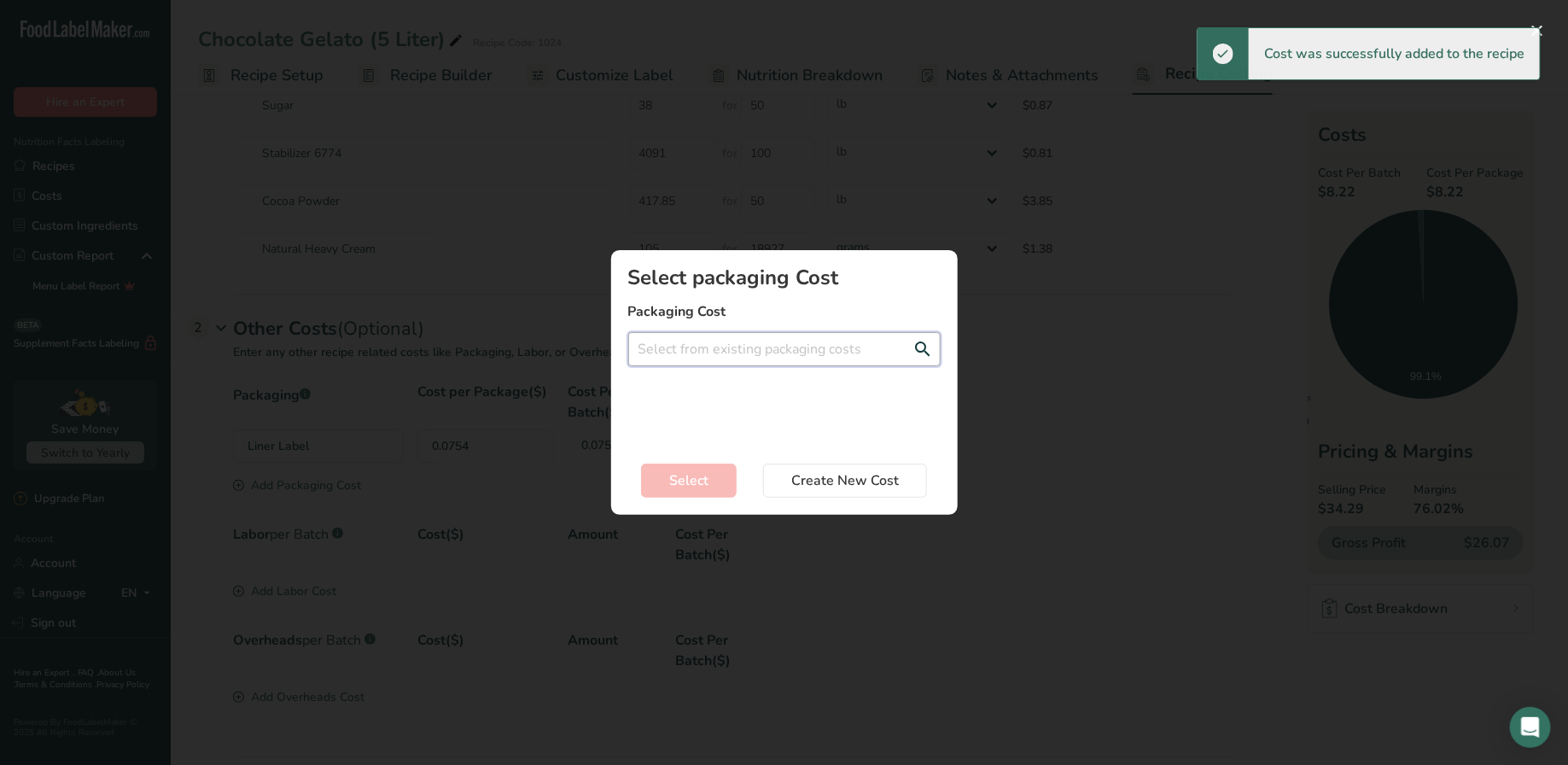 click at bounding box center (784, 349) 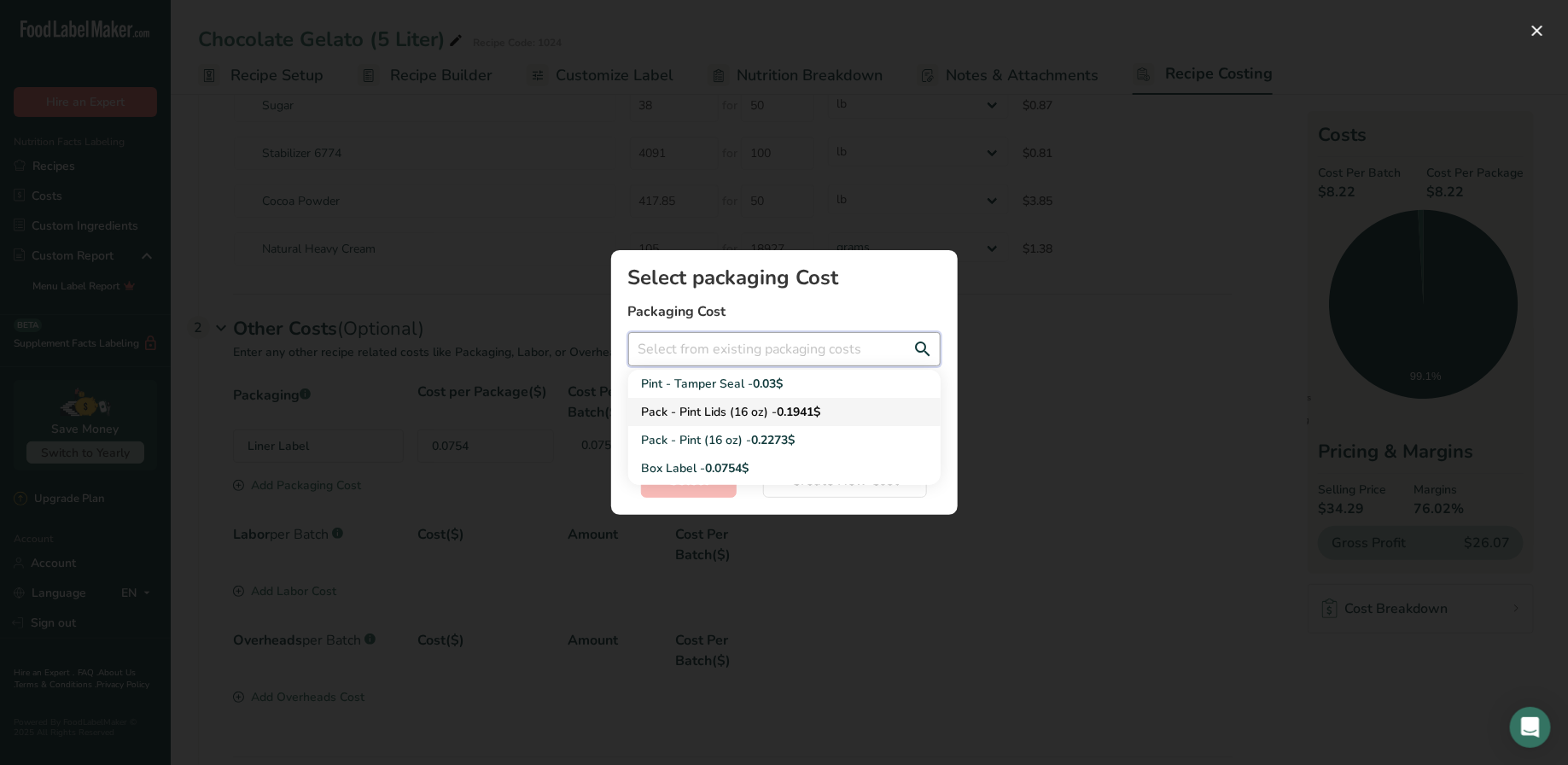 scroll, scrollTop: 171, scrollLeft: 0, axis: vertical 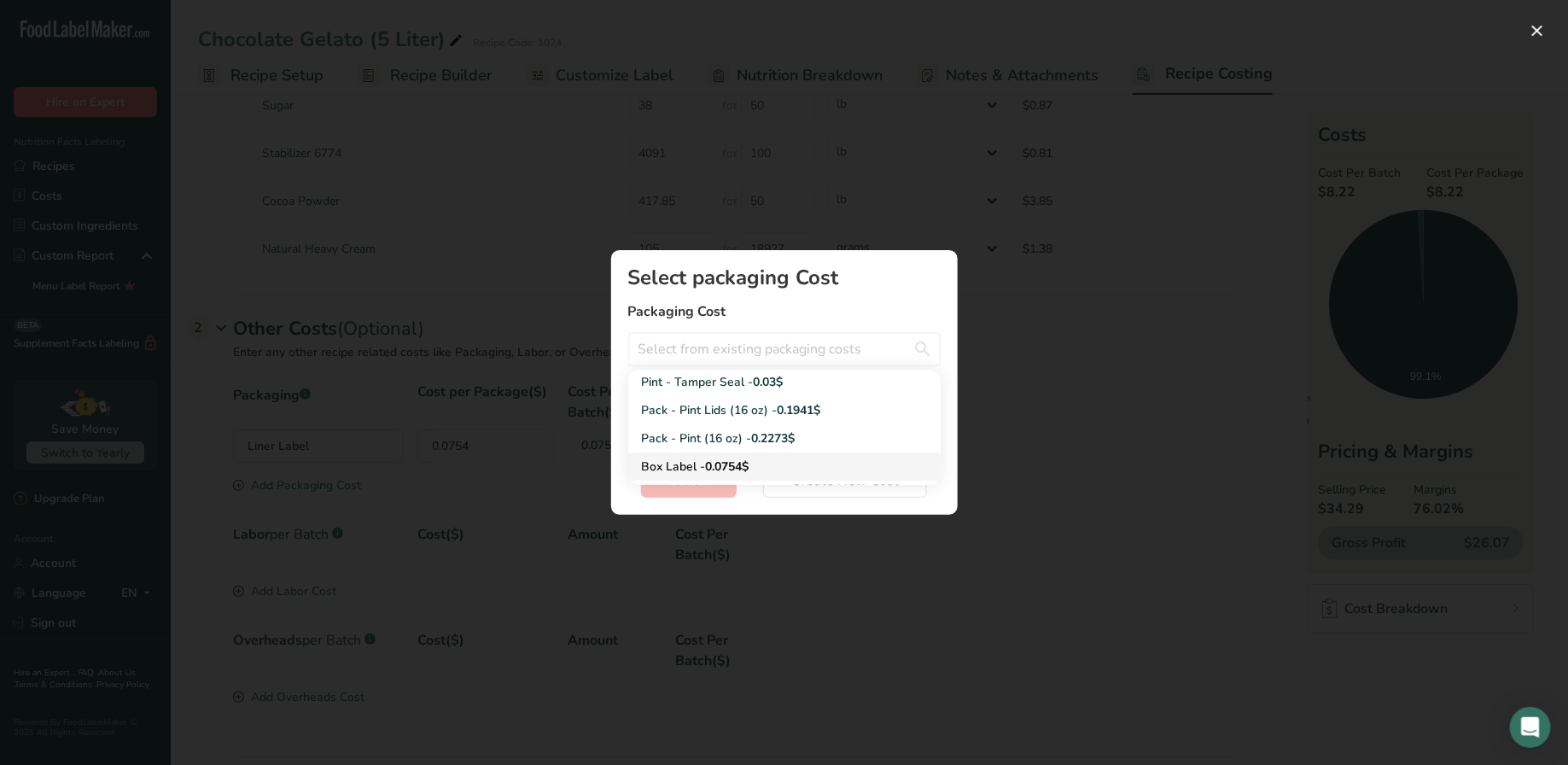 click on "Box Label -  0.0754$" at bounding box center (771, 466) 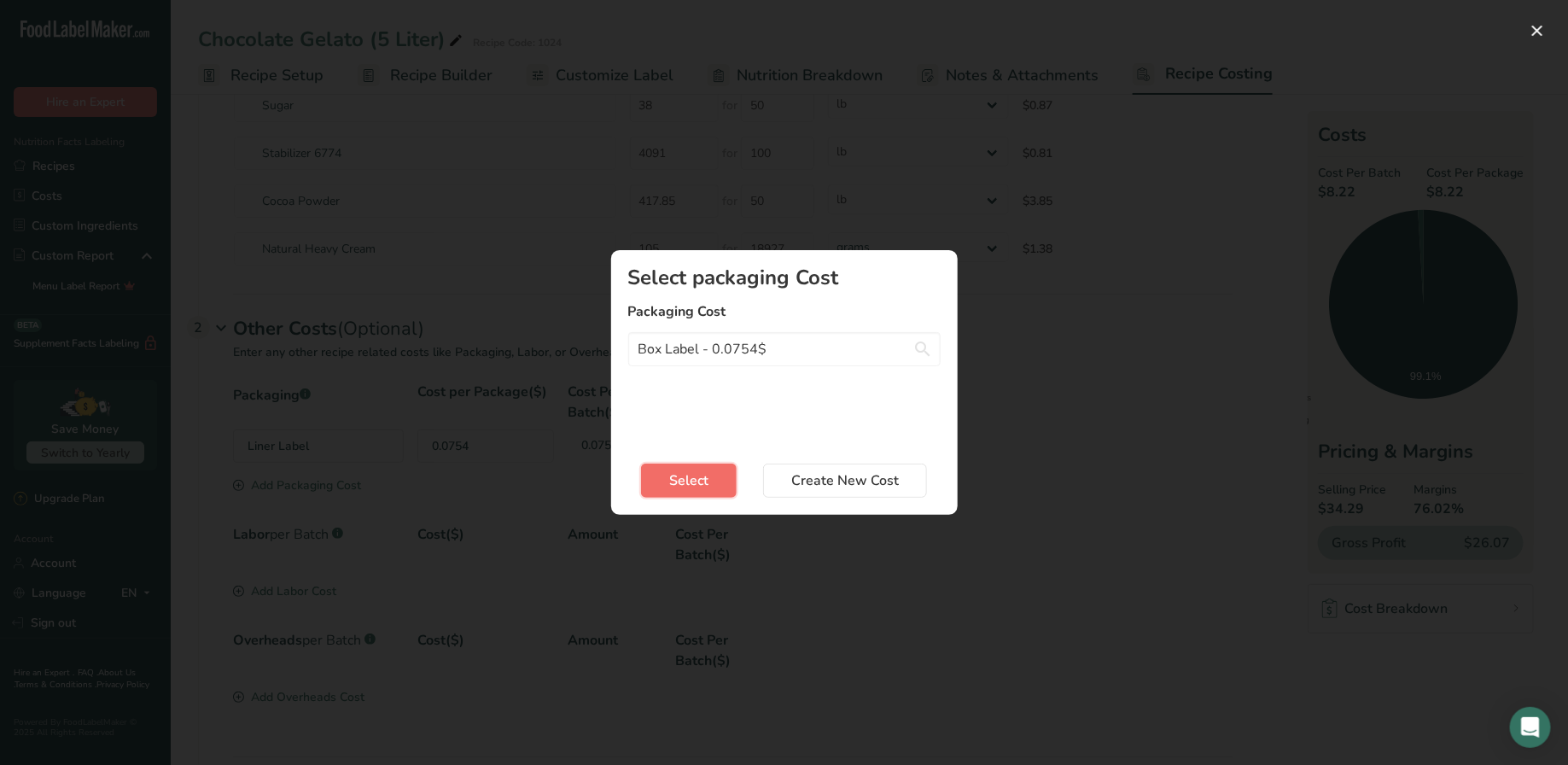 click on "Select" at bounding box center [689, 481] 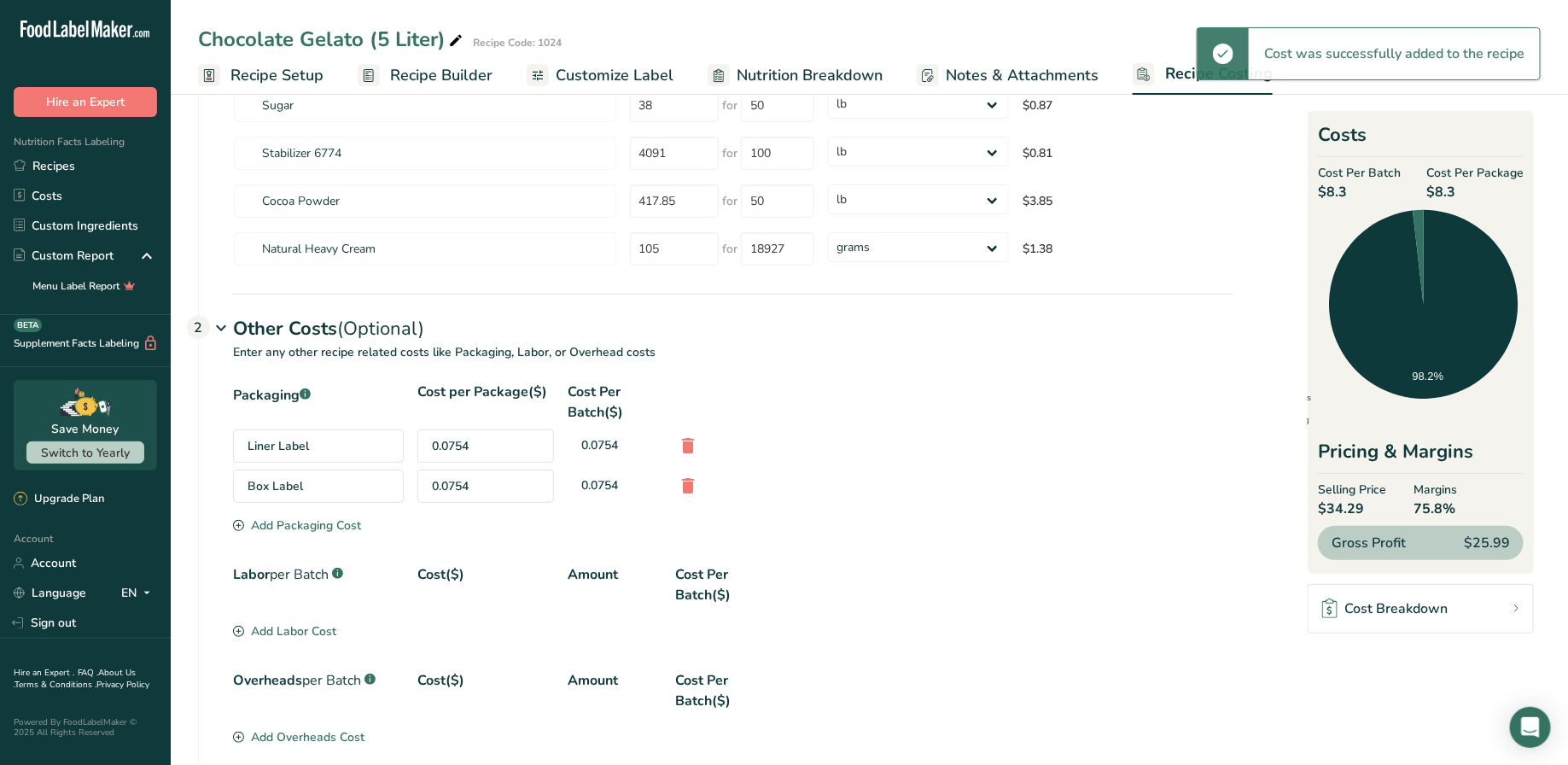 click on "Add Packaging Cost" at bounding box center (297, 525) 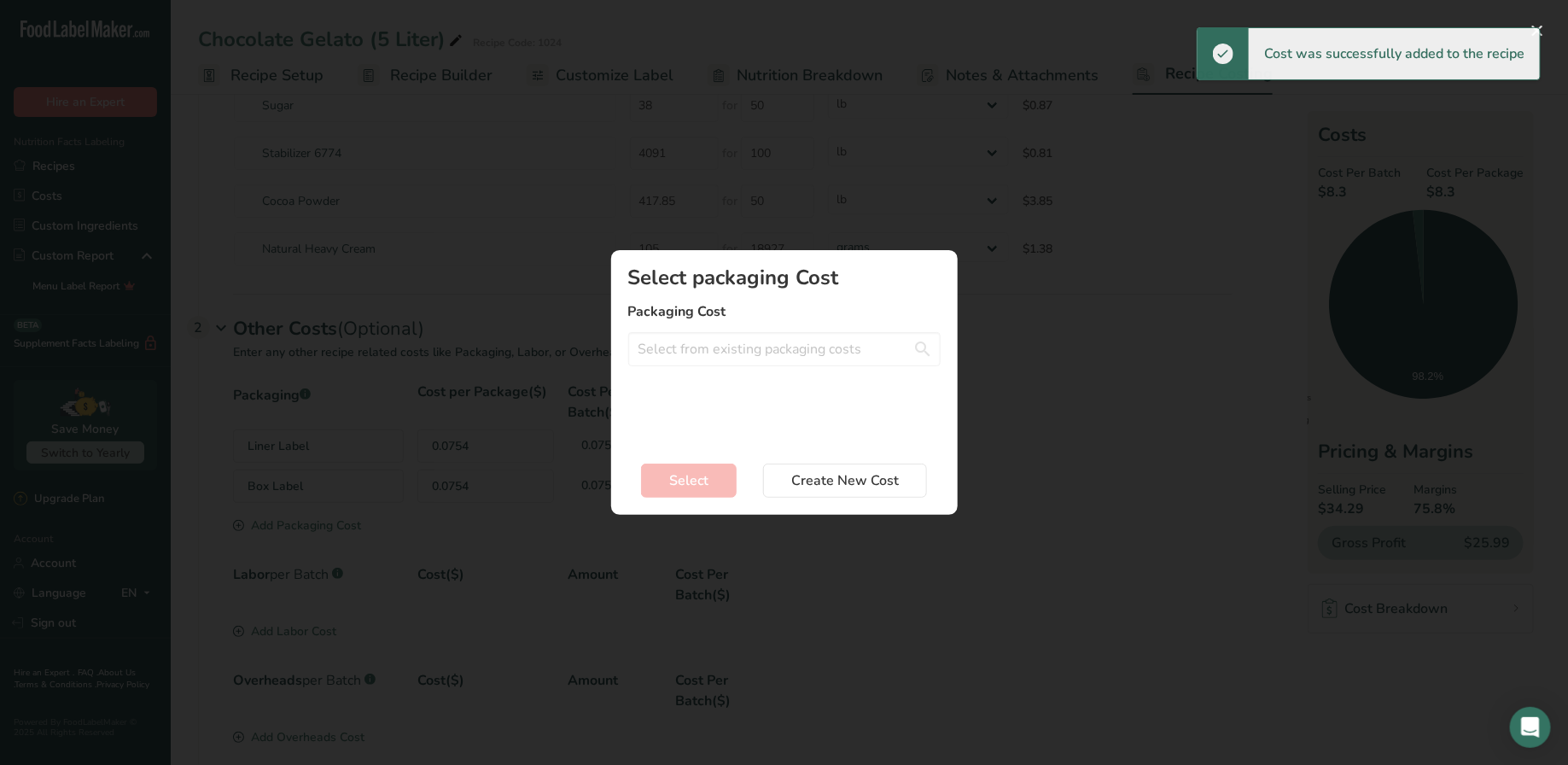 click on "Select packaging Cost
Packaging Cost
Label - Cookie Sando -  0.74$
Poly Bag - Cookie Sando -  0.041$
Box Label - Cookie Sand -  0.0043$
3oz Box -  0.052$
3 oz cup and lid -  0.339$
Pint Pox -  0.1175$
Pint - Tamper Seal -  0.03$
Pack - Pint Lids (16 oz) -  0.1941$
Pack - Pint (16 oz) -  0.2273$
Tape -  0.02$
Liner Lid -  0.74$
5L Box -  0.89$
Liner -  1.015$
Wrap -  0.1$
Label -  0.05$
Cookie Box -  0.24$
Create a new packaging cost" at bounding box center [784, 355] 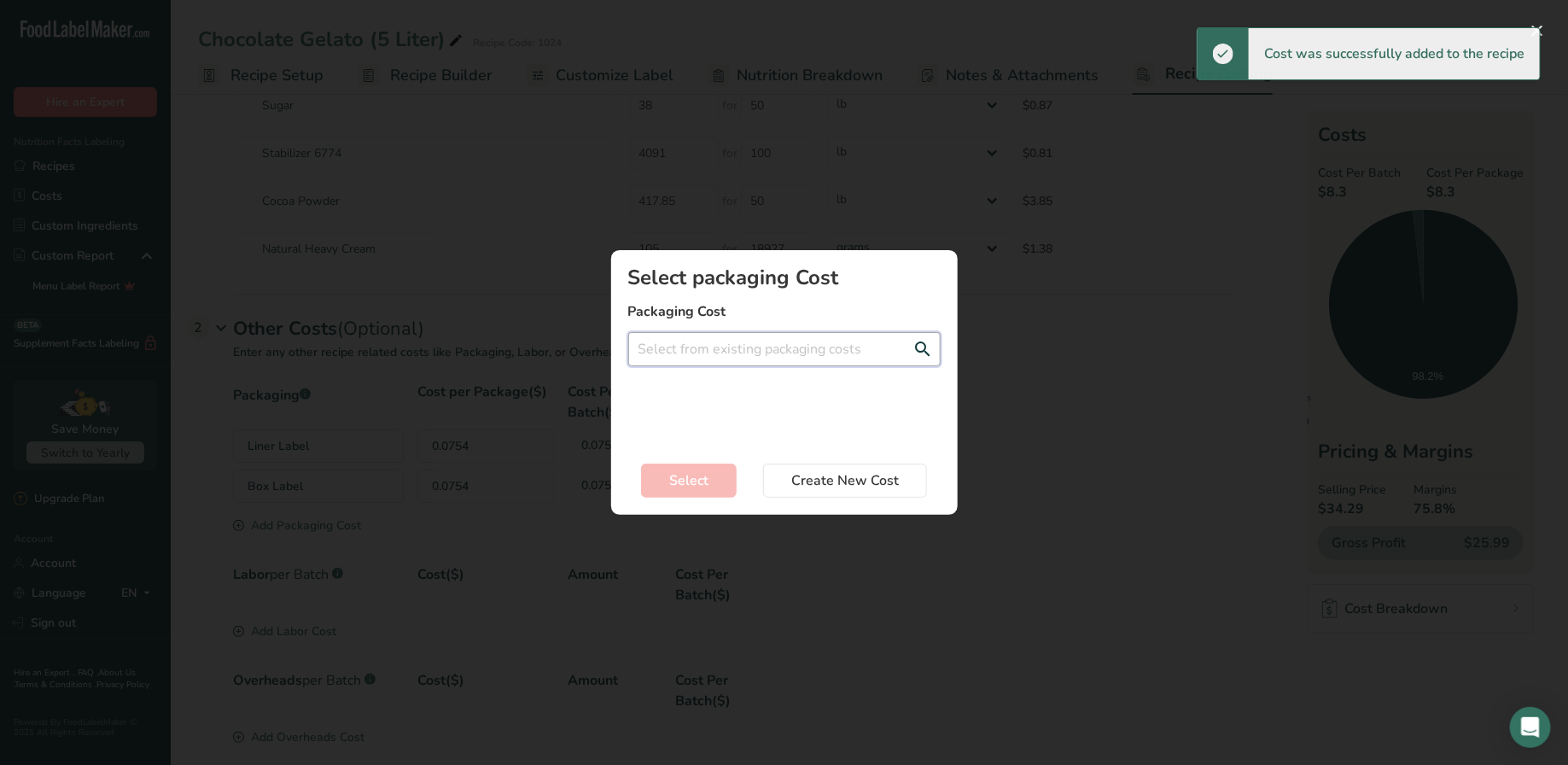 click at bounding box center [784, 349] 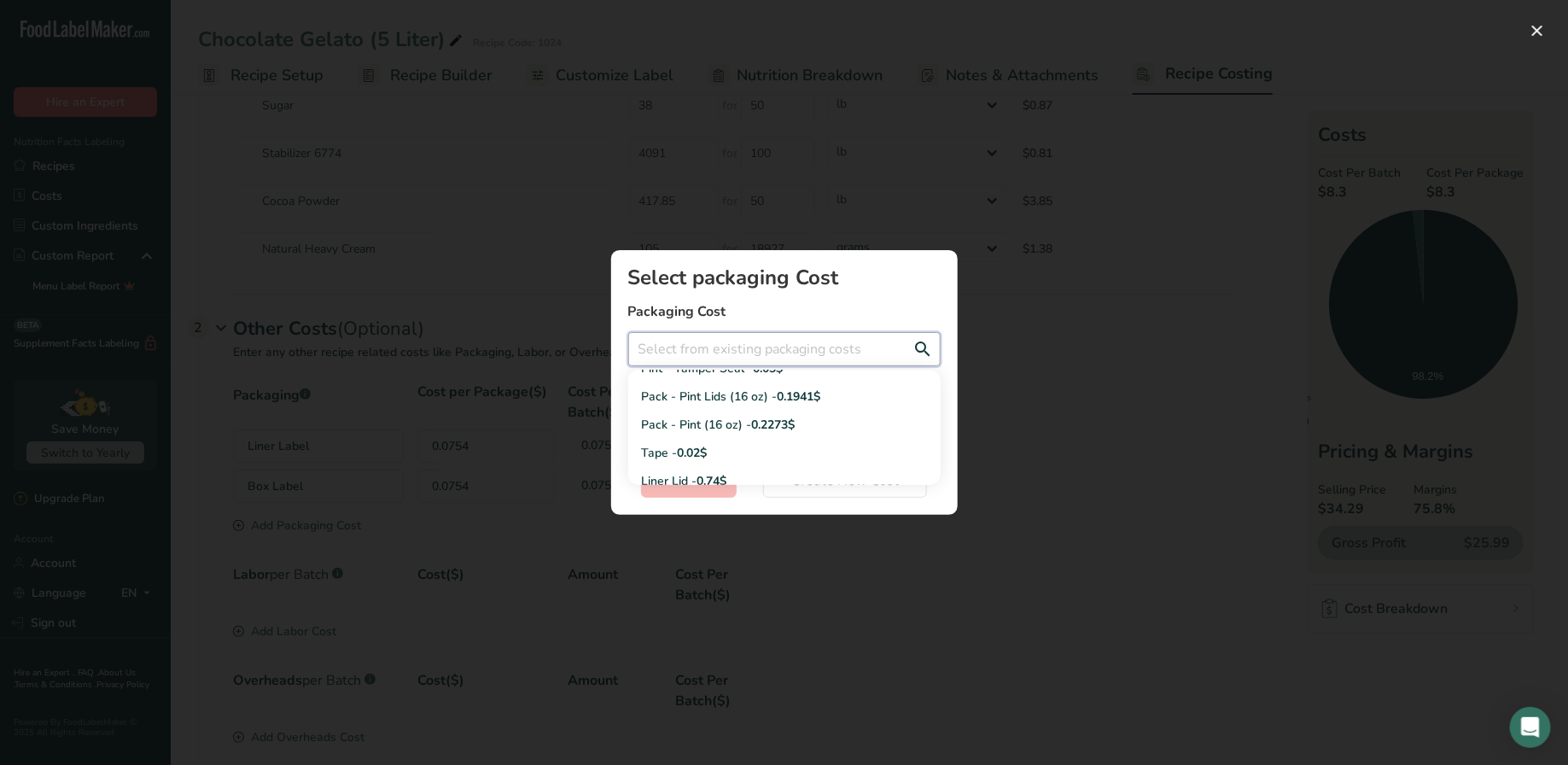 scroll, scrollTop: 195, scrollLeft: 0, axis: vertical 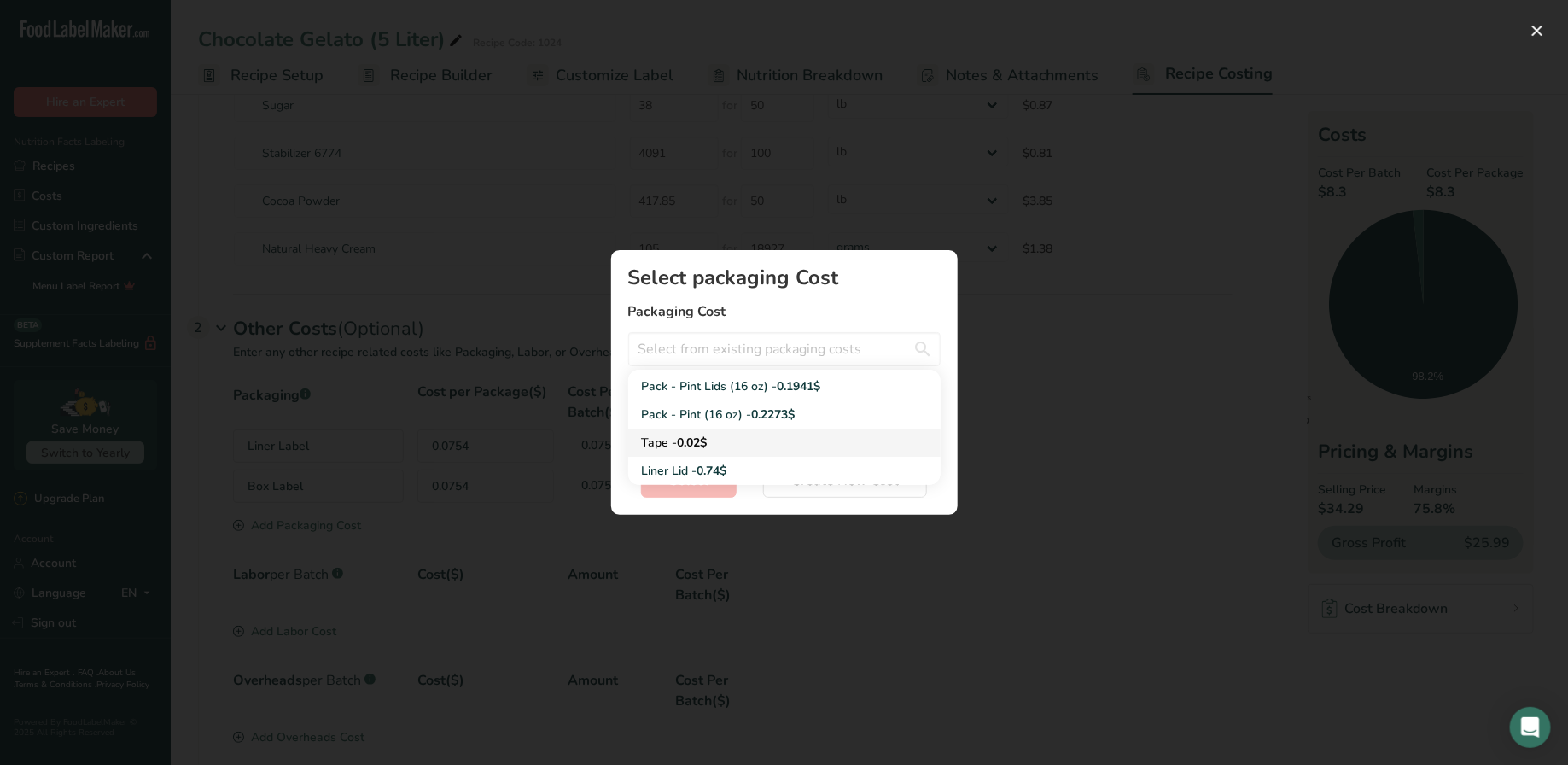 click on "Tape -  0.02$" at bounding box center [784, 442] 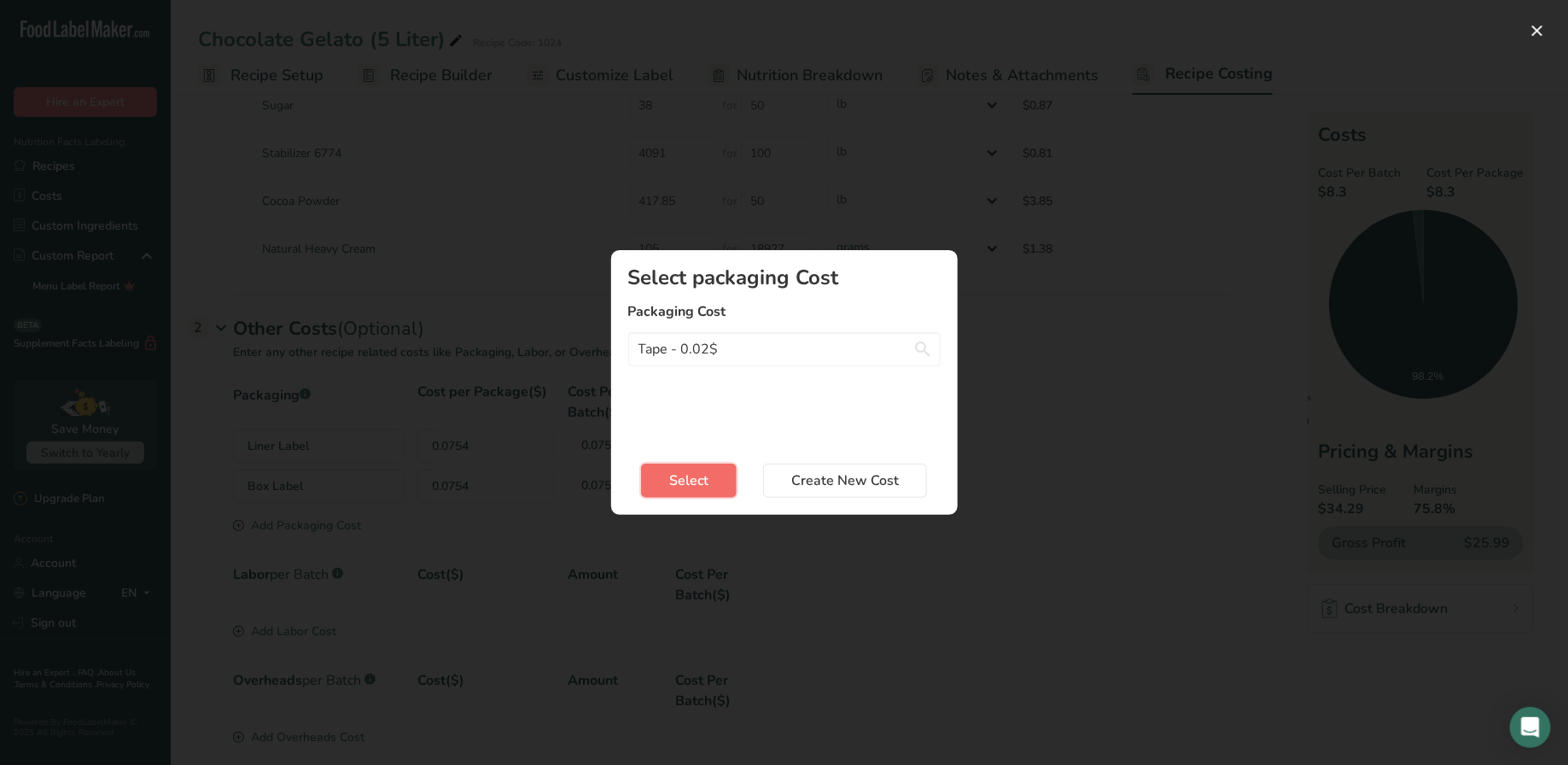 click on "Select" at bounding box center (689, 481) 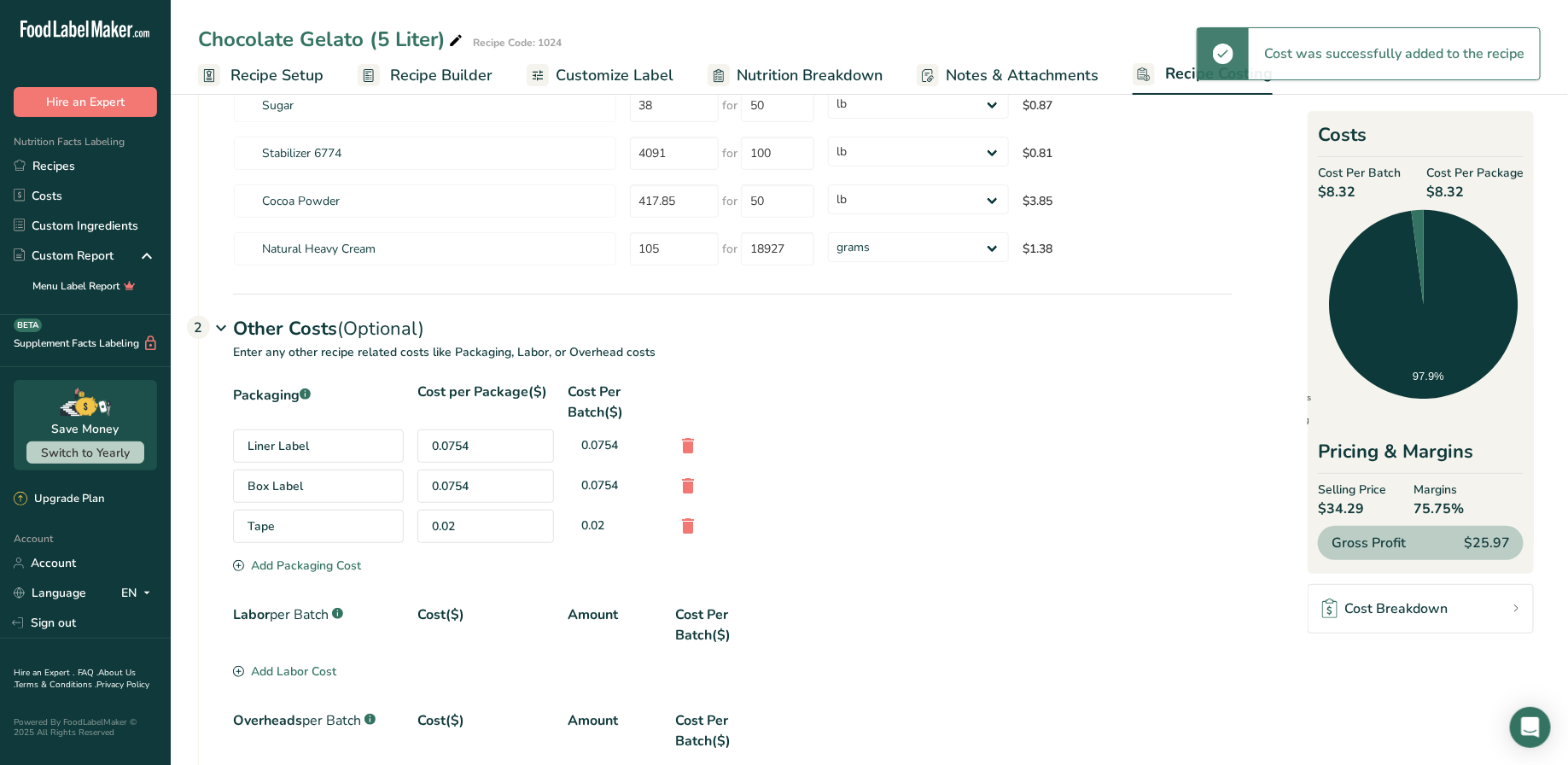 click on "Add Packaging Cost" at bounding box center [297, 565] 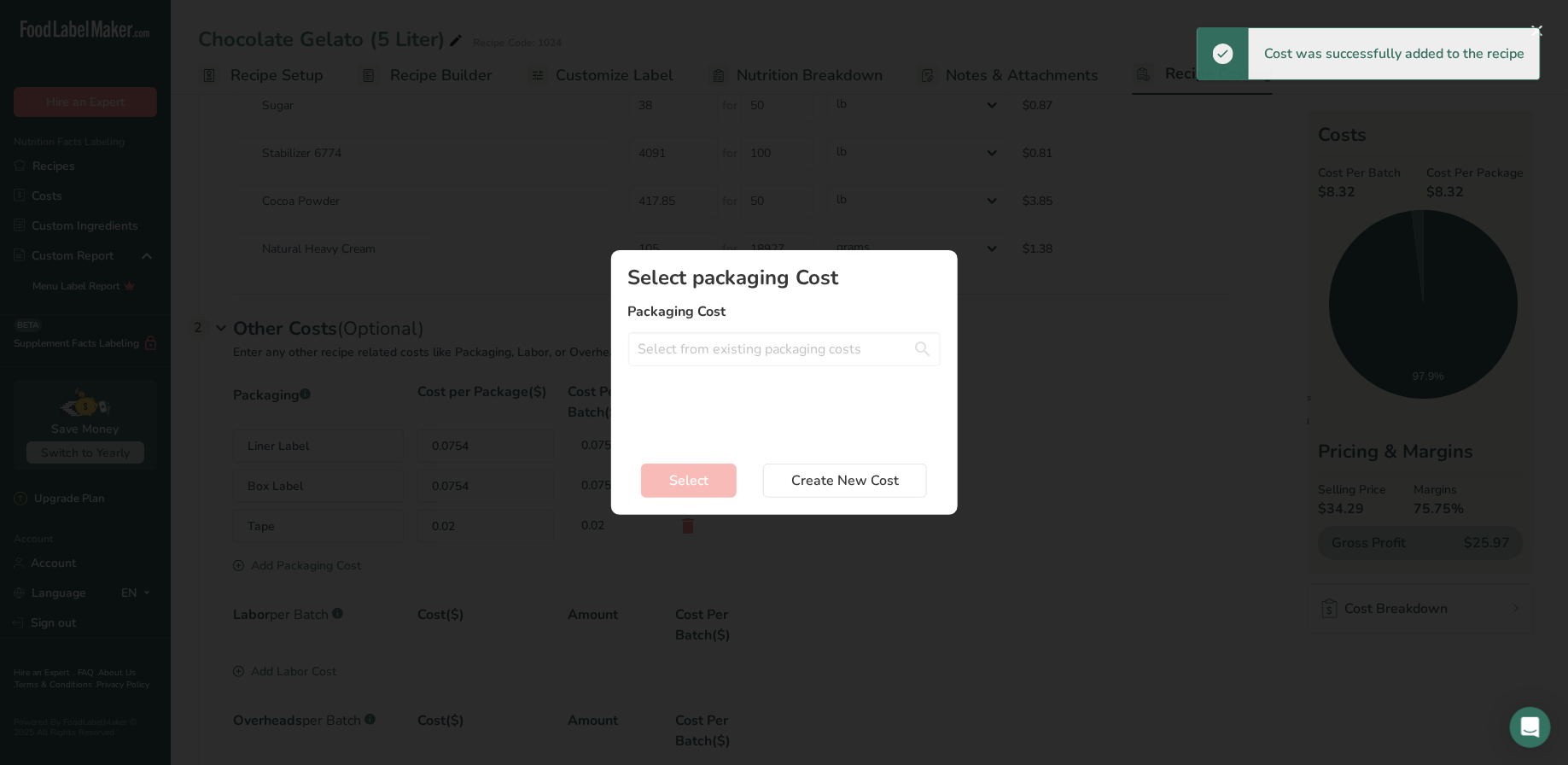 click on "Packaging Cost" at bounding box center (784, 312) 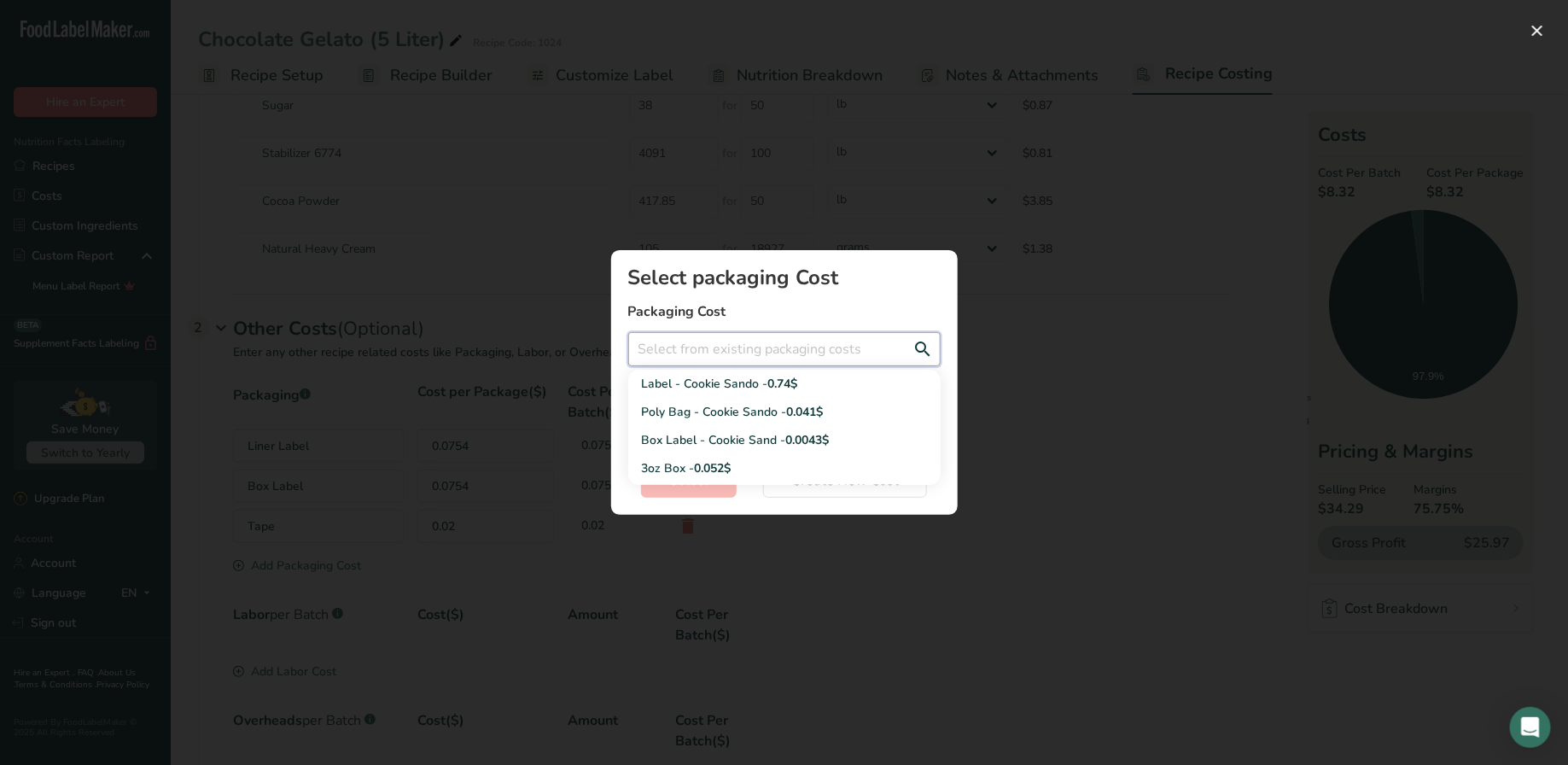 click at bounding box center [784, 349] 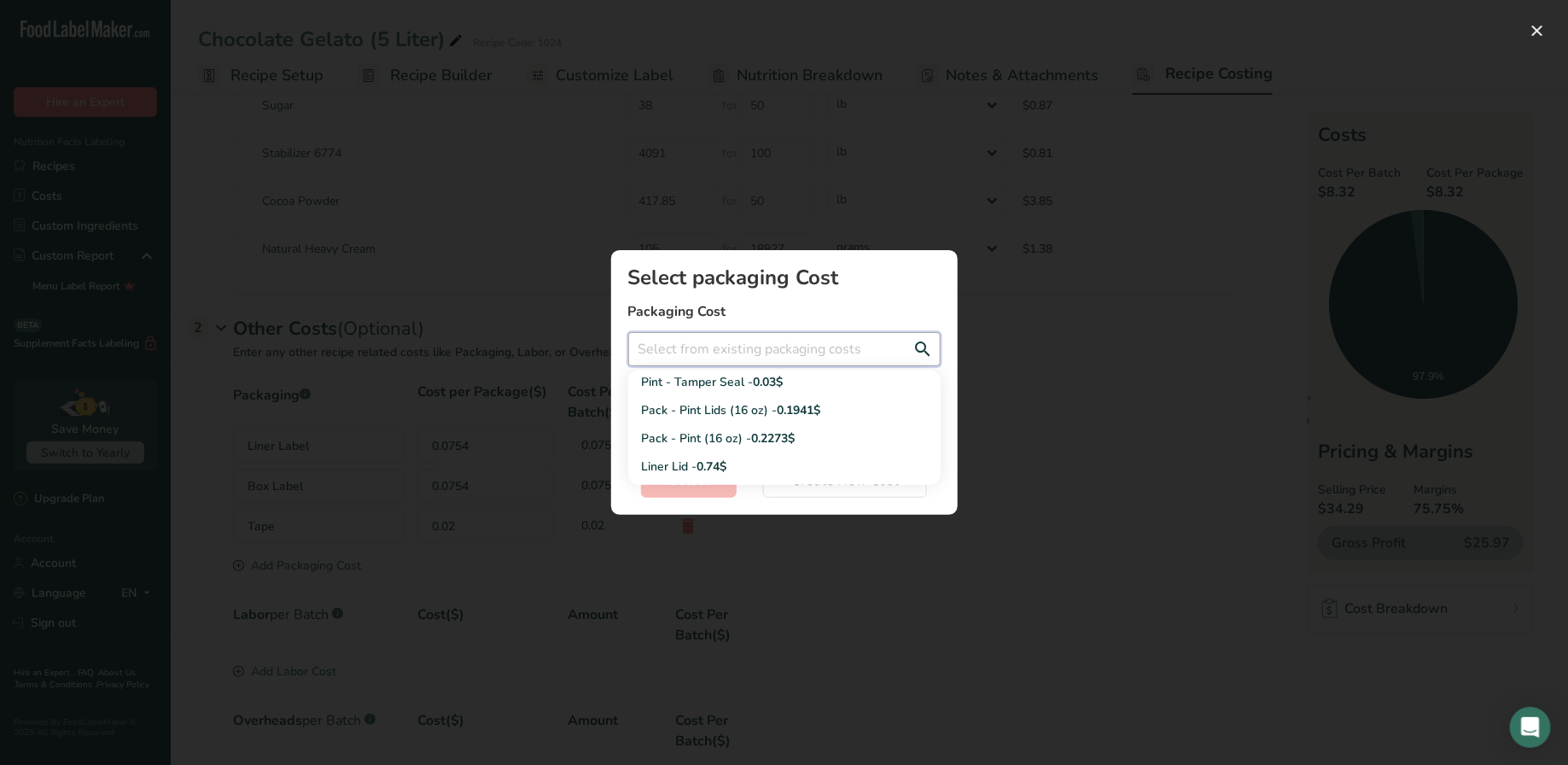 scroll, scrollTop: 179, scrollLeft: 0, axis: vertical 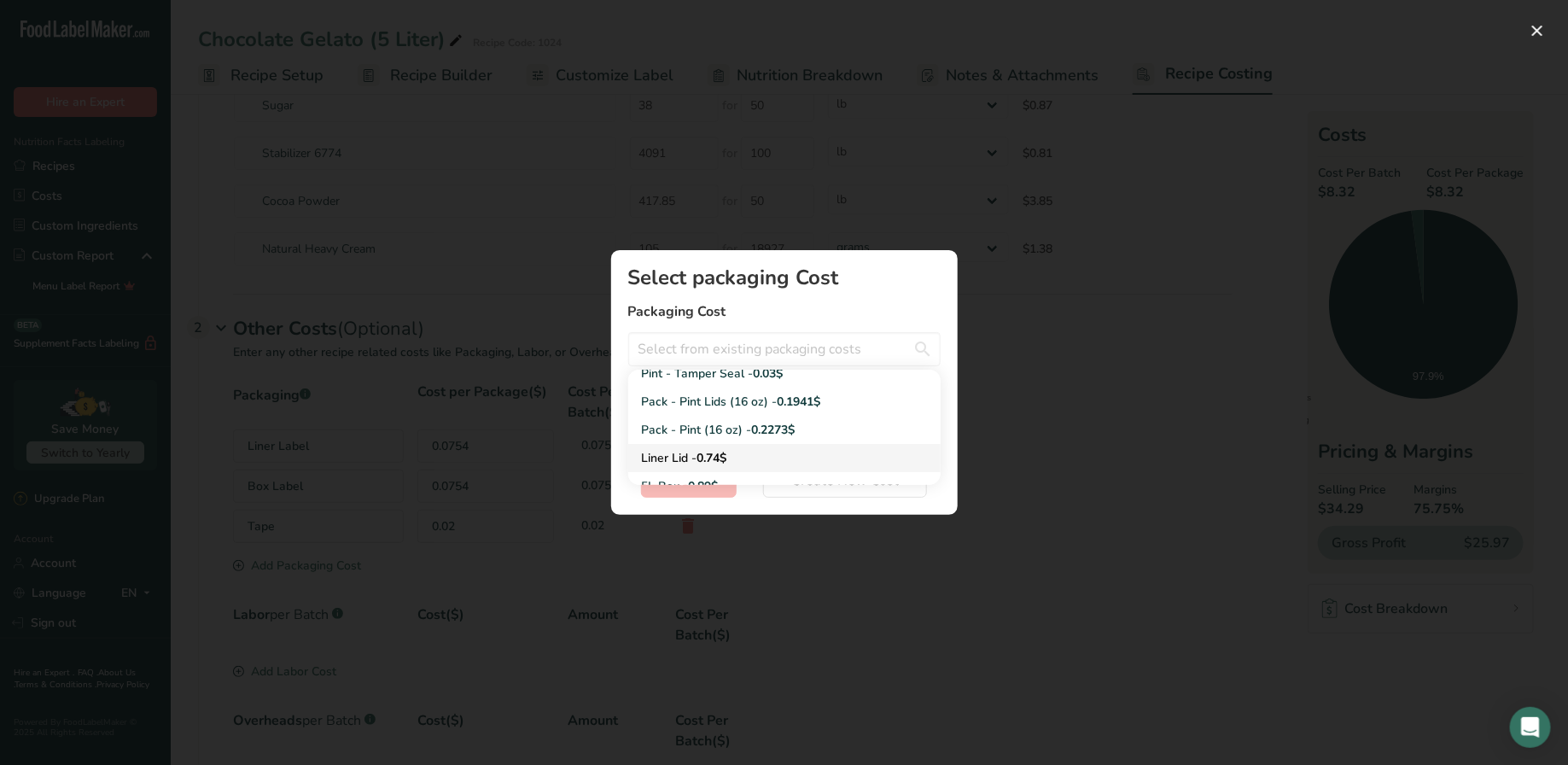 click on "0.74$" at bounding box center (712, 458) 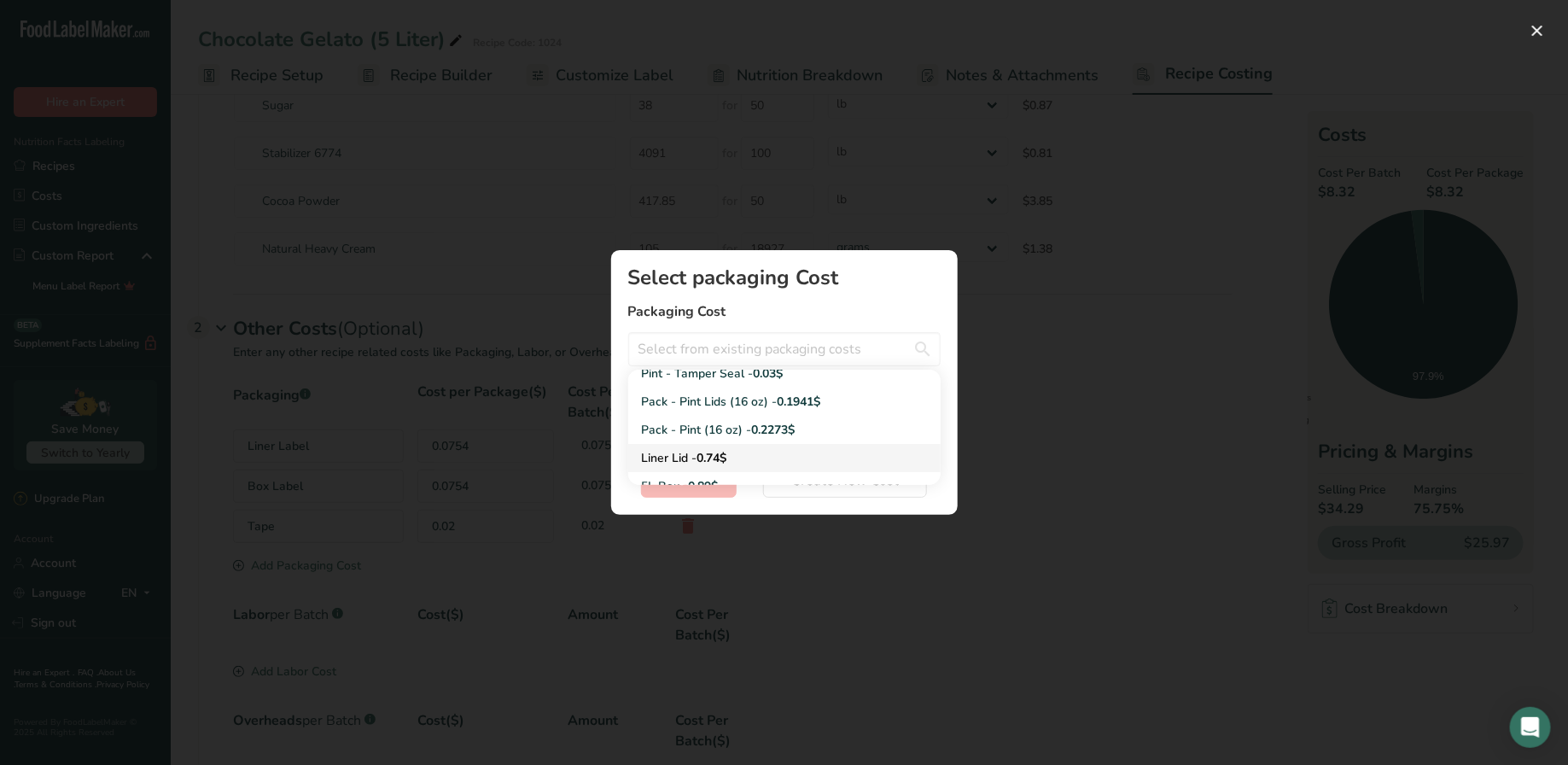 type on "Liner Lid - 0.74$" 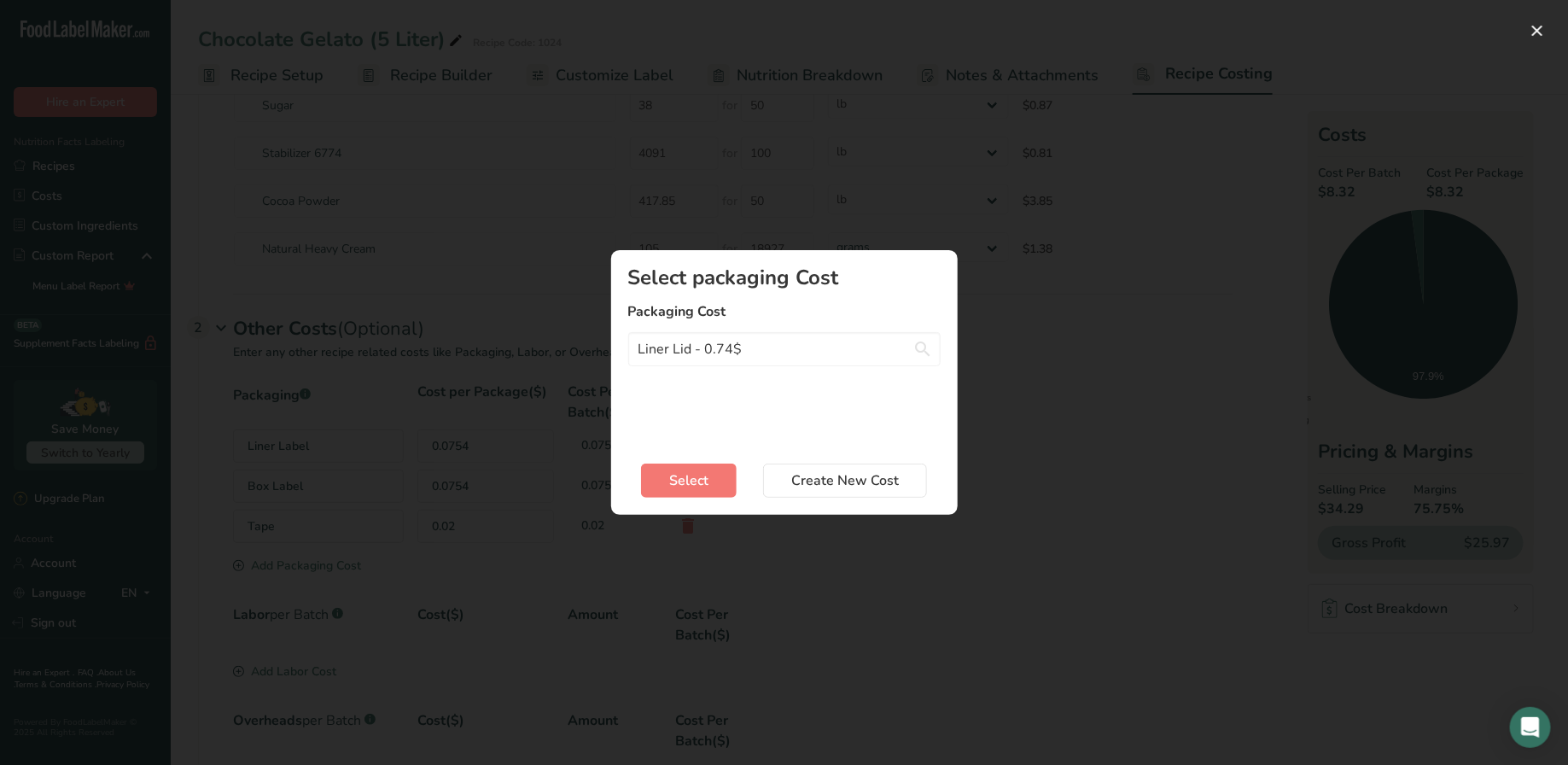 click on "Select packaging Cost
Packaging Cost   Liner Lid - 0.74$
Label - Cookie Sando -  0.74$
Poly Bag - Cookie Sando -  0.041$
Box Label - Cookie Sand -  0.0043$
3oz Box -  0.052$
3 oz cup and lid -  0.339$
Pint Pox -  0.1175$
Pint - Tamper Seal -  0.03$
Pack - Pint Lids (16 oz) -  0.1941$
Pack - Pint (16 oz) -  0.2273$
Liner Lid -  0.74$
5L Box -  0.89$
Liner -  1.015$
Wrap -  0.1$
Label -  0.05$
Cookie Box -  0.24$
Create a new packaging cost
Select
Create New Cost" at bounding box center (784, 382) 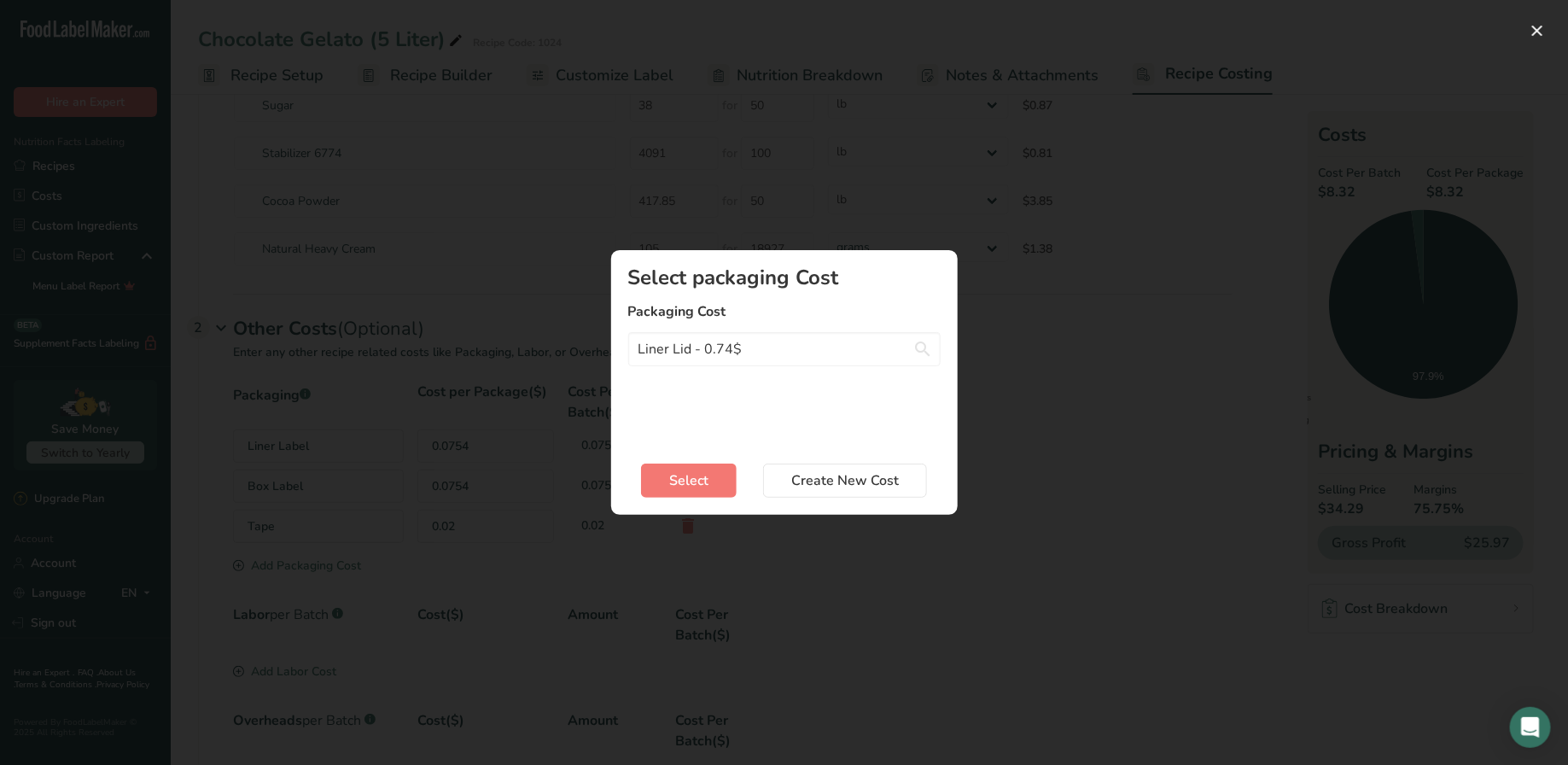 click on "Select
Create New Cost" at bounding box center (784, 477) 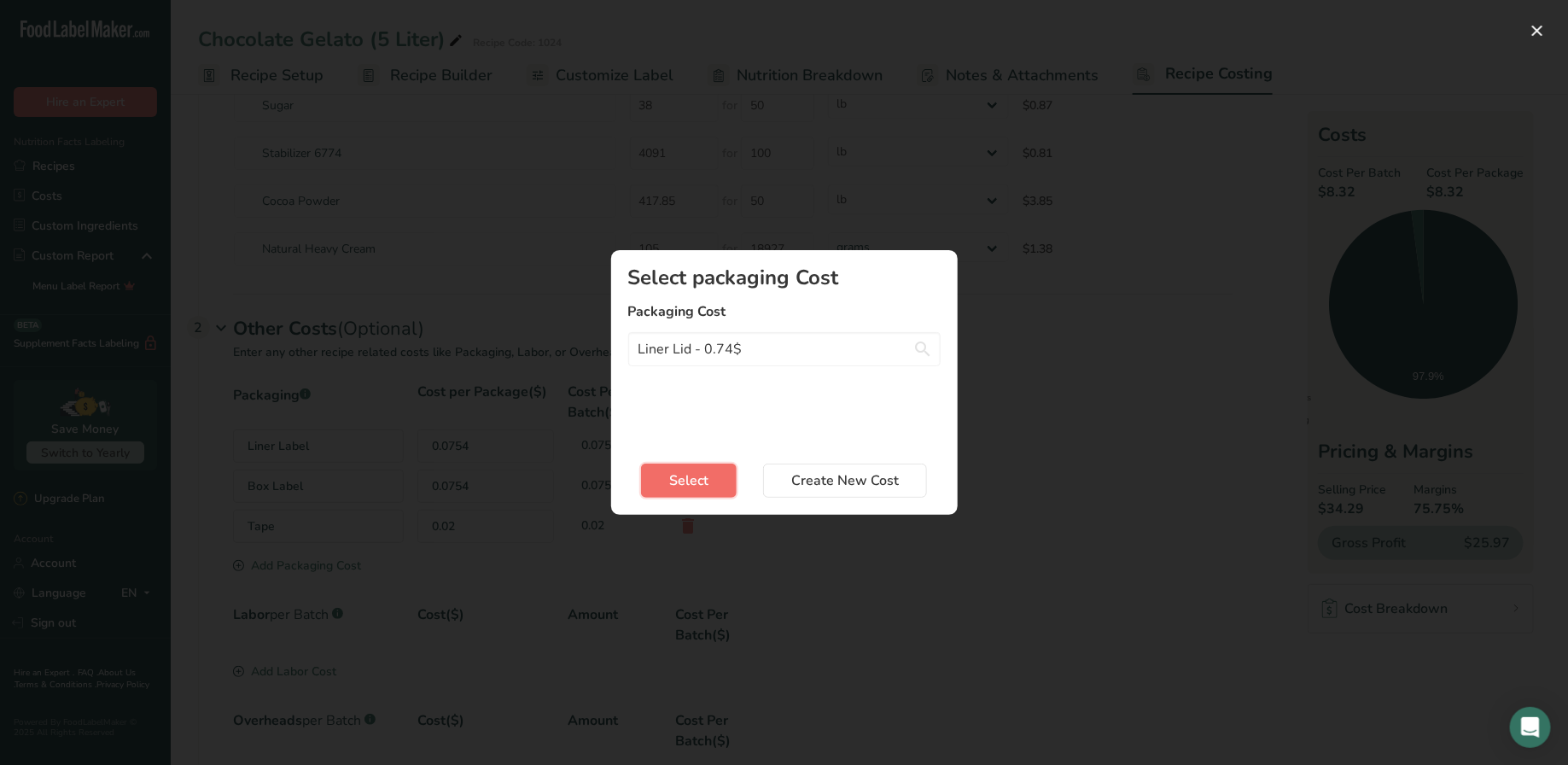 click on "Select" at bounding box center [689, 481] 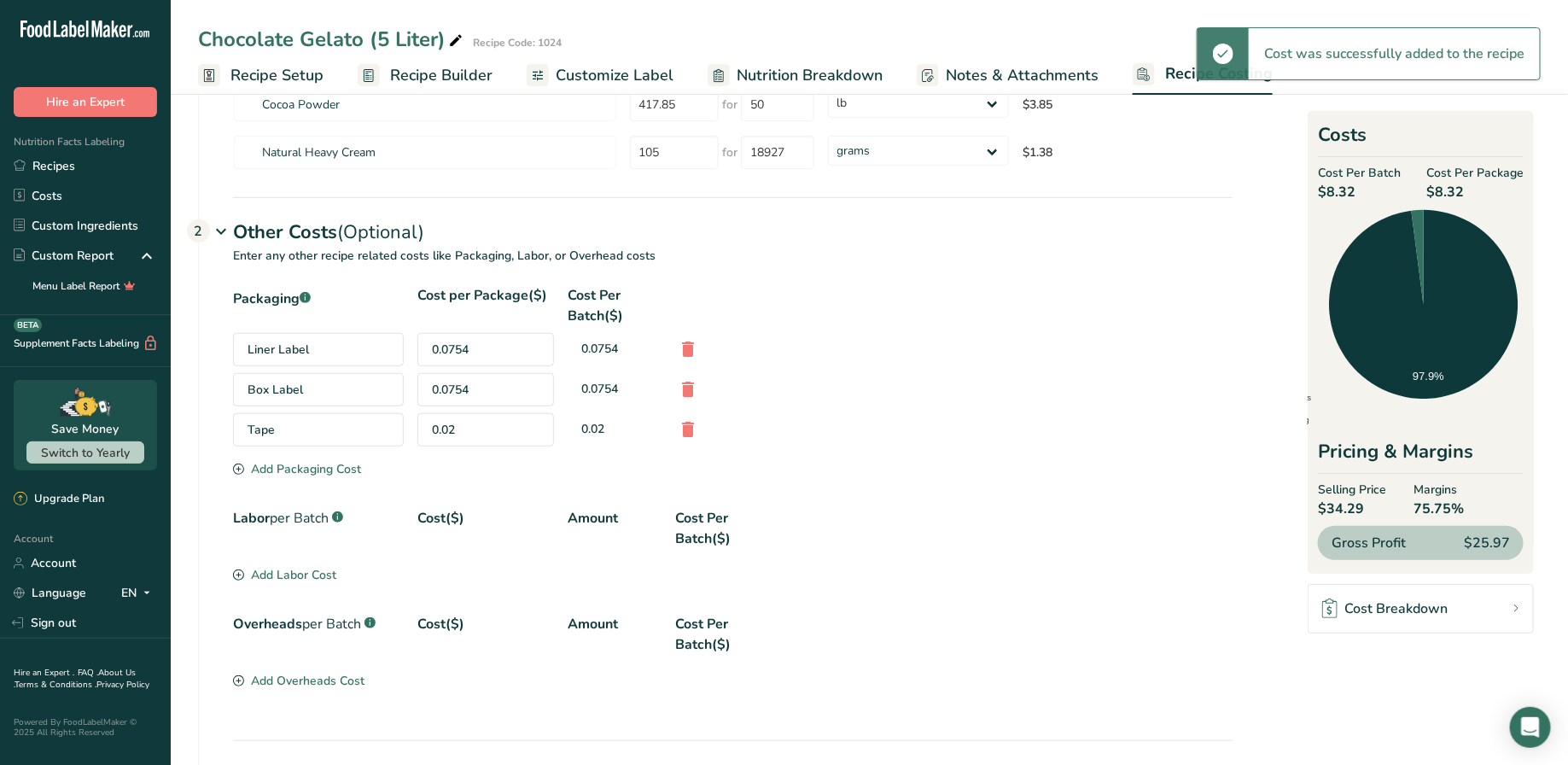 scroll, scrollTop: 351, scrollLeft: 0, axis: vertical 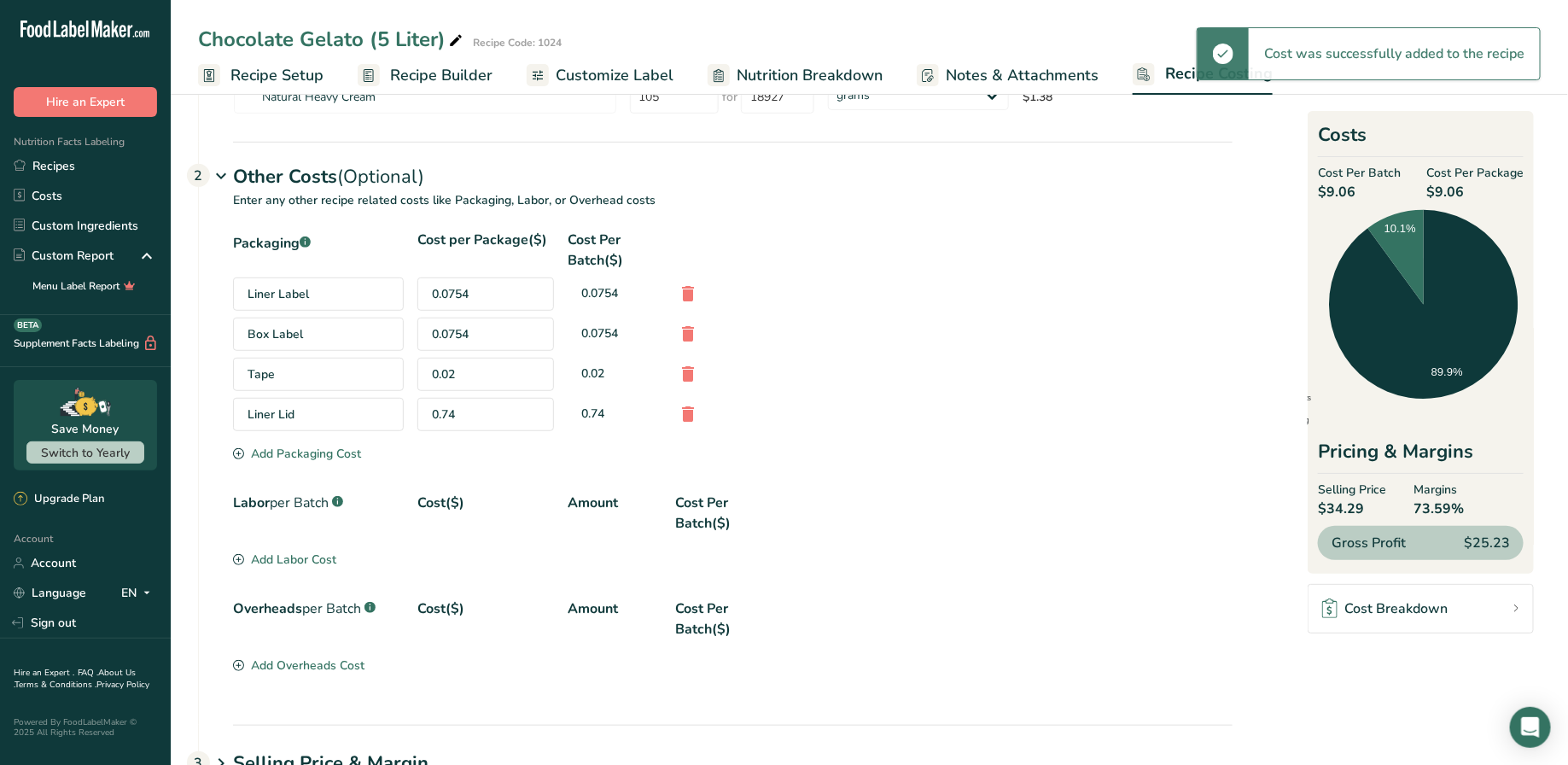 click on "Add Packaging Cost" at bounding box center [297, 453] 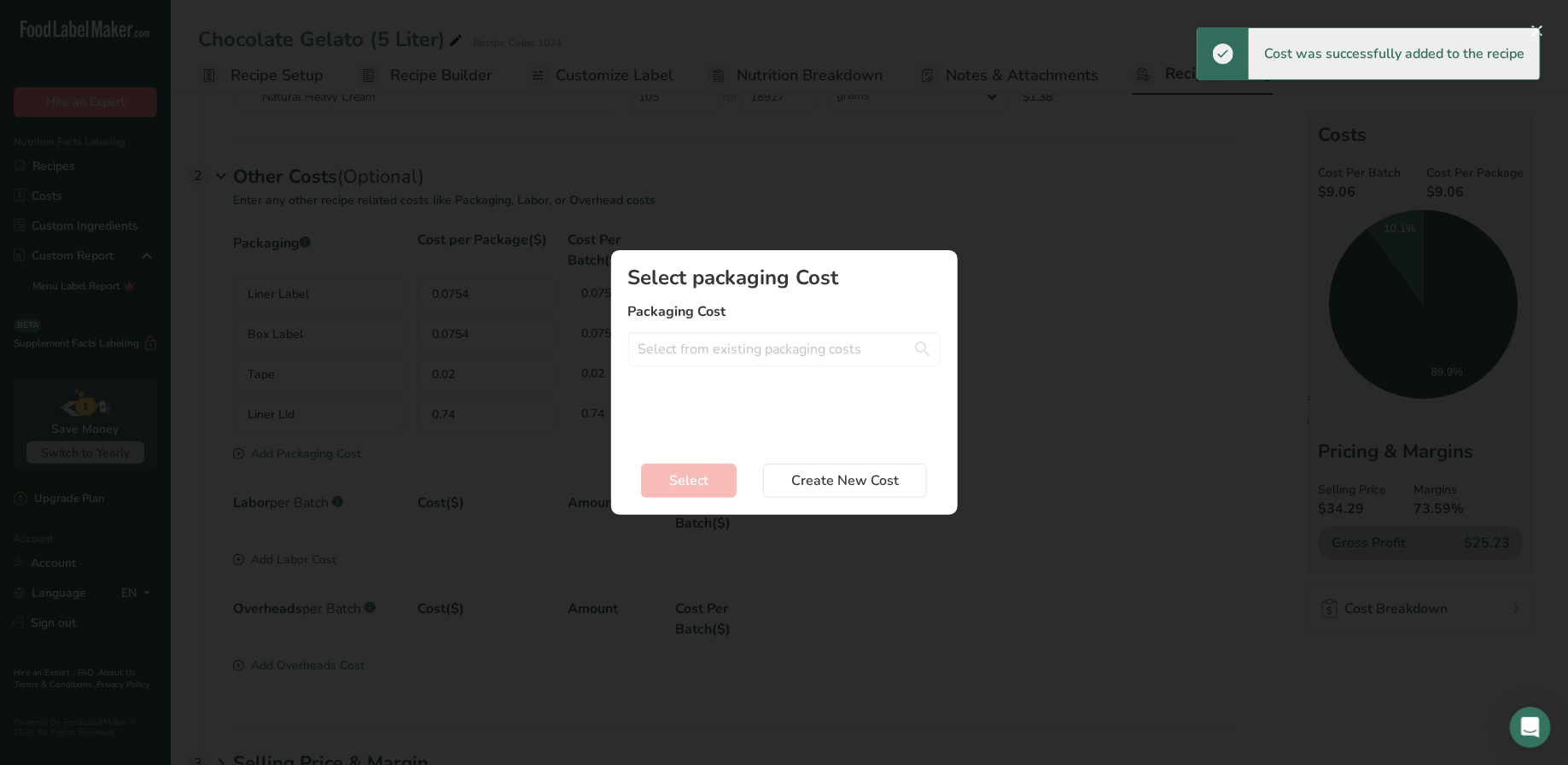 click on "Select packaging Cost
Packaging Cost
No Results Found
Create a new packaging cost" at bounding box center (784, 355) 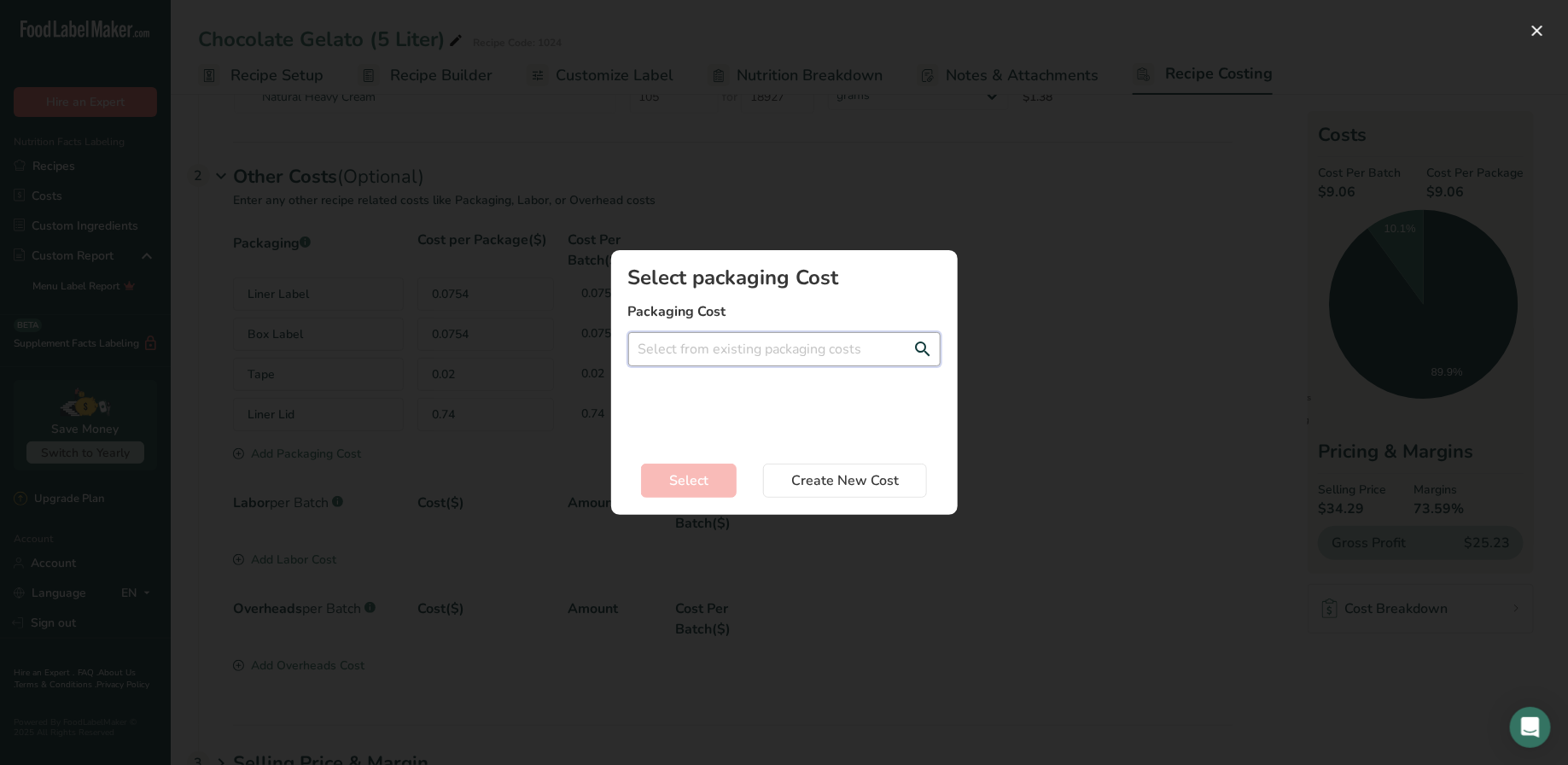 click at bounding box center (784, 349) 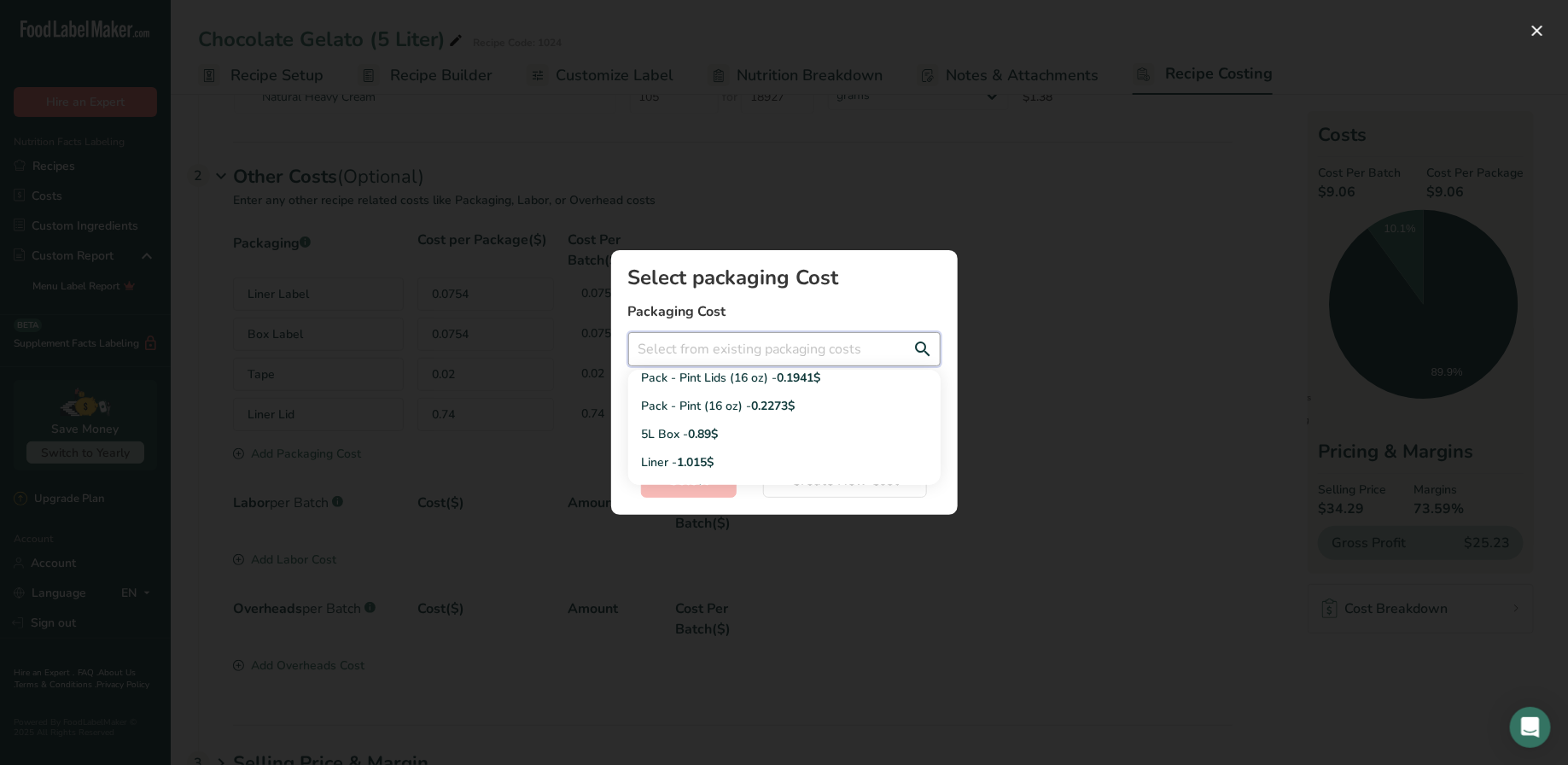 scroll, scrollTop: 219, scrollLeft: 0, axis: vertical 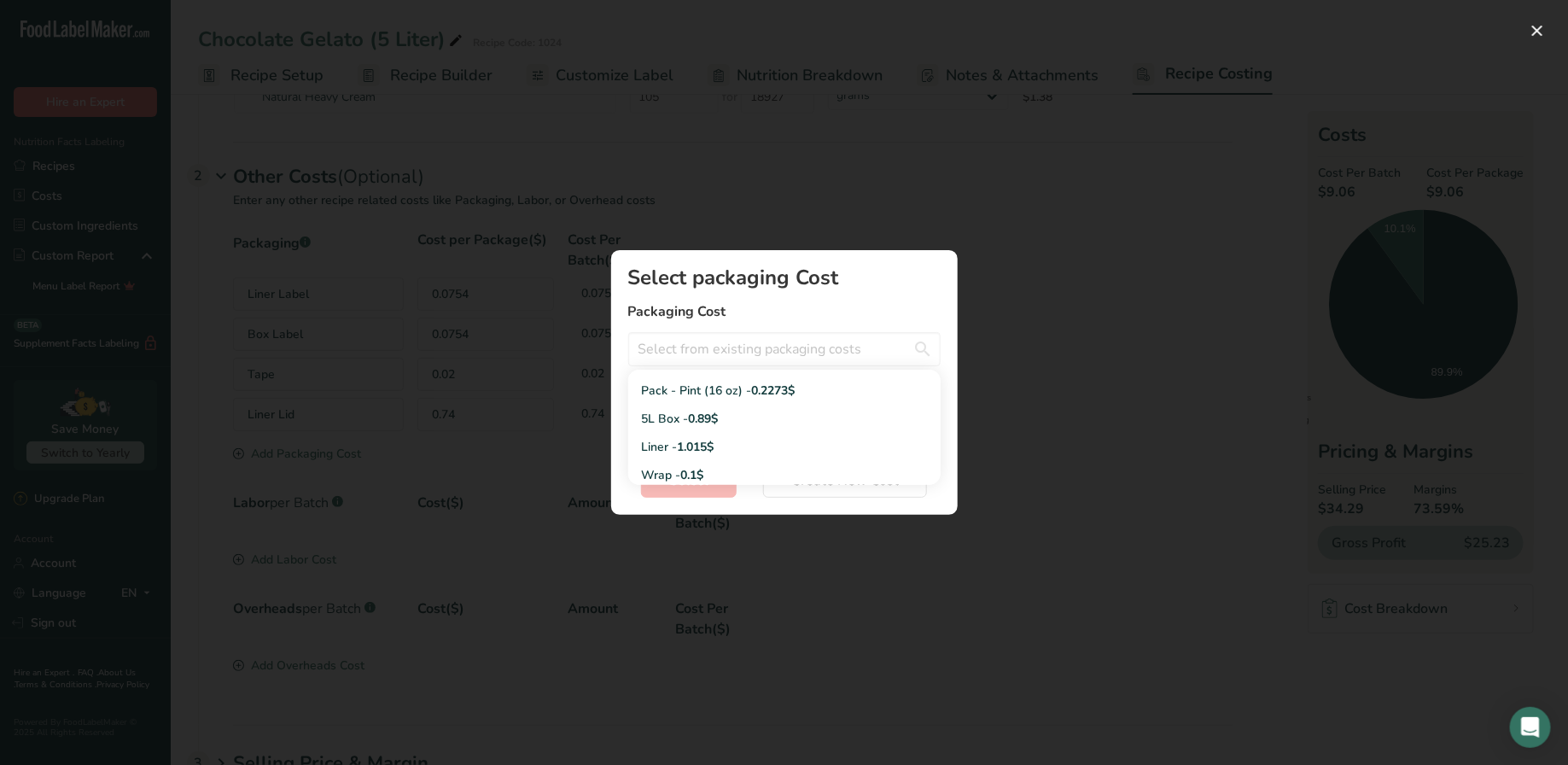 click on "0.89$" at bounding box center [703, 418] 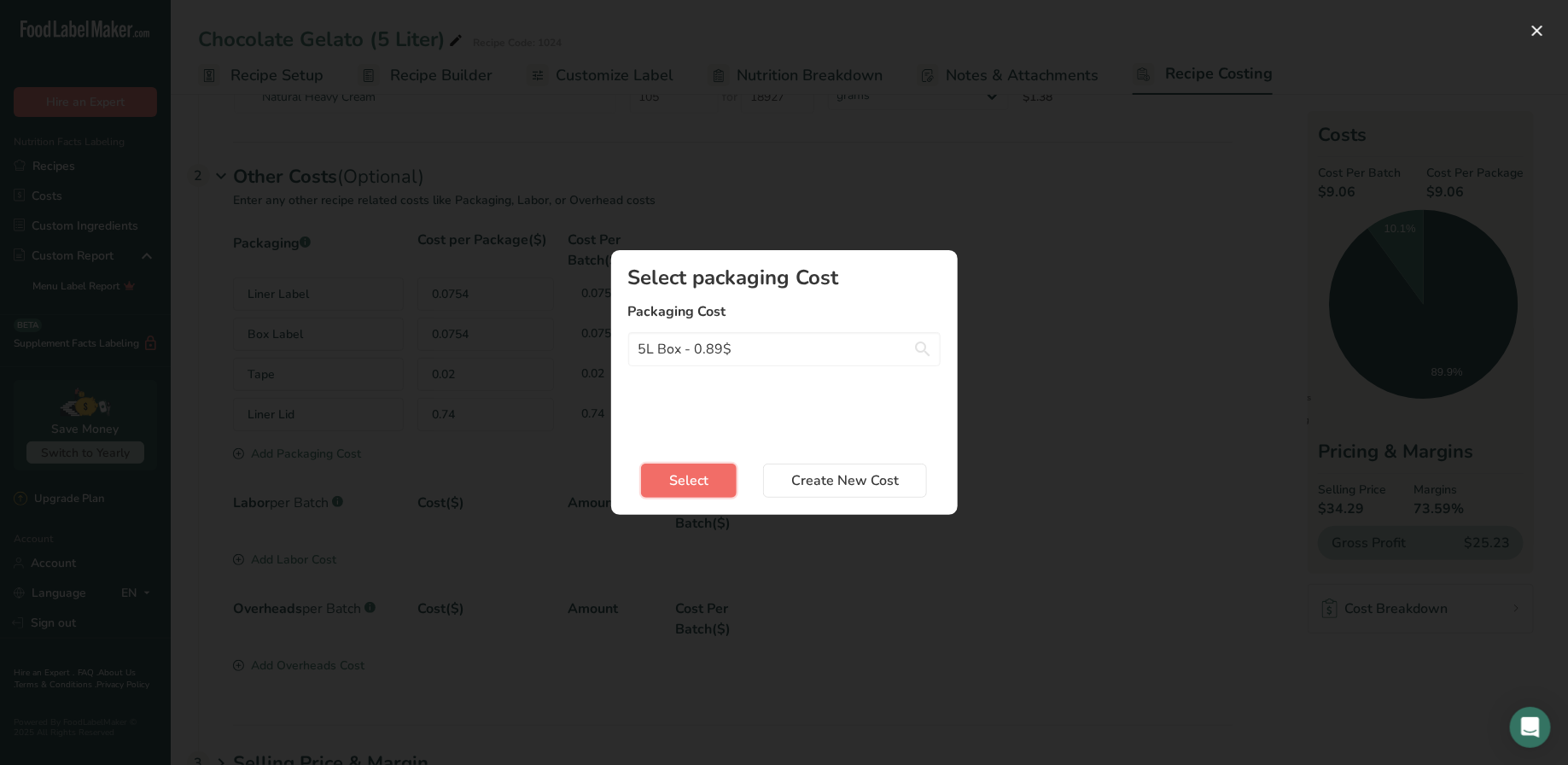 click on "Select" at bounding box center [689, 481] 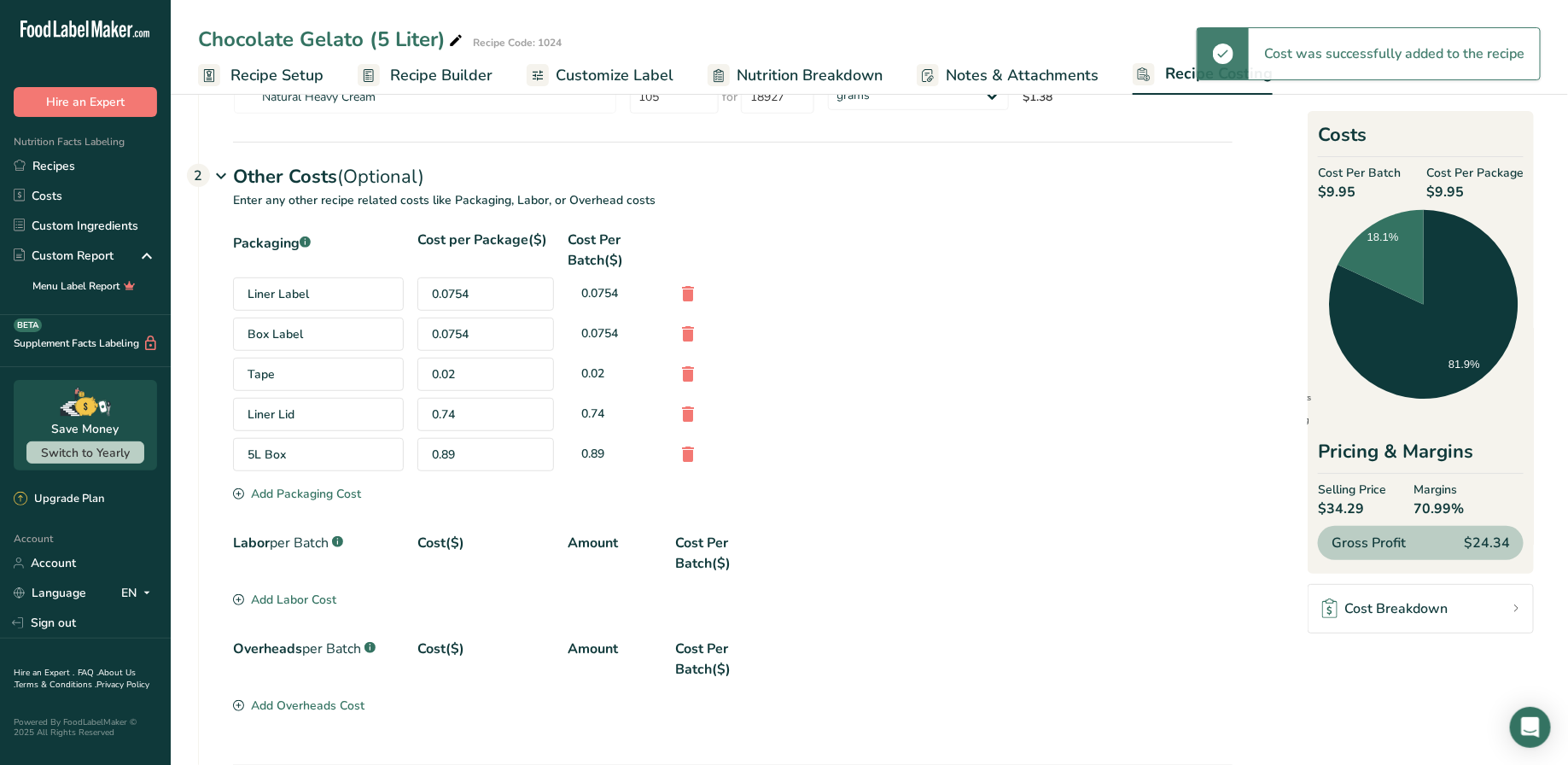 click on "Add Packaging Cost" at bounding box center [297, 493] 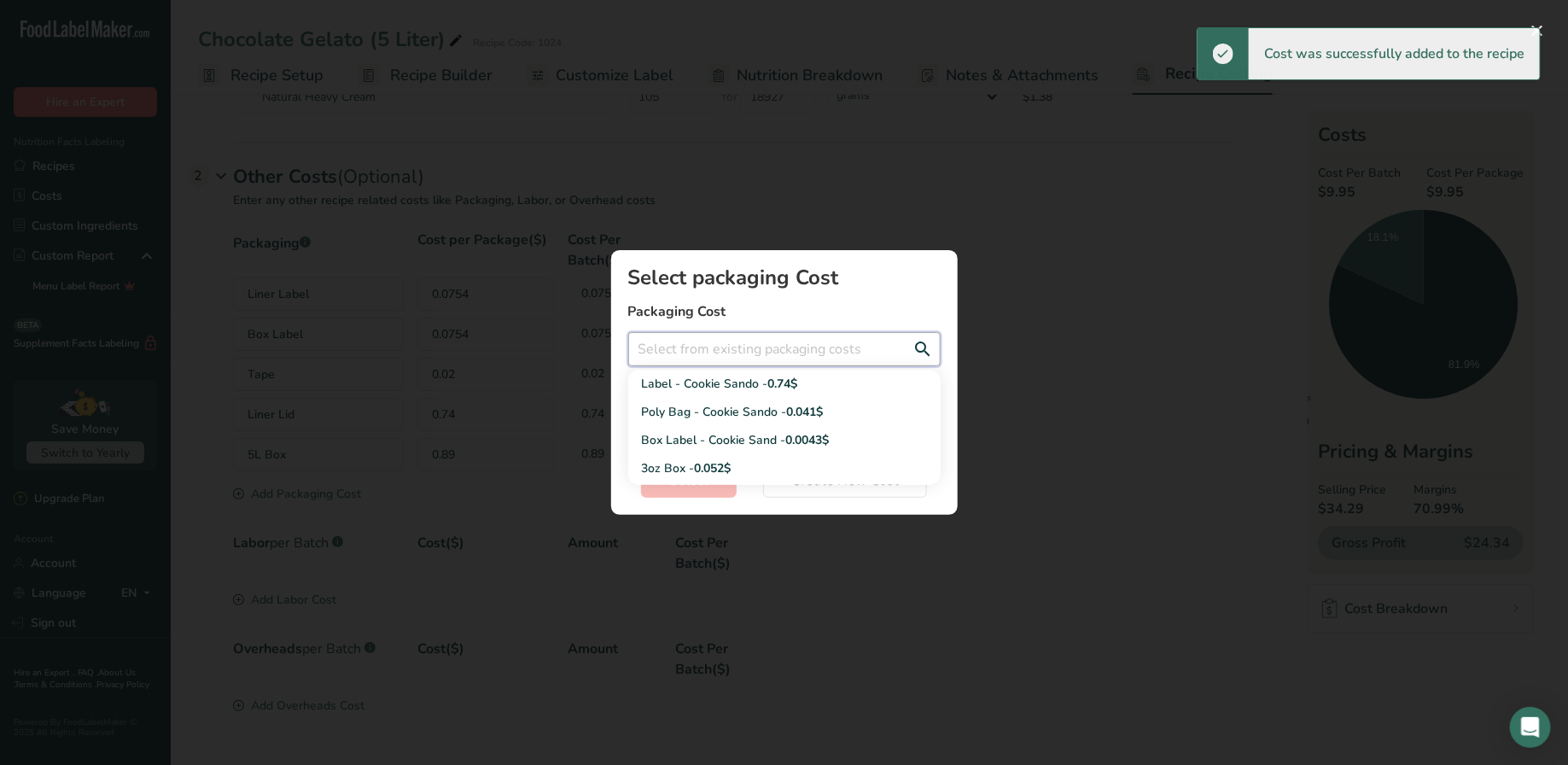 click at bounding box center (784, 349) 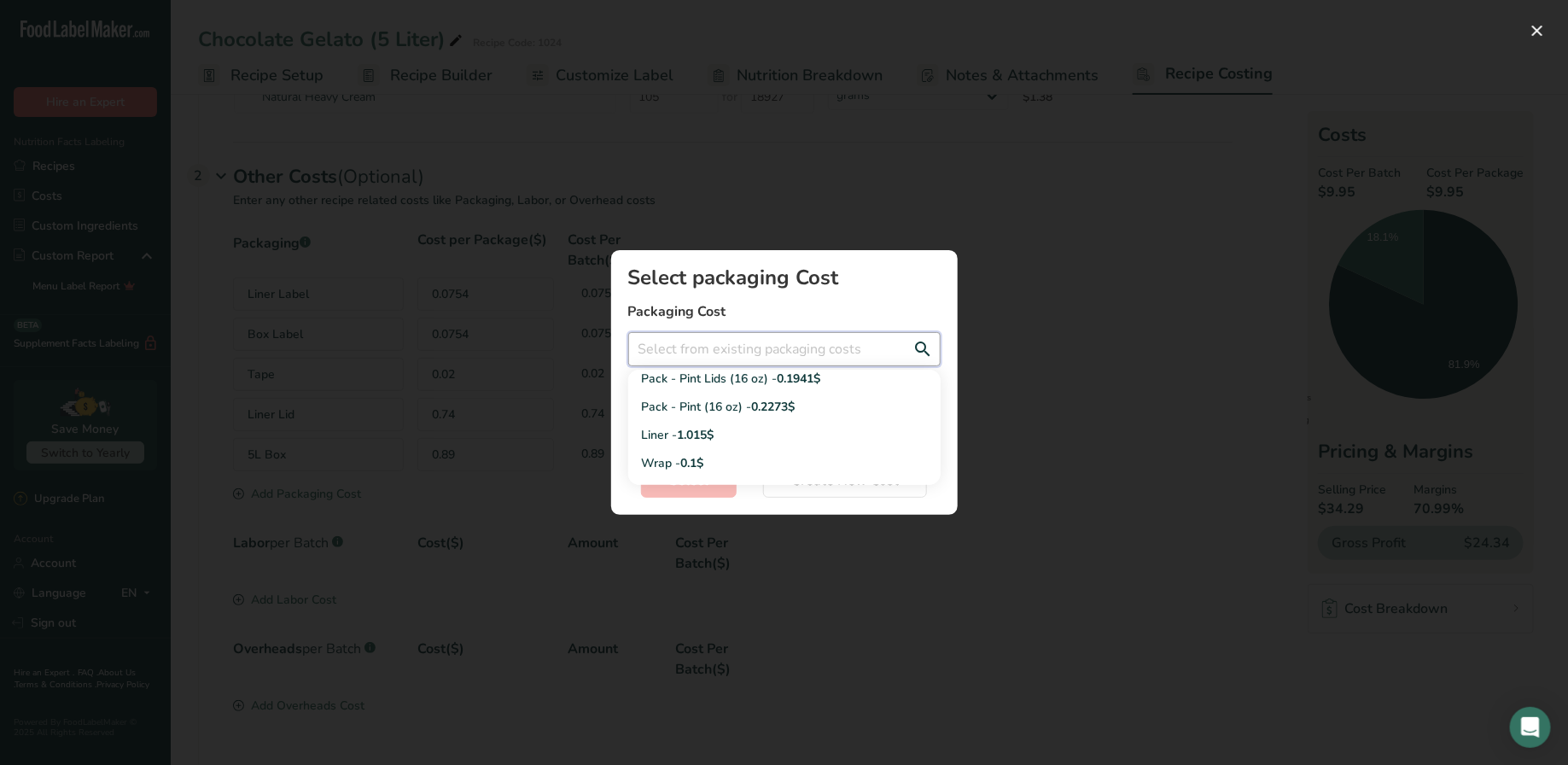 scroll, scrollTop: 211, scrollLeft: 0, axis: vertical 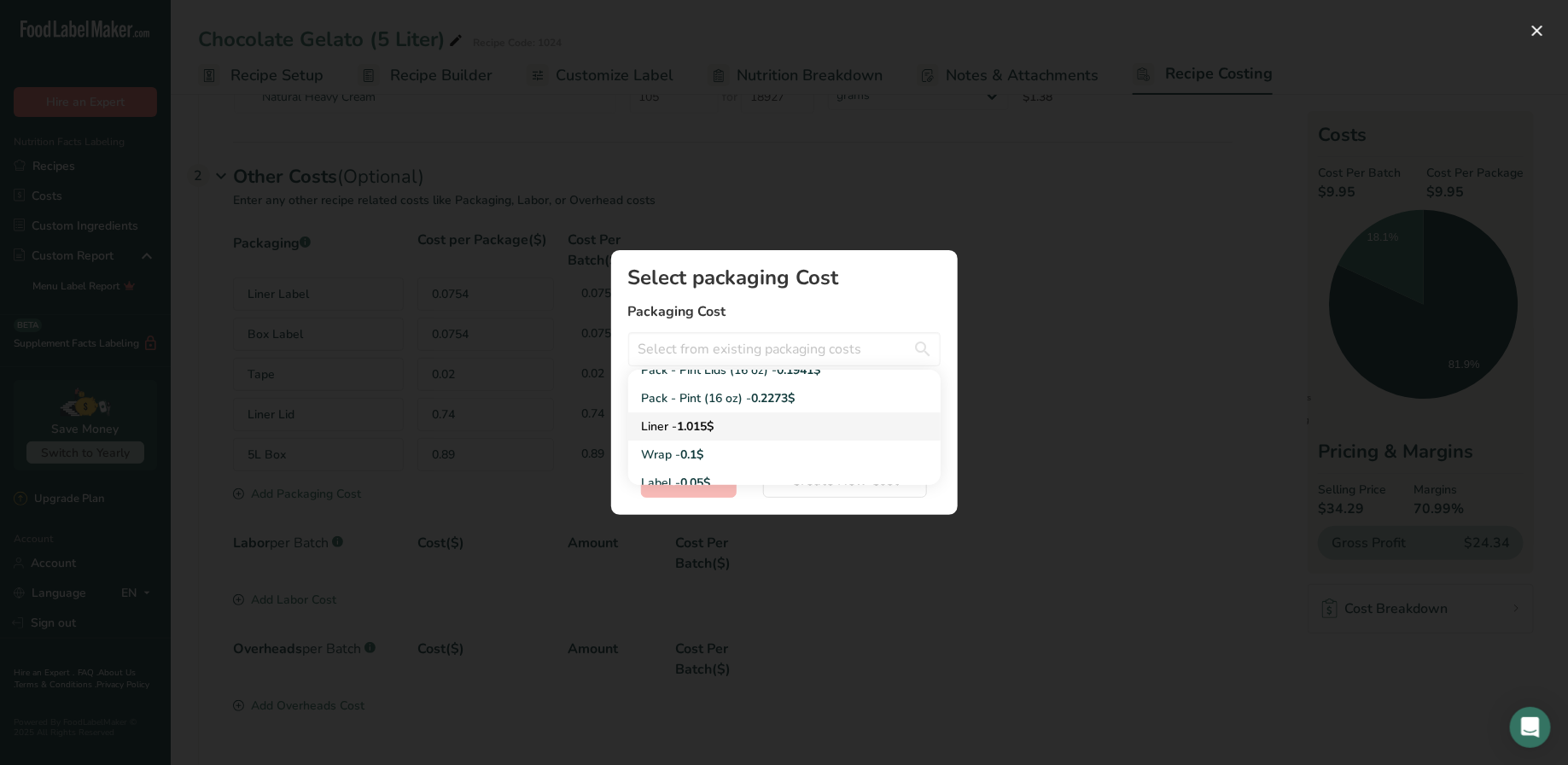 click on "1.015$" at bounding box center (696, 426) 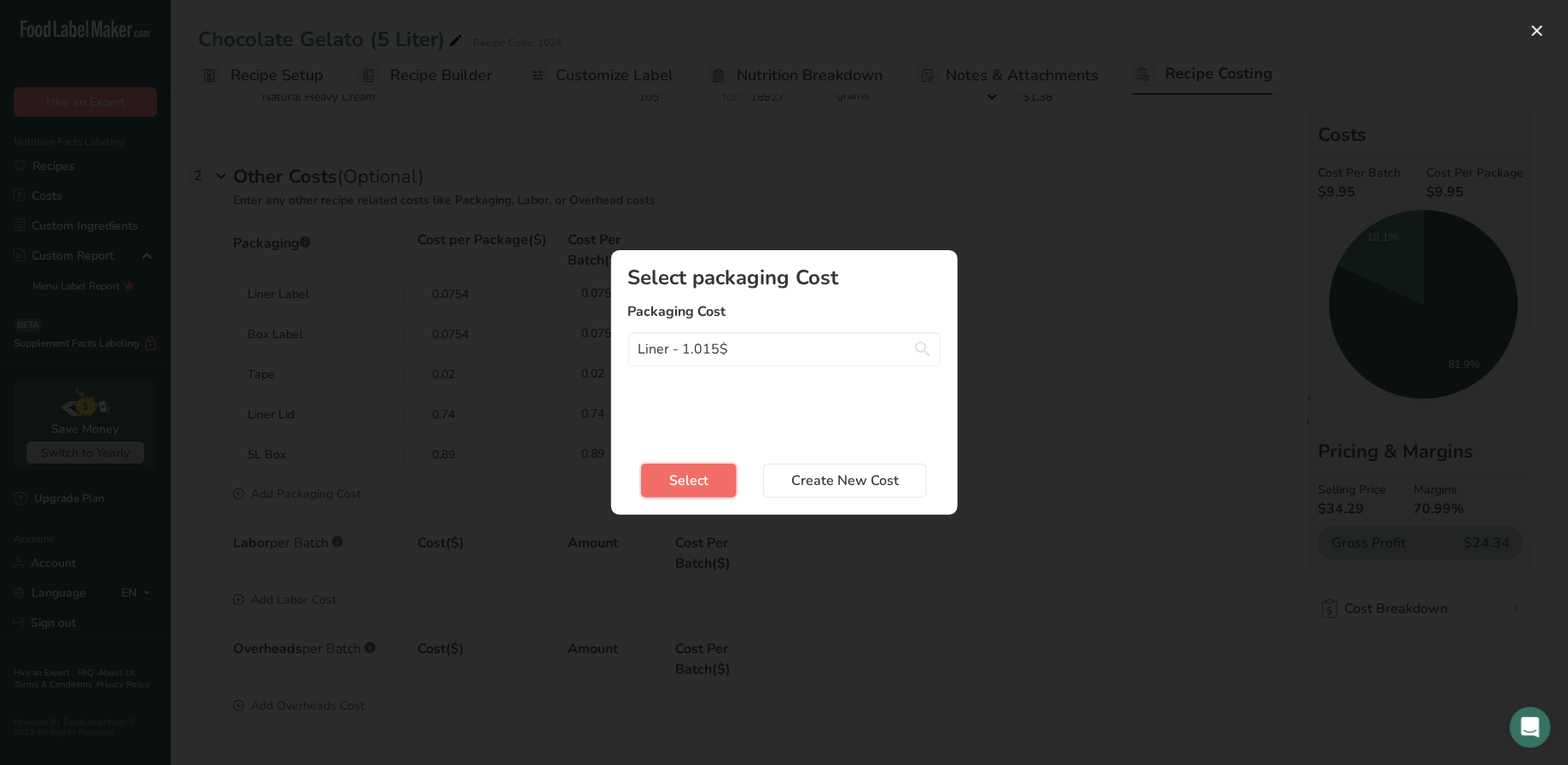 click on "Select" at bounding box center (689, 481) 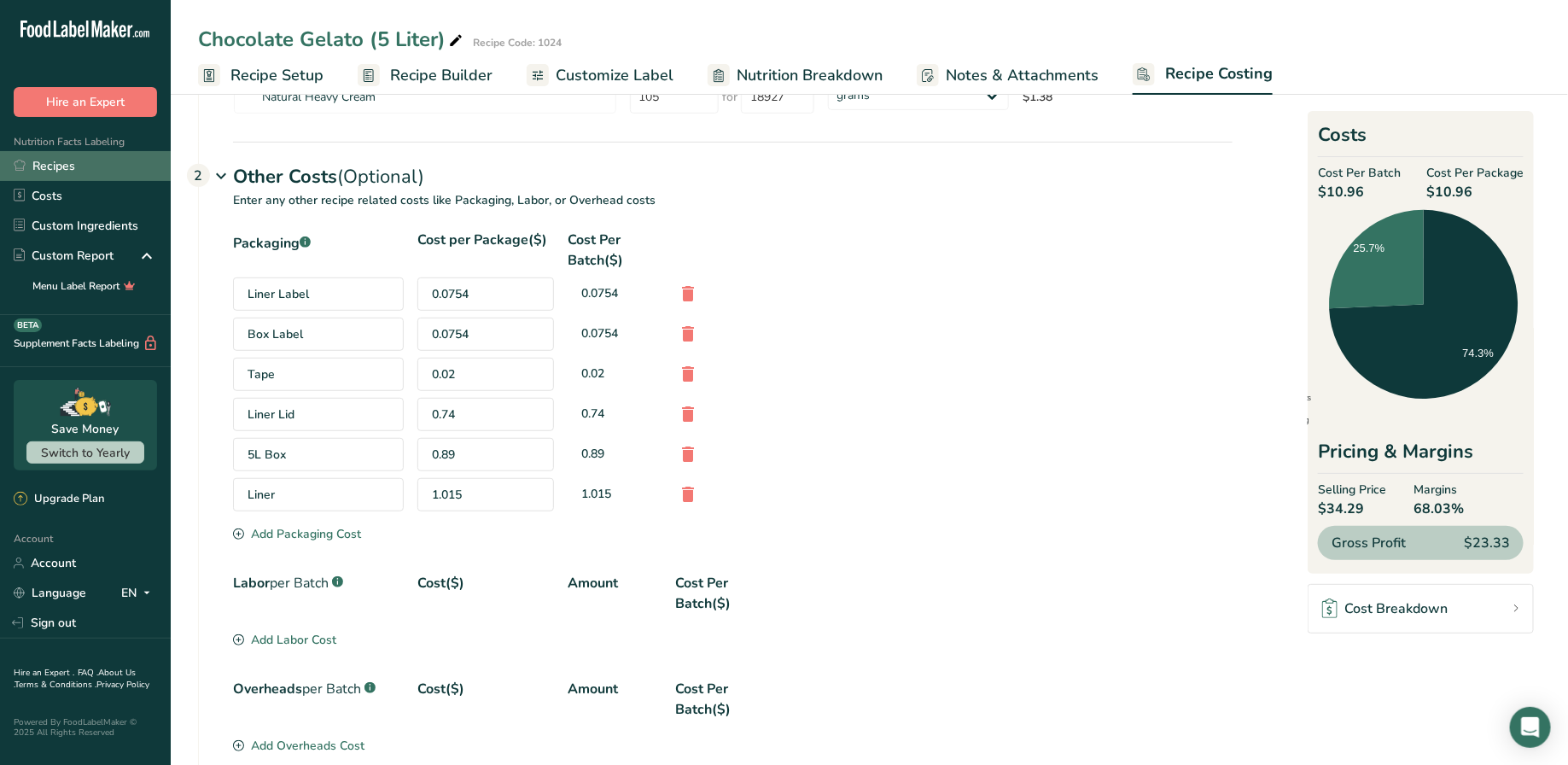 click on "Recipes" at bounding box center (85, 166) 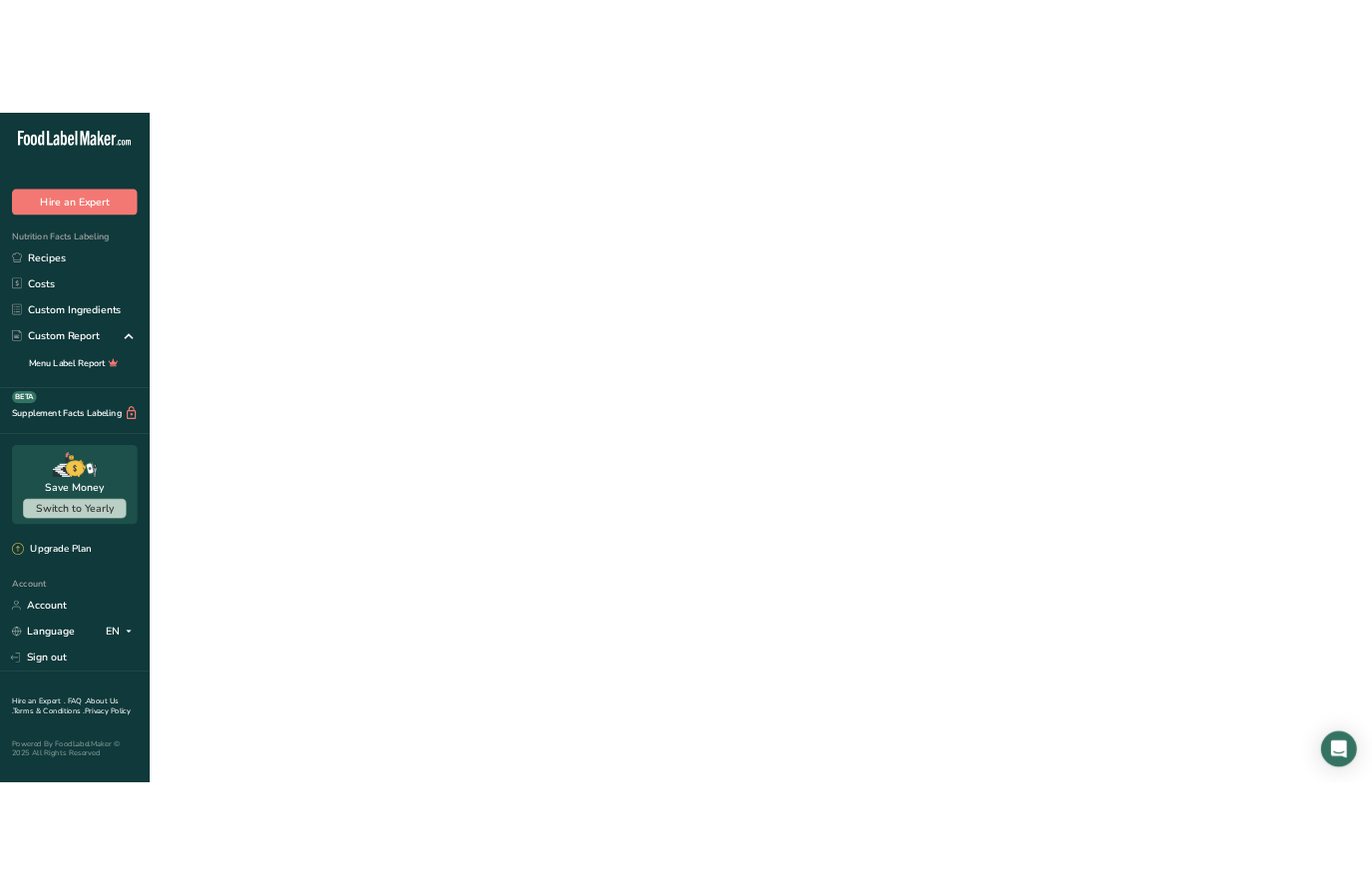 scroll, scrollTop: 0, scrollLeft: 0, axis: both 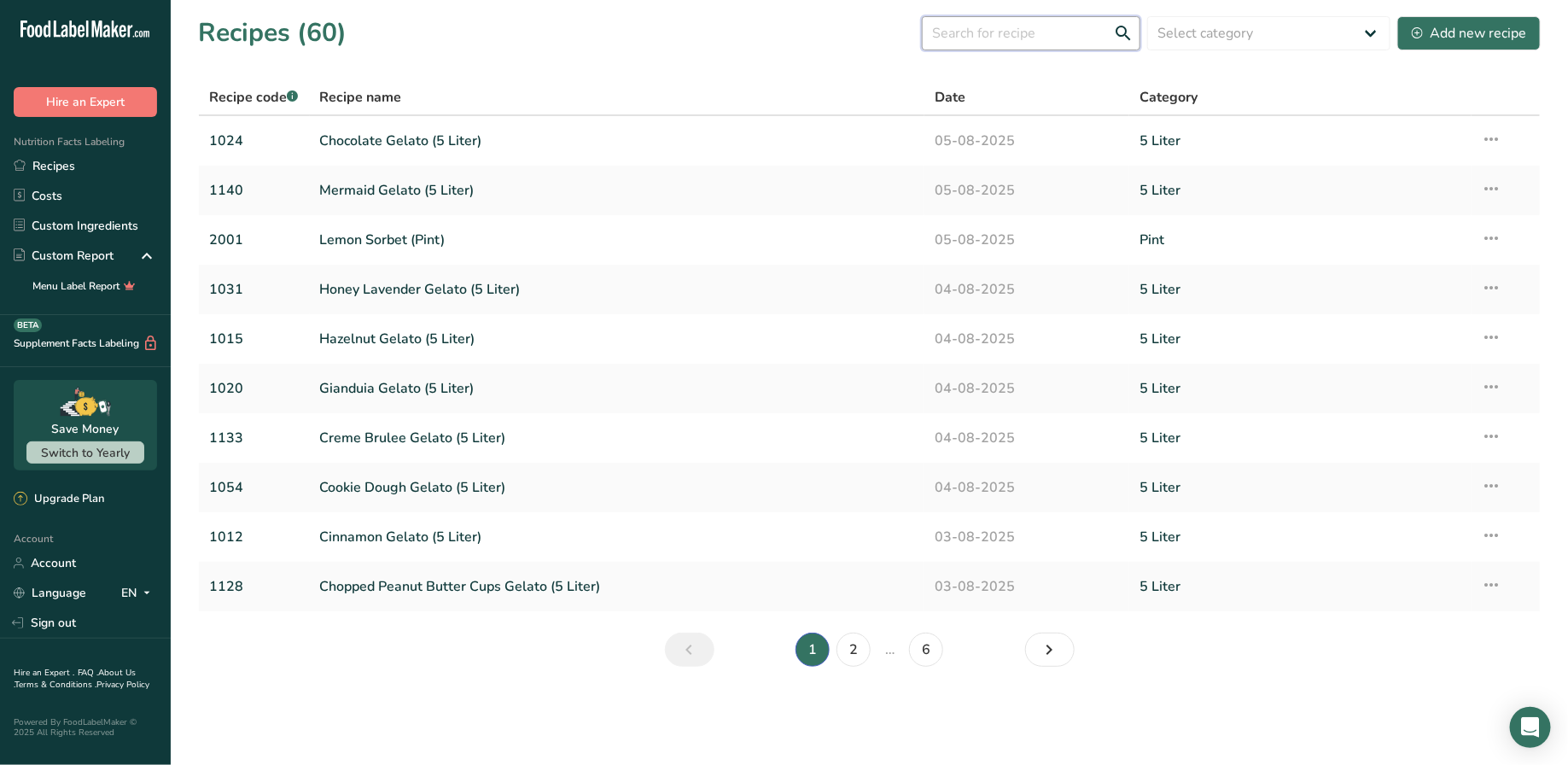 click at bounding box center (1031, 33) 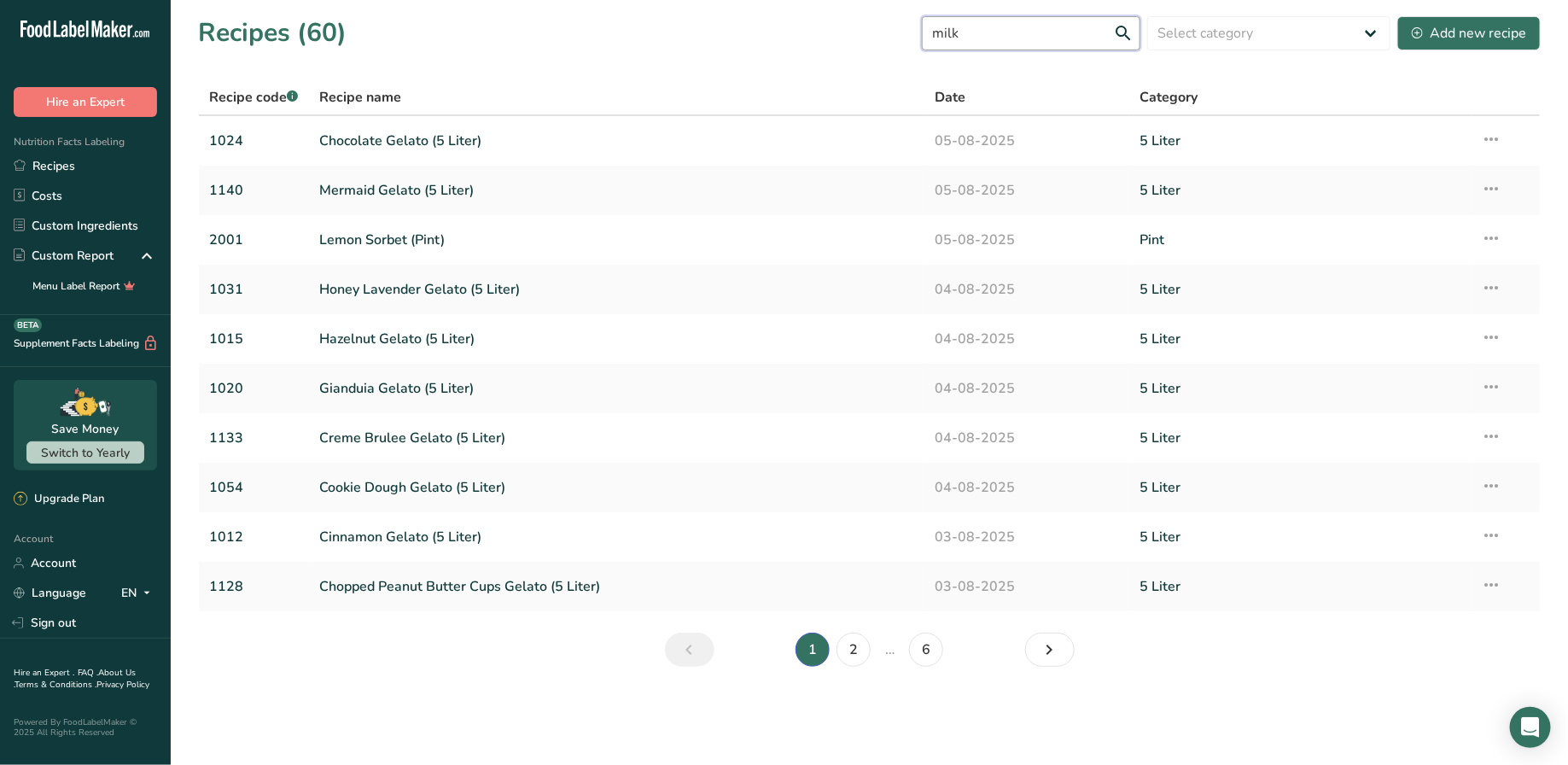 type on "milk" 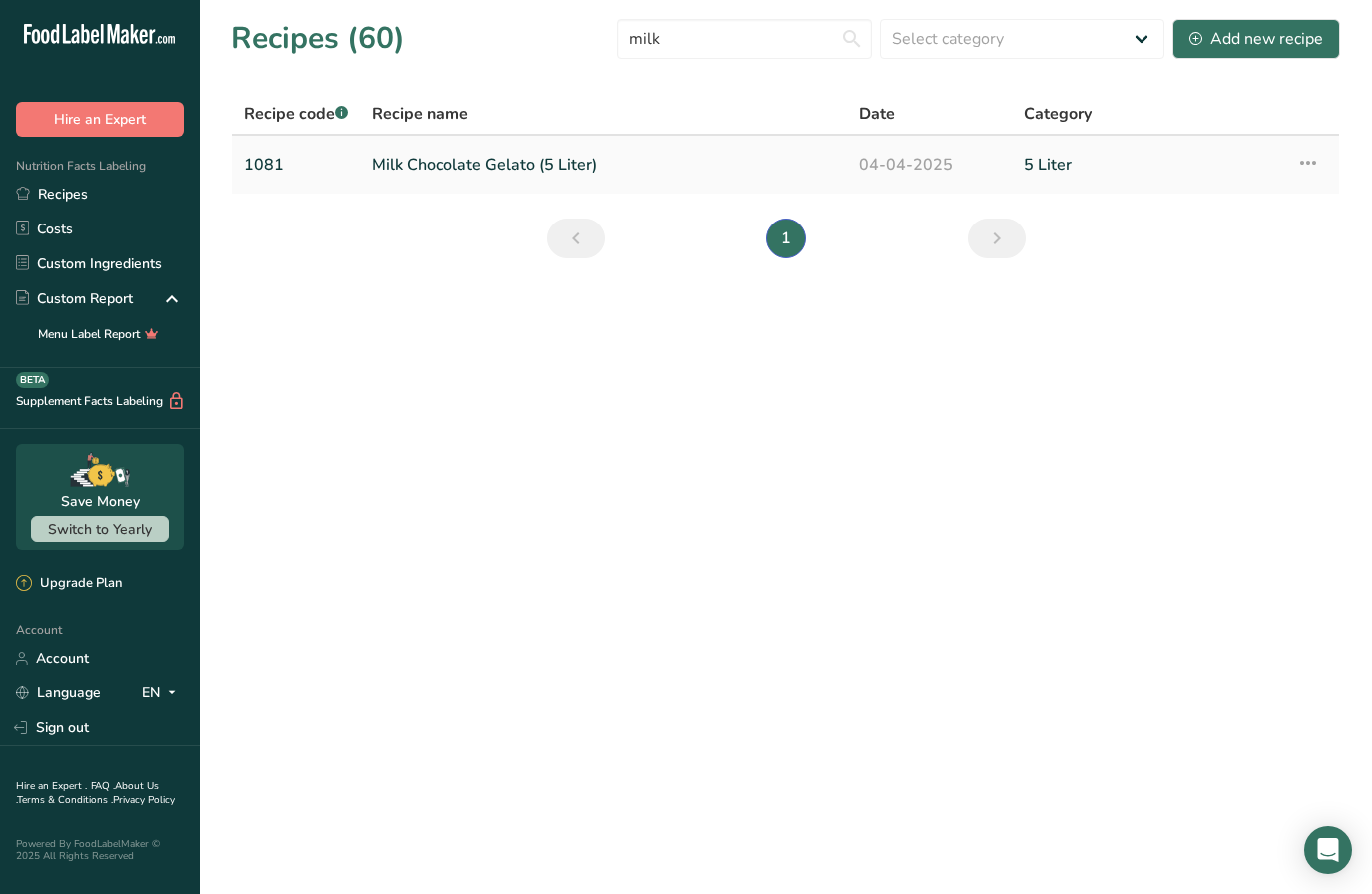 click on "Milk Chocolate Gelato (5 Liter)" at bounding box center (604, 165) 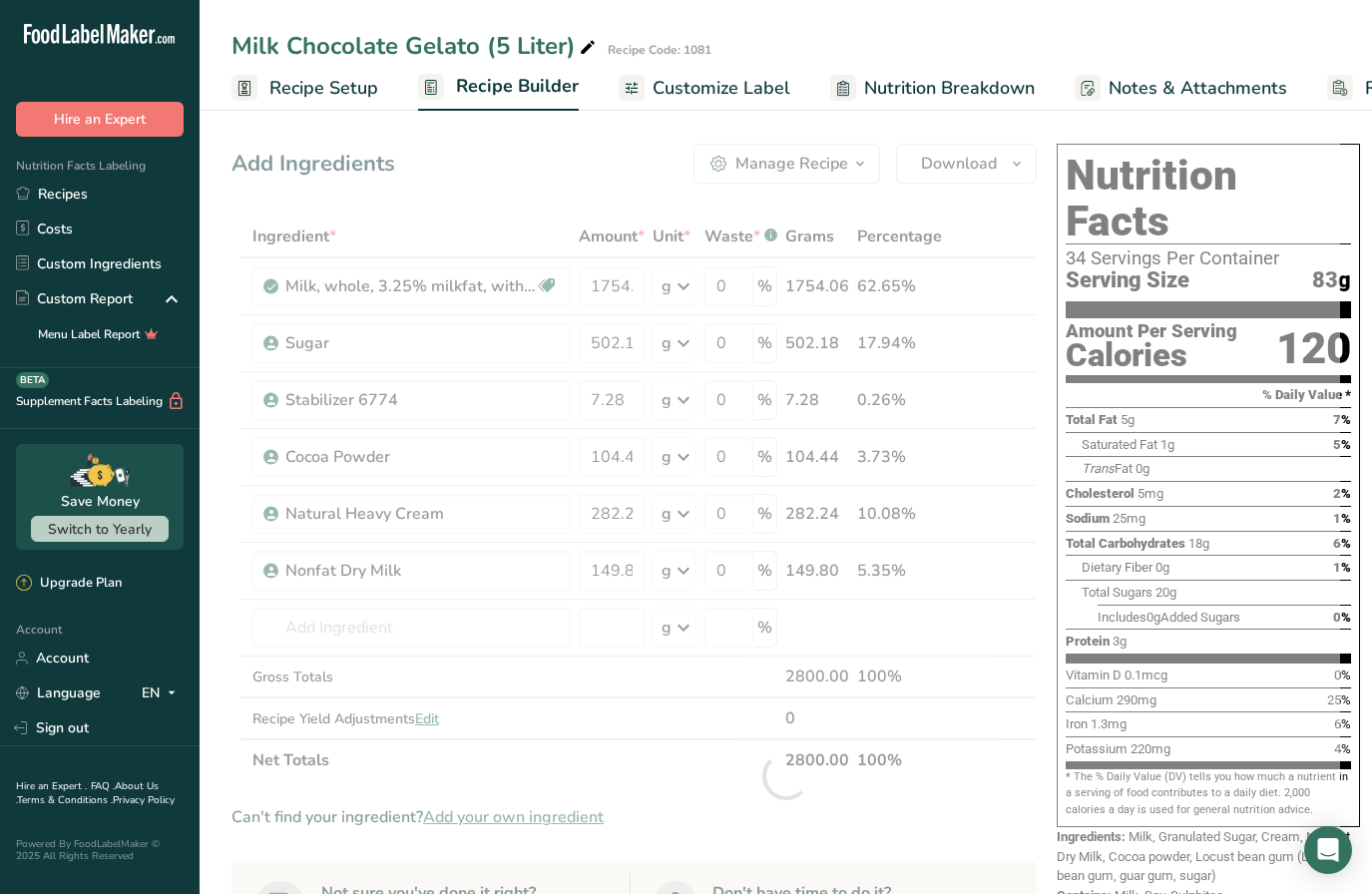scroll, scrollTop: 0, scrollLeft: 146, axis: horizontal 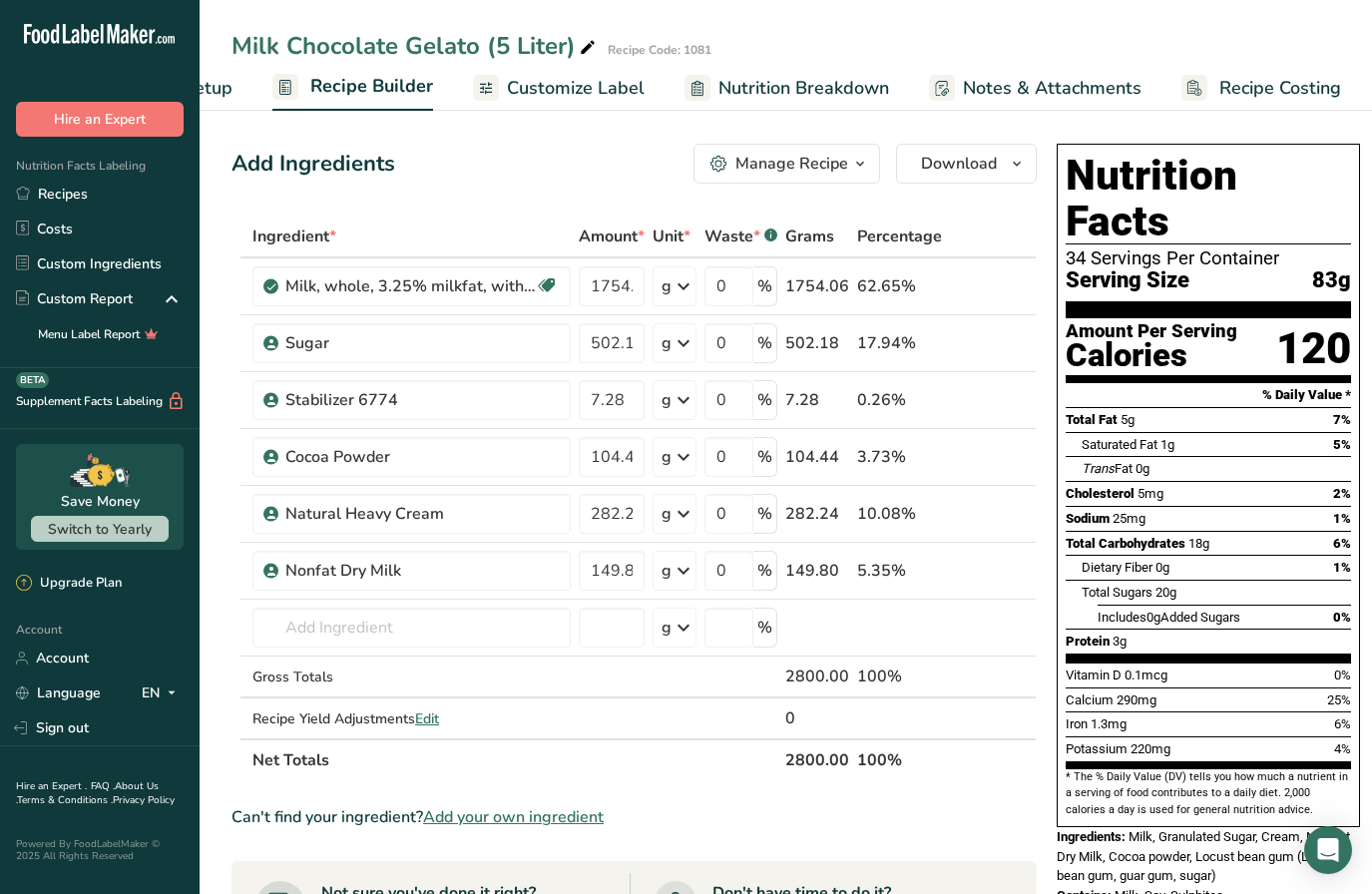 click on "Recipe Costing" at bounding box center [1280, 88] 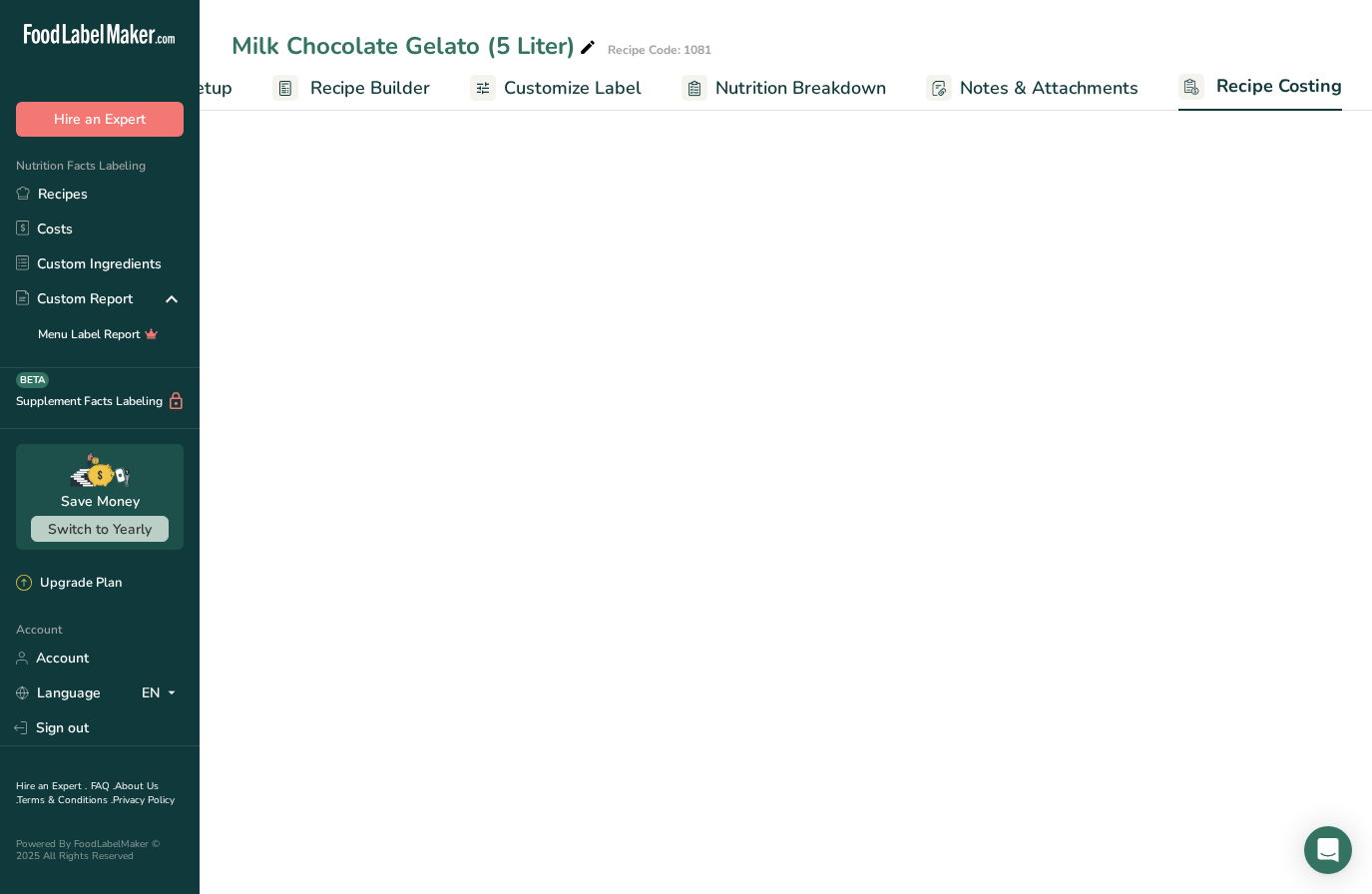 select on "12" 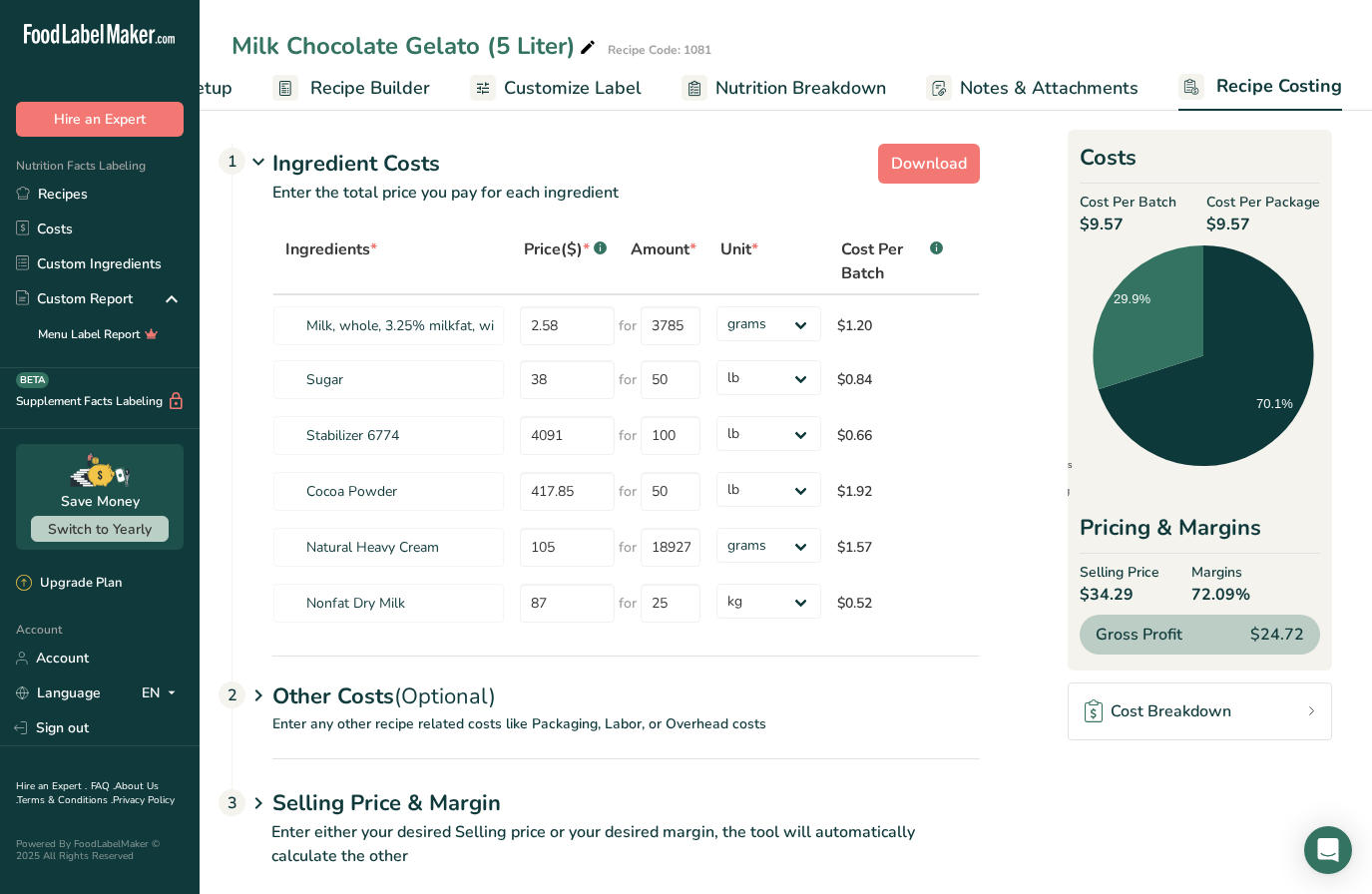 click on "Enter any other recipe related costs like Packaging, Labor, or Overhead costs" at bounding box center [606, 735] 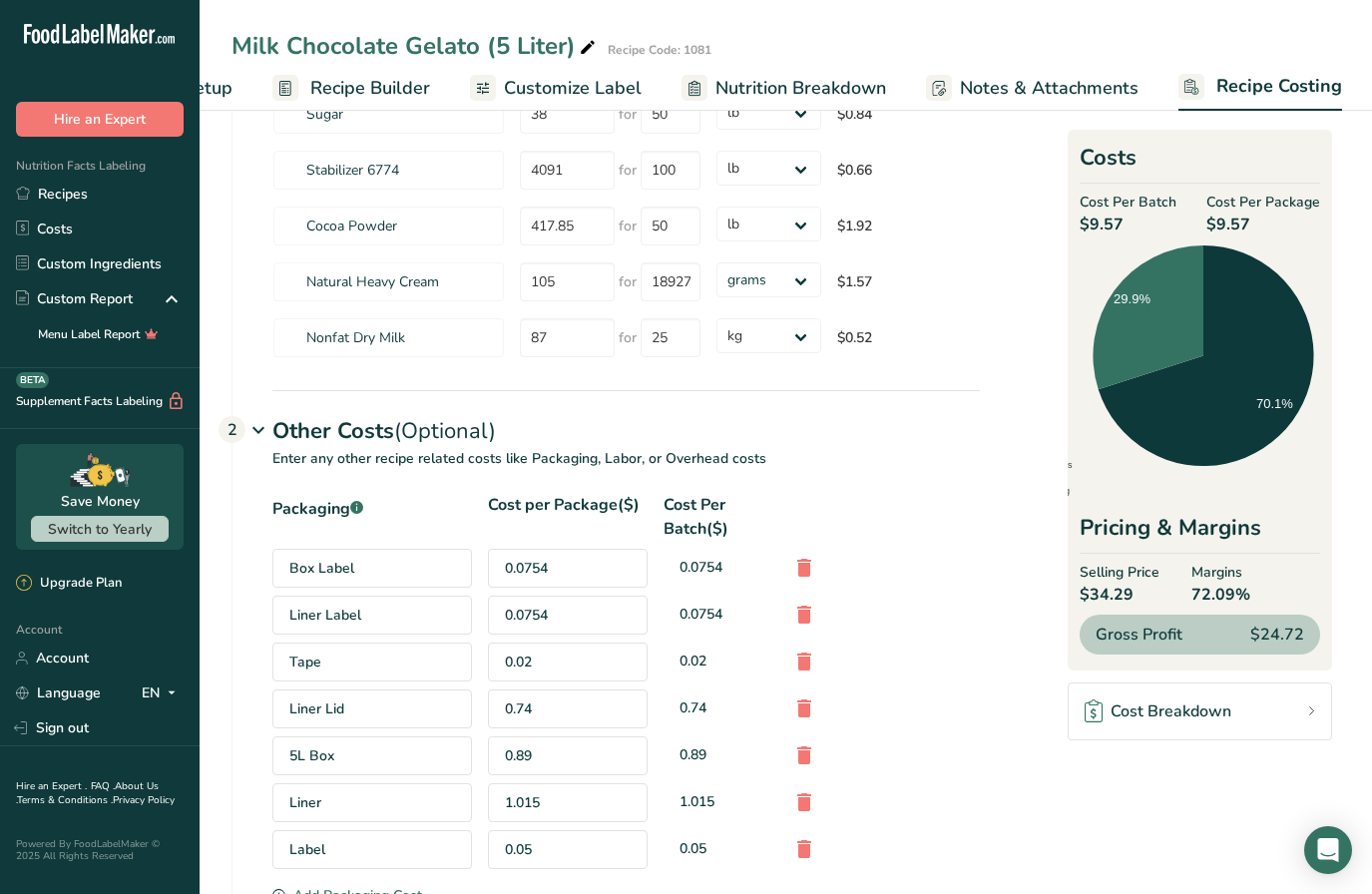 scroll, scrollTop: 282, scrollLeft: 0, axis: vertical 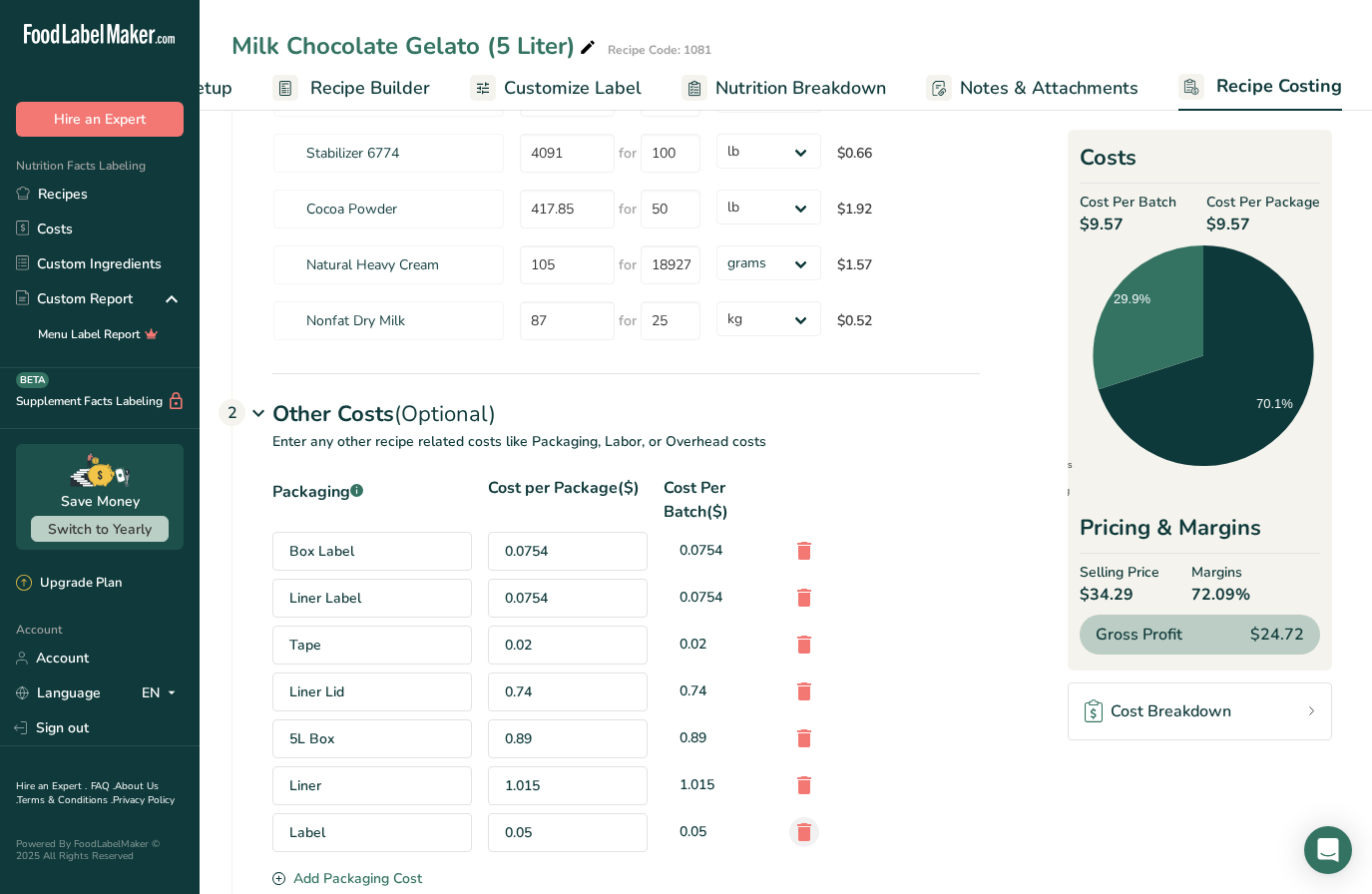 click at bounding box center (804, 832) 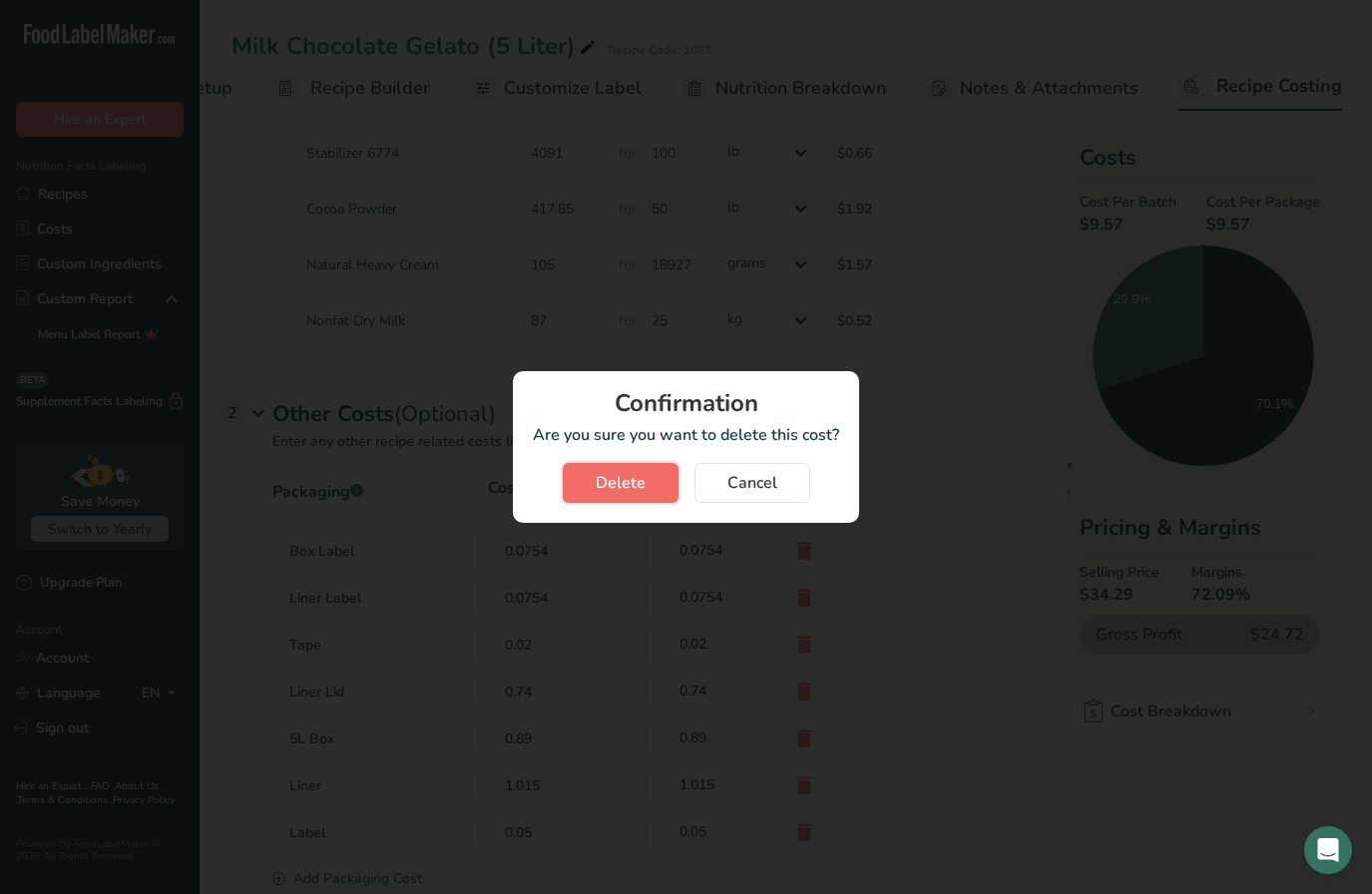 click on "Delete" at bounding box center (621, 483) 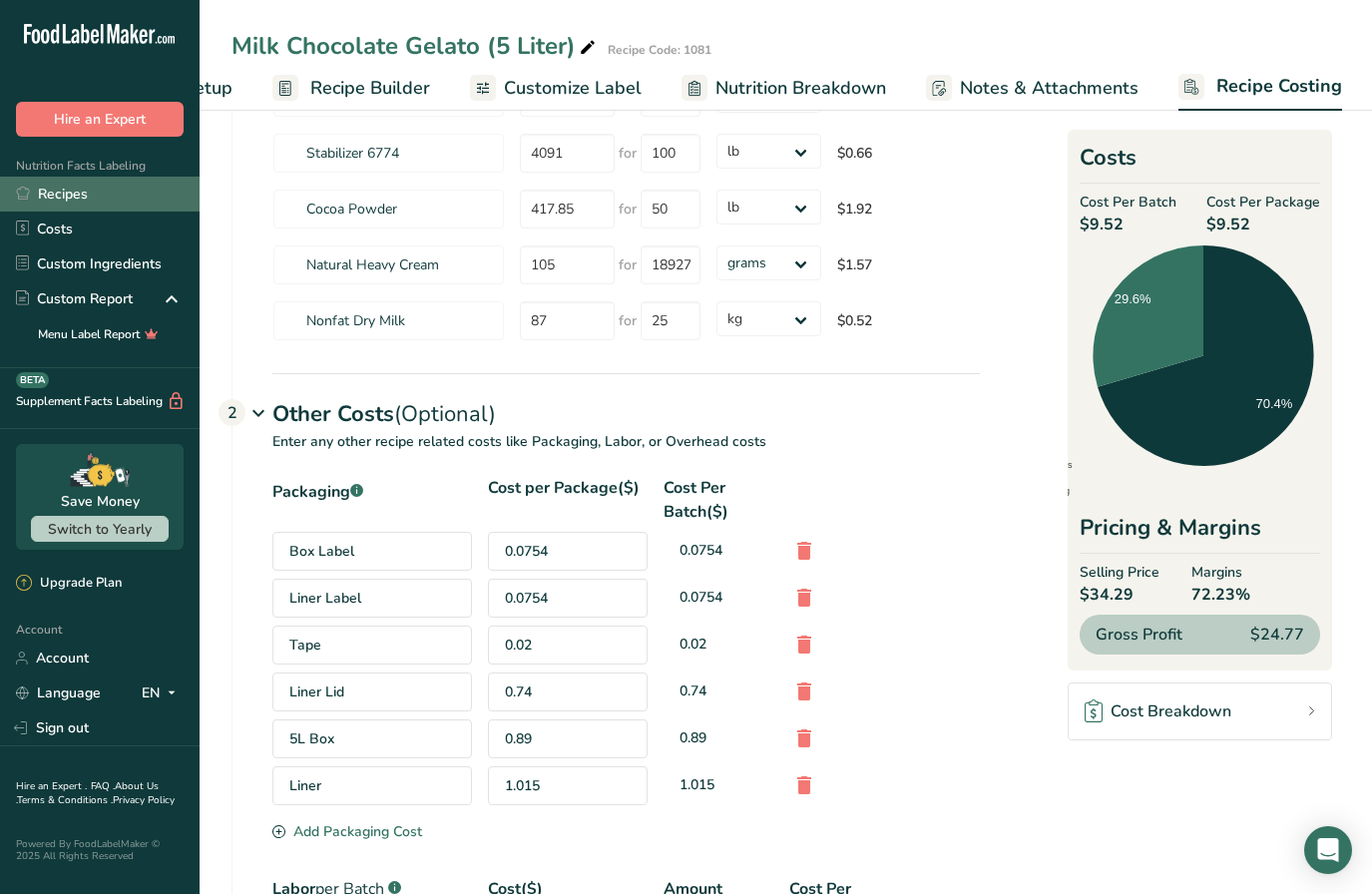 click on "Recipes" at bounding box center [100, 194] 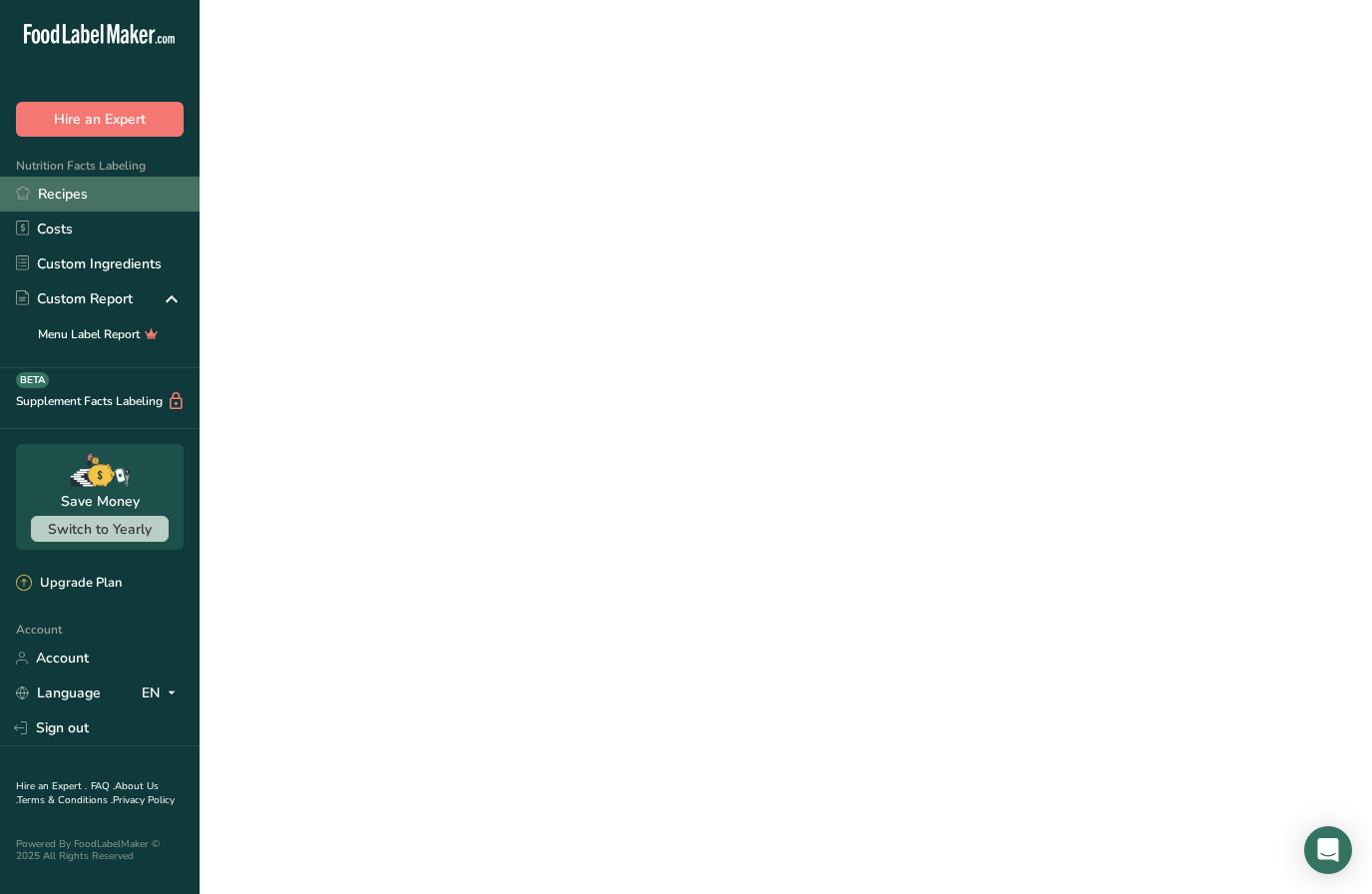 scroll, scrollTop: 0, scrollLeft: 0, axis: both 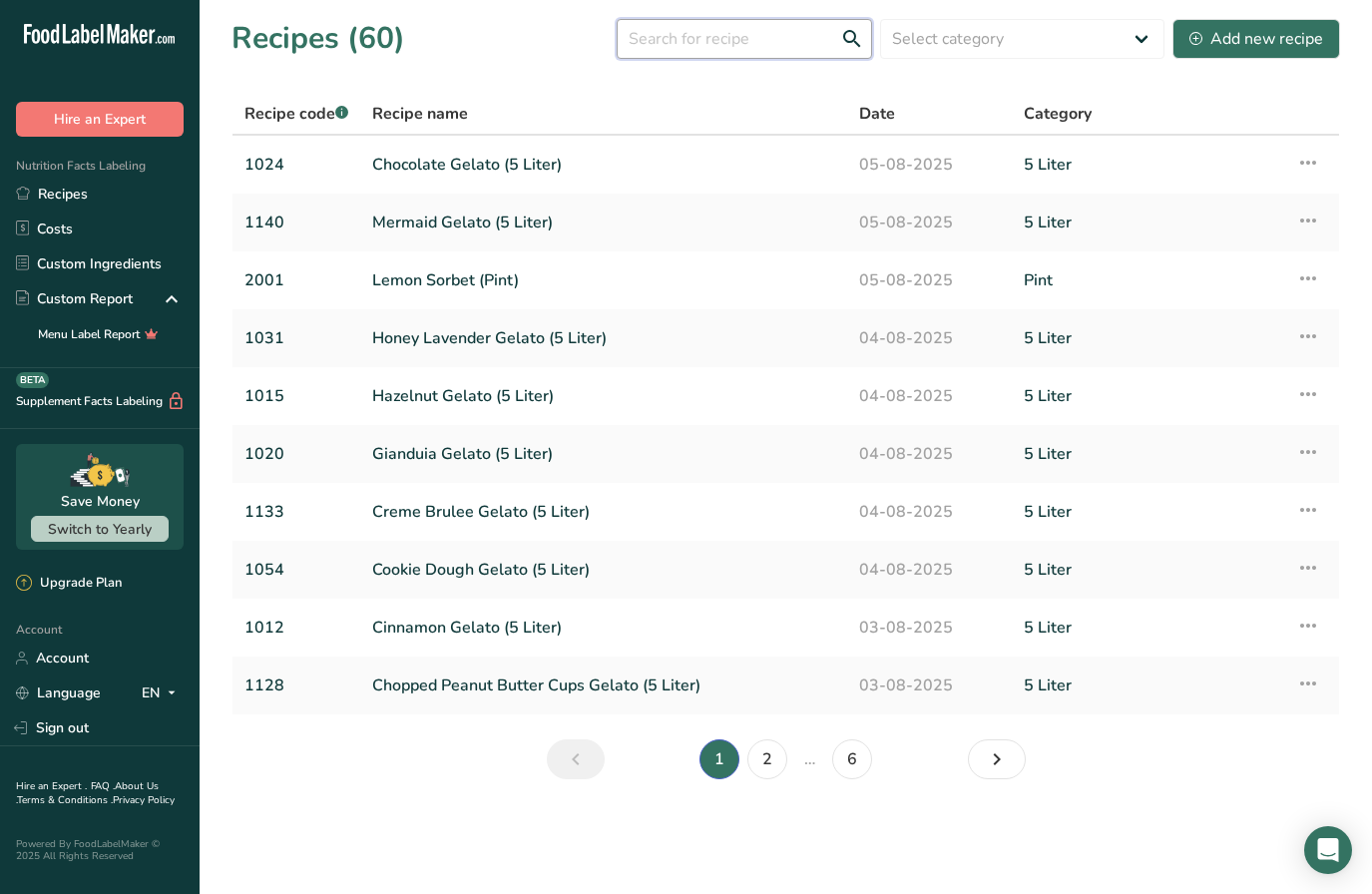 click at bounding box center [744, 39] 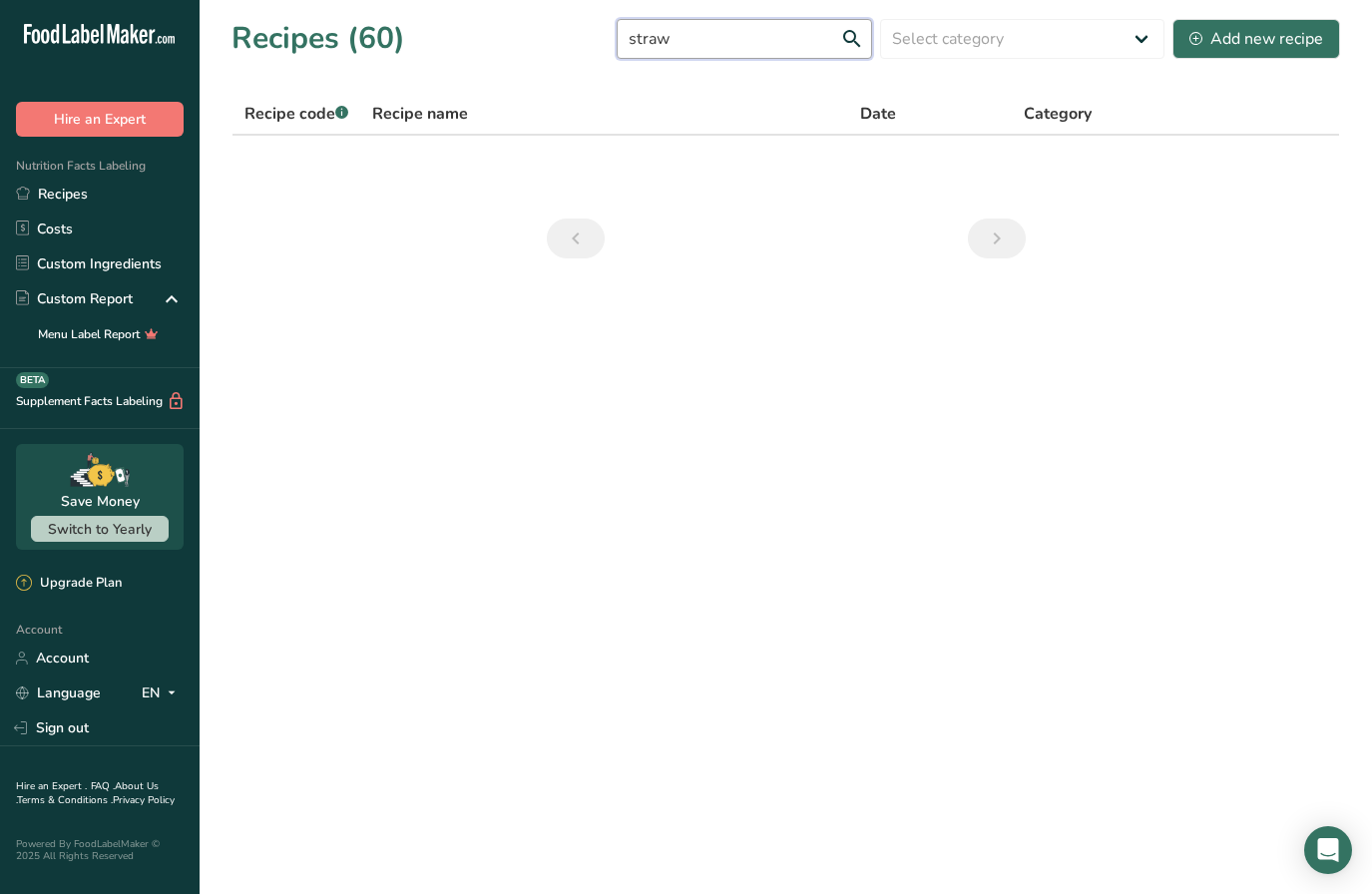 type on "straw" 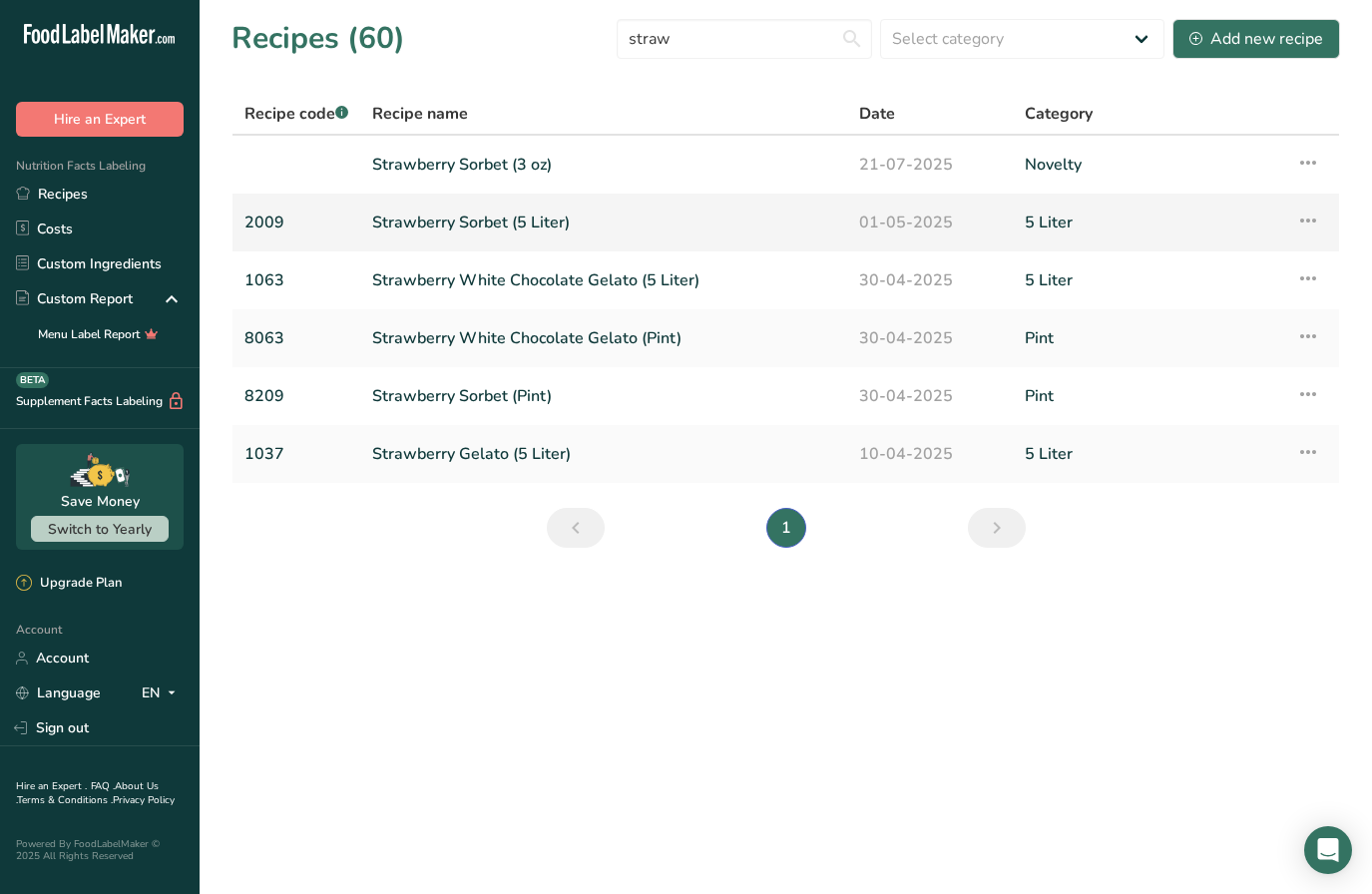 click on "Strawberry Sorbet (5 Liter)" at bounding box center (604, 223) 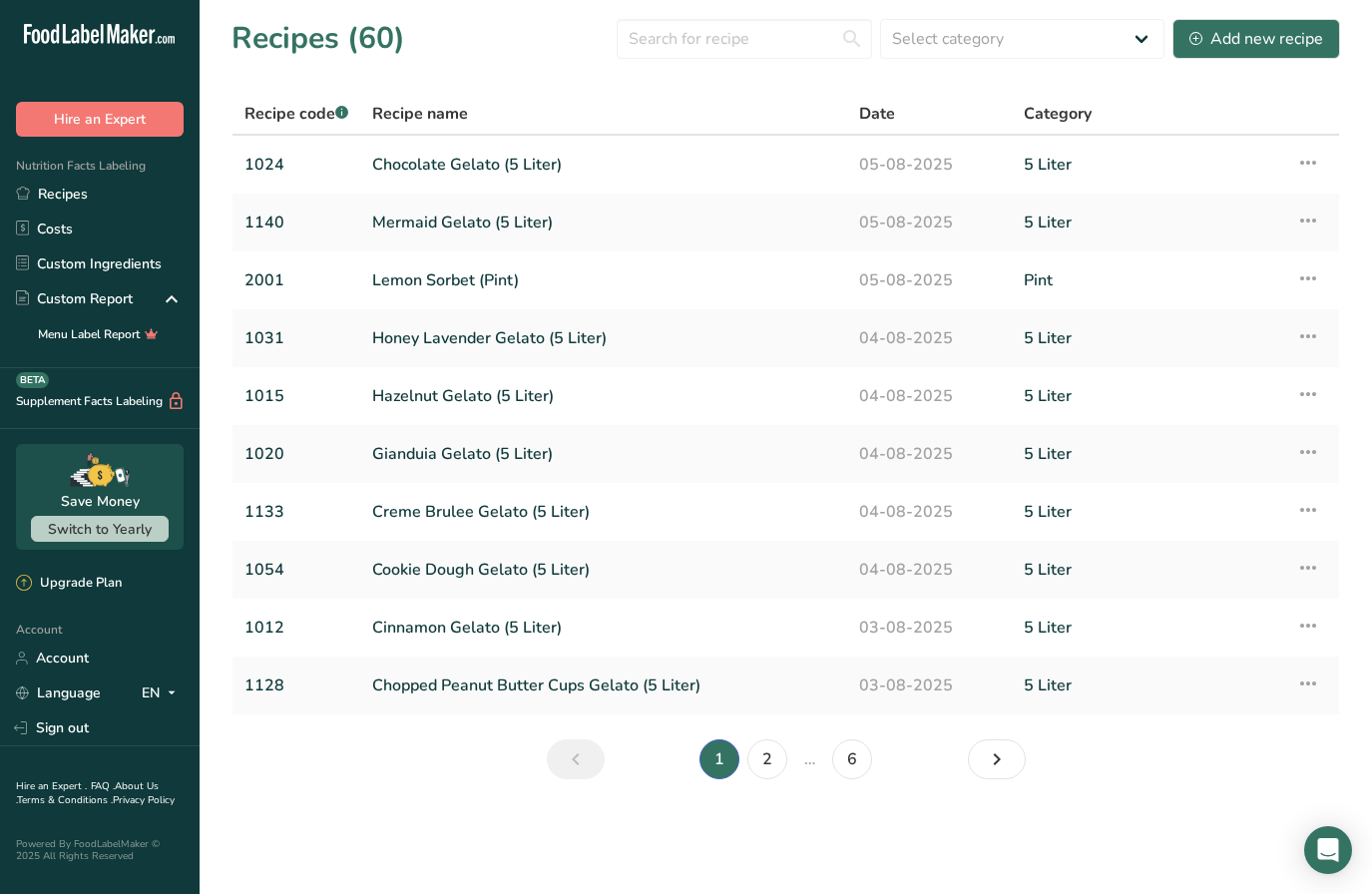 click on "Recipes (60)
Select category
All
3 oz
5 Liter
Baked Goods
Beverages
Confectionery
Cooked Meals, Salads, & Sauces
Dairy
Novelty
Pint
Snacks
Vegan Gelato
Add new recipe
Recipe code
.a-a{fill:#347362;}.b-a{fill:#fff;}          Recipe name   Date   Category
1024
Chocolate Gelato (5 Liter)
05-08-2025
5 Liter
Recipe Setup       Delete Recipe           Duplicate Recipe             Scale Recipe             Save as Sub-Recipe   .a-a{fill:#347362;}.b-a{fill:#fff;}" at bounding box center (785, 405) 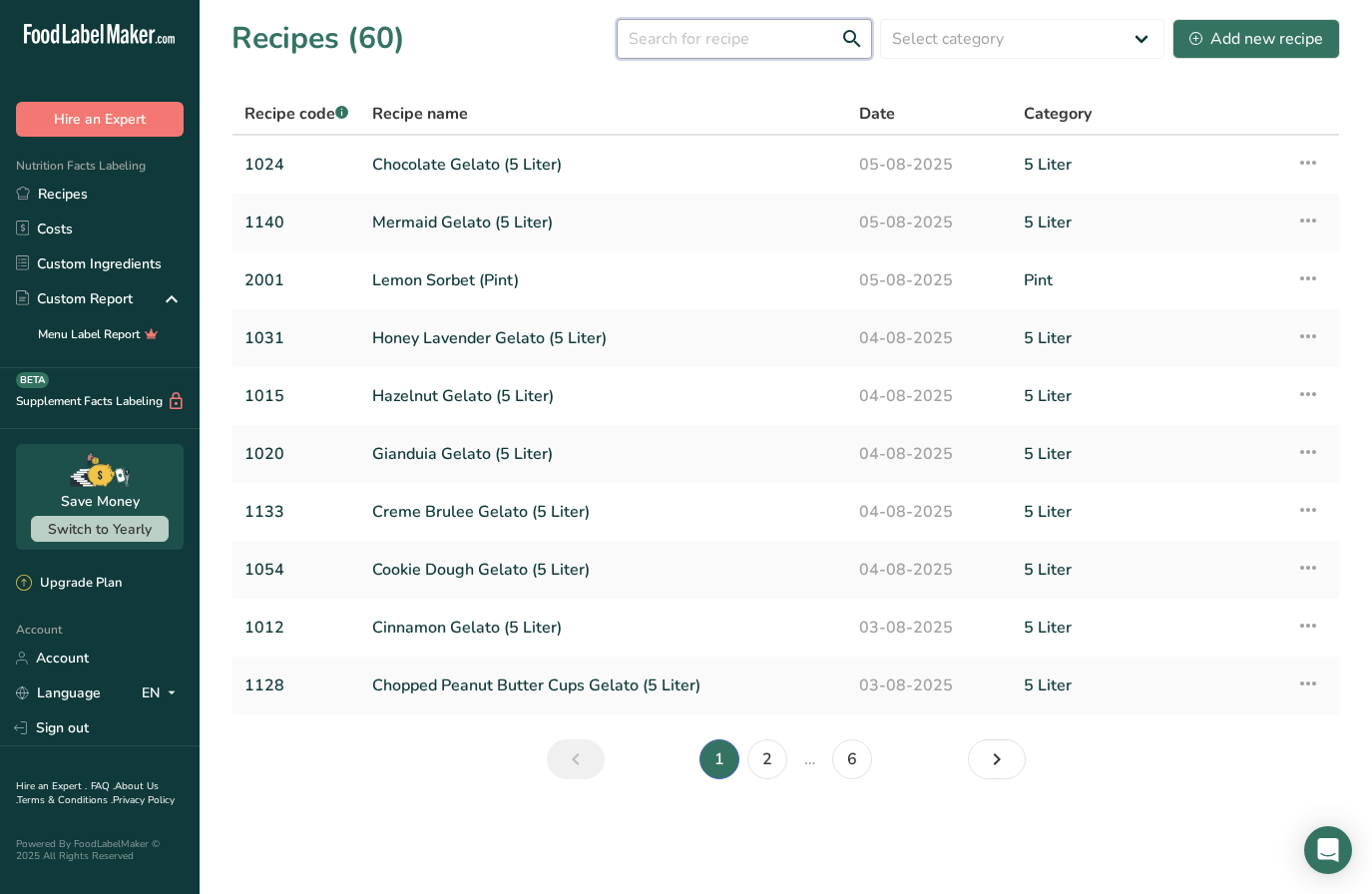 click at bounding box center (744, 39) 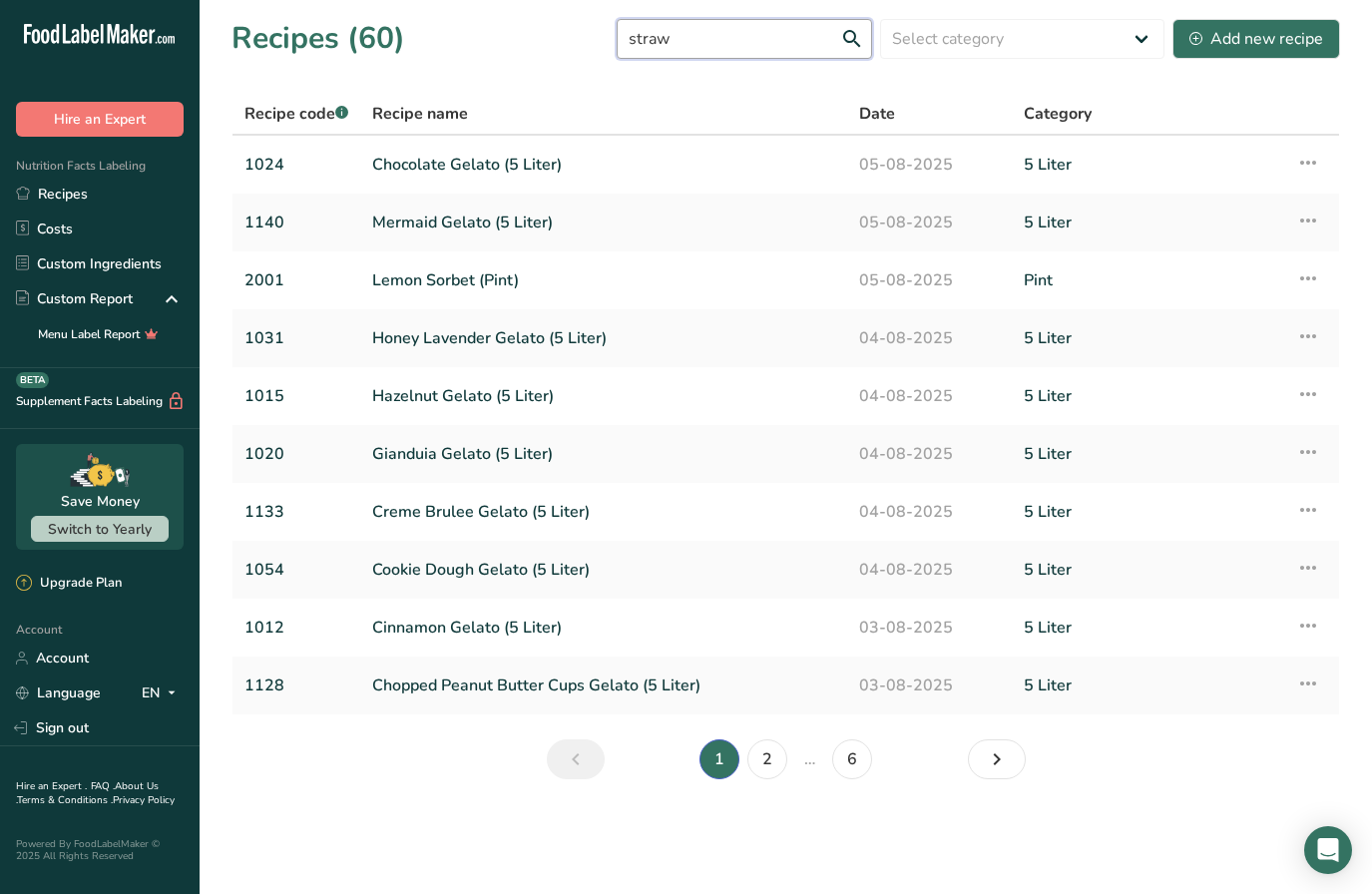 type on "straw" 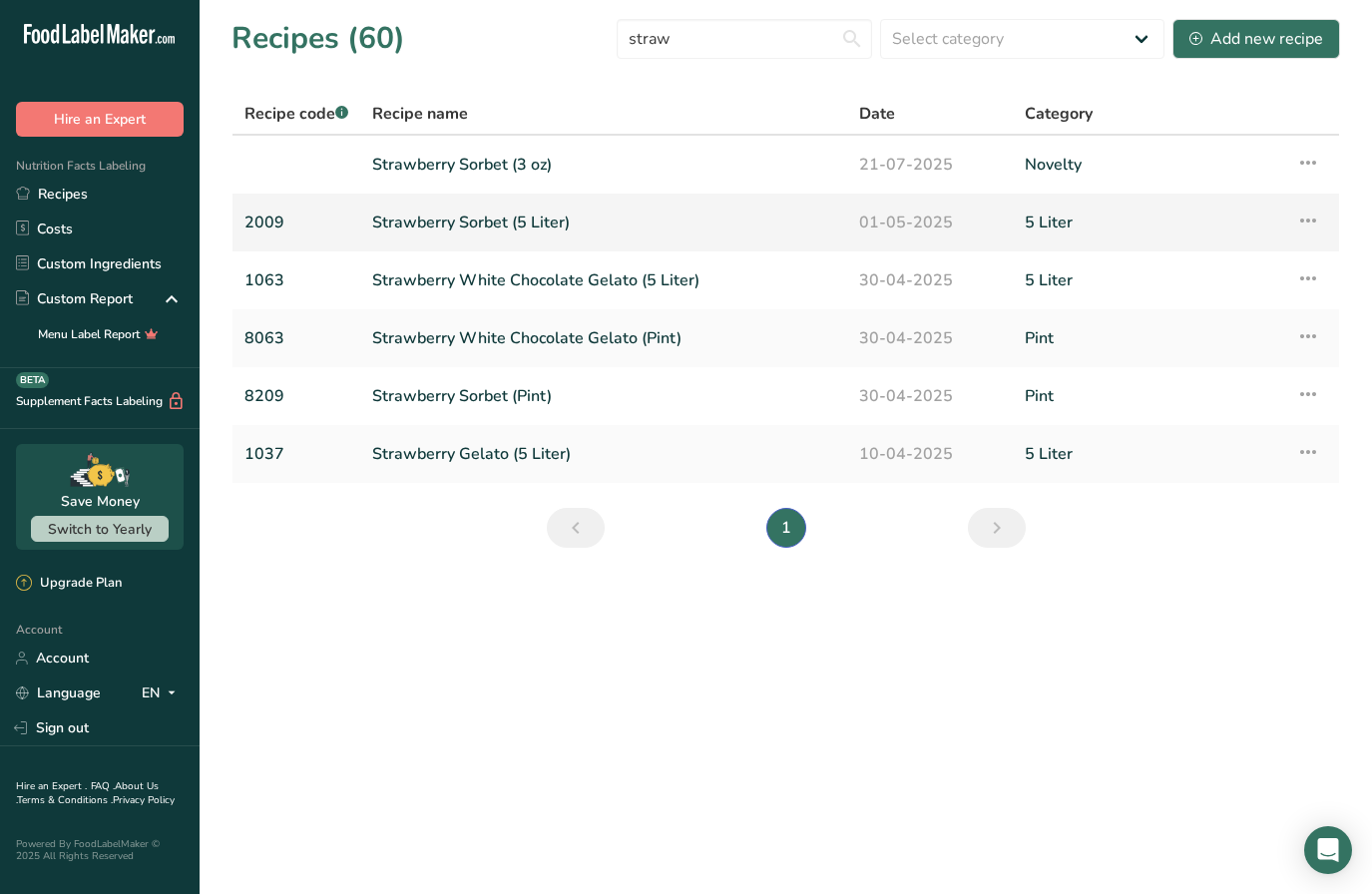 click at bounding box center (1308, 221) 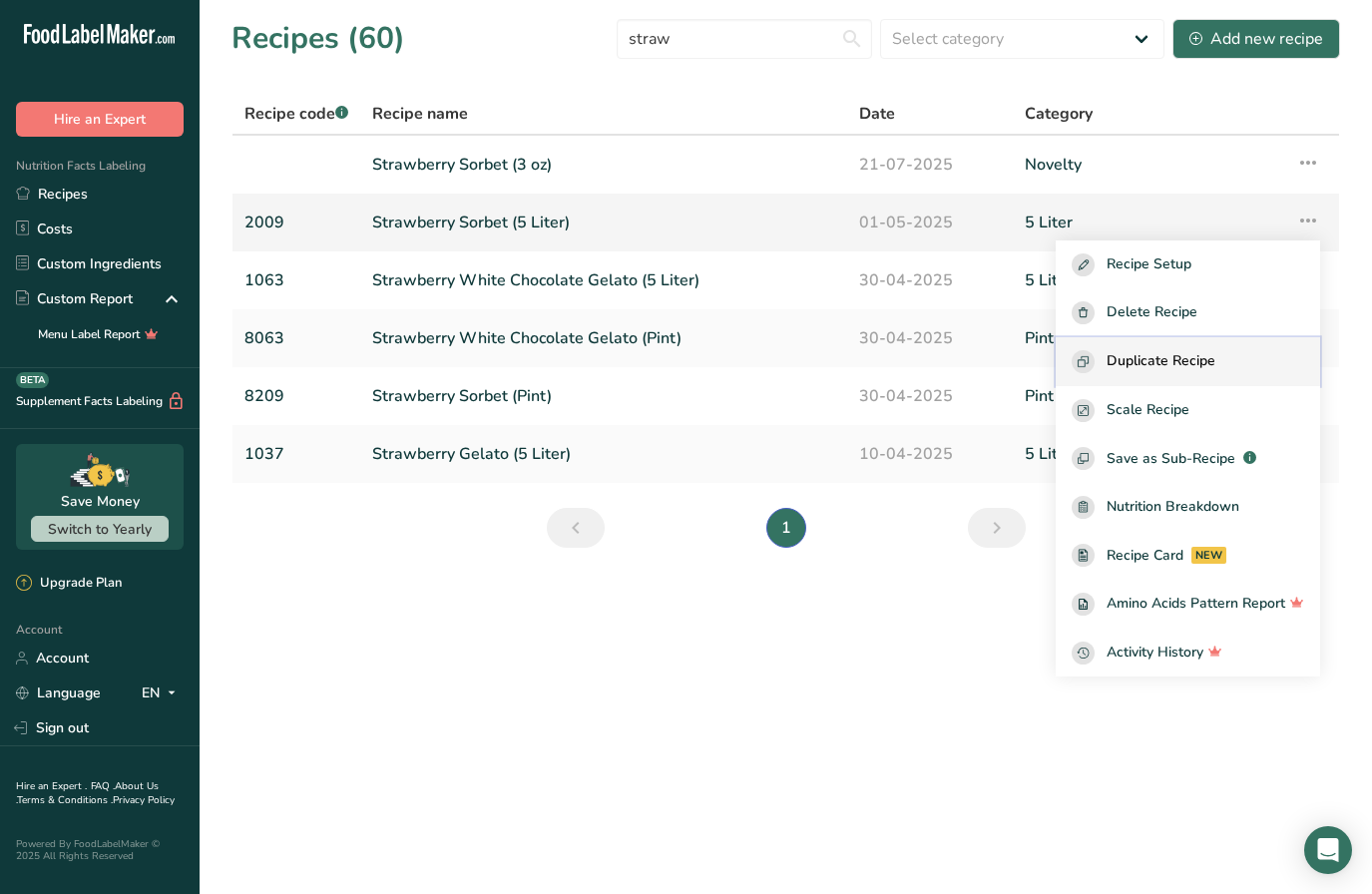 click on "Duplicate Recipe" at bounding box center (1160, 361) 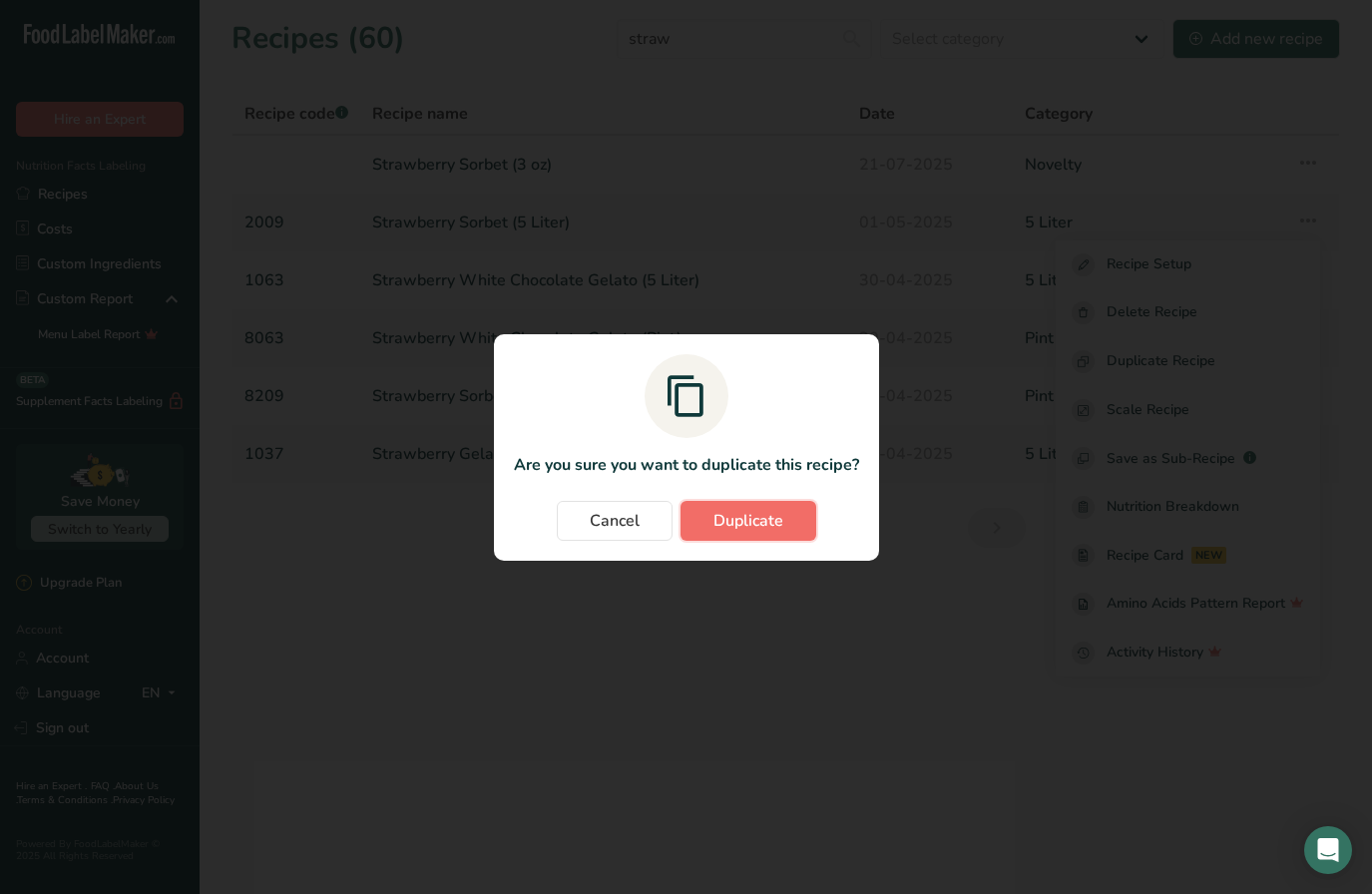 click on "Duplicate" at bounding box center (748, 521) 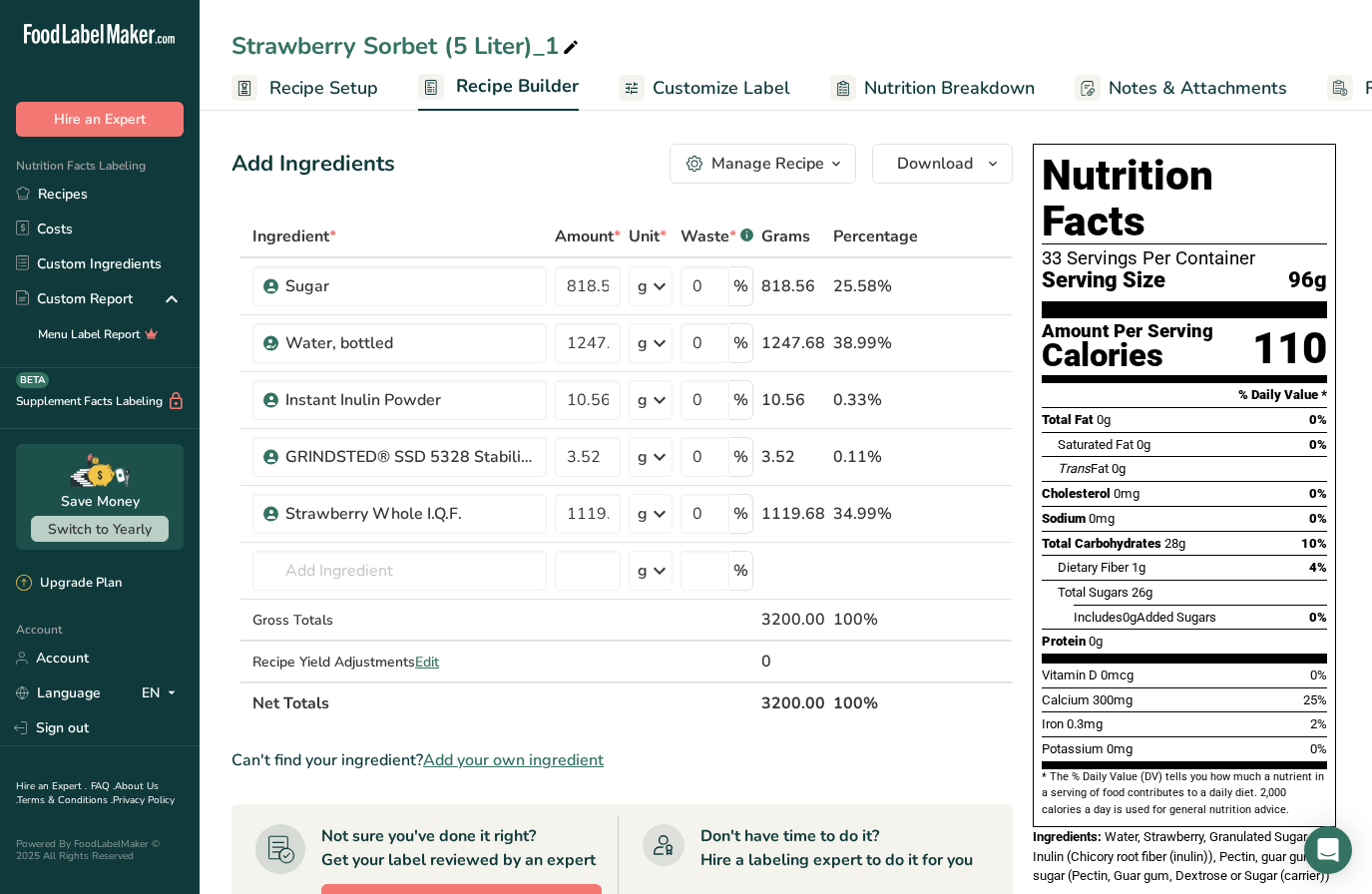 click 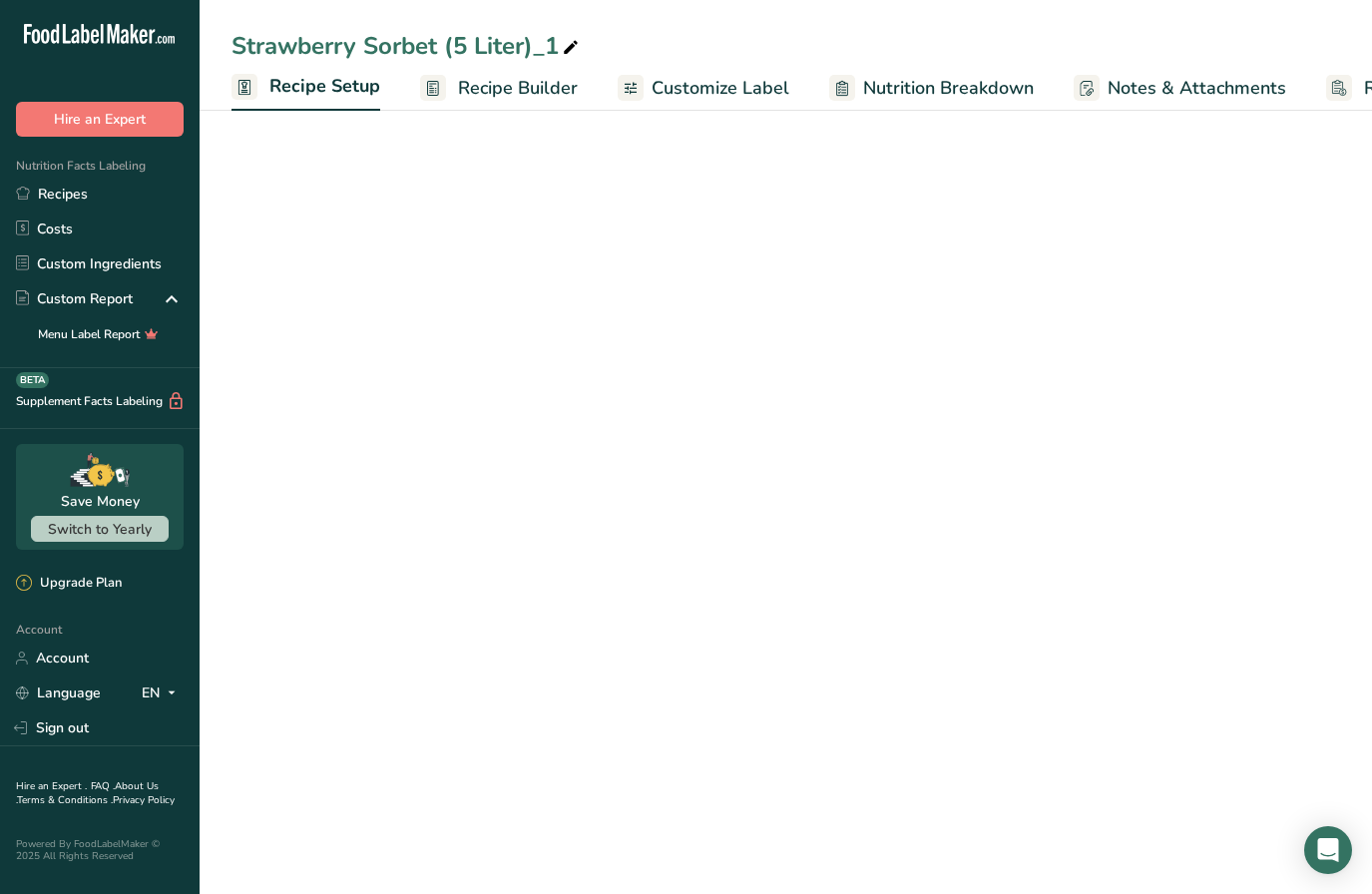 scroll, scrollTop: 0, scrollLeft: 6, axis: horizontal 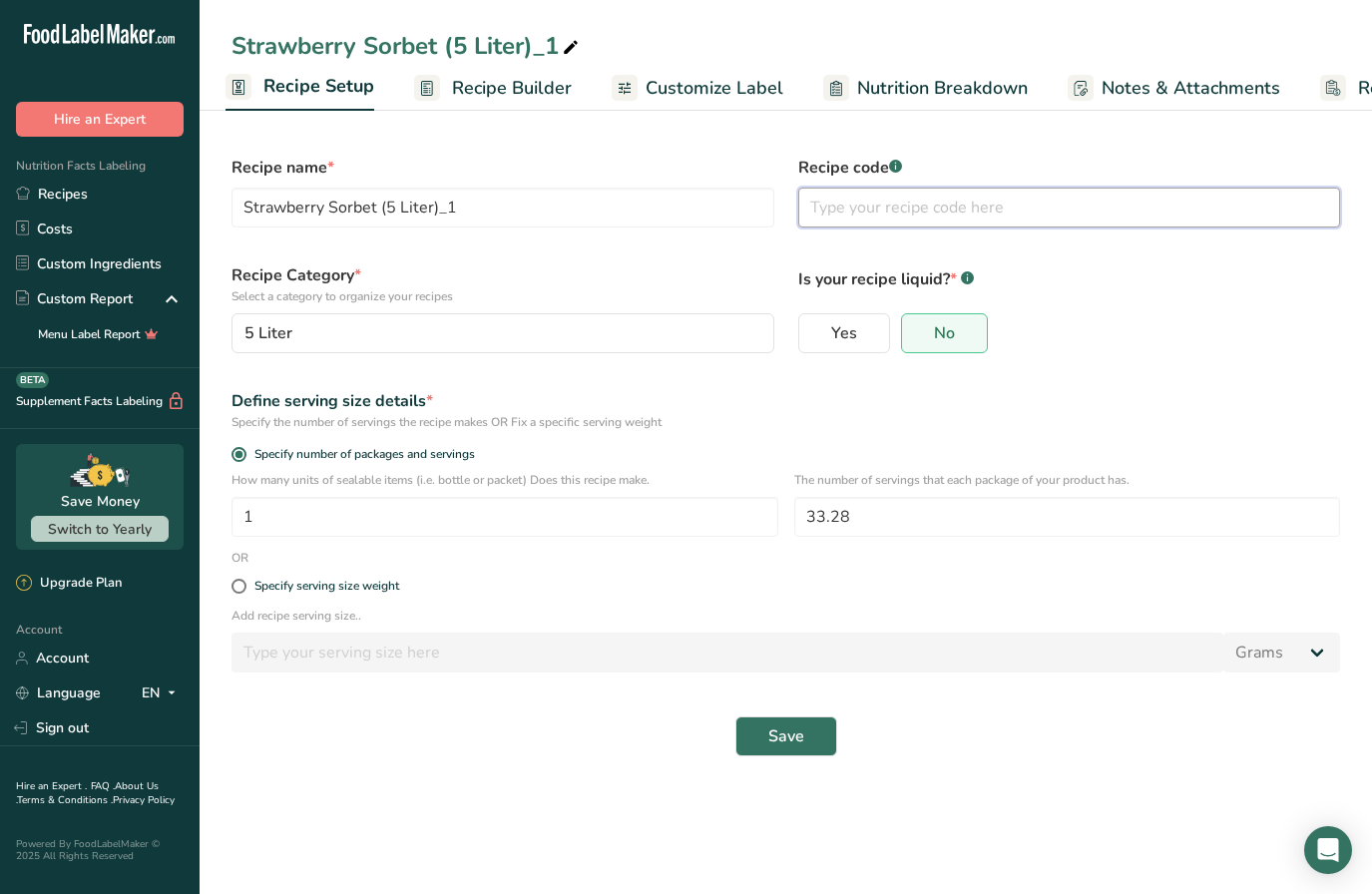 click at bounding box center [1070, 208] 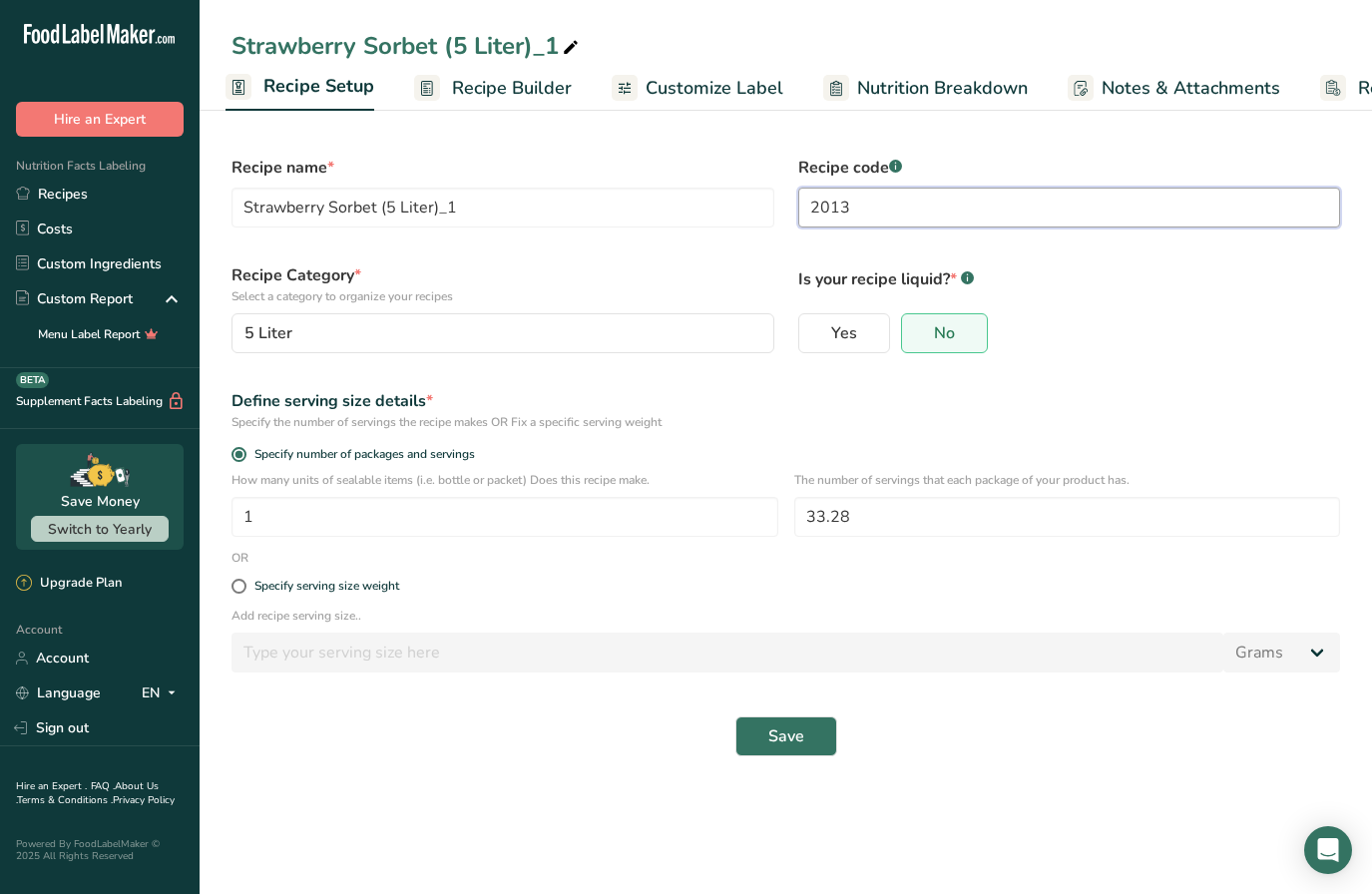 type on "2013" 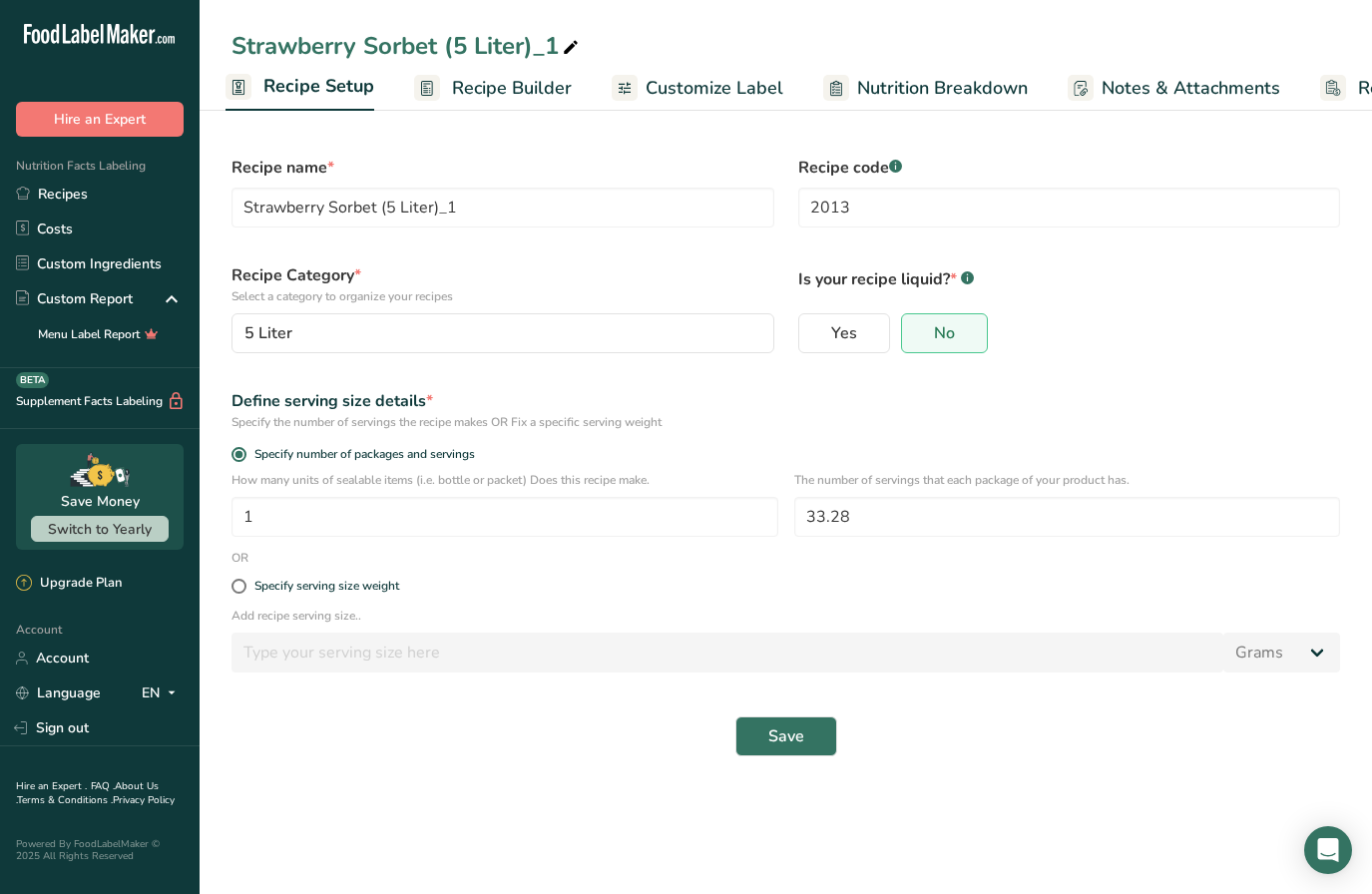 click at bounding box center (571, 48) 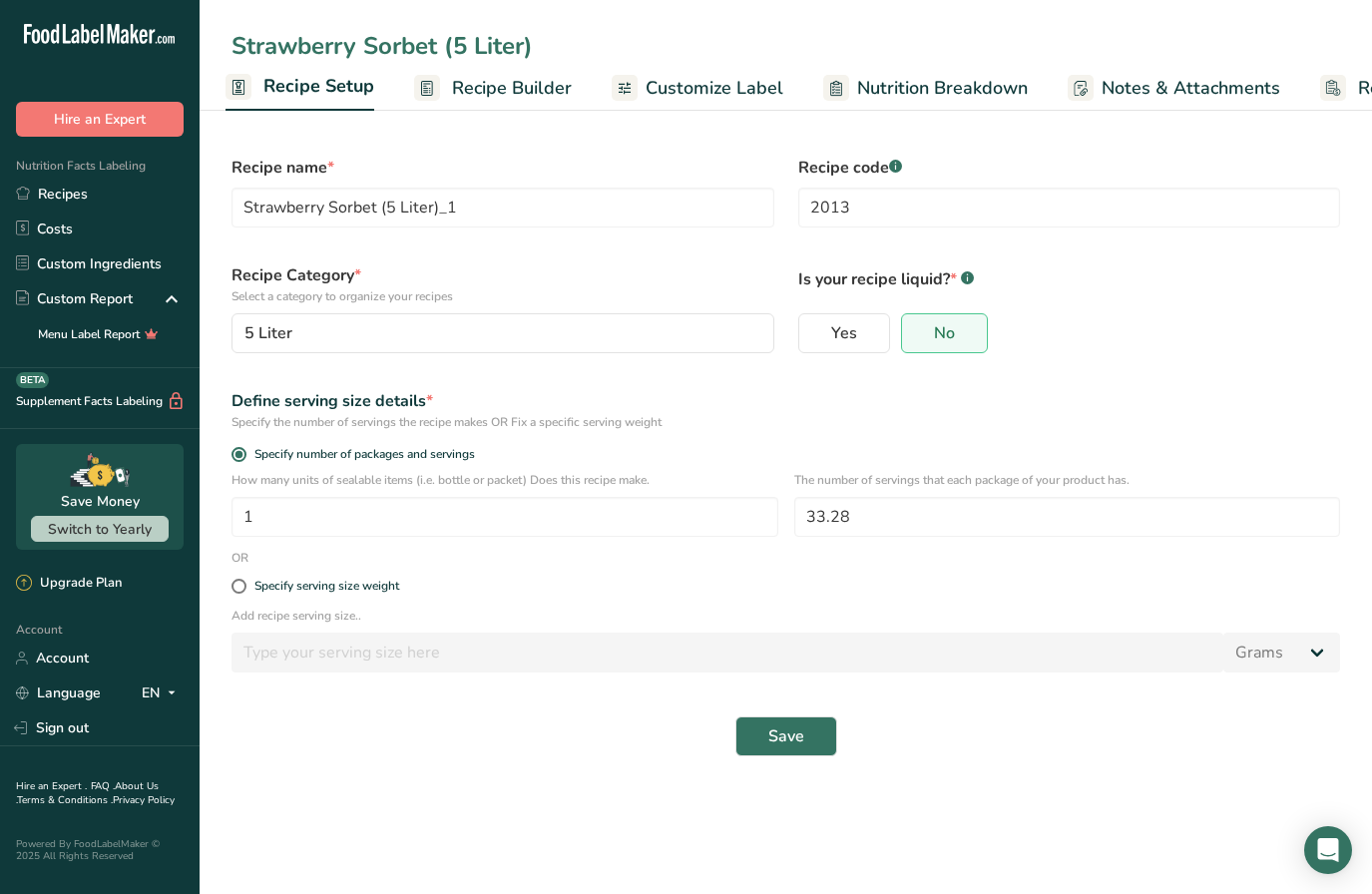click on "Strawberry Sorbet (5 Liter)" at bounding box center (785, 46) 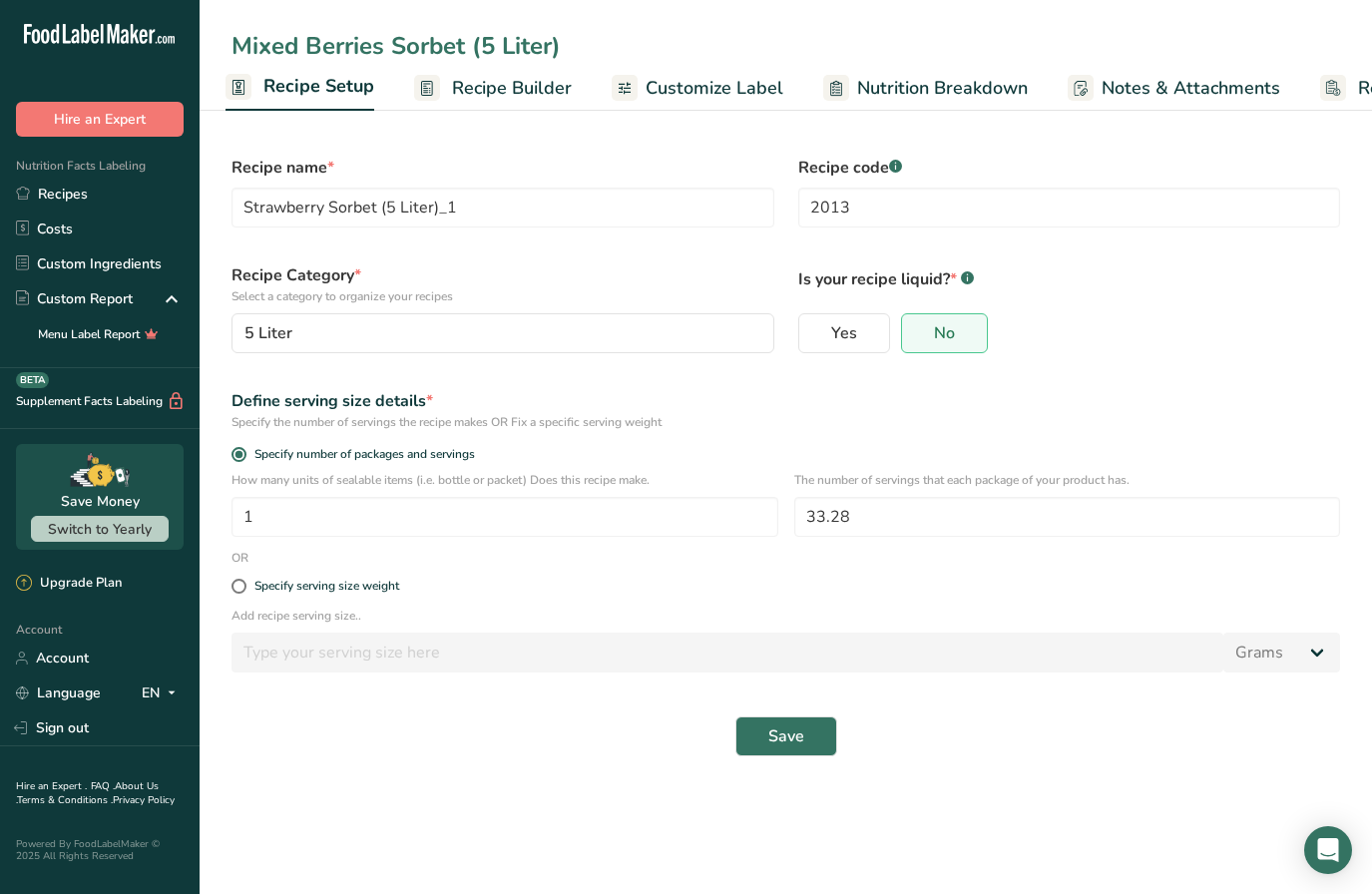type on "Mixed Berries Sorbet (5 Liter)" 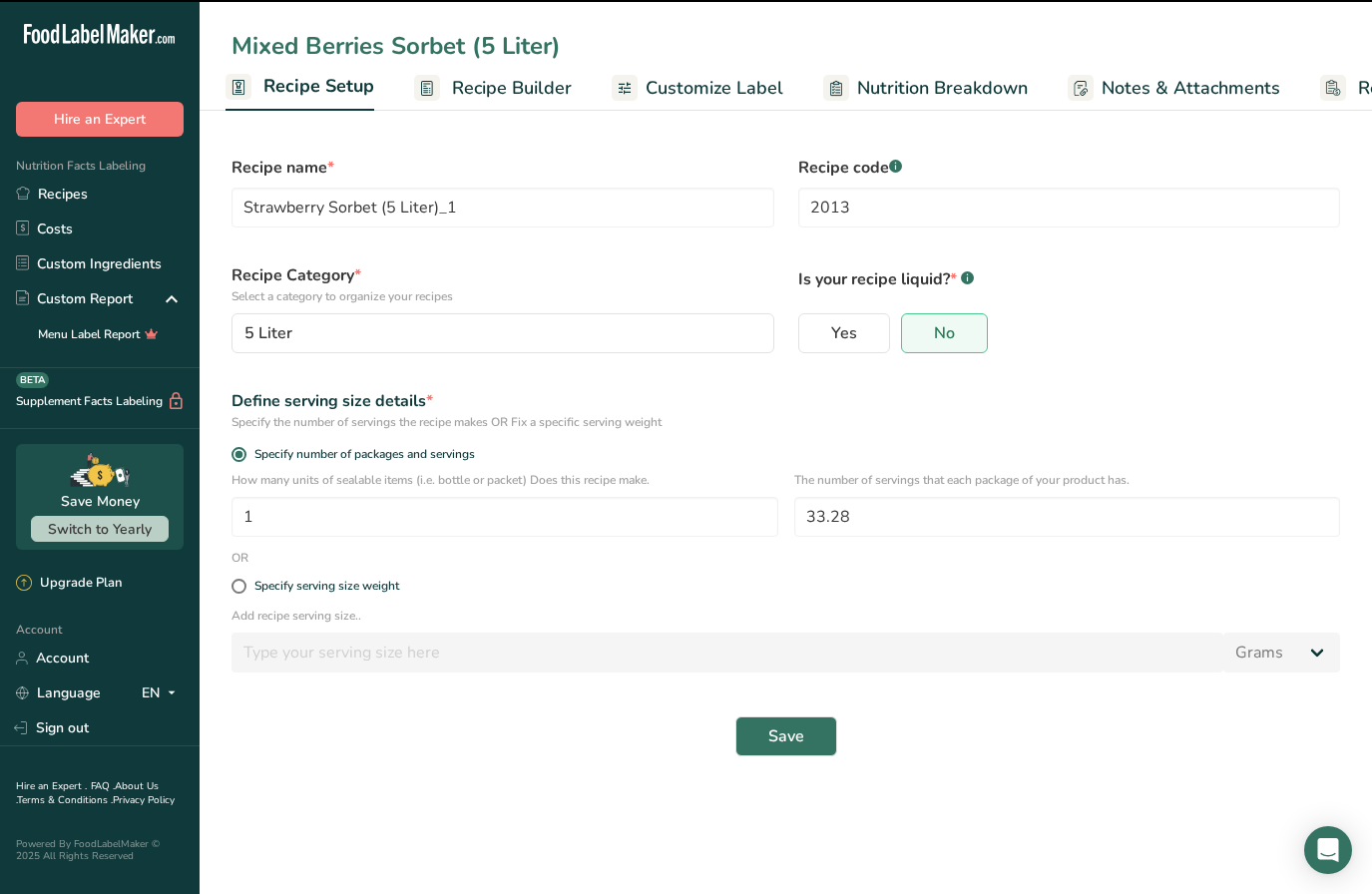 click on "Recipe name *   Strawberry Sorbet (5 Liter)_1
Recipe code
.a-a{fill:#347362;}.b-a{fill:#fff;}           2013
Recipe Category *
Select a category to organize your recipes
5 Liter
Standard Categories
Custom Categories
.a-a{fill:#347362;}.b-a{fill:#fff;}
Baked Goods
Beverages
Confectionery
Cooked Meals, Salads, & Sauces
Dairy
Snacks
Add New Category
Is your recipe liquid? *   .a-a{fill:#347362;}.b-a{fill:#fff;}           Yes   No
Define serving size details *
Specify the number of servings the recipe makes OR Fix a specific serving weight
Specify number of packages and servings
1     33.28" at bounding box center (785, 446) 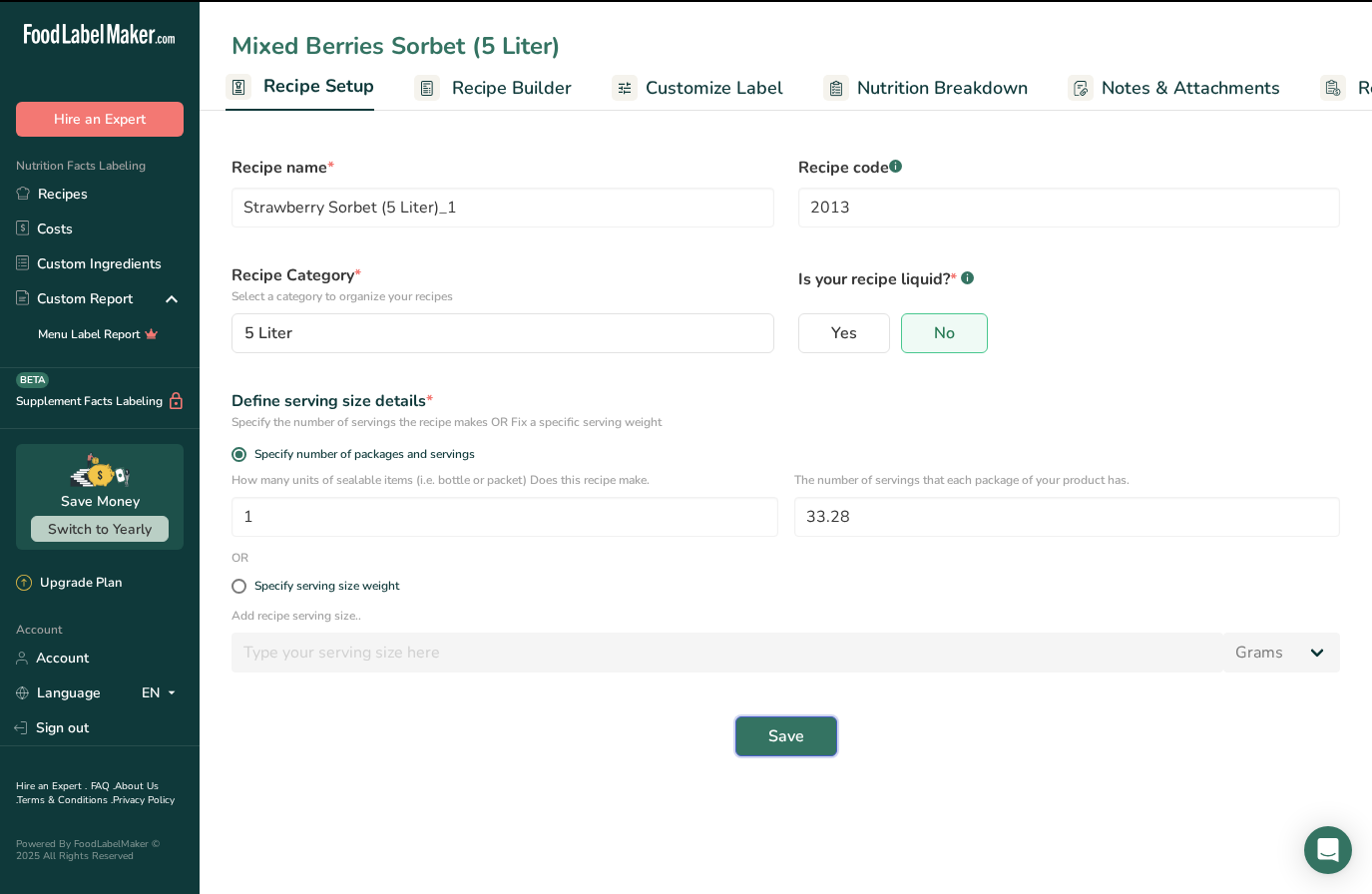 click on "Save" at bounding box center (786, 736) 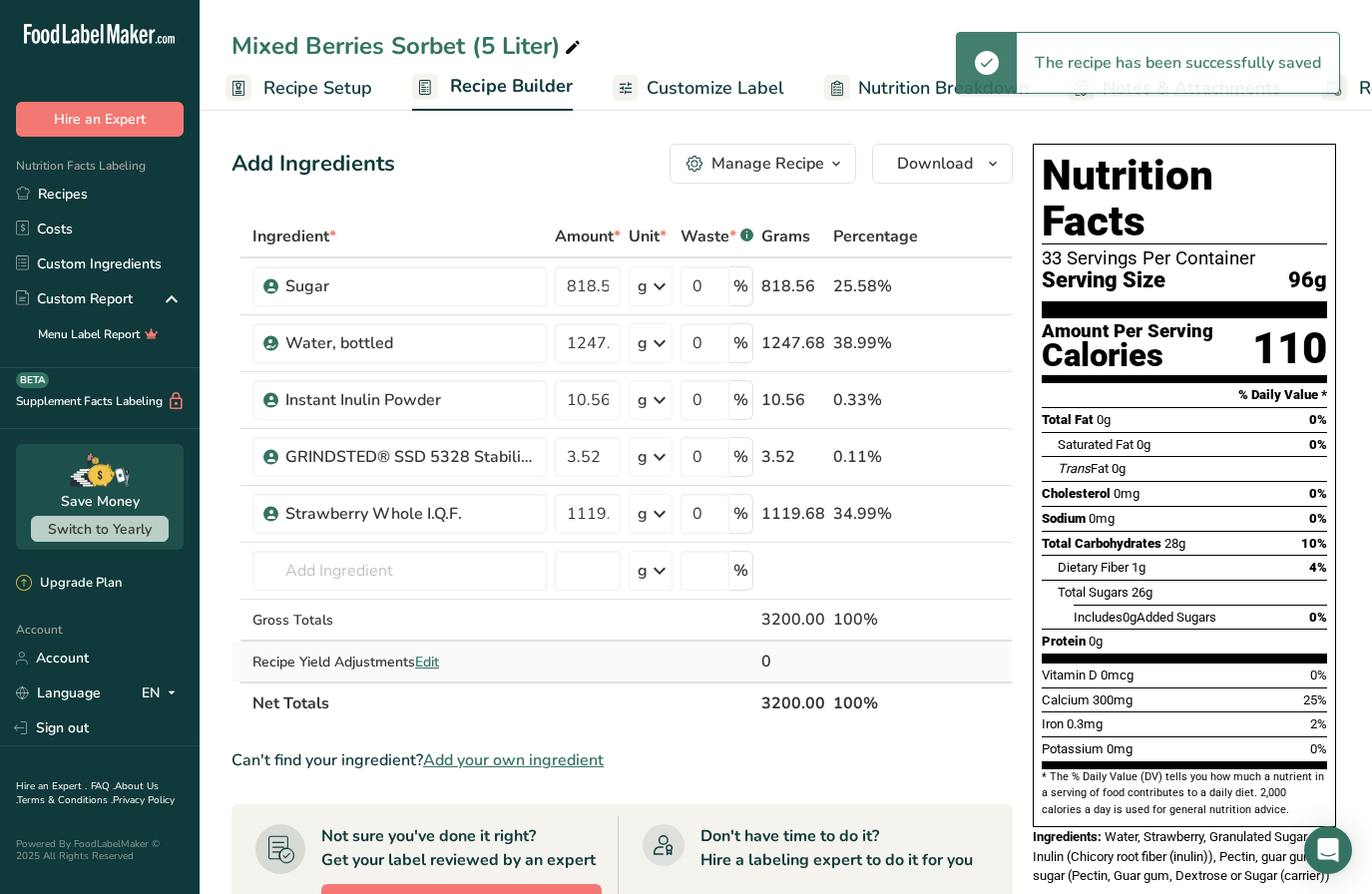click at bounding box center [1000, 662] 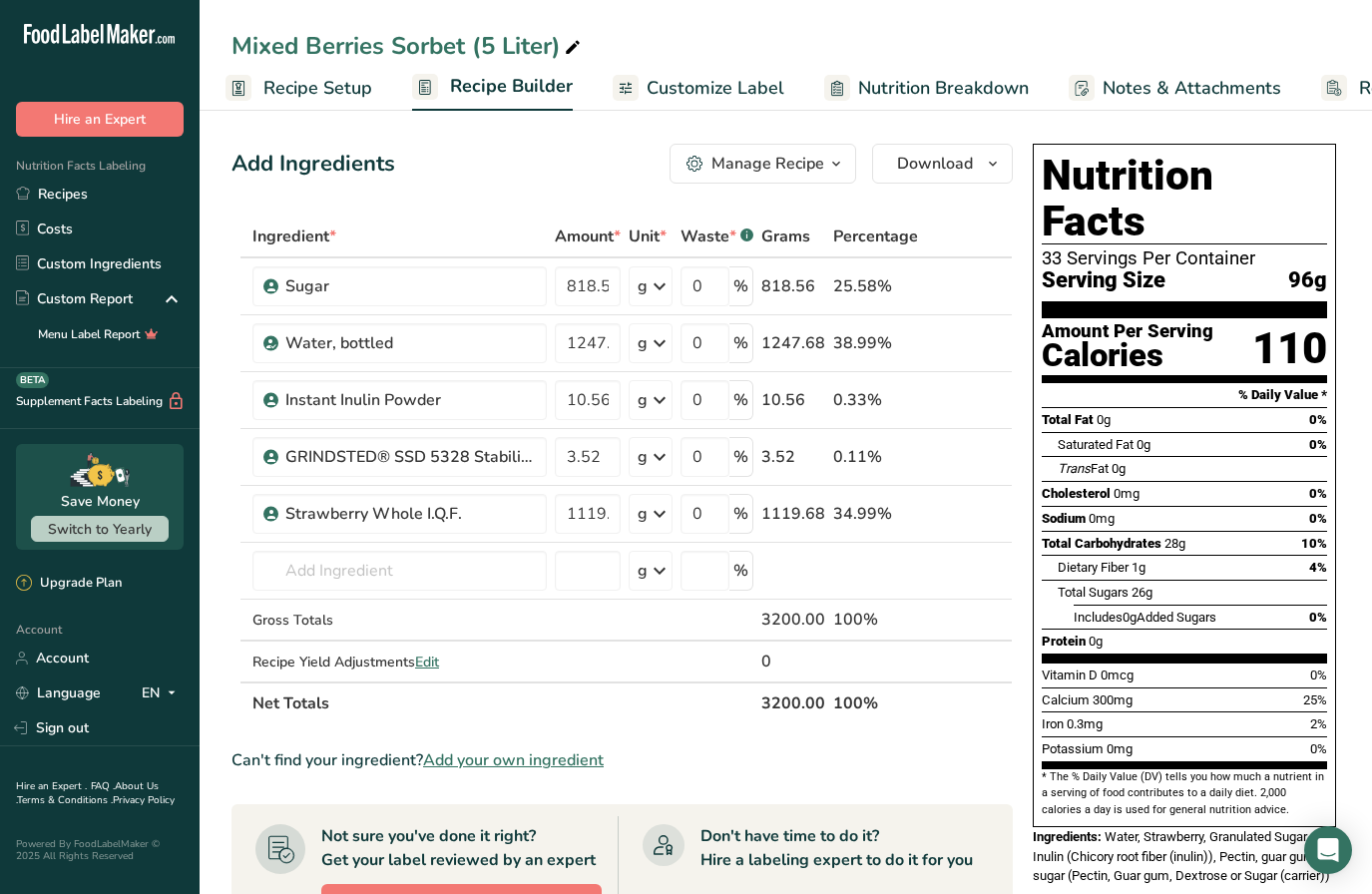 scroll, scrollTop: 0, scrollLeft: 146, axis: horizontal 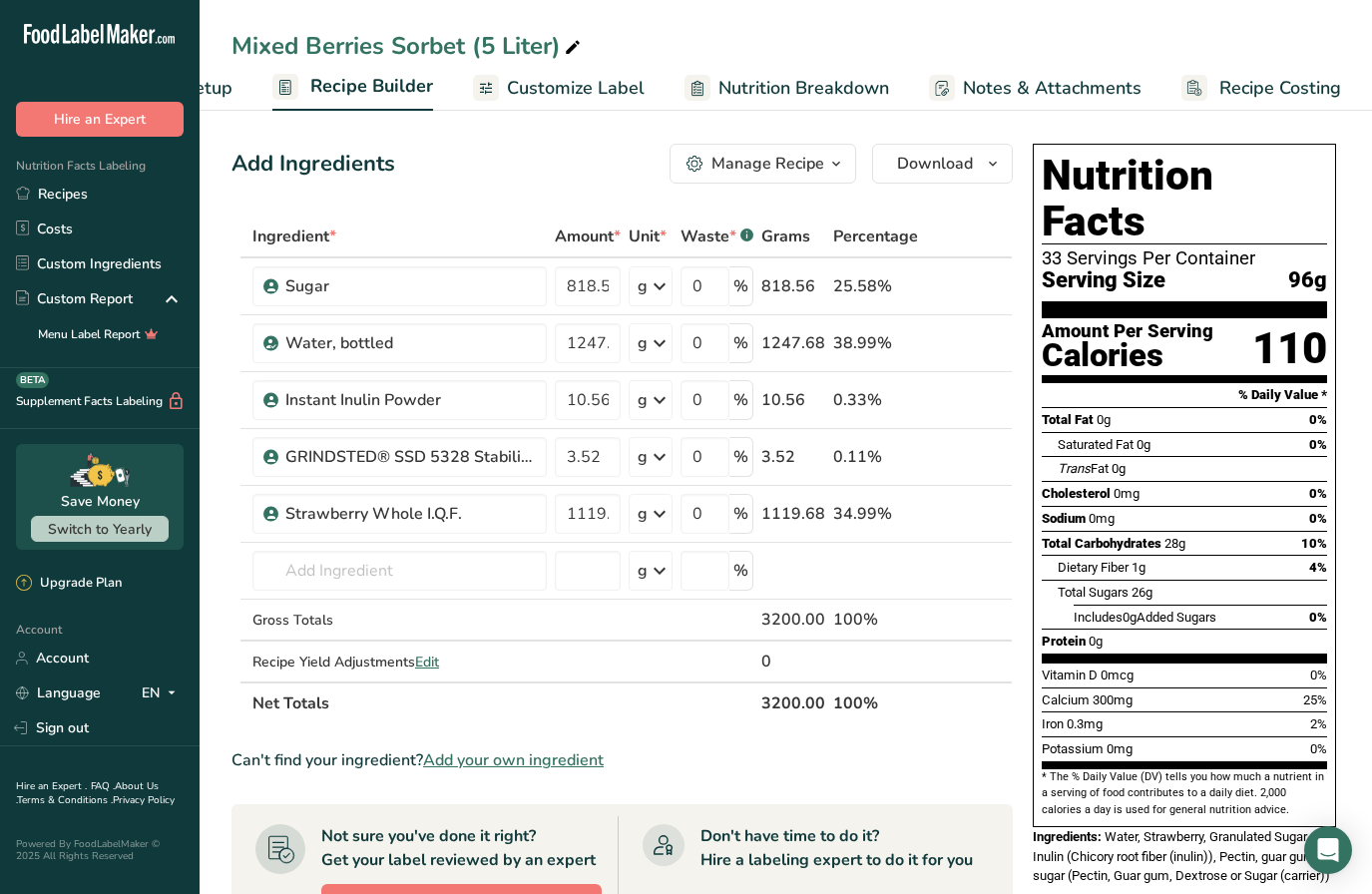 click on "Recipe Costing" at bounding box center (1280, 88) 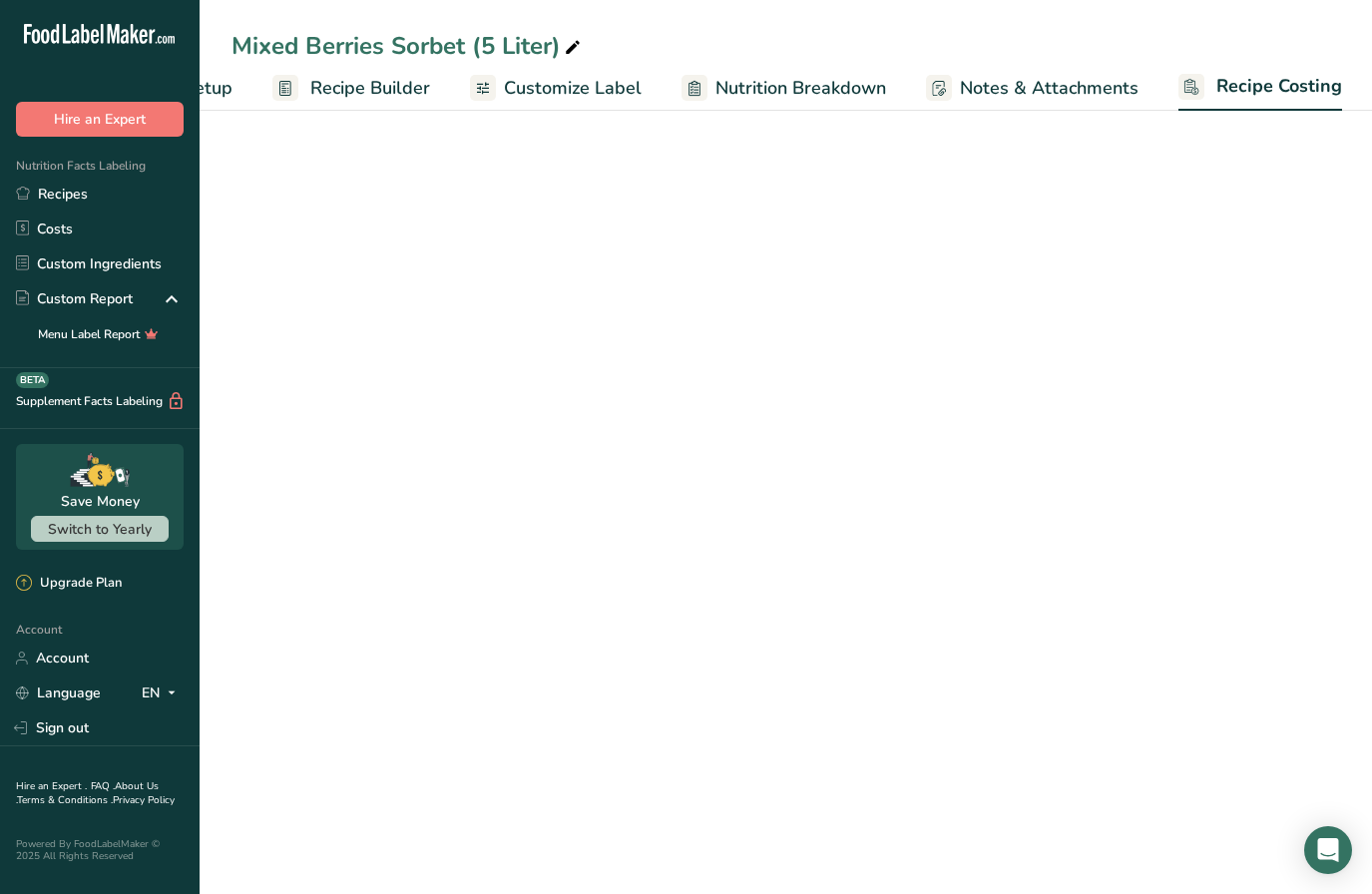 select on "12" 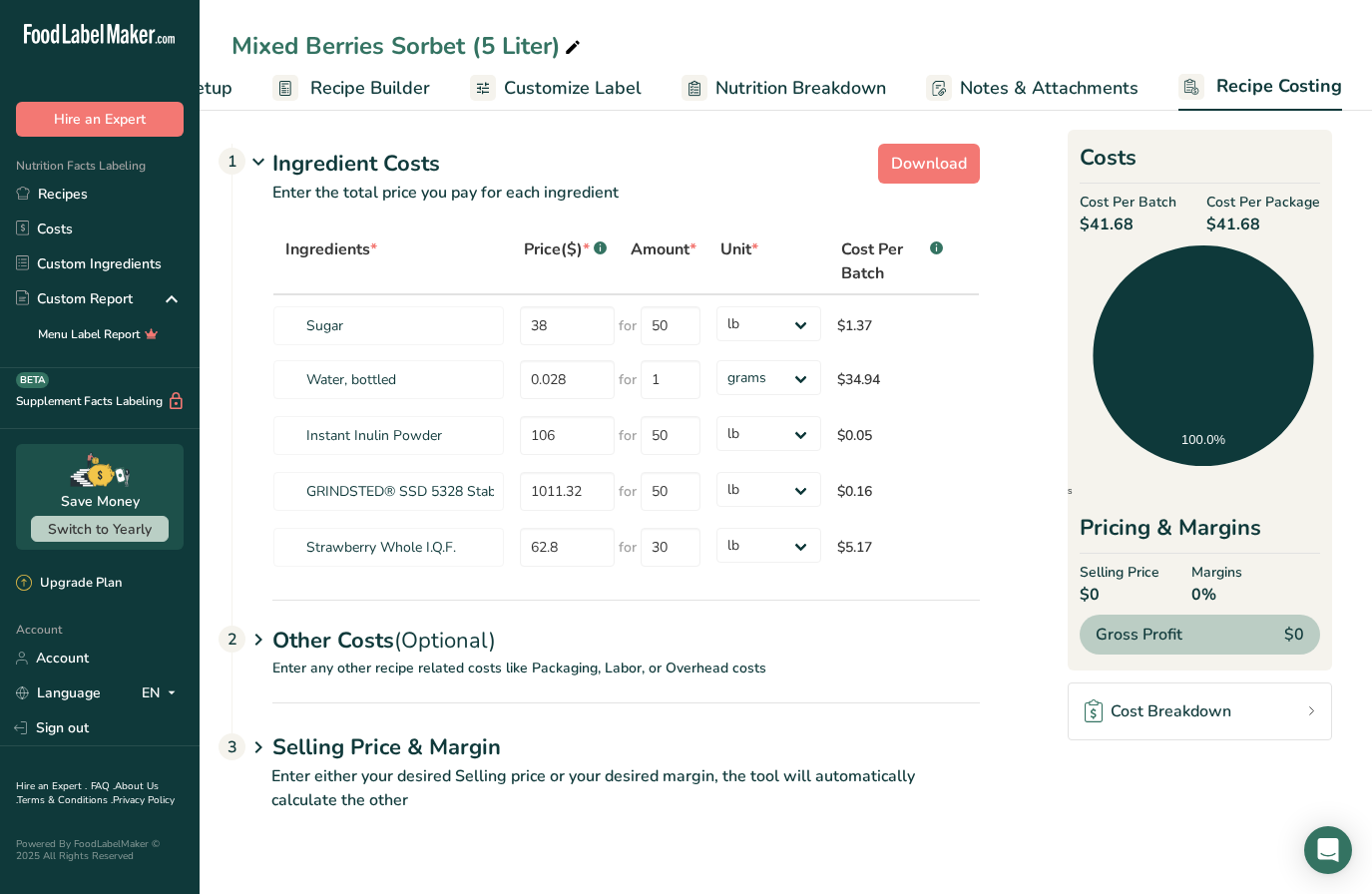 click on "Recipe Builder" at bounding box center (351, 88) 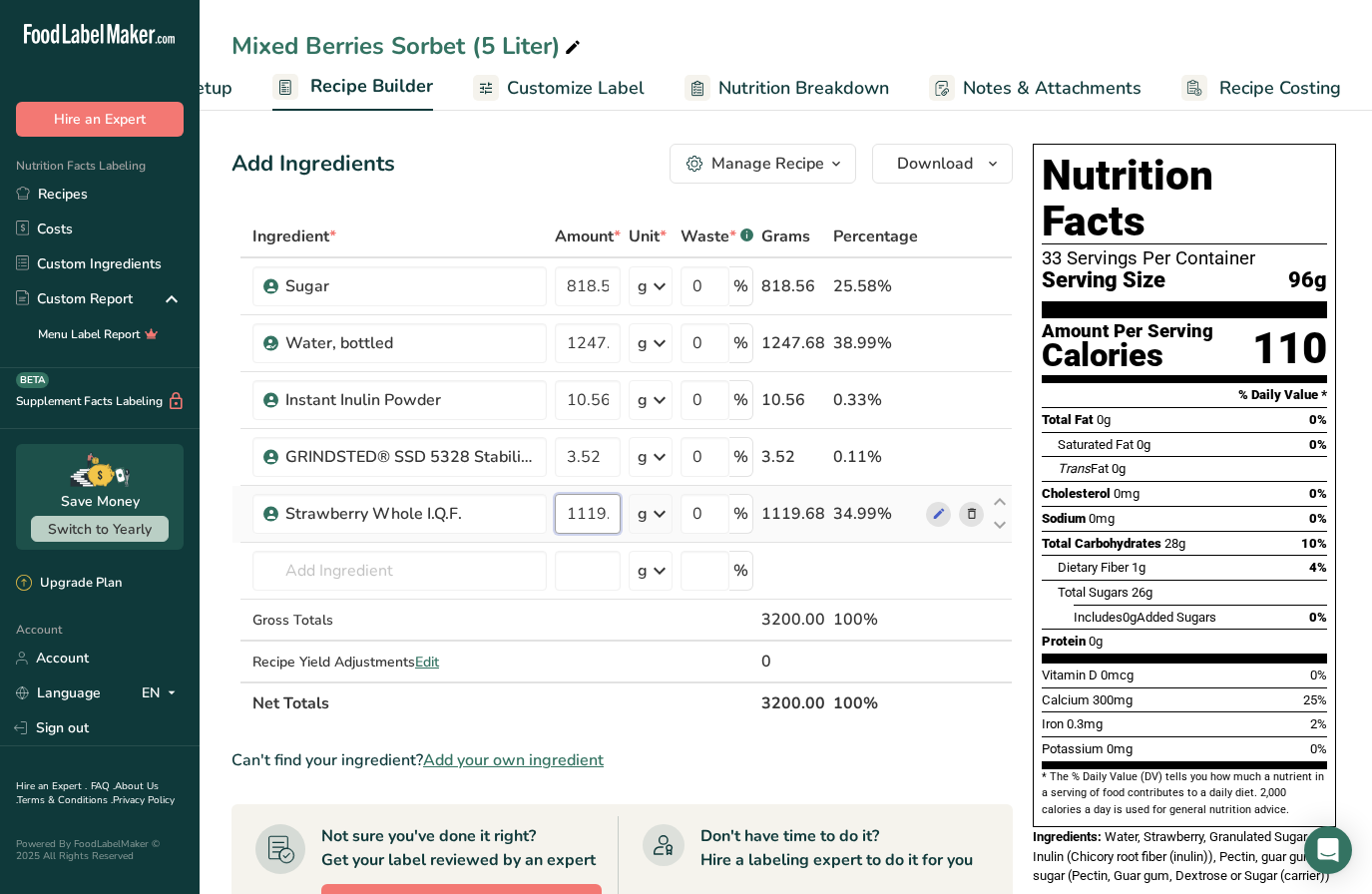 click on "1119.68" at bounding box center [588, 514] 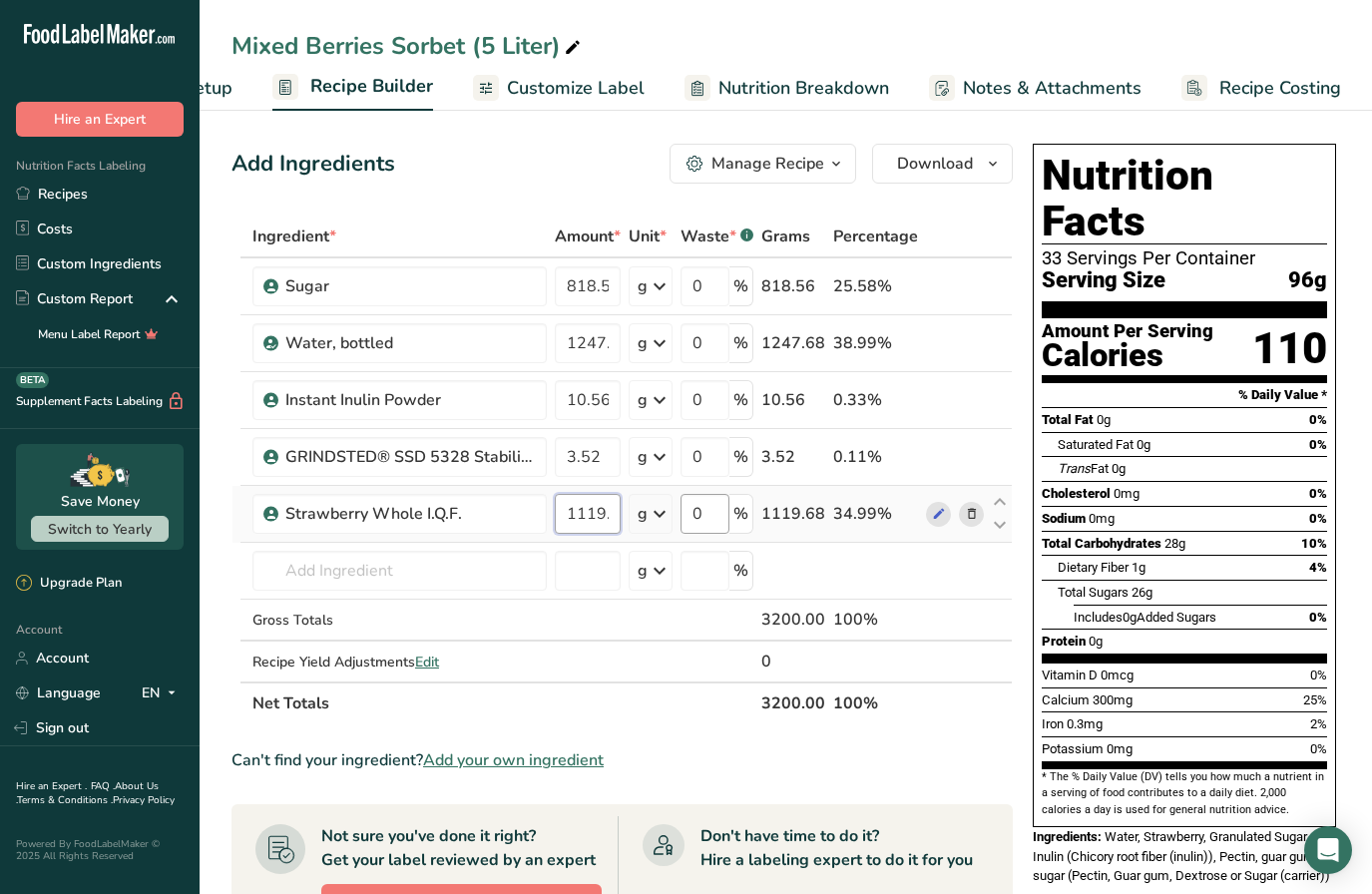 scroll, scrollTop: 0, scrollLeft: 16, axis: horizontal 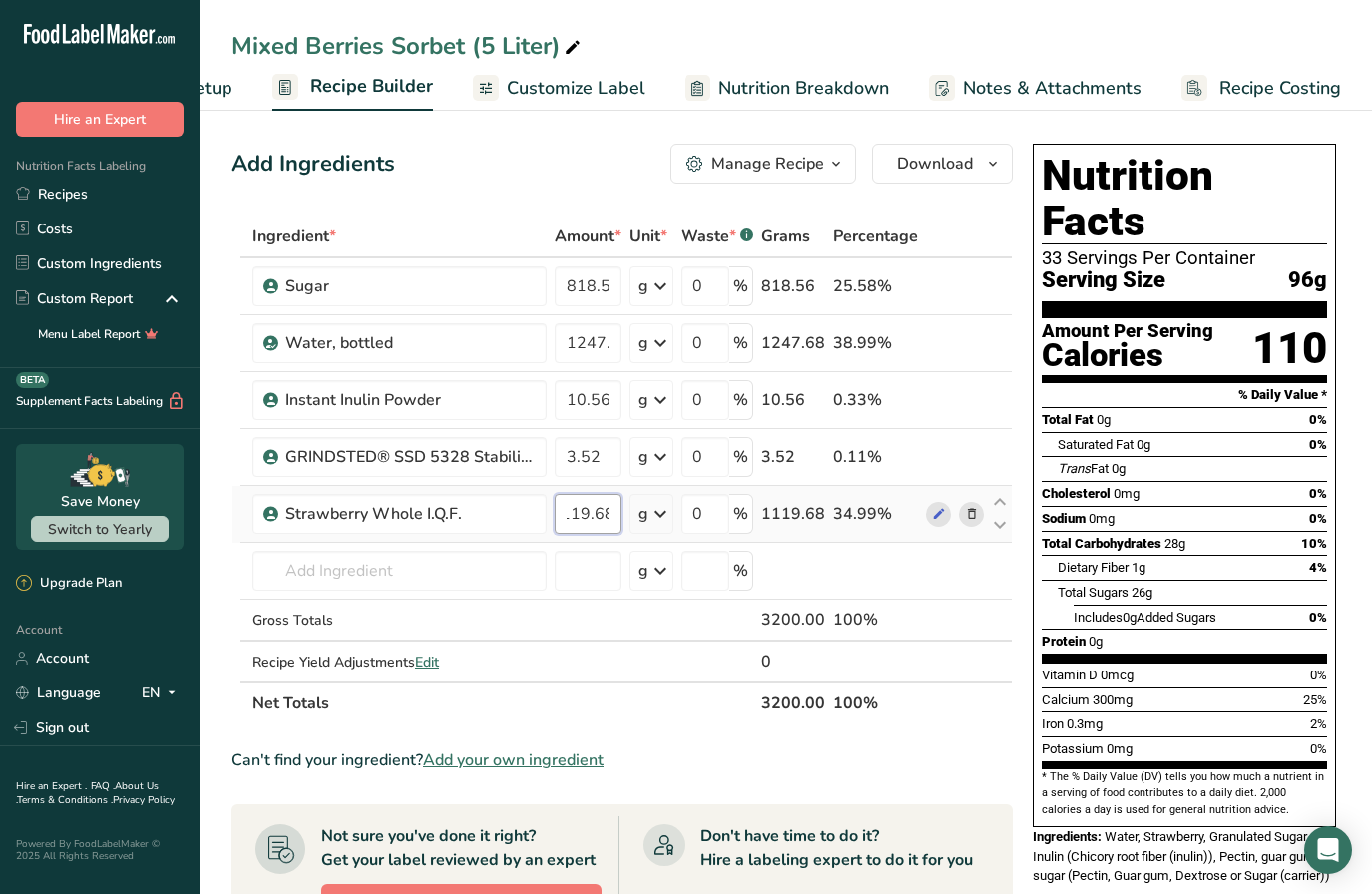 drag, startPoint x: 581, startPoint y: 509, endPoint x: 764, endPoint y: 509, distance: 183 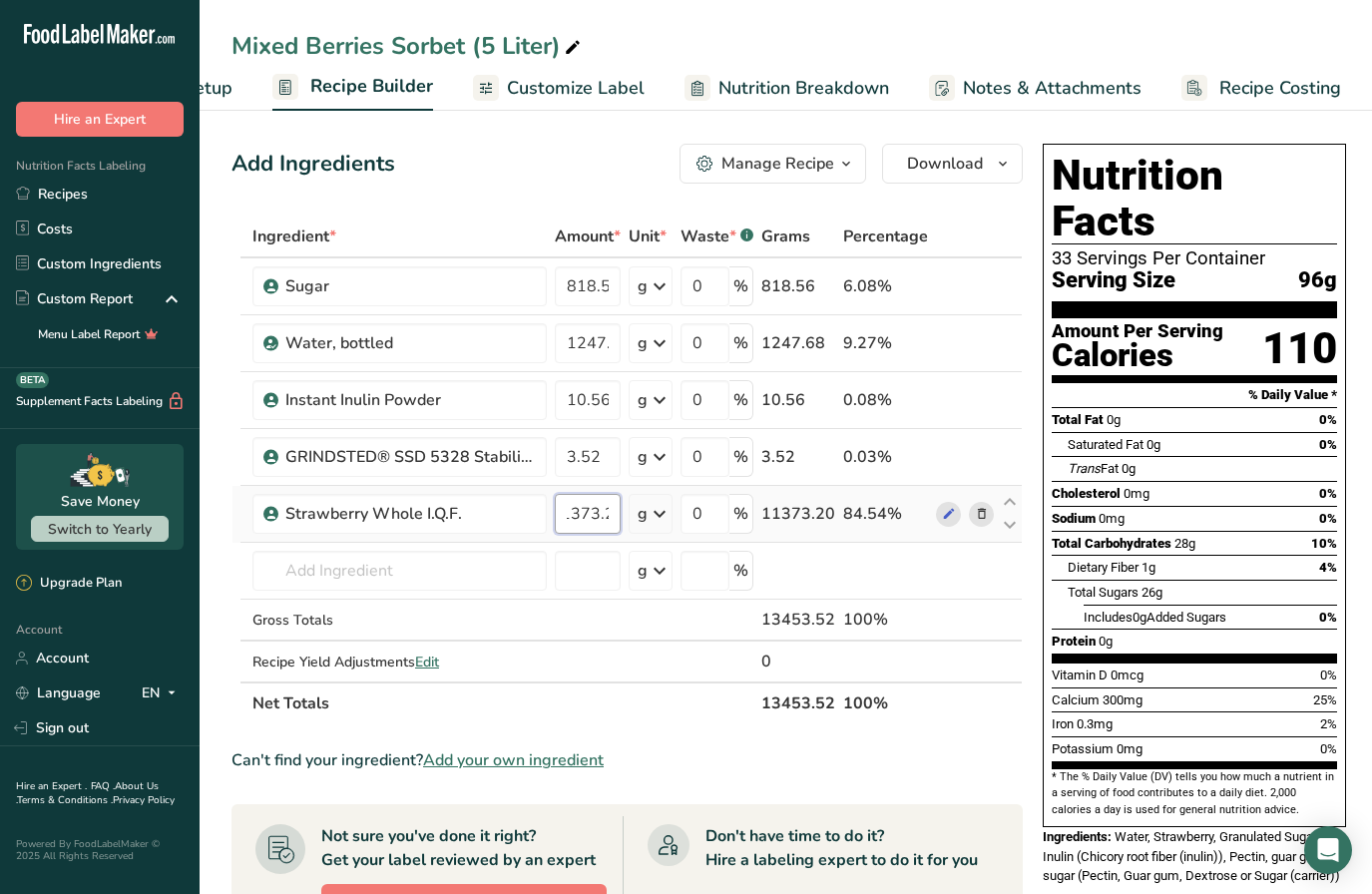scroll, scrollTop: 0, scrollLeft: 26, axis: horizontal 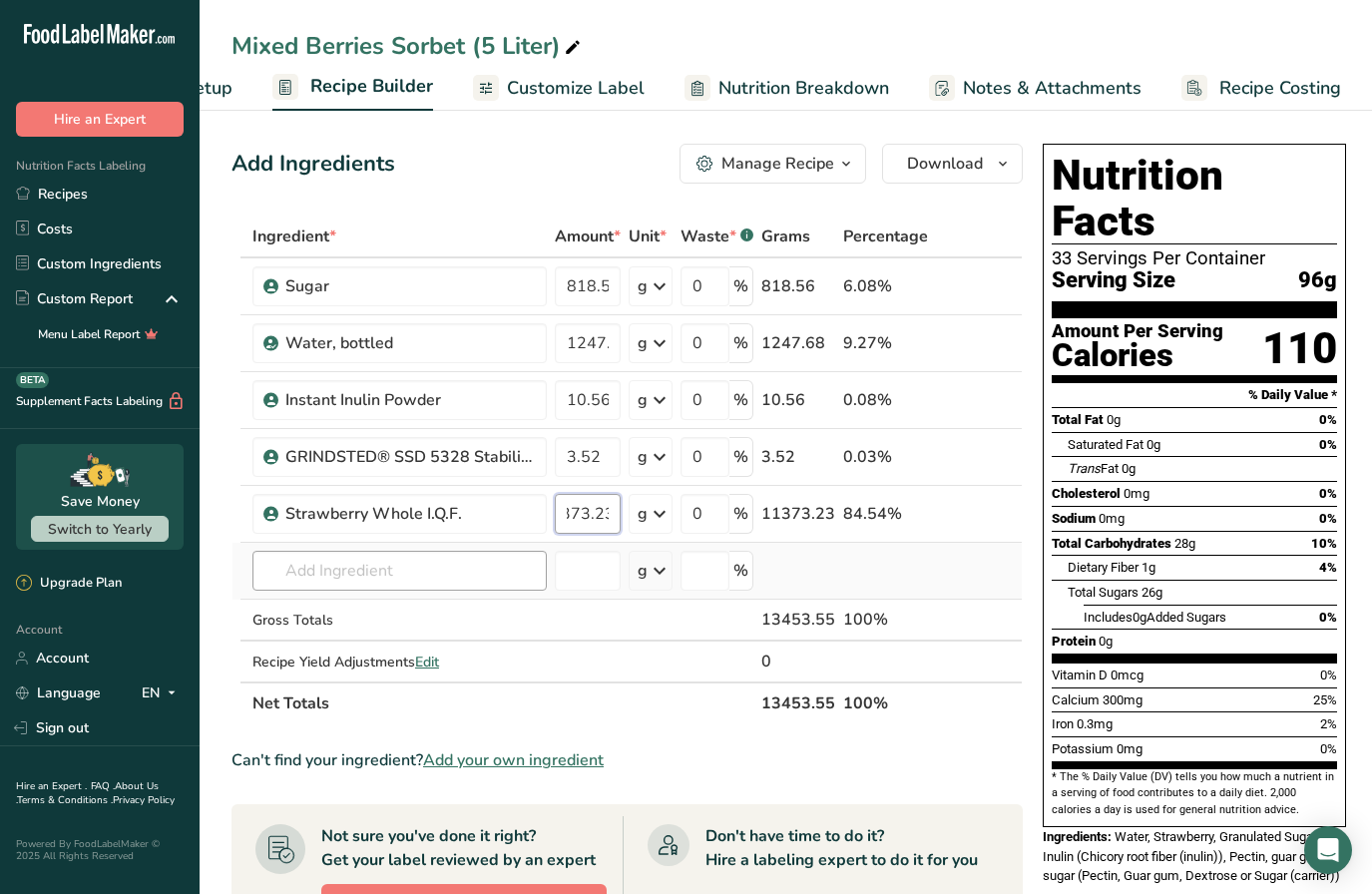 type on "11373.23" 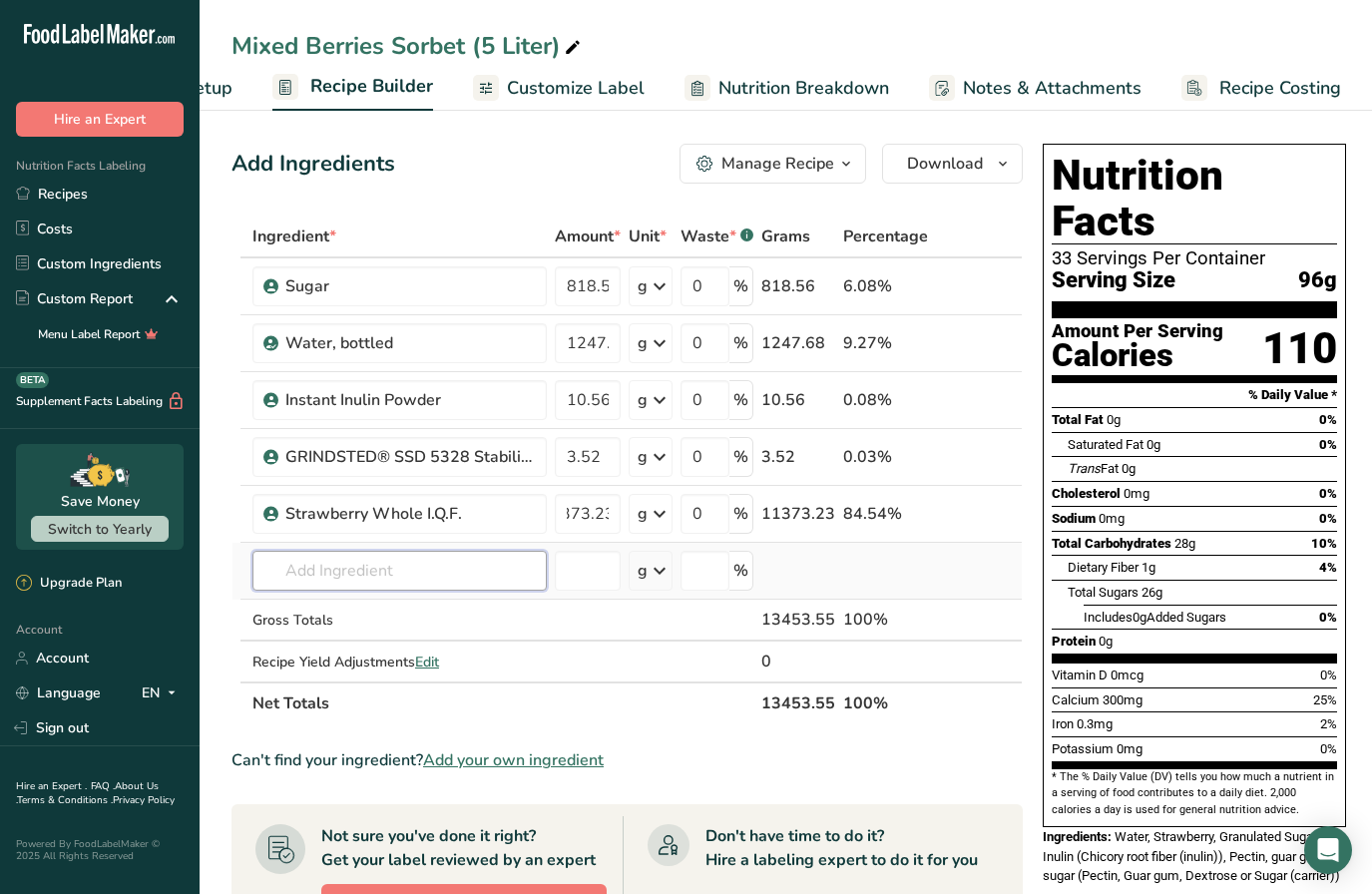 click on "Ingredient *
Amount *
Unit *
Waste *   .a-a{fill:#347362;}.b-a{fill:#fff;}          Grams
Percentage
Sugar
818.56
g
Weight Units
g
kg
mg
See more
Volume Units
l
mL
fl oz
See more
0
%
818.56
6.08%
Water, bottled
1247.68
g
Weight Units
g
kg
mg
See more
Volume Units
l
Volume units require a density conversion. If you know your ingredient's density enter it below. Otherwise, click on "RIA" our AI Regulatory bot - she will be able to help you
mL" at bounding box center (627, 470) 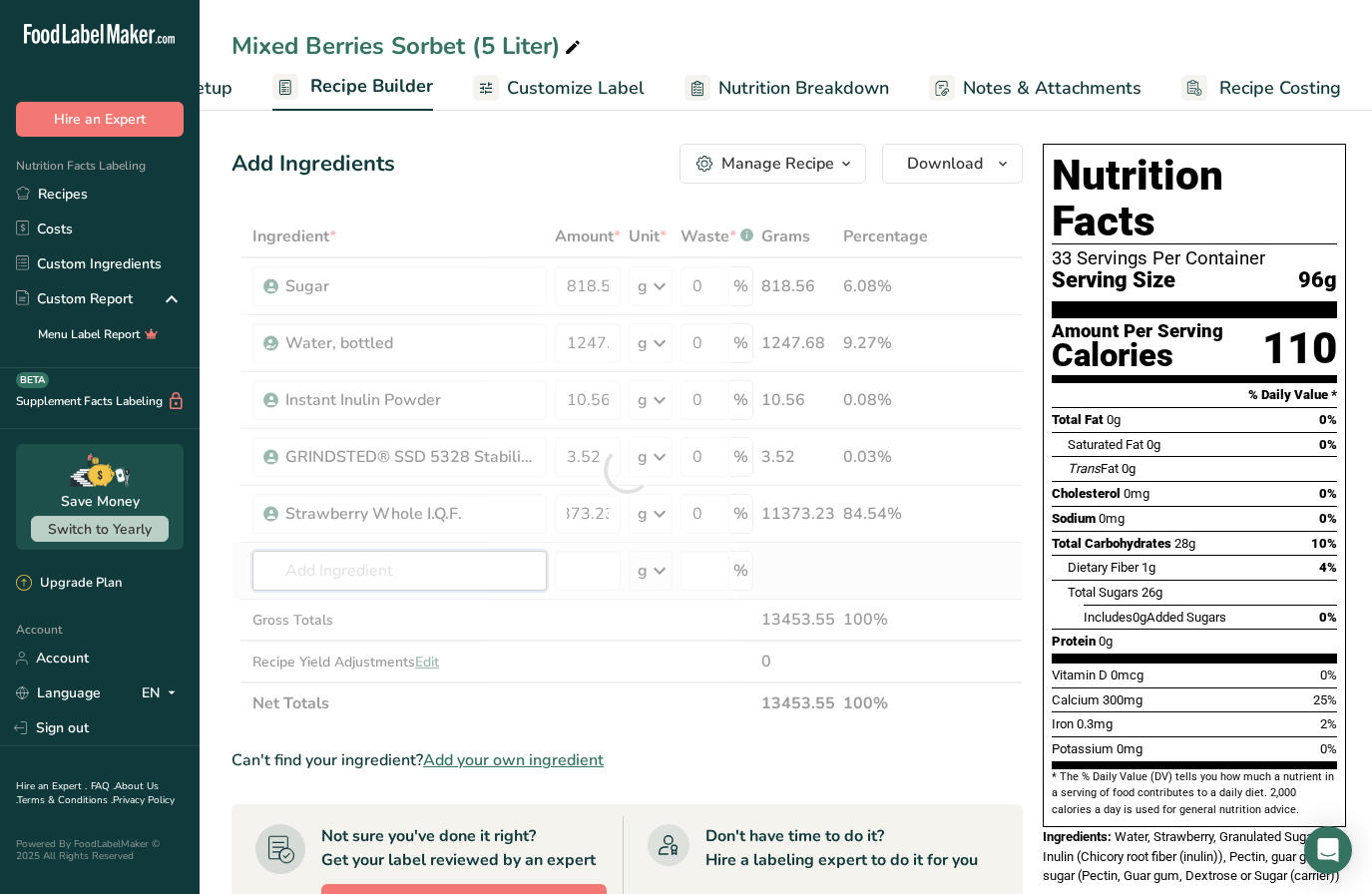 scroll, scrollTop: 0, scrollLeft: 0, axis: both 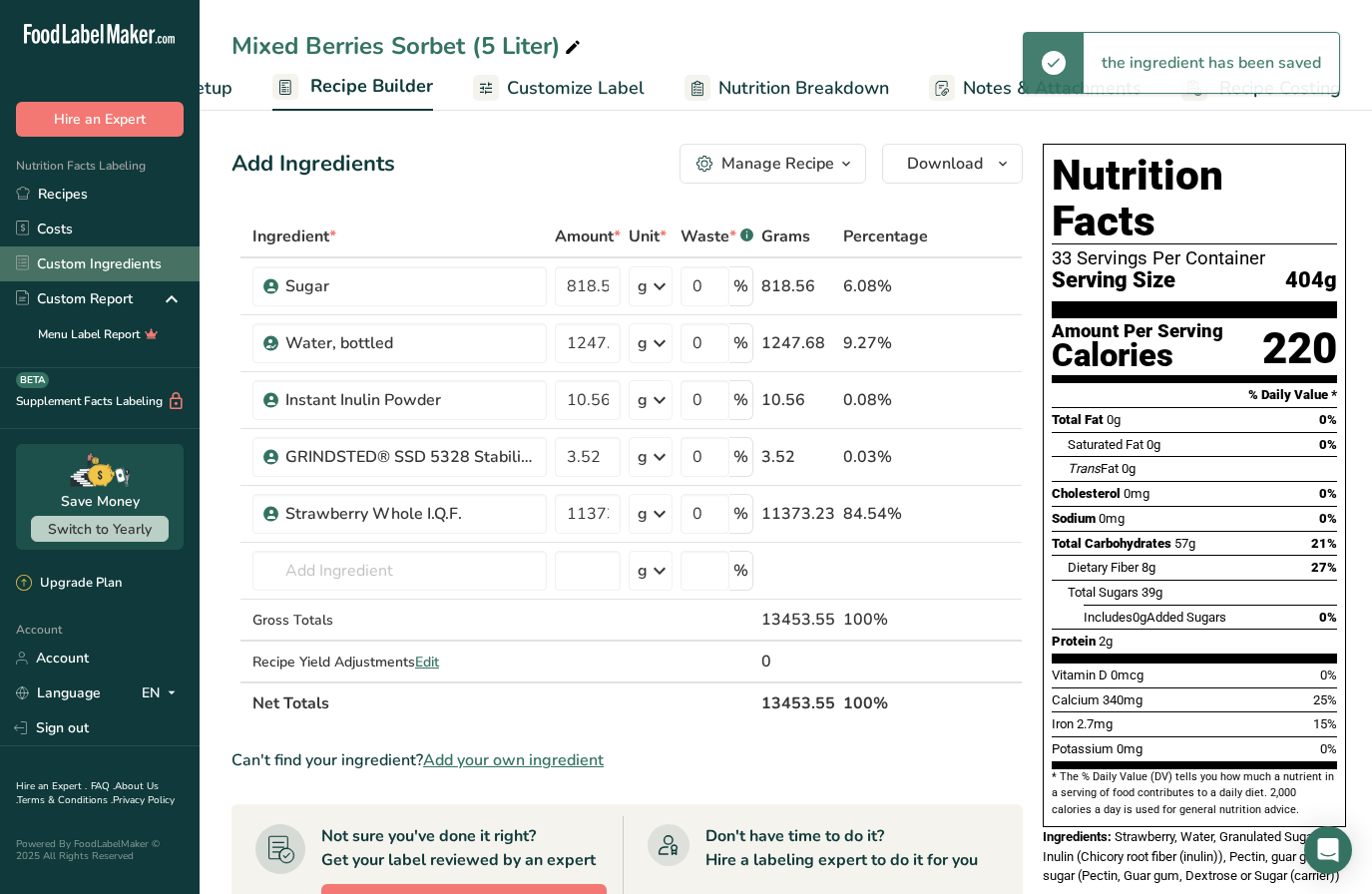 click on "Custom Ingredients" at bounding box center [100, 263] 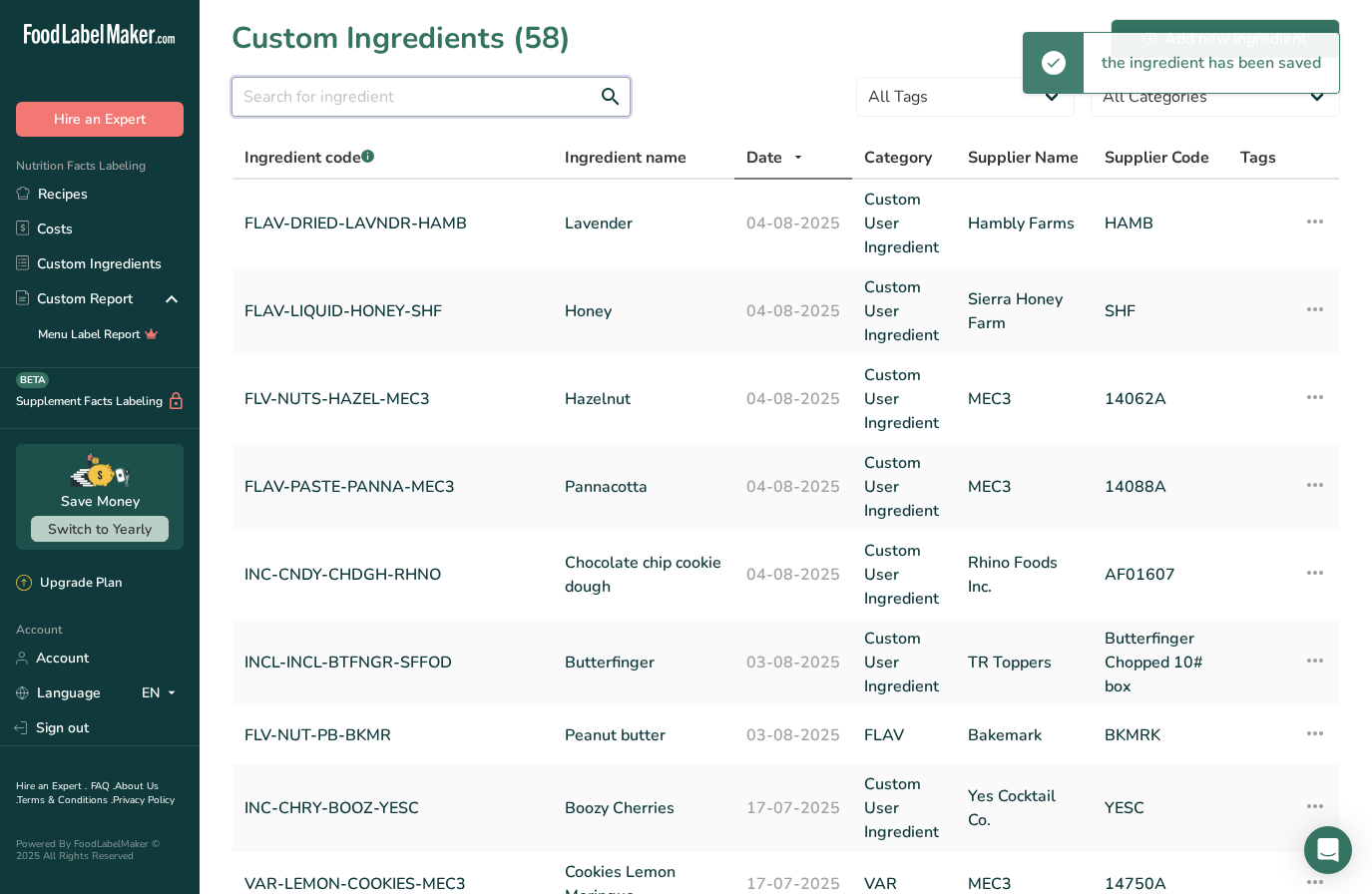 click at bounding box center [431, 97] 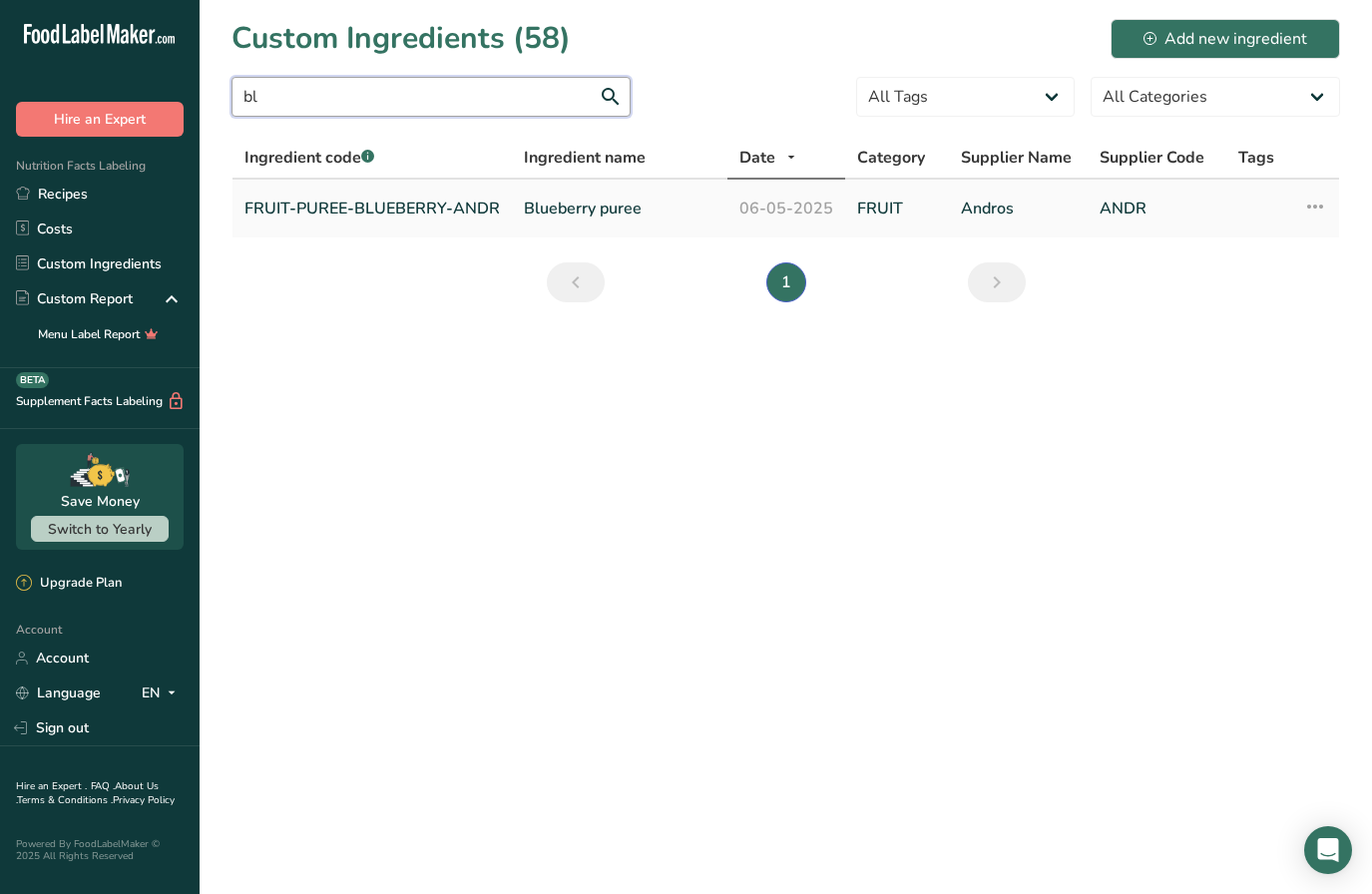 type on "b" 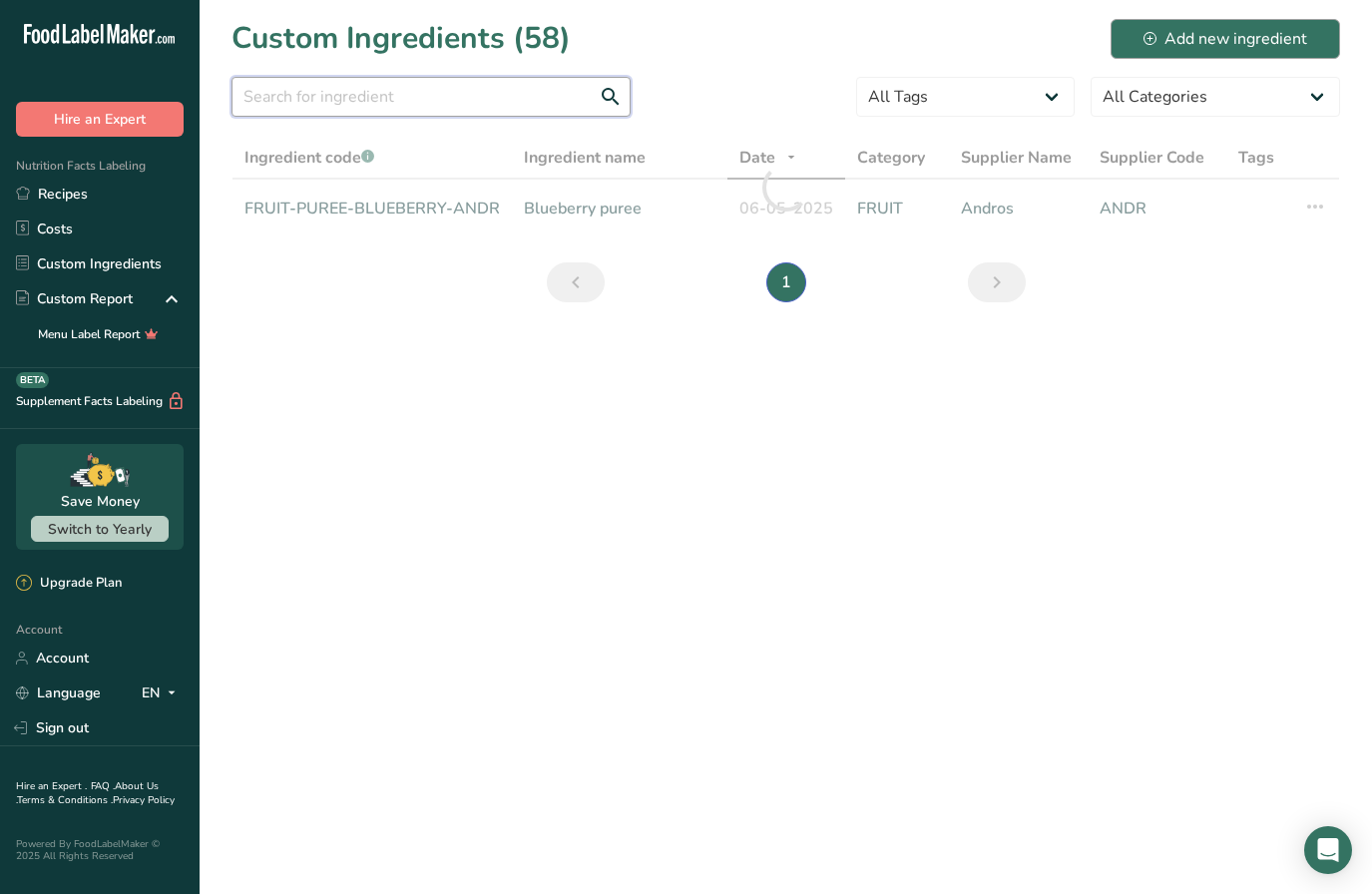 type 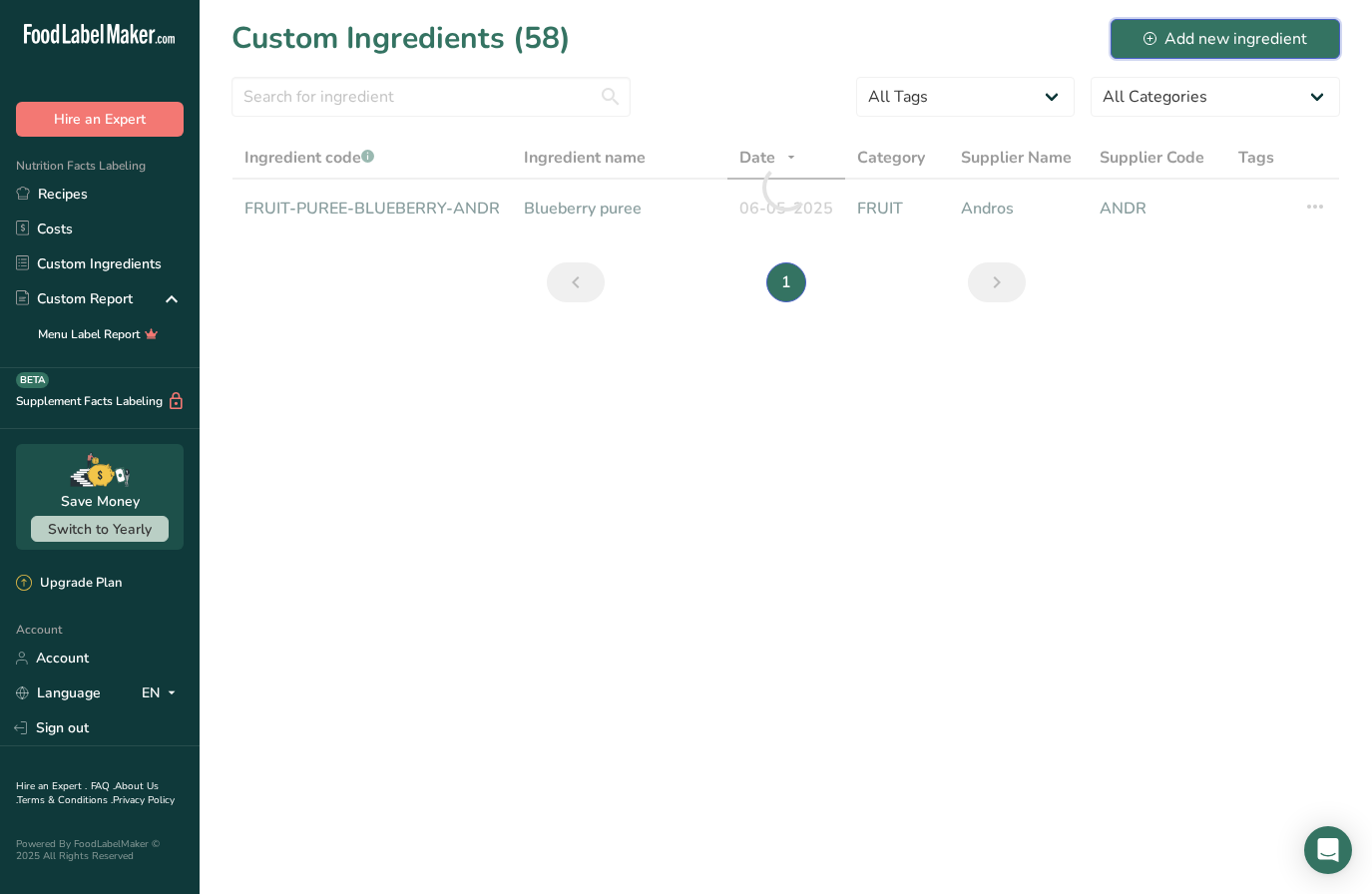 click on "Add new ingredient" at bounding box center (1225, 39) 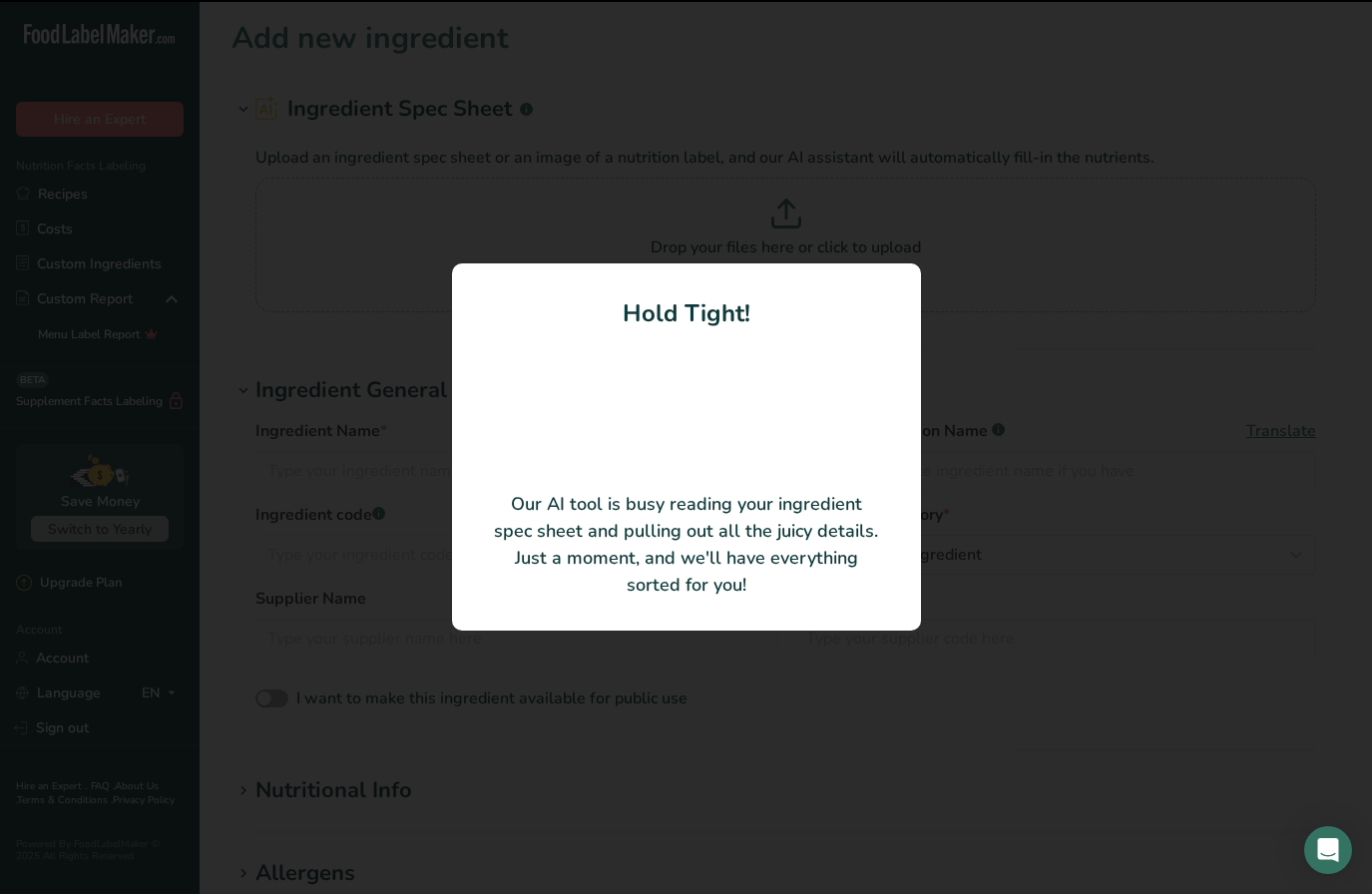 type on "Raspberries" 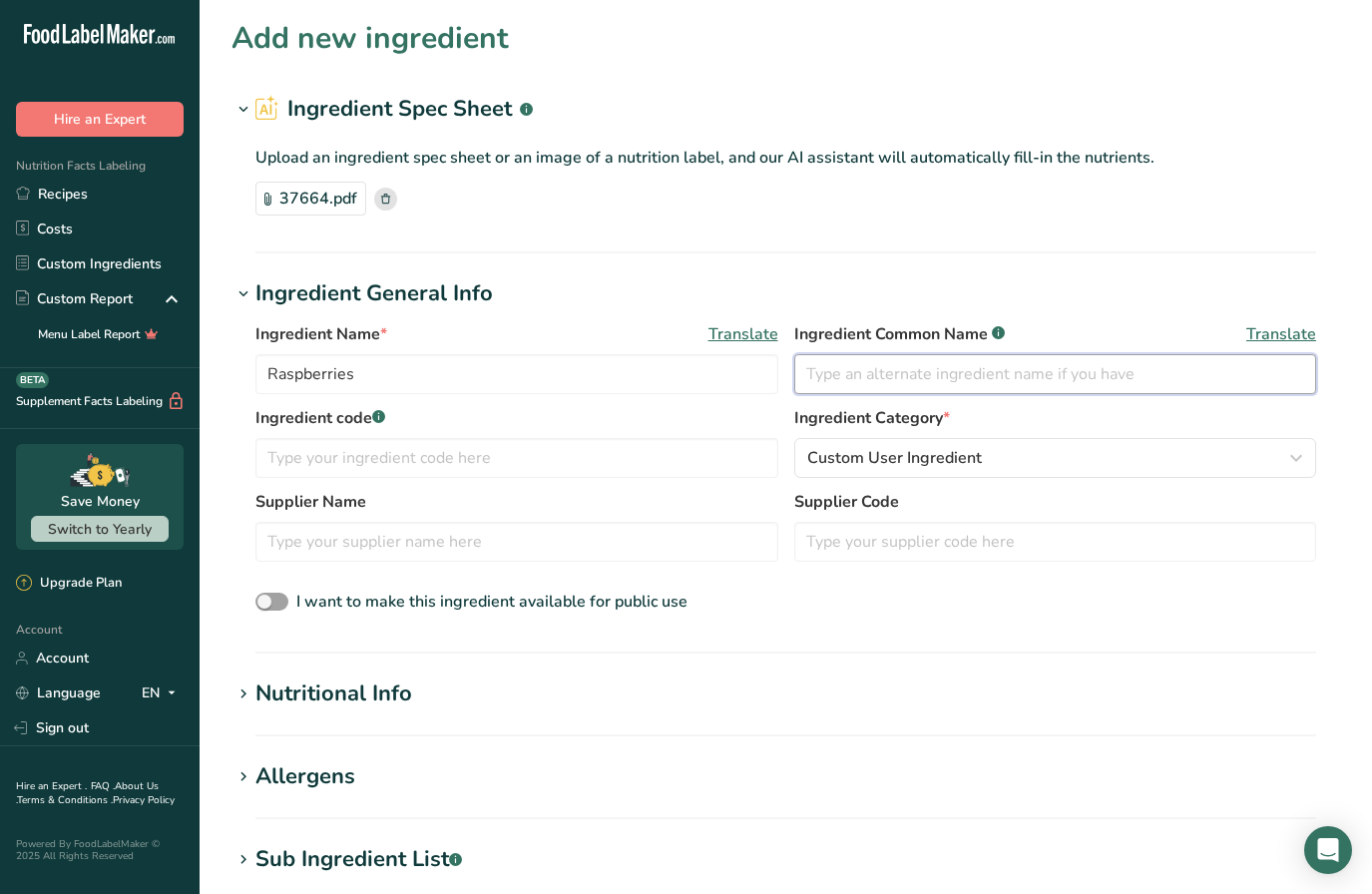 click at bounding box center [1056, 374] 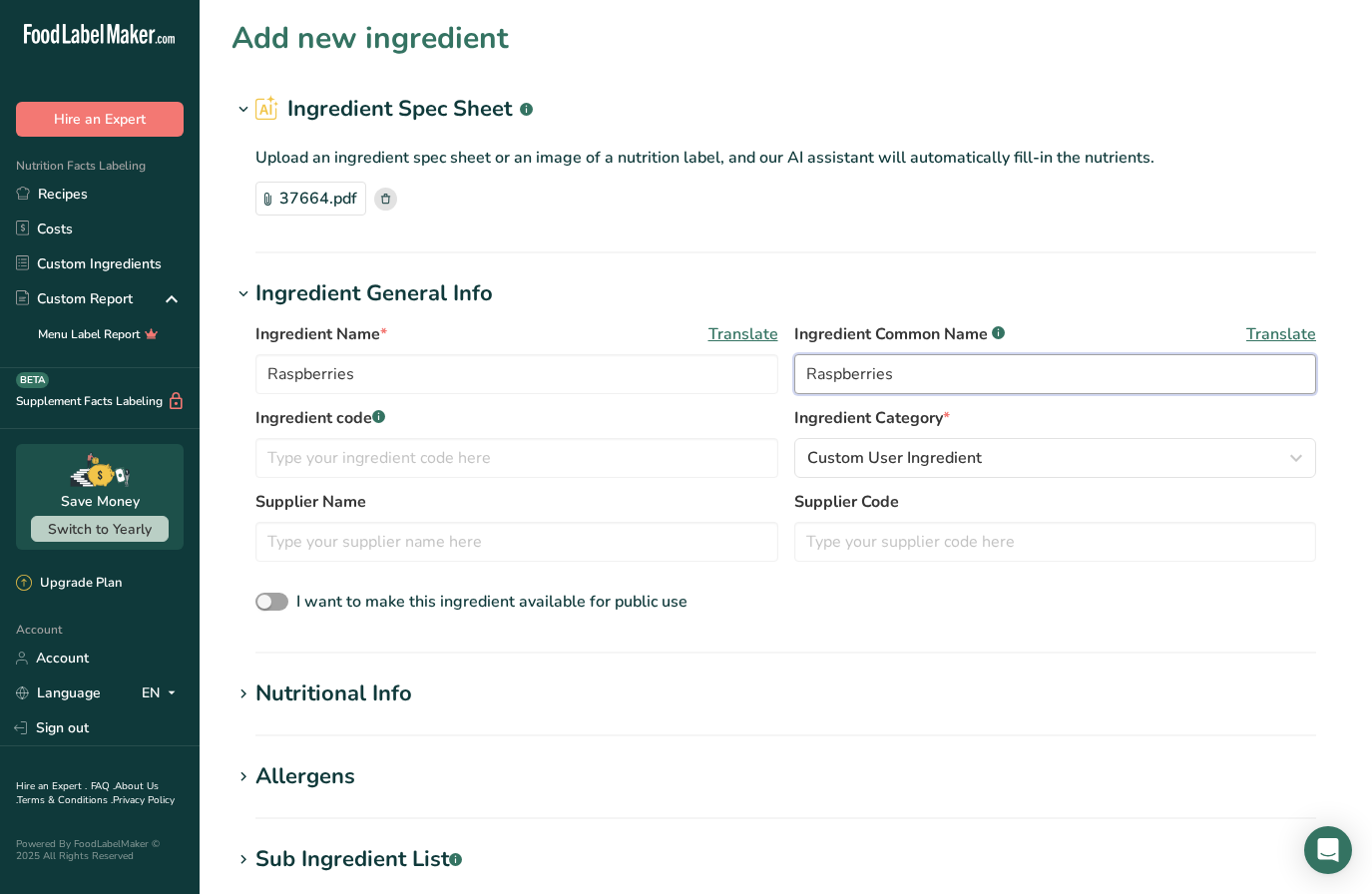 type on "Raspberries" 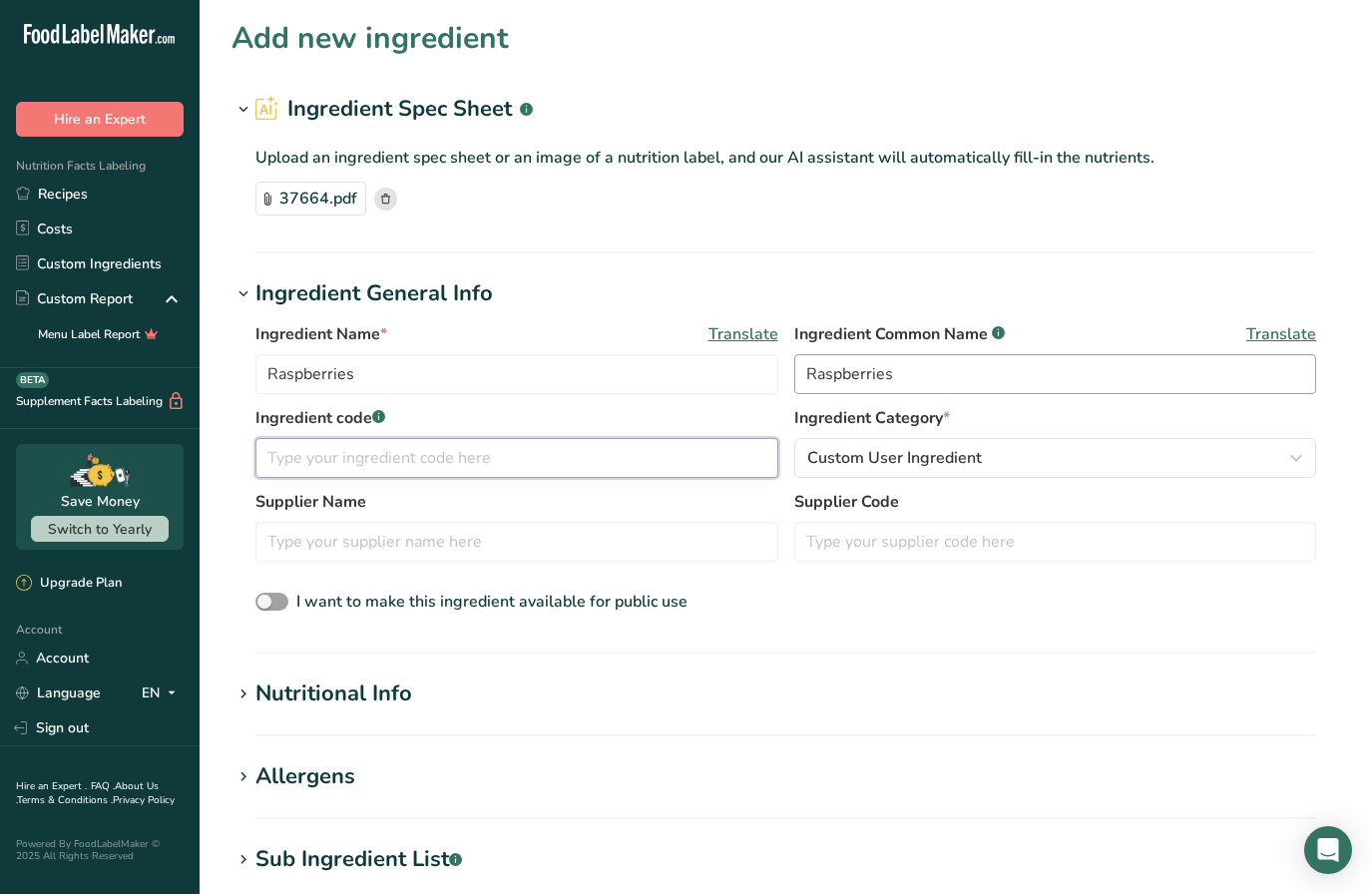 paste on "FRUIT-BERRY-RASP-PTG" 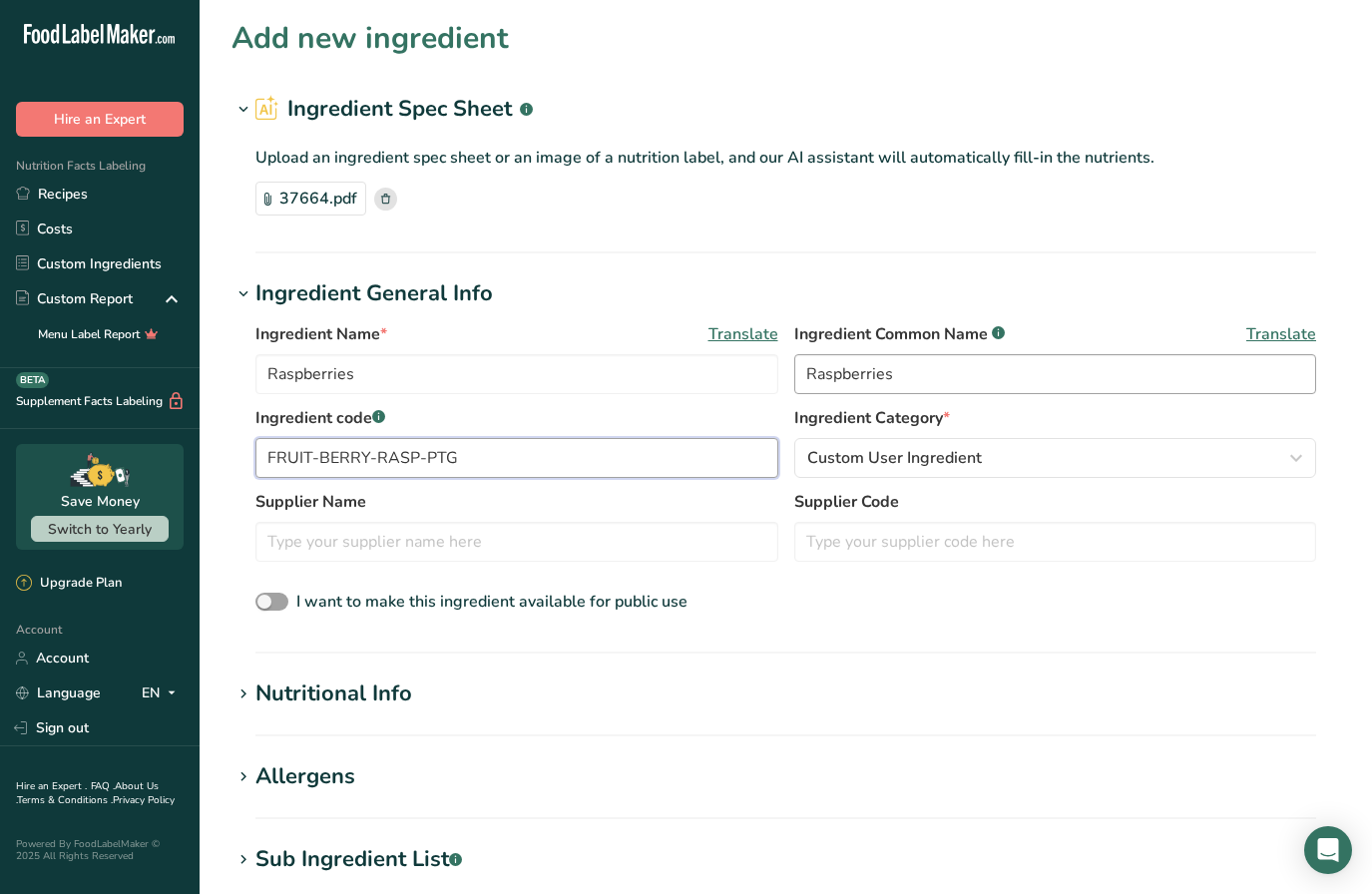 type on "FRUIT-BERRY-RASP-PTG" 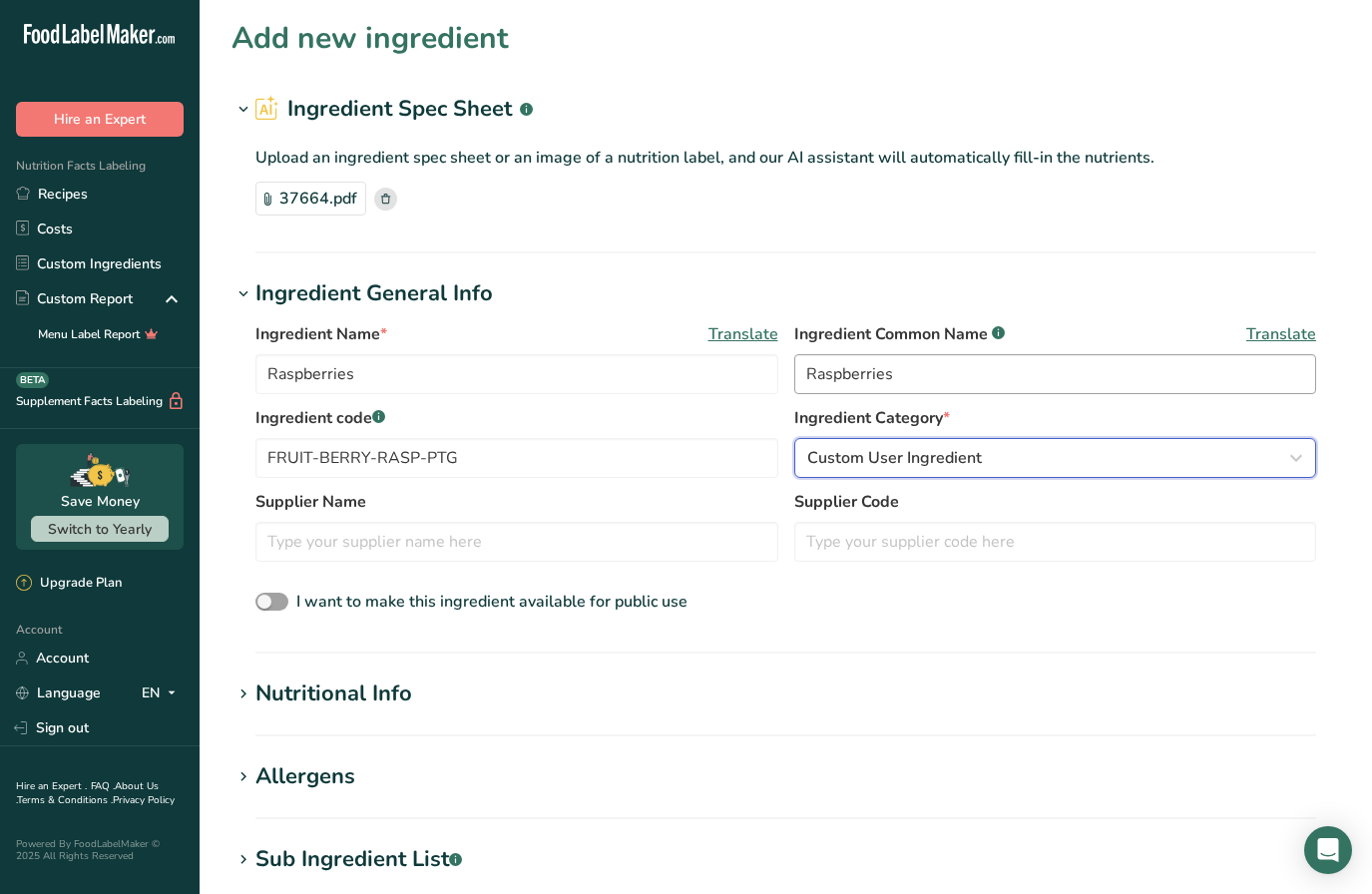 type 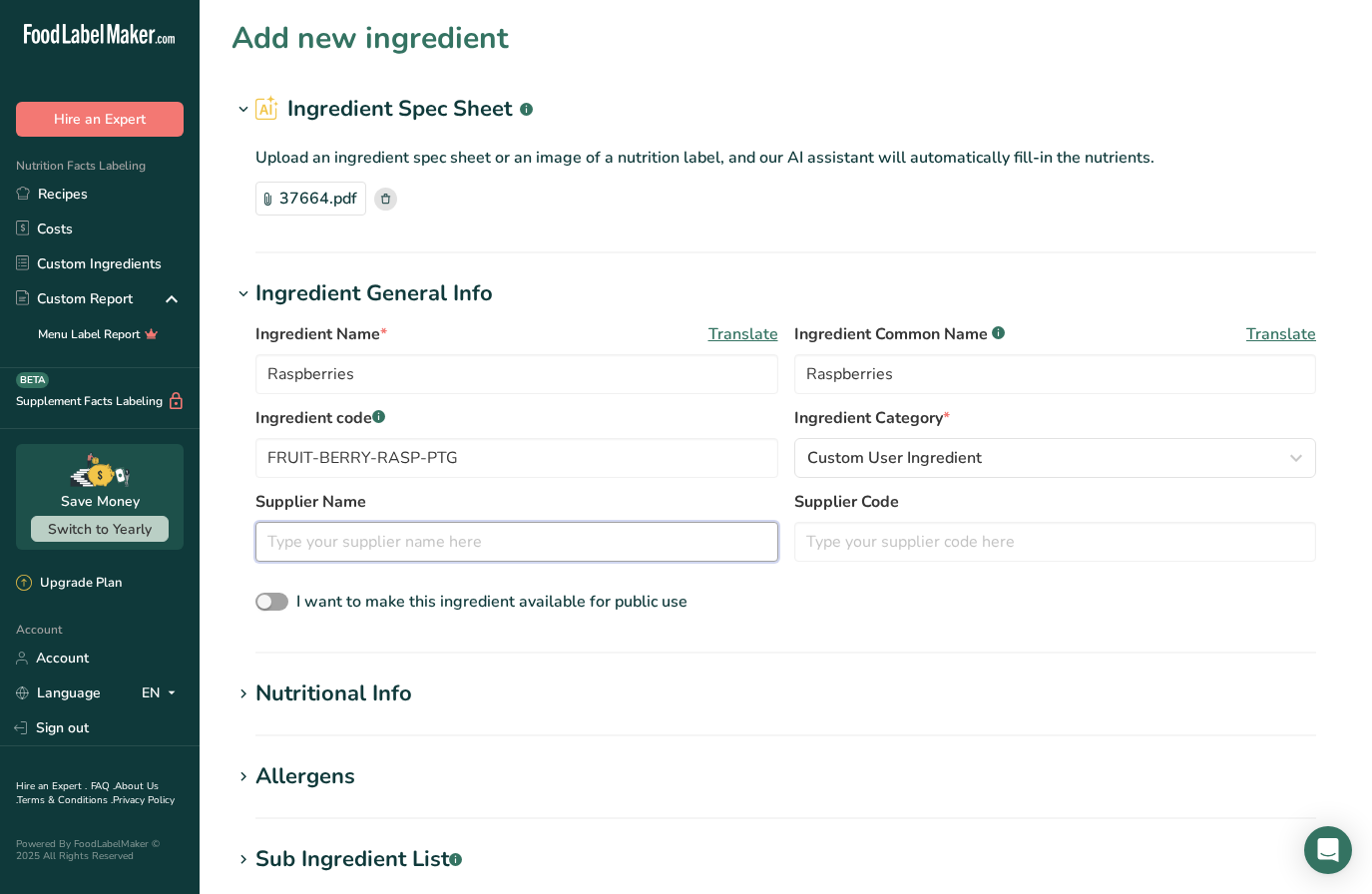 click at bounding box center [517, 542] 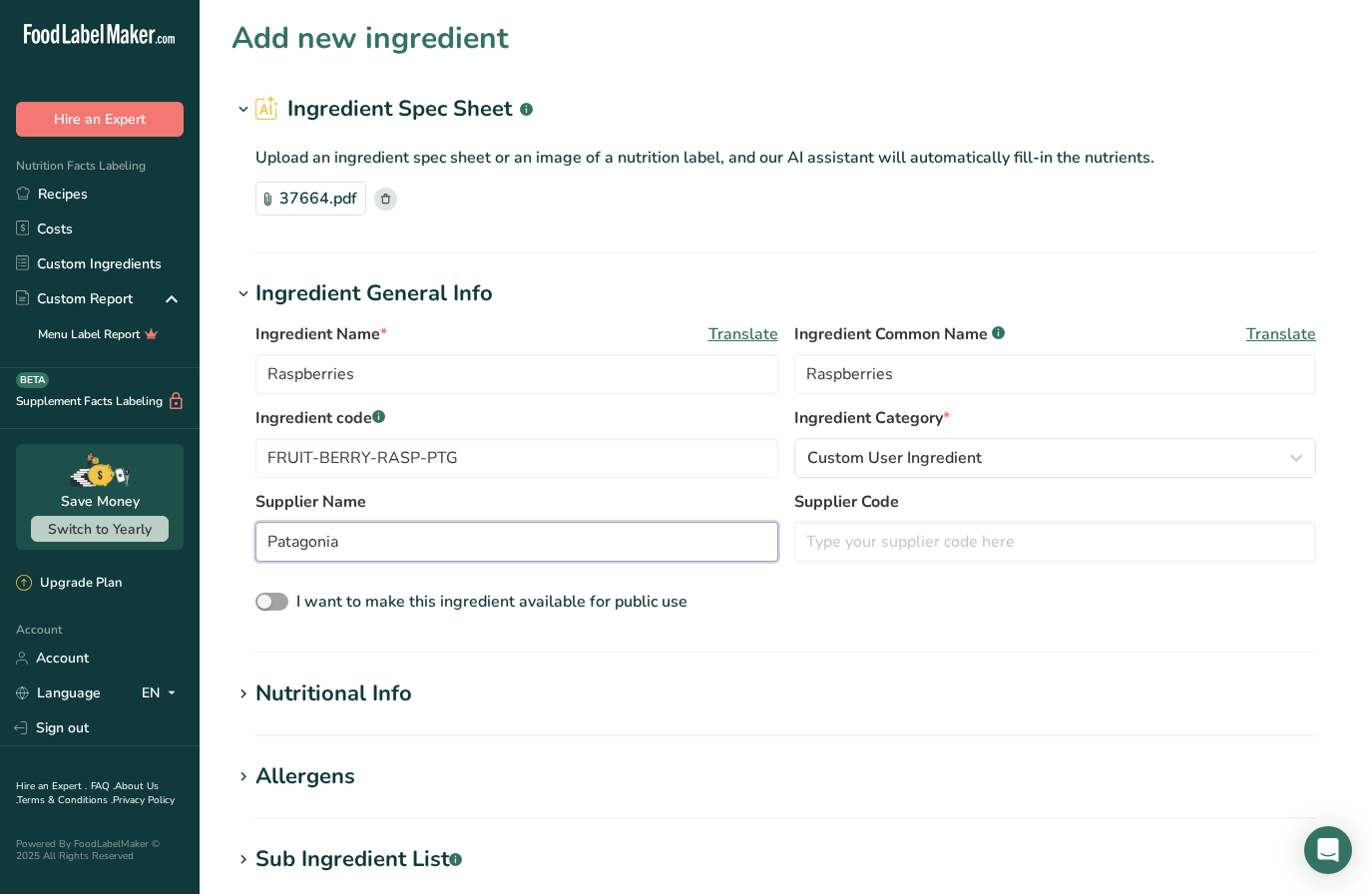type on "Patagonia" 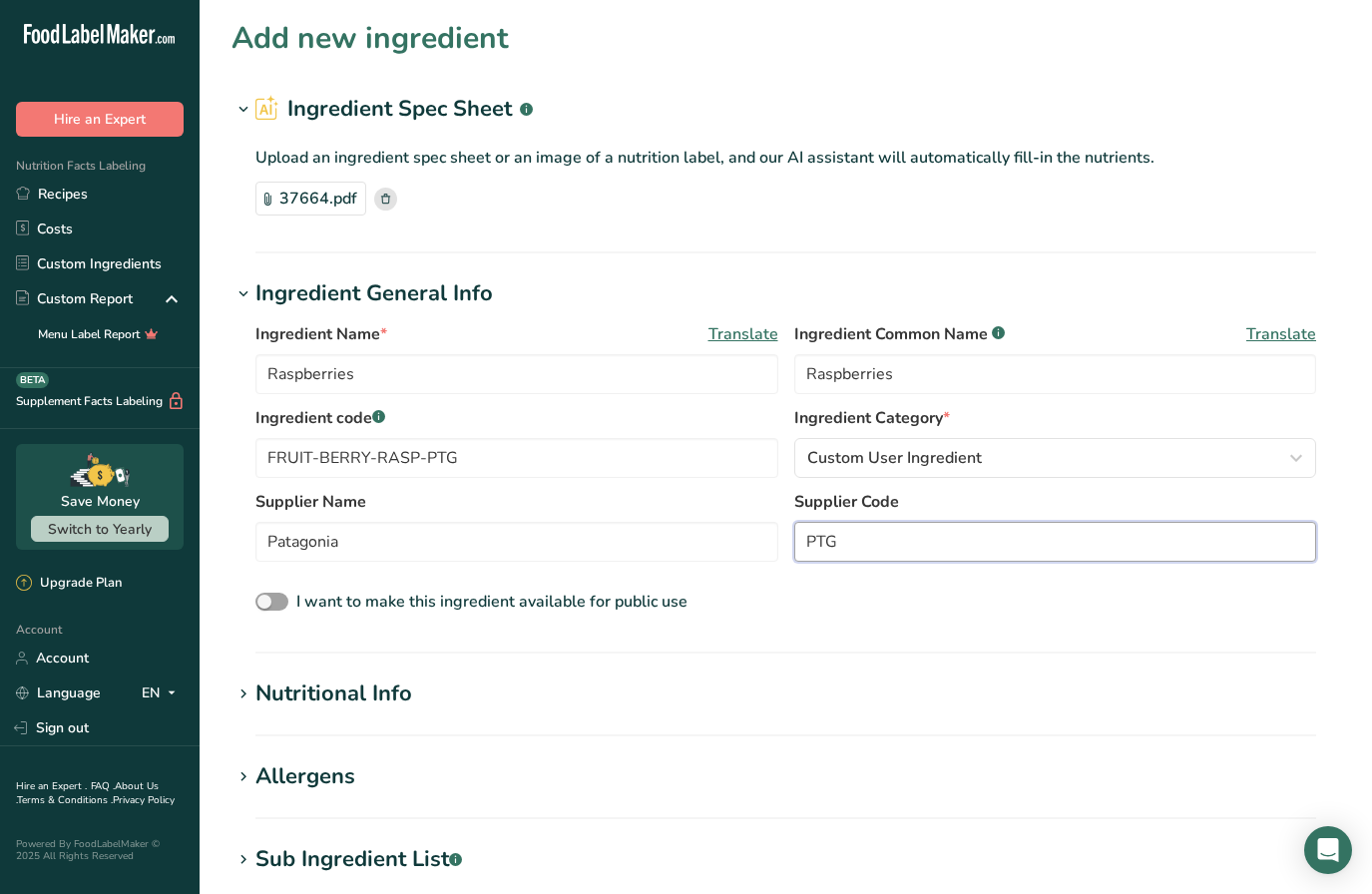 type on "PTG" 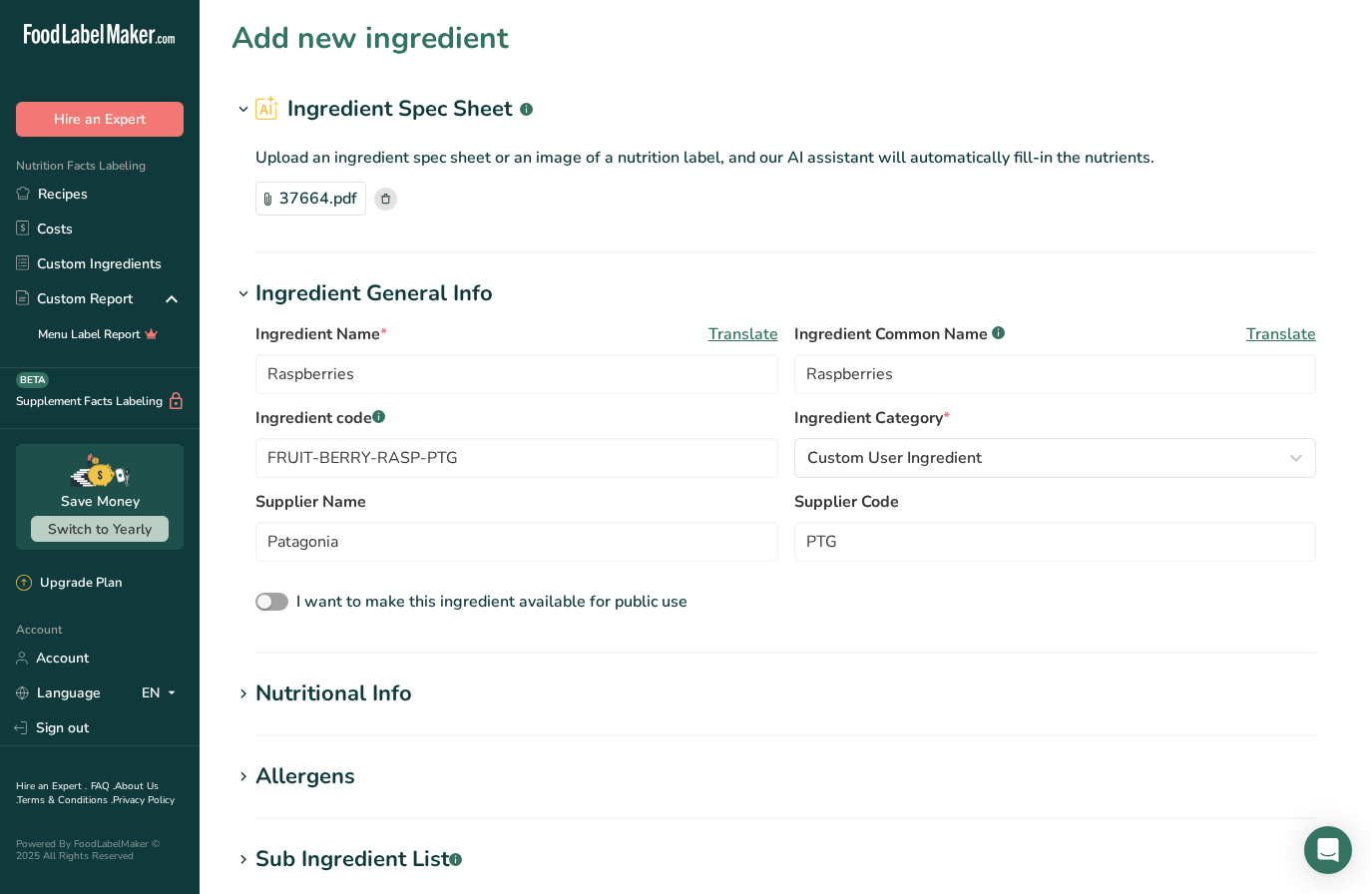 click on "Nutritional Info" at bounding box center (333, 693) 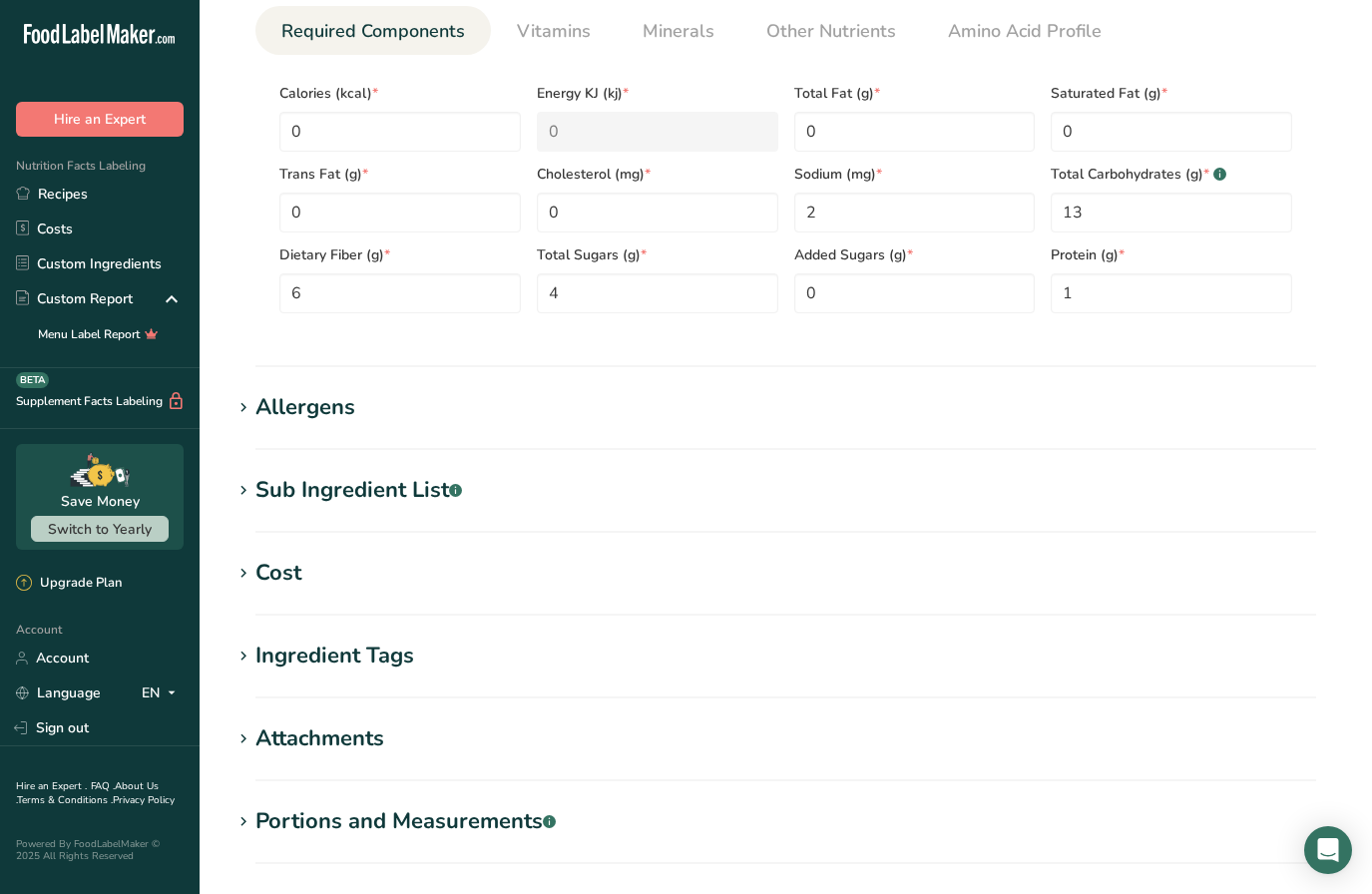 scroll, scrollTop: 848, scrollLeft: 0, axis: vertical 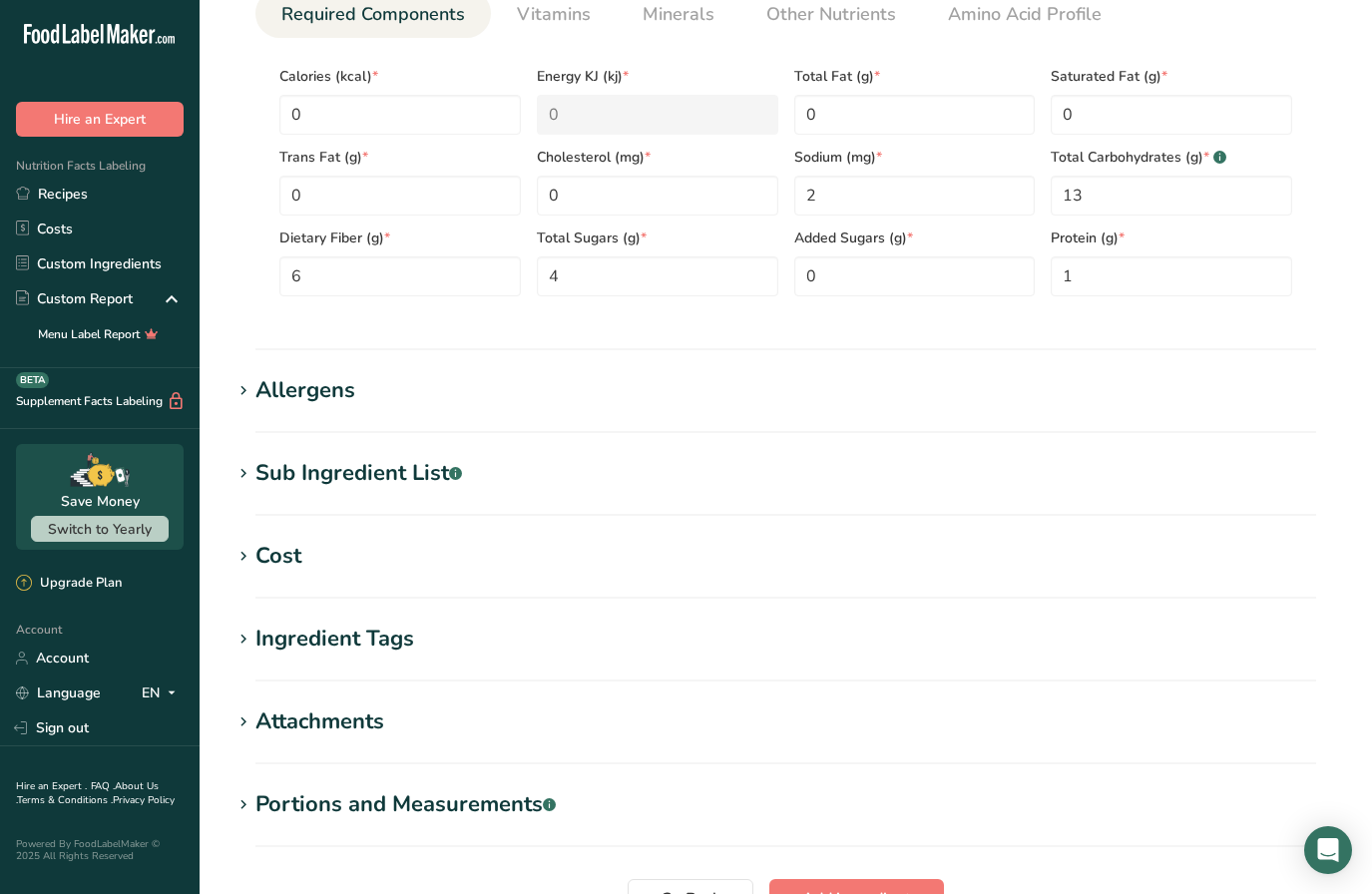 click on "Cost" at bounding box center (278, 556) 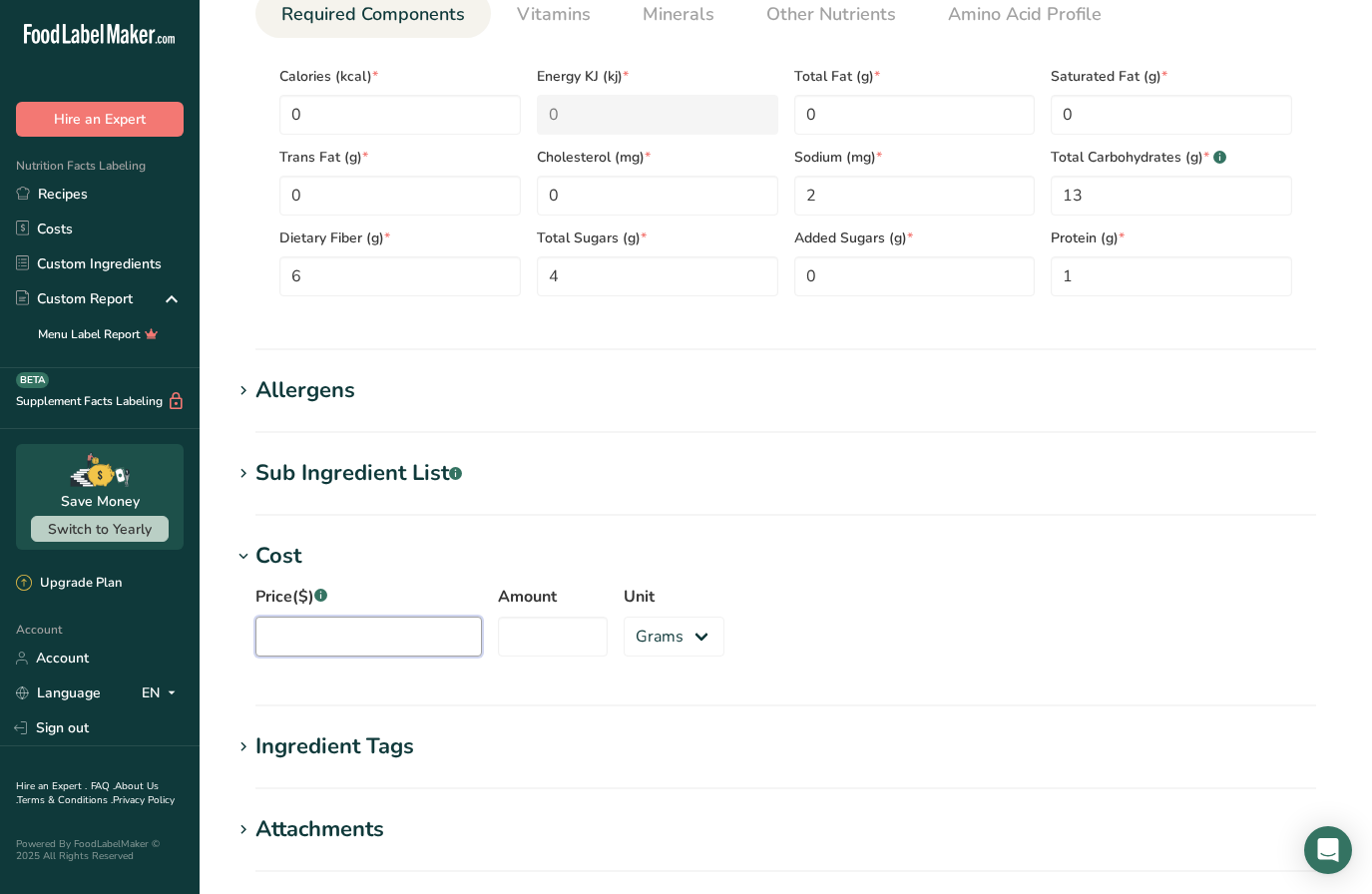 click on "Price($)
.a-a{fill:#347362;}.b-a{fill:#fff;}" at bounding box center (368, 637) 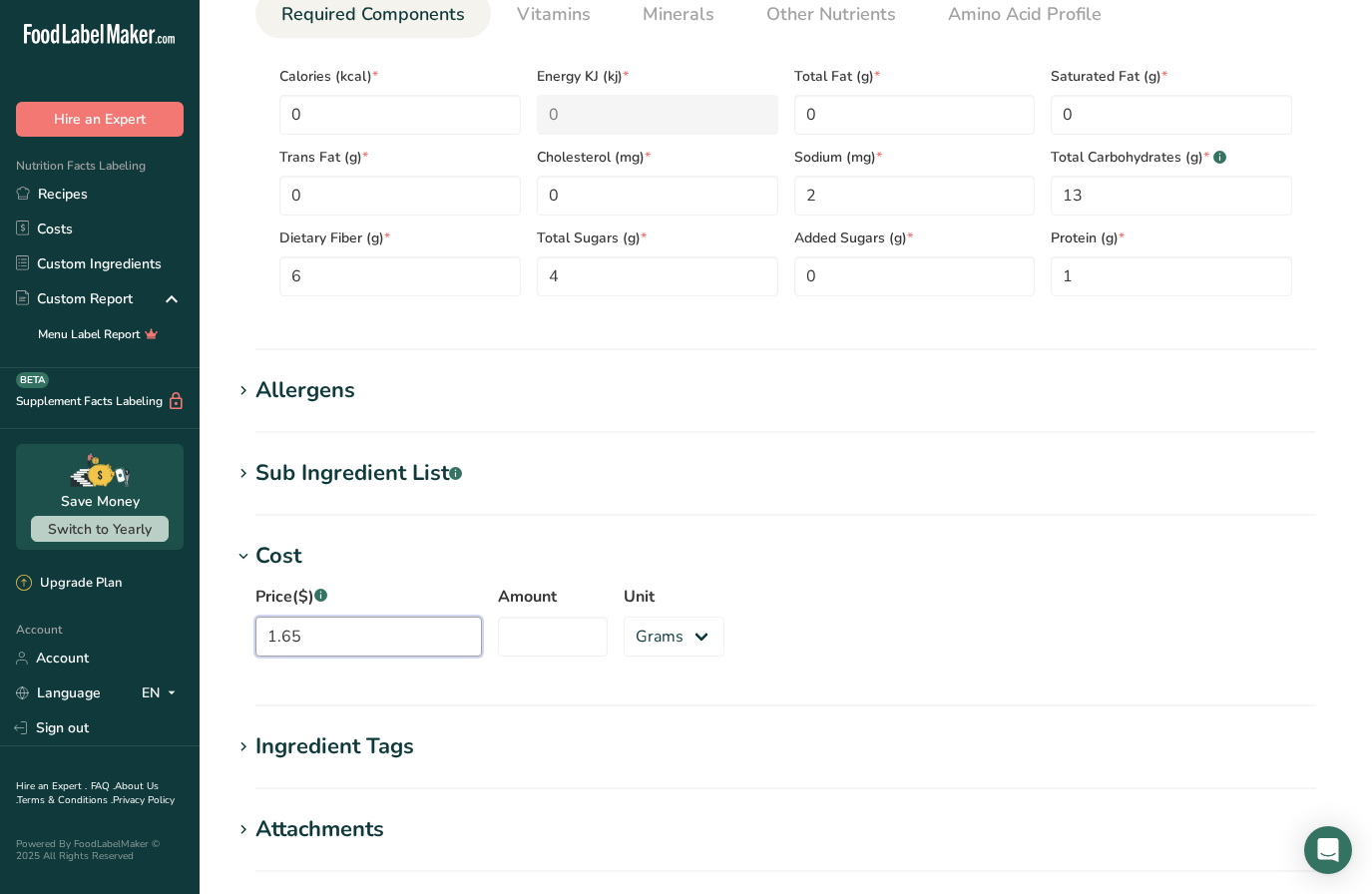 type on "1.65" 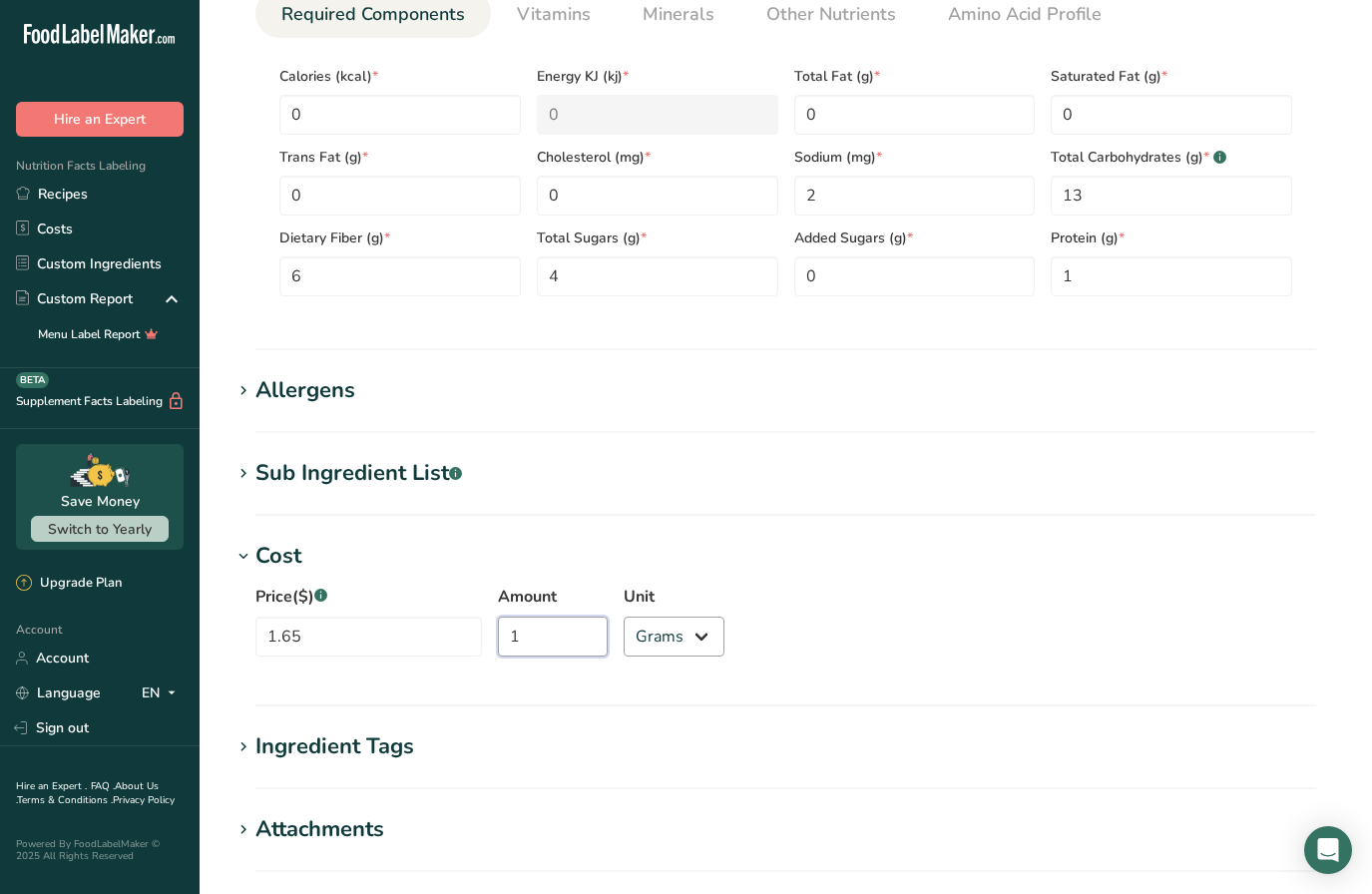 type on "1" 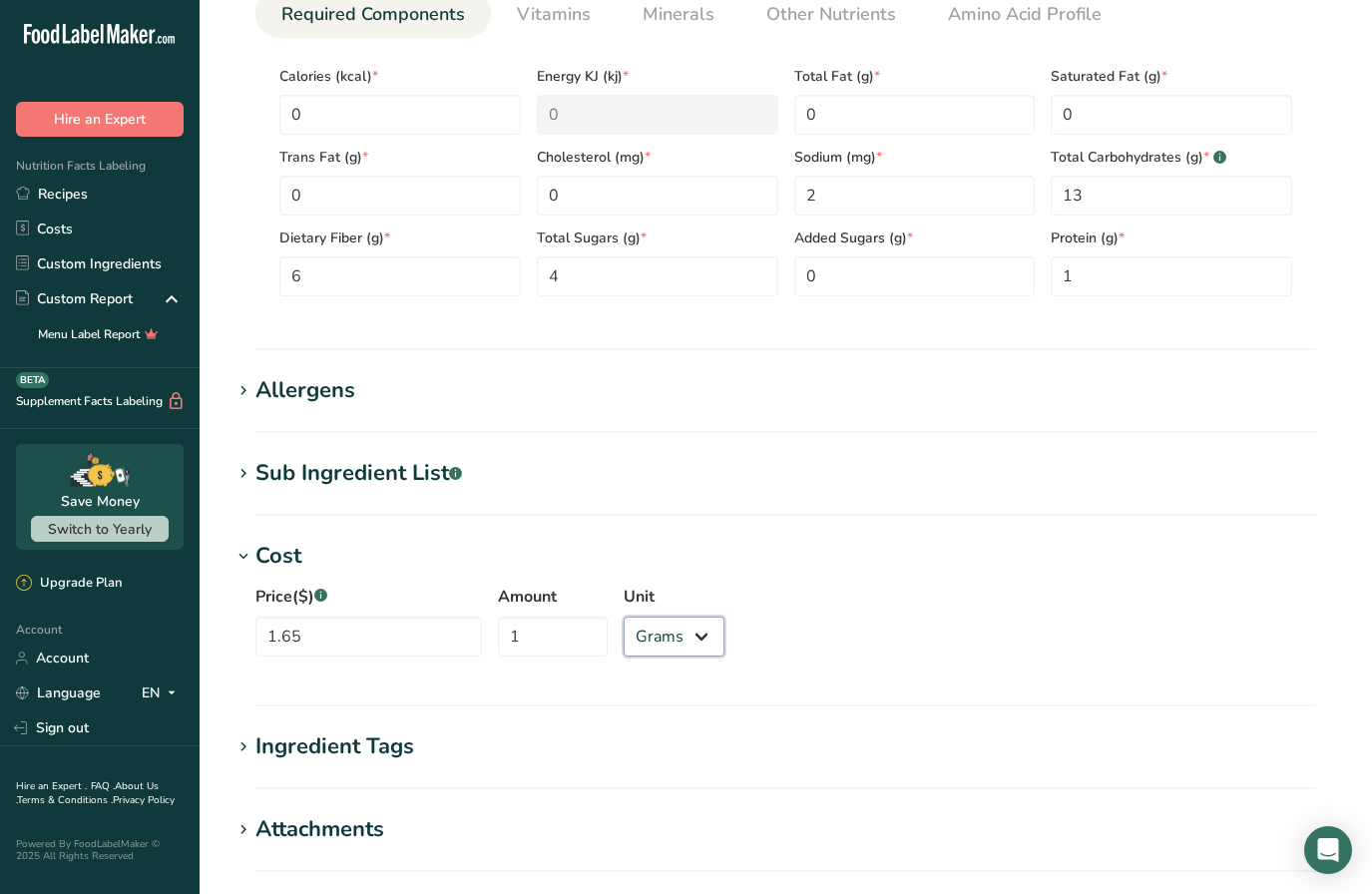 click on "Grams
kg
mg
mcg
lb
oz" at bounding box center [674, 637] 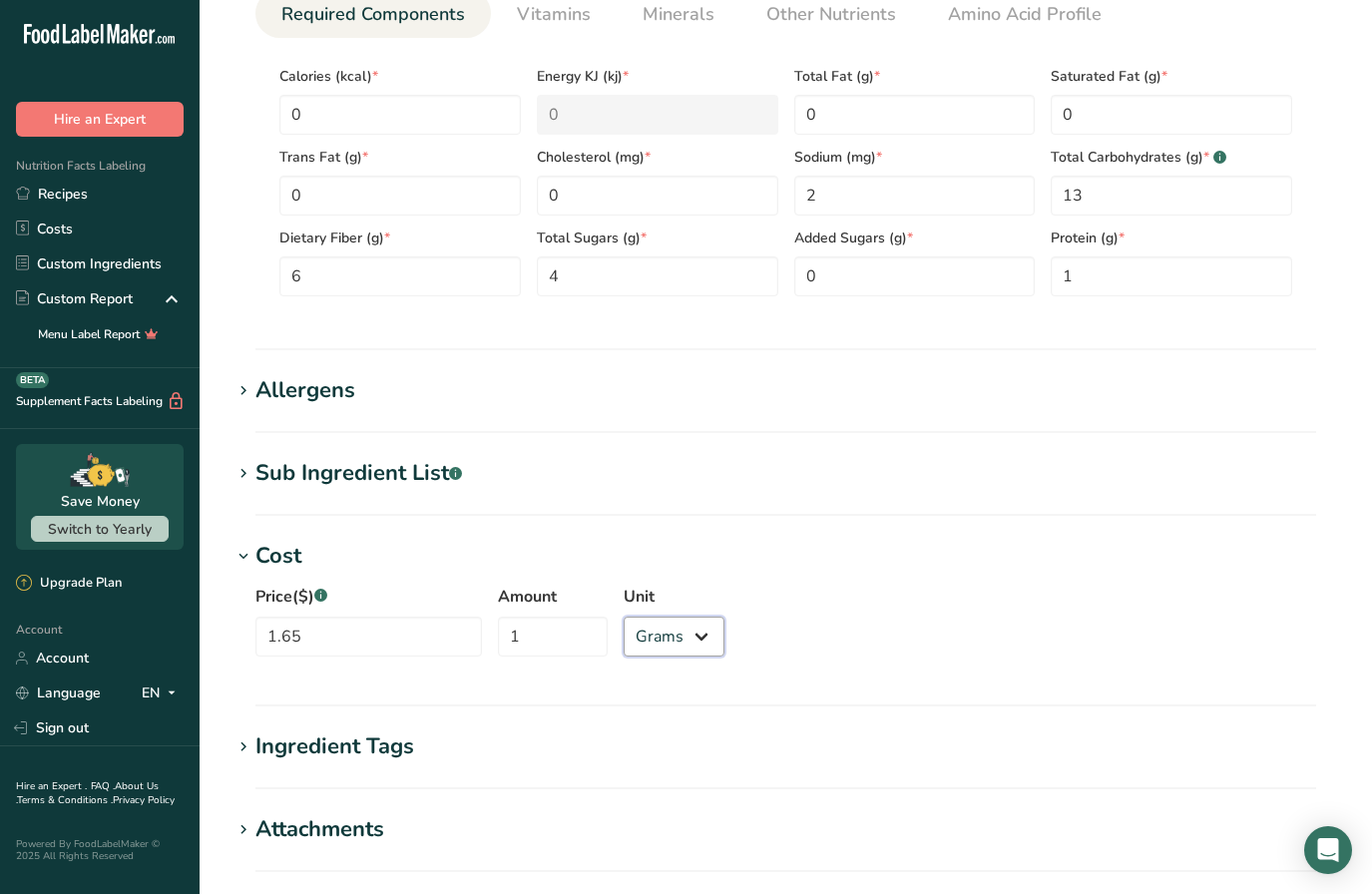 select on "12" 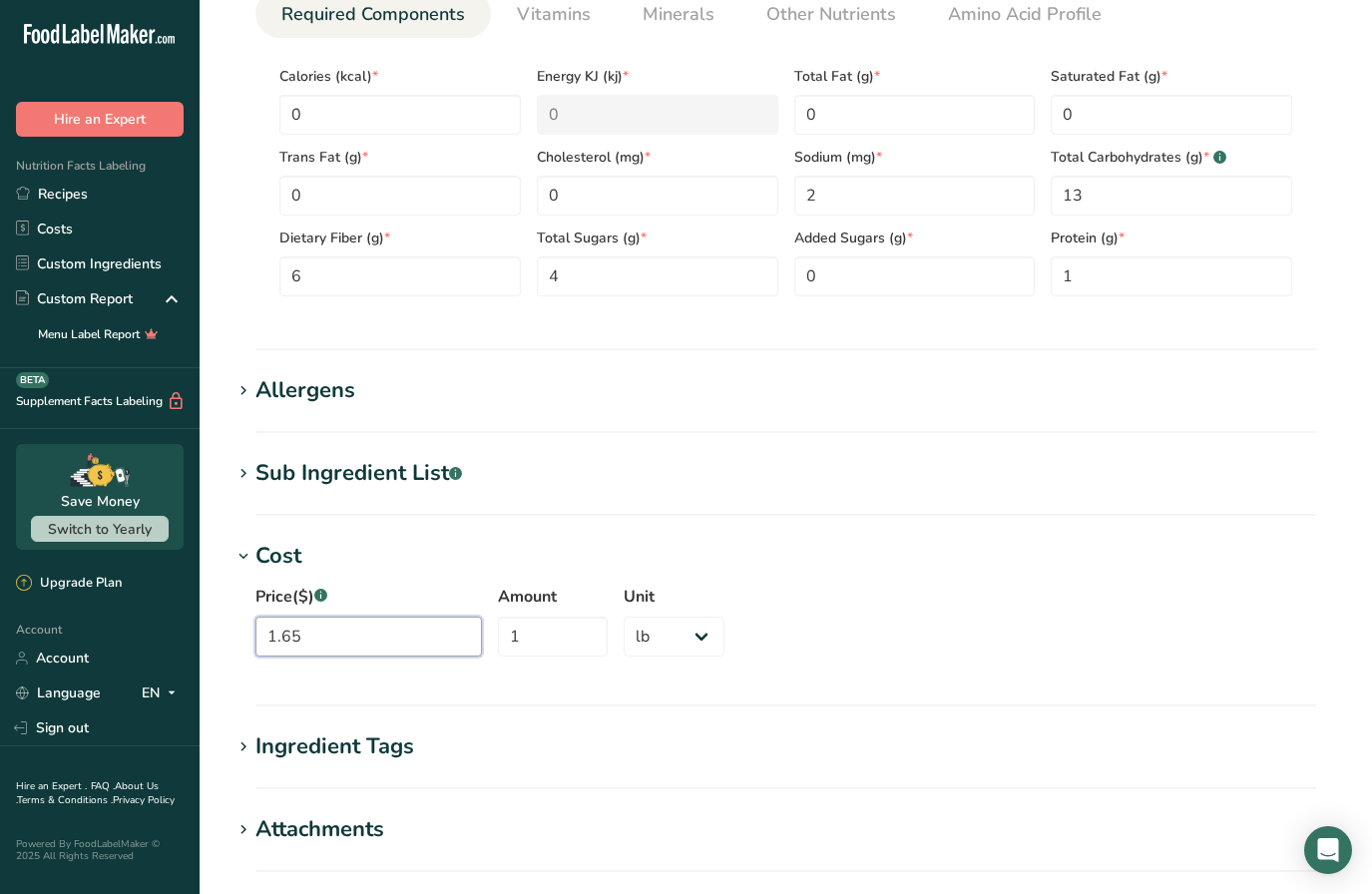 drag, startPoint x: 324, startPoint y: 639, endPoint x: 194, endPoint y: 639, distance: 130 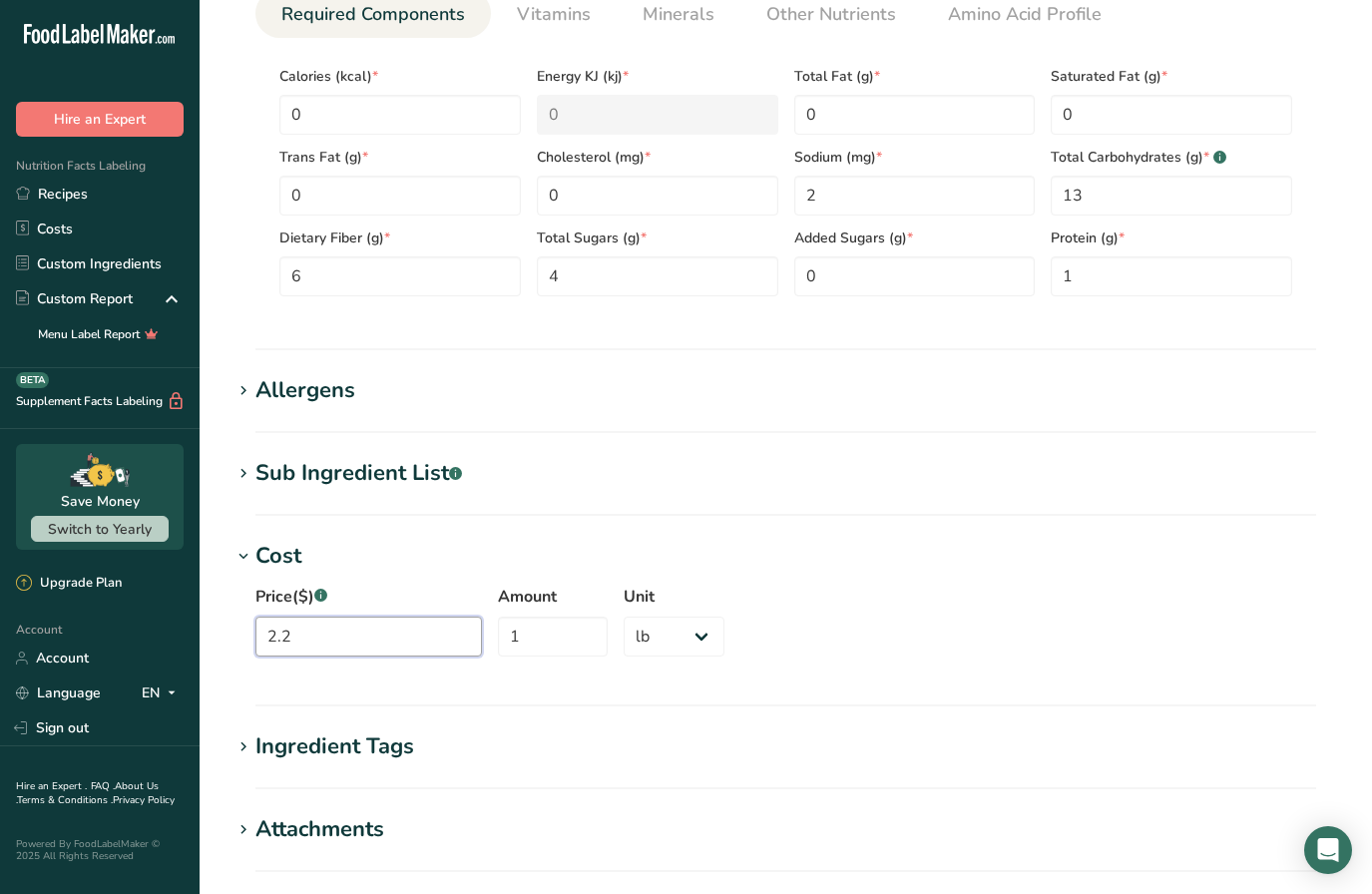 type on "2.2" 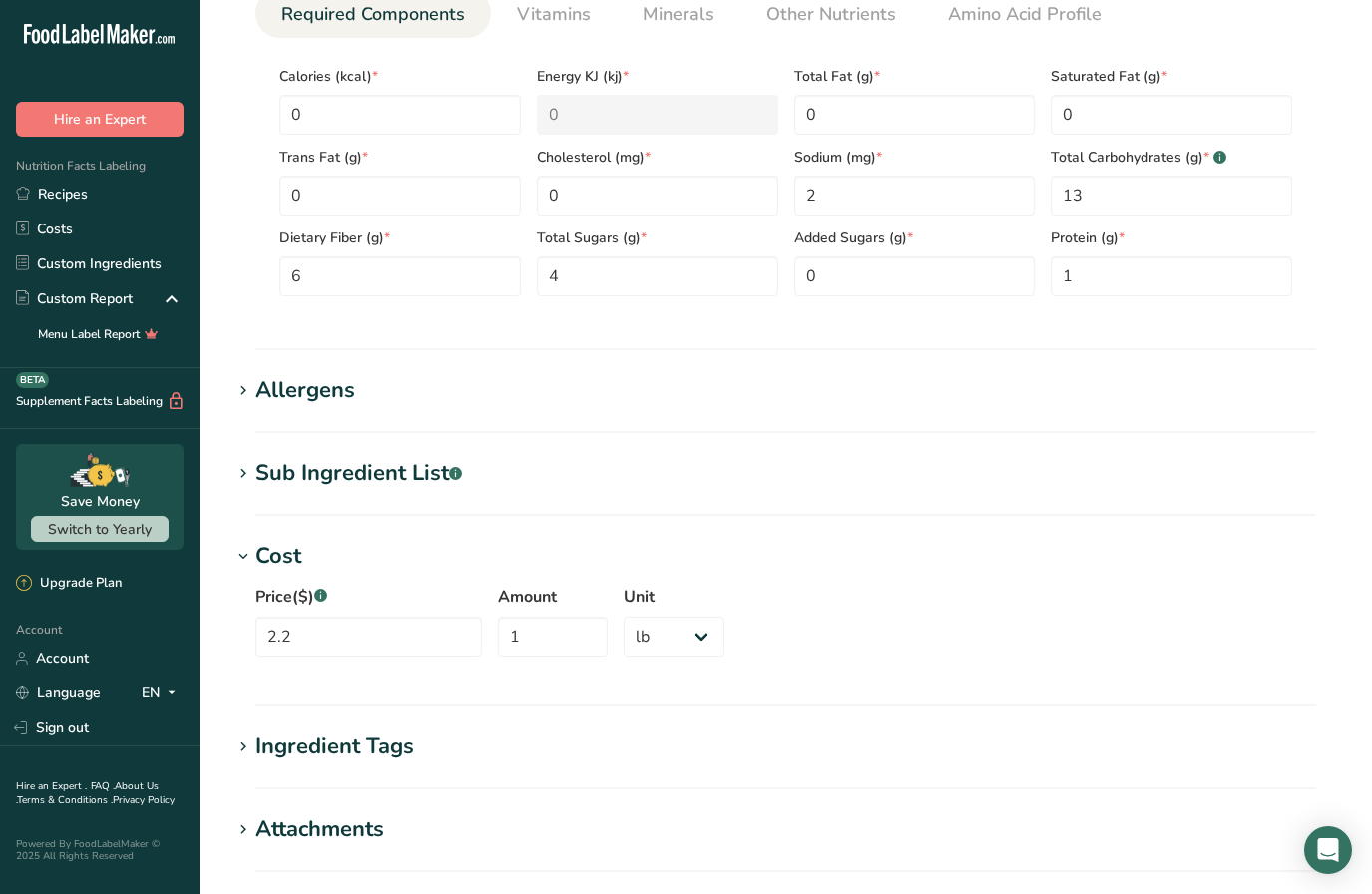 click on "Cost" at bounding box center [785, 556] 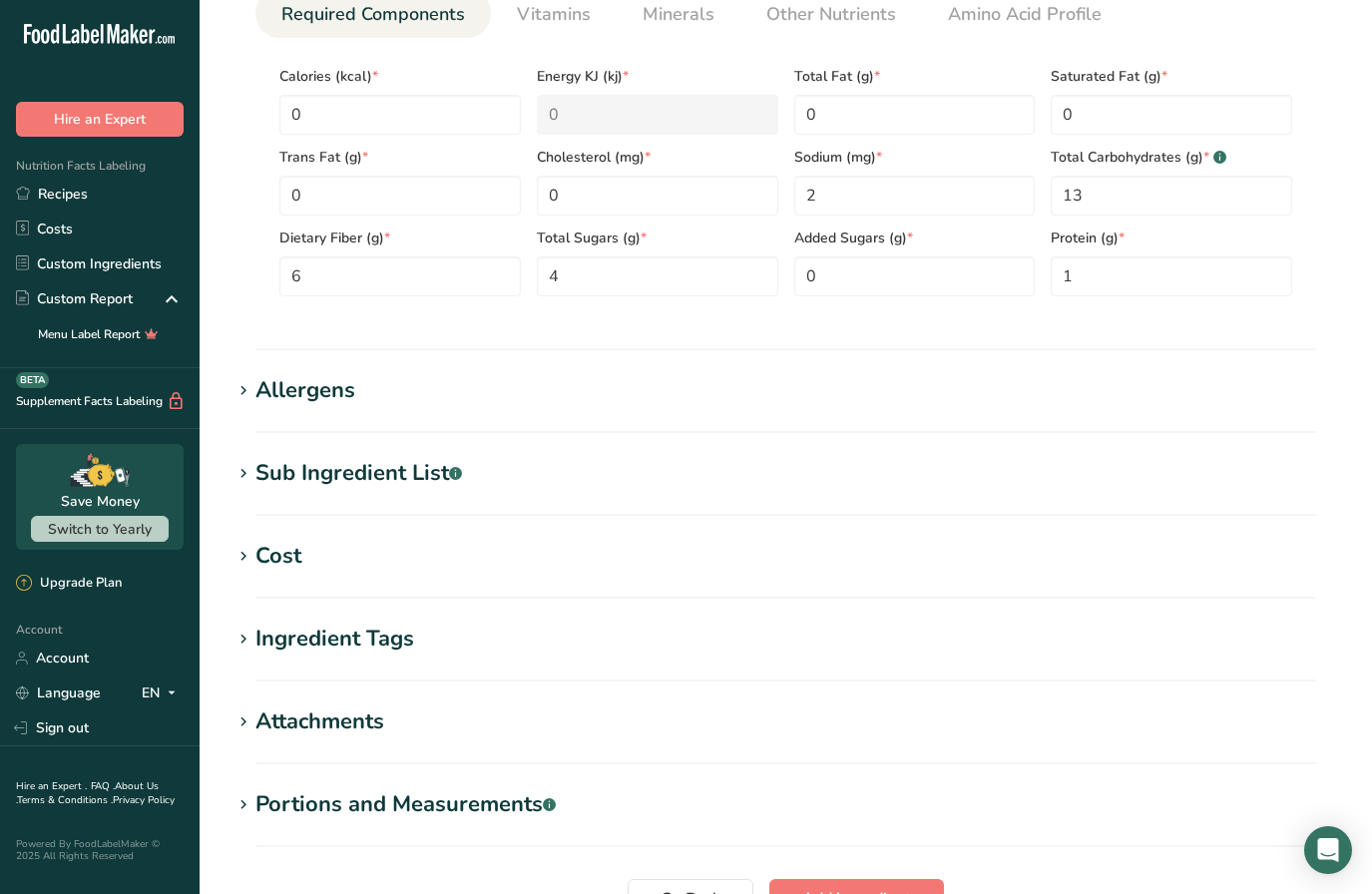 click on "Cost" at bounding box center [785, 556] 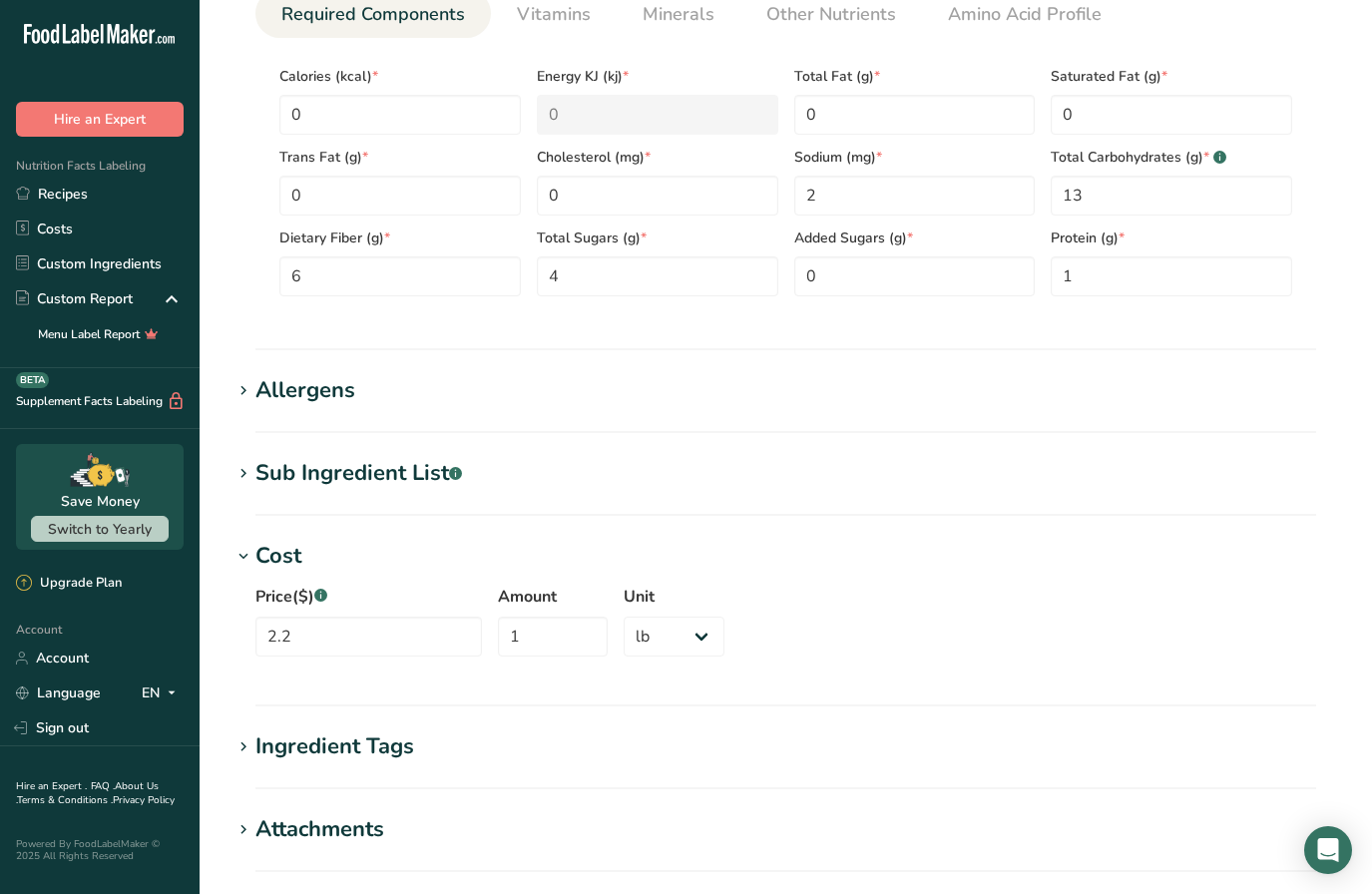 scroll, scrollTop: 1148, scrollLeft: 0, axis: vertical 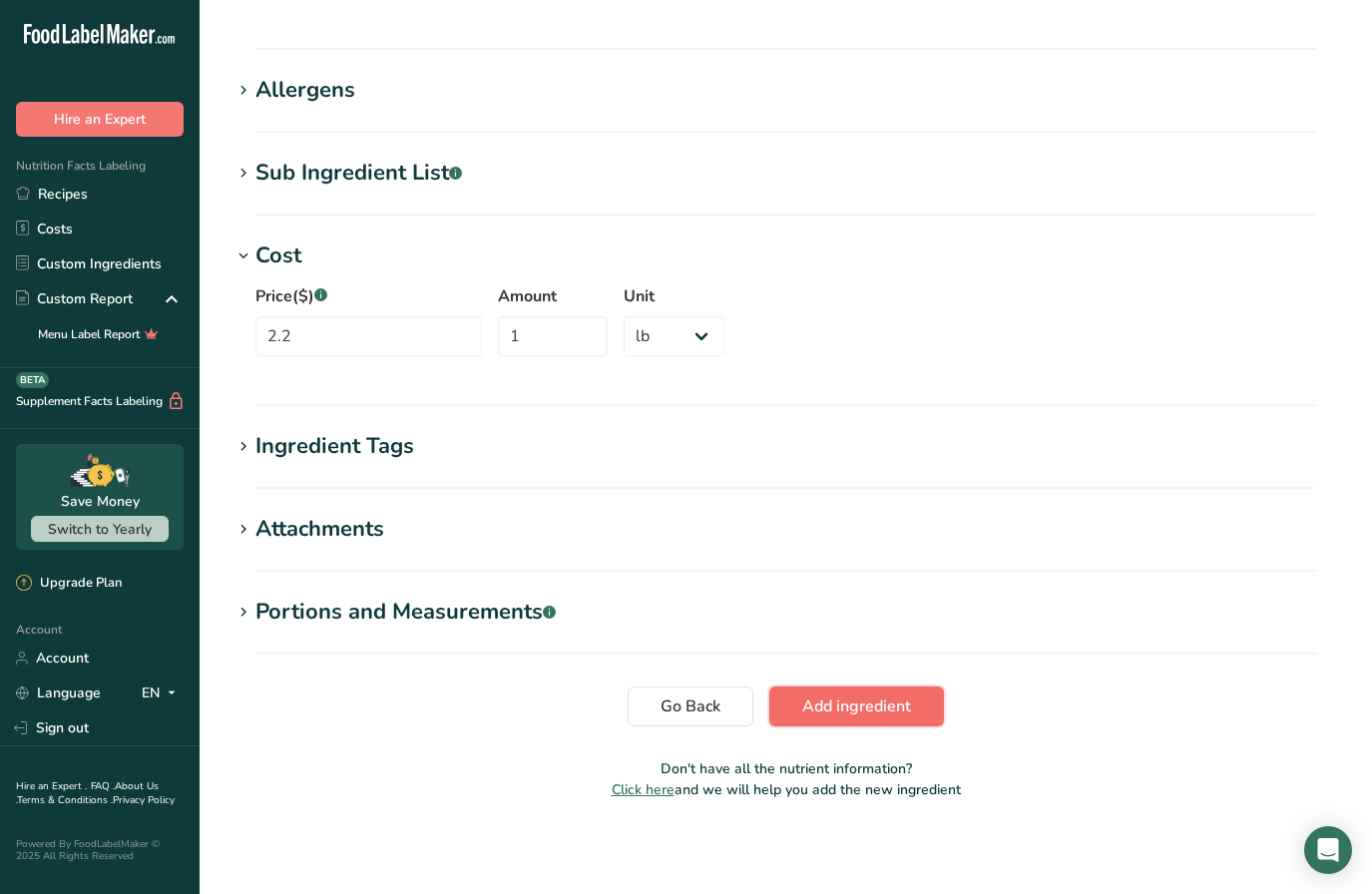 click on "Add ingredient" at bounding box center [856, 706] 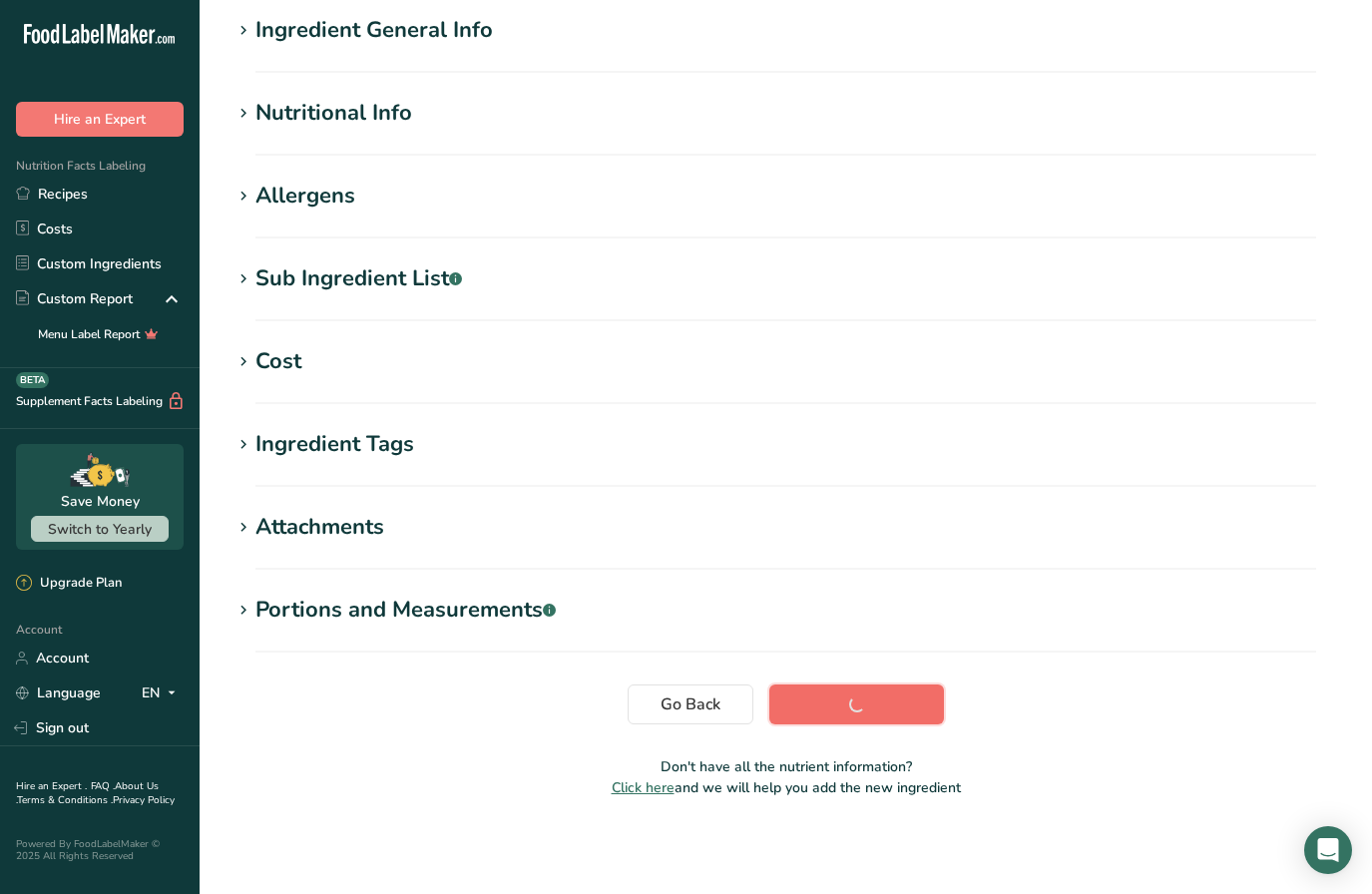 scroll, scrollTop: 161, scrollLeft: 0, axis: vertical 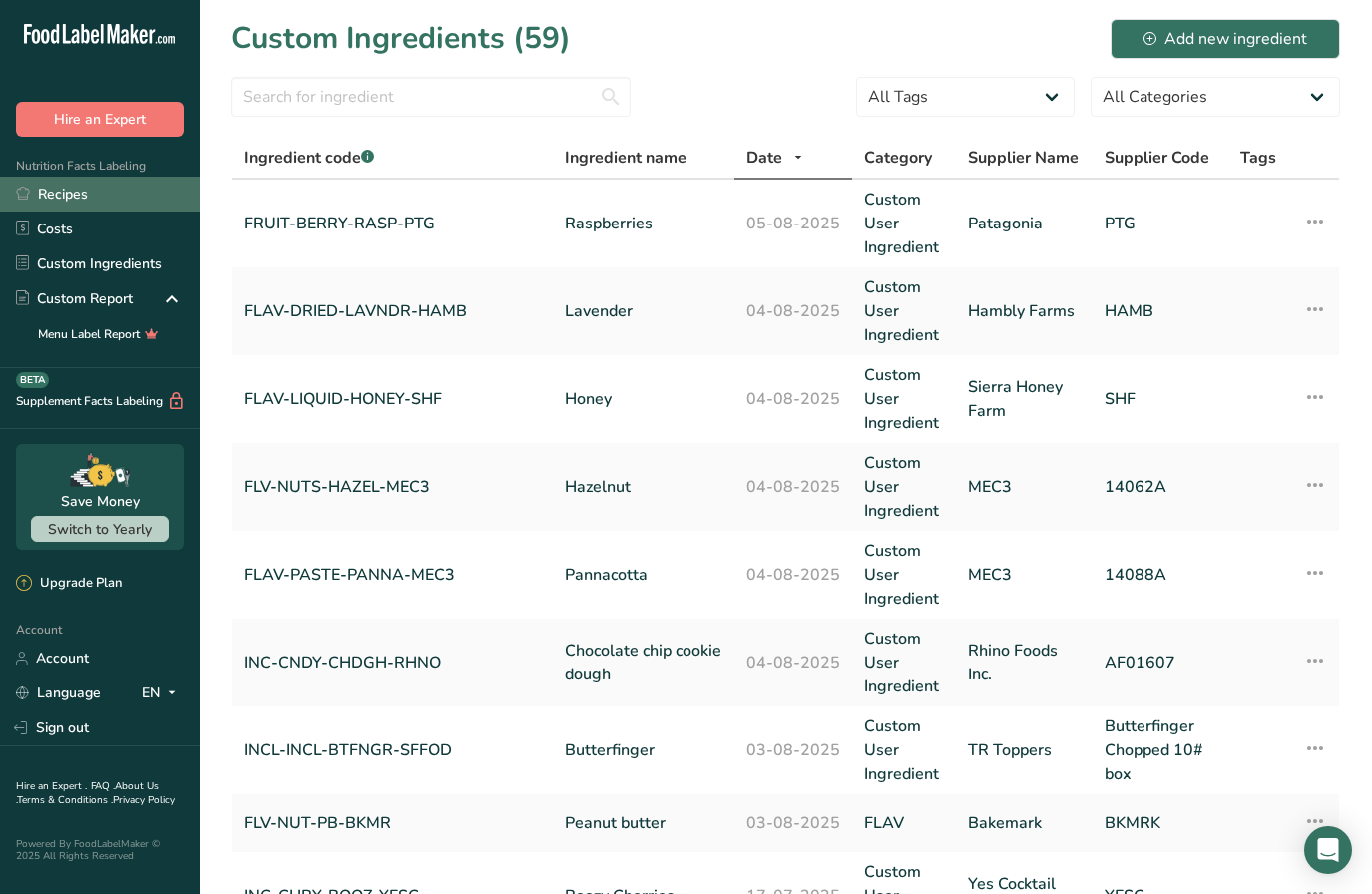 click on "Recipes" at bounding box center (100, 194) 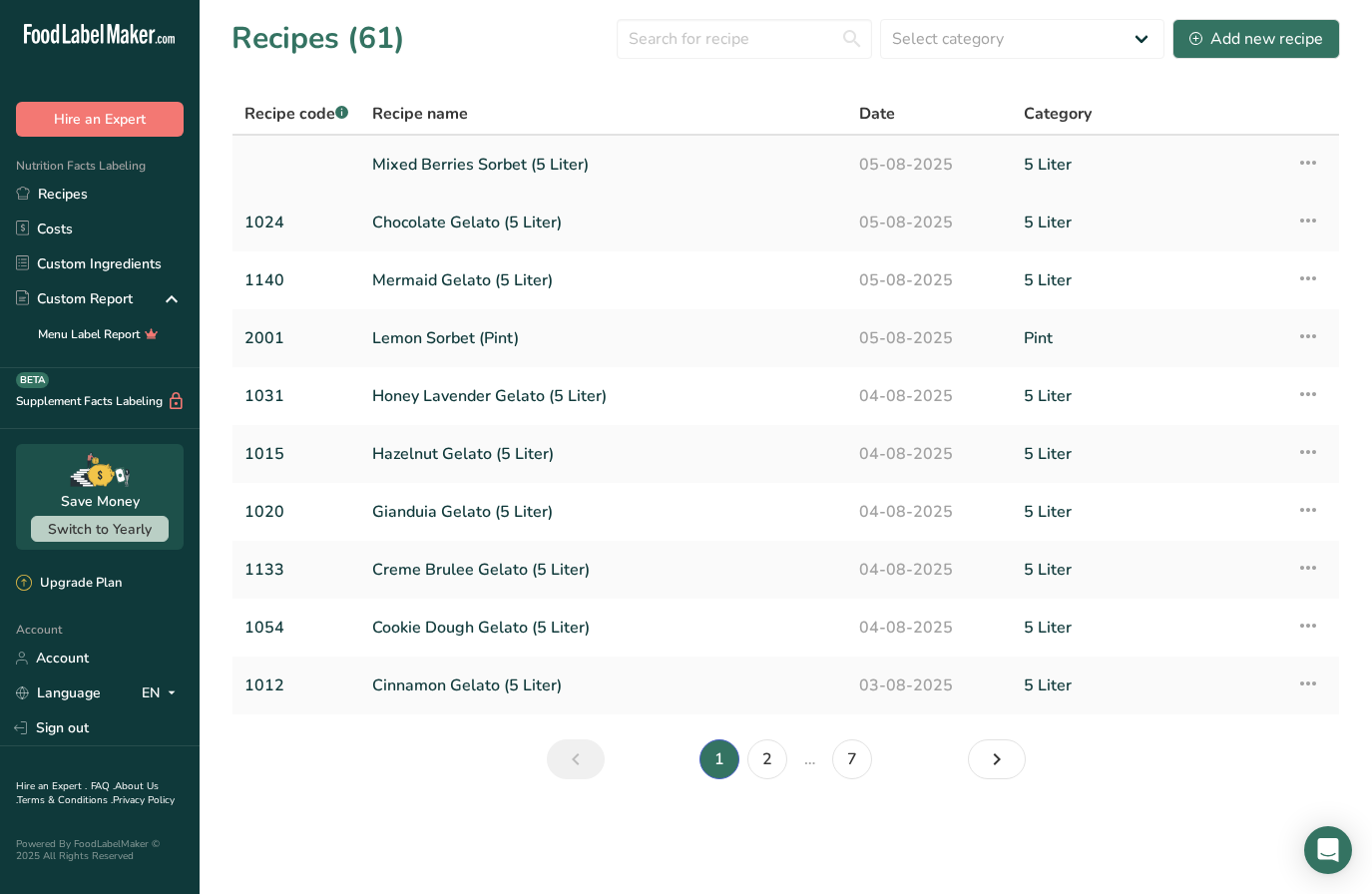 click on "Mixed Berries Sorbet (5 Liter)" at bounding box center [604, 165] 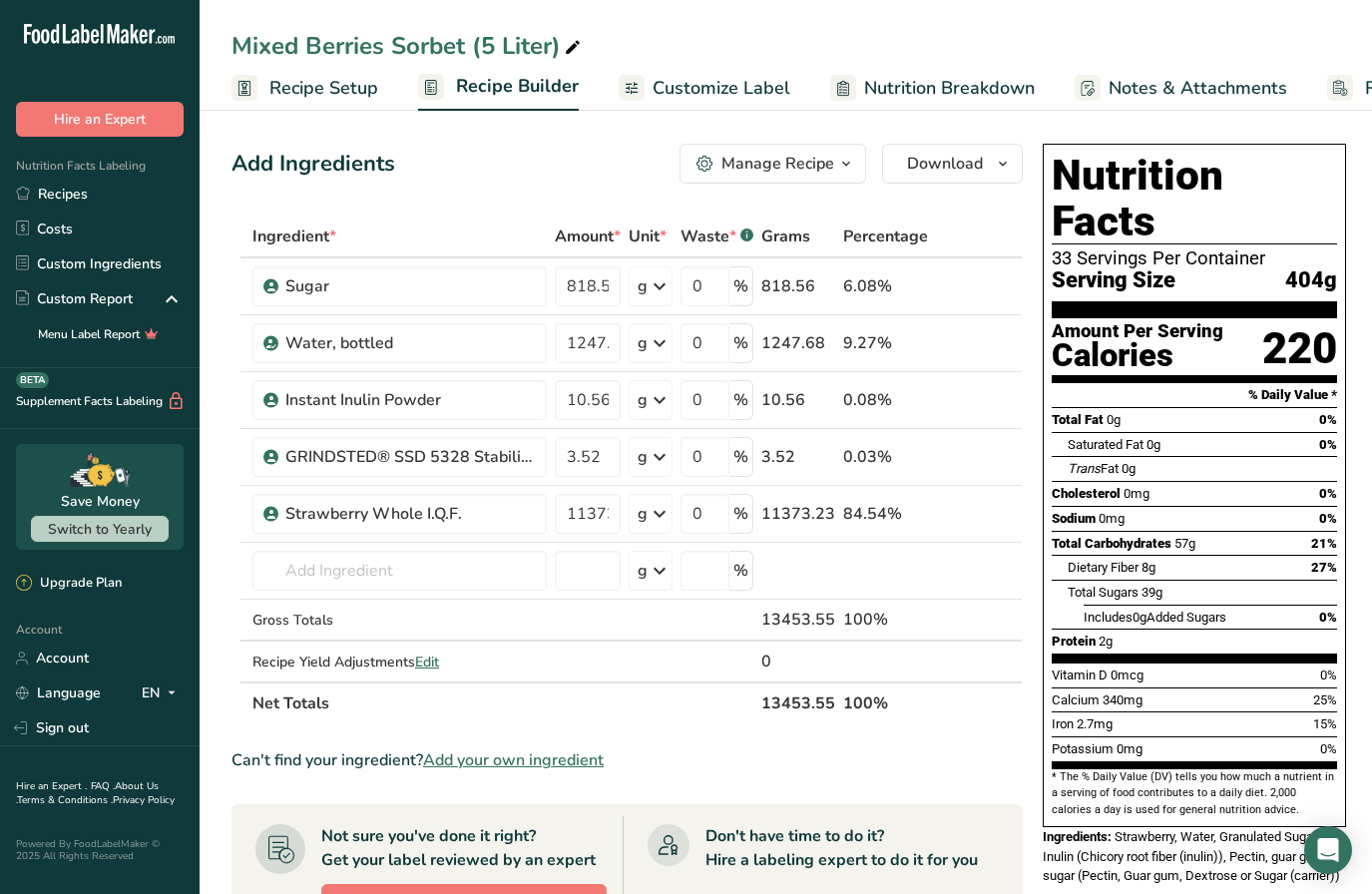 click on "Recipe Setup" at bounding box center (323, 88) 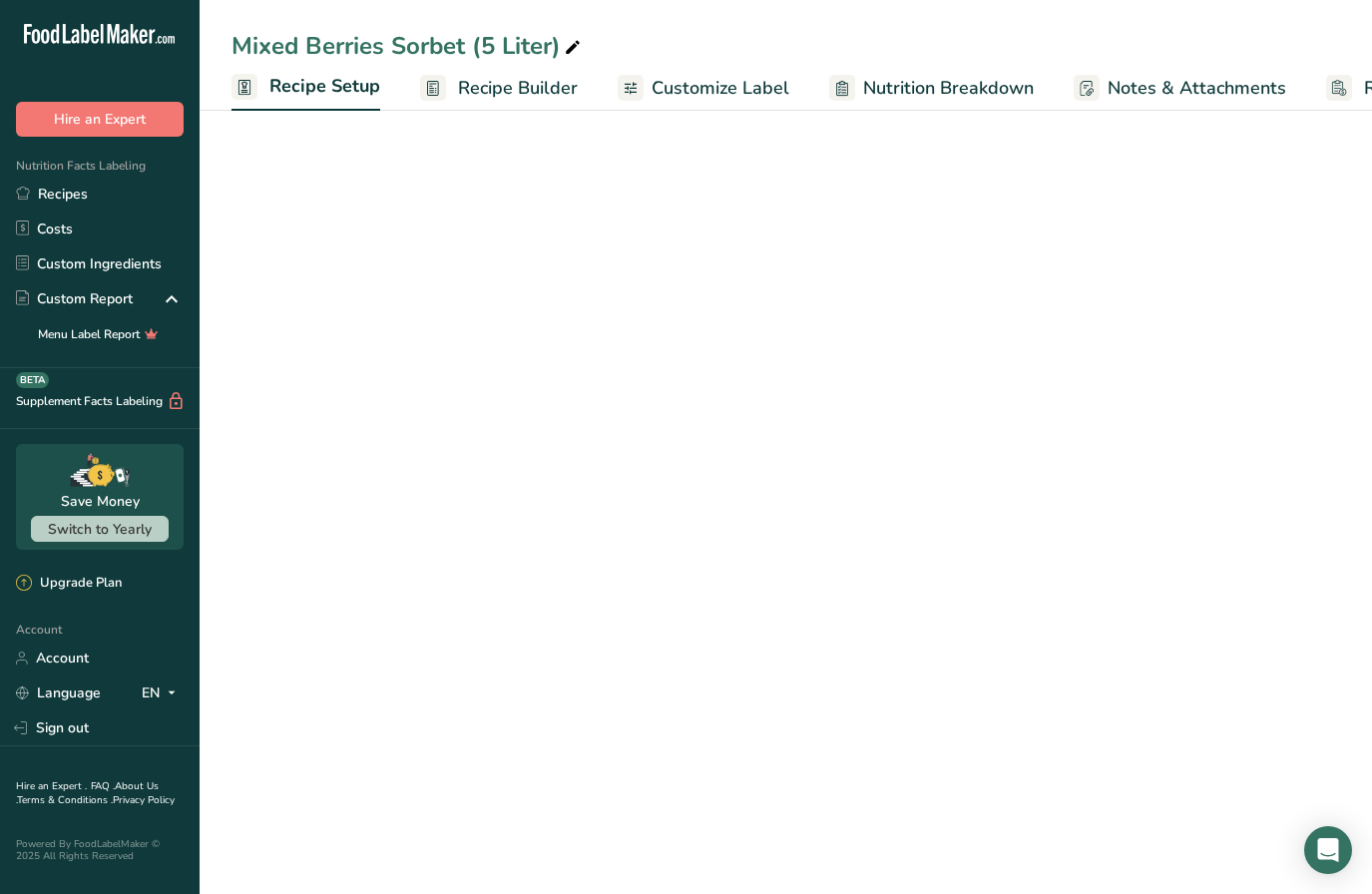 scroll, scrollTop: 0, scrollLeft: 6, axis: horizontal 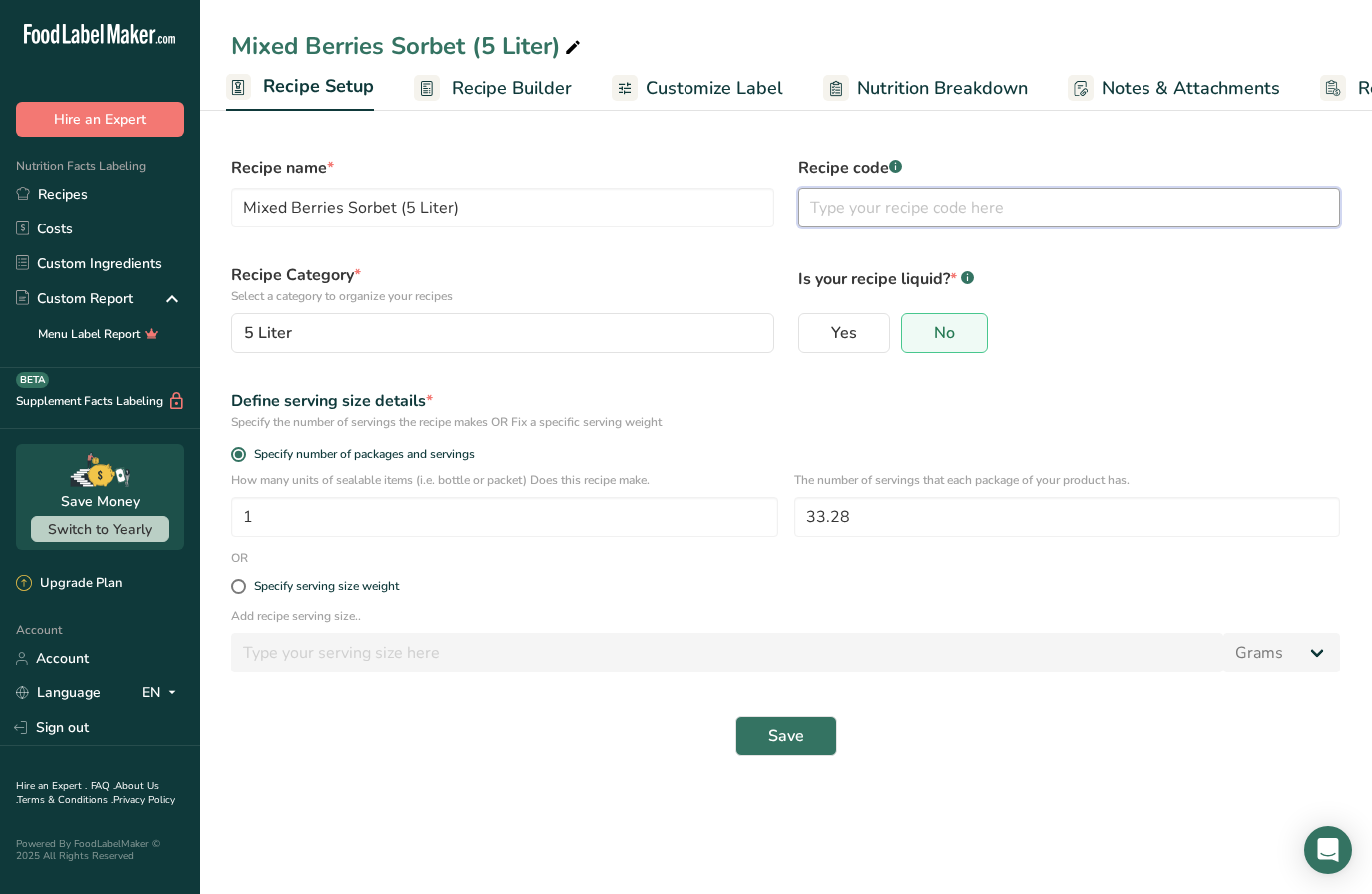 click at bounding box center [1070, 208] 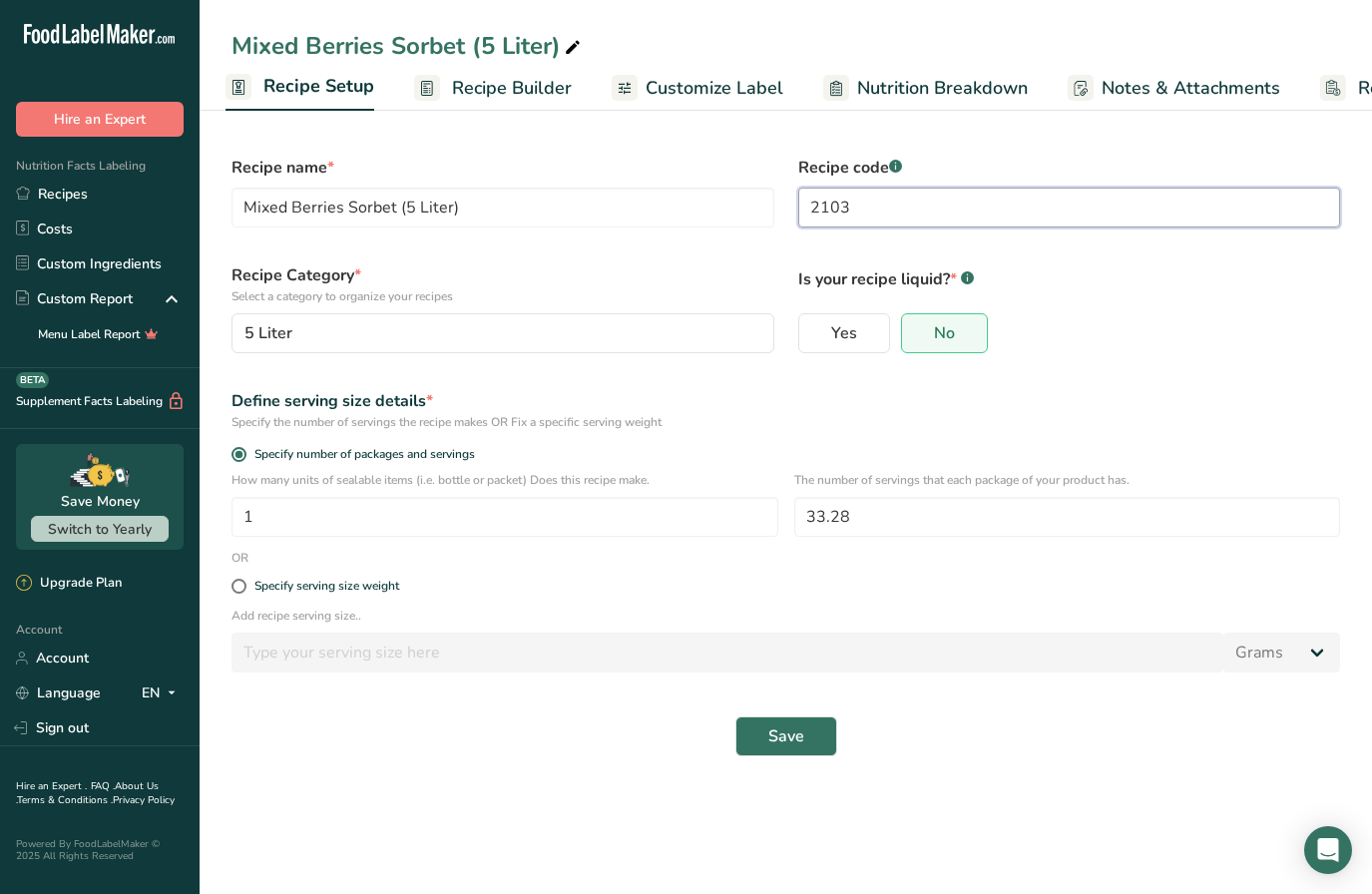 type on "2103" 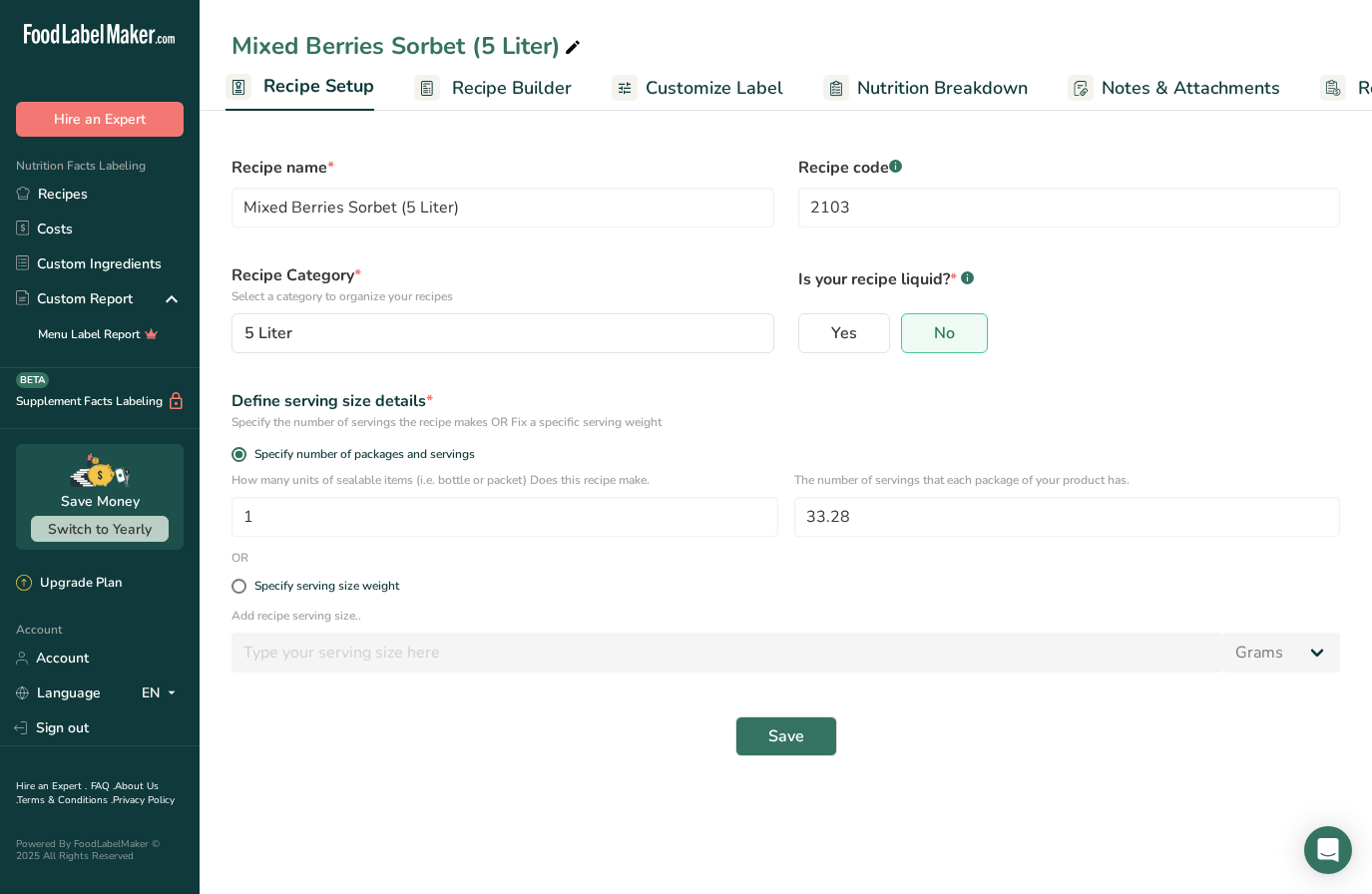 click on "Define serving size details *
Specify the number of servings the recipe makes OR Fix a specific serving weight" at bounding box center (785, 410) 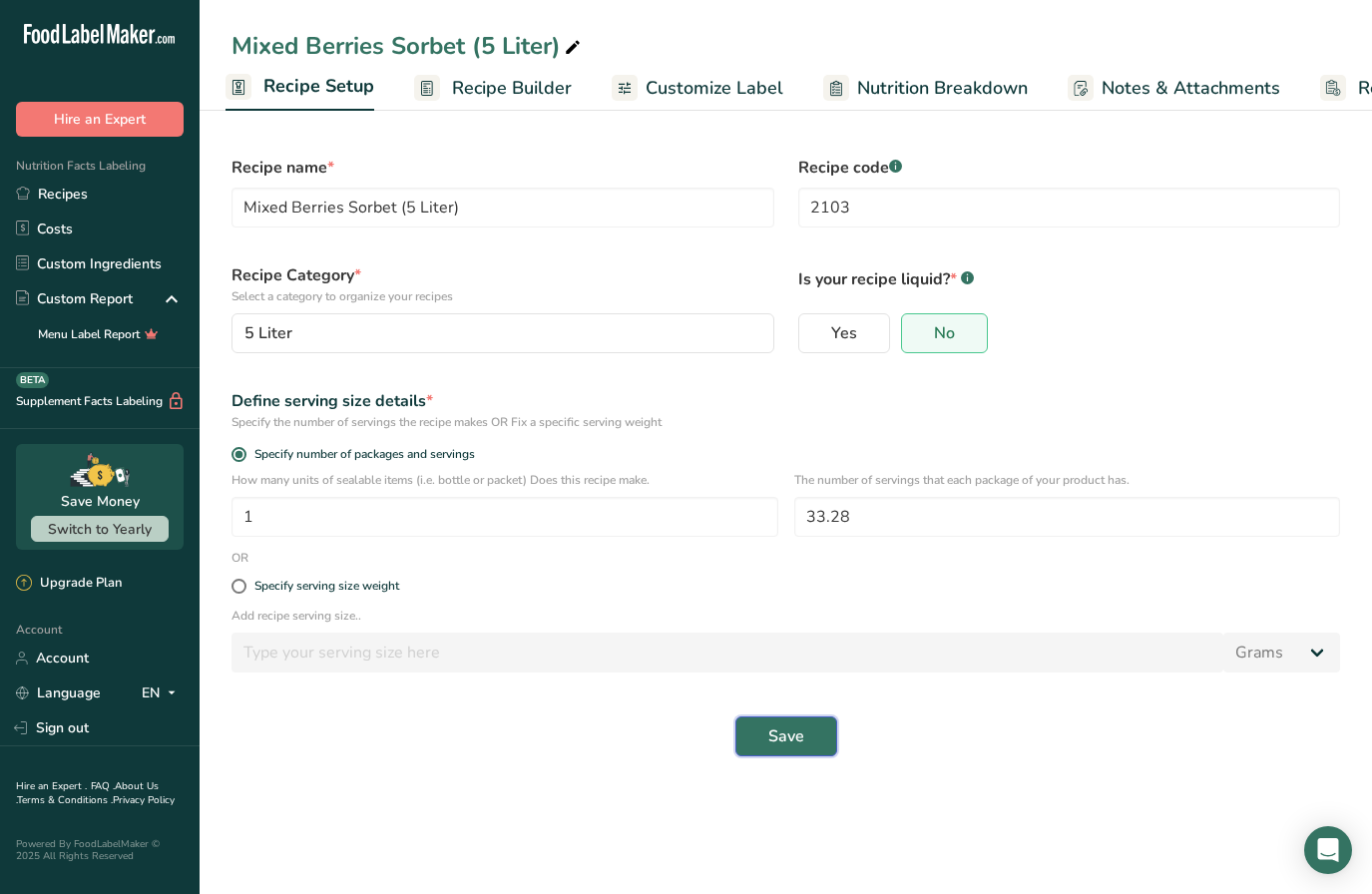 click on "Save" at bounding box center (786, 736) 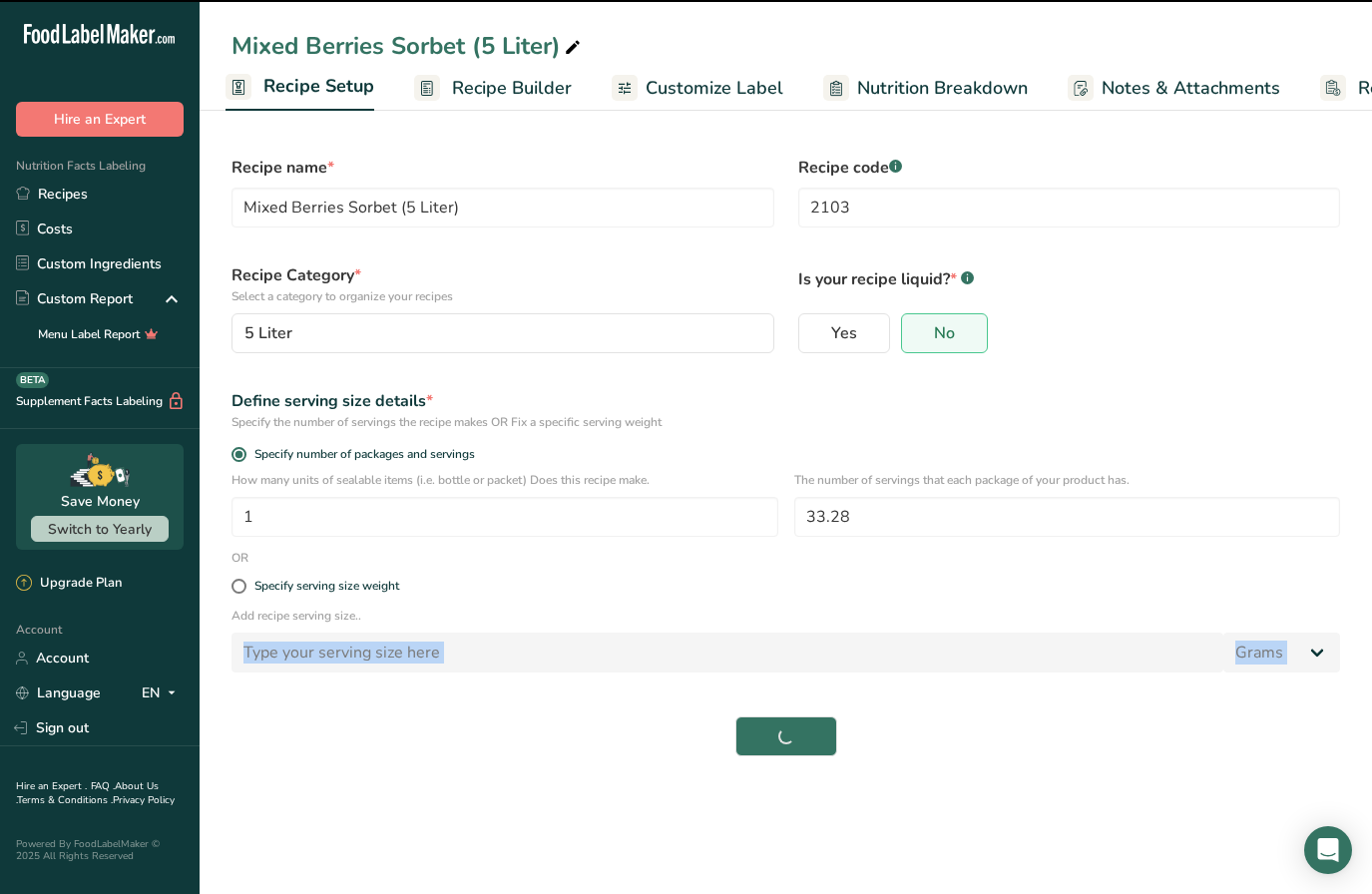 click on "Recipe name *   Mixed Berries Sorbet (5 Liter)
Recipe code
.a-a{fill:#347362;}.b-a{fill:#fff;}           2103
Recipe Category *
Select a category to organize your recipes
5 Liter
Standard Categories
Custom Categories
.a-a{fill:#347362;}.b-a{fill:#fff;}
Baked Goods
Beverages
Confectionery
Cooked Meals, Salads, & Sauces
Dairy
Snacks
Add New Category
Is your recipe liquid? *   .a-a{fill:#347362;}.b-a{fill:#fff;}           Yes   No
Define serving size details *
Specify the number of servings the recipe makes OR Fix a specific serving weight
Specify number of packages and servings
1     33.28" at bounding box center [785, 456] 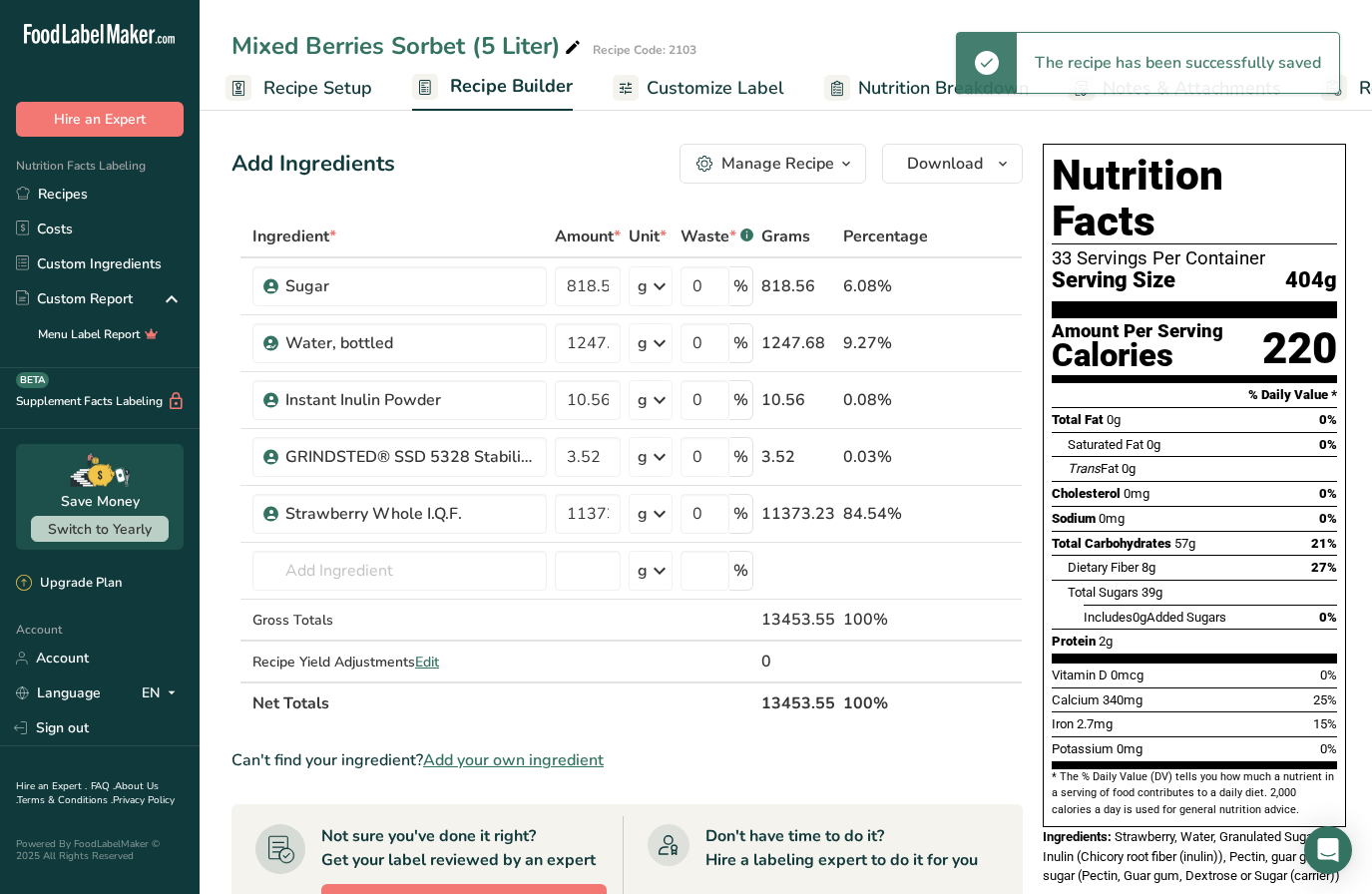 click on "Recipe Setup" at bounding box center (298, 88) 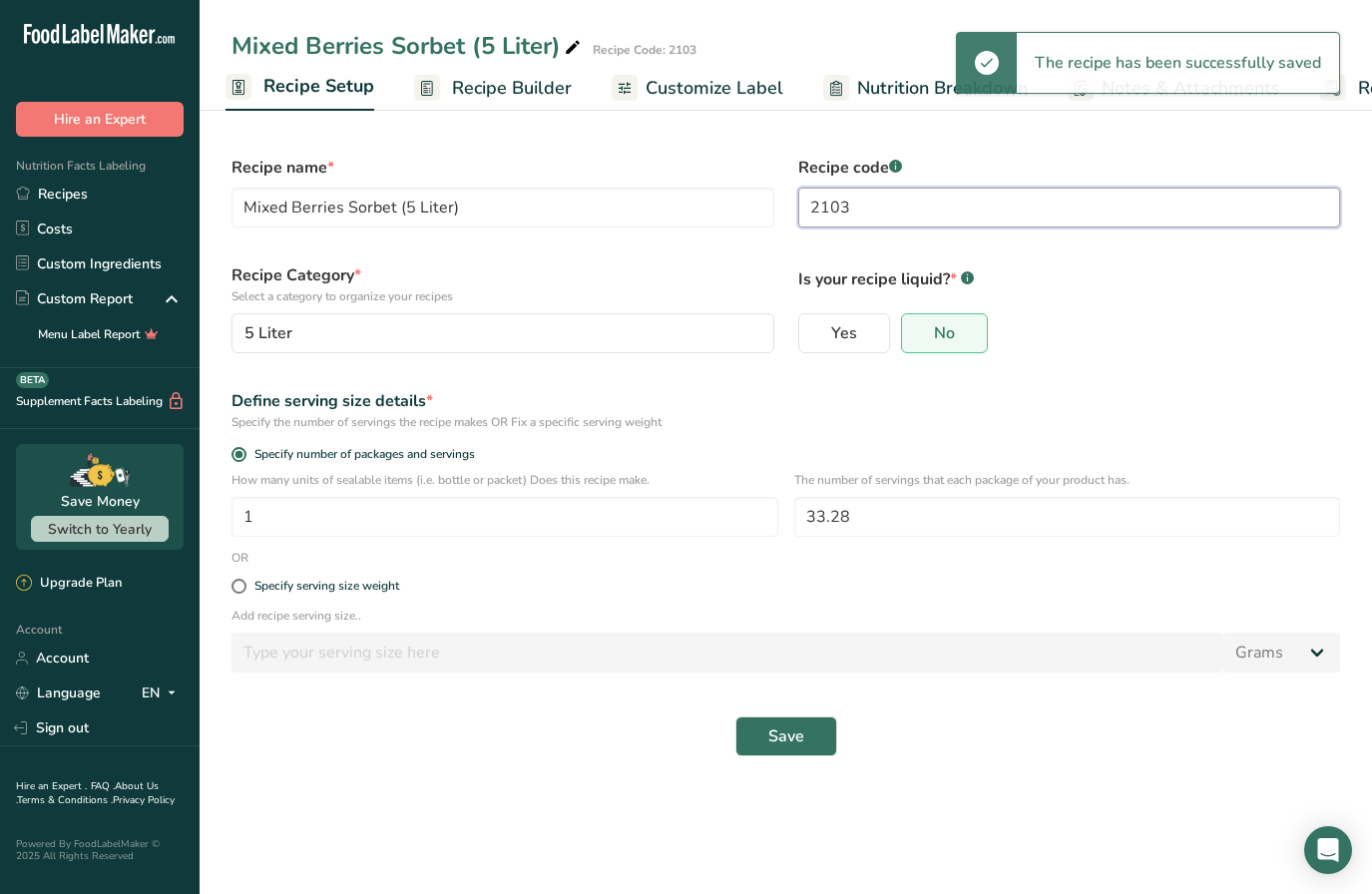 click on "2103" at bounding box center (1070, 208) 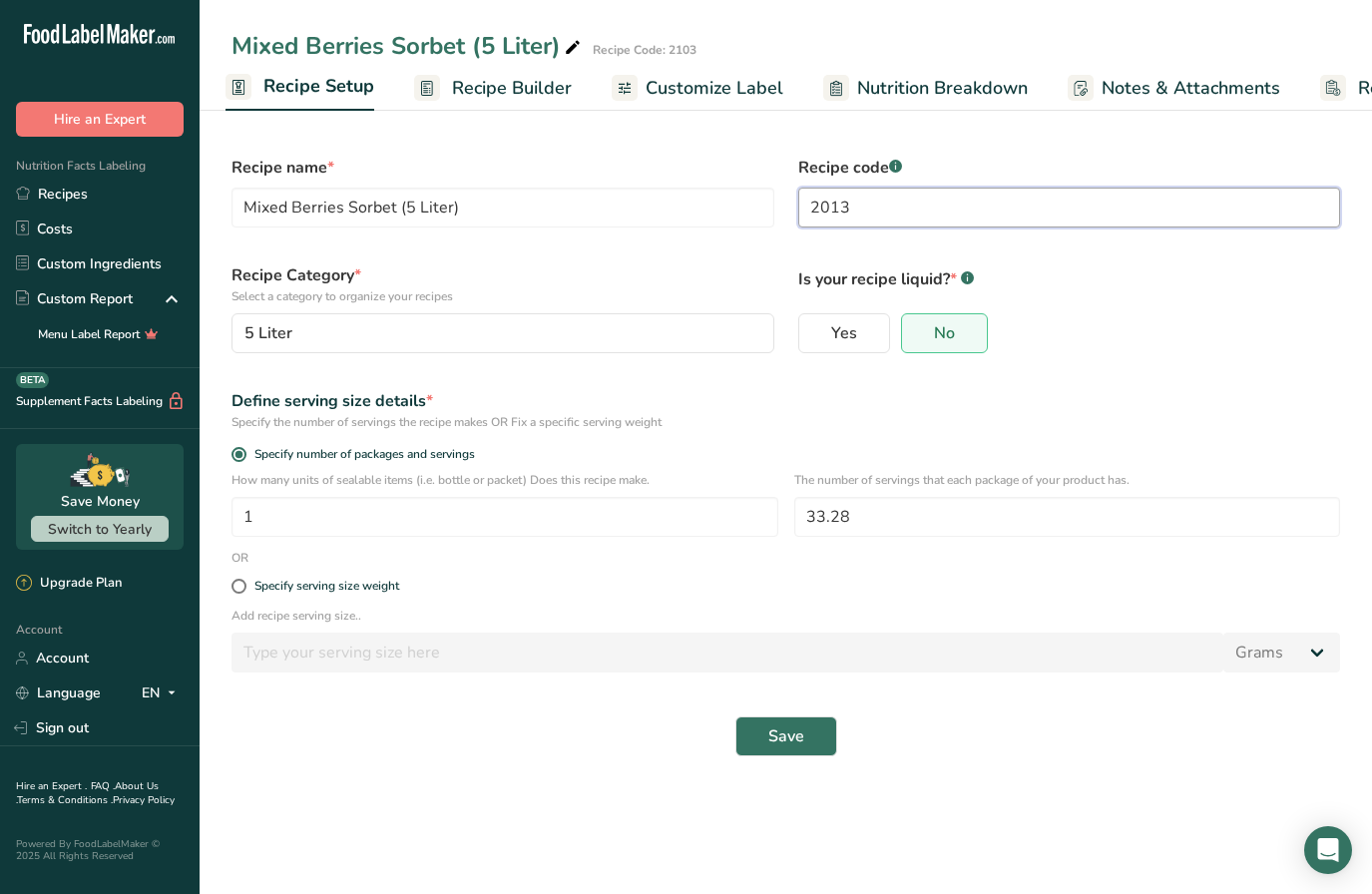 type on "2013" 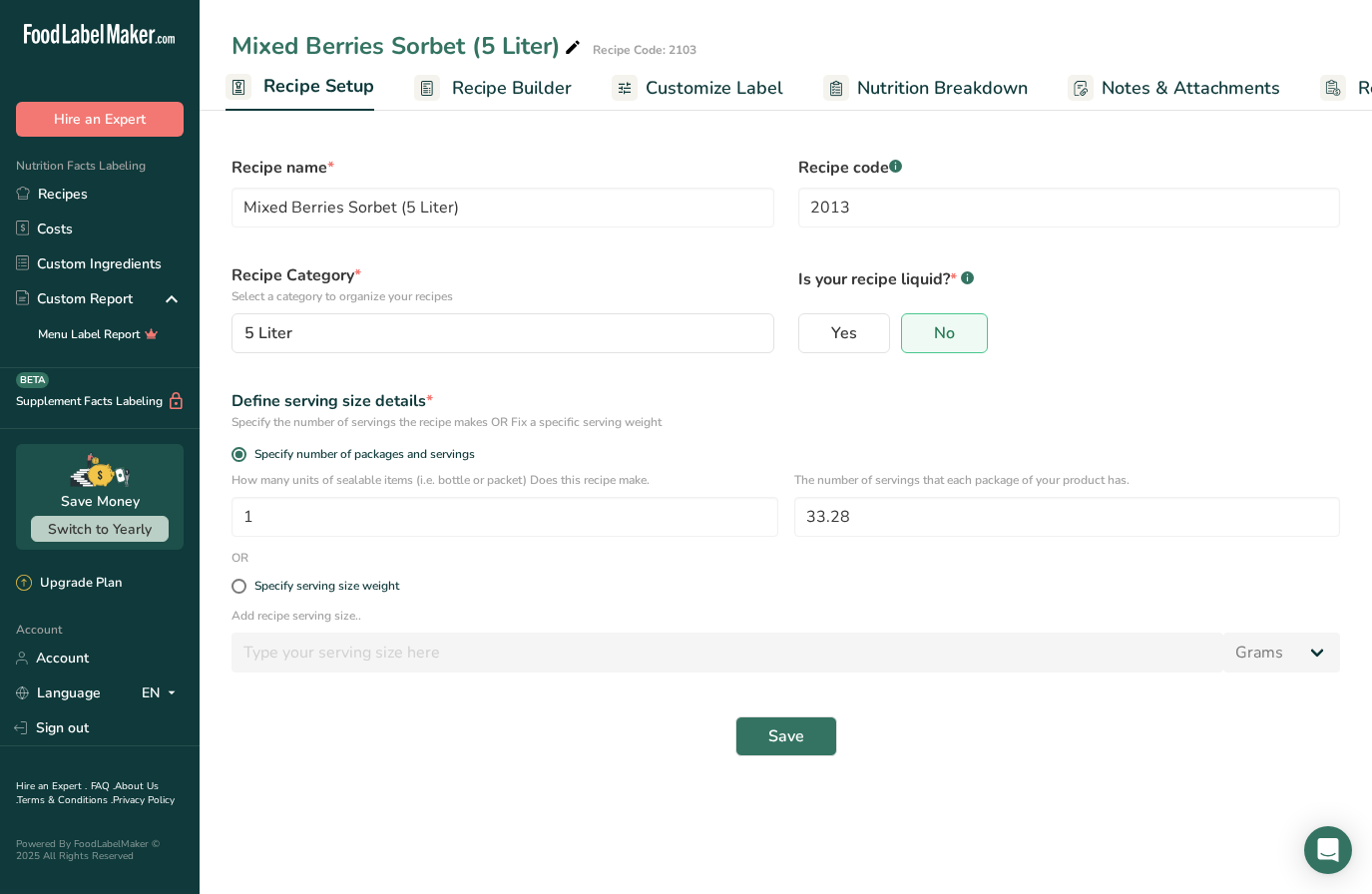 click on "Is your recipe liquid? *   .a-a{fill:#347362;}.b-a{fill:#fff;}" at bounding box center (1070, 284) 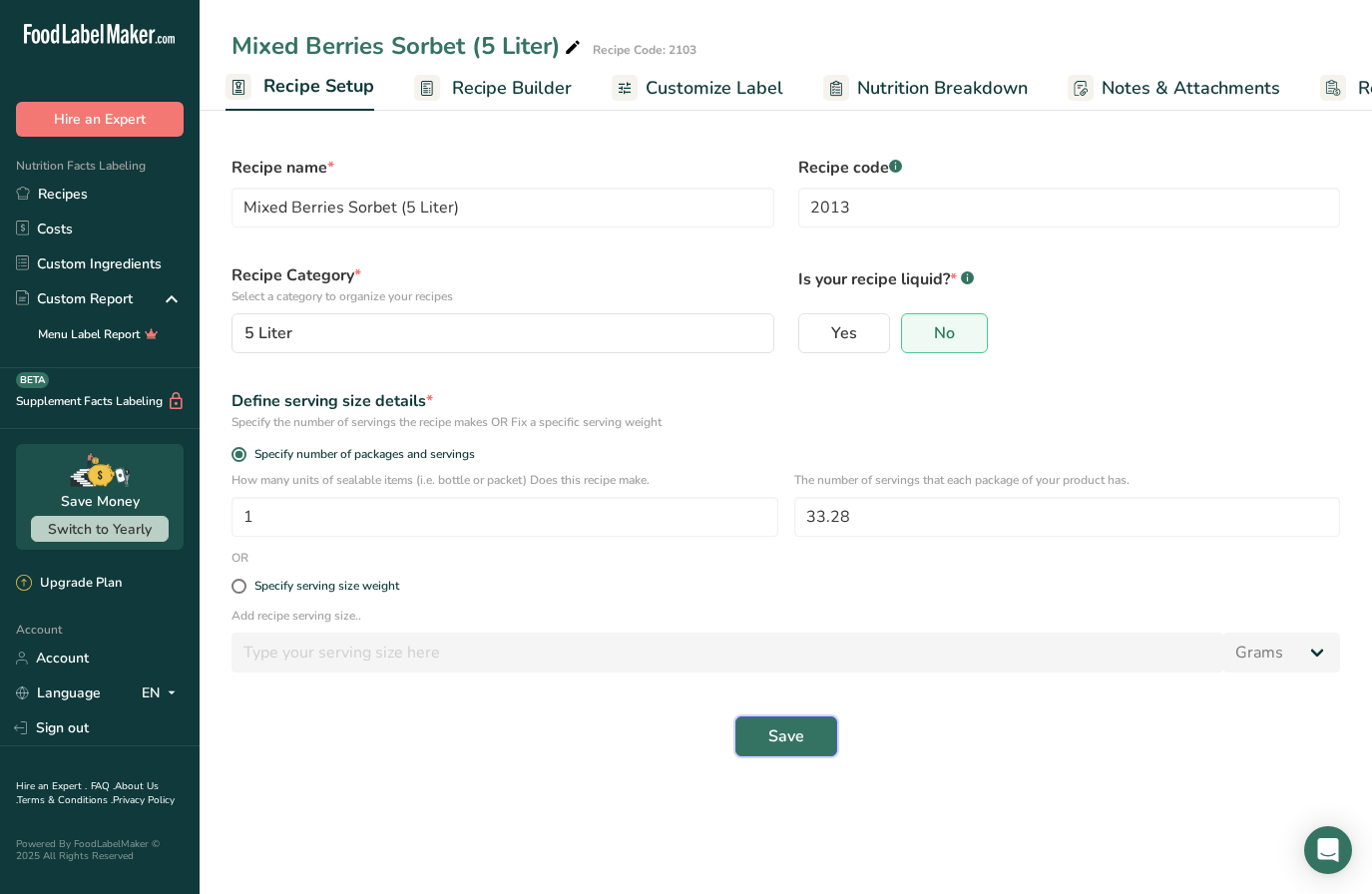 click on "Save" at bounding box center (786, 736) 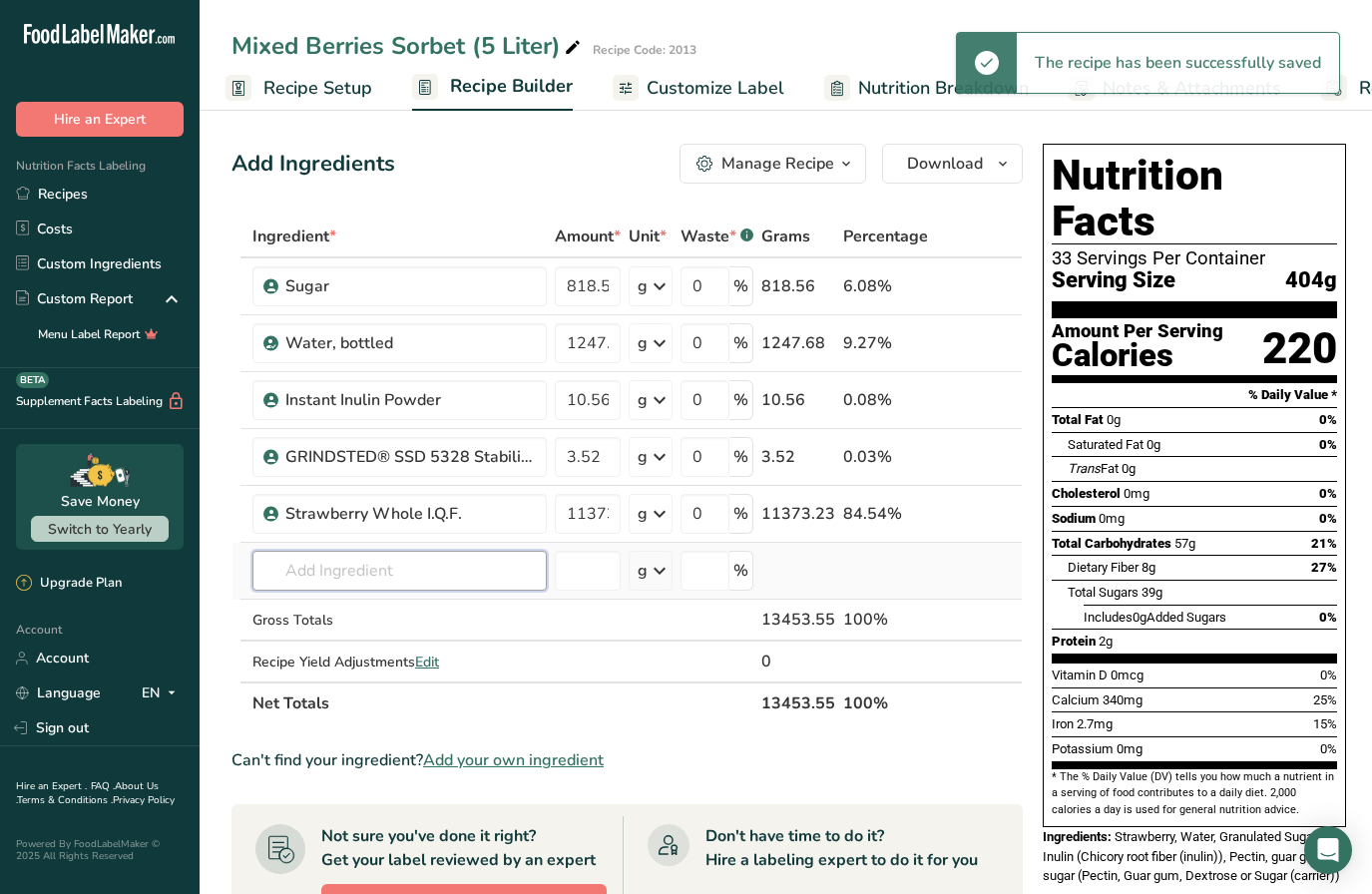 click at bounding box center (399, 571) 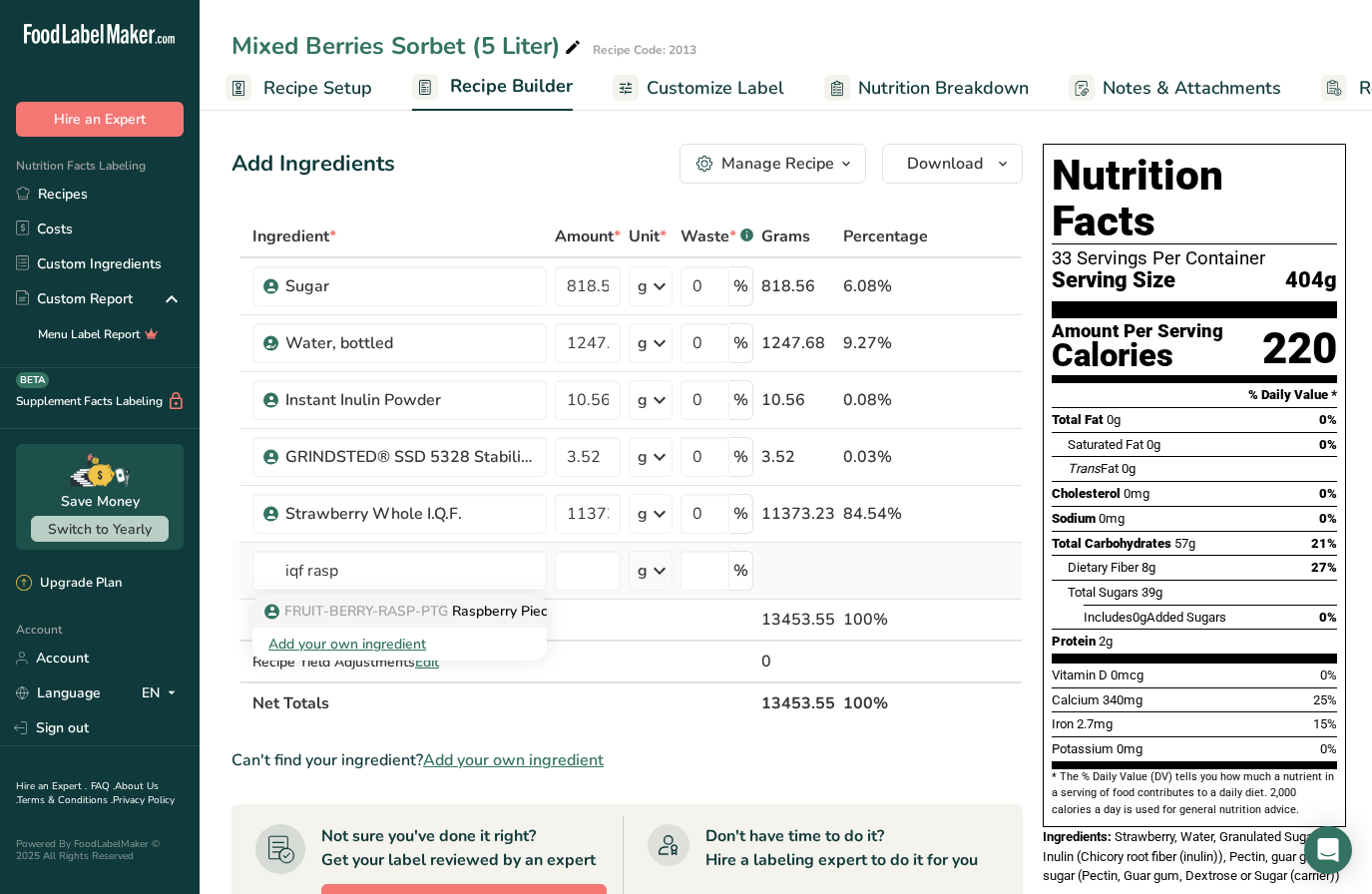 click on "FRUIT-BERRY-RASP-PTG" at bounding box center (366, 611) 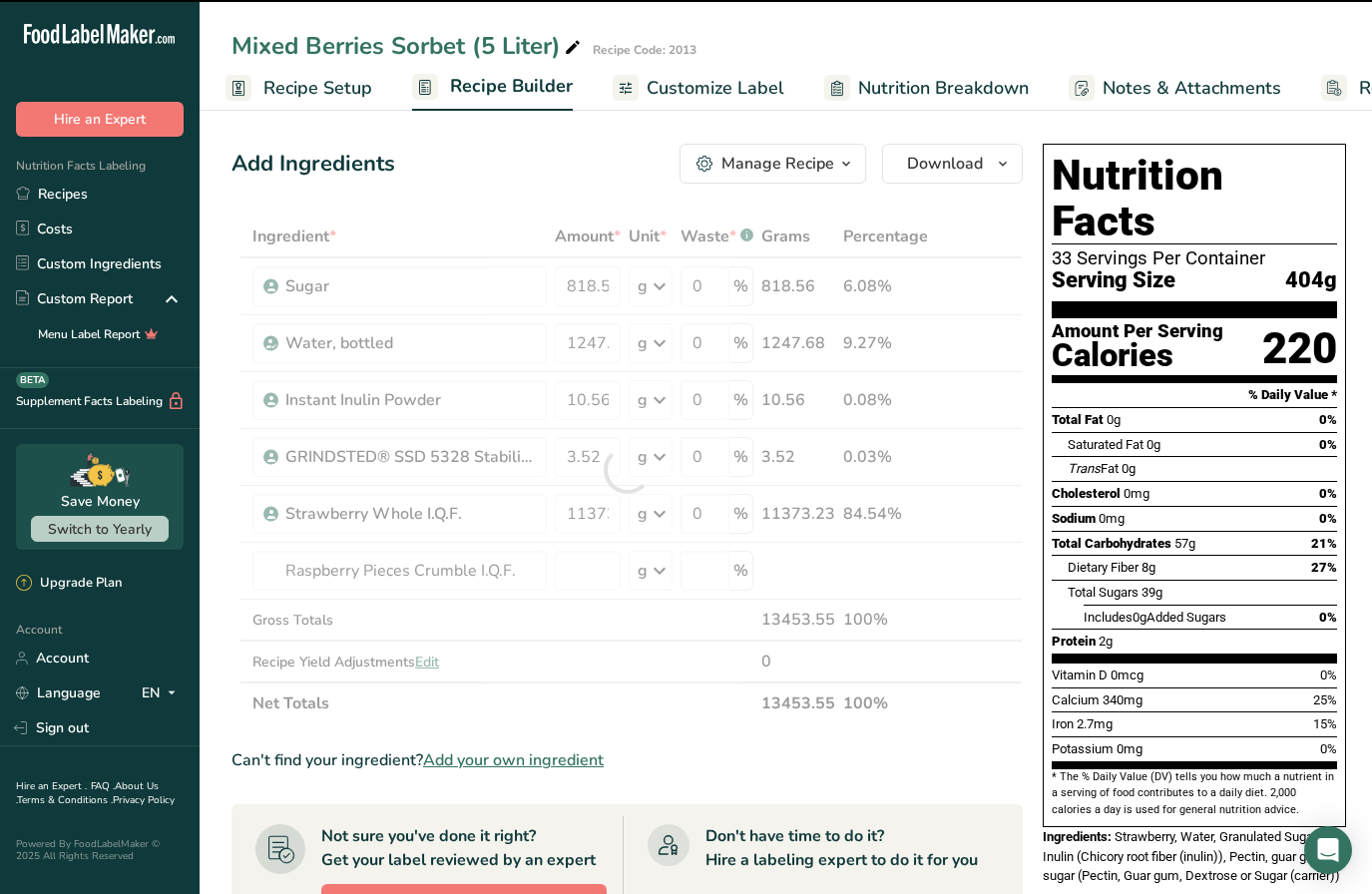 type on "0" 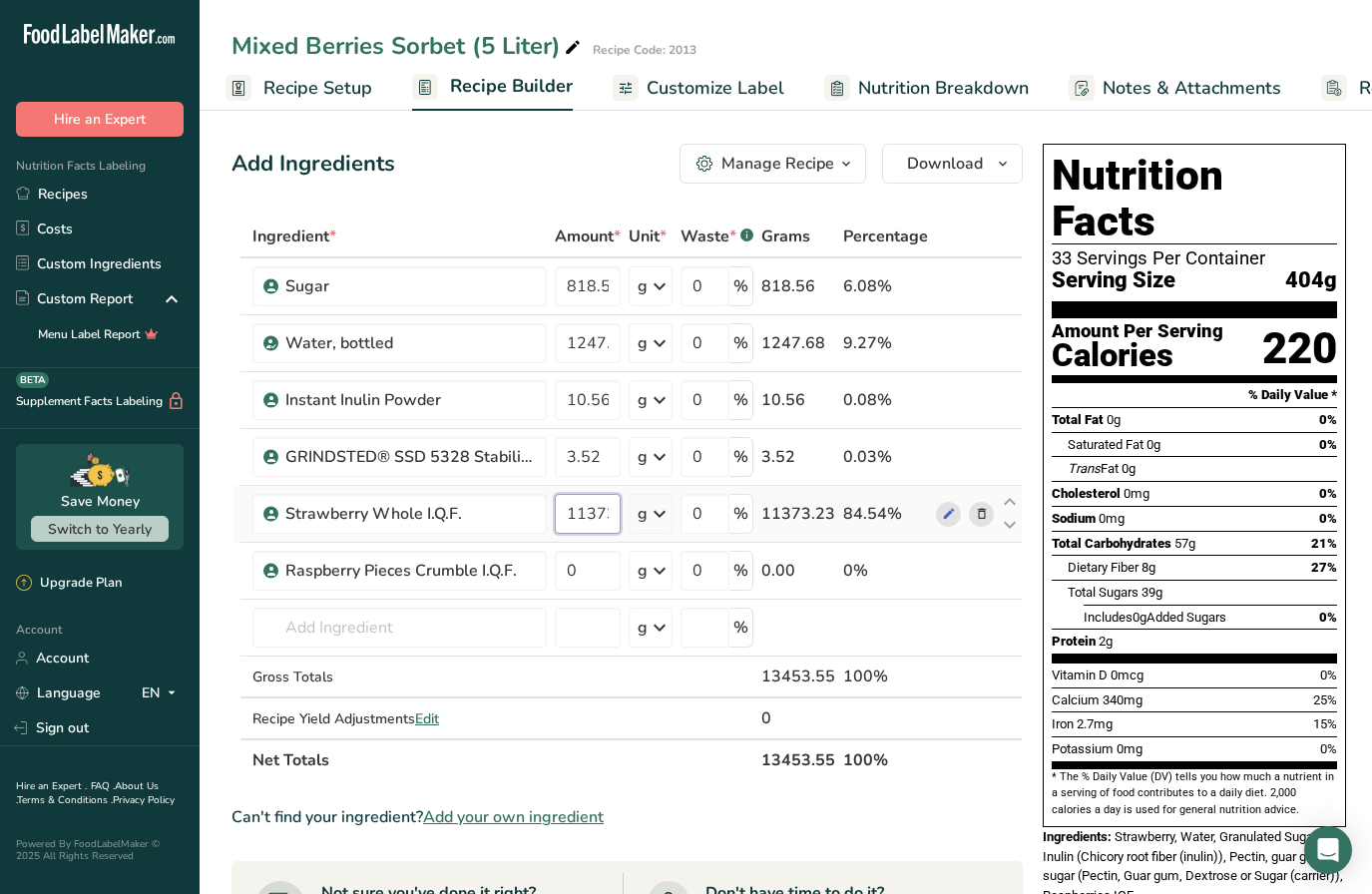 click on "11373.23" at bounding box center (588, 514) 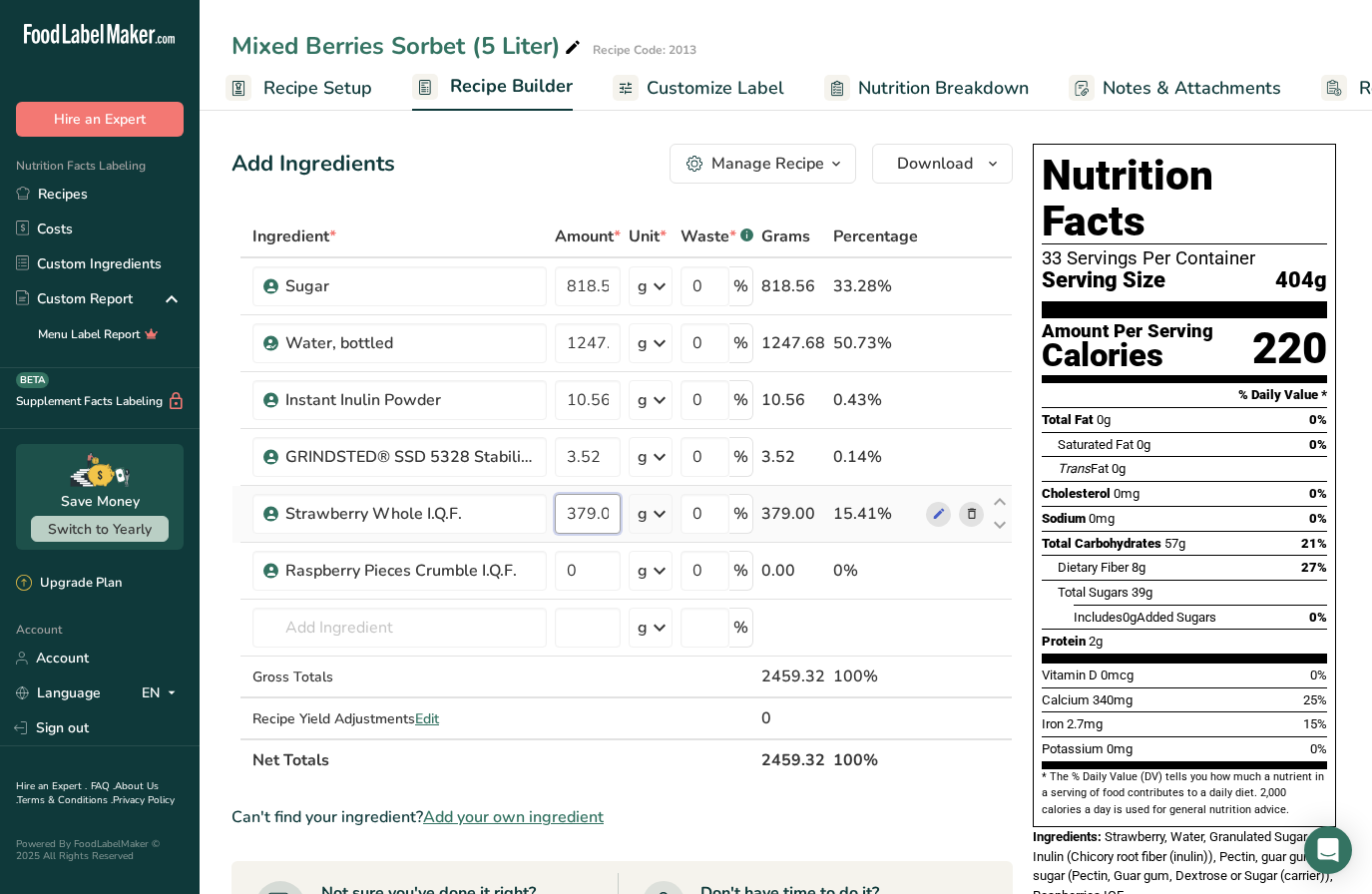 scroll, scrollTop: 0, scrollLeft: 6, axis: horizontal 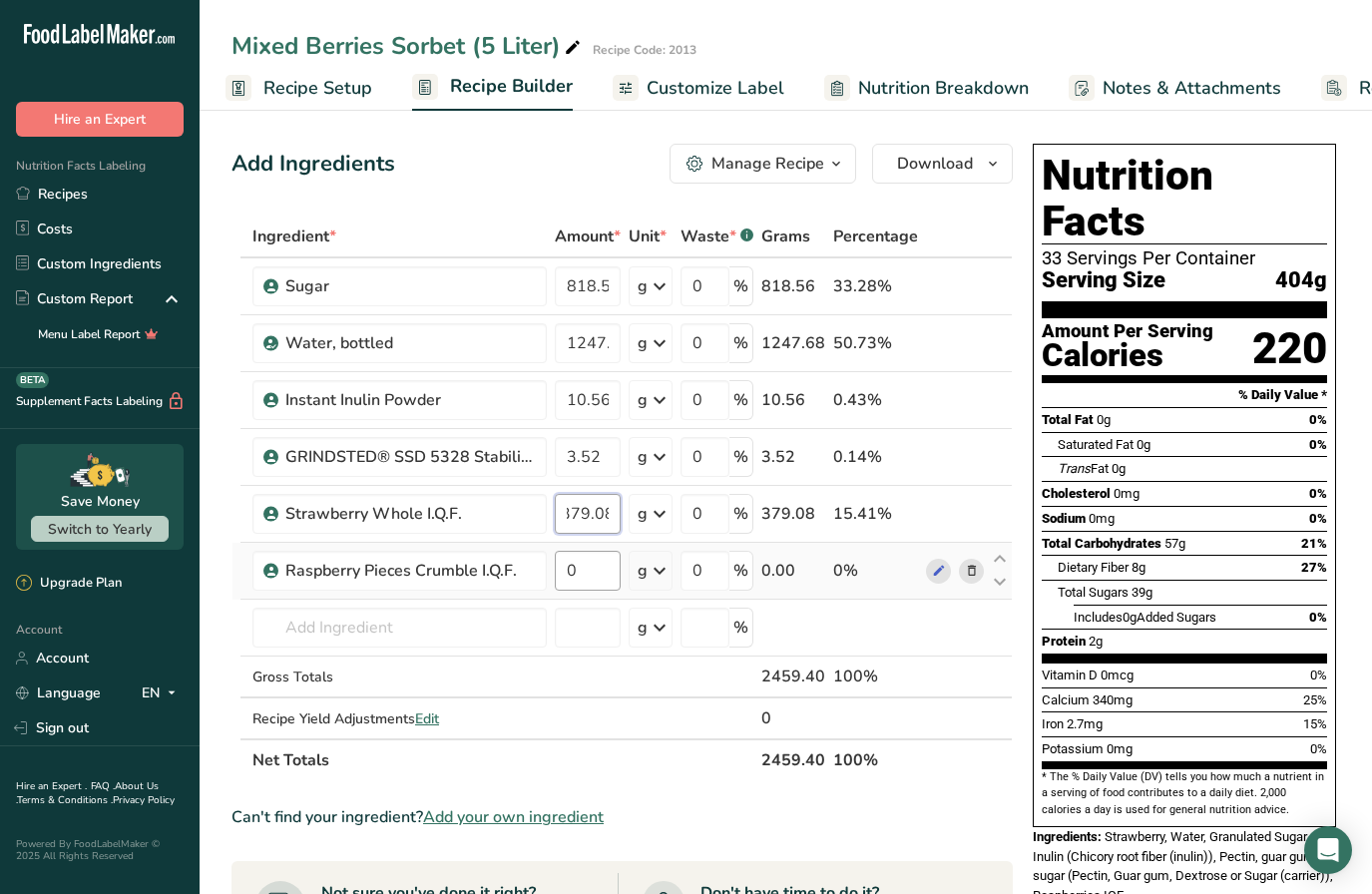 type on "379.08" 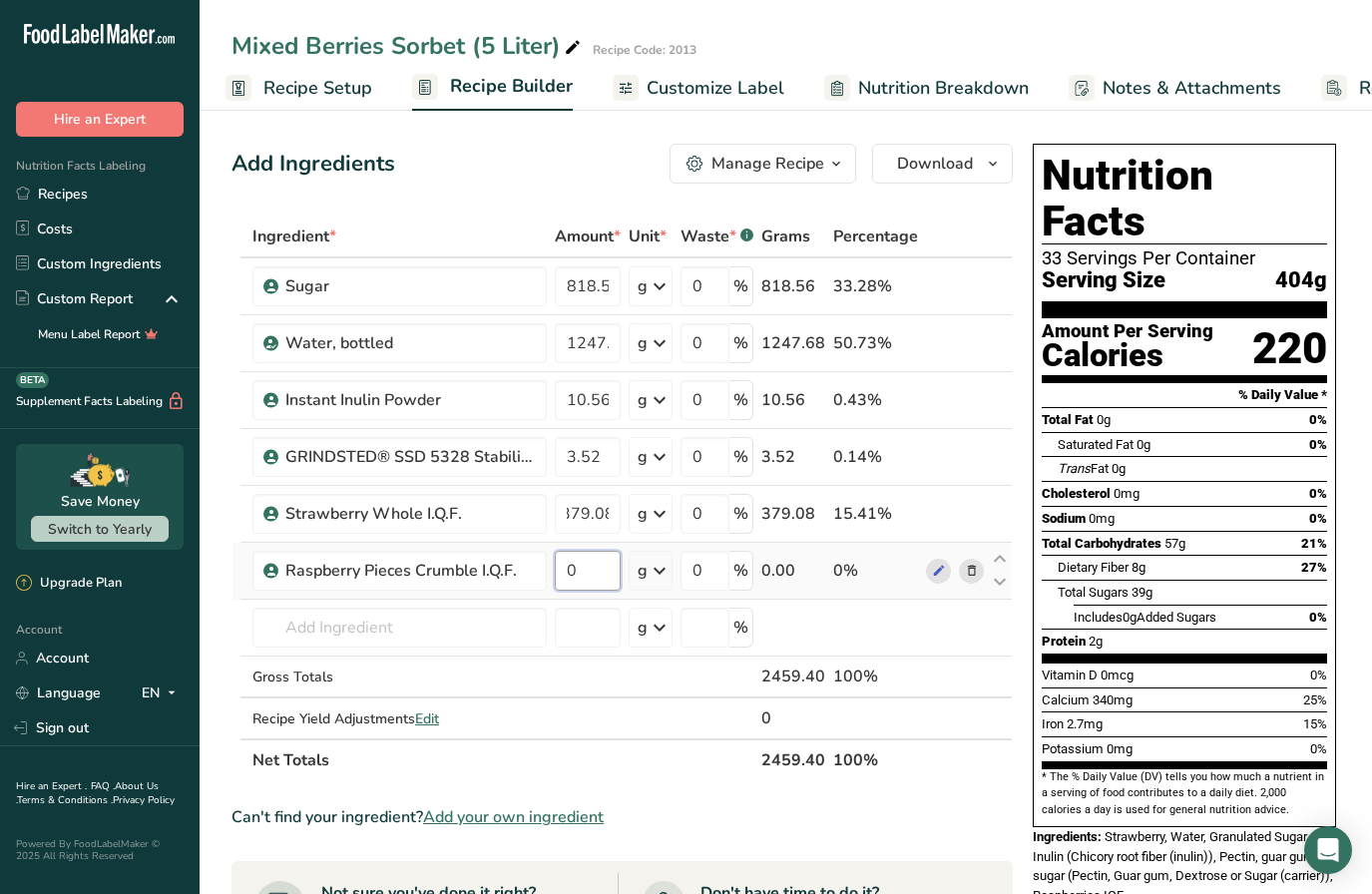 click on "Ingredient *
Amount *
Unit *
Waste *   .a-a{fill:#347362;}.b-a{fill:#fff;}          Grams
Percentage
Sugar
818.56
g
Weight Units
g
kg
mg
See more
Volume Units
l
mL
fl oz
See more
0
%
818.56
33.28%
Water, bottled
1247.68
g
Weight Units
g
kg
mg
See more
Volume Units
l
Volume units require a density conversion. If you know your ingredient's density enter it below. Otherwise, click on "RIA" our AI Regulatory bot - she will be able to help you
mL" at bounding box center (622, 498) 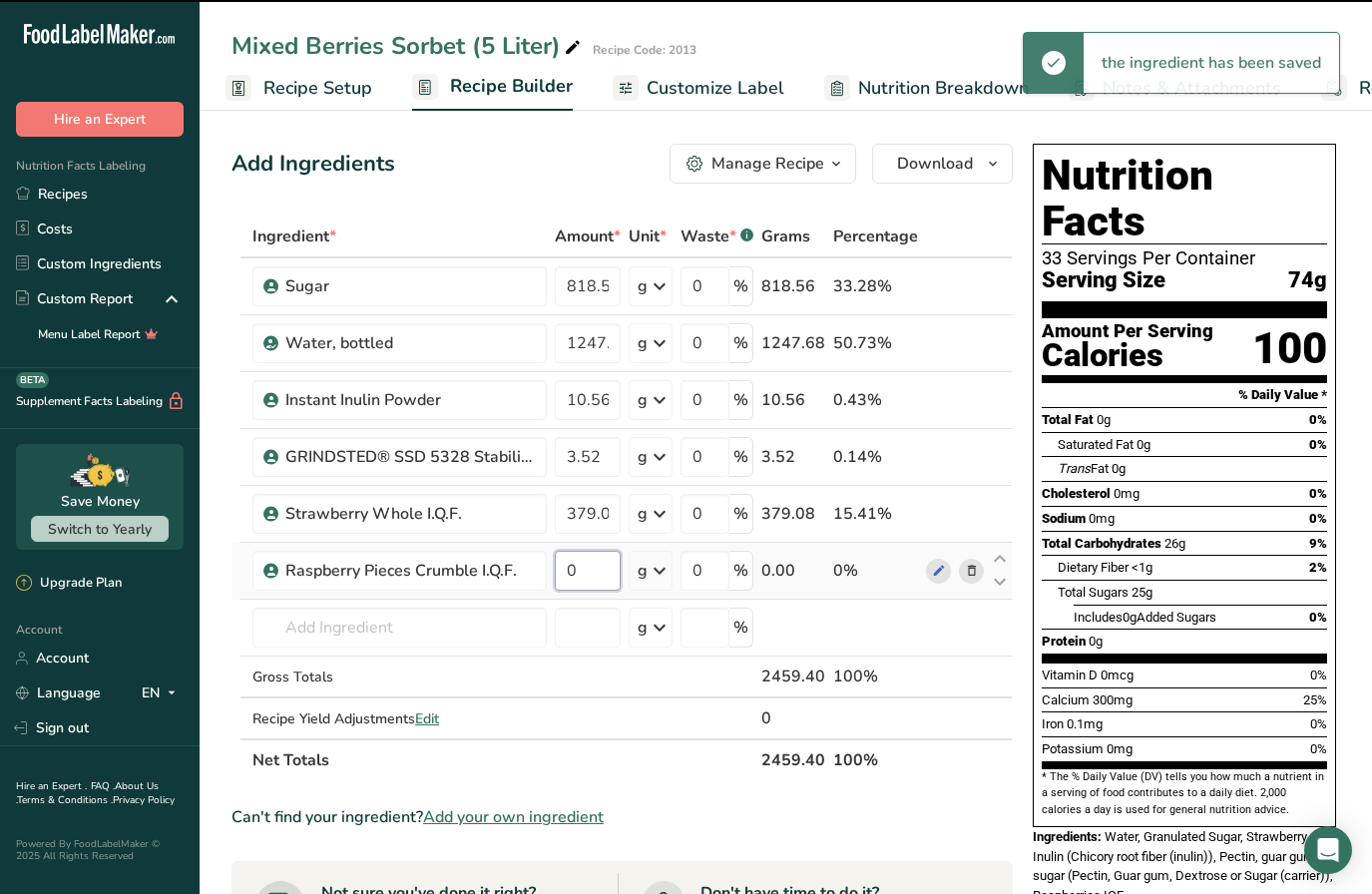 click on "0" at bounding box center (588, 571) 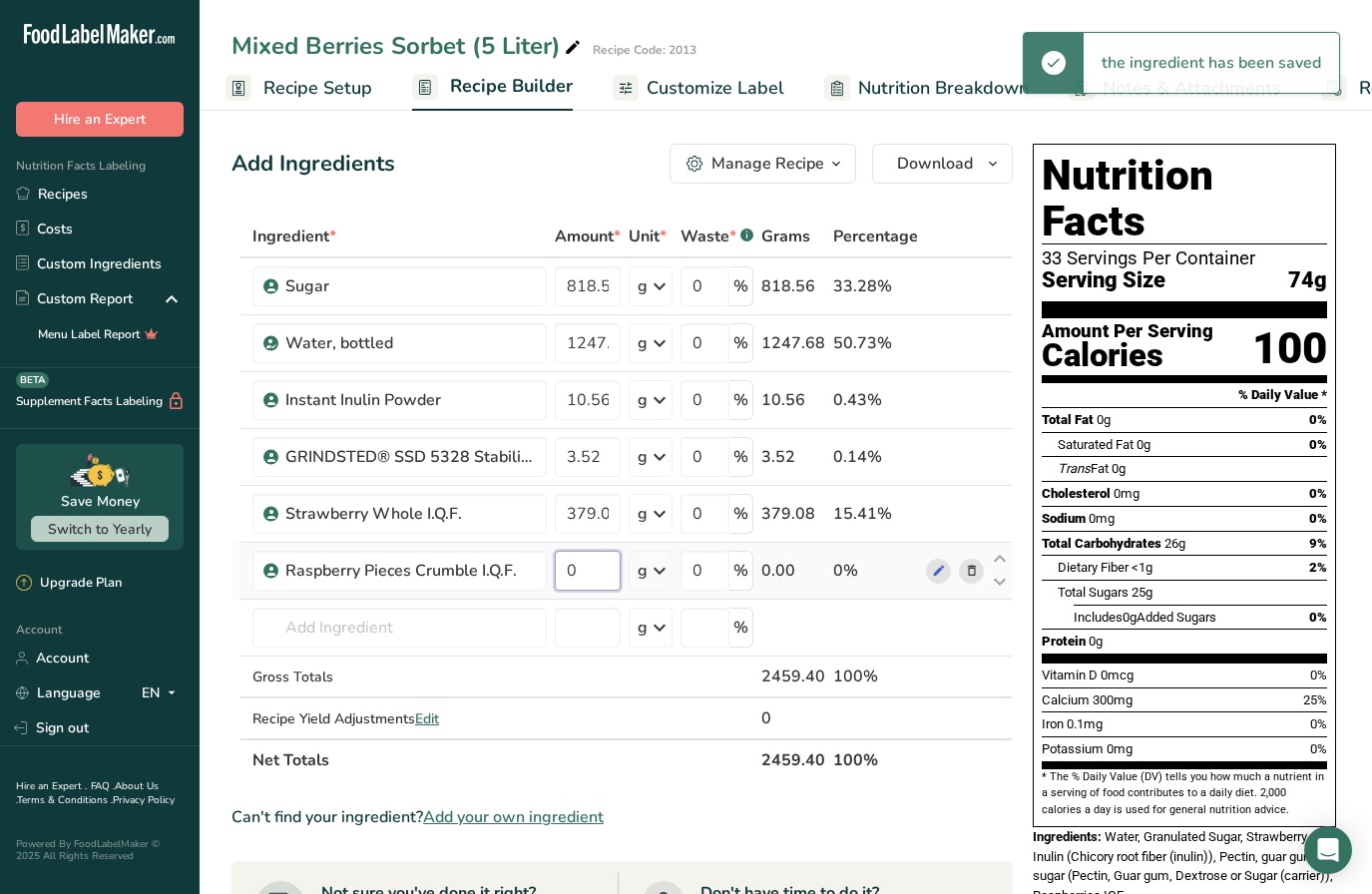 click on "0" at bounding box center [588, 571] 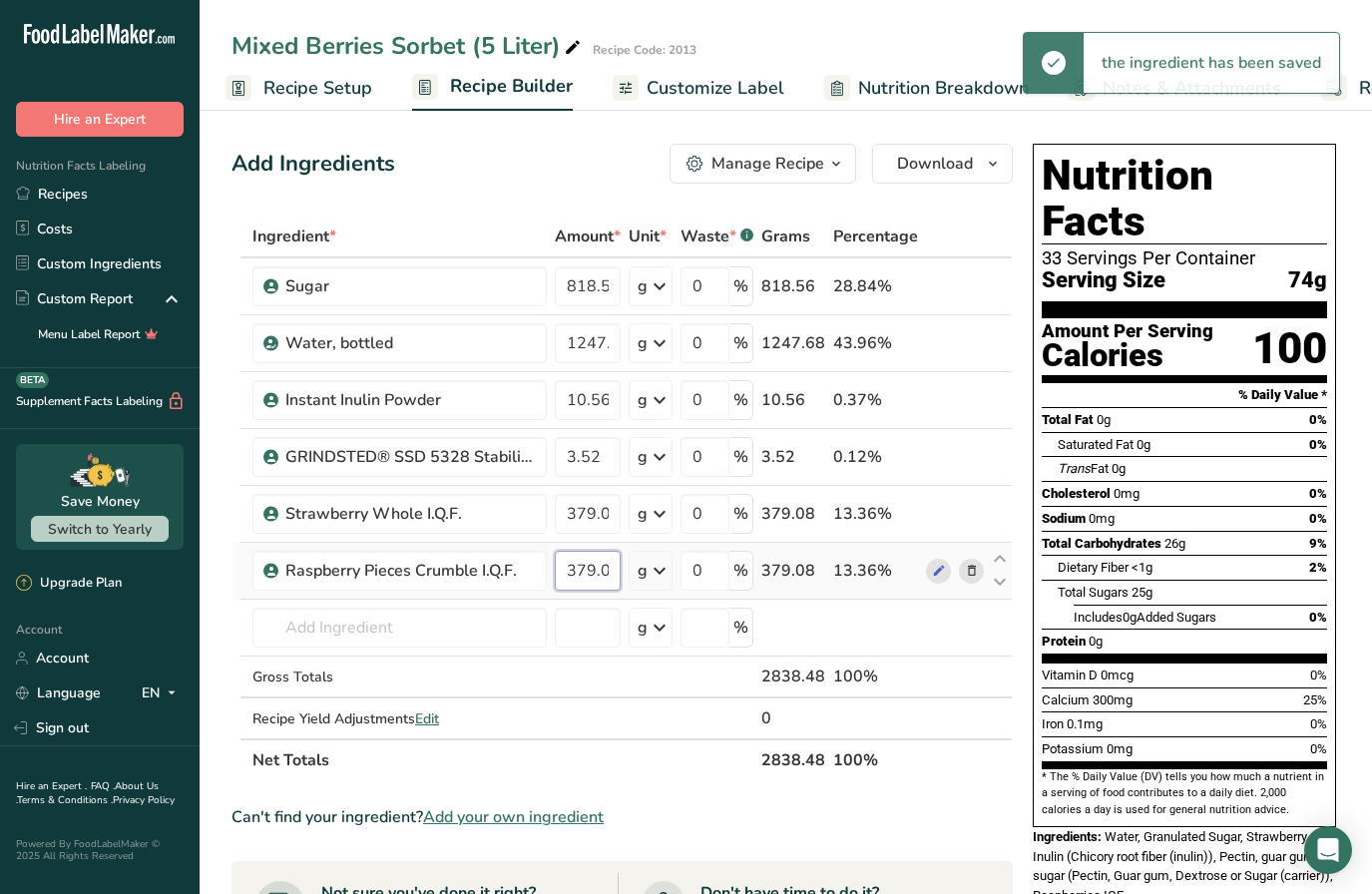 scroll, scrollTop: 0, scrollLeft: 6, axis: horizontal 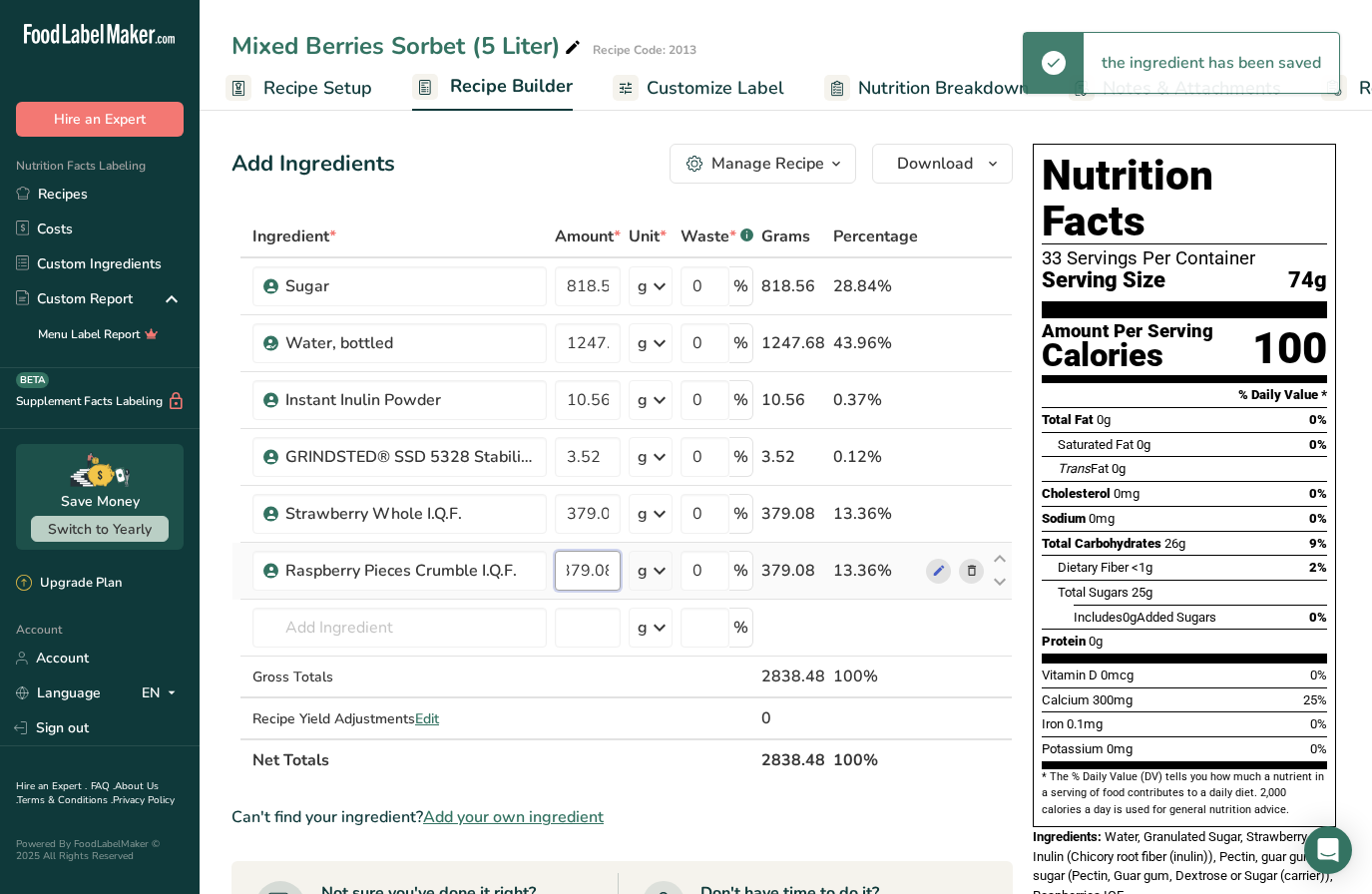 click on "379.08" at bounding box center [588, 571] 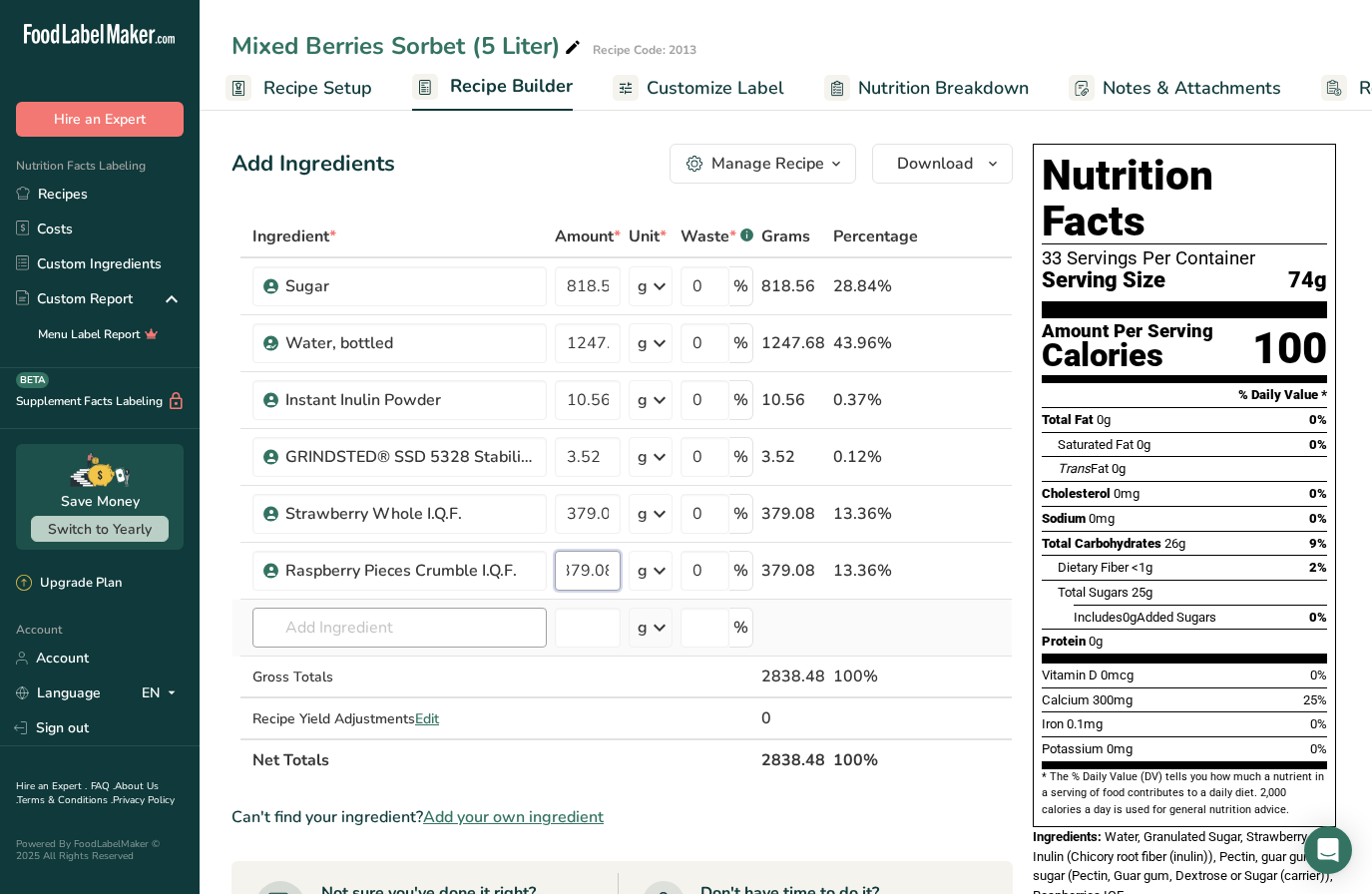 type on "379.08" 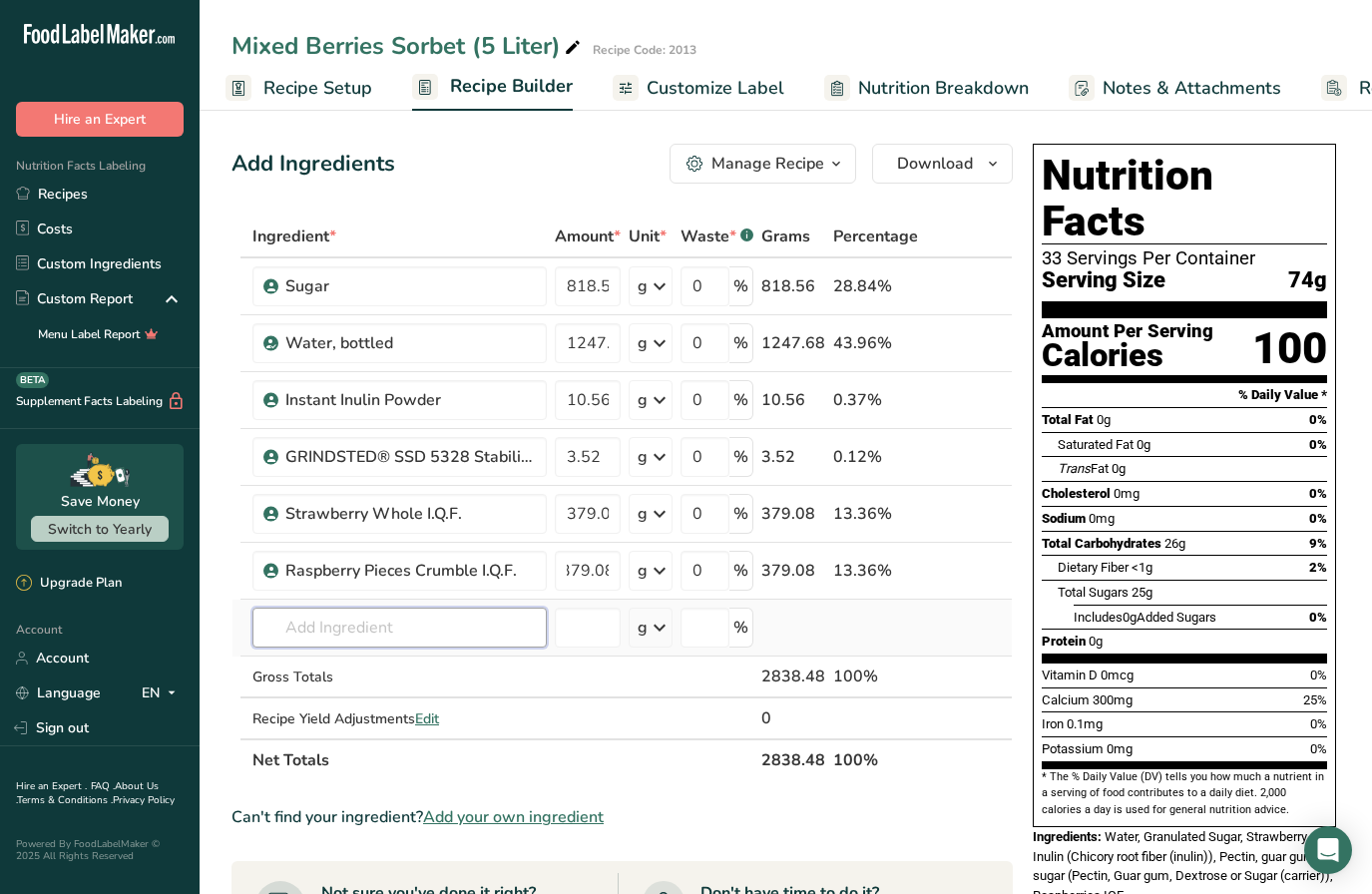 click on "Ingredient *
Amount *
Unit *
Waste *   .a-a{fill:#347362;}.b-a{fill:#fff;}          Grams
Percentage
Sugar
818.56
g
Weight Units
g
kg
mg
See more
Volume Units
l
mL
fl oz
See more
0
%
818.56
28.84%
Water, bottled
1247.68
g
Weight Units
g
kg
mg
See more
Volume Units
l
Volume units require a density conversion. If you know your ingredient's density enter it below. Otherwise, click on "RIA" our AI Regulatory bot - she will be able to help you
mL" at bounding box center (622, 498) 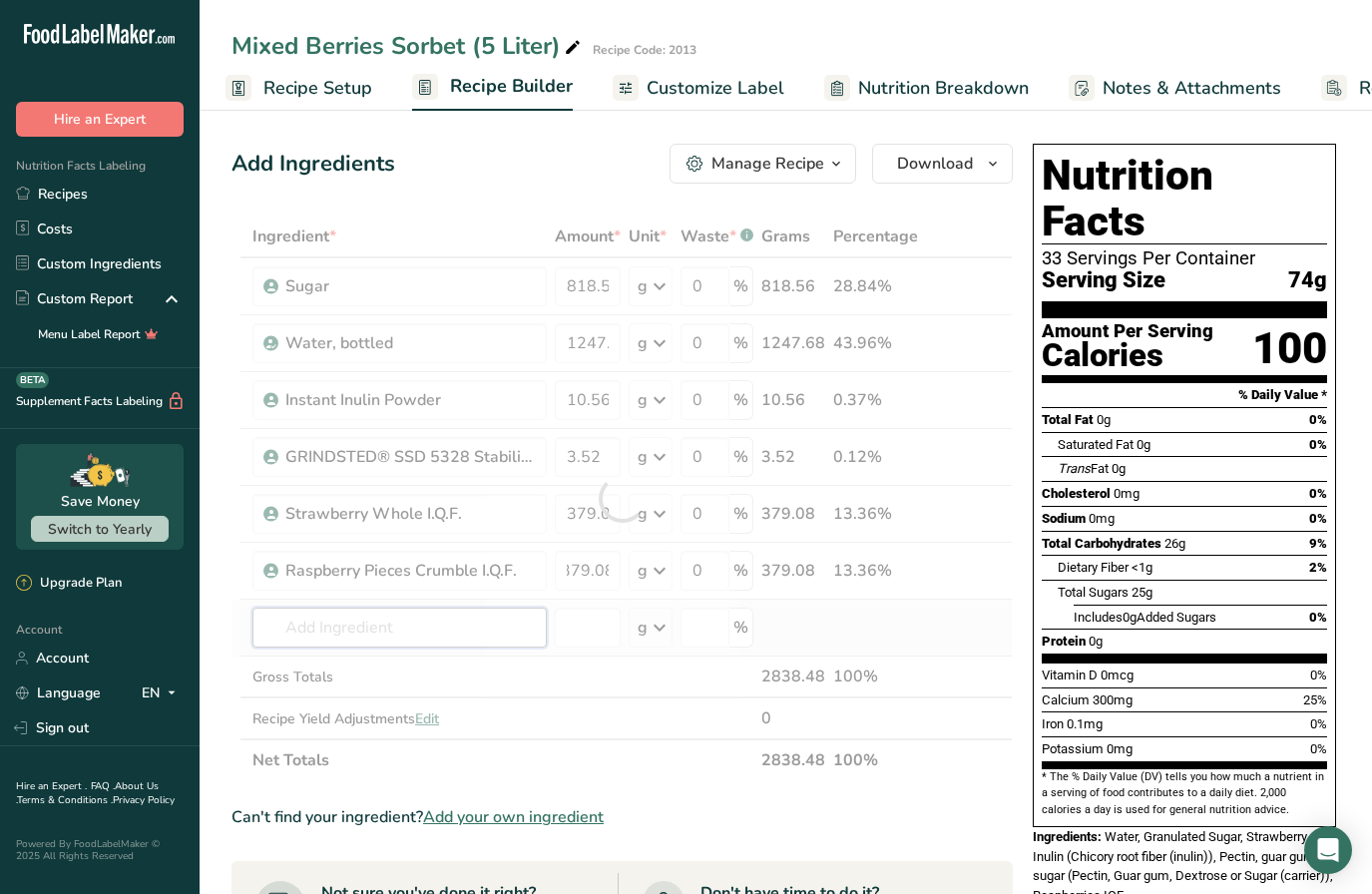 scroll, scrollTop: 0, scrollLeft: 0, axis: both 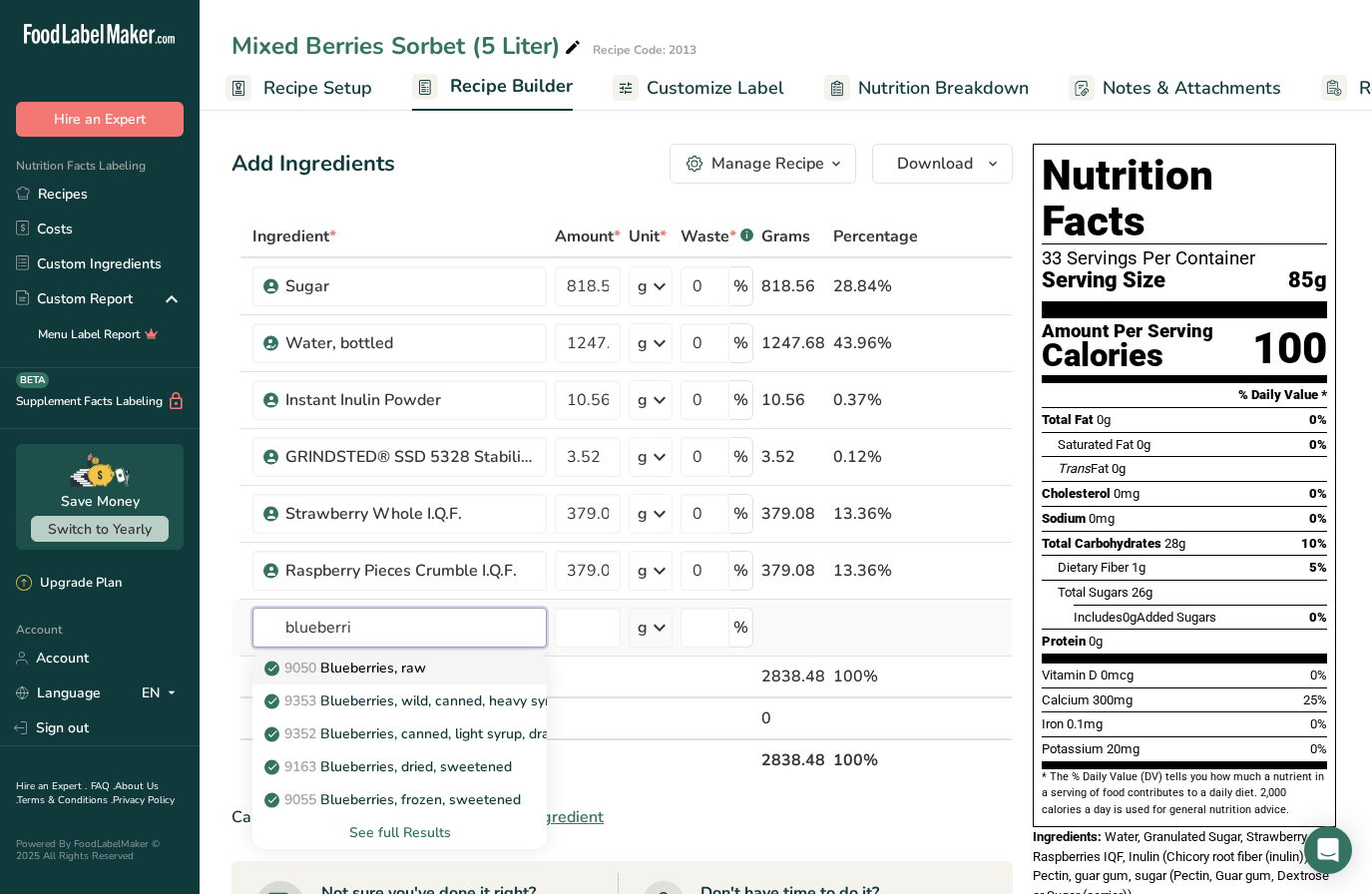 type on "blueberri" 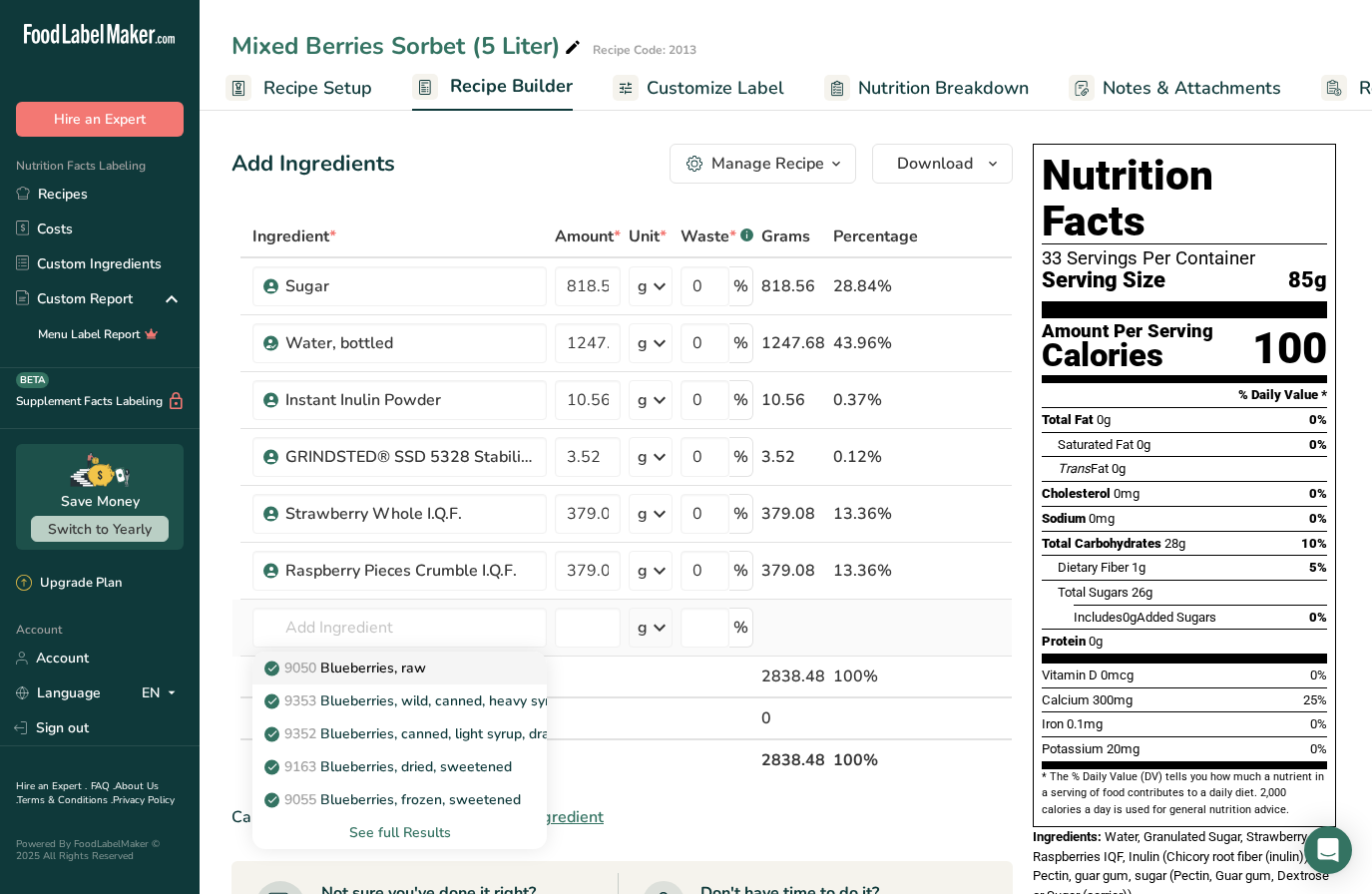 click on "9050
Blueberries, raw" at bounding box center [347, 668] 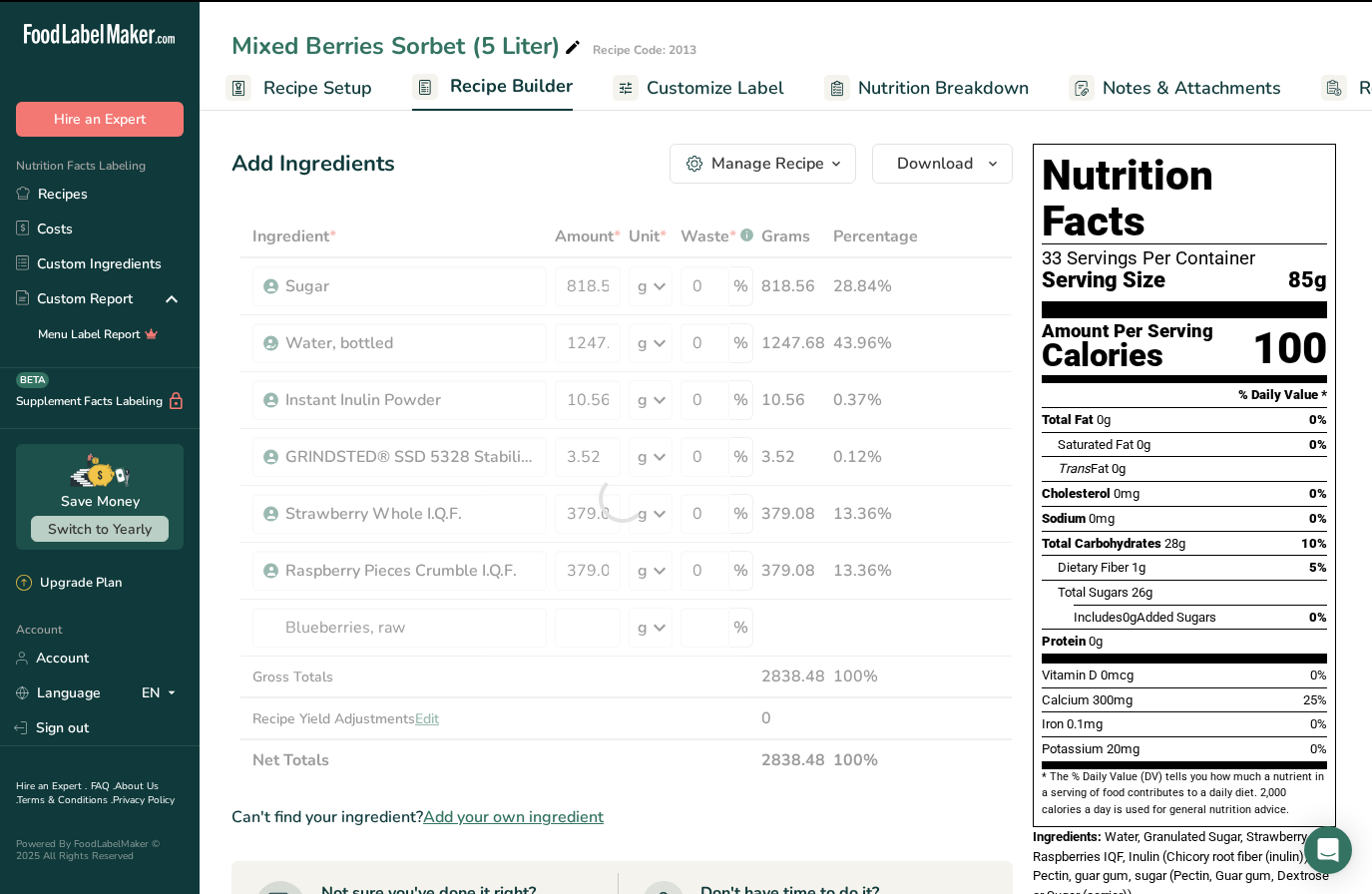 type on "0" 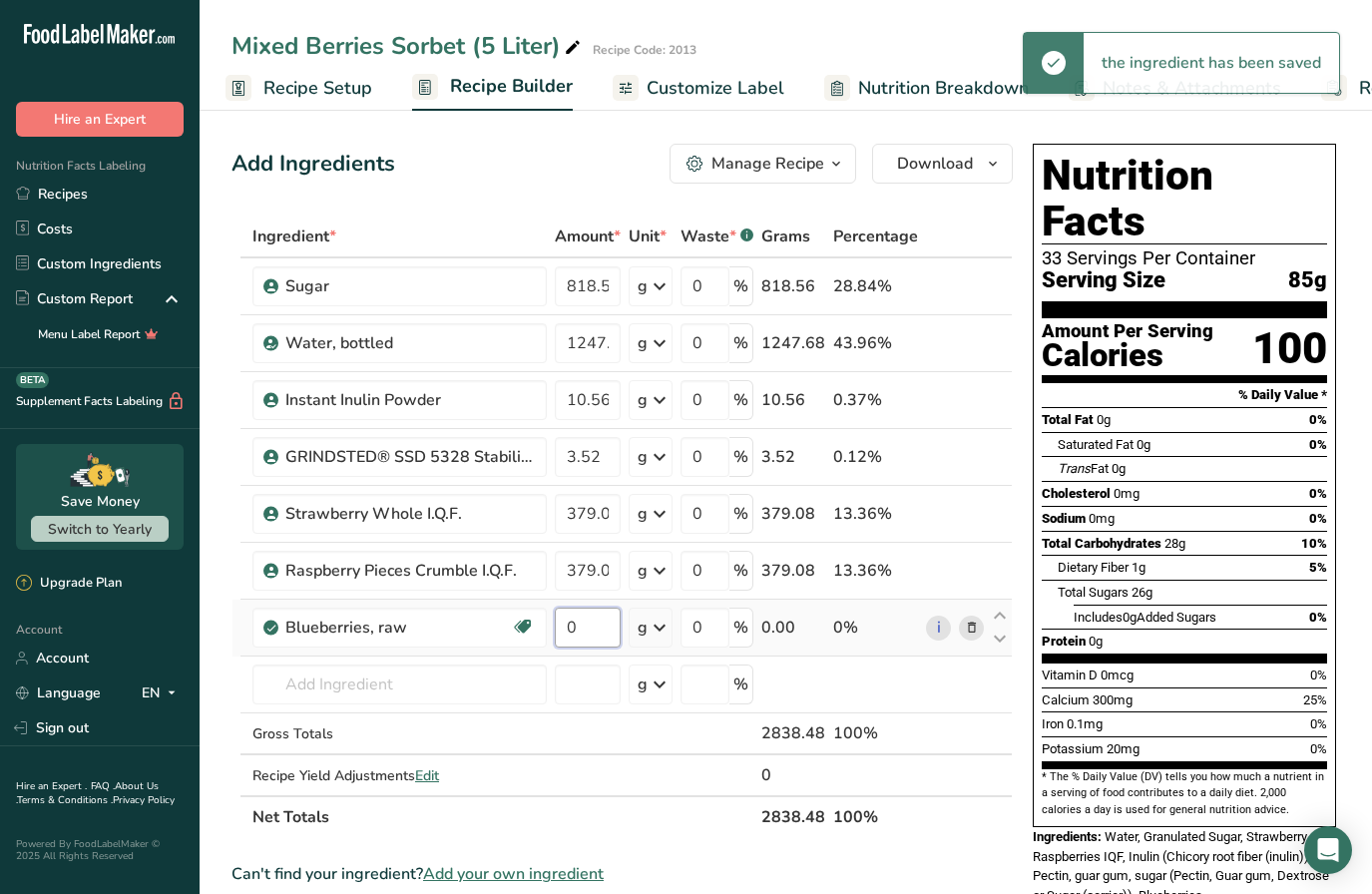 click on "0" at bounding box center (588, 628) 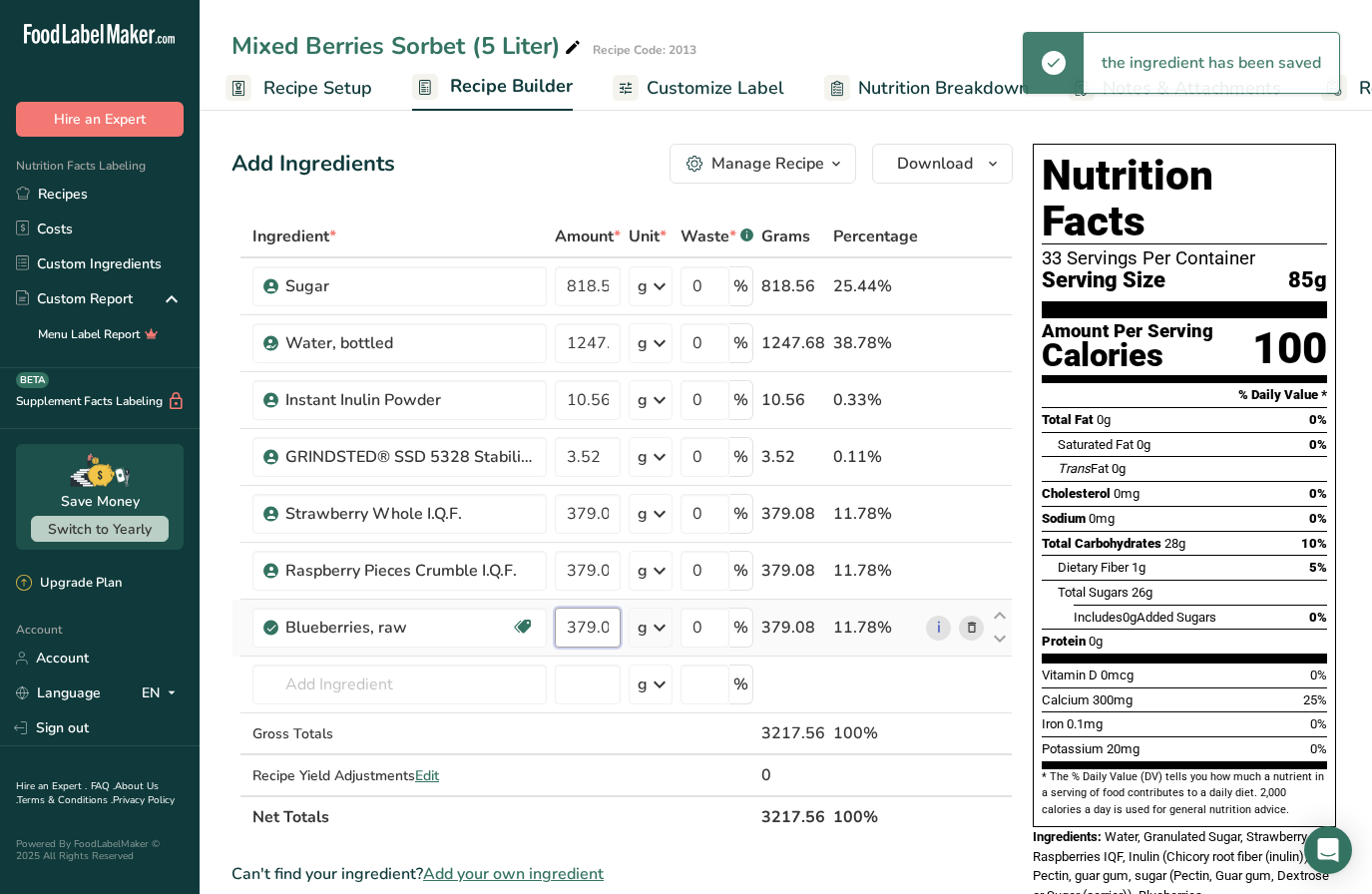 scroll, scrollTop: 0, scrollLeft: 6, axis: horizontal 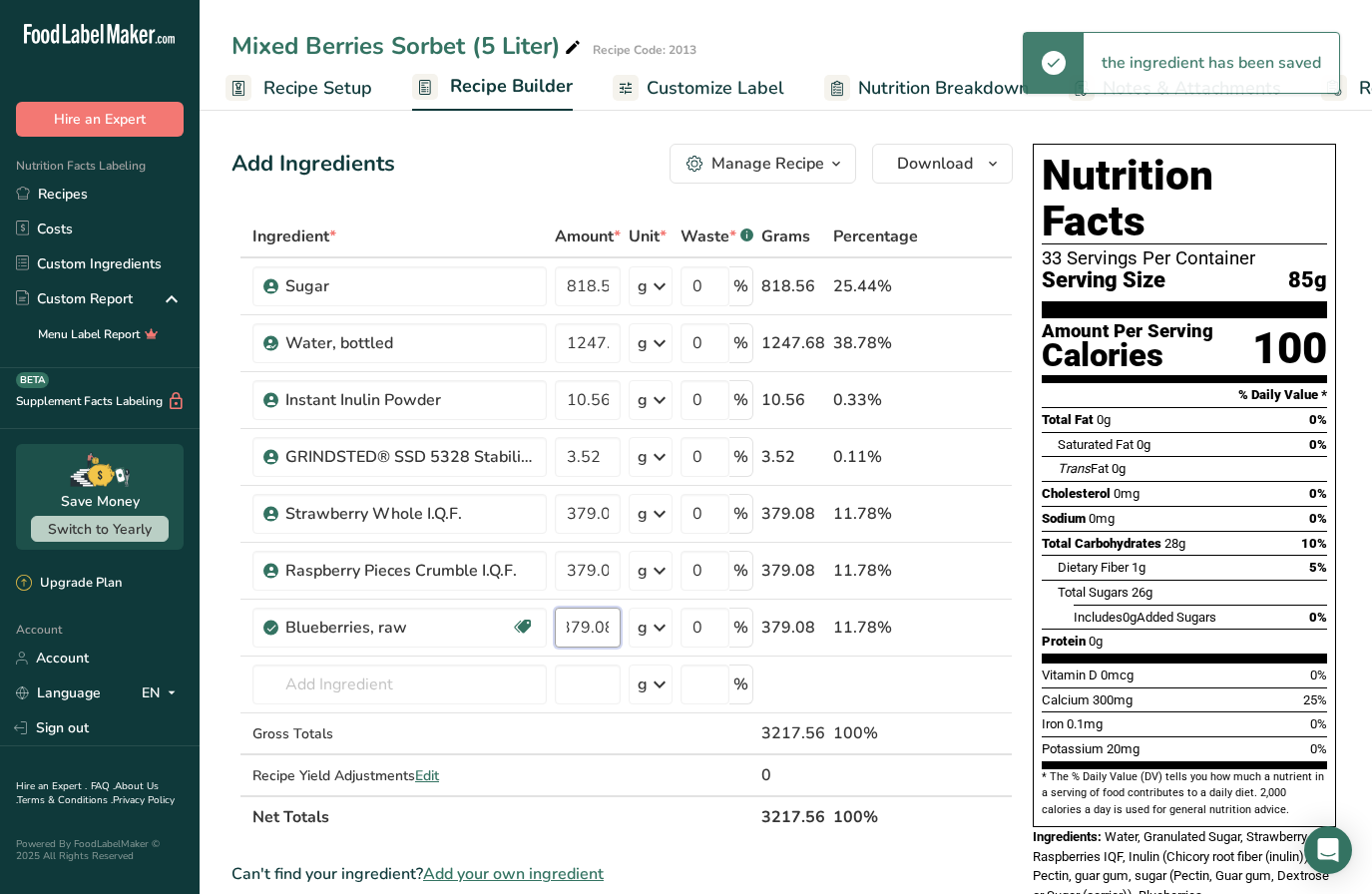 type on "379.08" 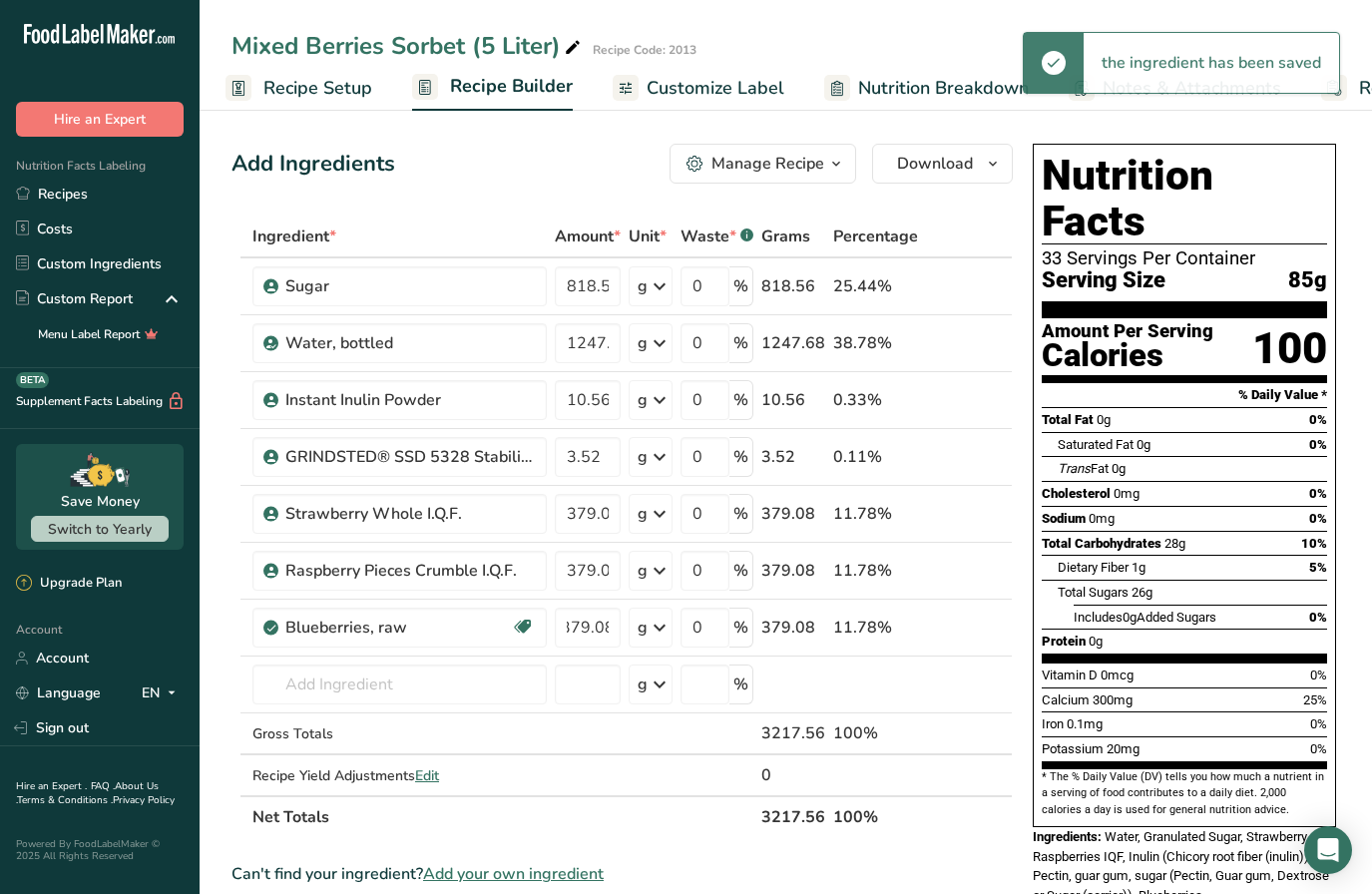 click on "Mixed Berries Sorbet (5 Liter)
Recipe Code: [NUMBER]
Recipe Setup                       Recipe Builder   Customize Label               Nutrition Breakdown               Notes & Attachments                 Recipe Costing" at bounding box center (785, 55) 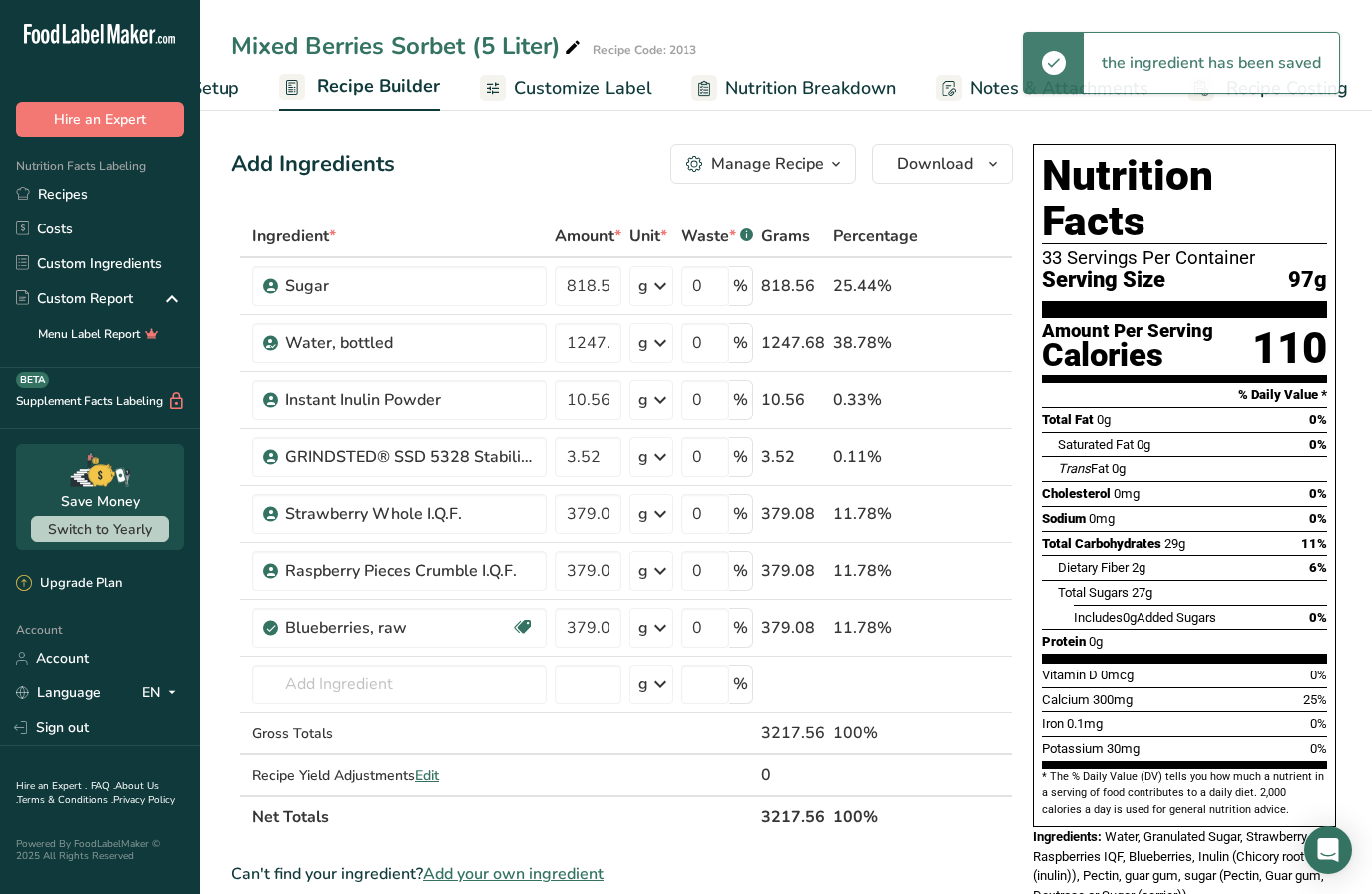 scroll, scrollTop: 0, scrollLeft: 146, axis: horizontal 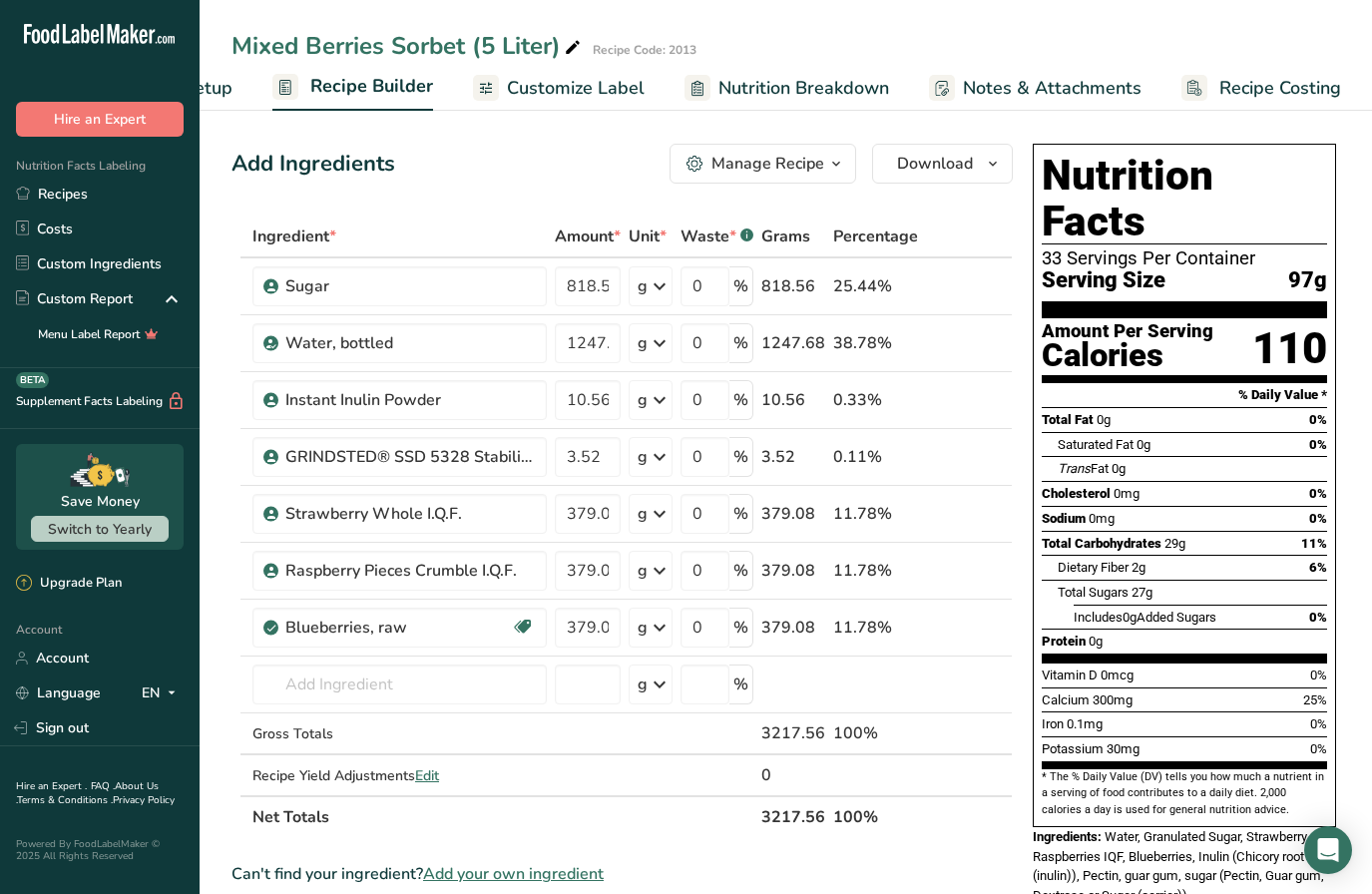 click on "Recipe Costing" at bounding box center (1280, 88) 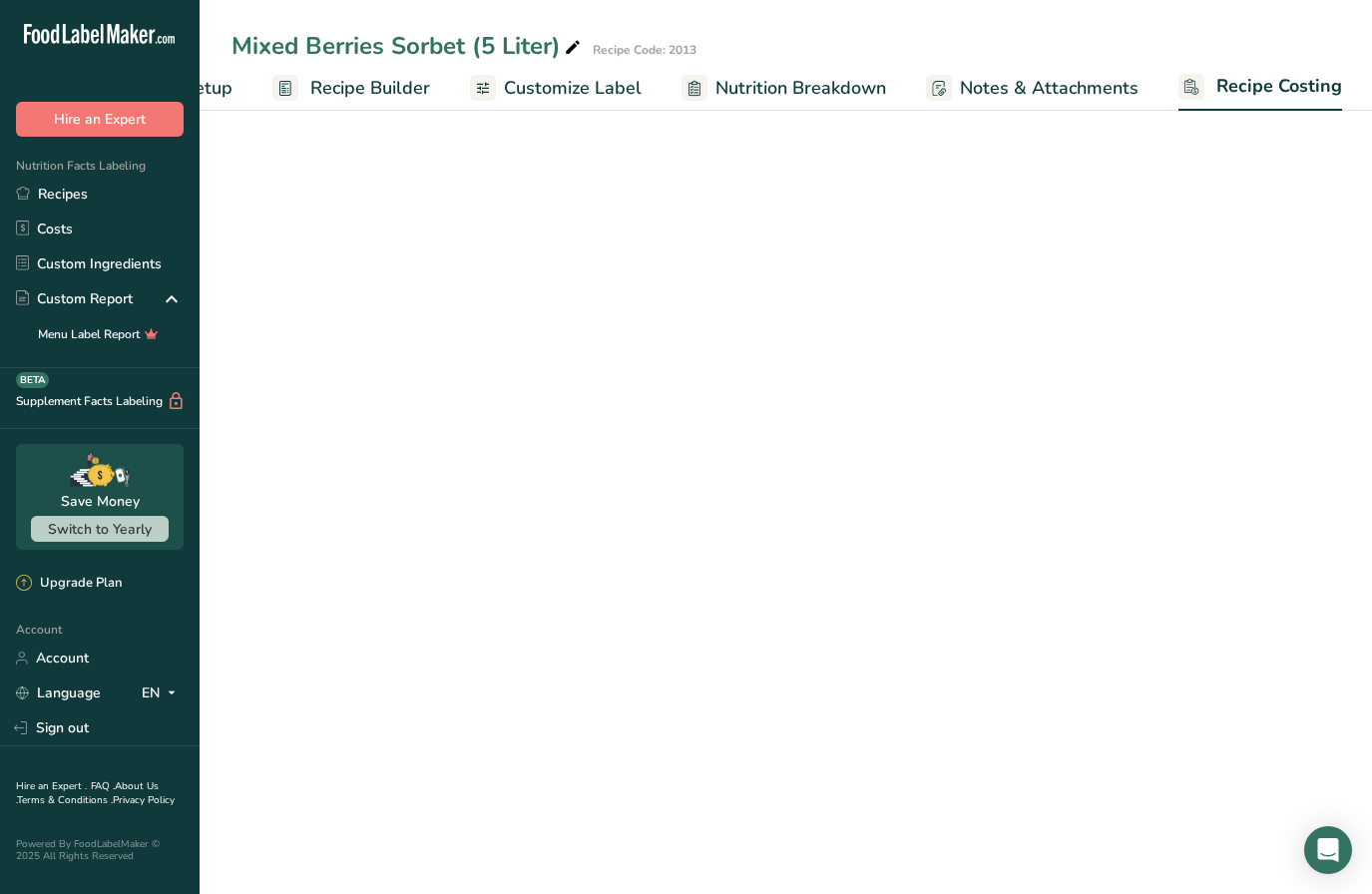 select on "12" 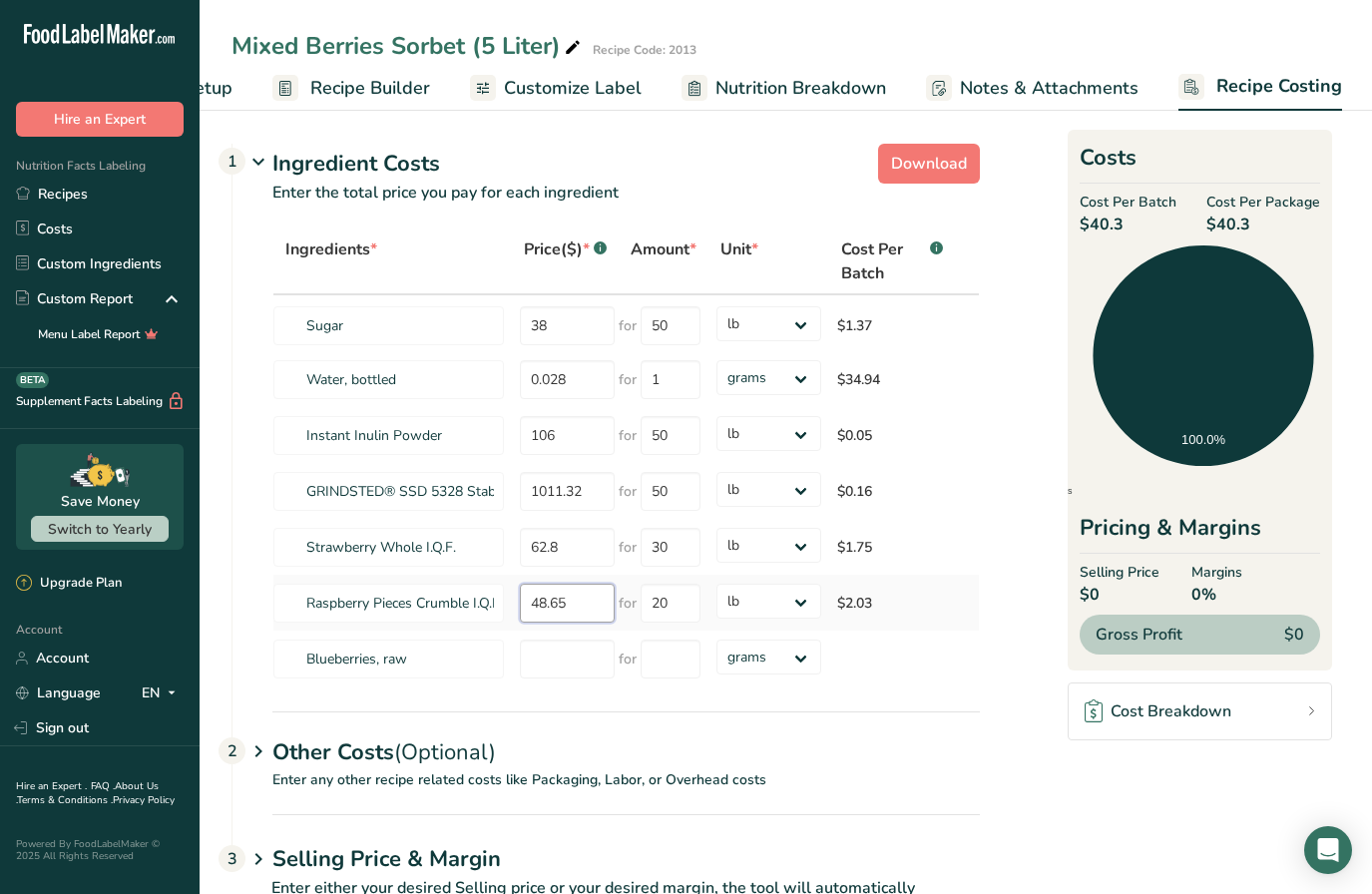 click on "48.65" at bounding box center (567, 603) 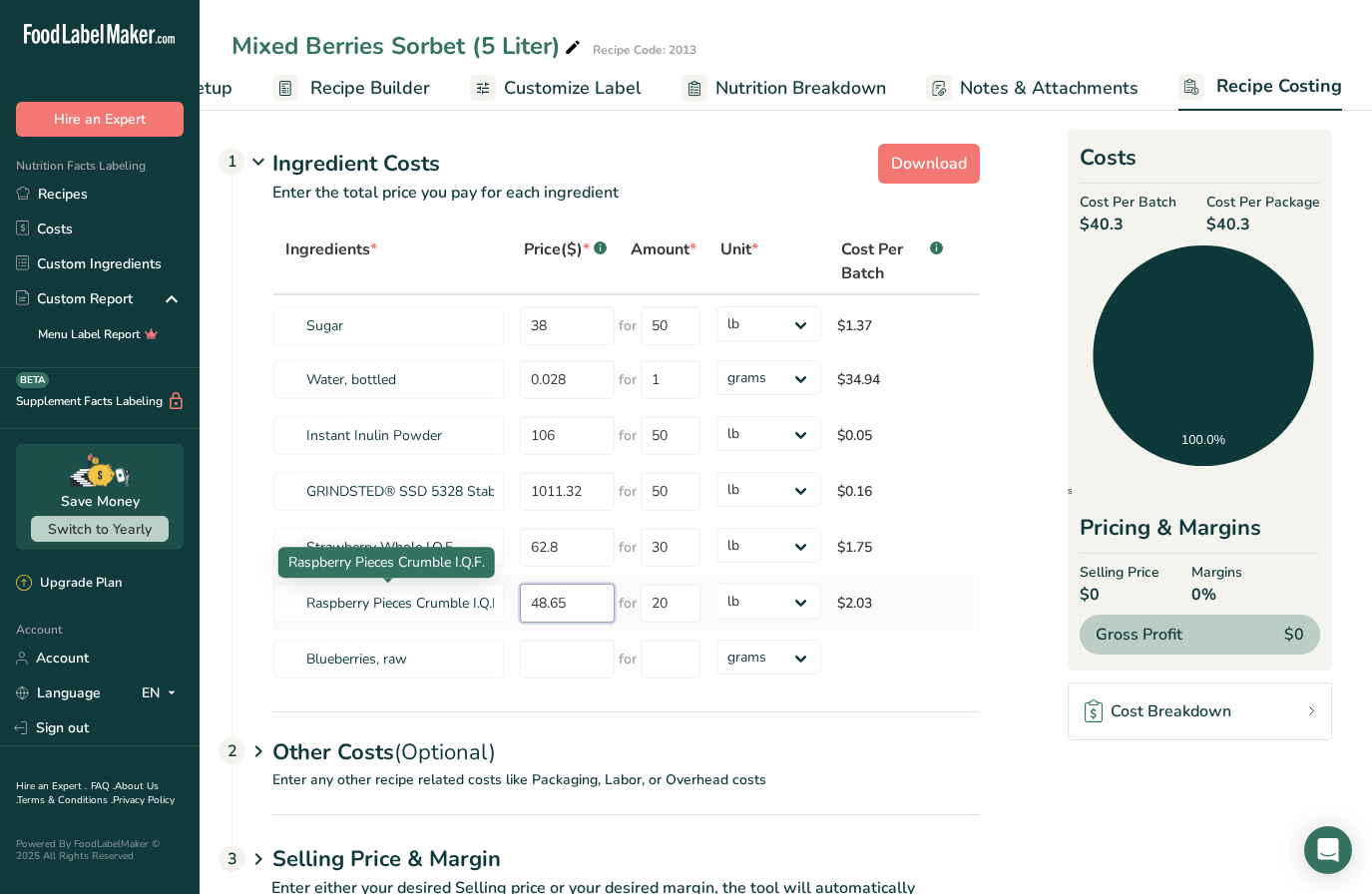 click on "Raspberry Pieces Crumble I.Q.F.   48.65
for
20
grams
kg
mg
mcg
lb
oz
$2.03" at bounding box center [626, 603] 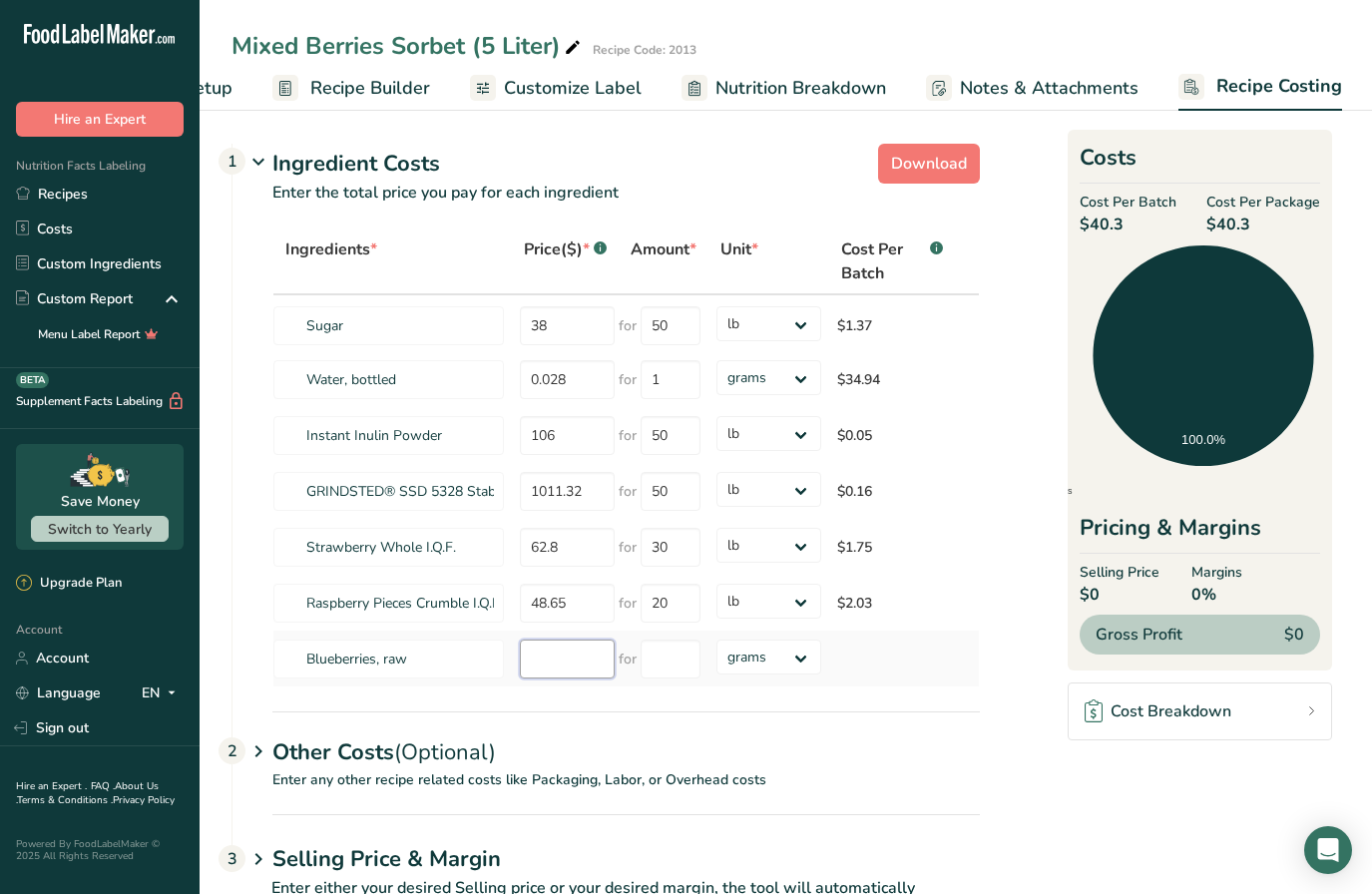 click at bounding box center (567, 659) 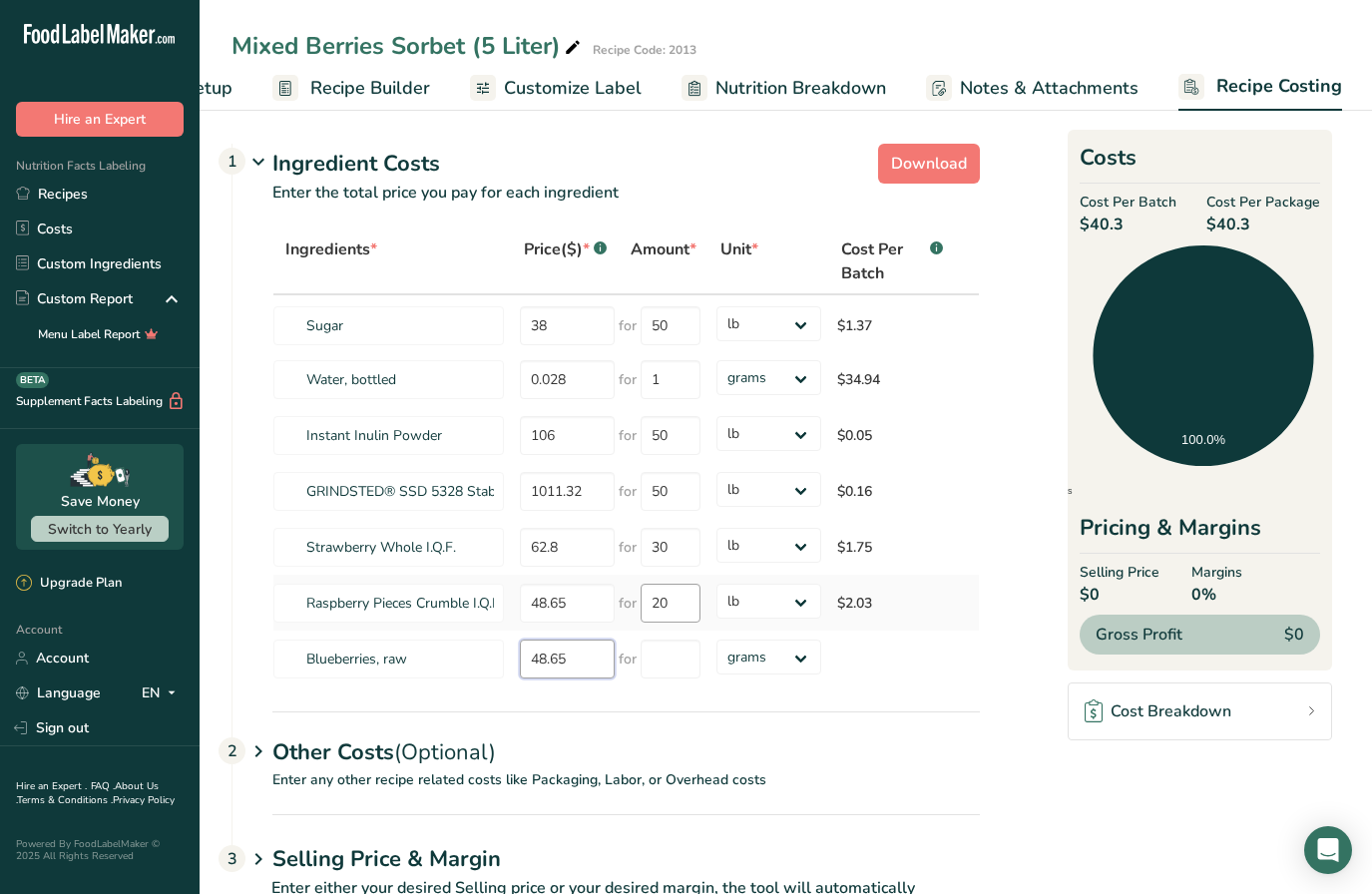 type on "48.65" 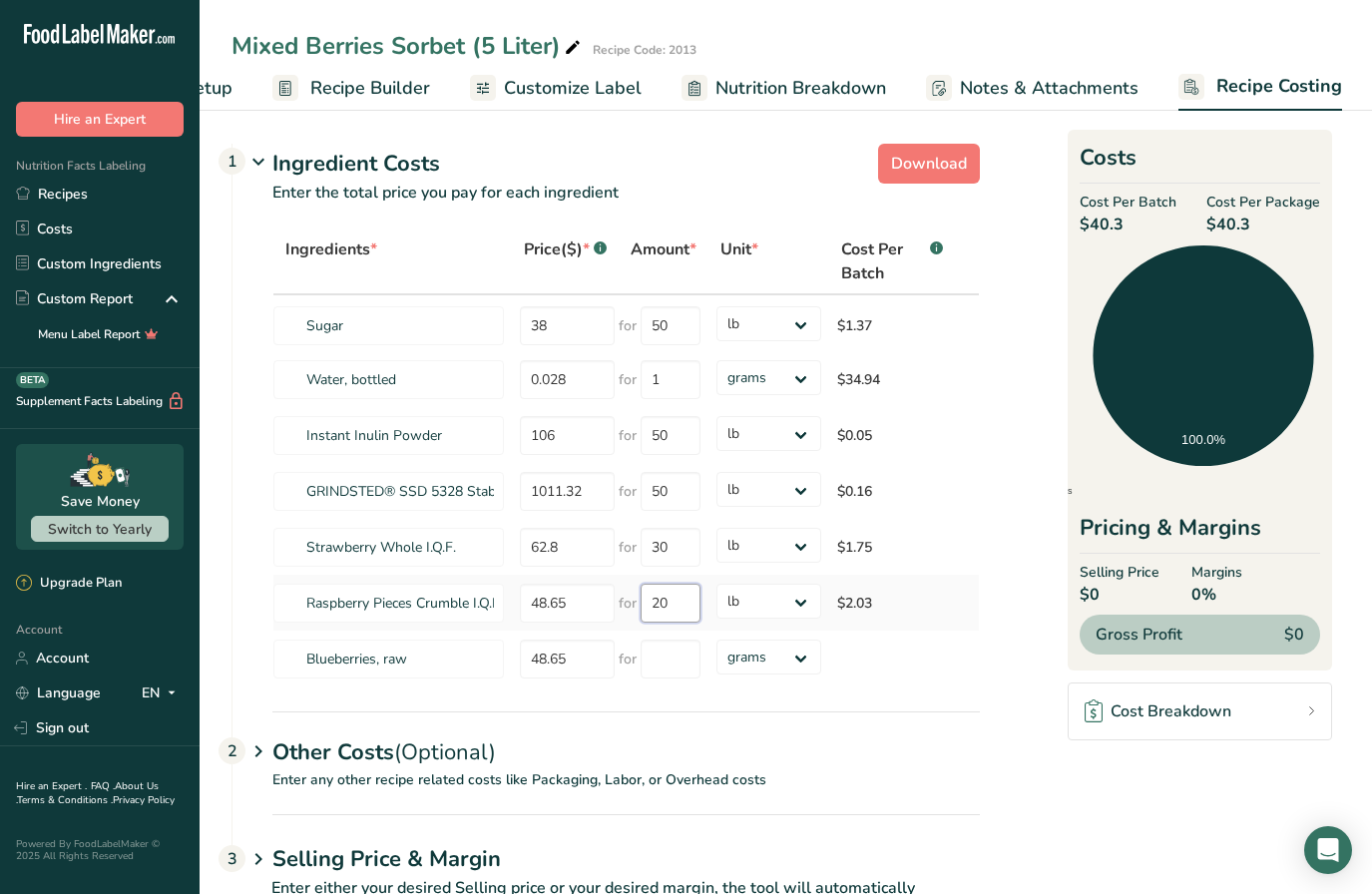 click on "20" at bounding box center [671, 603] 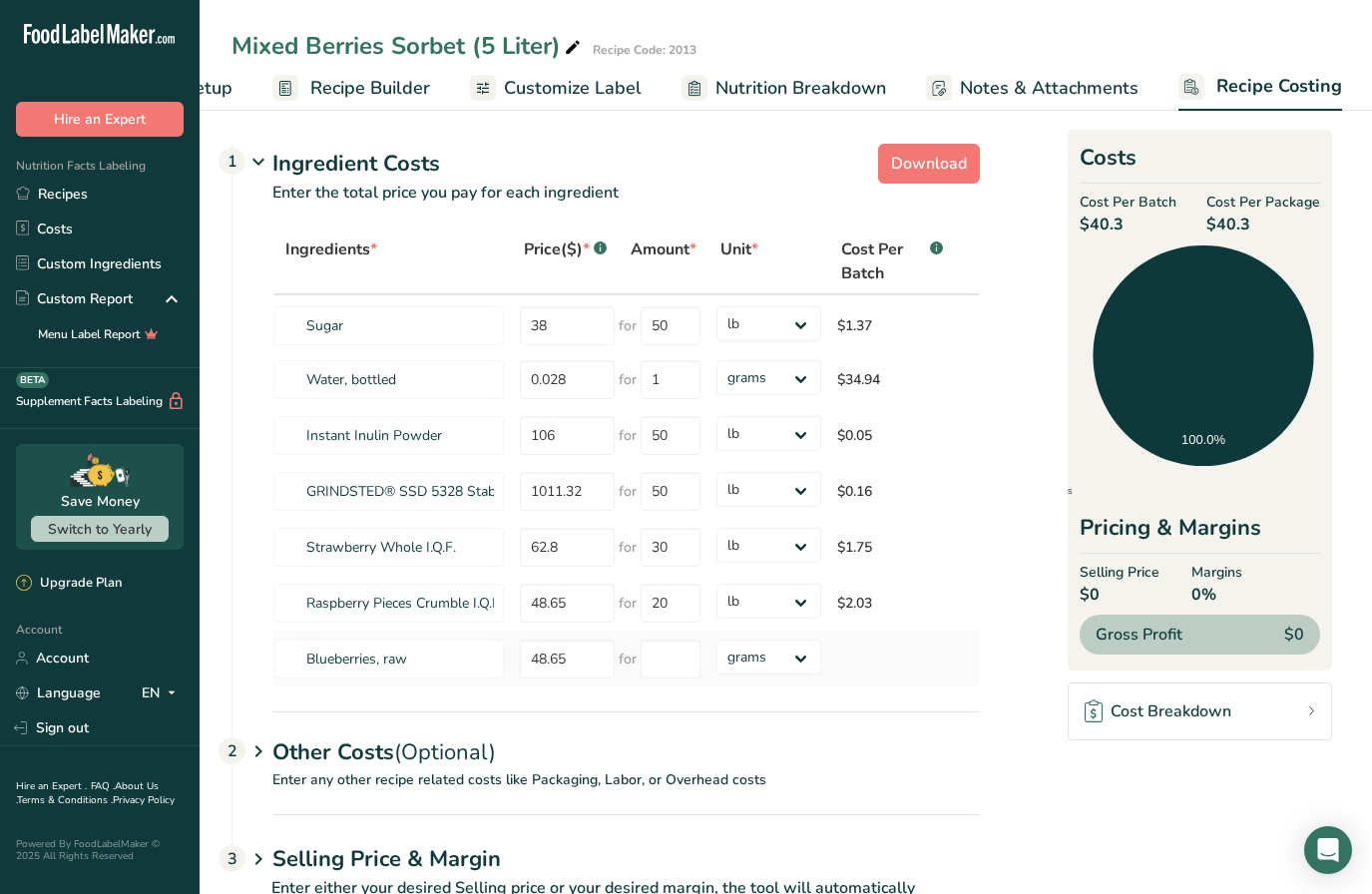 click on "for" at bounding box center [664, 659] 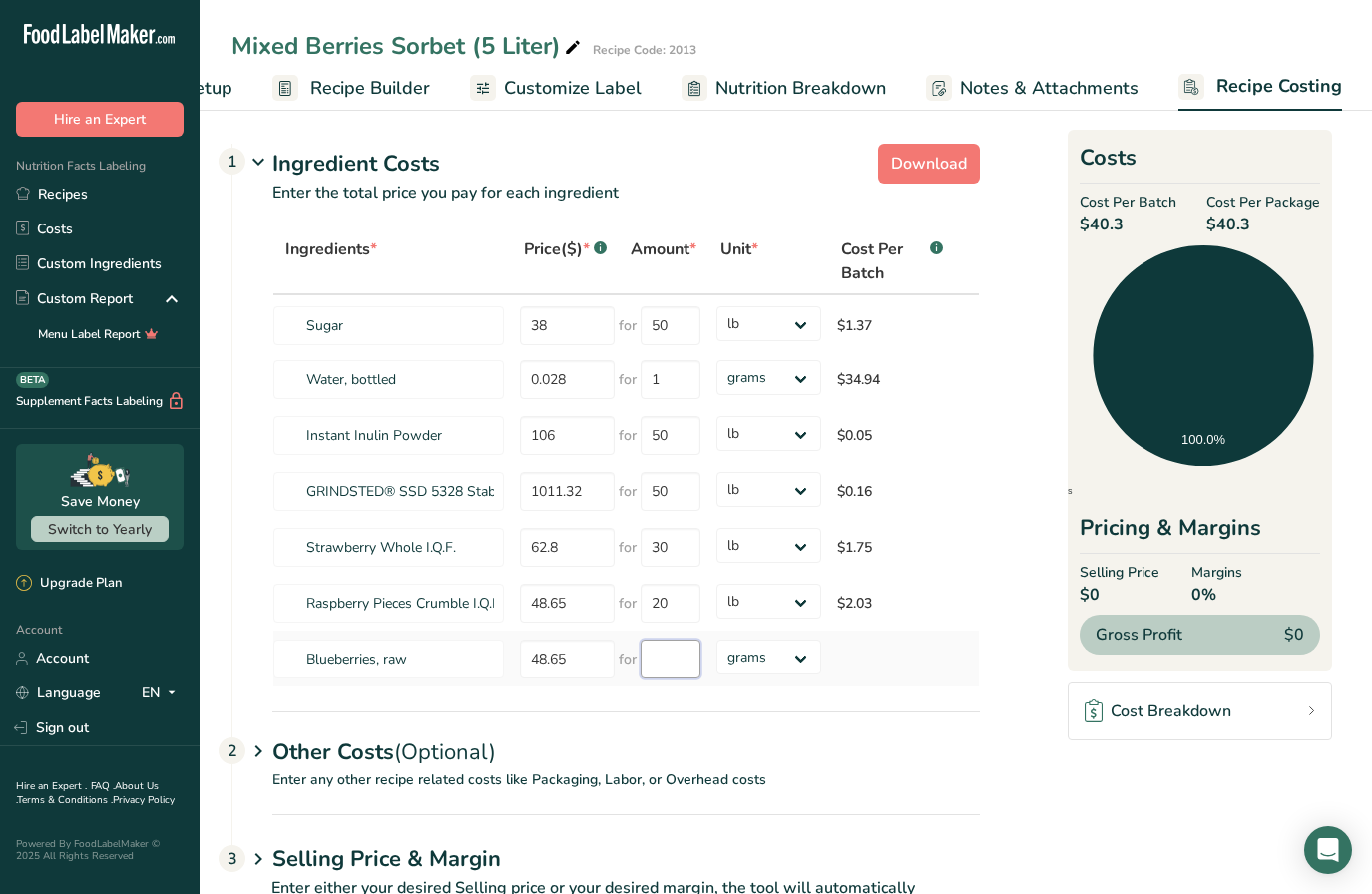 click at bounding box center (671, 659) 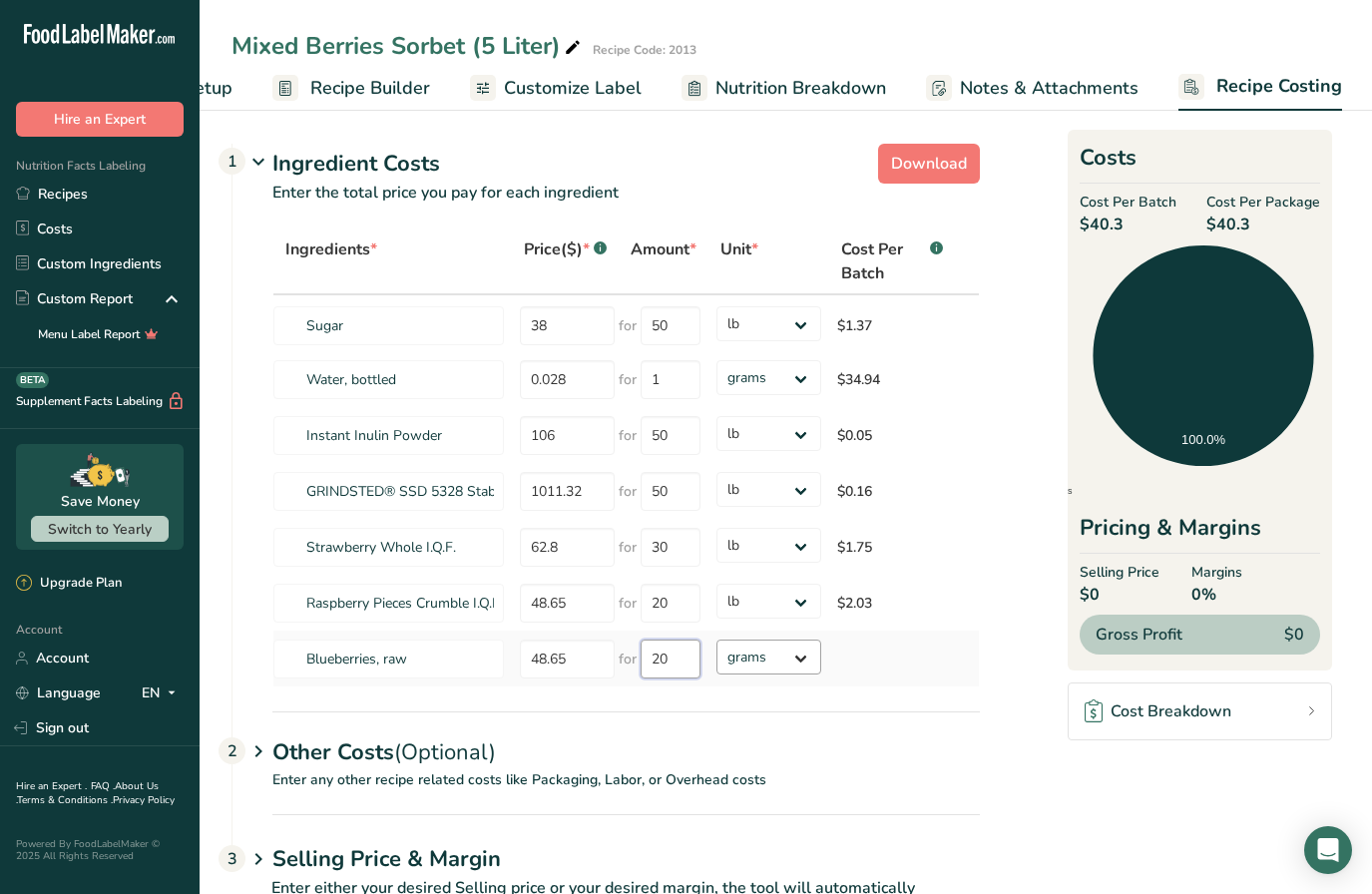 type on "20" 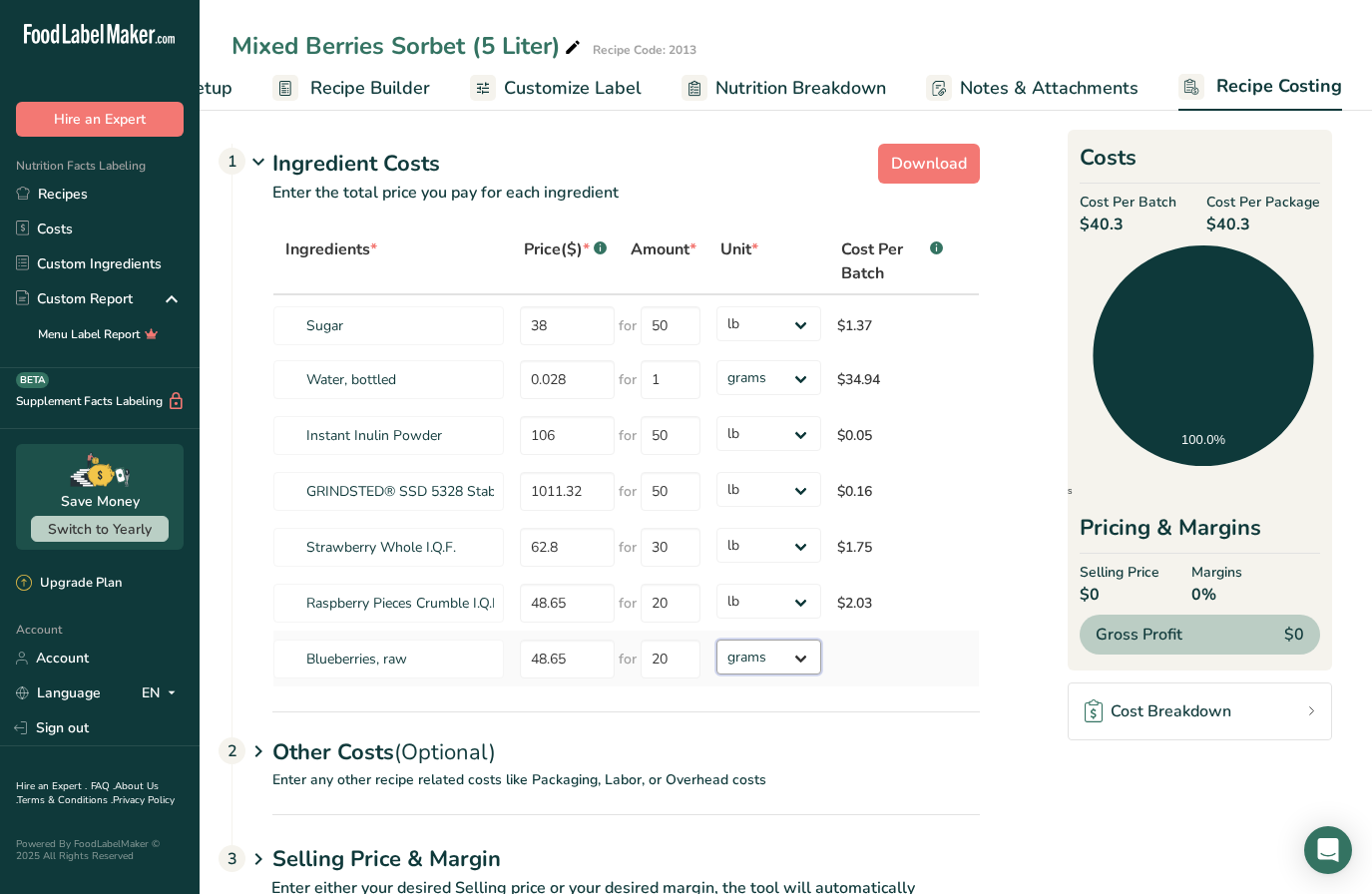 click on "Ingredients *
Price($) *   .a-a{fill:#347362;}.b-a{fill:#fff;}
Amount *
Unit *
Cost Per Batch
.a-a{fill:#347362;}.b-a{fill:#fff;}            Sugar   38
for
50
grams
kg
mg
mcg
lb
oz
$1.37
Water, bottled   0.028
for
1
grams
kg
mg
mcg
lb
oz
$34.94
Instant Inulin Powder   106
for
50
grams
kg
mg
mcg
lb
oz
$0.05
GRINDSTED® SSD 5328 Stabilizer System   1011.32
for
50
grams
62.8   30" at bounding box center (626, 458) 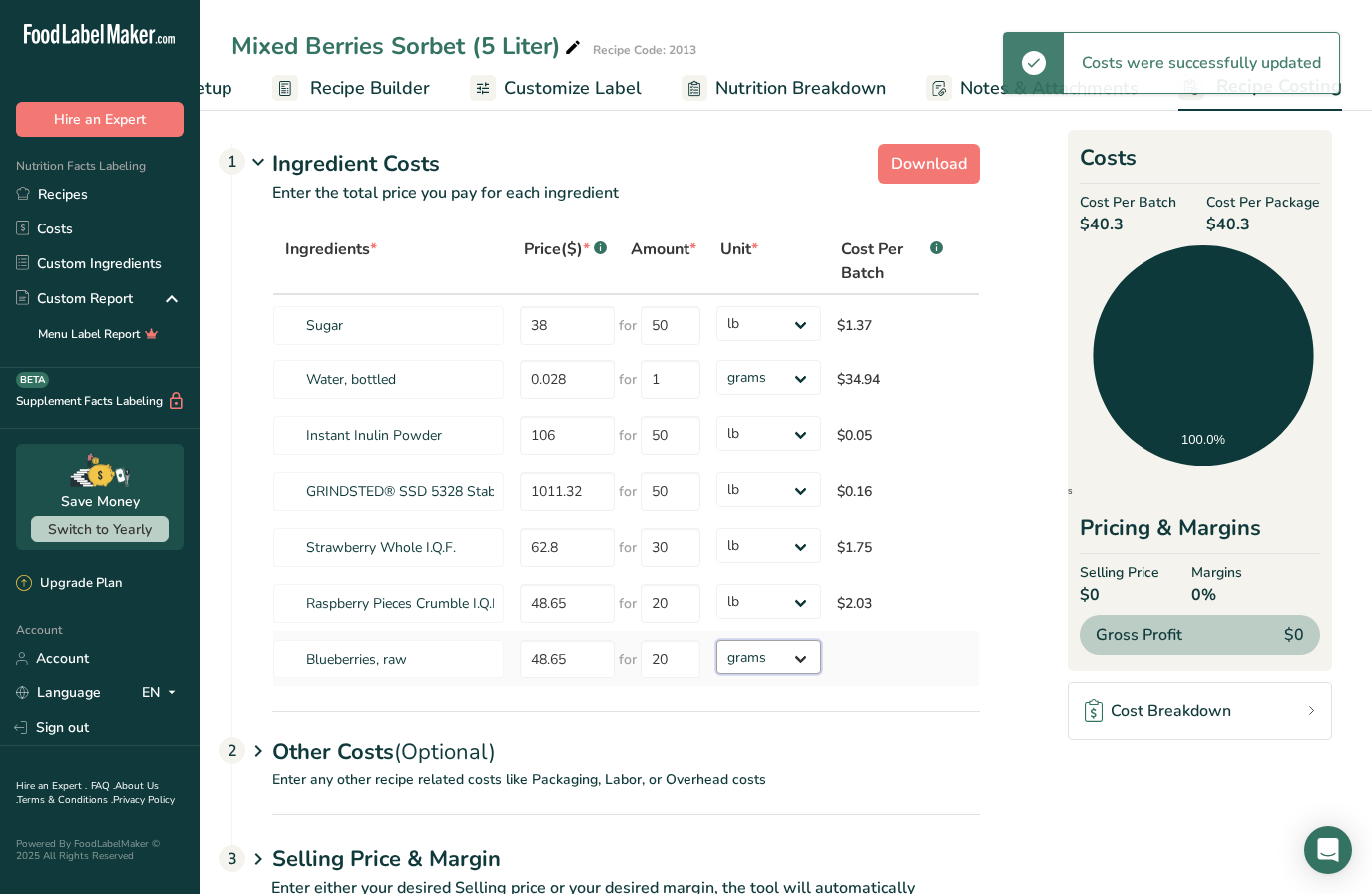 select on "12" 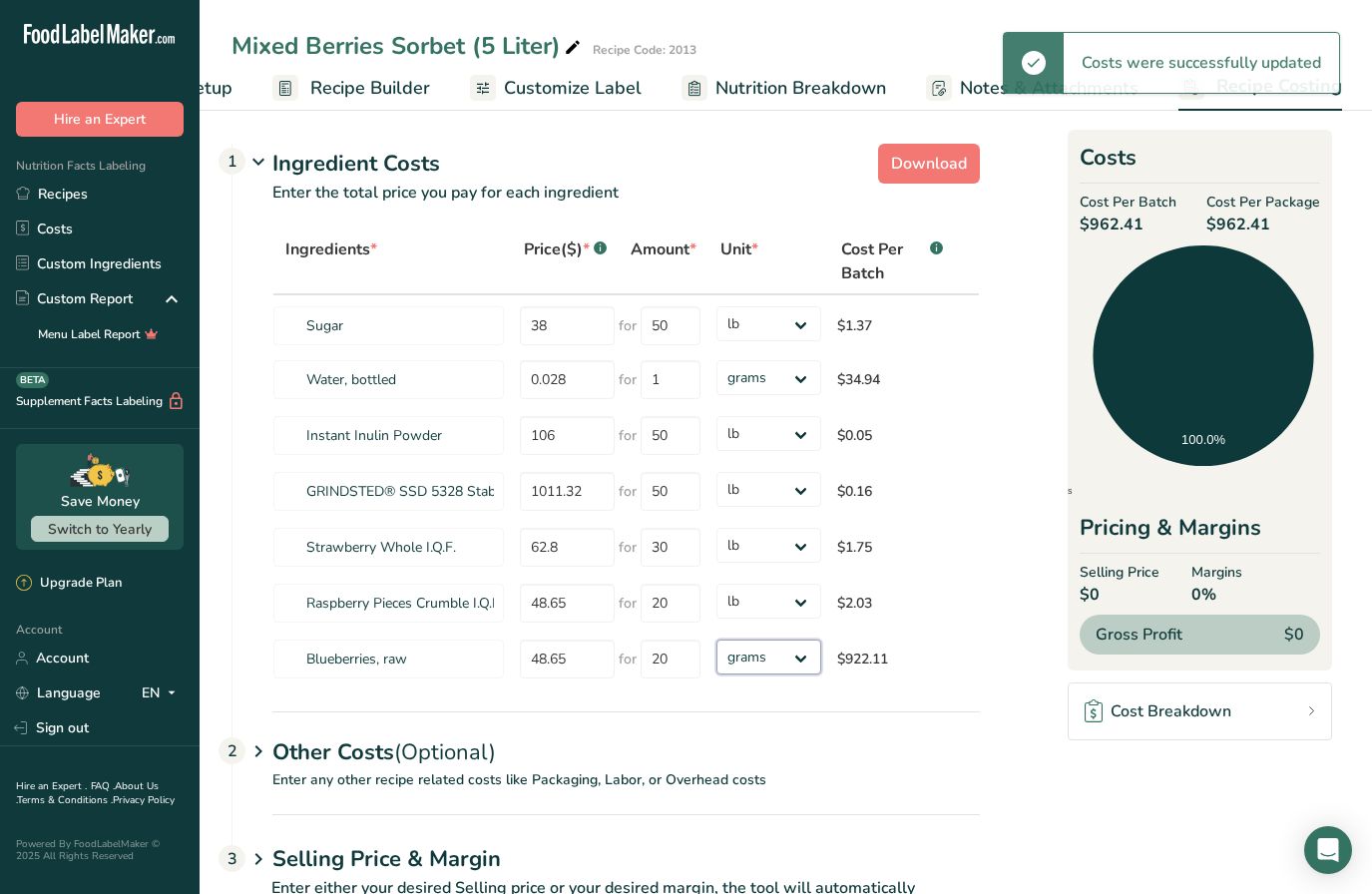 select on "12" 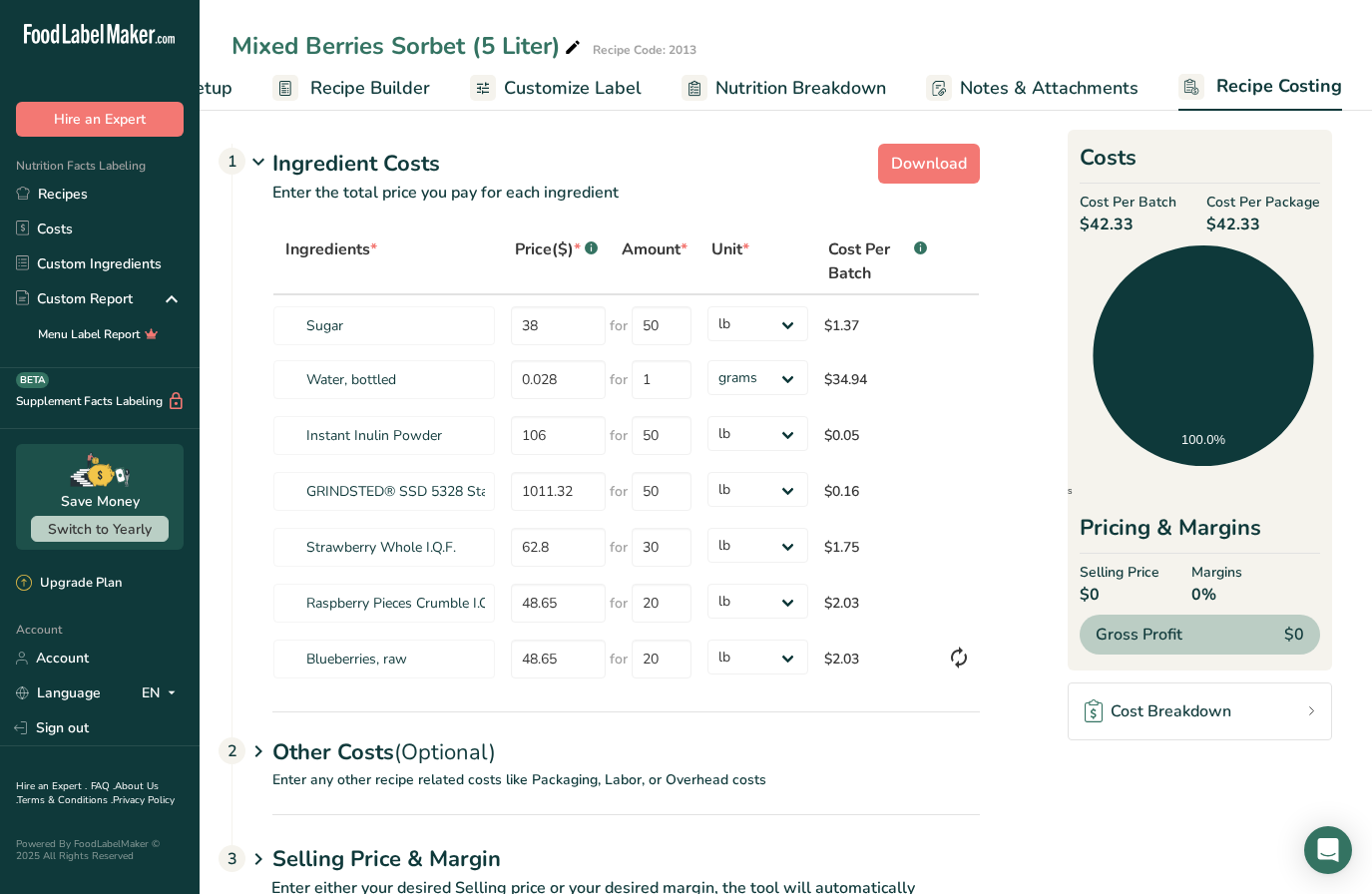 drag, startPoint x: 770, startPoint y: 661, endPoint x: 134, endPoint y: 7, distance: 912.2565 